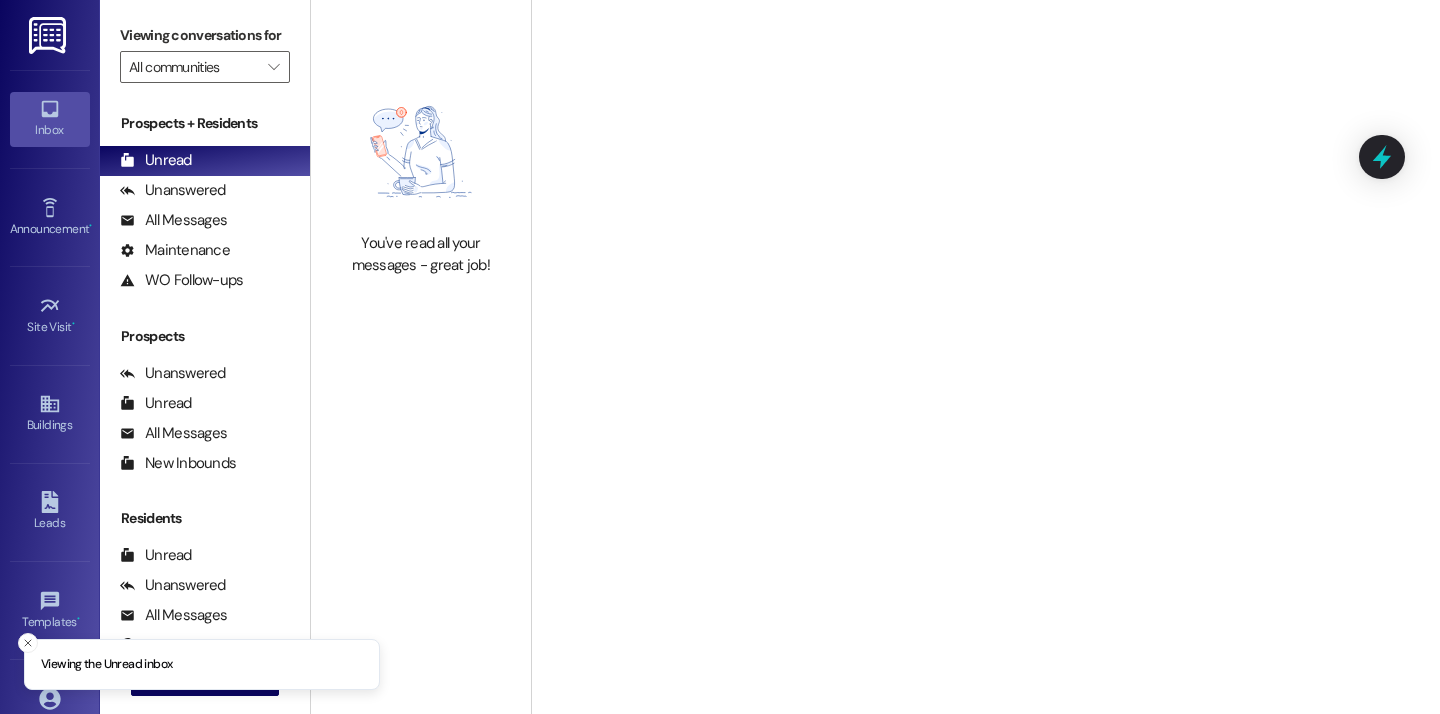 scroll, scrollTop: 0, scrollLeft: 0, axis: both 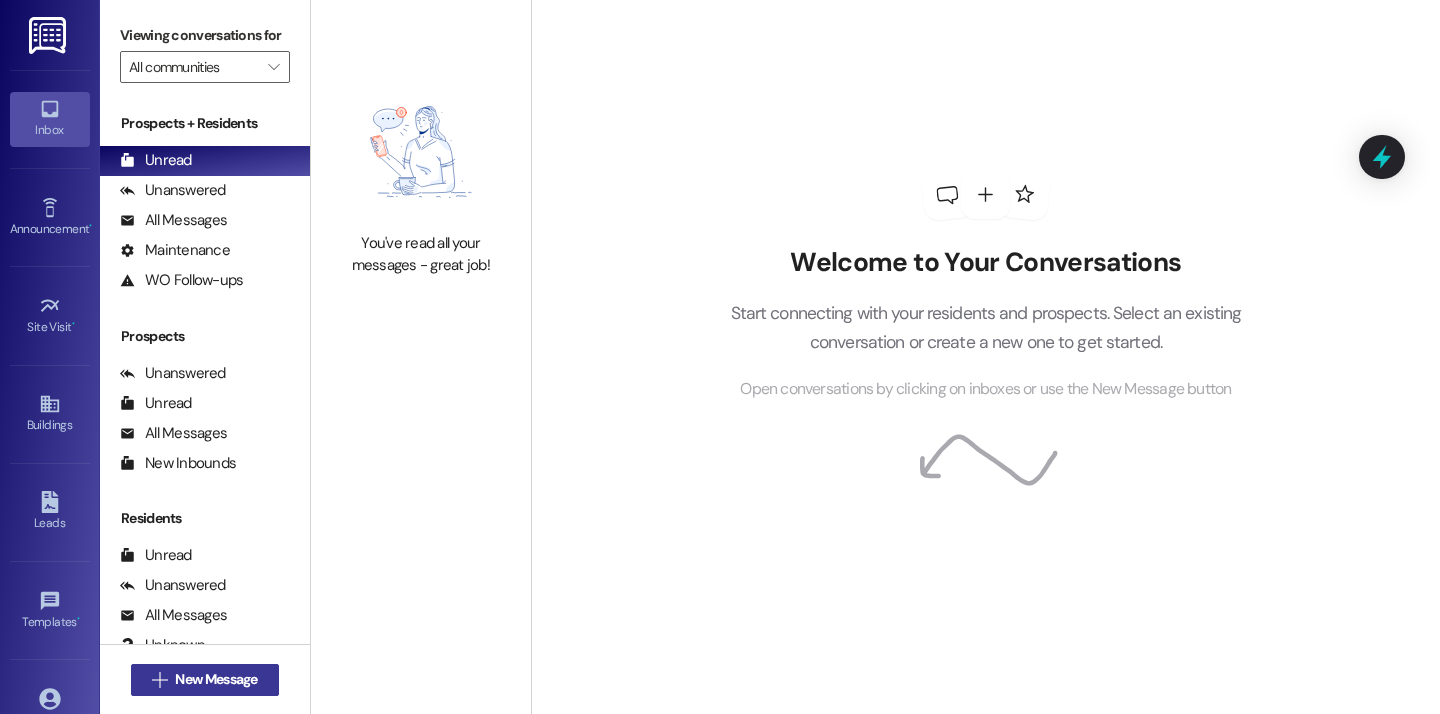 click on "New Message" at bounding box center (216, 679) 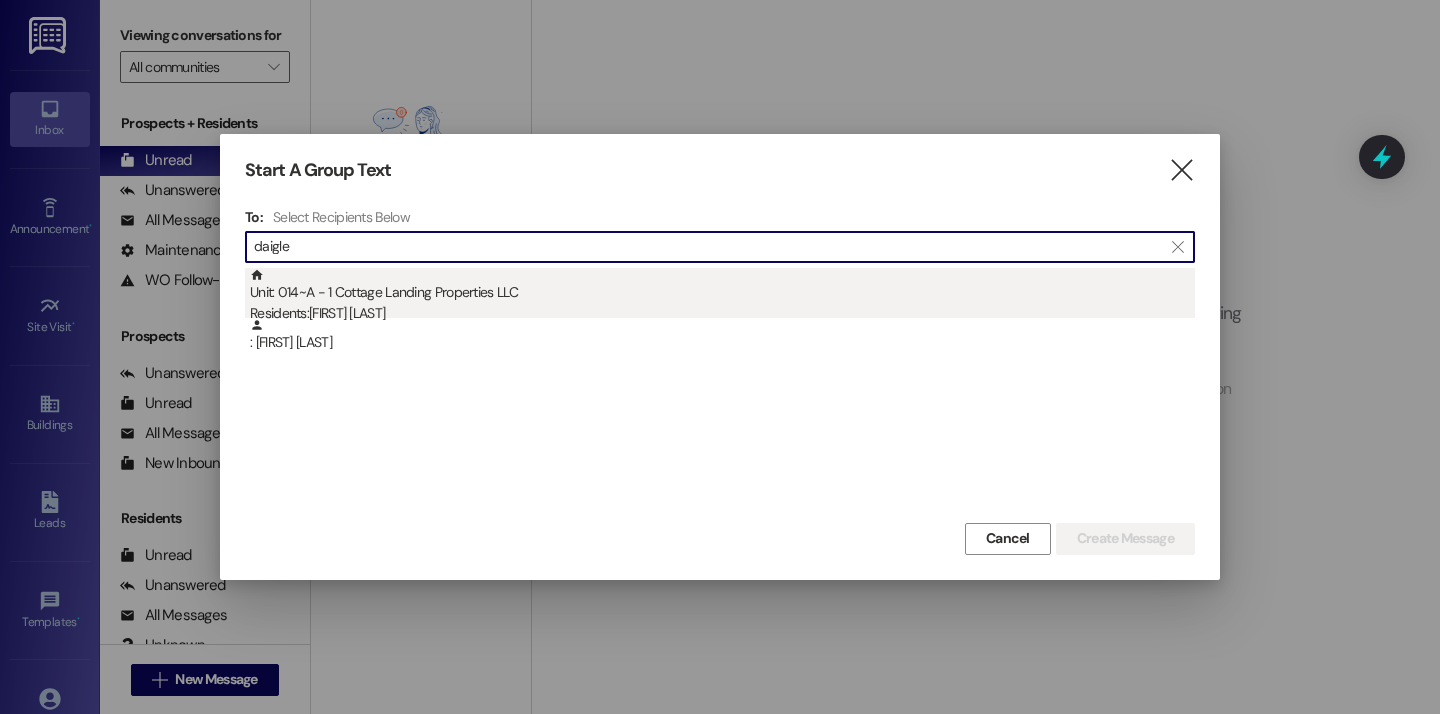 type on "daigle" 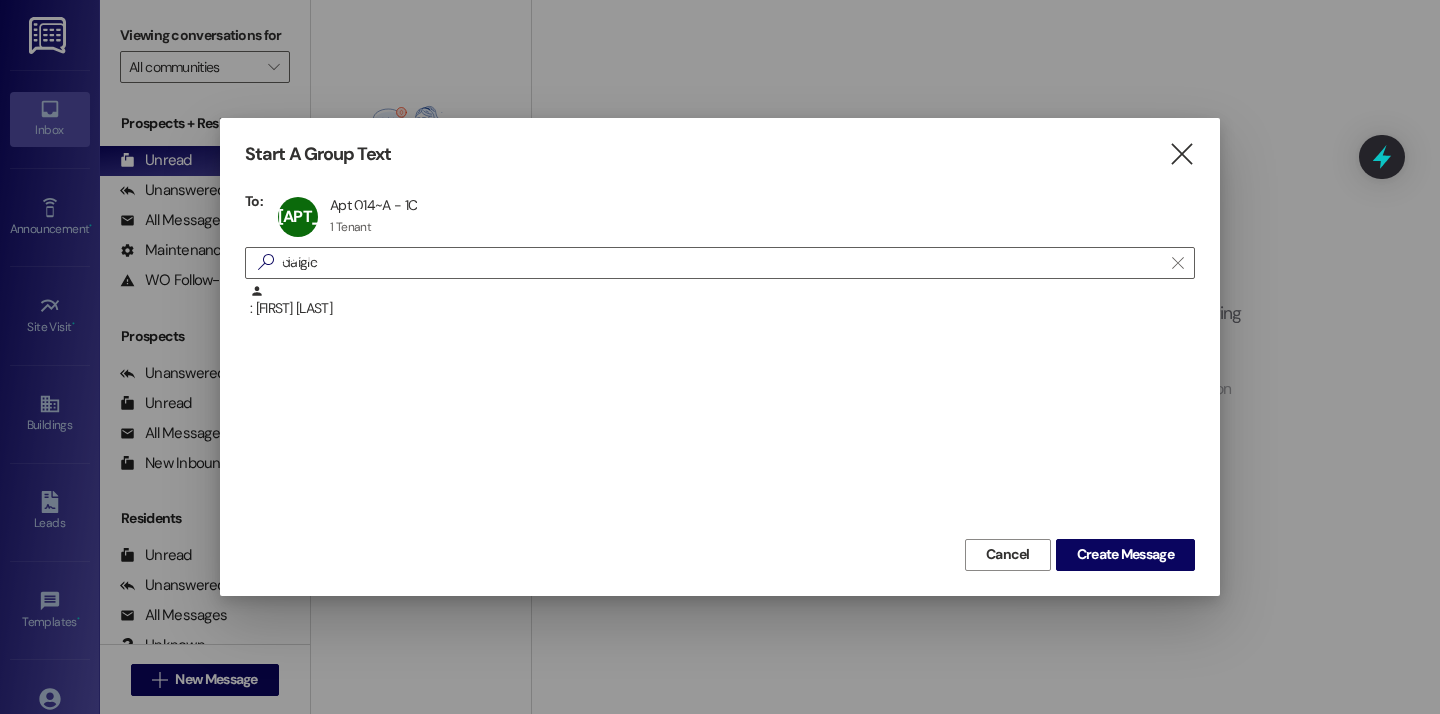 click on "Start A Group Text  To:  [NUMBER]~[LETTER] Apt [NUMBER]~[LETTER] - [NUMBER]C Apt [NUMBER]~[LETTER] - [NUMBER]C [NUMBER] Tenant [NUMBER] Tenant click to remove  [LAST]  : [FIRST] [LAST] Cancel Create Message" at bounding box center [720, 356] 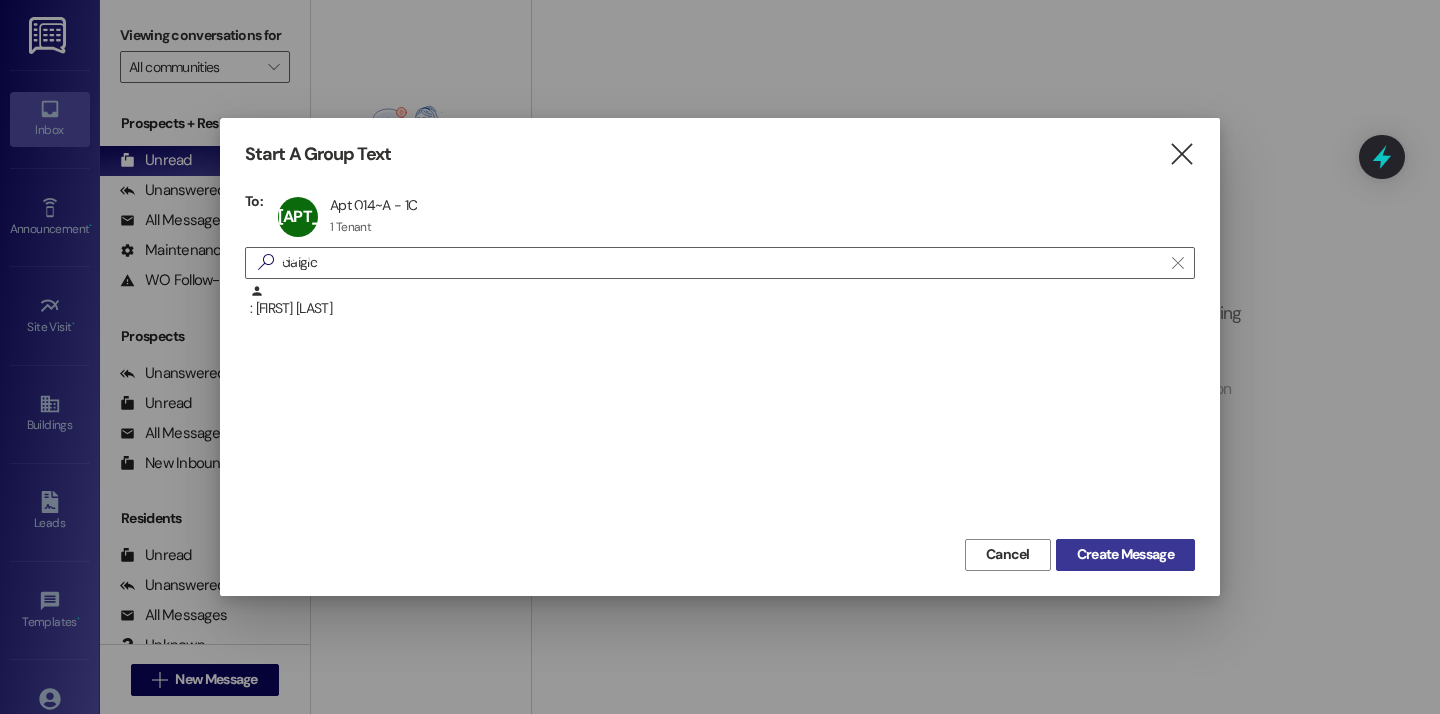 click on "Create Message" at bounding box center [1125, 554] 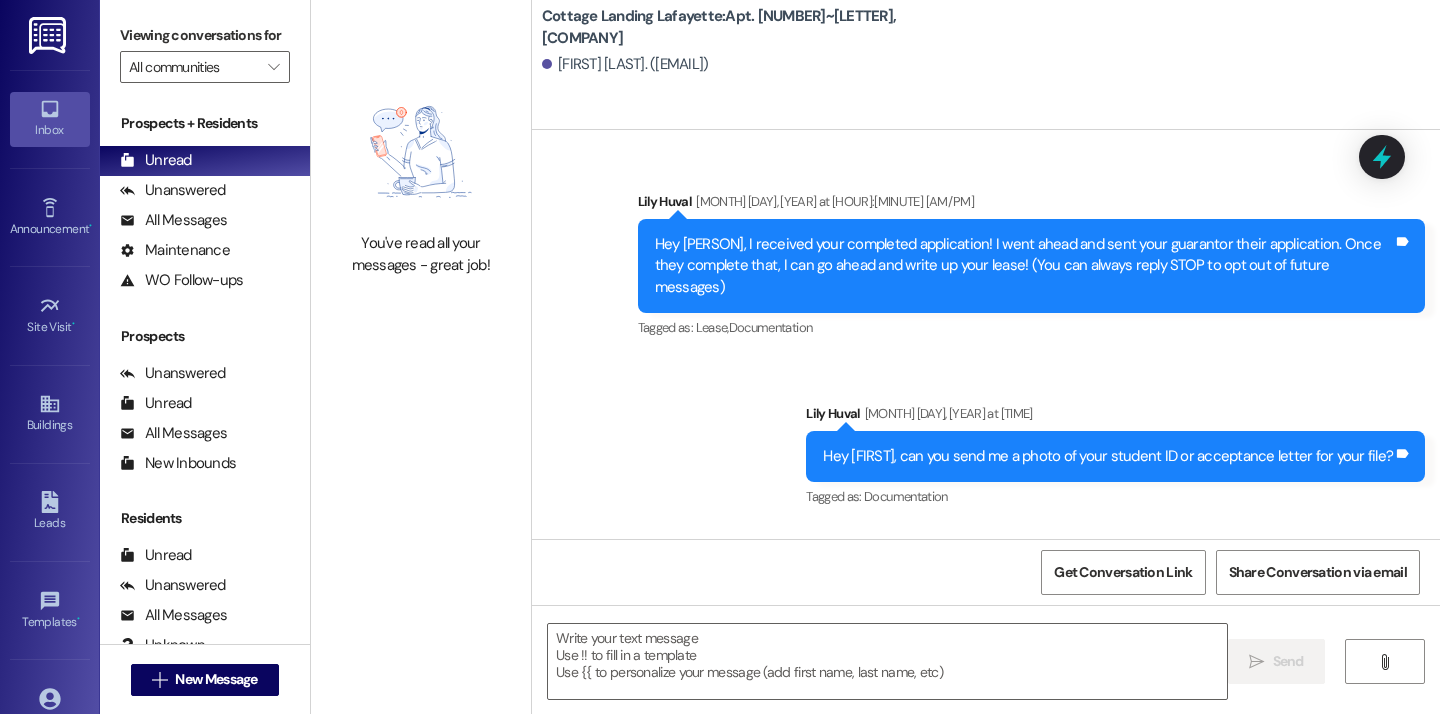 scroll, scrollTop: 30473, scrollLeft: 0, axis: vertical 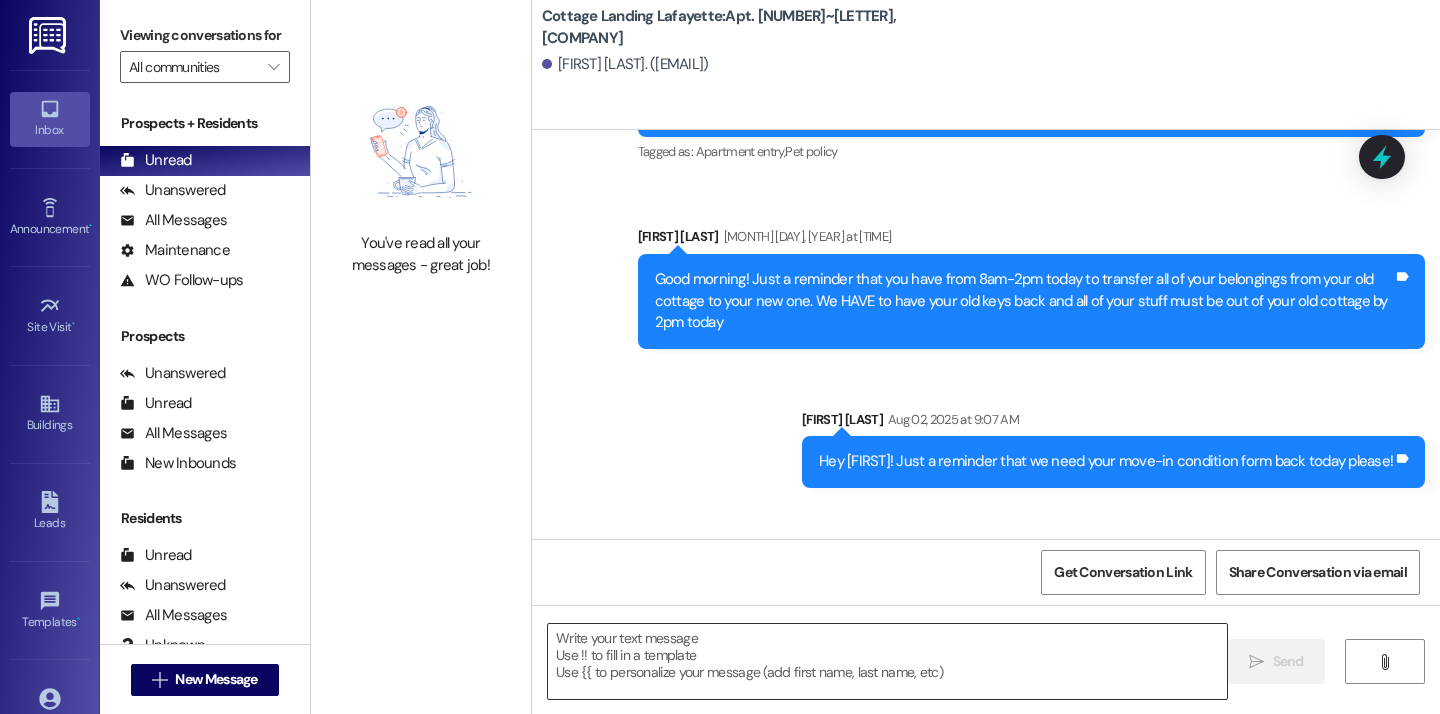 click at bounding box center [887, 661] 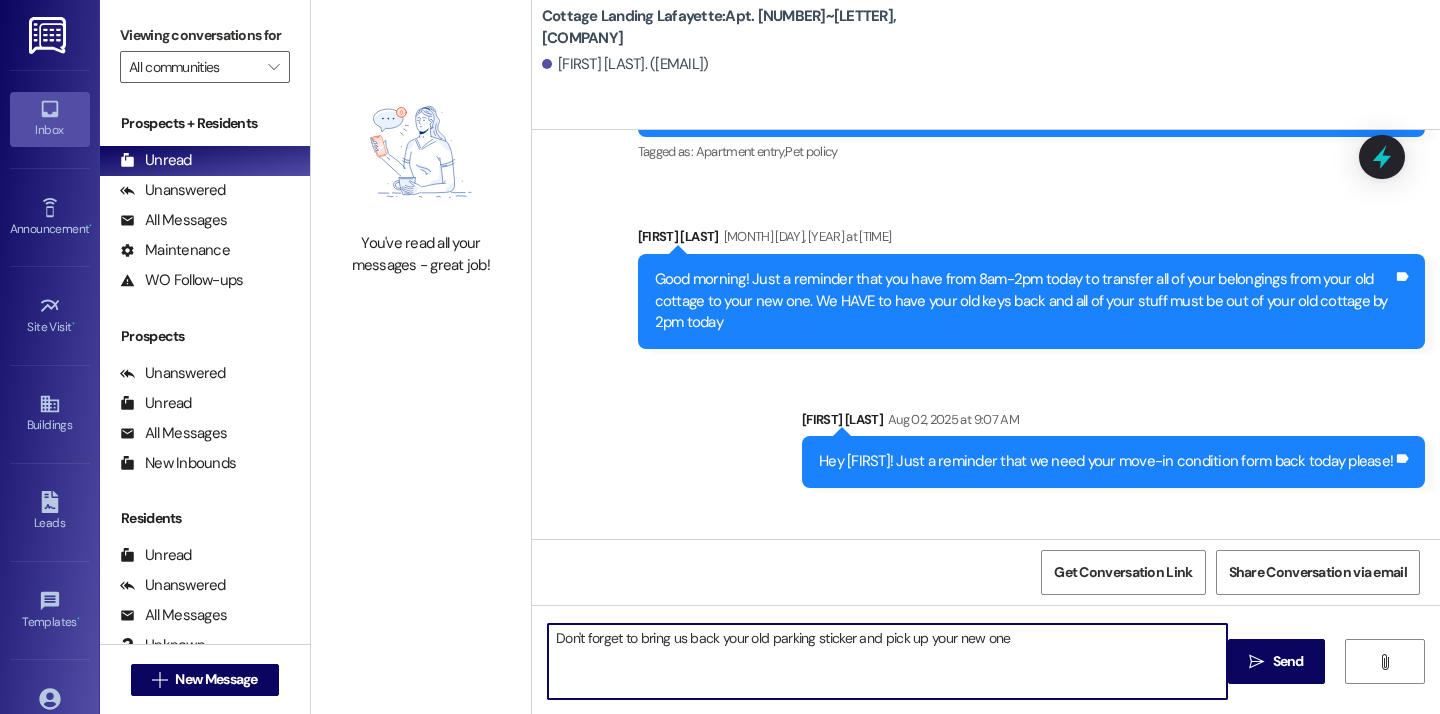 type on "Don't forget to bring us back your old parking sticker and pick up your new one!" 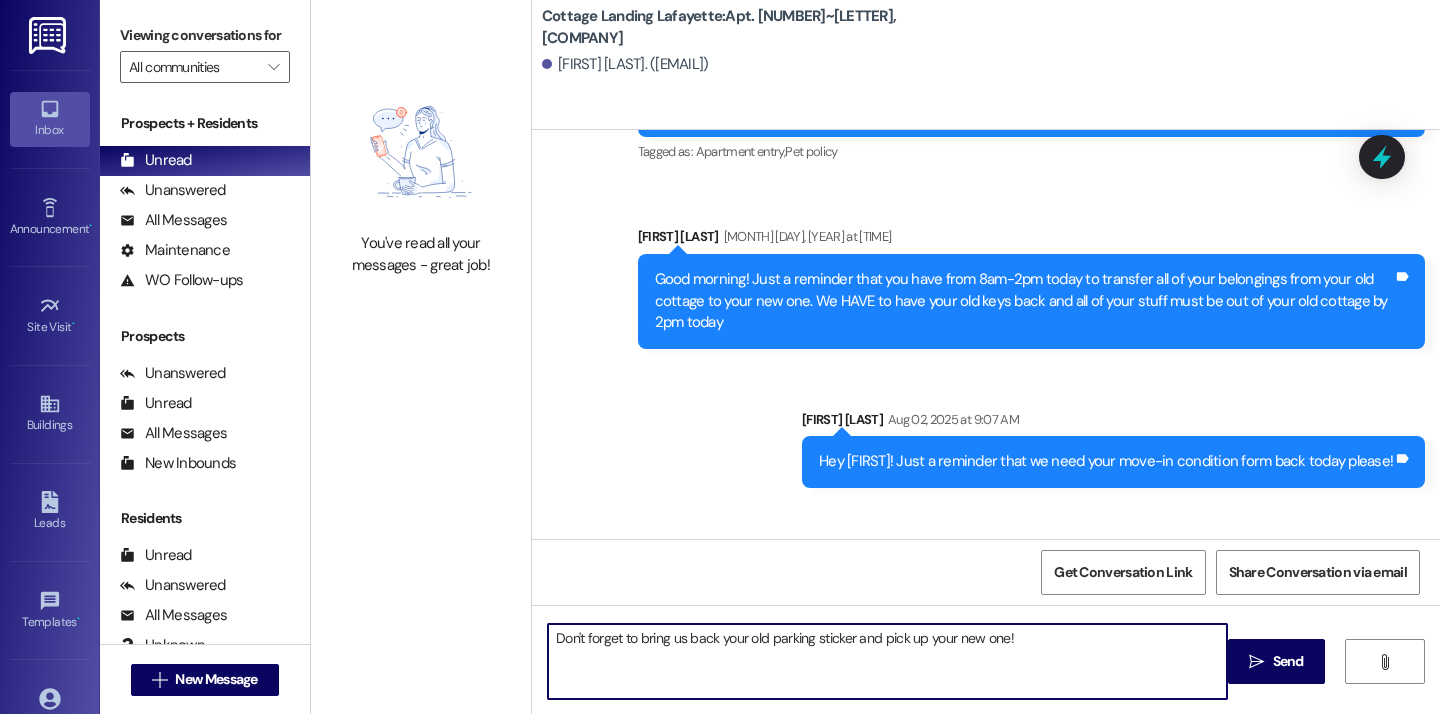 click on "Don't forget to bring us back your old parking sticker and pick up your new one!" at bounding box center [887, 661] 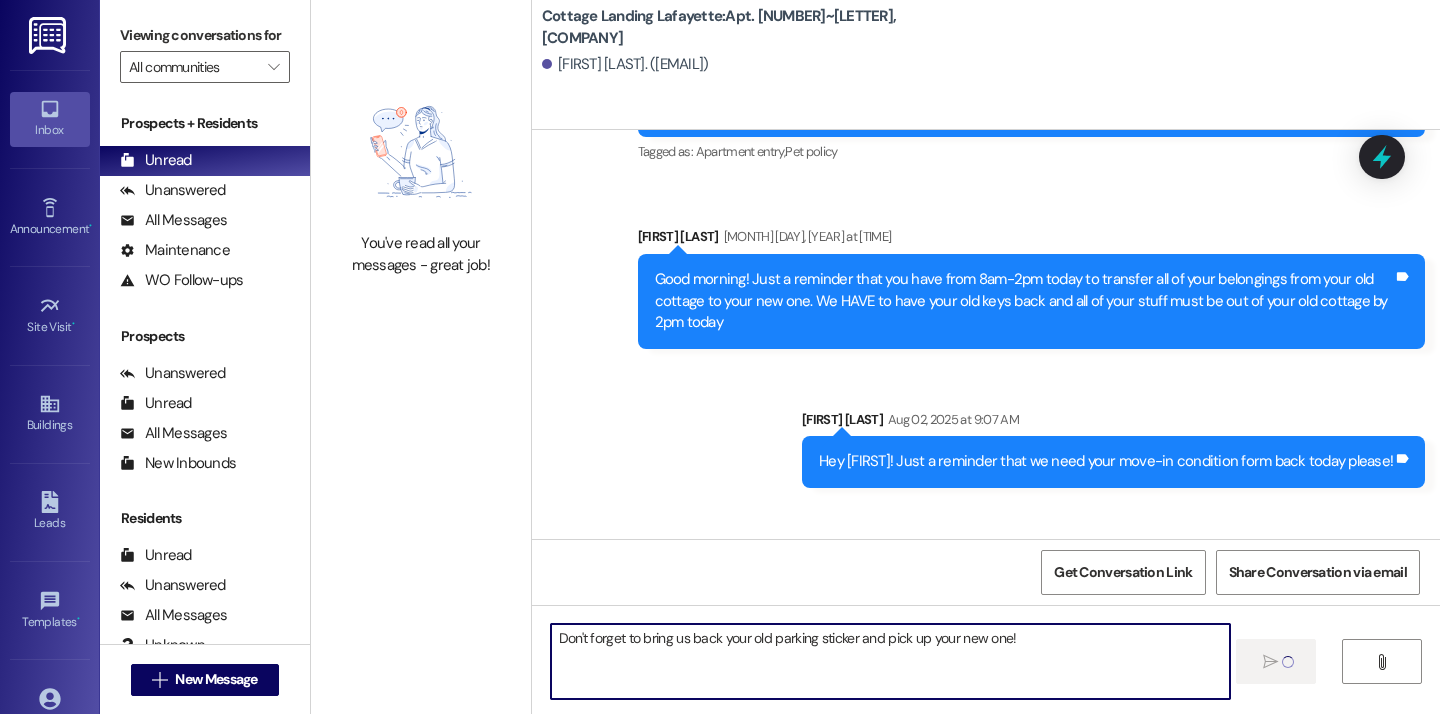 type 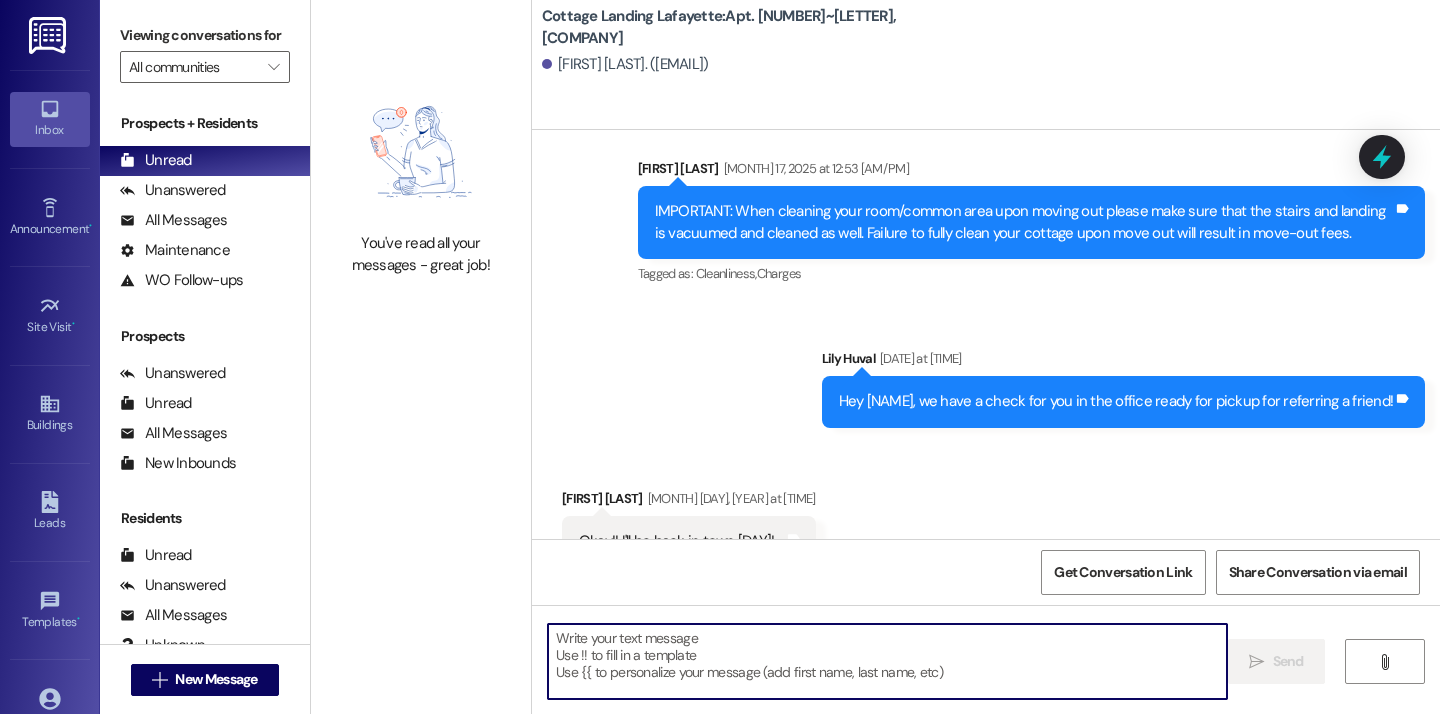 scroll, scrollTop: 27499, scrollLeft: 0, axis: vertical 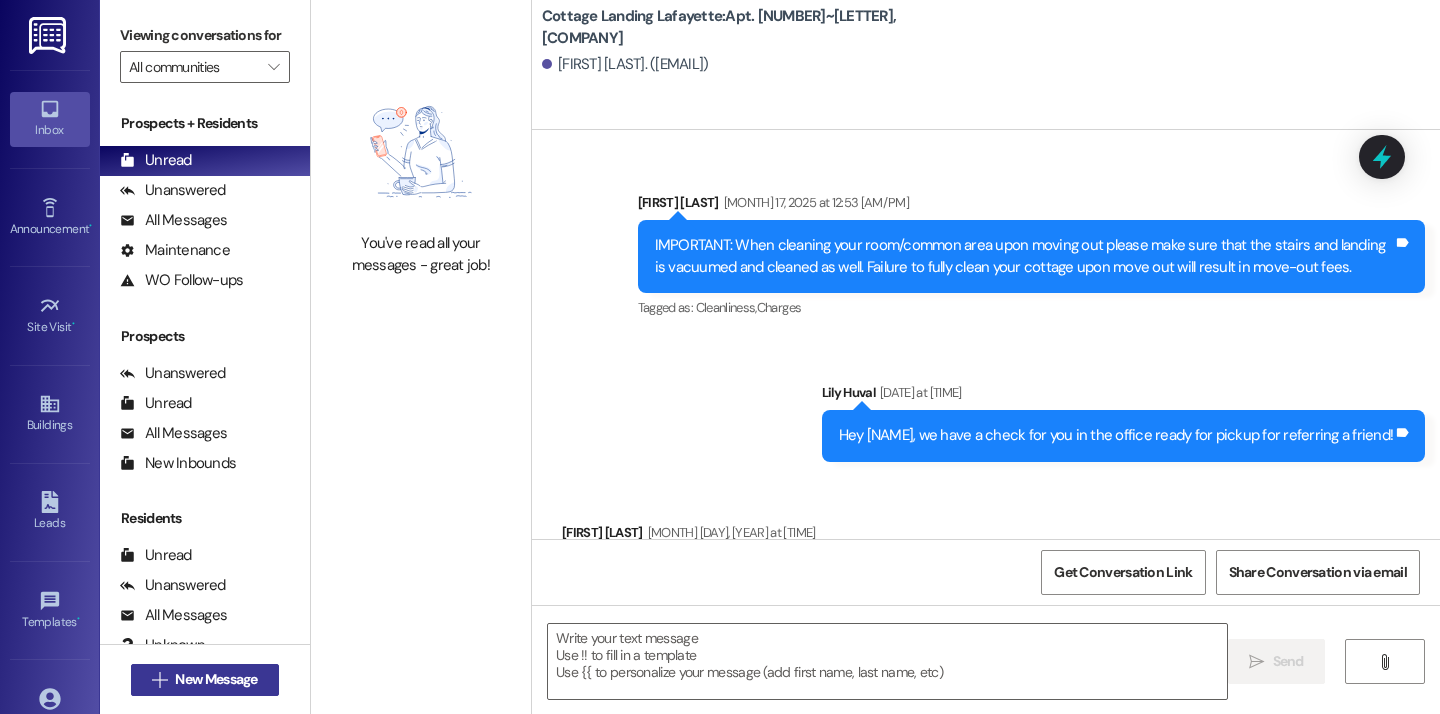 click on " New Message" at bounding box center [205, 680] 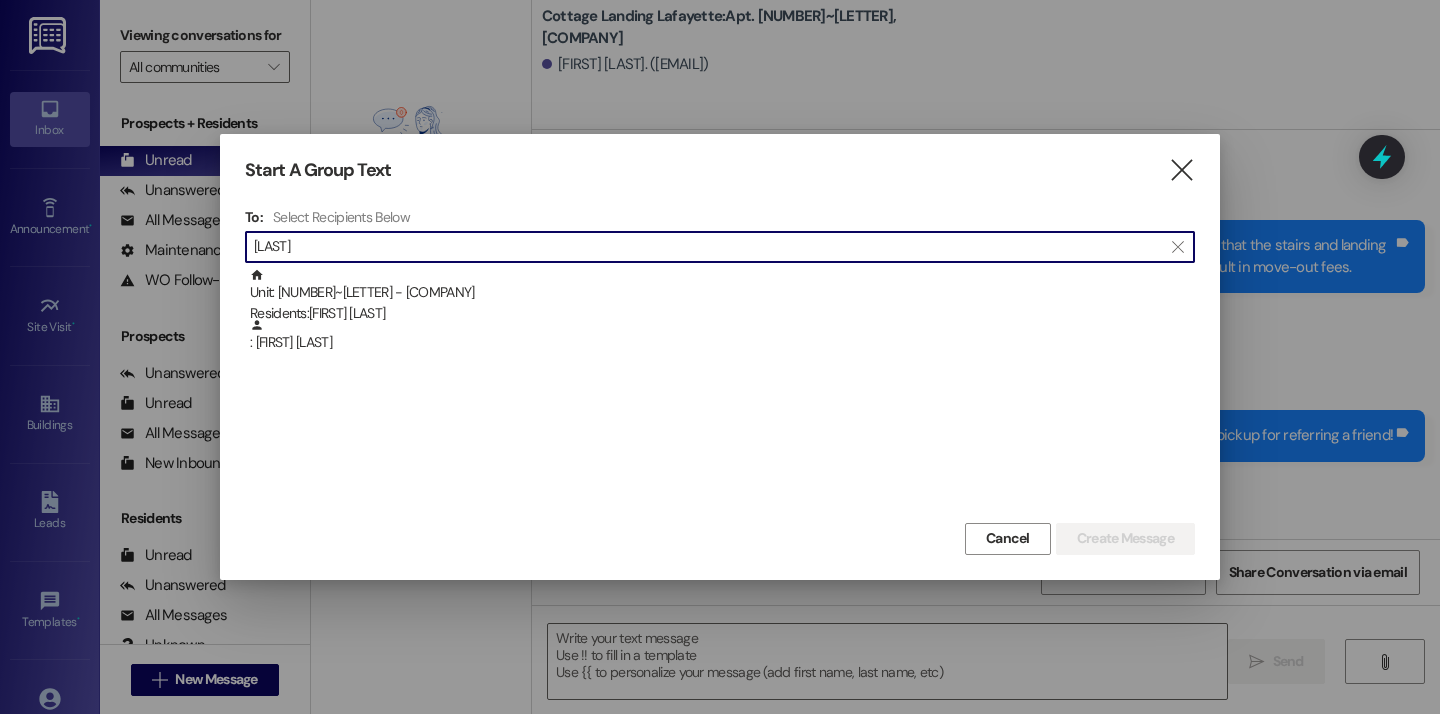 click on "kratz" at bounding box center (708, 247) 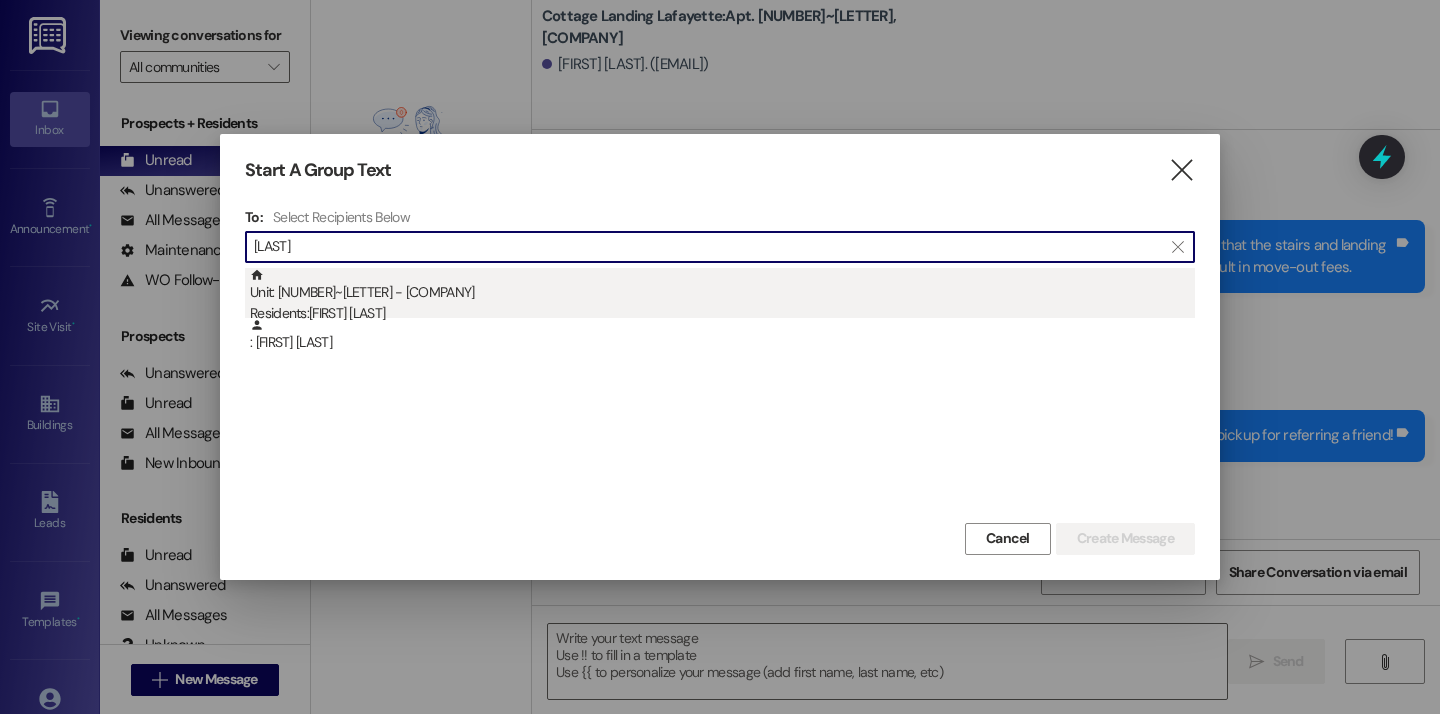 type on "kratz" 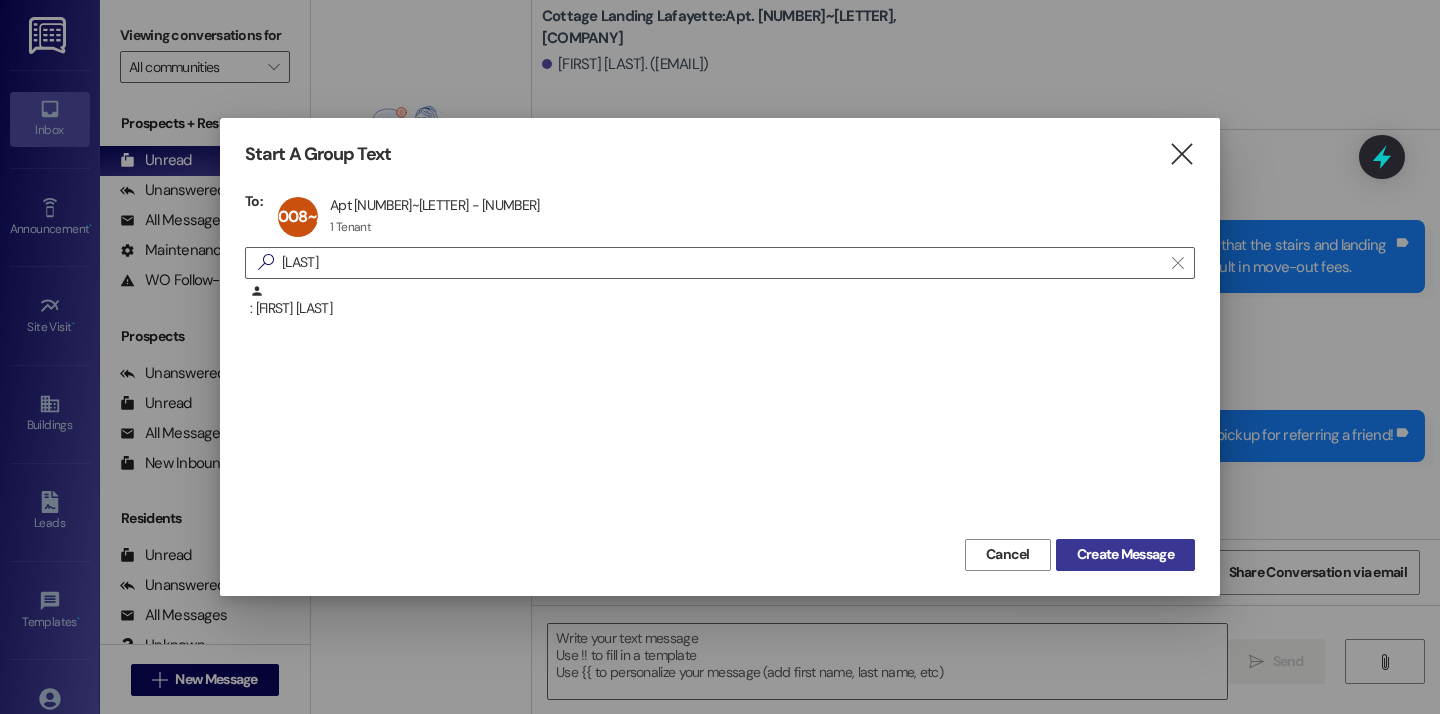 click on "Create Message" at bounding box center (1125, 554) 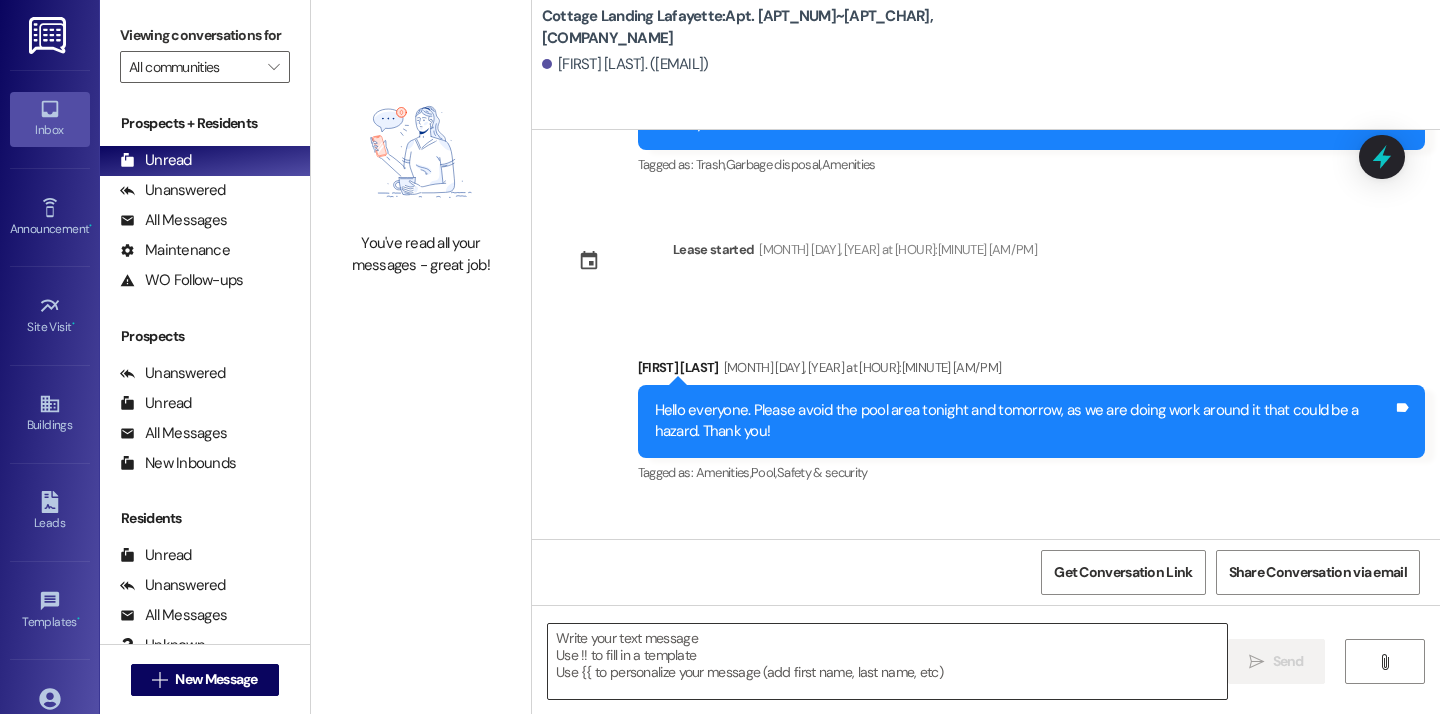 click at bounding box center (887, 661) 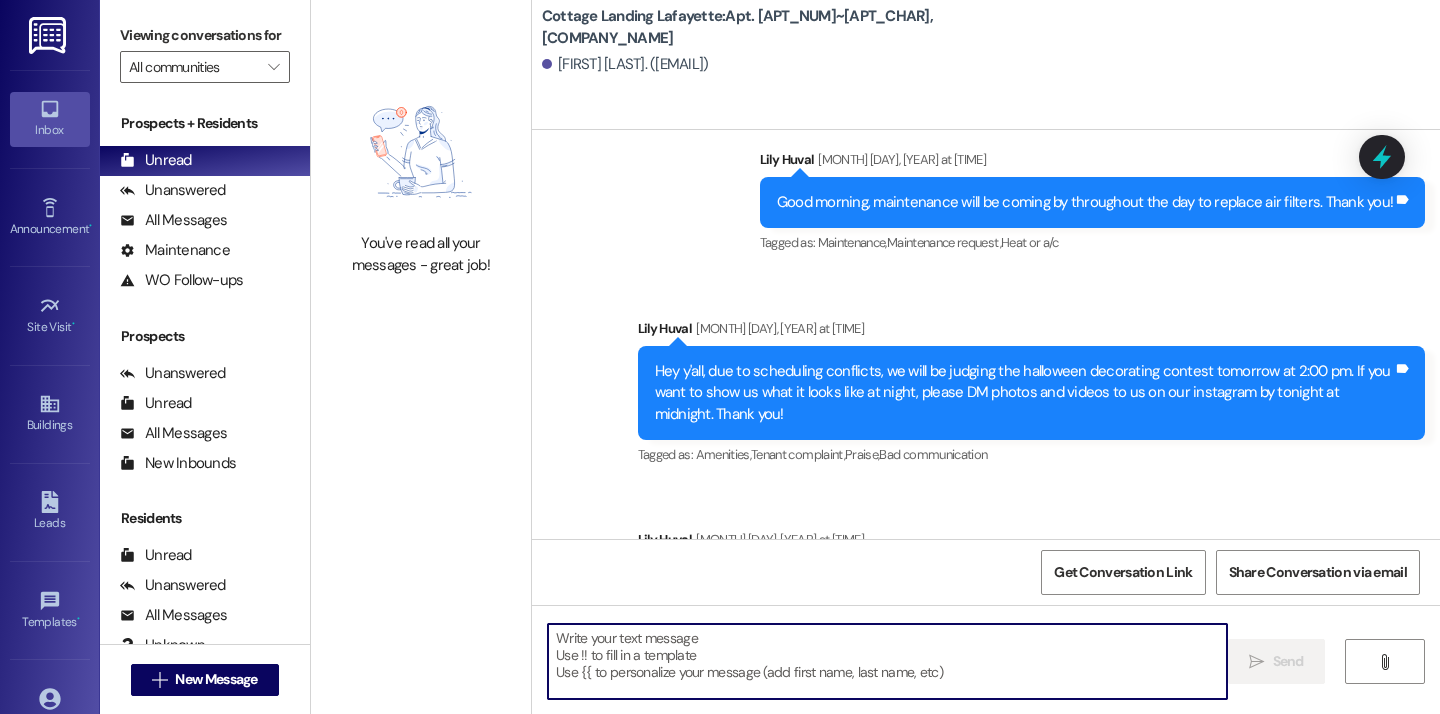 paste on "Don't forget to bring us back your old parking sticker and pick up your new one!" 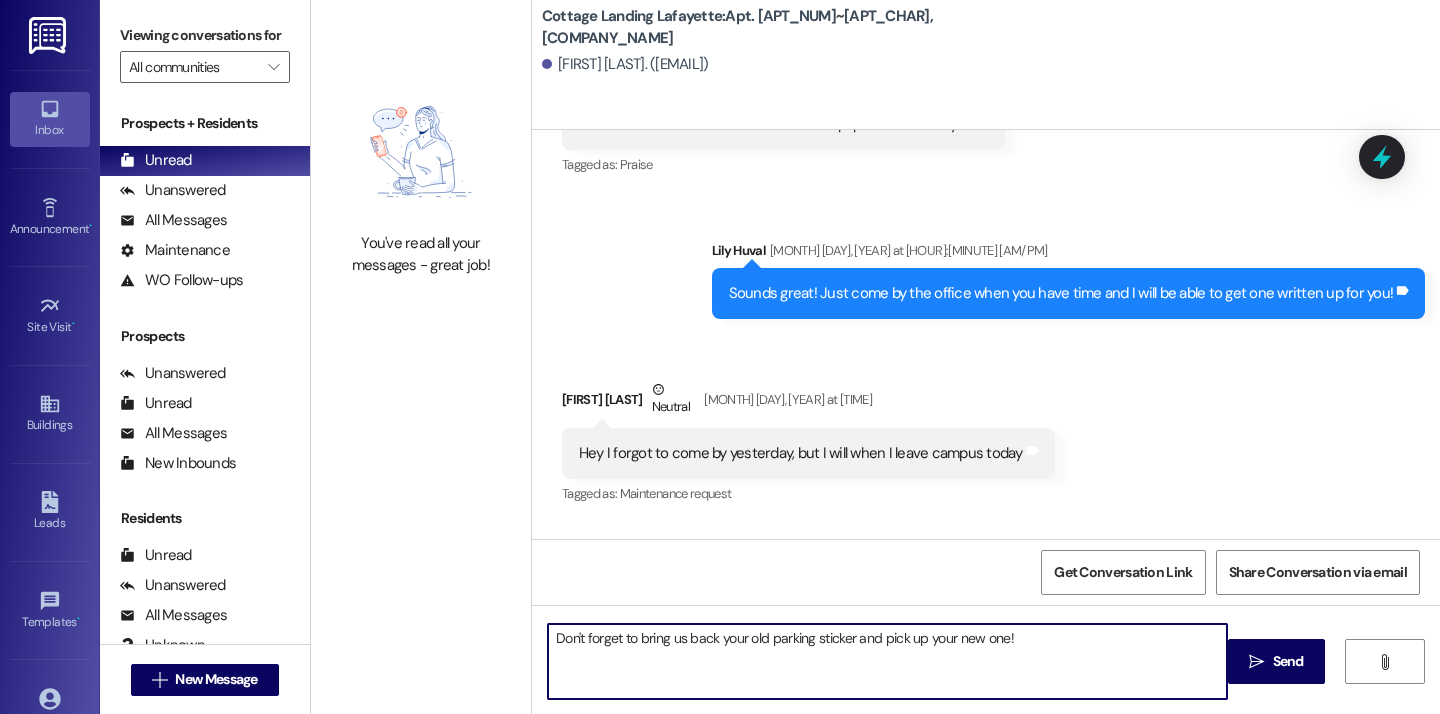 scroll, scrollTop: 7670, scrollLeft: 0, axis: vertical 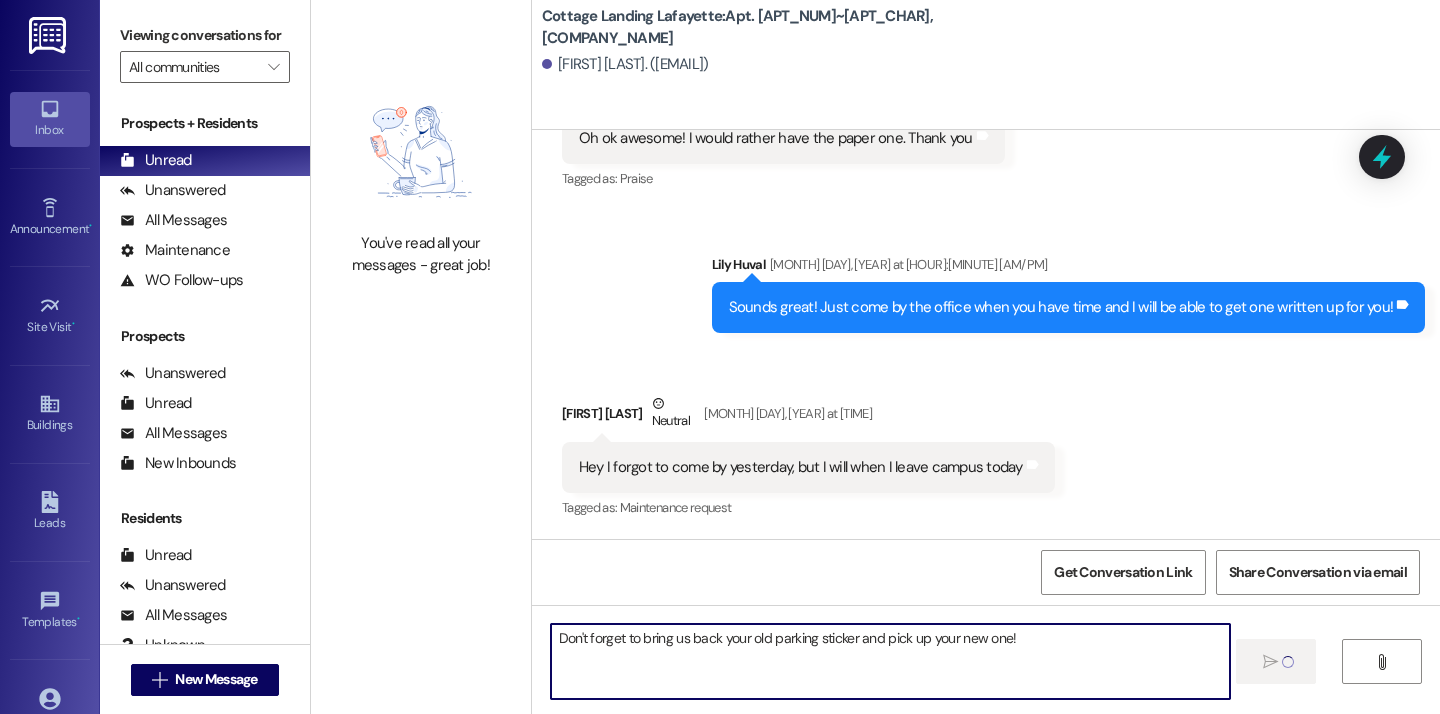 type 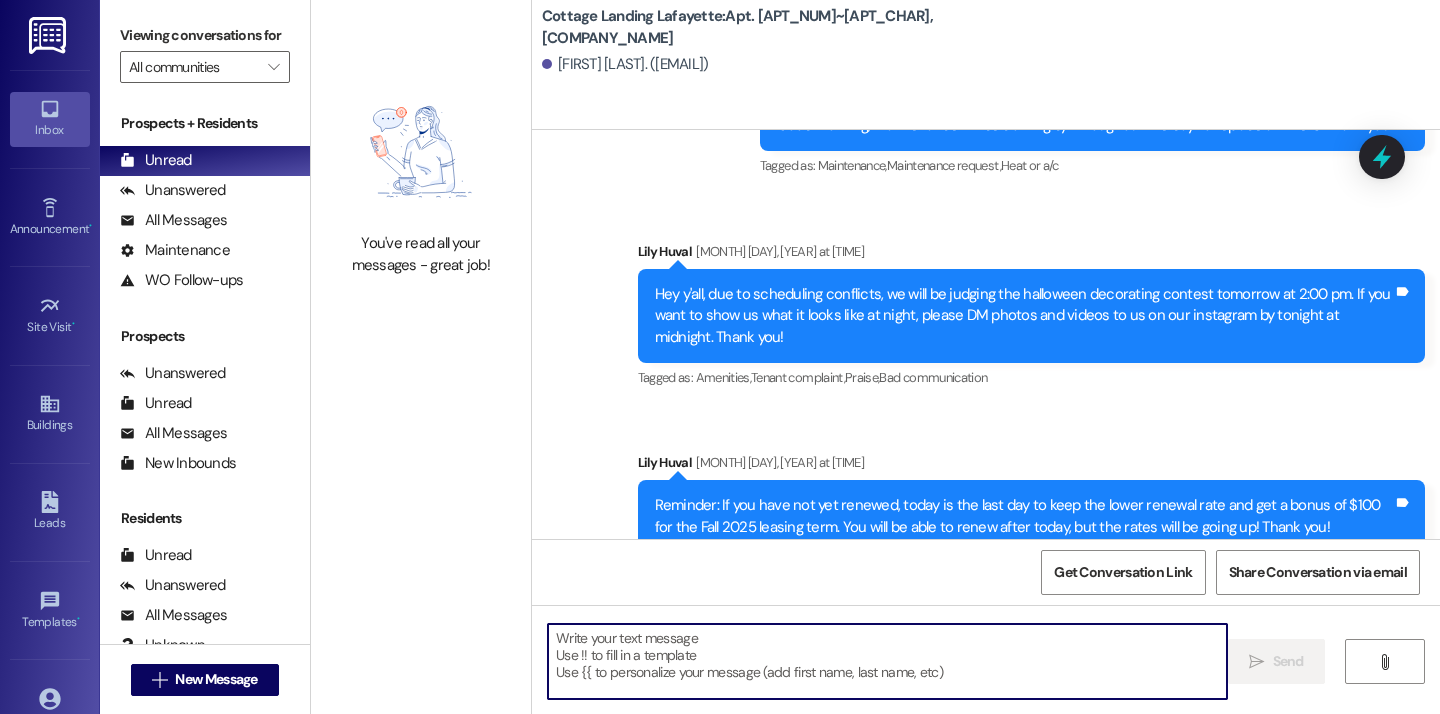 scroll, scrollTop: 9062, scrollLeft: 0, axis: vertical 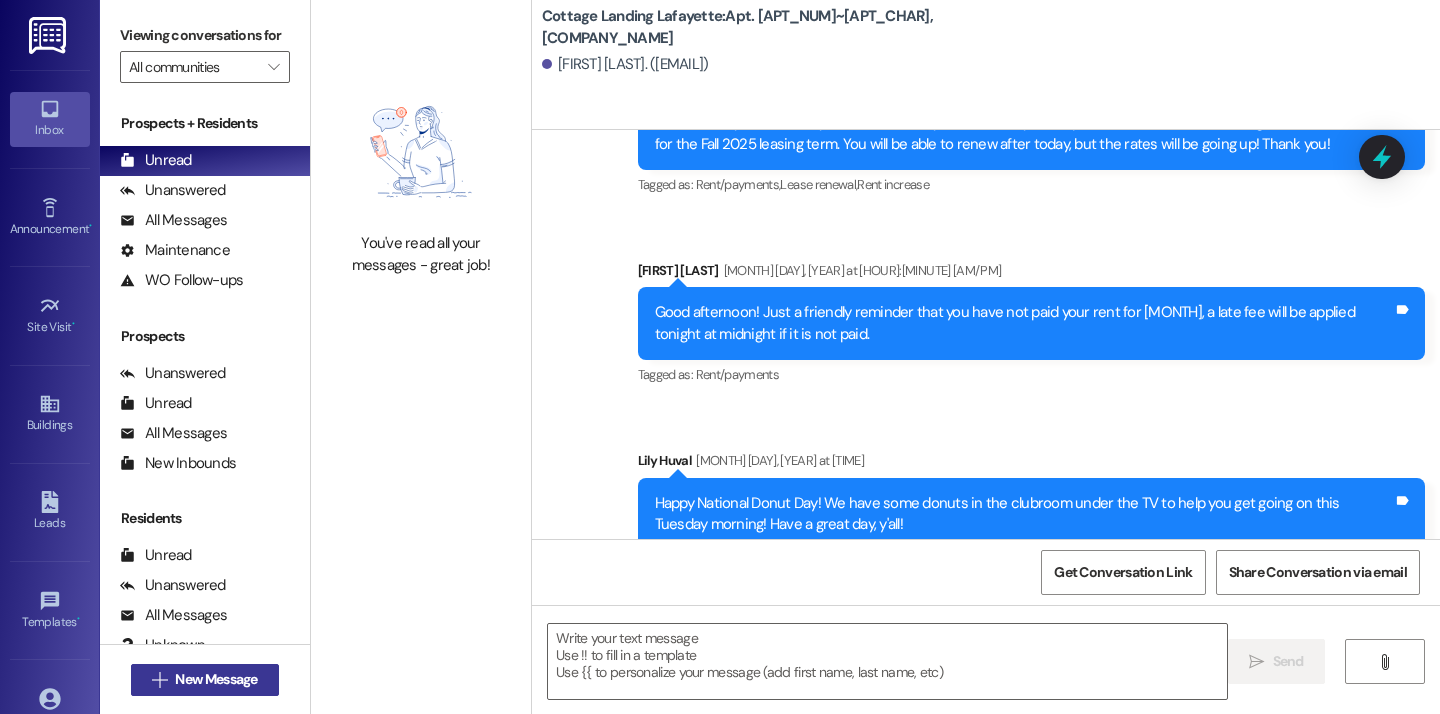 click on "New Message" at bounding box center [216, 679] 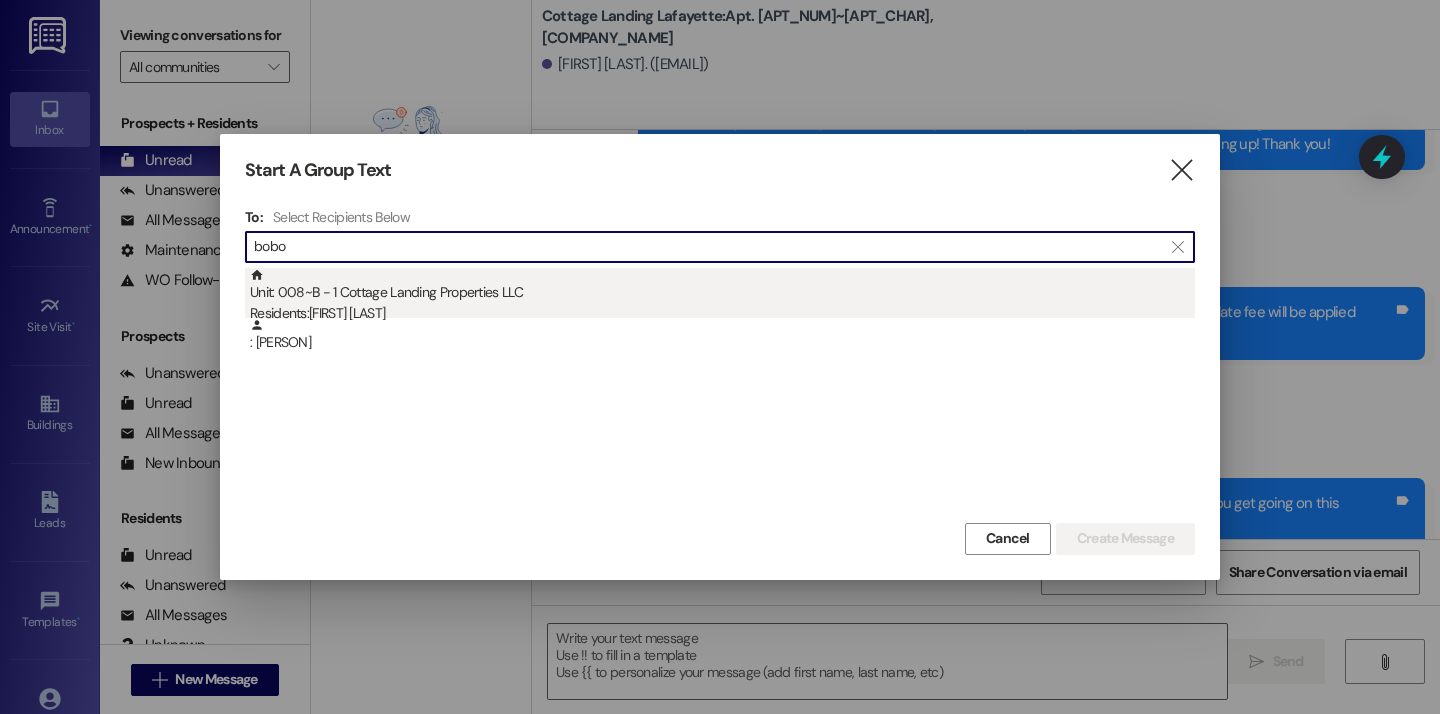 type on "bobo" 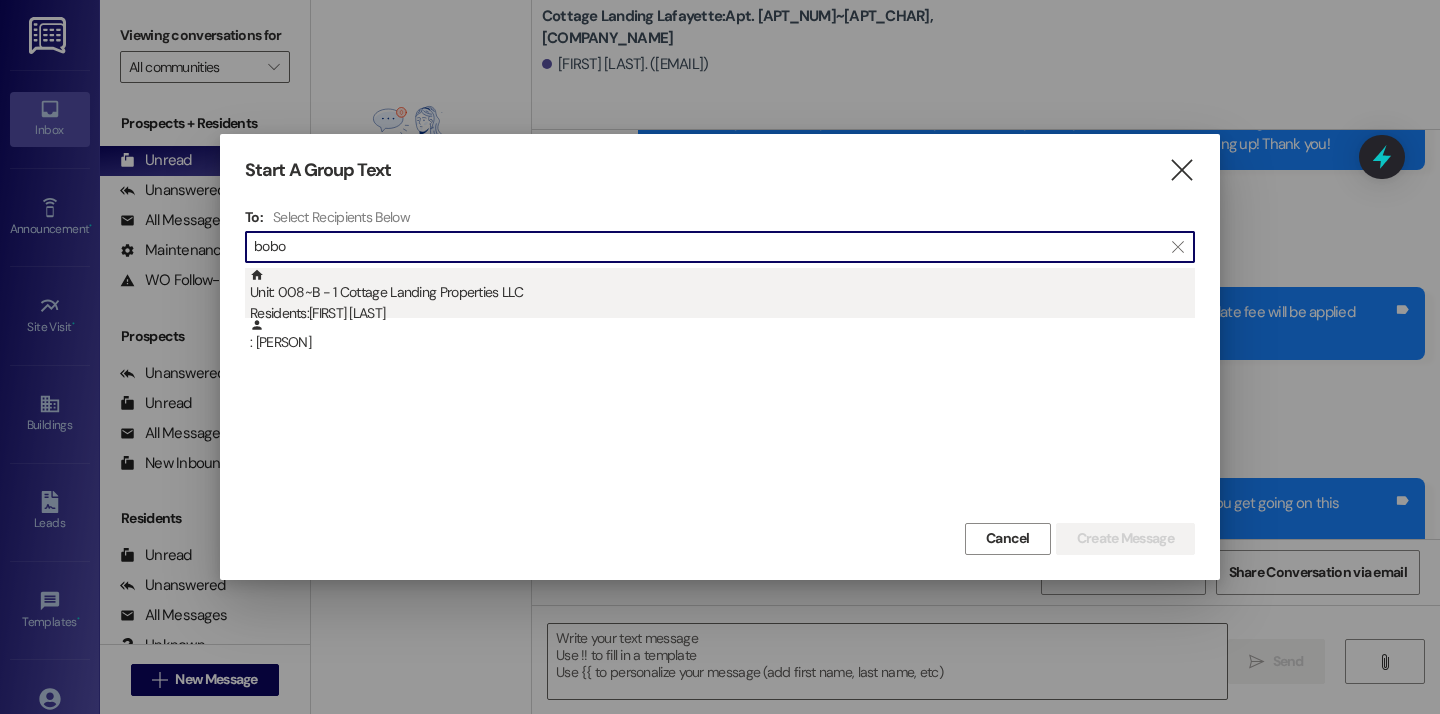 click on "Residents:  Thaddeus Bobo" at bounding box center [722, 313] 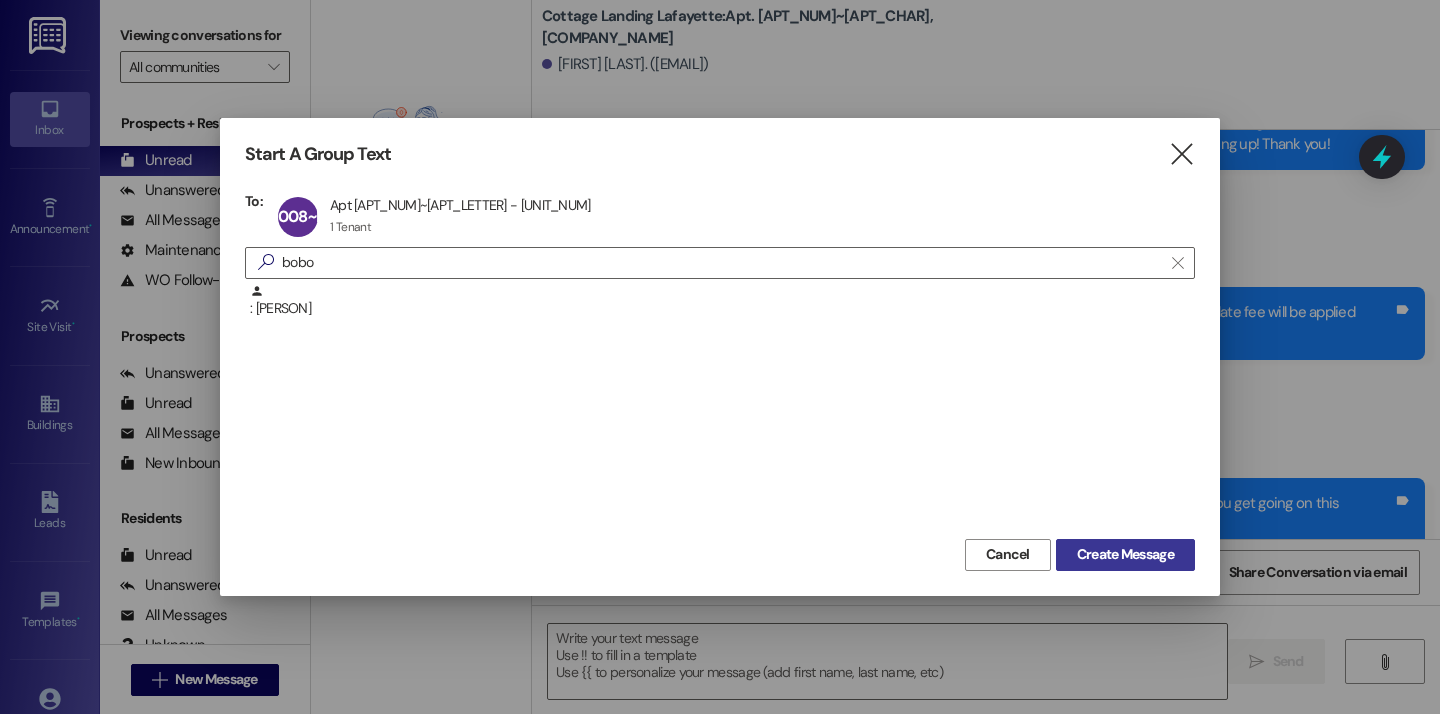click on "Create Message" at bounding box center (1125, 554) 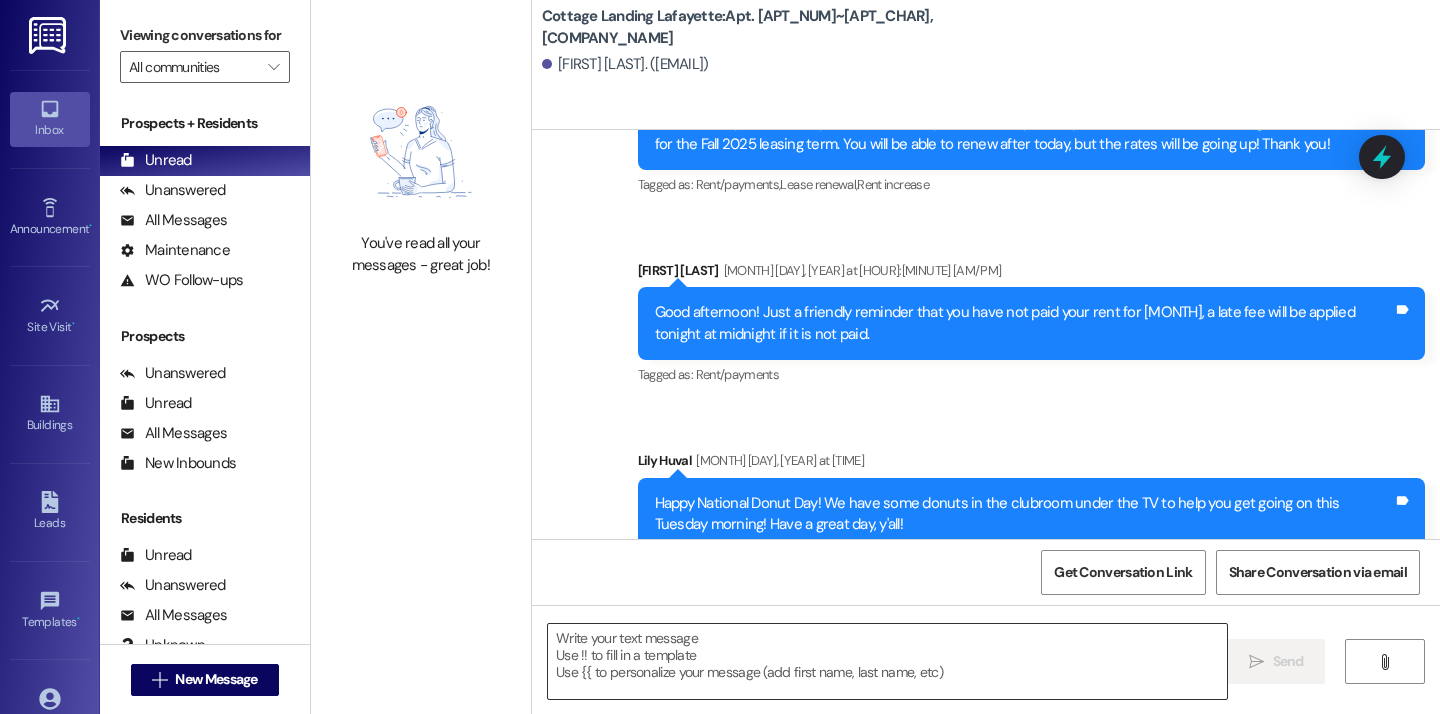 click at bounding box center [887, 661] 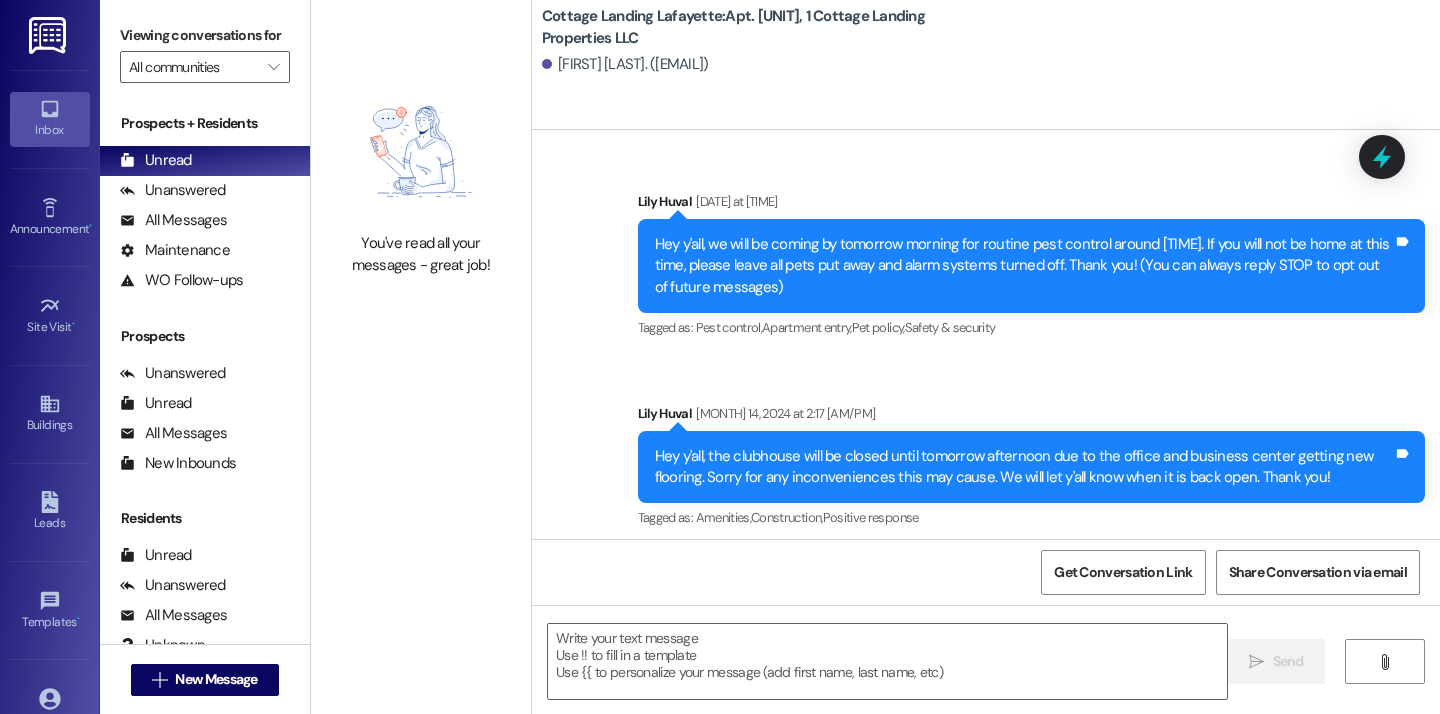 scroll, scrollTop: 16937, scrollLeft: 0, axis: vertical 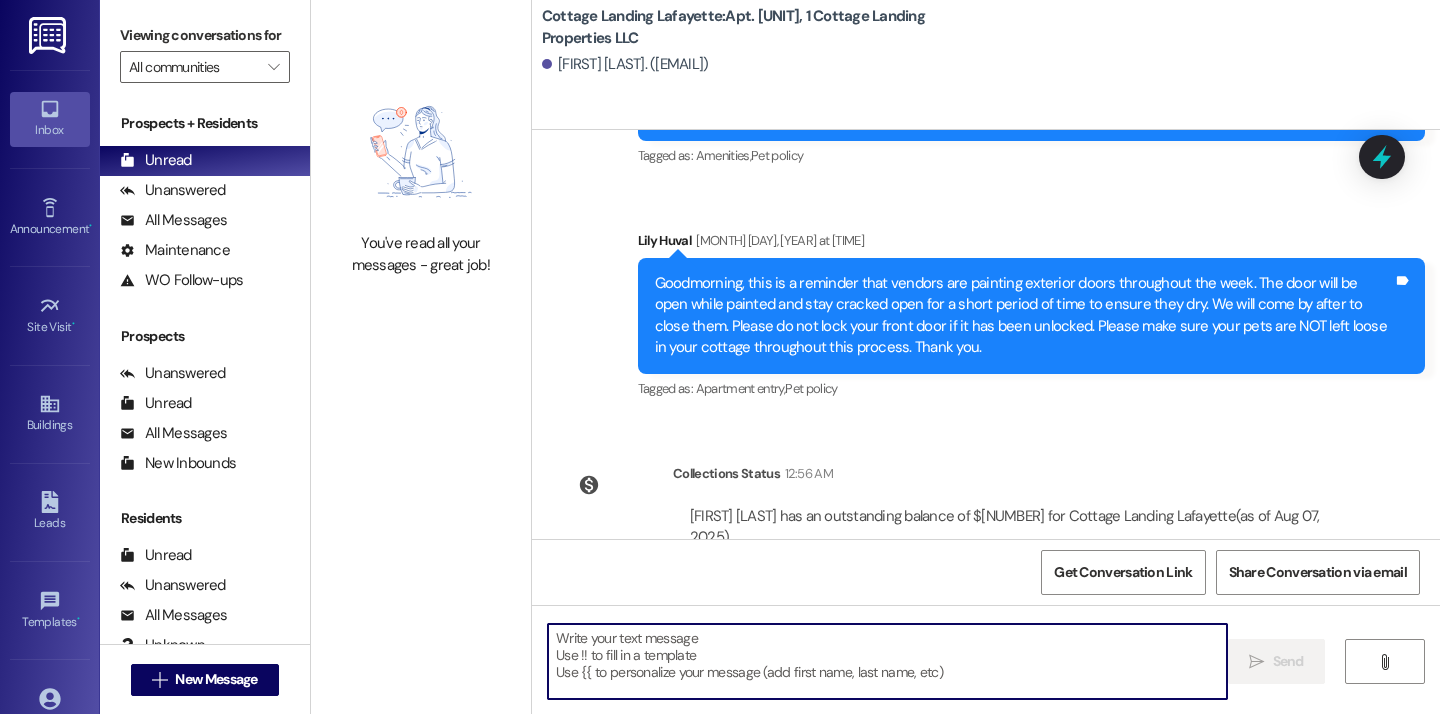click at bounding box center [887, 661] 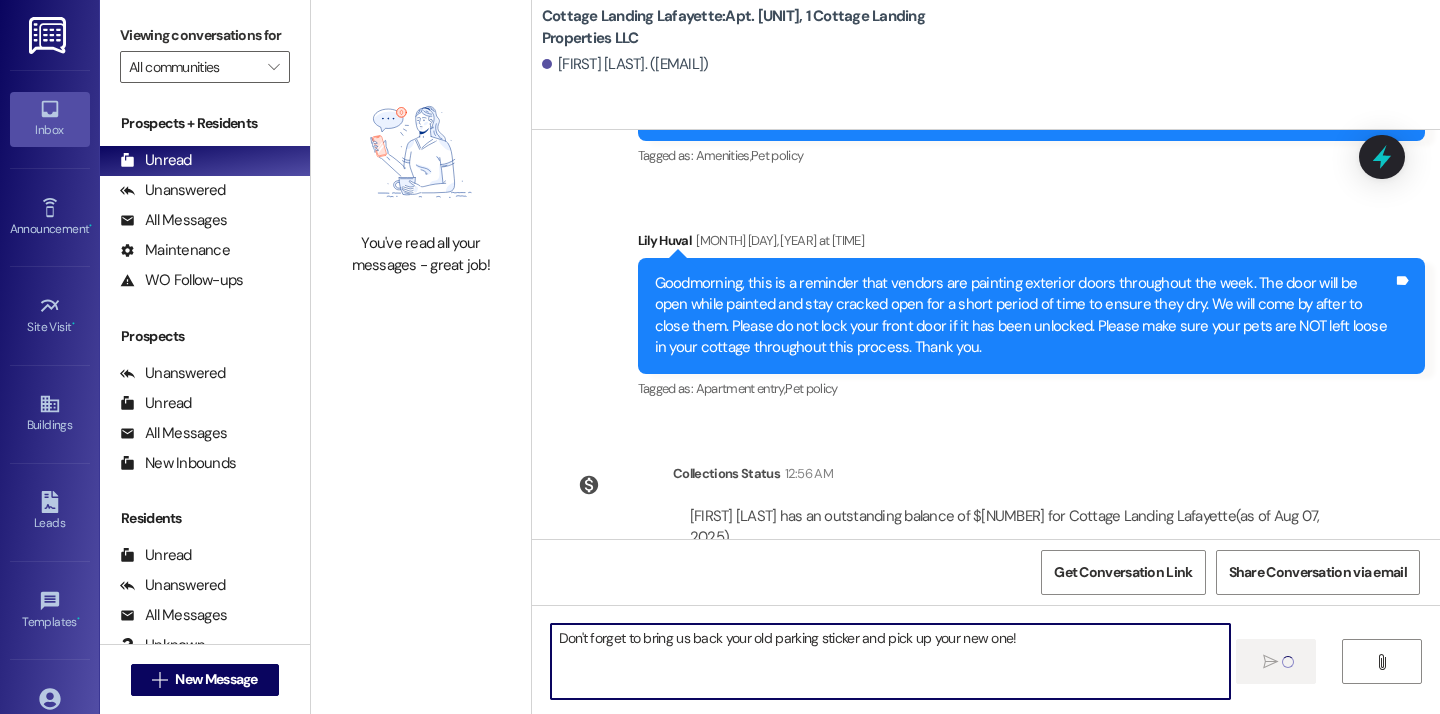 type 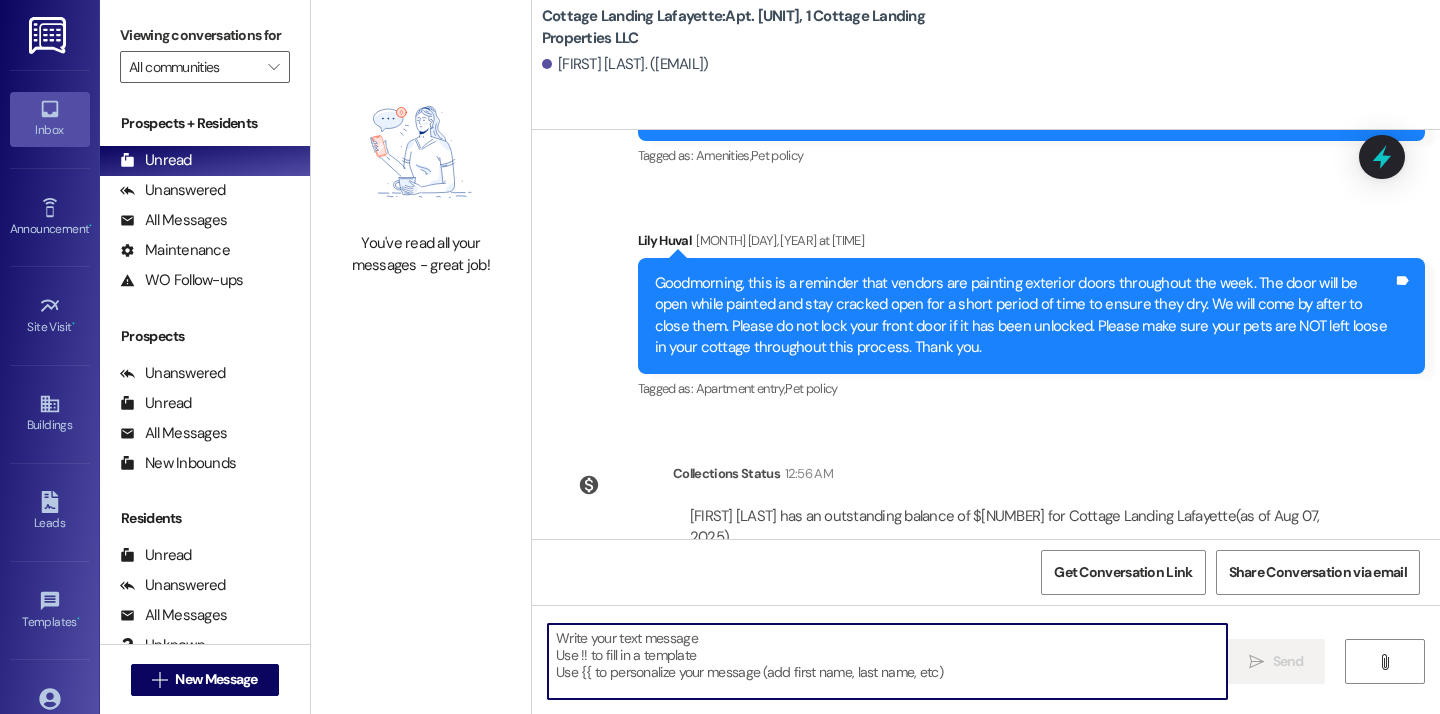 scroll, scrollTop: 17076, scrollLeft: 0, axis: vertical 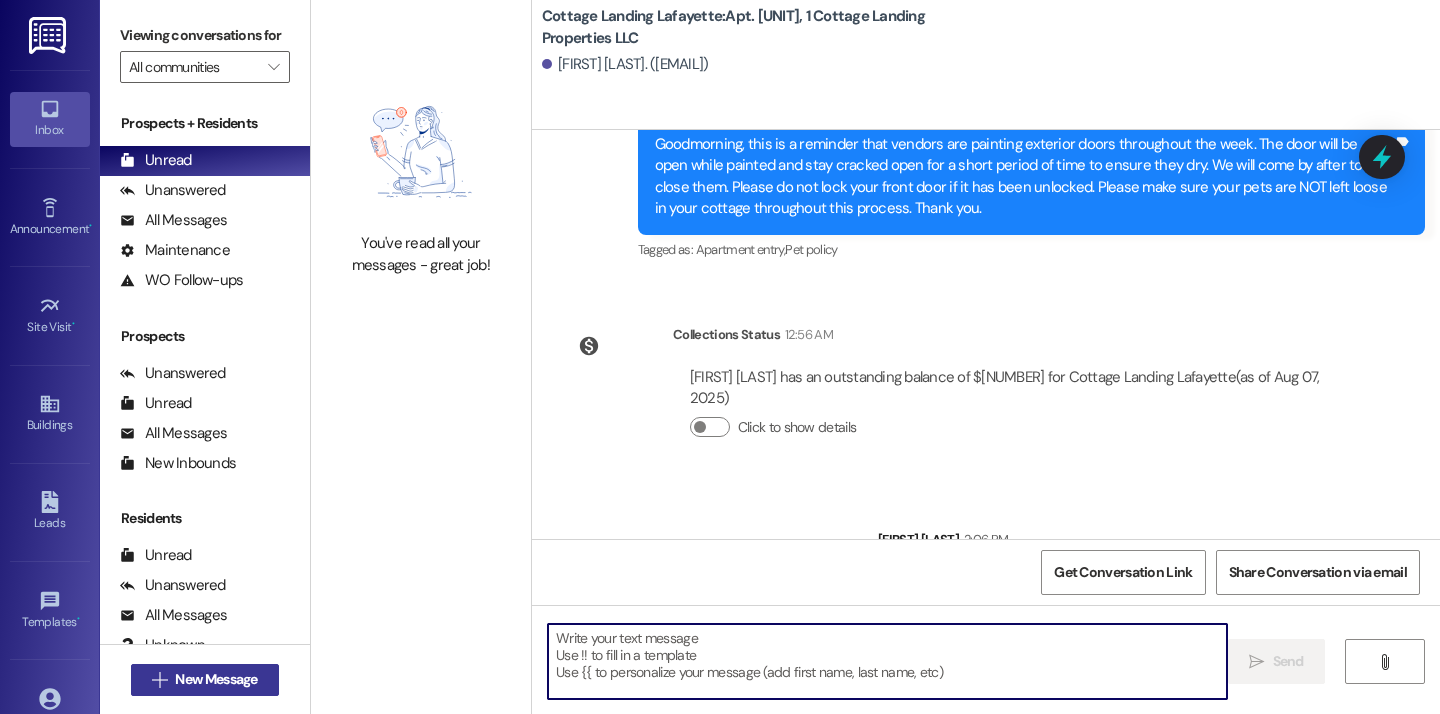 click on " New Message" at bounding box center (205, 680) 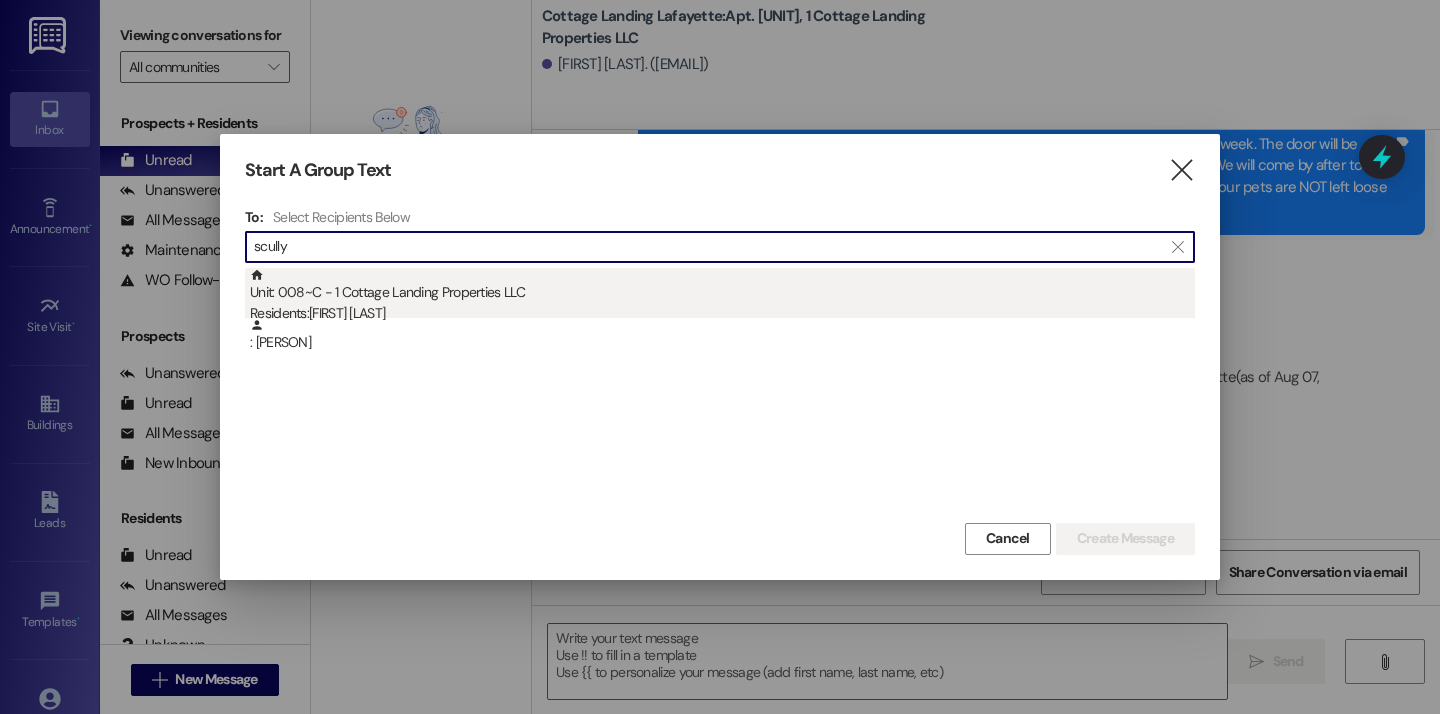 type on "scully" 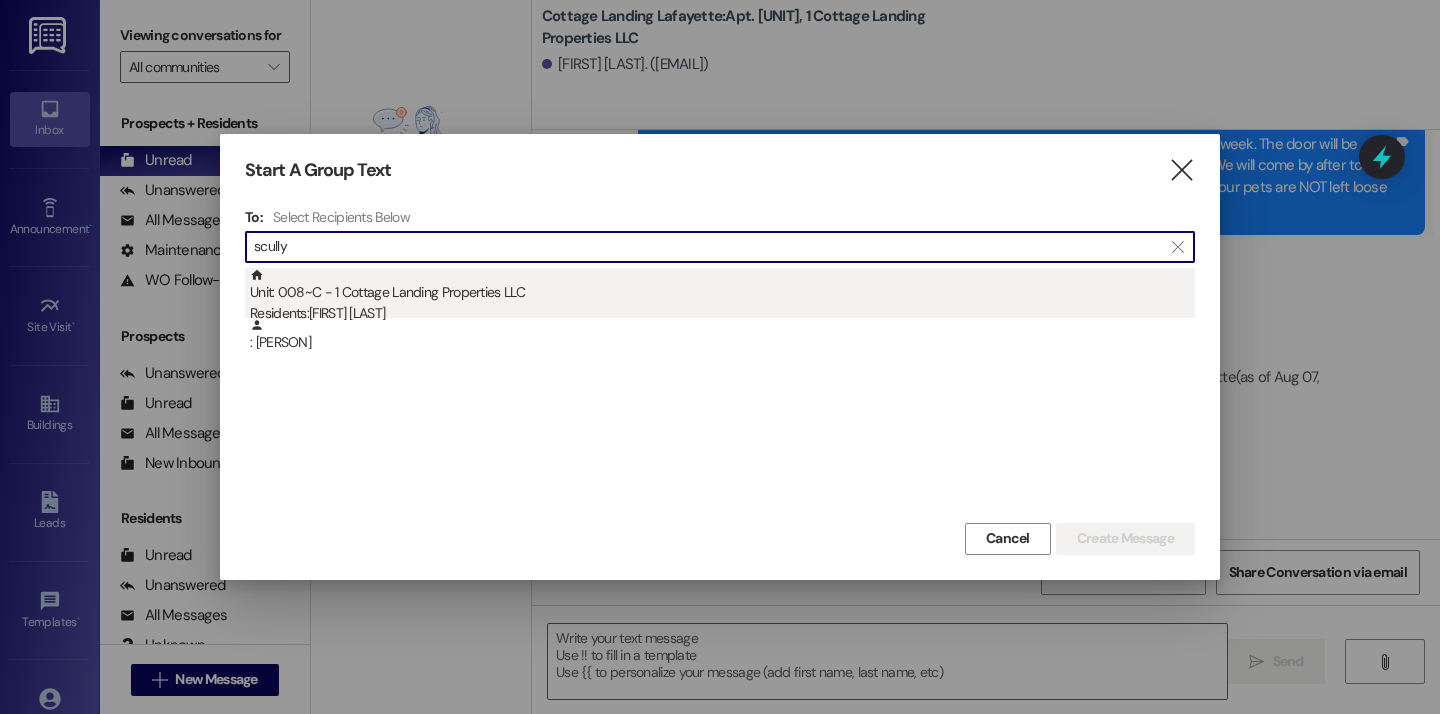 click on "Residents:  Chase Scully" at bounding box center (722, 313) 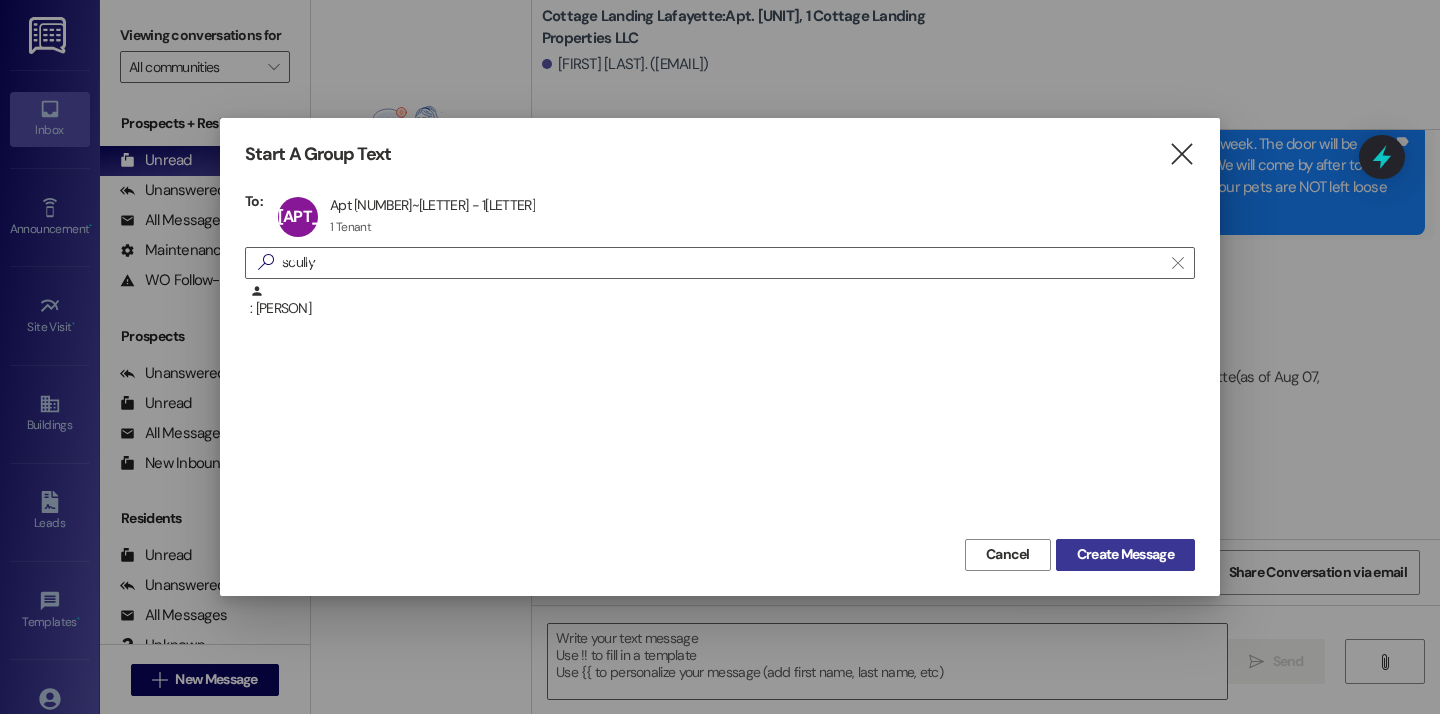 click on "Create Message" at bounding box center [1125, 554] 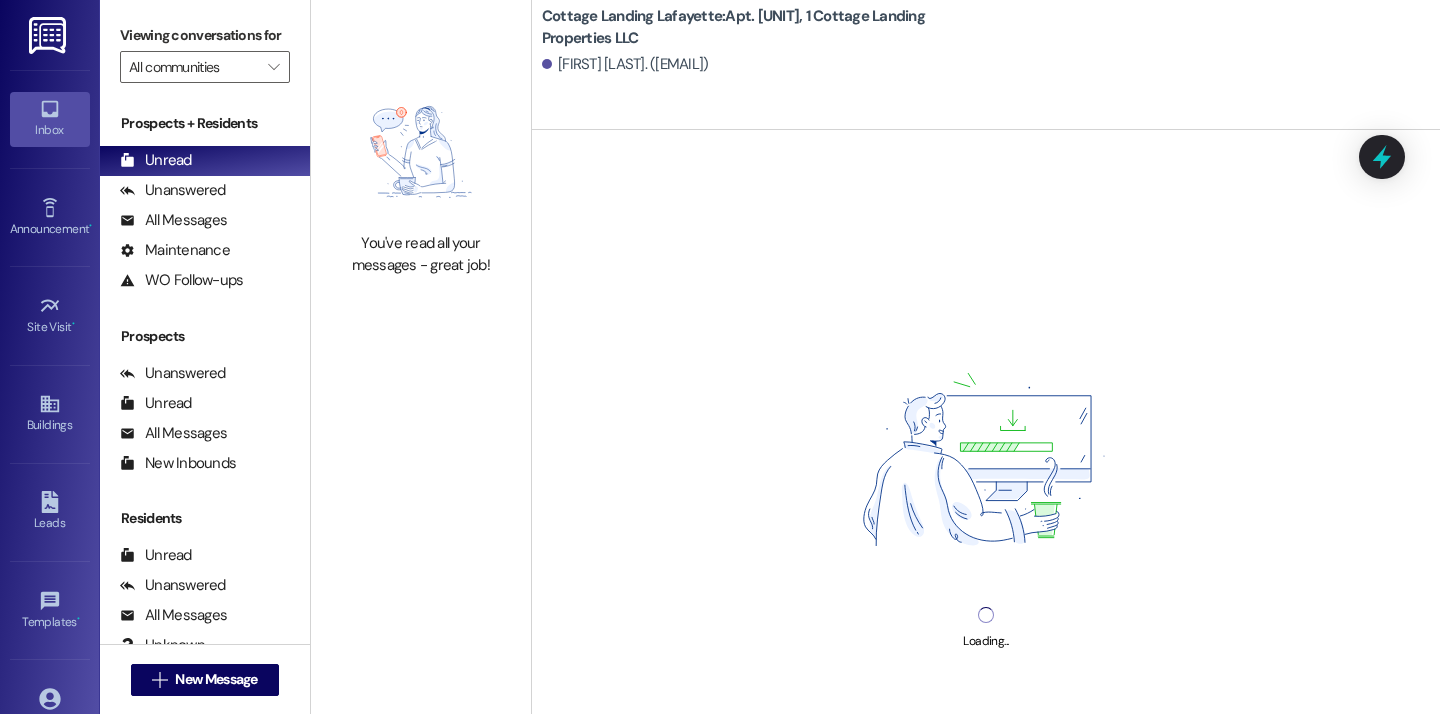 click on "Loading..." at bounding box center [986, 487] 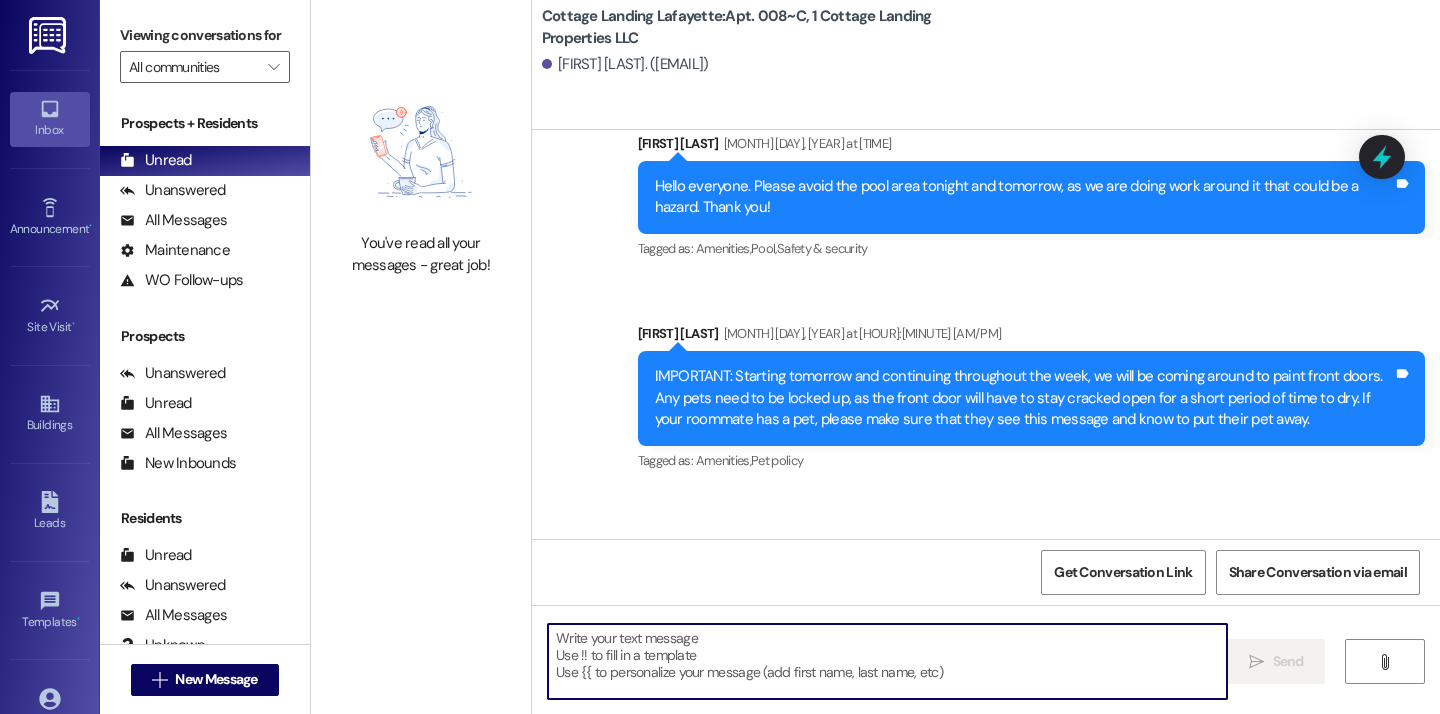 scroll, scrollTop: 22432, scrollLeft: 0, axis: vertical 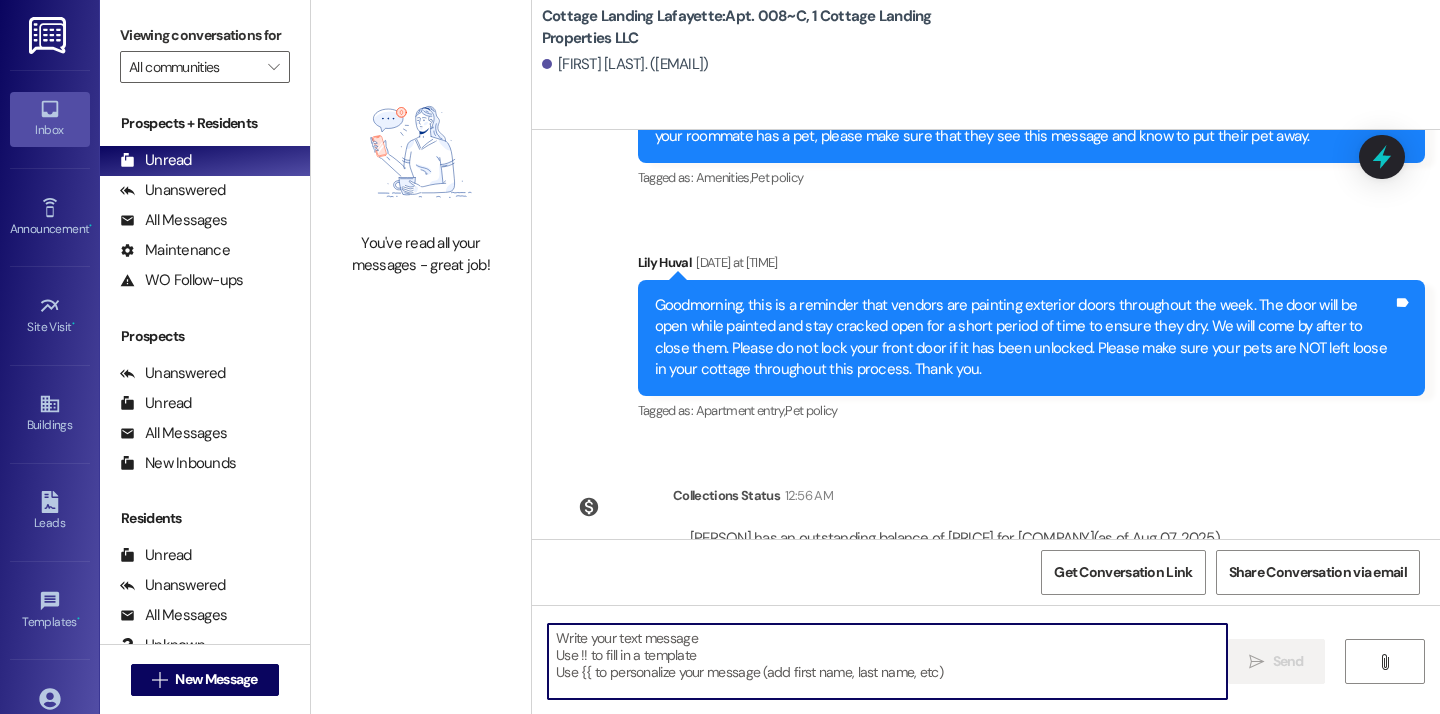 click at bounding box center (887, 661) 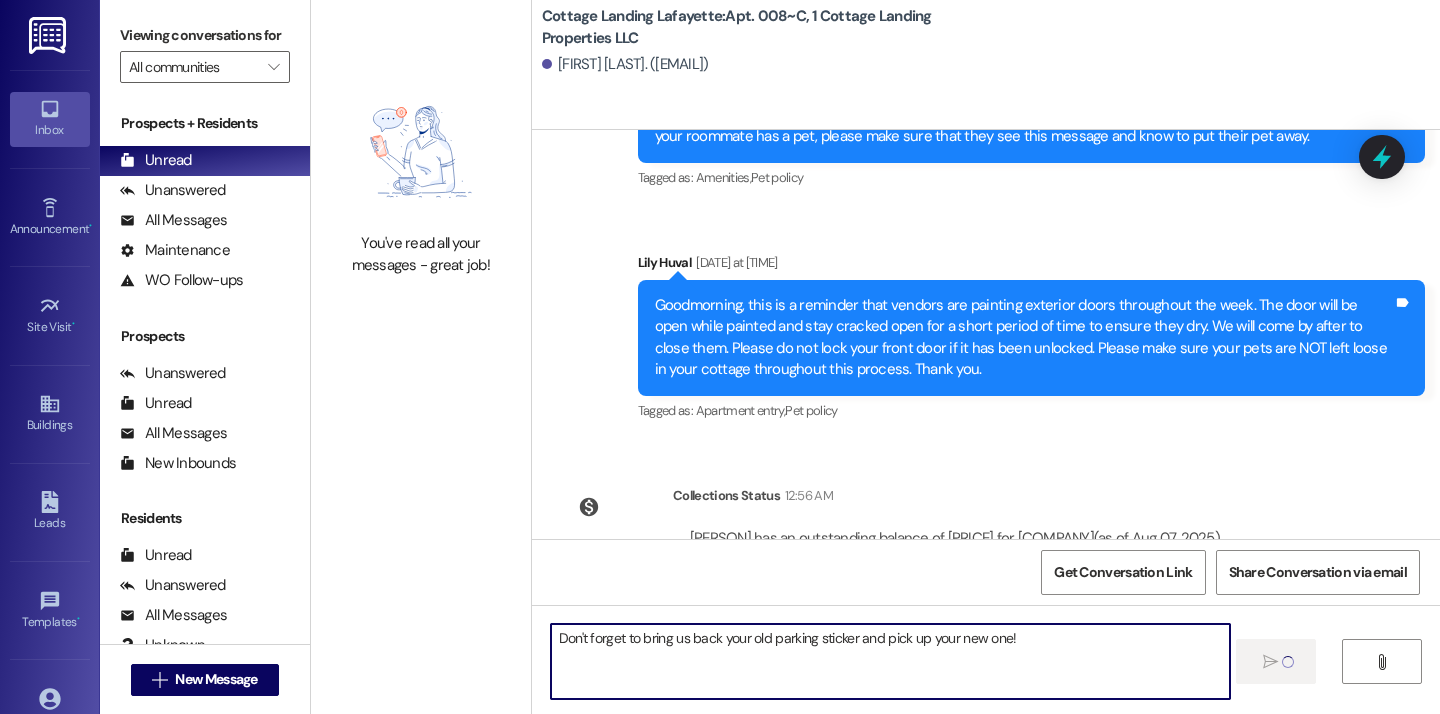 type 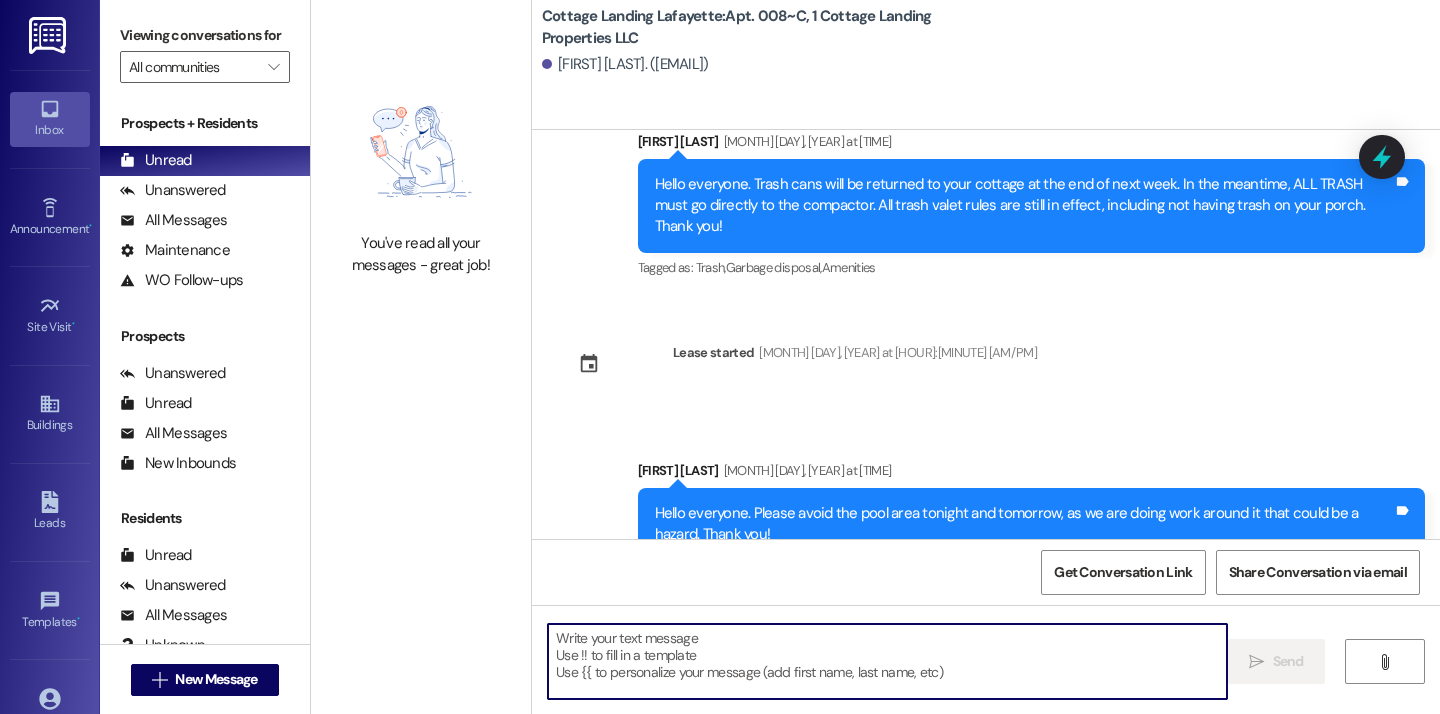 scroll, scrollTop: 22572, scrollLeft: 0, axis: vertical 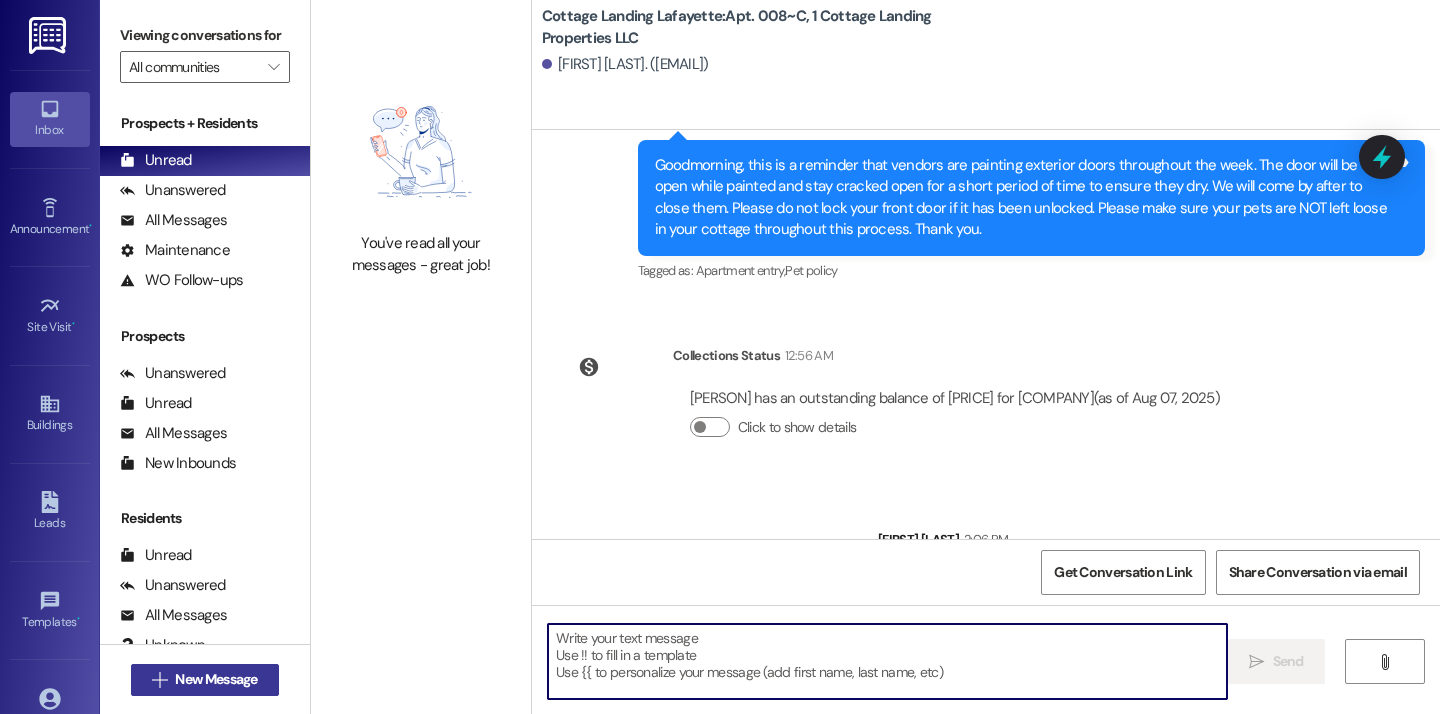 click on " New Message" at bounding box center (205, 680) 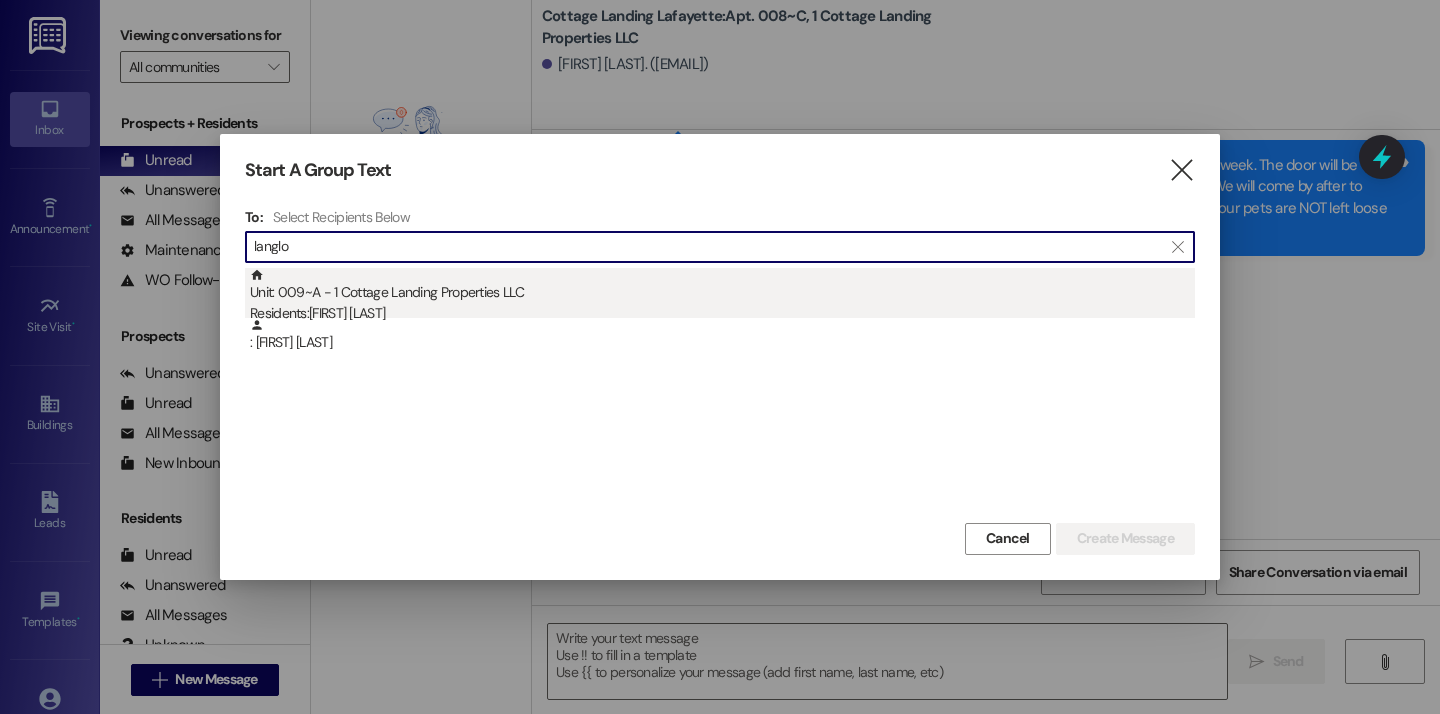 type on "langlo" 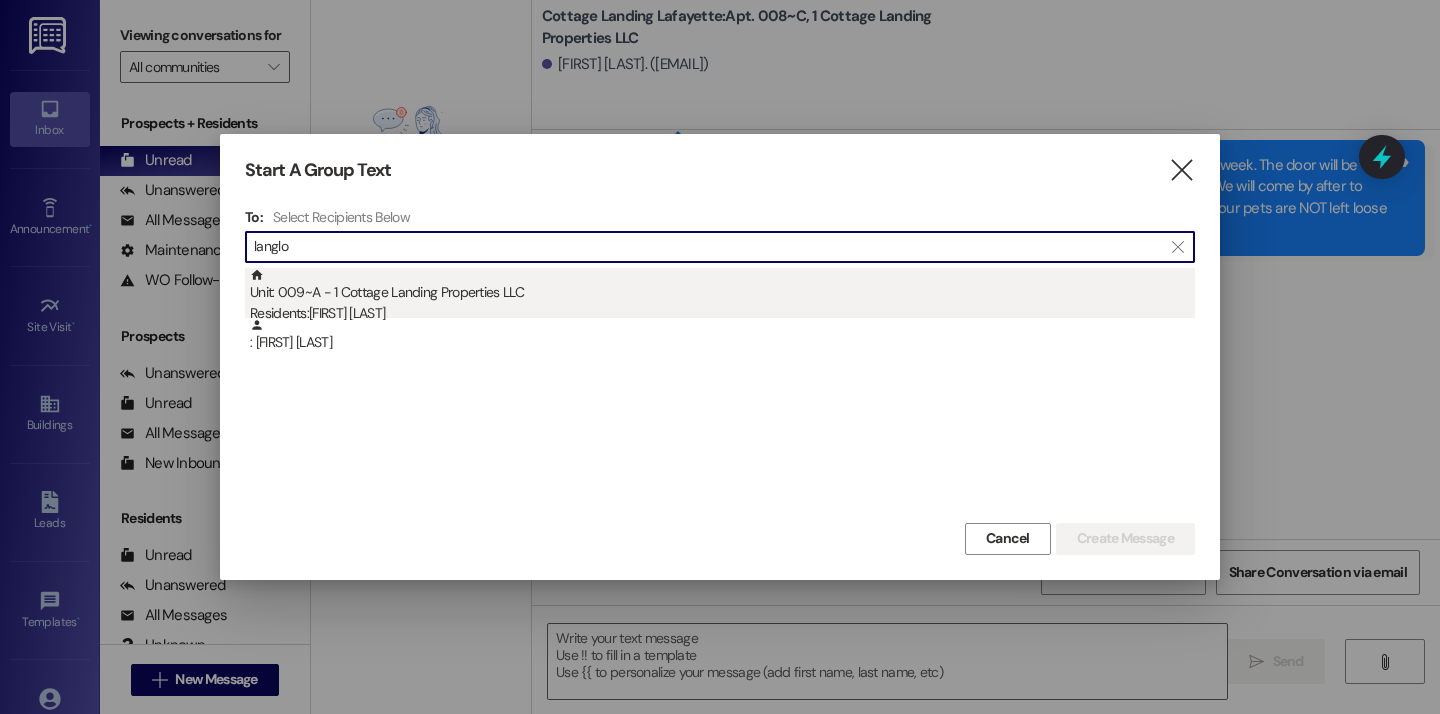 click on "Unit: 009~A - 1 Cottage Landing Properties LLC Residents:  Gavin Langlois" at bounding box center [722, 296] 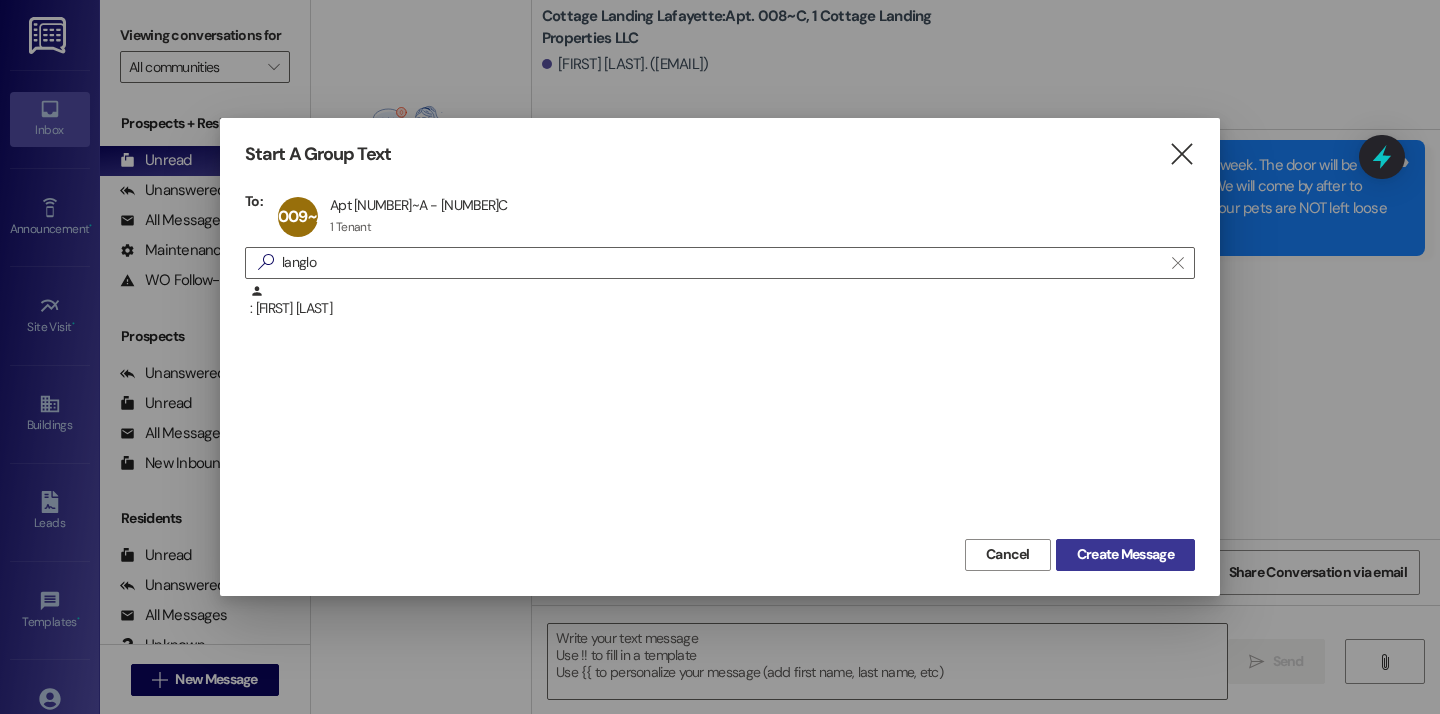 click on "Create Message" at bounding box center (1125, 555) 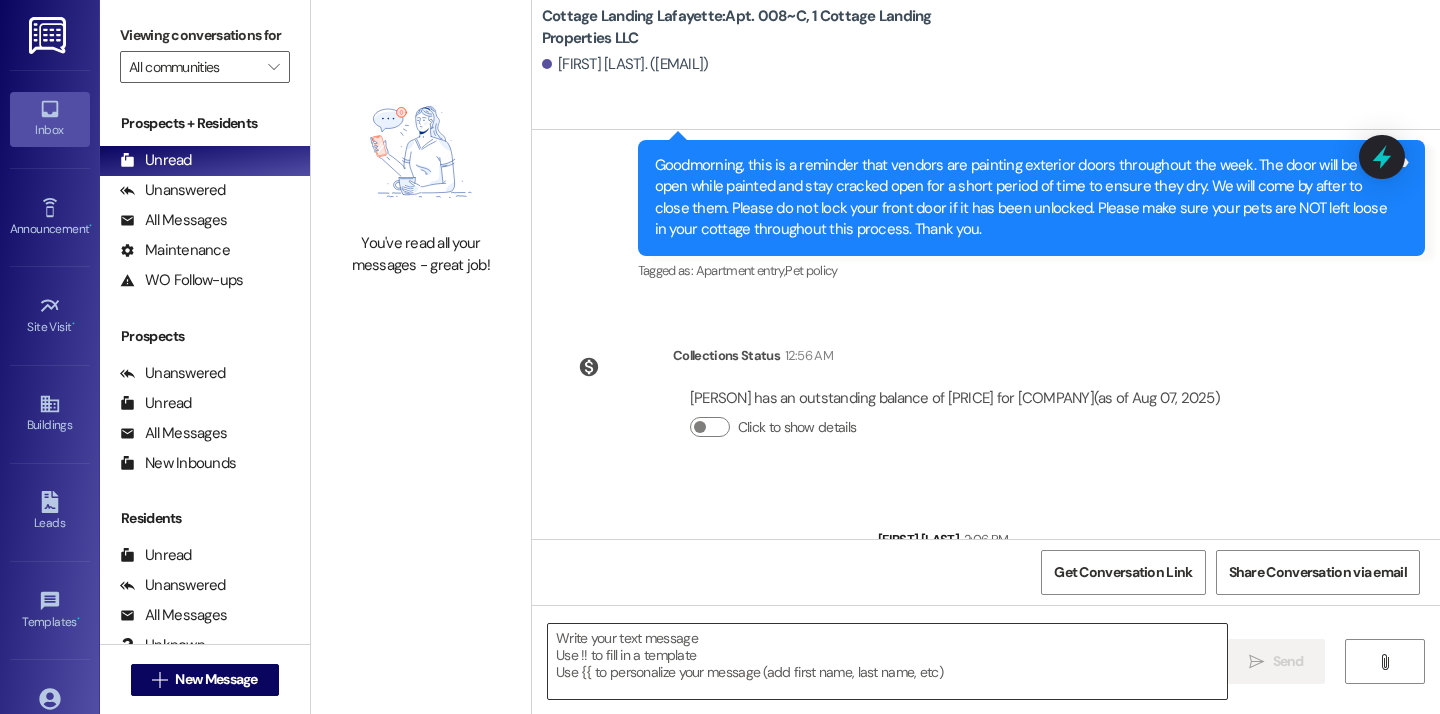 click at bounding box center (887, 661) 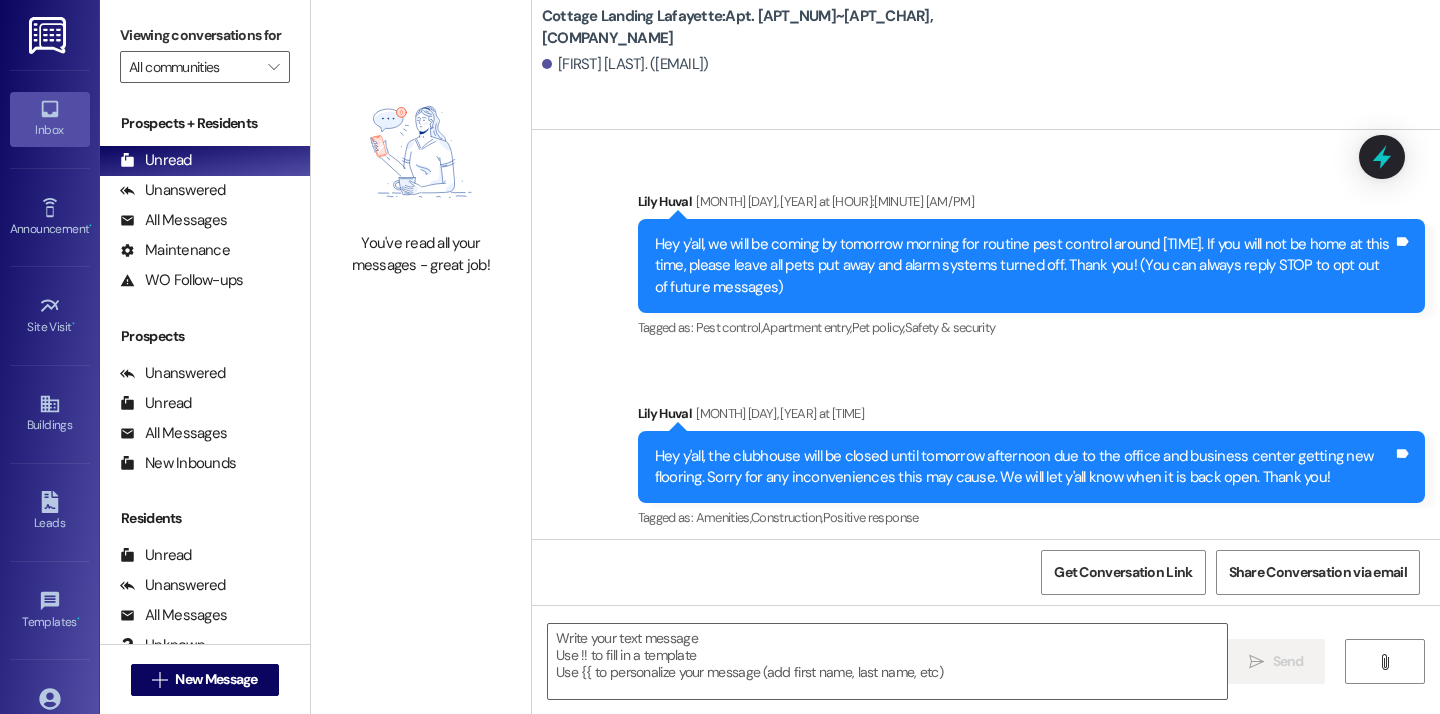 scroll, scrollTop: 24259, scrollLeft: 0, axis: vertical 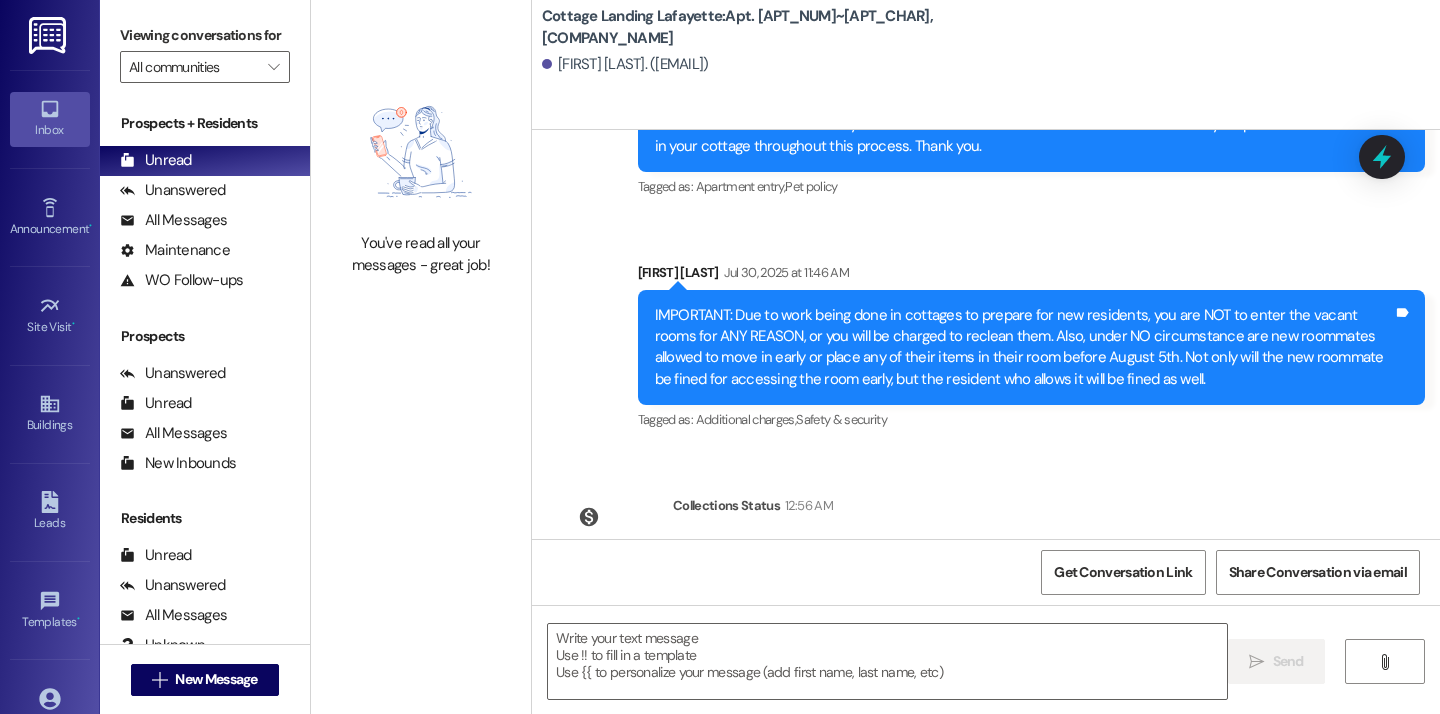click at bounding box center (887, 661) 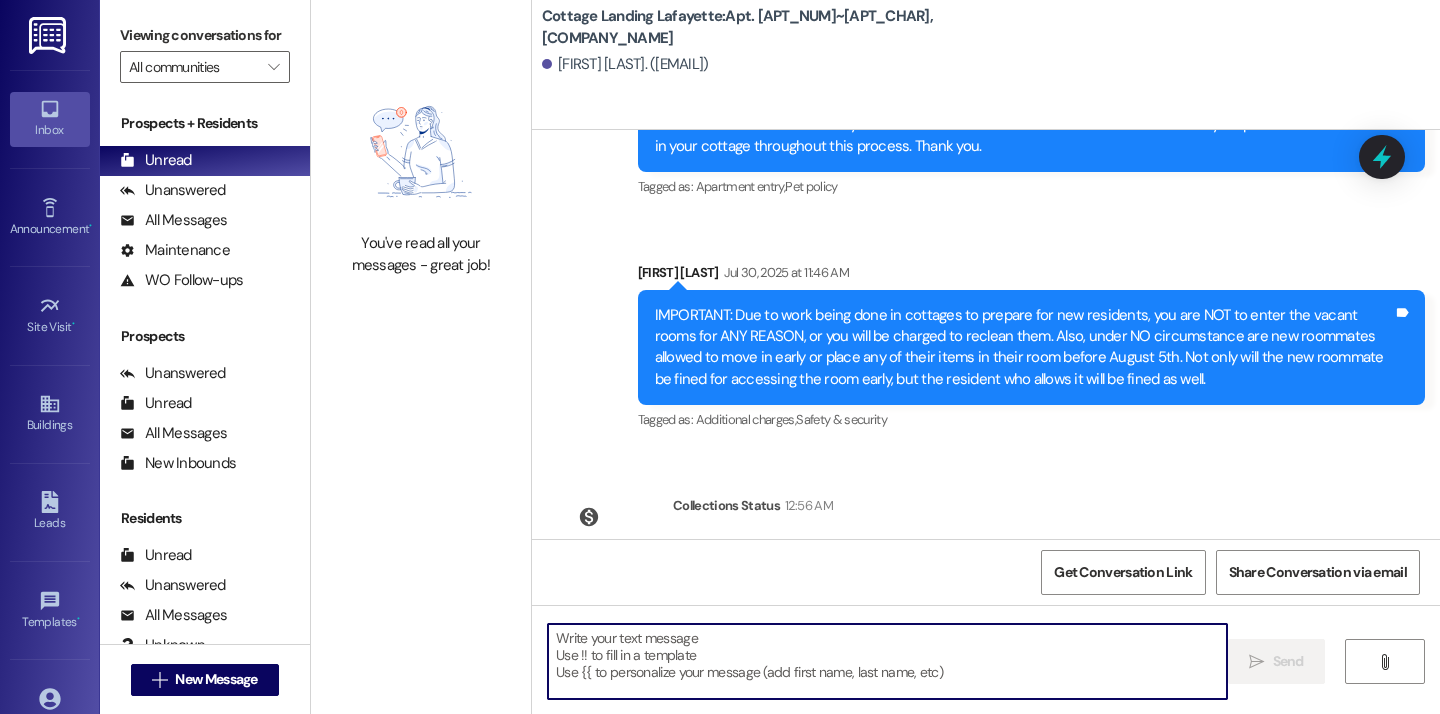 paste on "Don't forget to bring us back your old parking sticker and pick up your new one!" 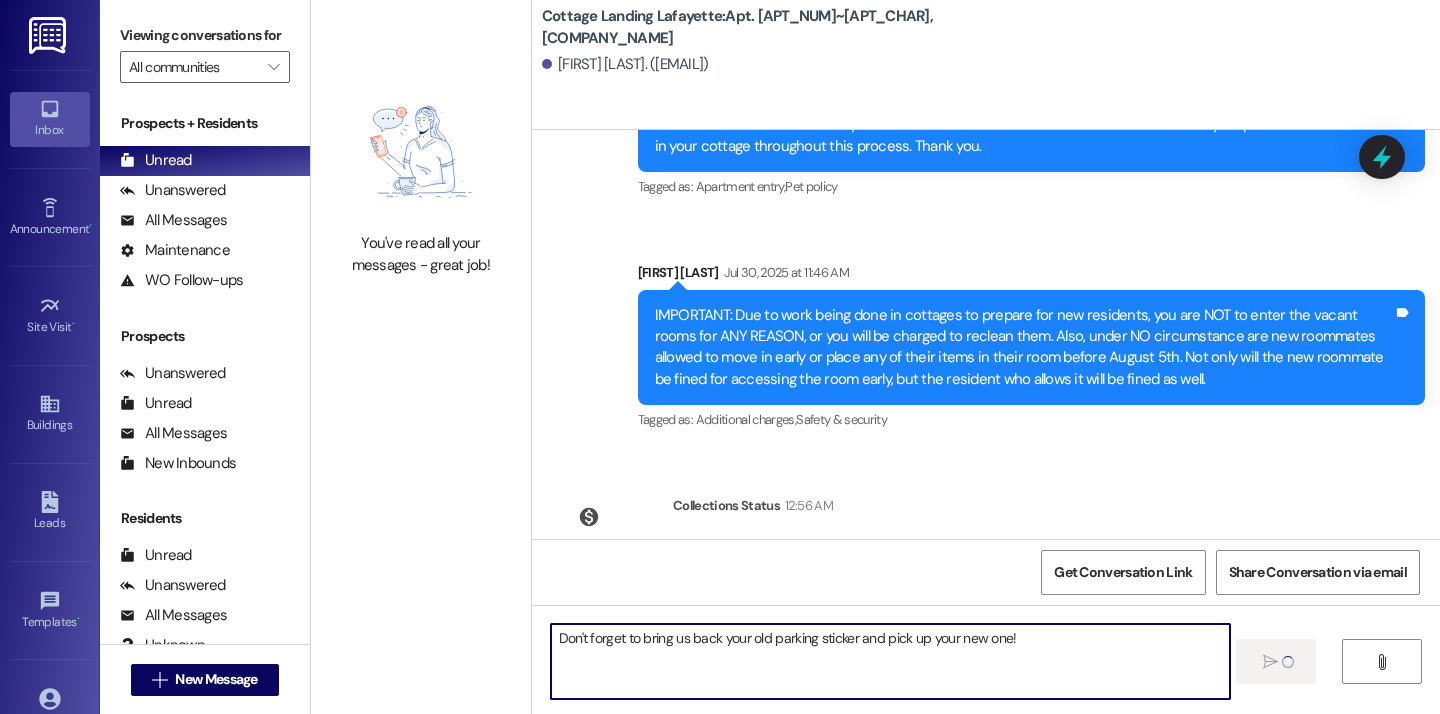 type 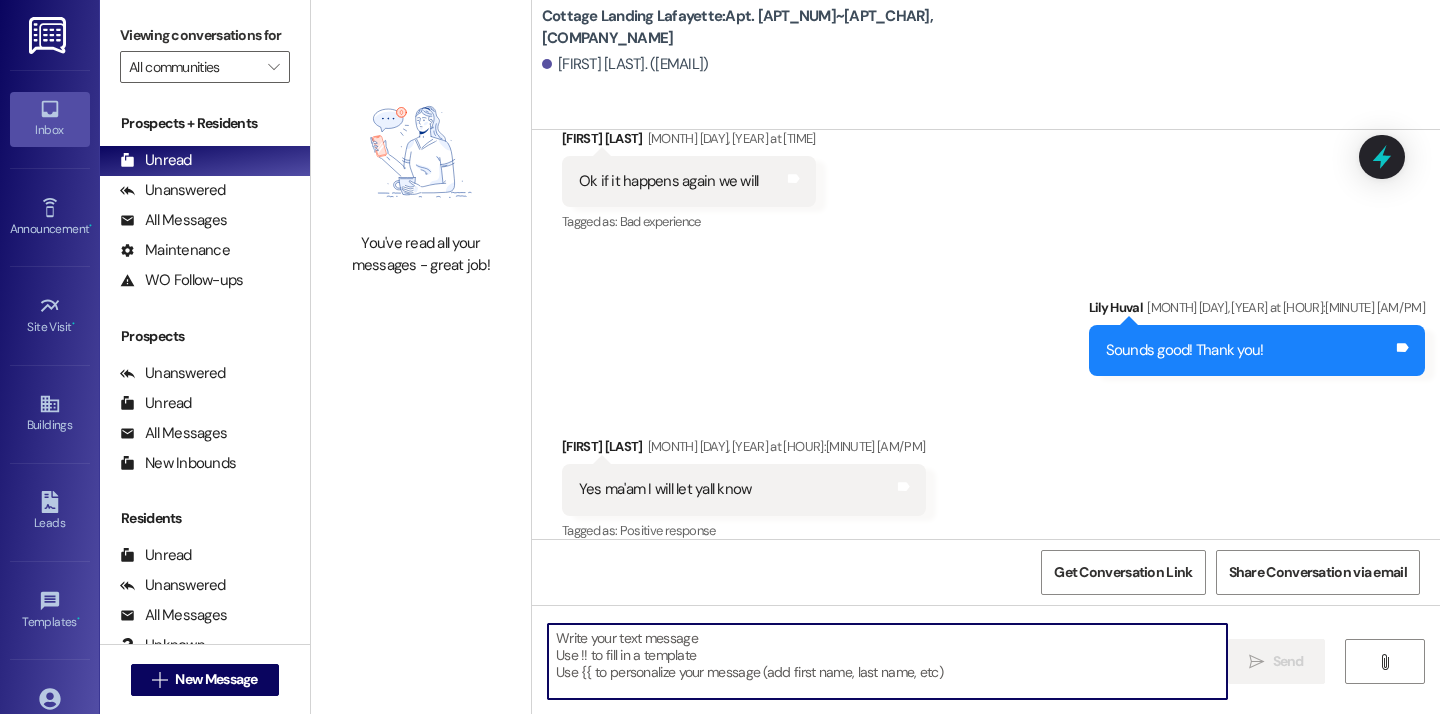 scroll, scrollTop: 17969, scrollLeft: 0, axis: vertical 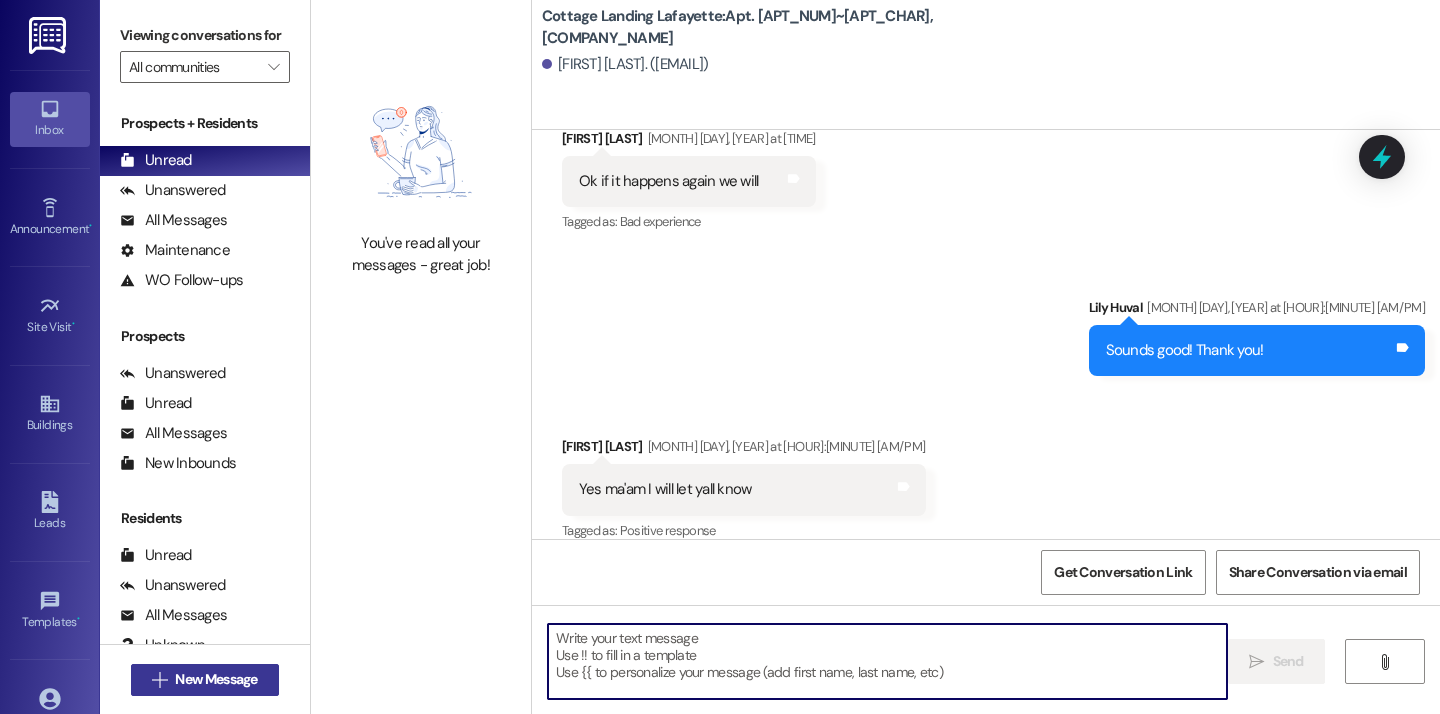 click on "New Message" at bounding box center [216, 679] 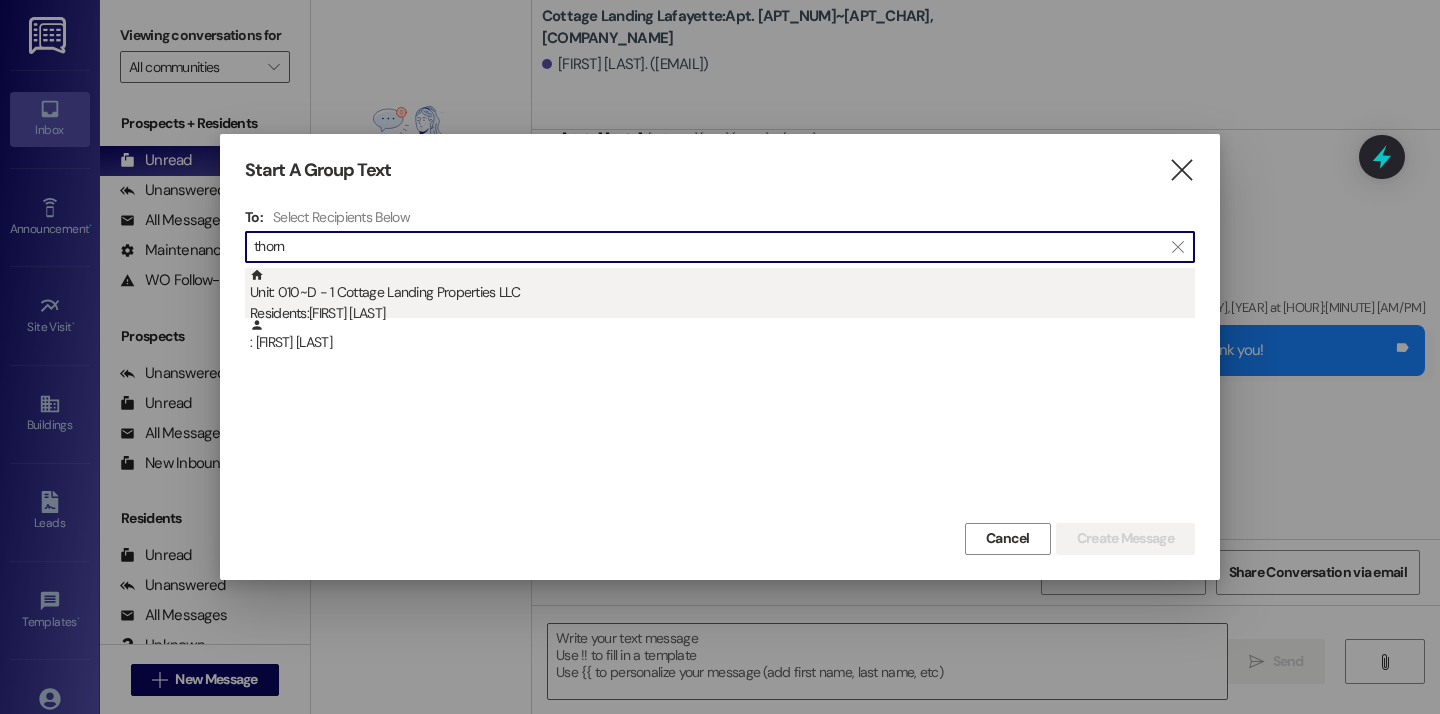 type on "thorn" 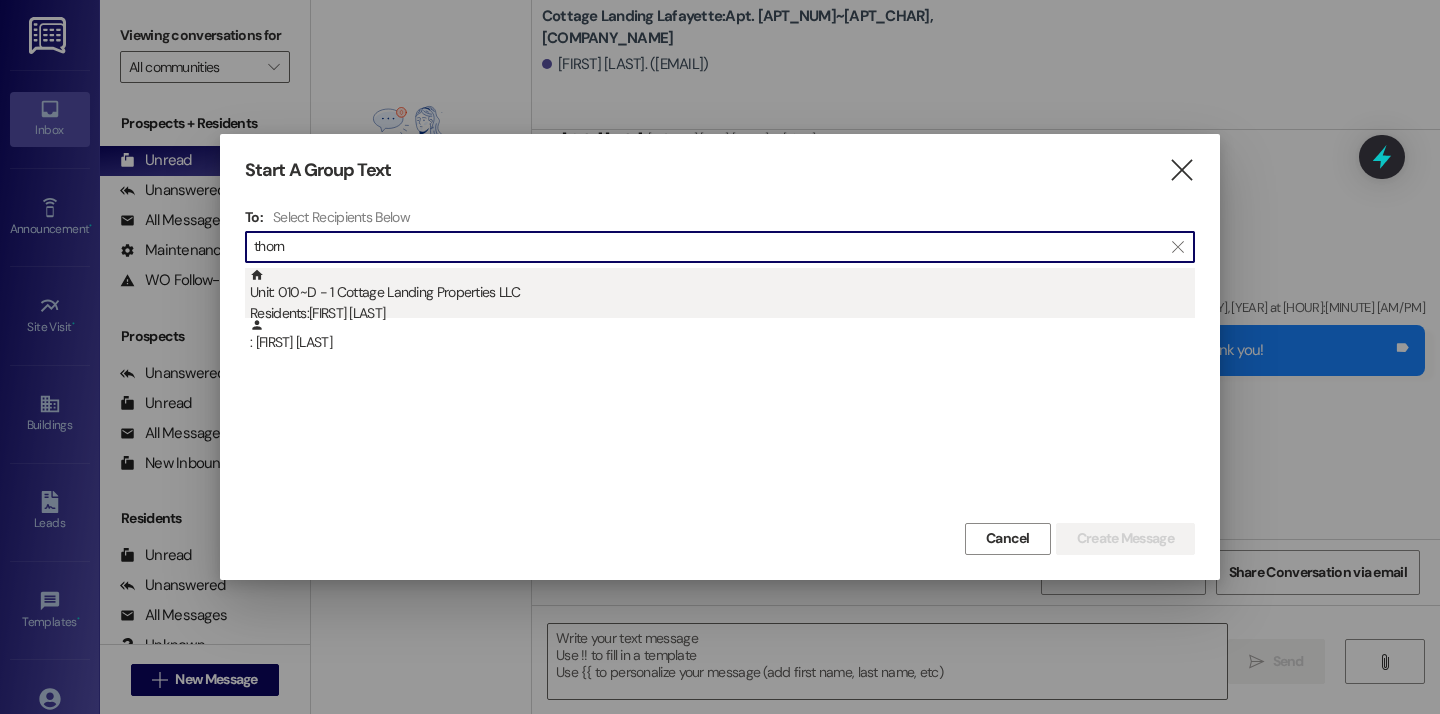 click on "Residents:  Josh Thornton" at bounding box center [722, 313] 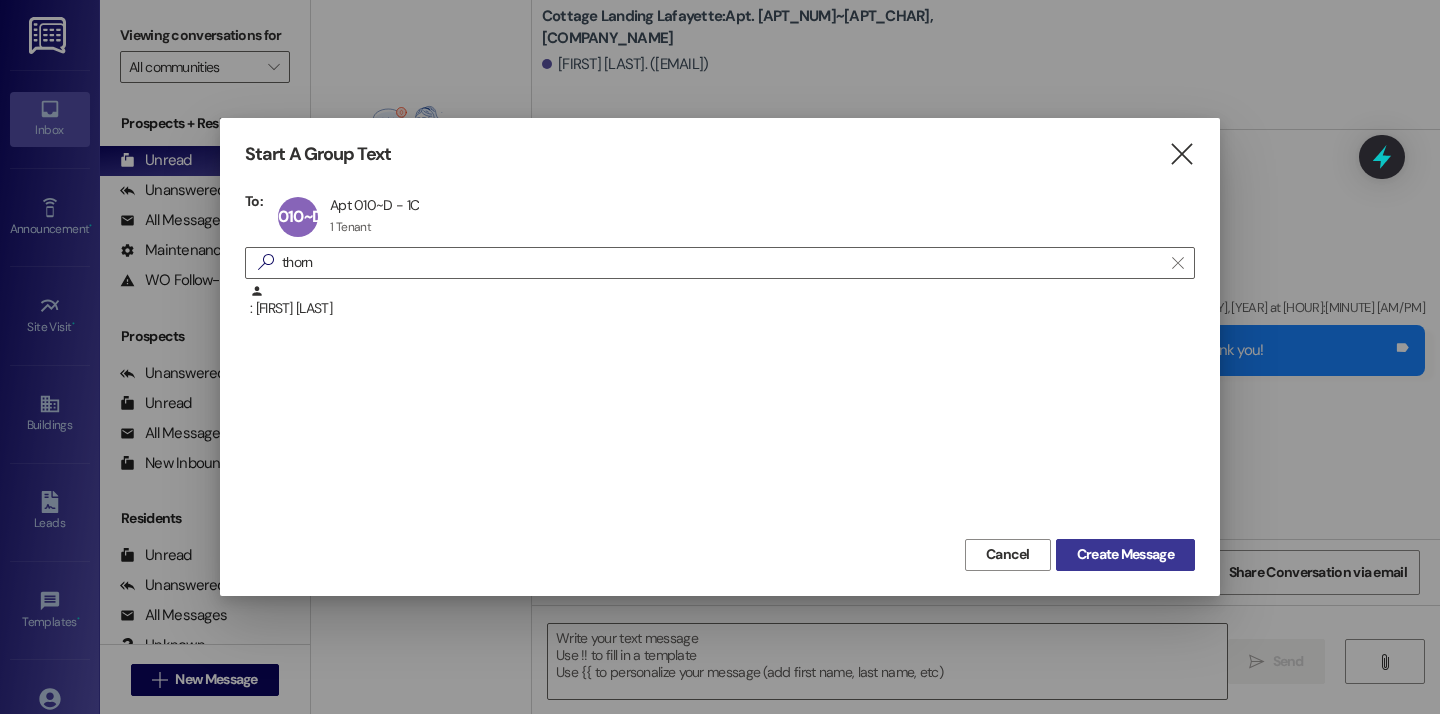 click on "Create Message" at bounding box center [1125, 554] 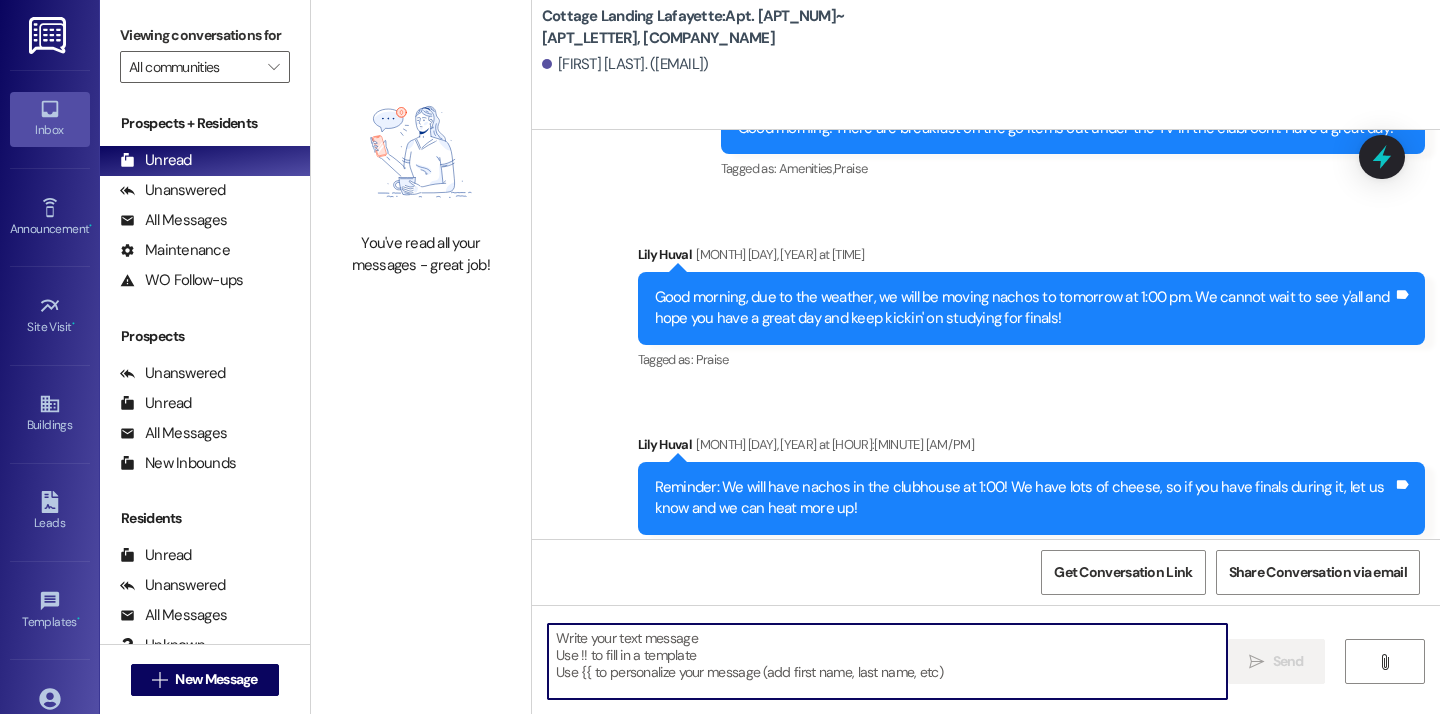 click at bounding box center (887, 661) 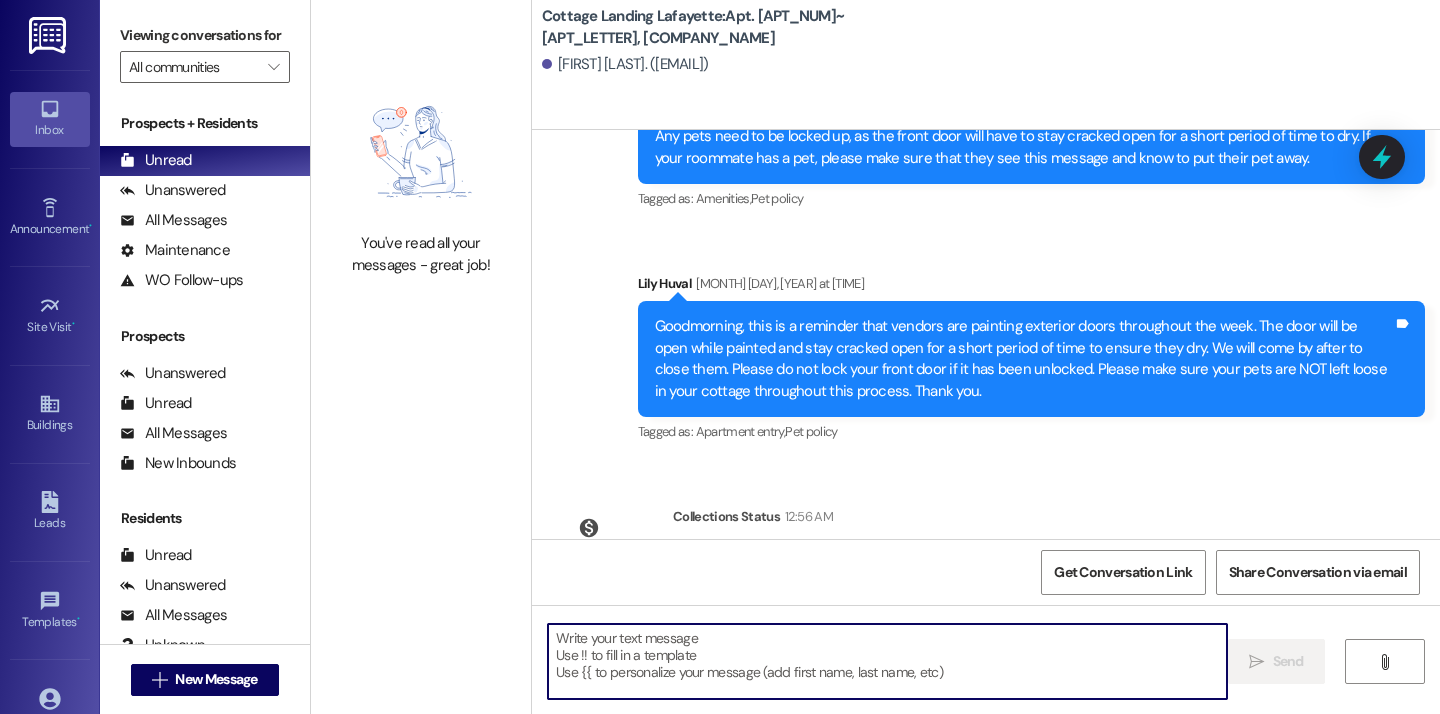 paste on "Don't forget to bring us back your old parking sticker and pick up your new one!" 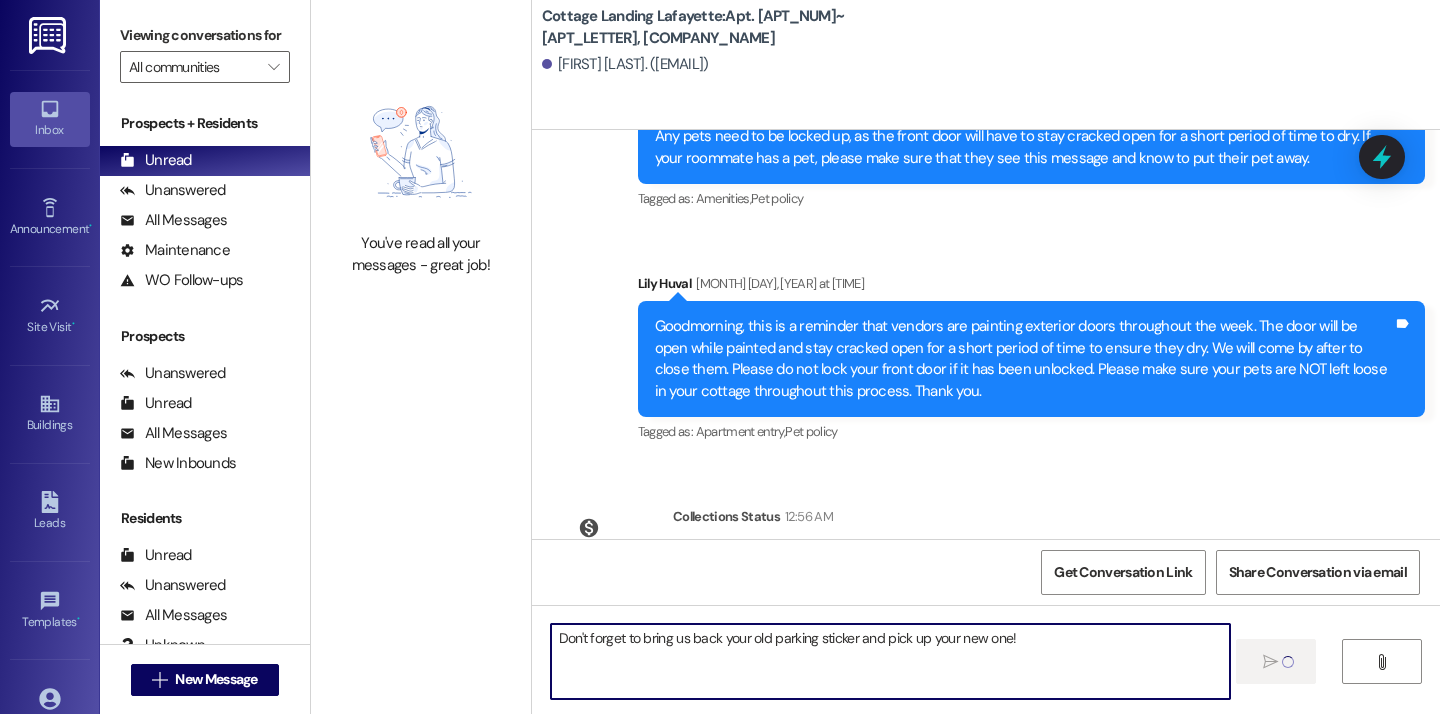 type 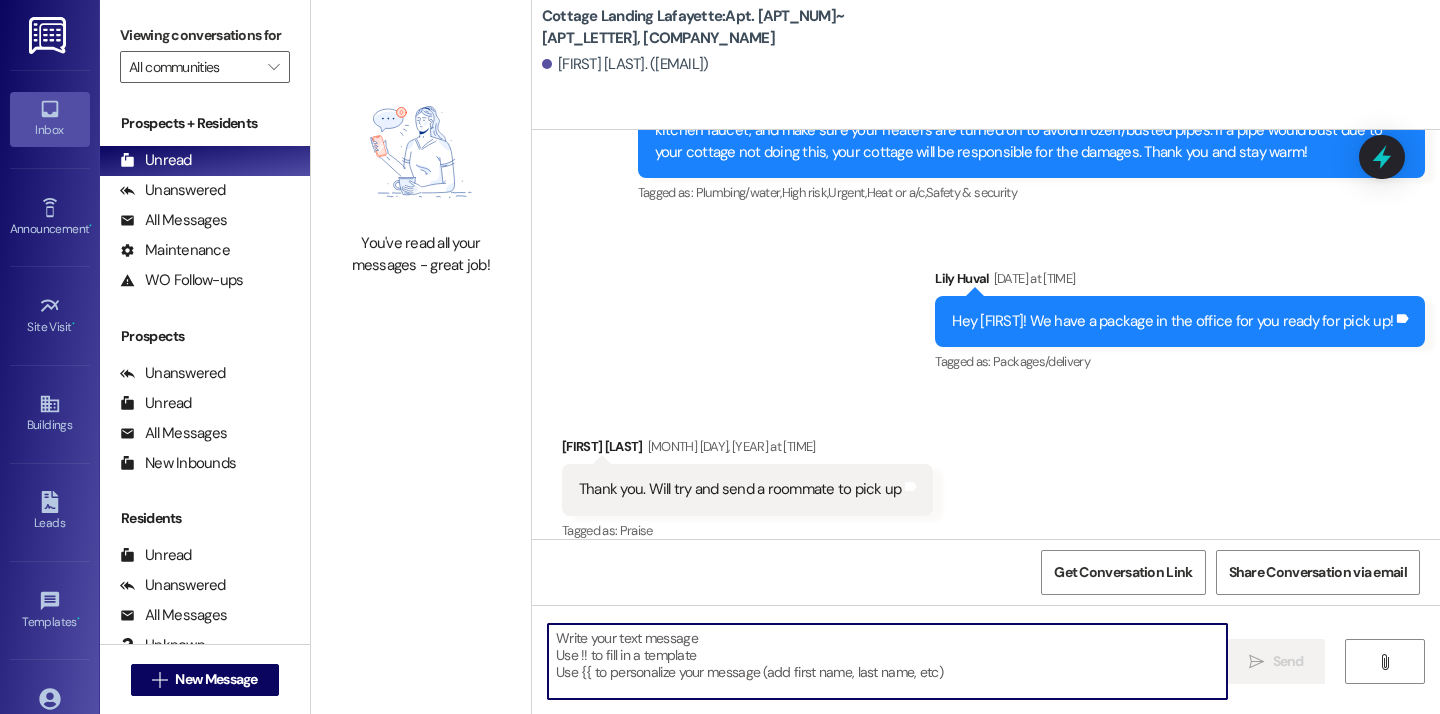 scroll, scrollTop: 13695, scrollLeft: 0, axis: vertical 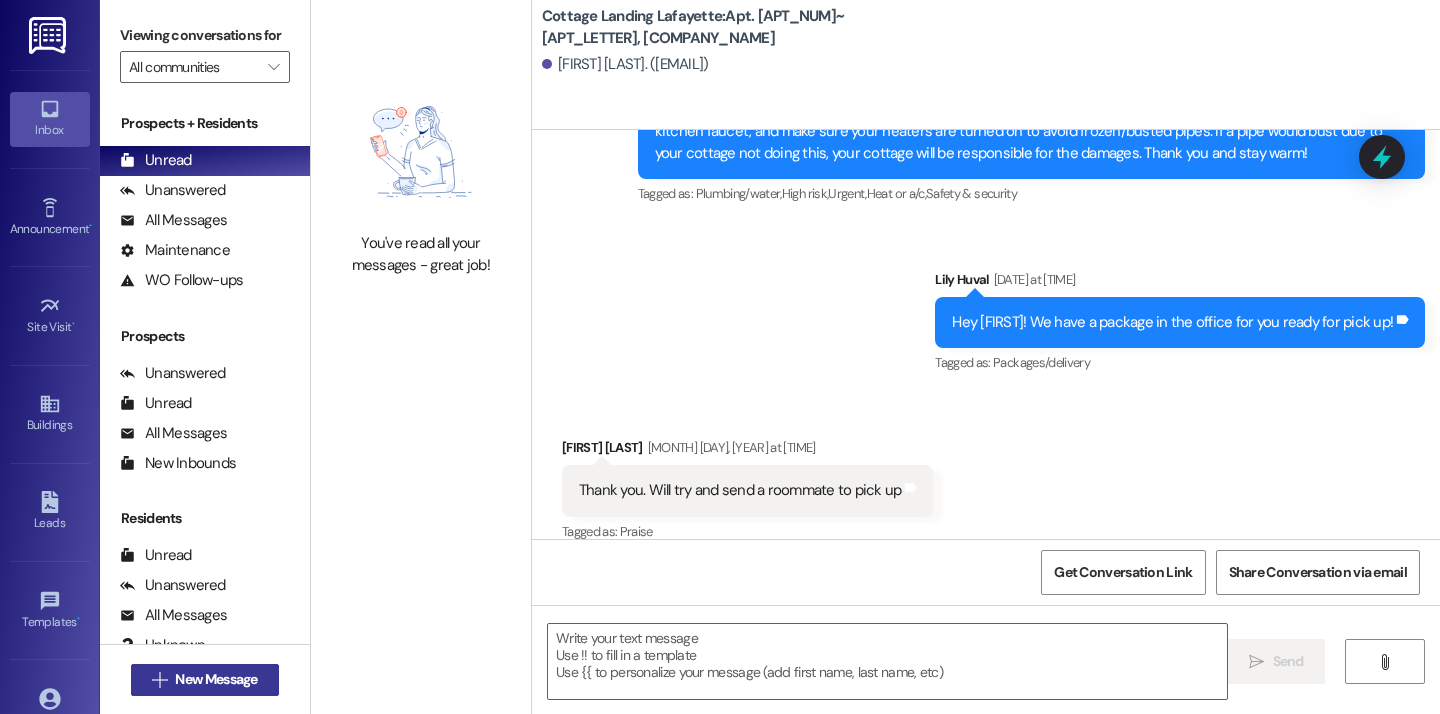 click on "New Message" at bounding box center [216, 679] 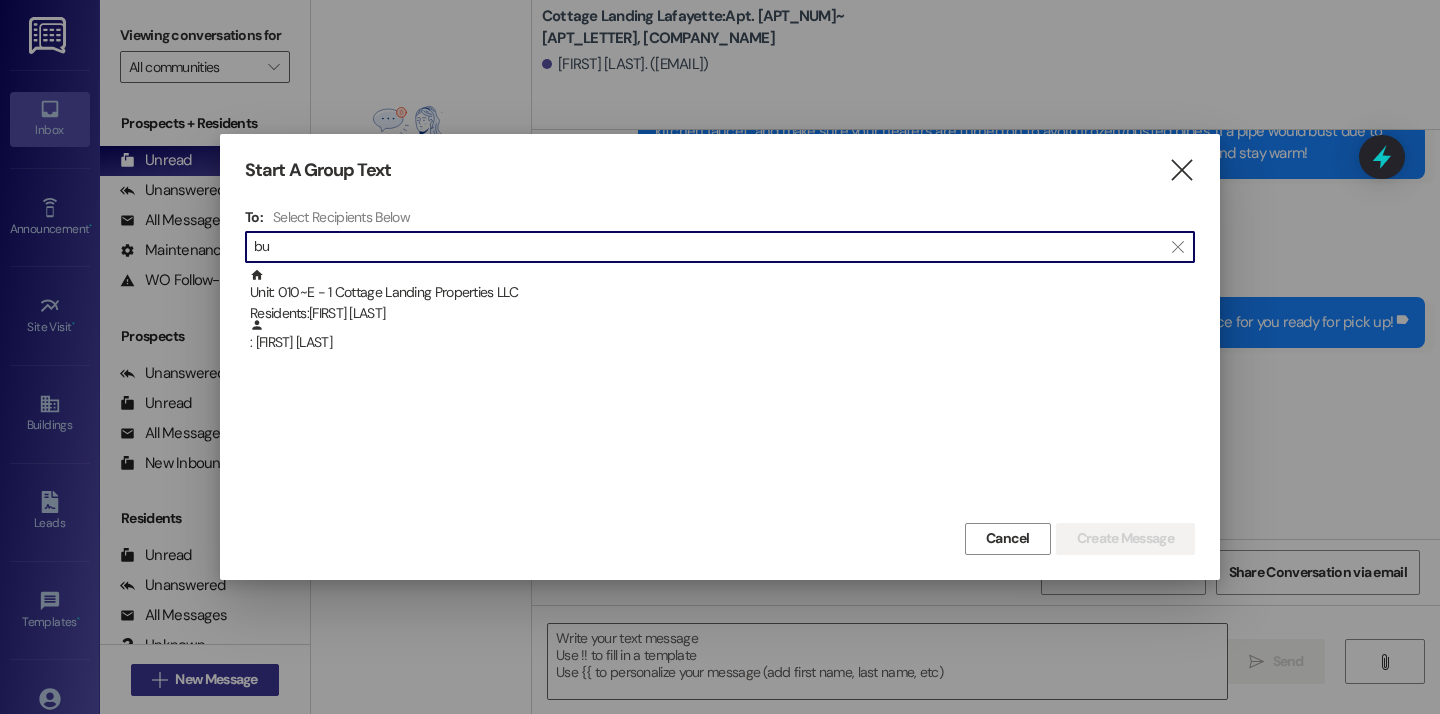 type on "b" 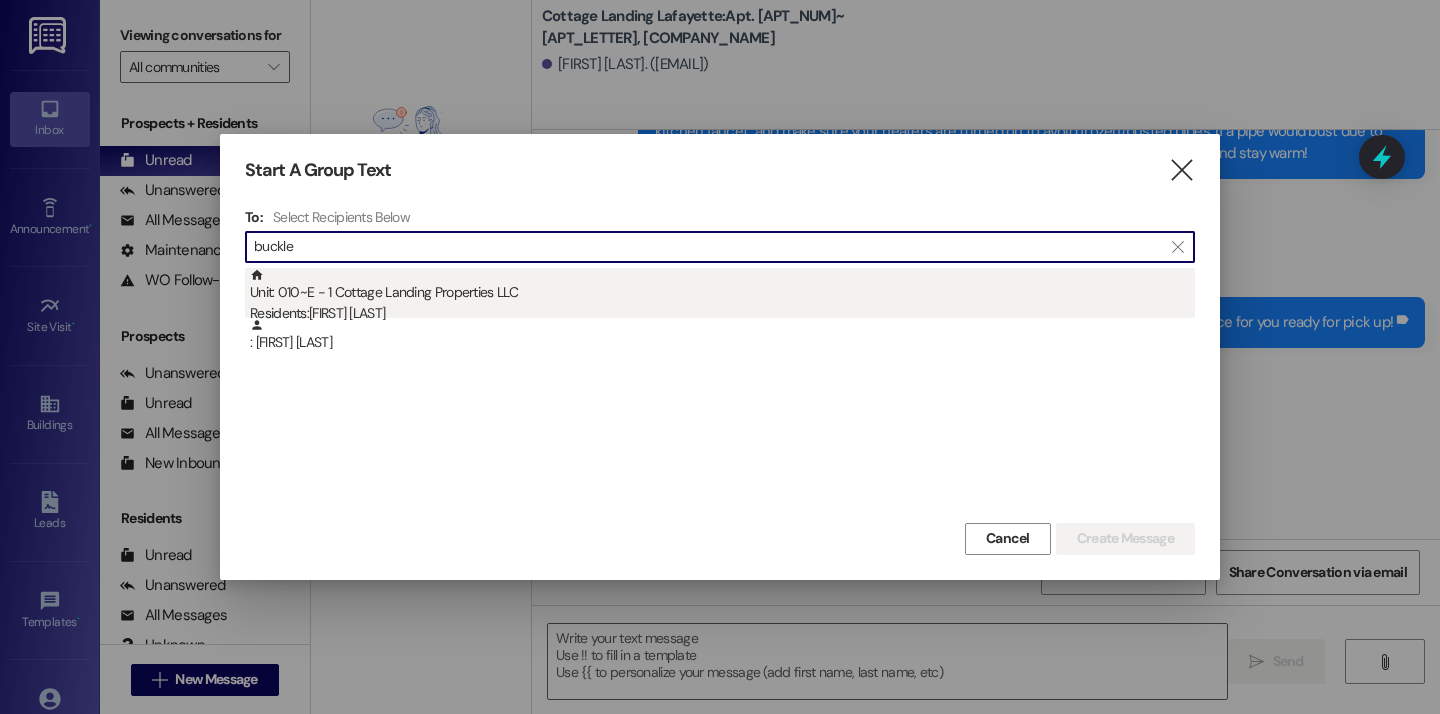 type on "buckle" 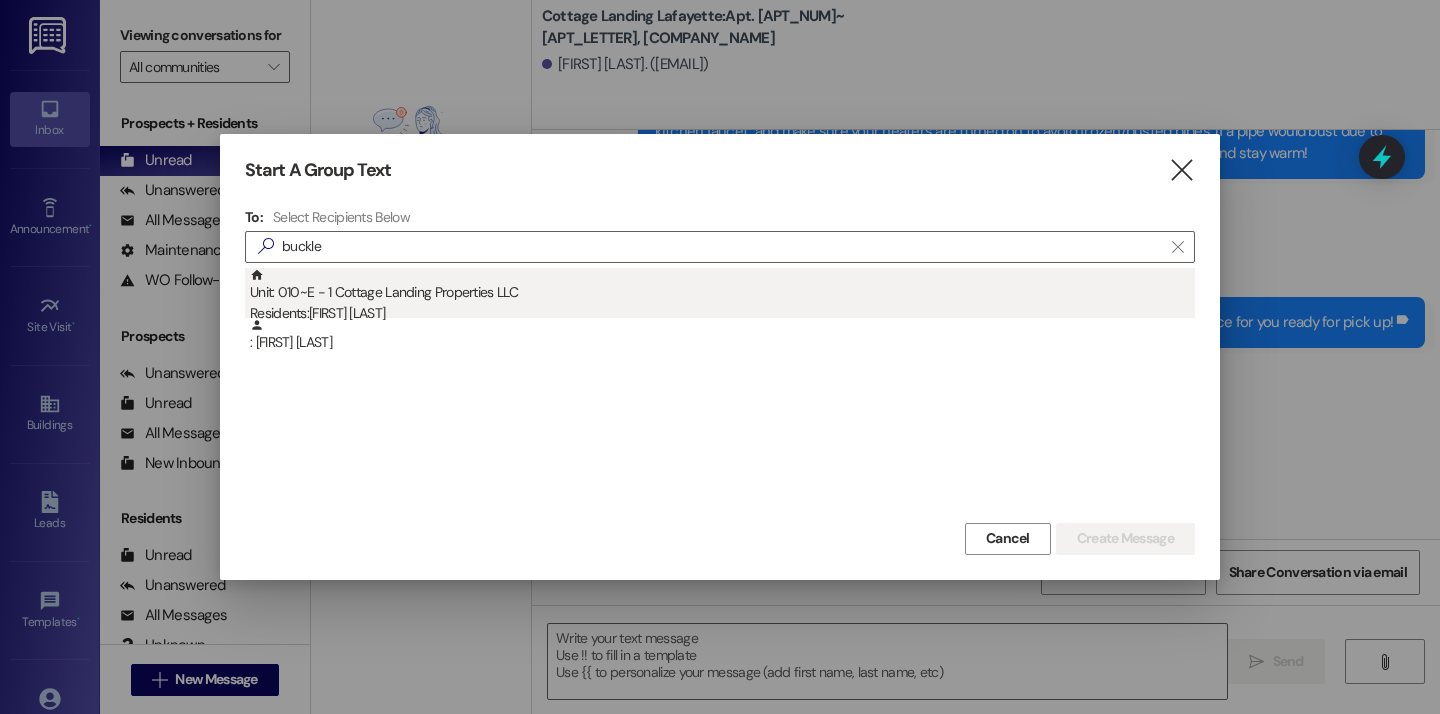 click on "Residents:  Nicholas Buckley" at bounding box center (722, 313) 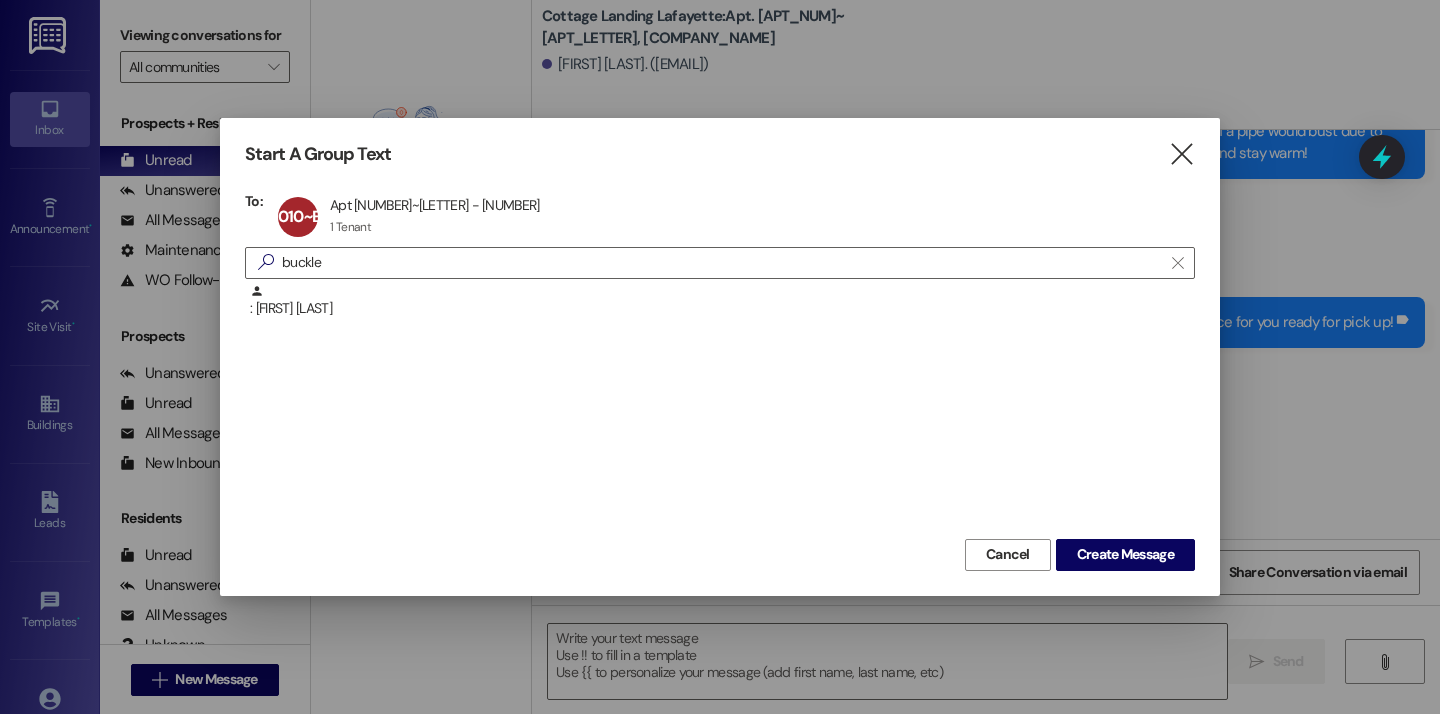 click on "Cancel Create Message" at bounding box center [720, 552] 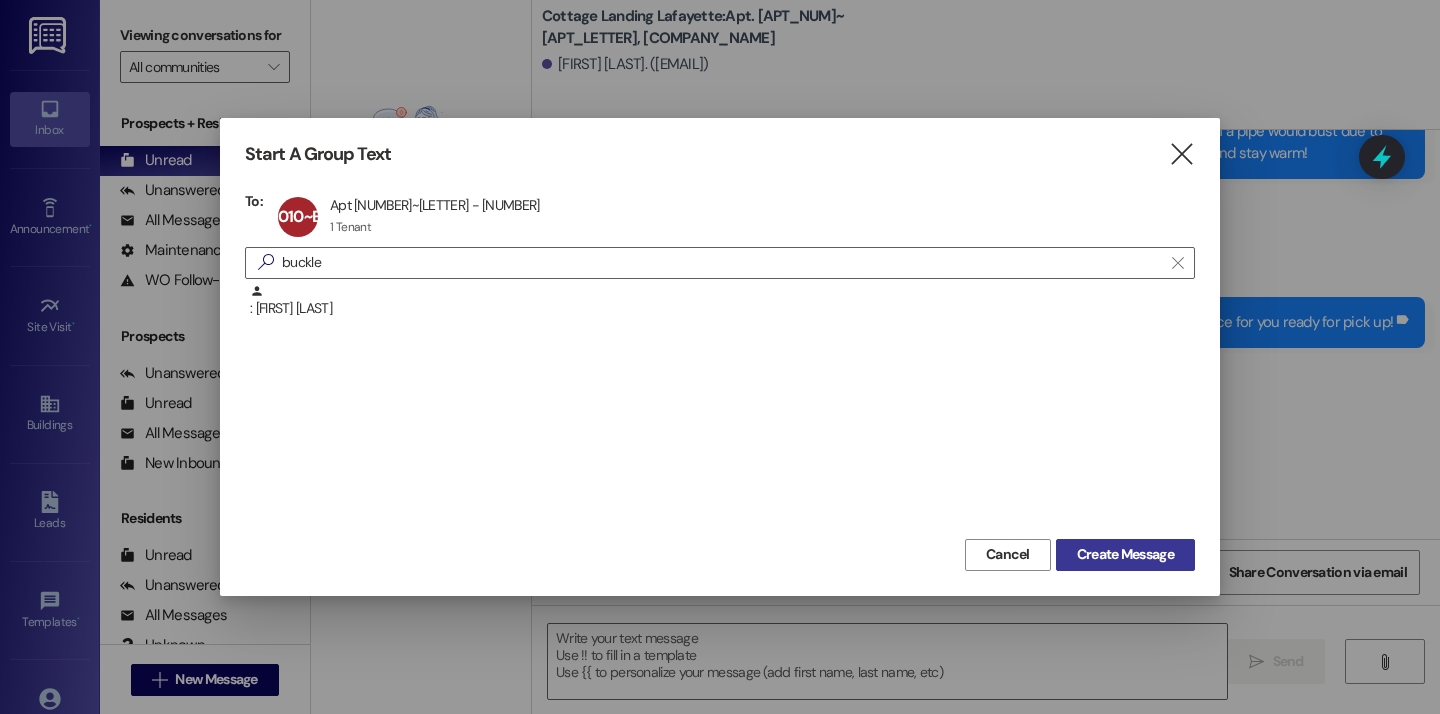 click on "Create Message" at bounding box center [1125, 554] 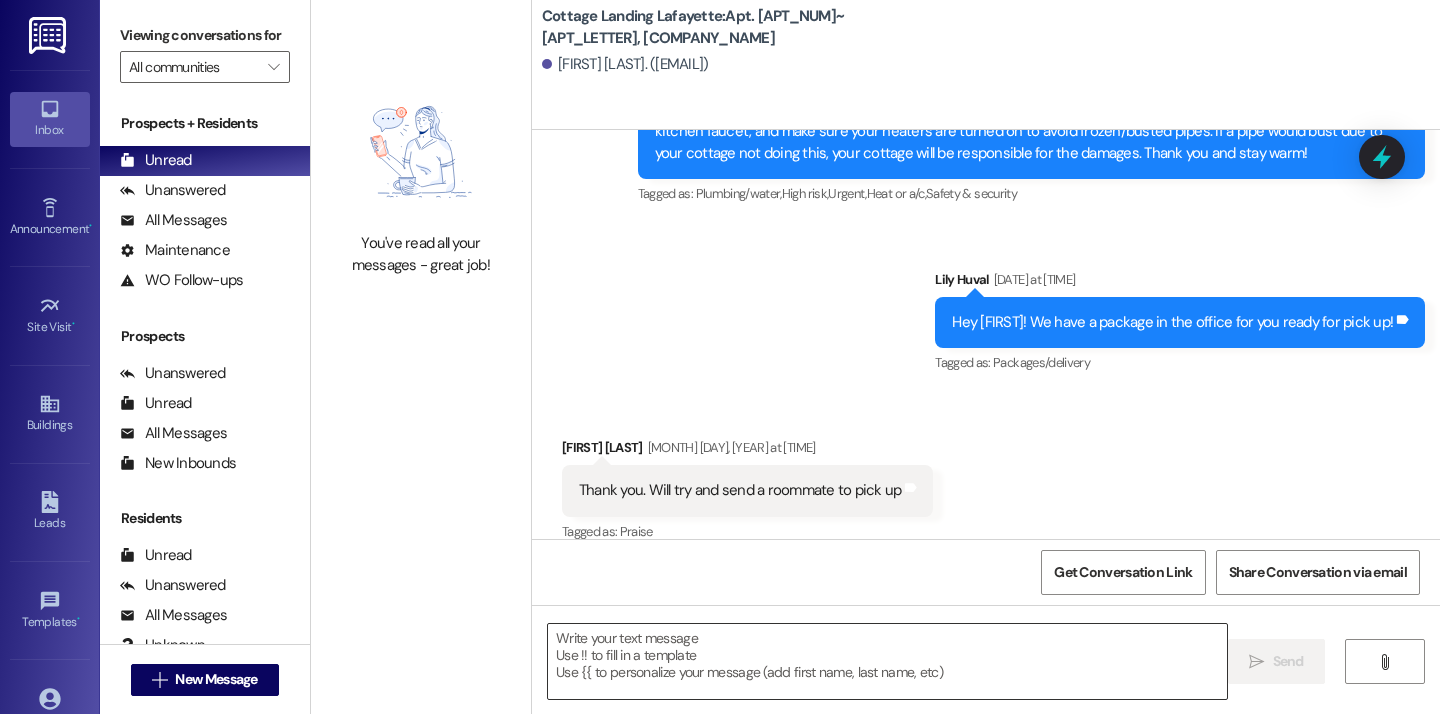 click at bounding box center (887, 661) 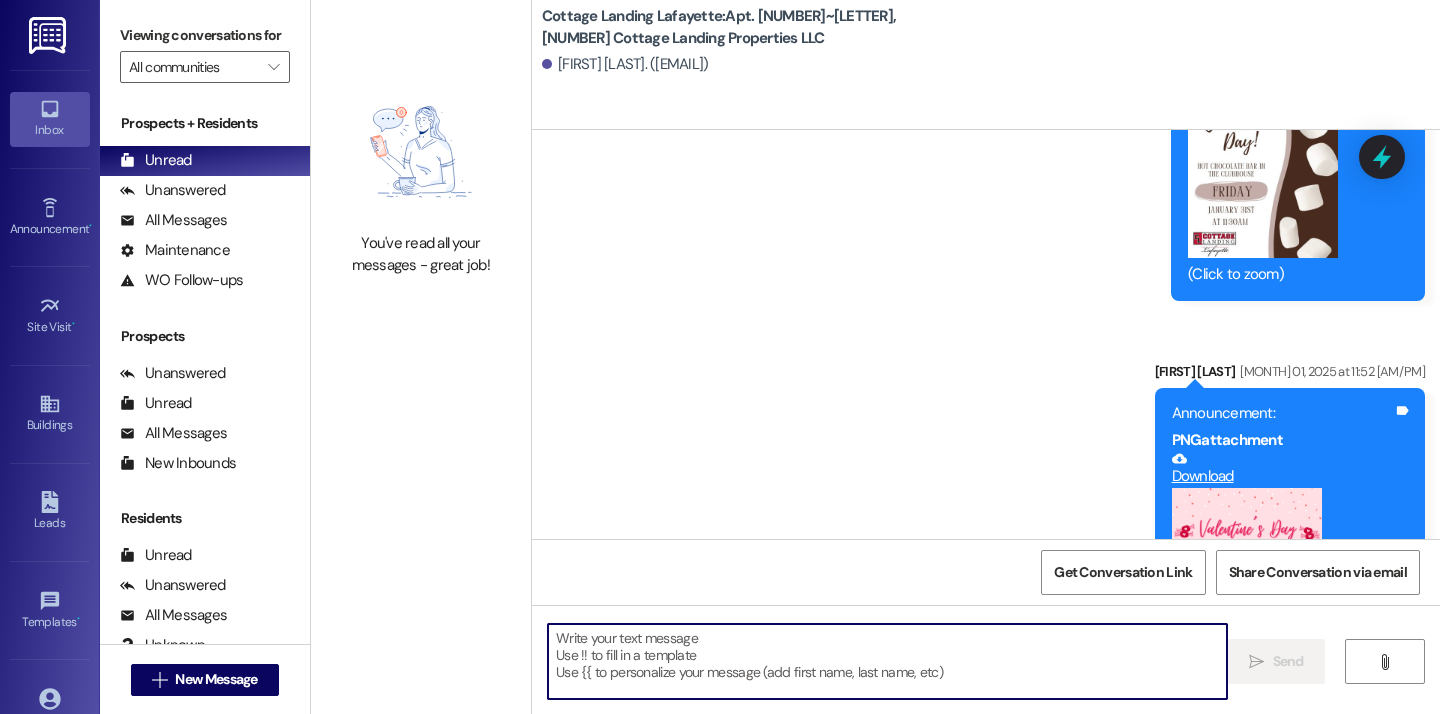 scroll, scrollTop: 25881, scrollLeft: 0, axis: vertical 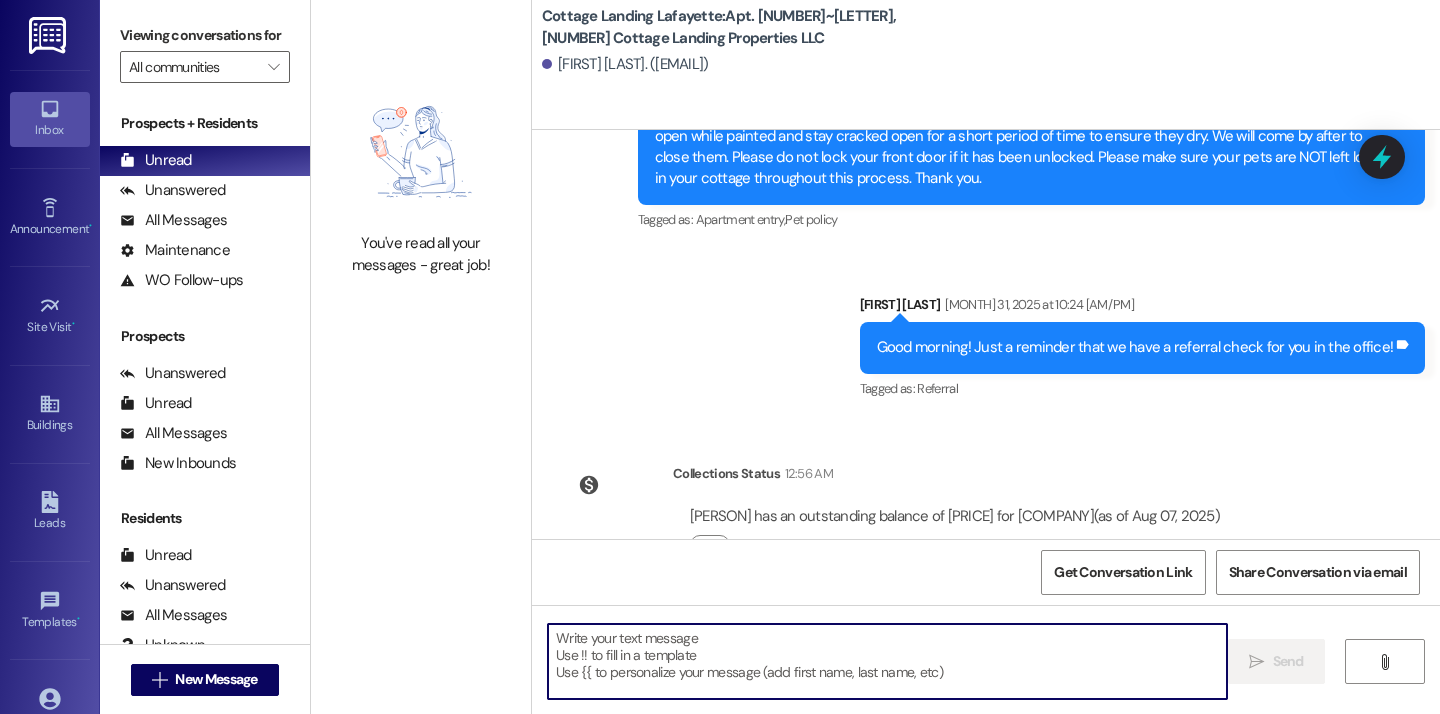paste on "Don't forget to bring us back your old parking sticker and pick up your new one!" 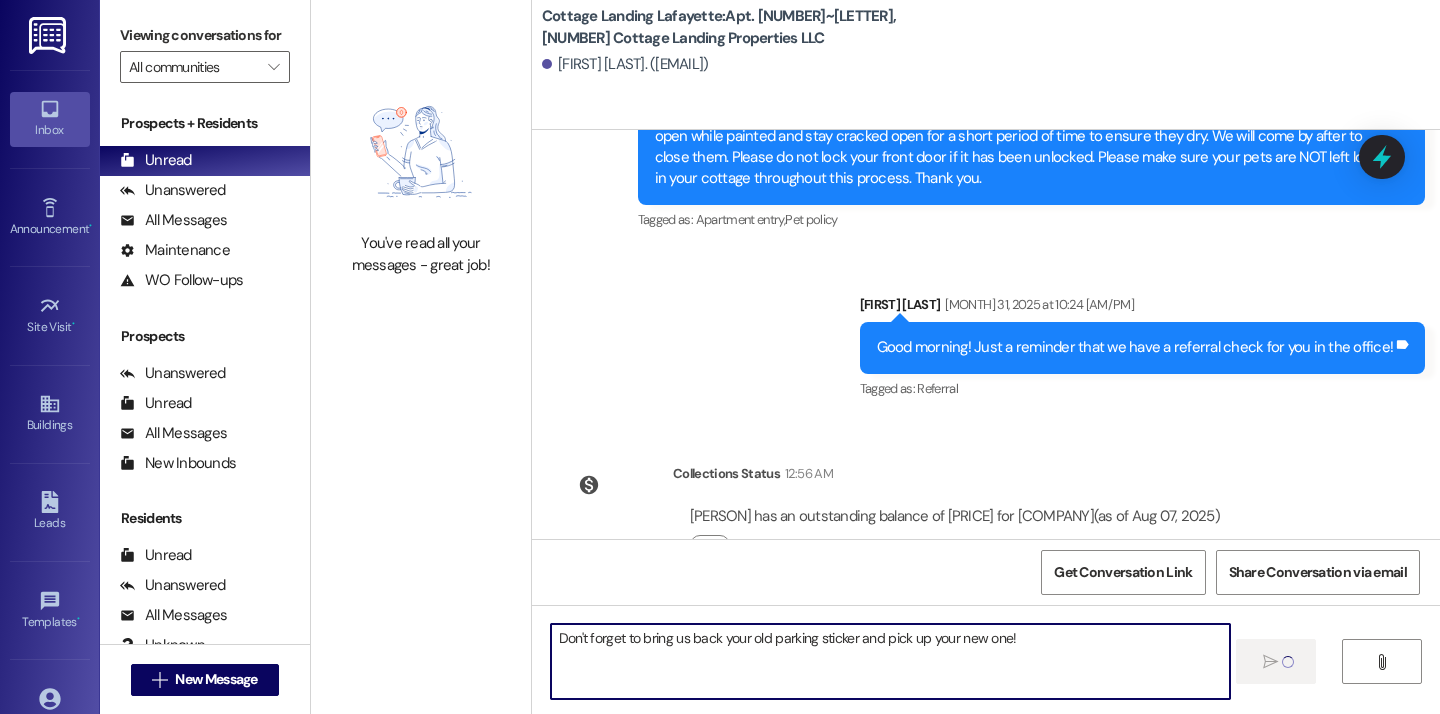 type 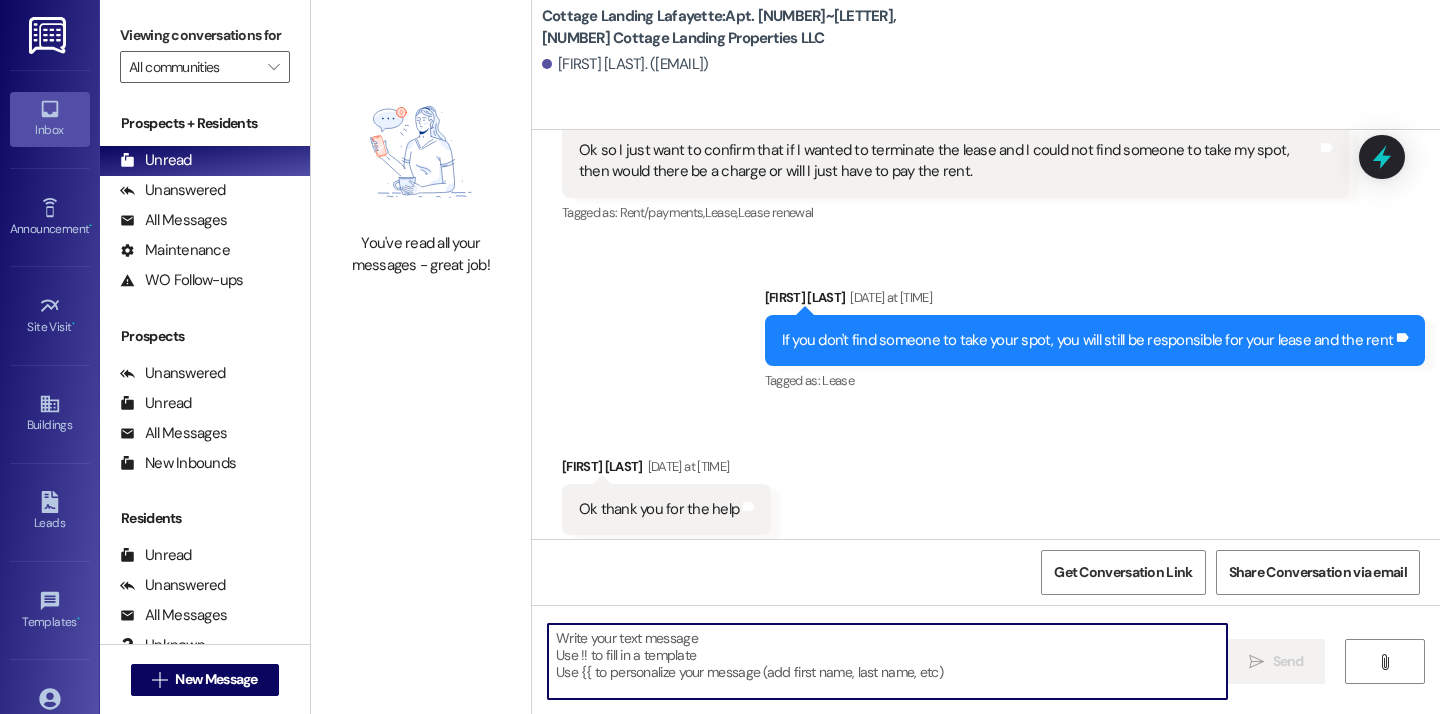 scroll, scrollTop: 21035, scrollLeft: 0, axis: vertical 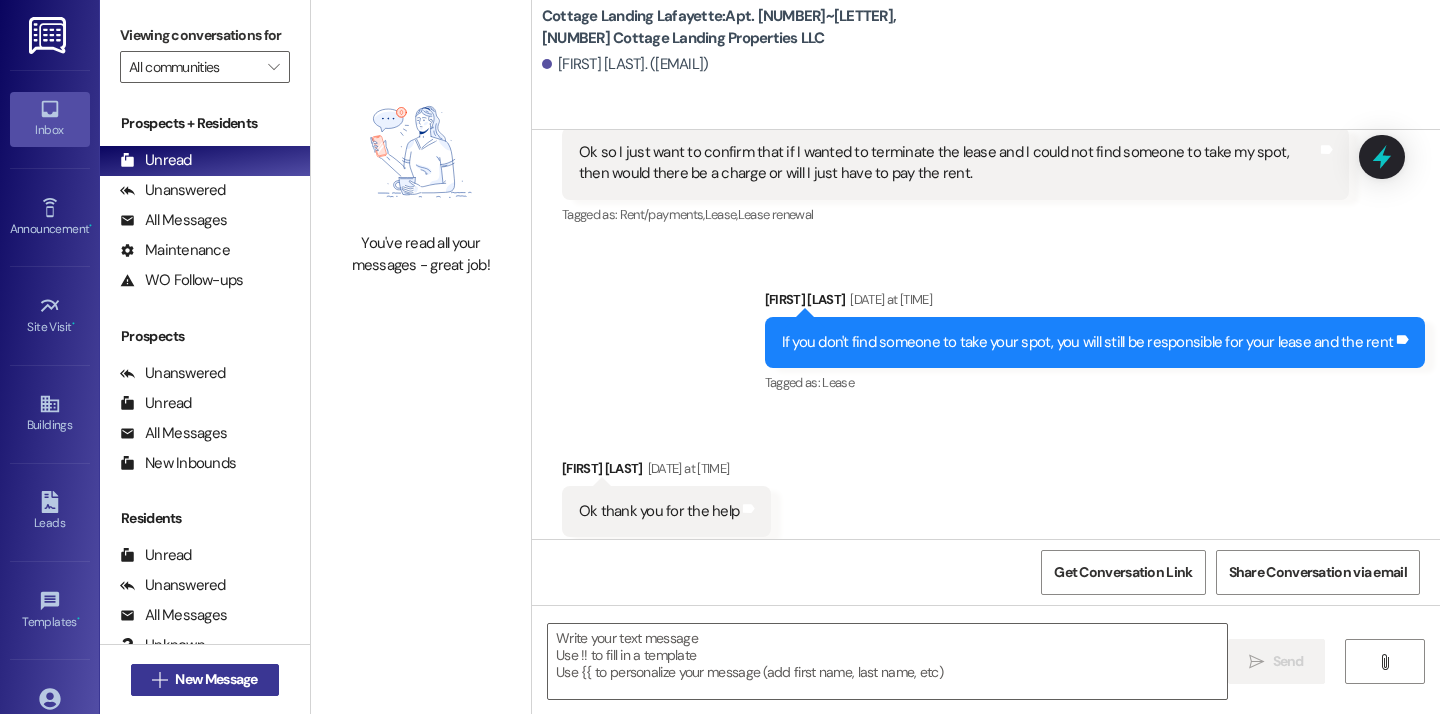click on " New Message" at bounding box center [205, 680] 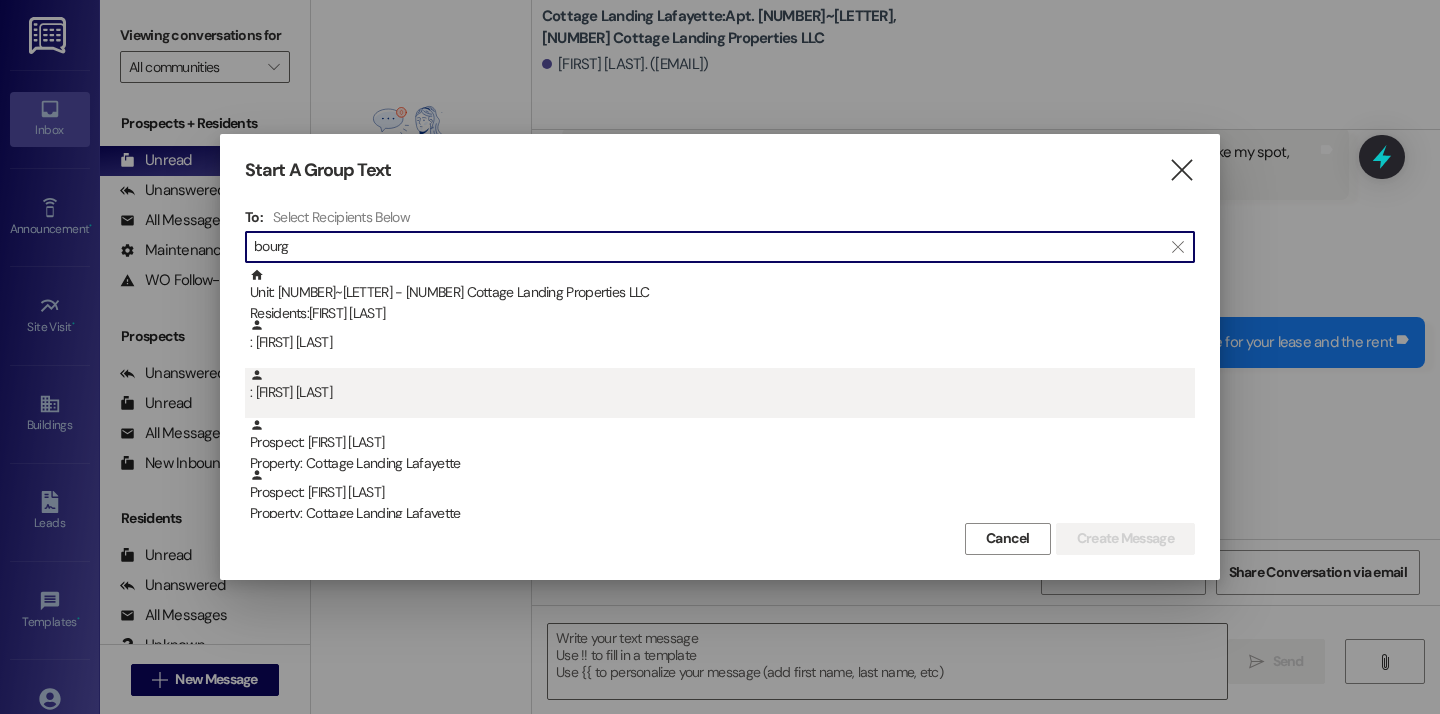 scroll, scrollTop: 7, scrollLeft: 0, axis: vertical 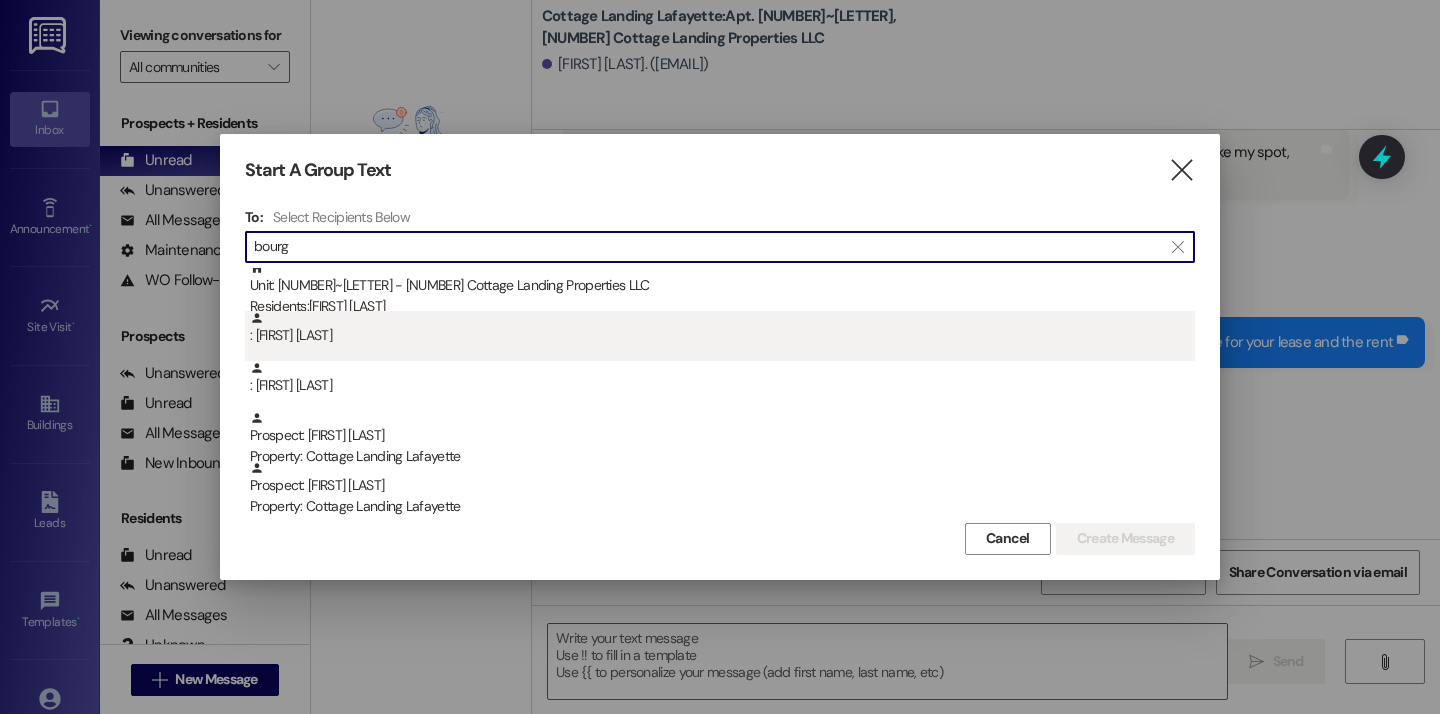 type on "bourg" 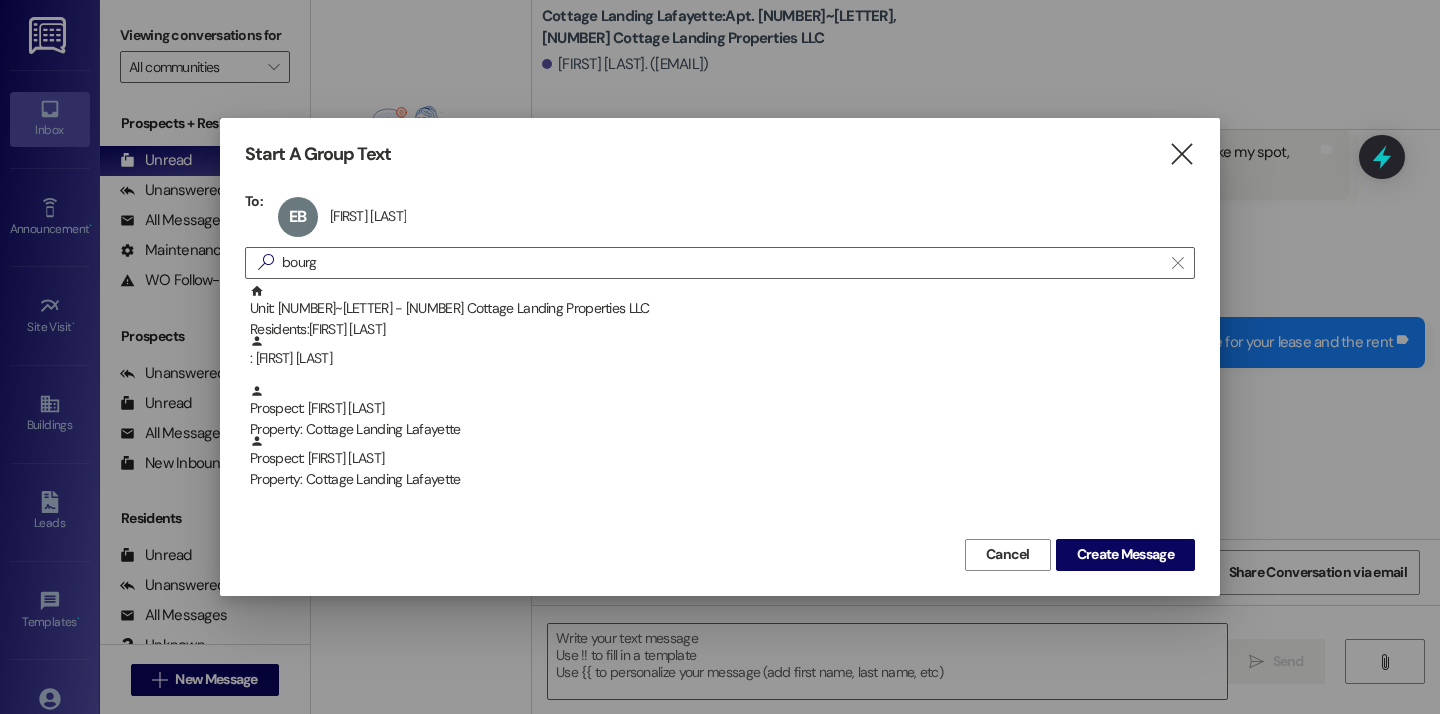 scroll, scrollTop: 0, scrollLeft: 0, axis: both 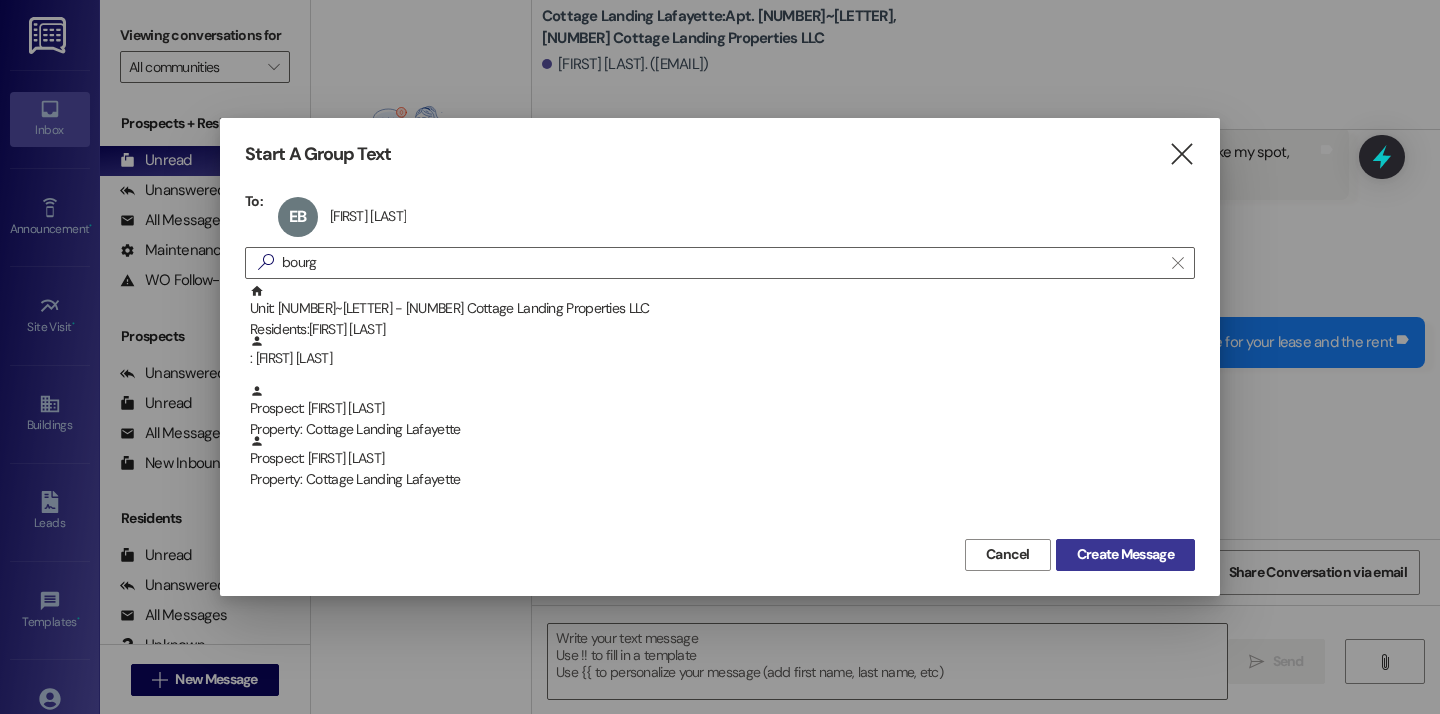 click on "Create Message" at bounding box center (1125, 554) 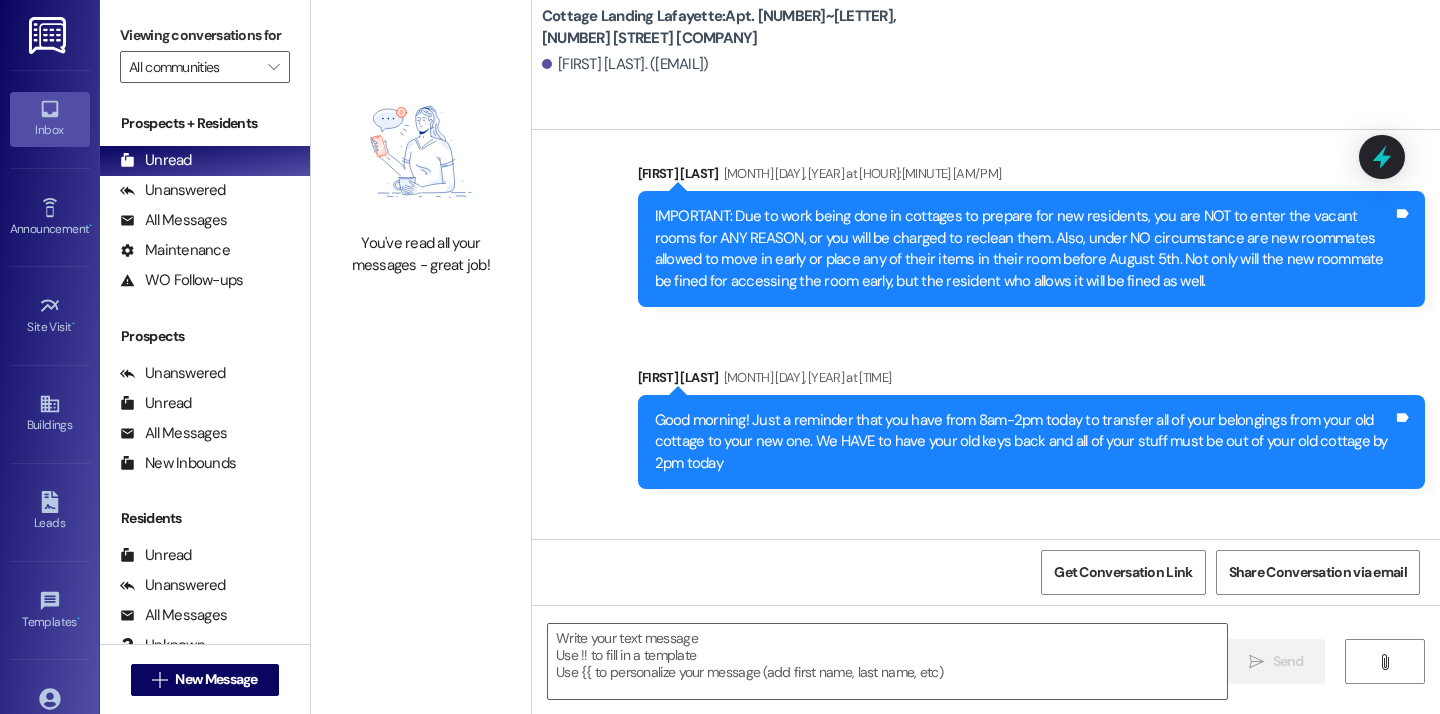 scroll, scrollTop: 59370, scrollLeft: 0, axis: vertical 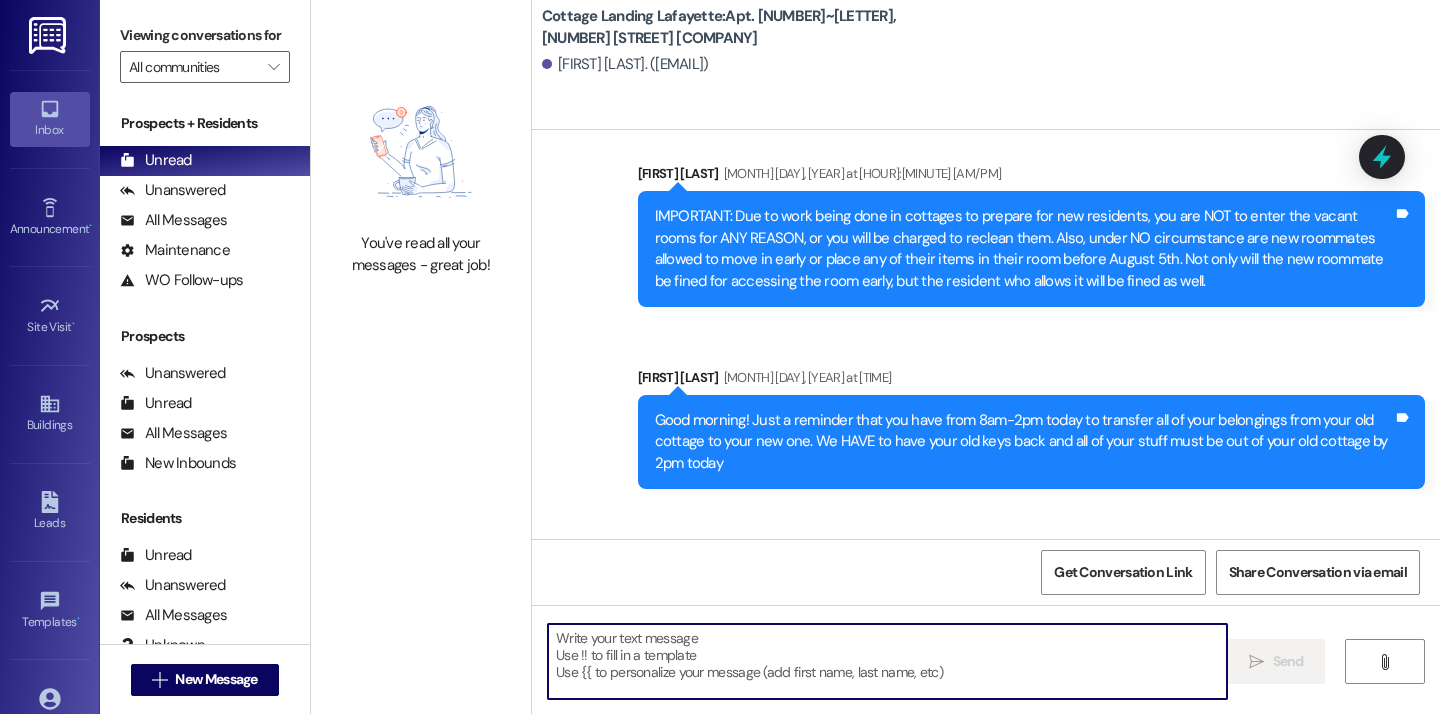 click at bounding box center [887, 661] 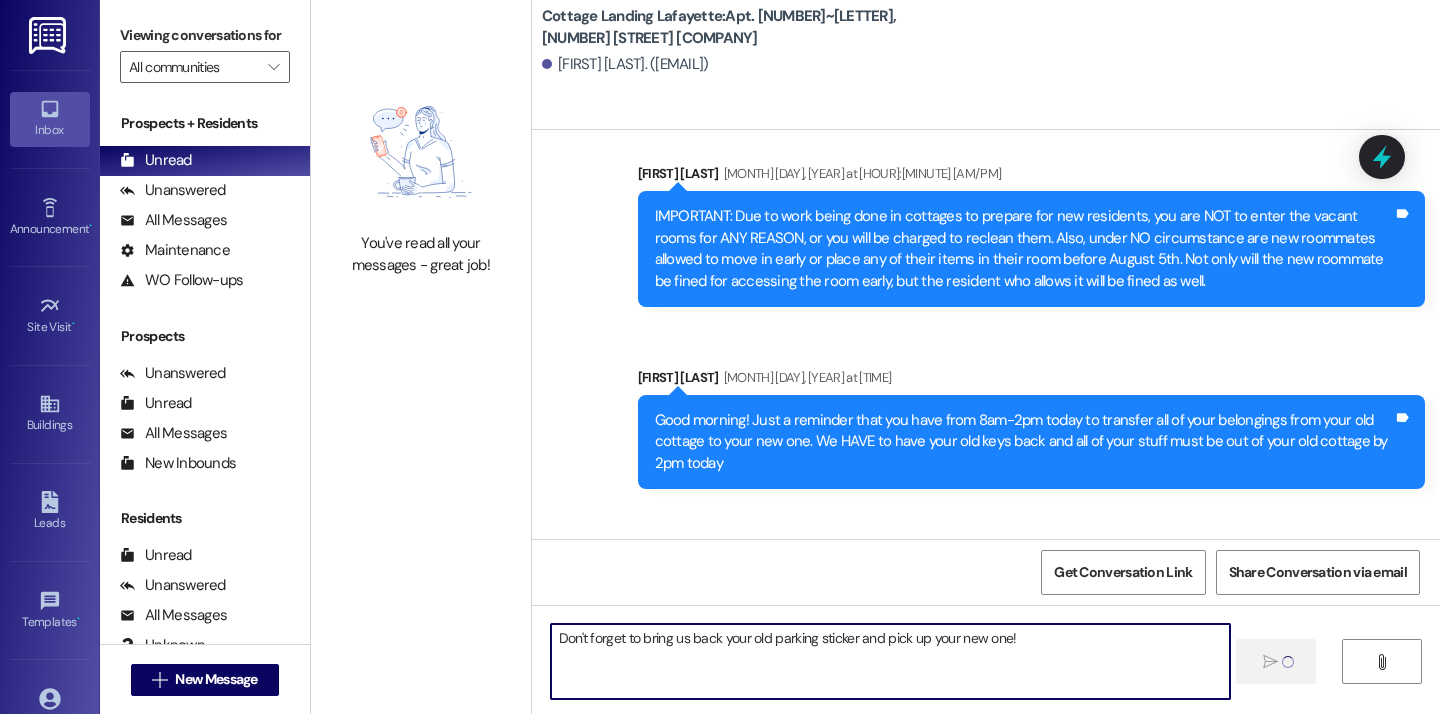 type 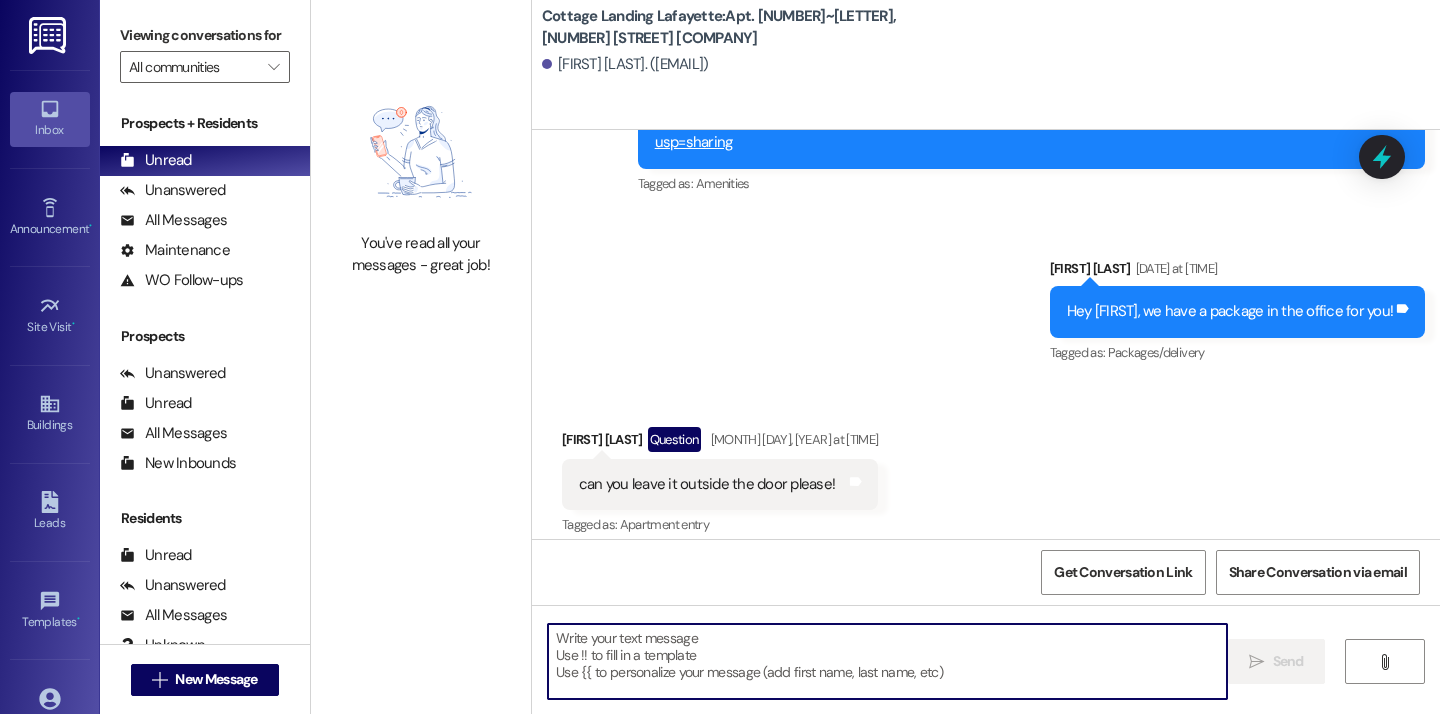scroll, scrollTop: 52237, scrollLeft: 0, axis: vertical 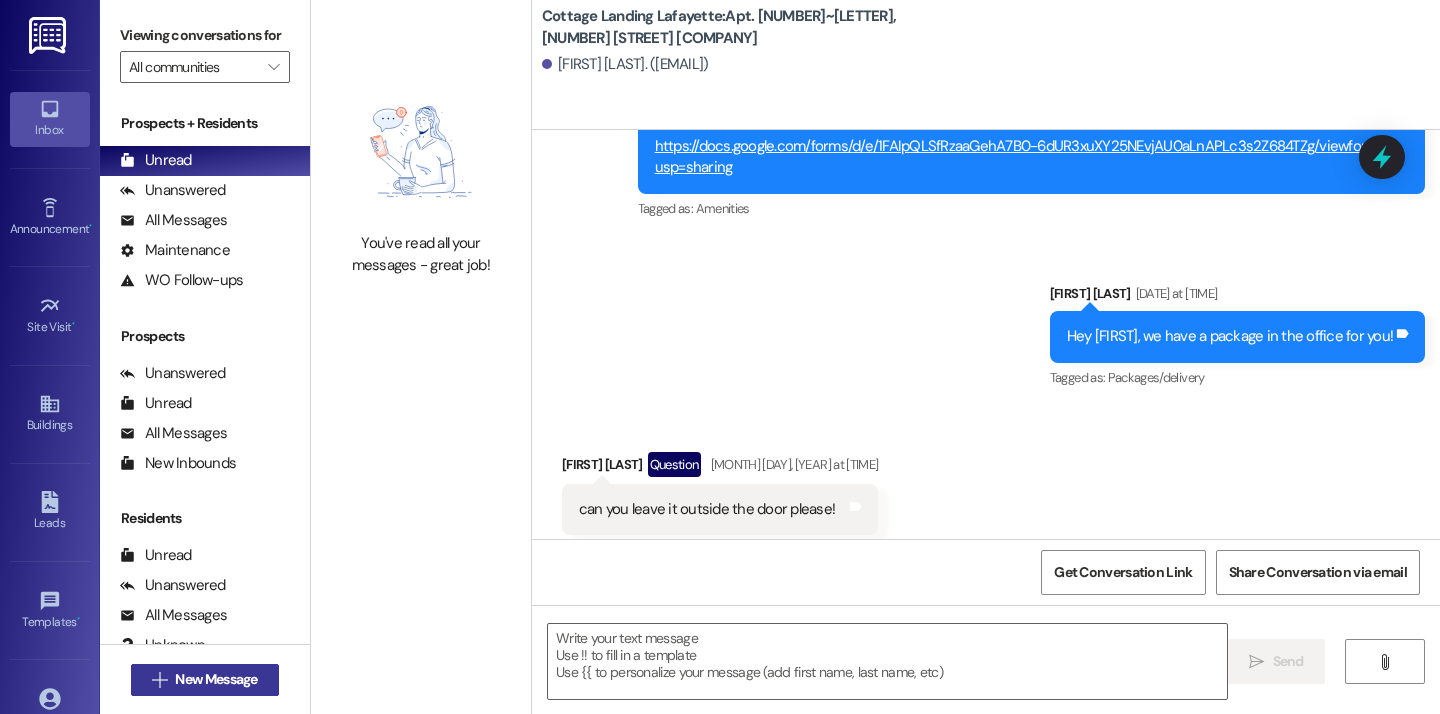 click on " New Message" at bounding box center (205, 680) 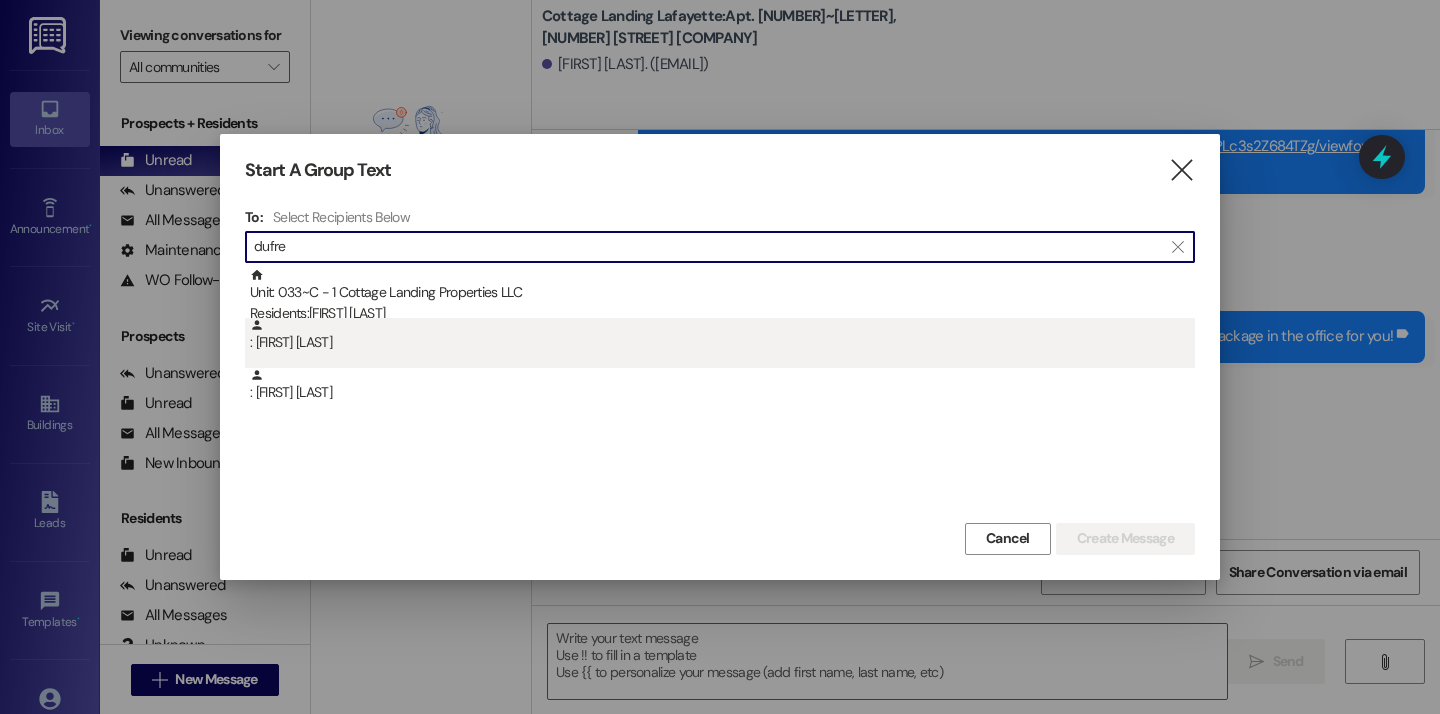 type on "dufre" 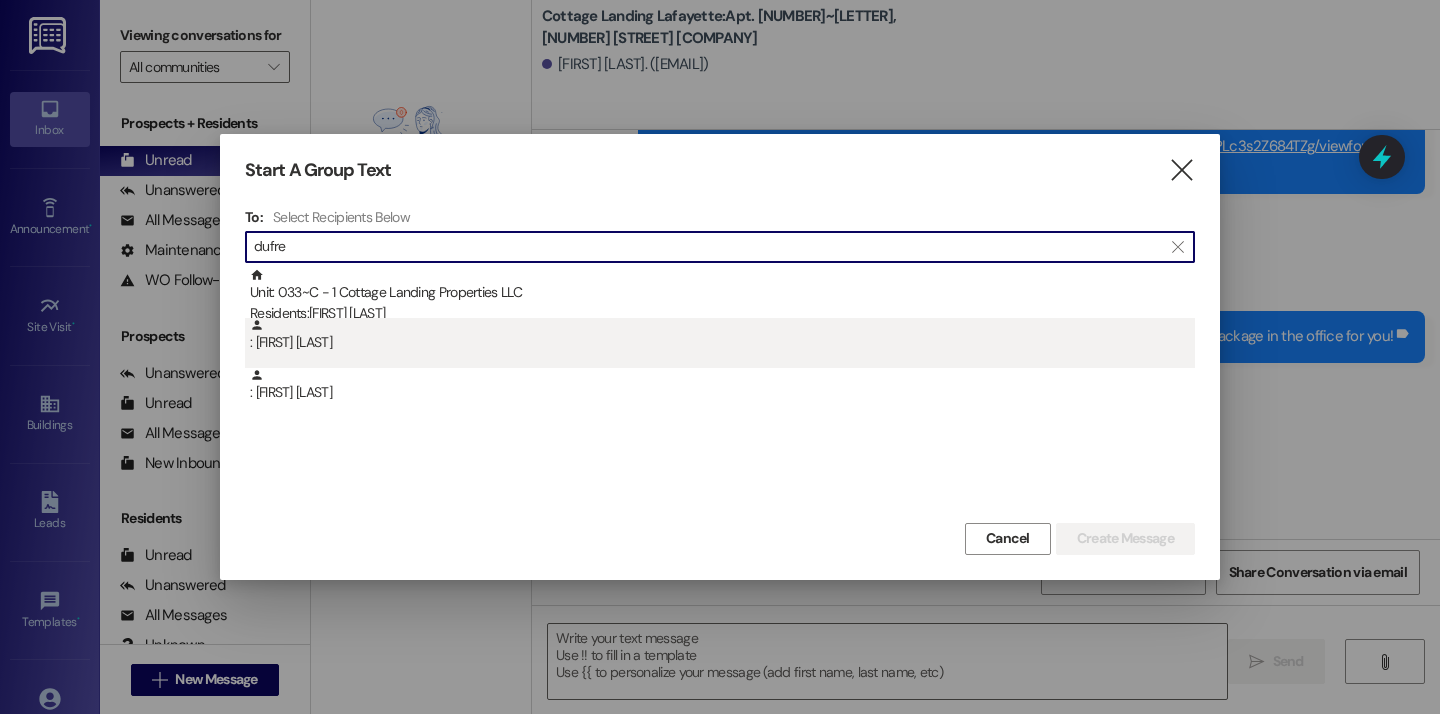 click on ": Mckenna Dufrene" at bounding box center [722, 335] 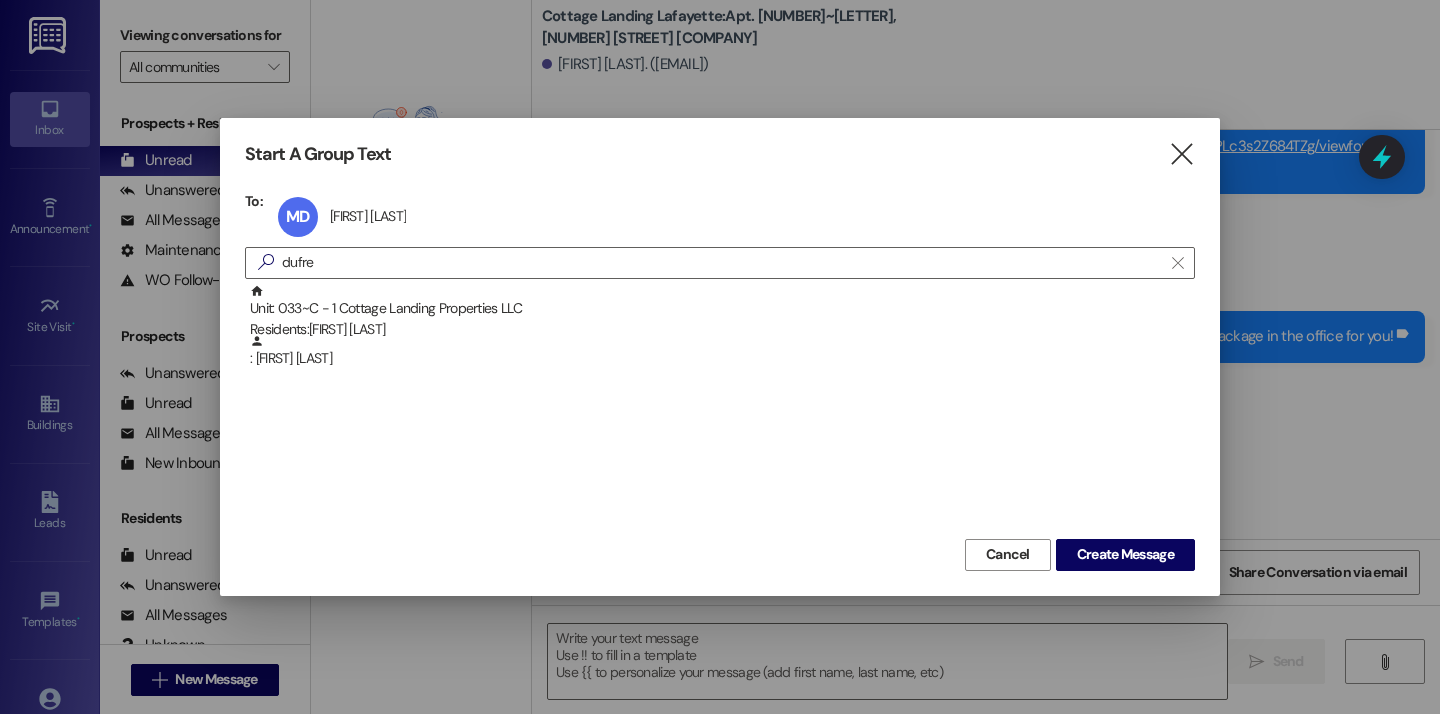 click on "Unit: 033~C - 1 Cottage Landing Properties LLC Residents:  Kylie Dufrene : Kylie Dufrene" at bounding box center (720, 409) 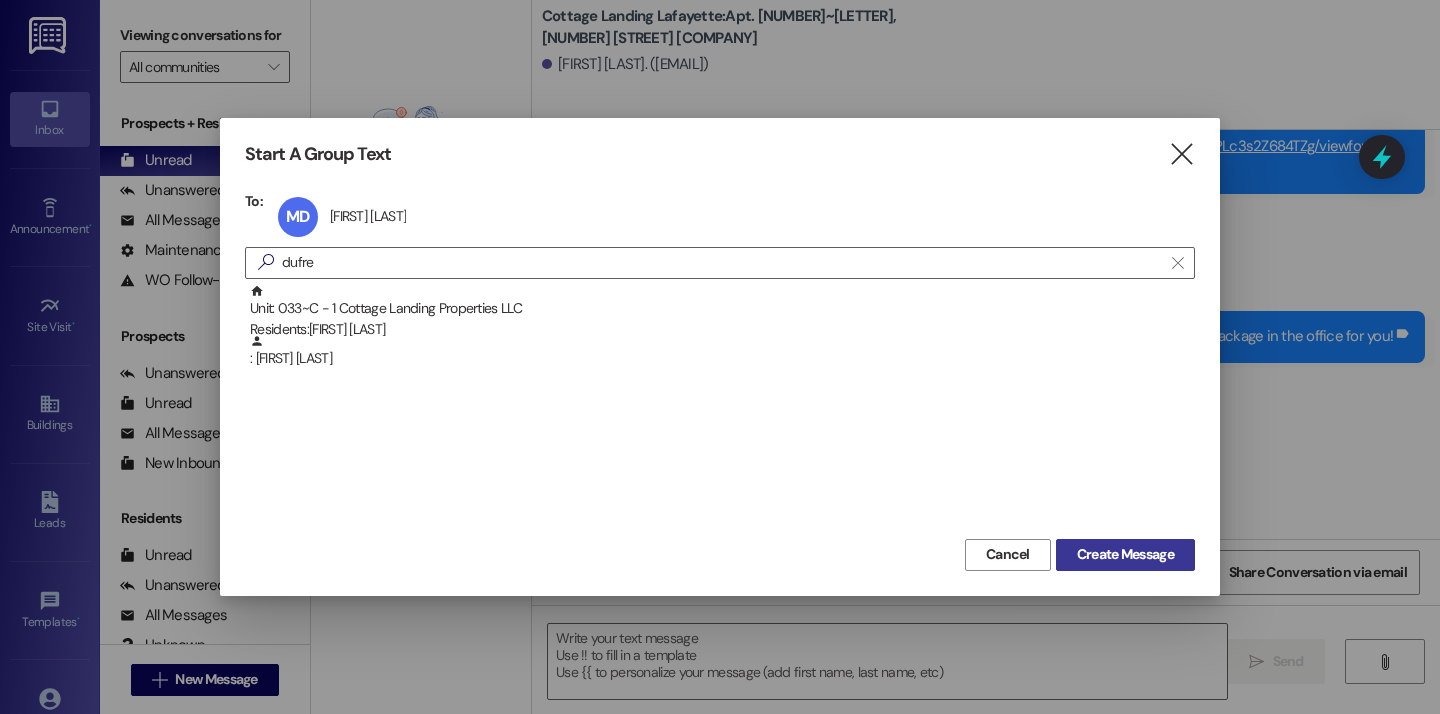 click on "Create Message" at bounding box center [1125, 554] 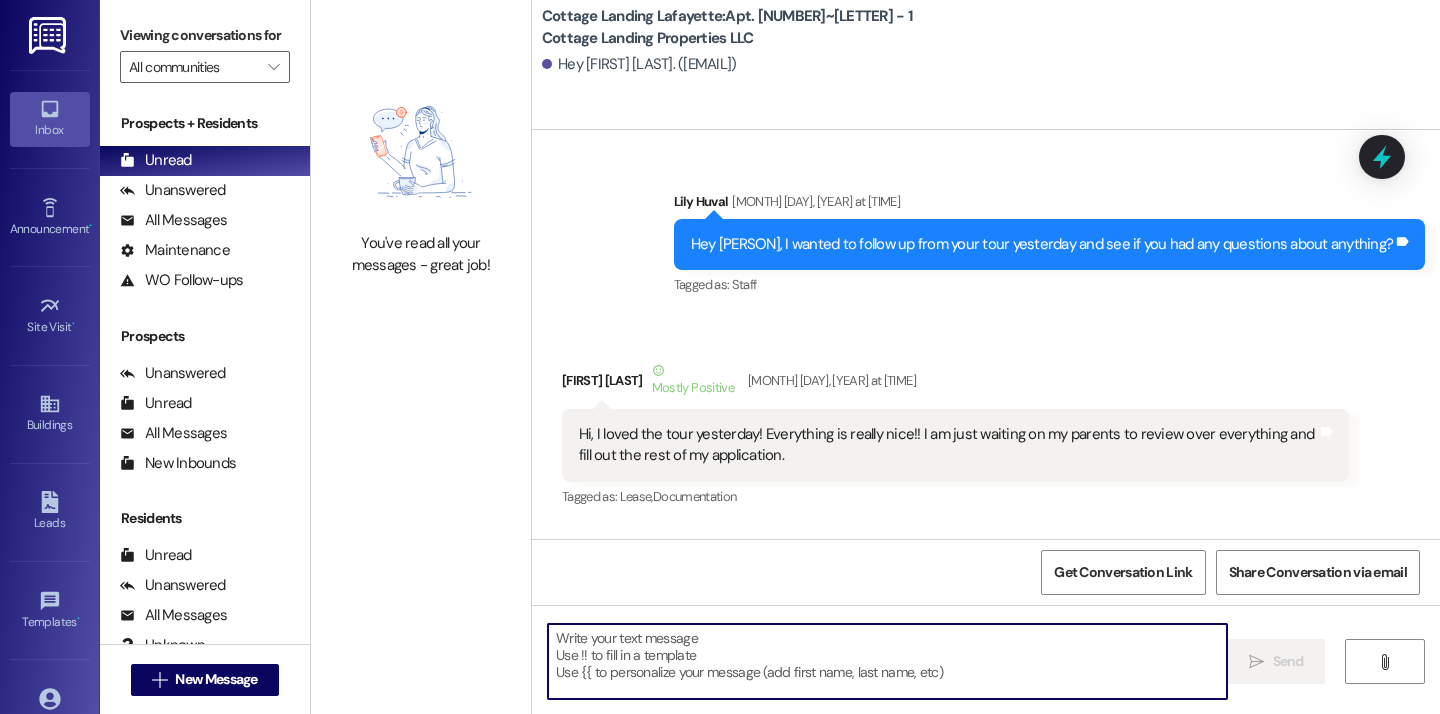 scroll, scrollTop: 54685, scrollLeft: 0, axis: vertical 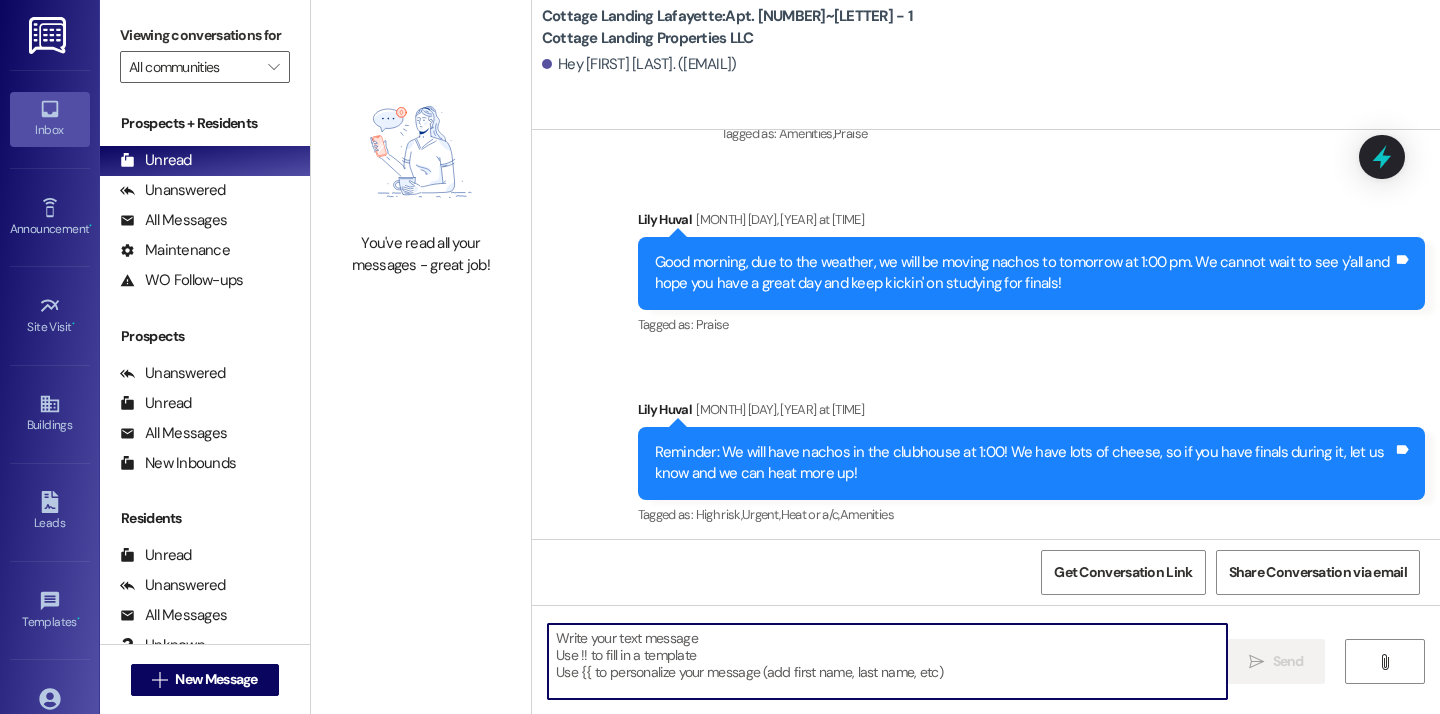type on "Don't forget to bring us back your old parking sticker and pick up your new one!" 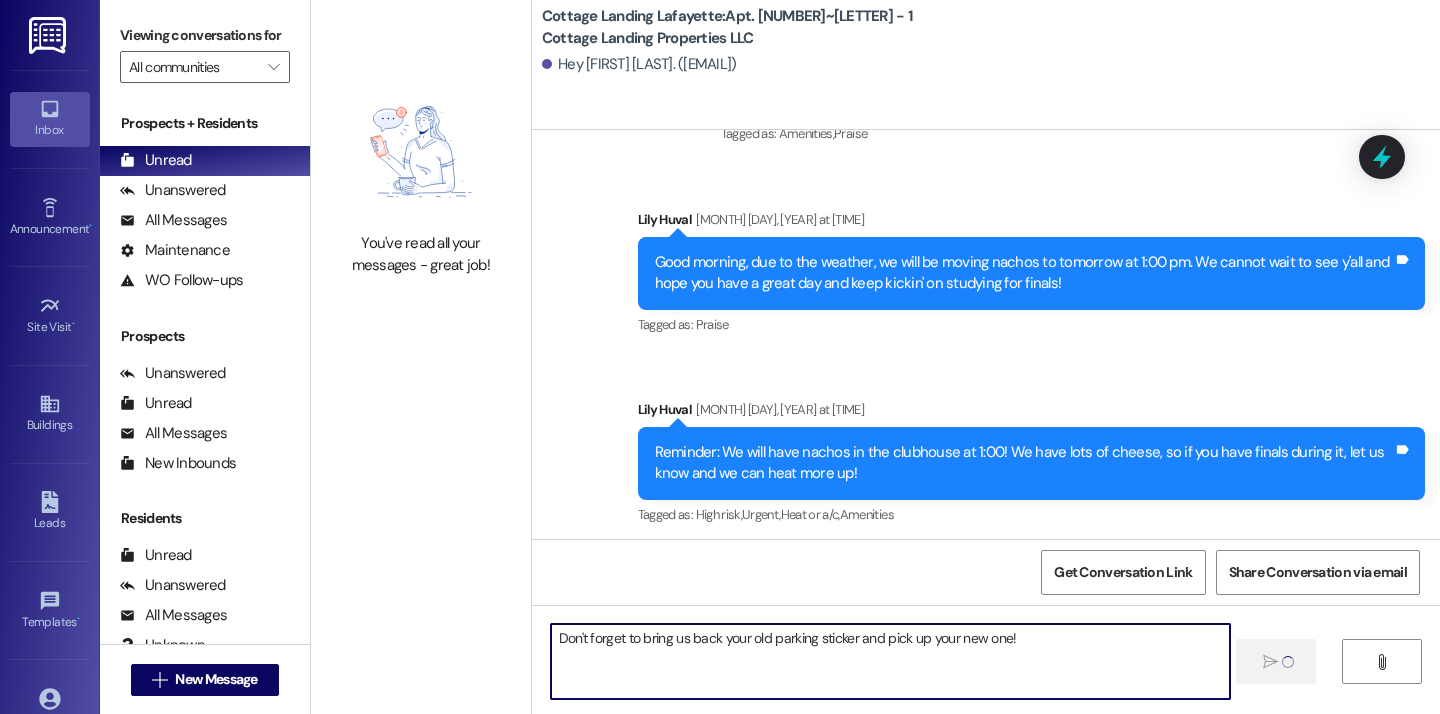 type 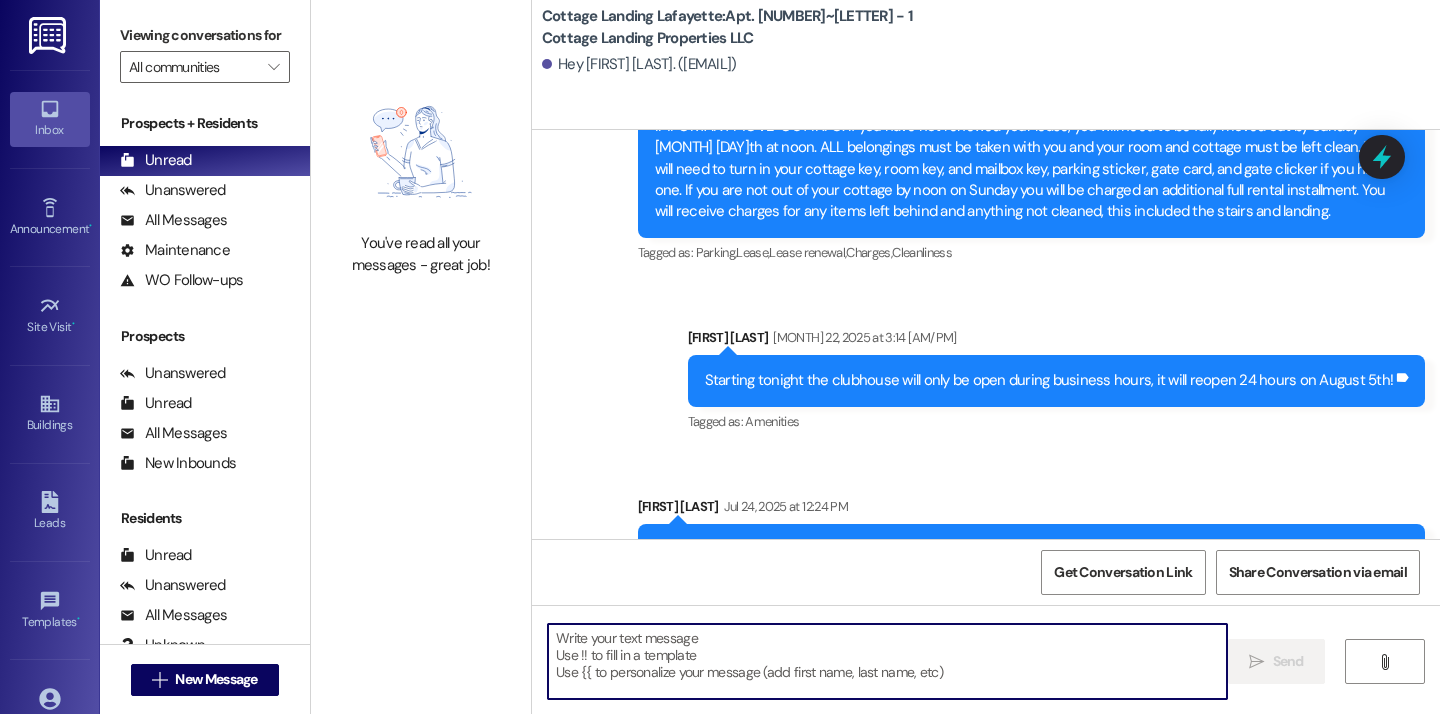 scroll, scrollTop: 58088, scrollLeft: 0, axis: vertical 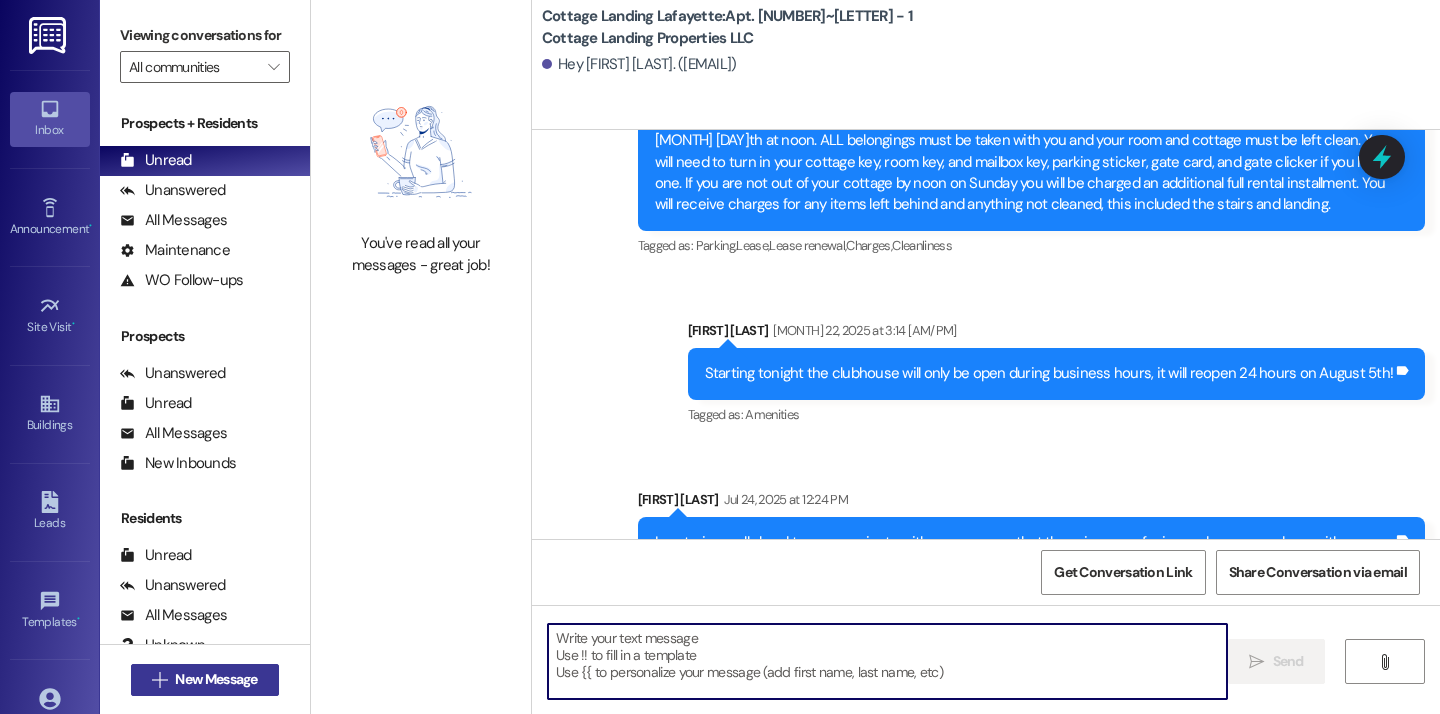 click on "New Message" at bounding box center (216, 679) 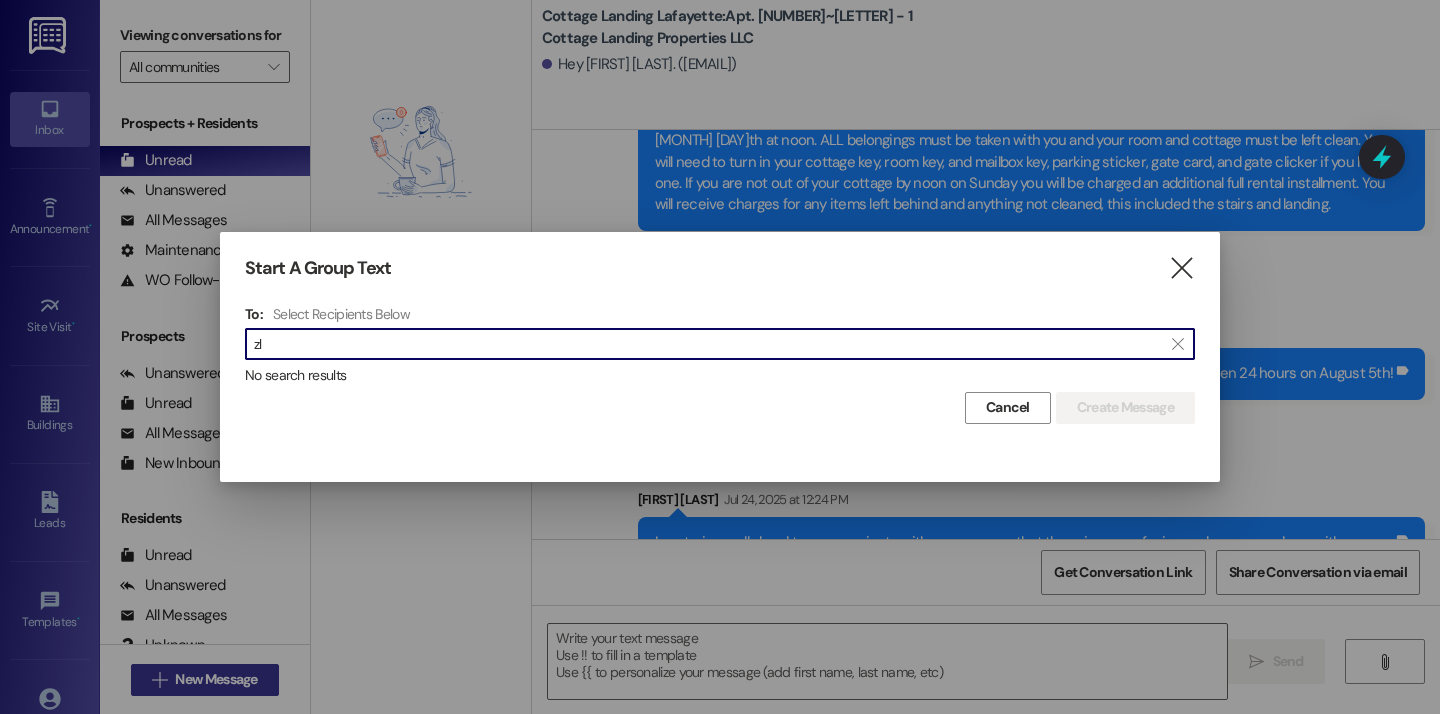 type on "z" 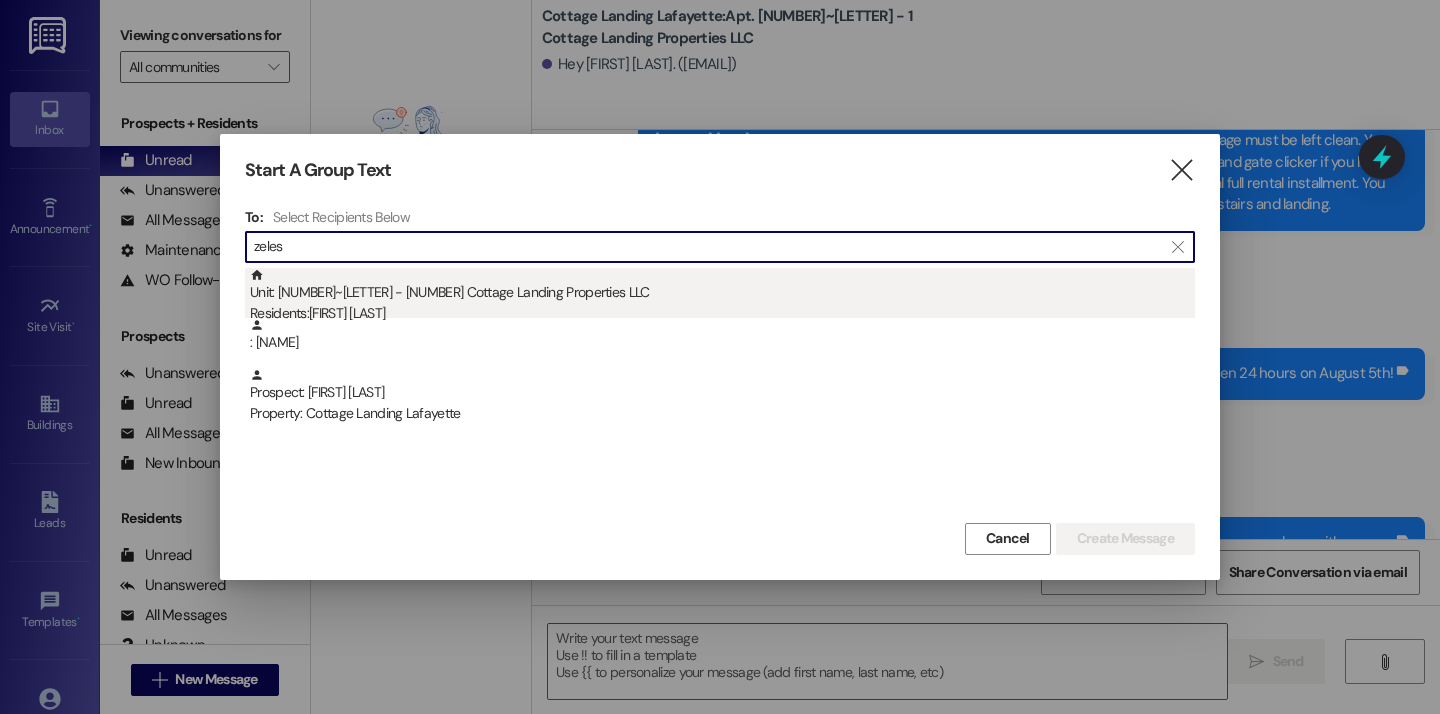 type on "zeles" 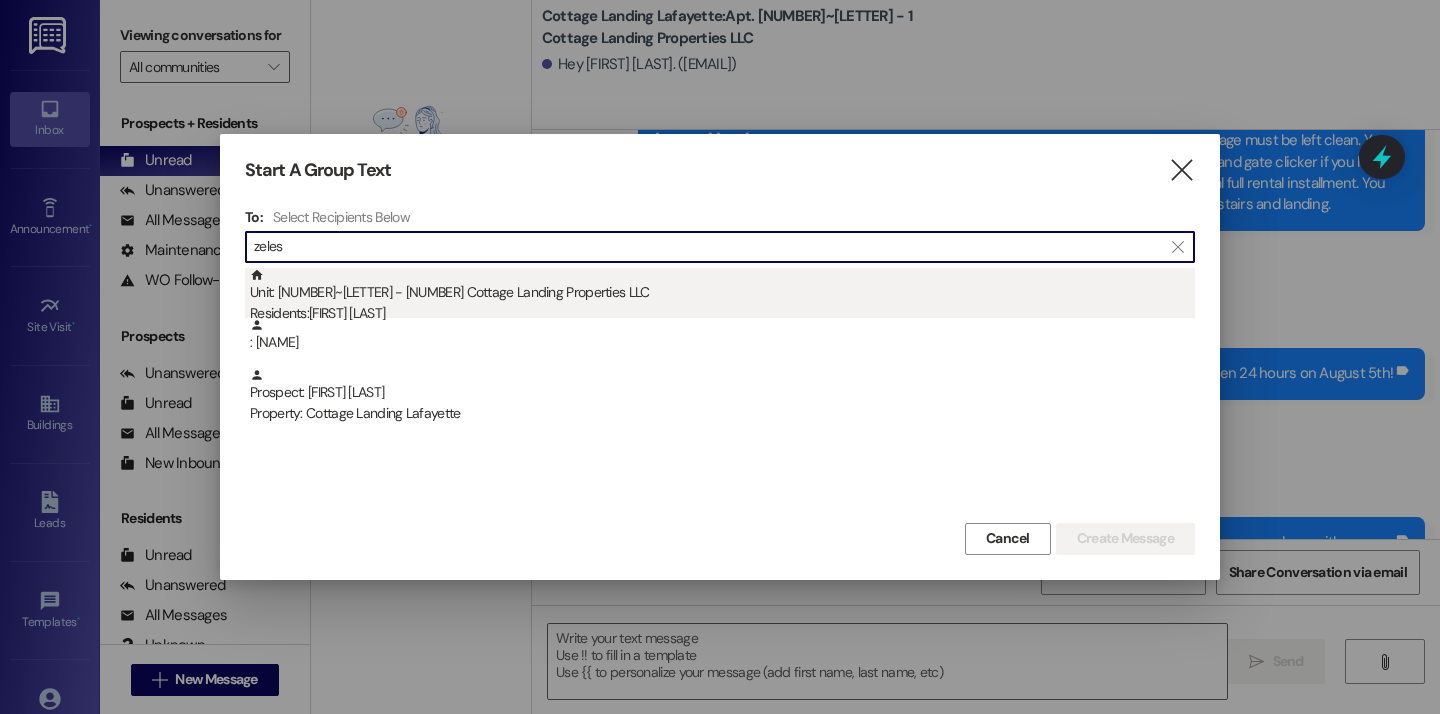 click on "Residents:  Ava Zelesnik" at bounding box center (722, 313) 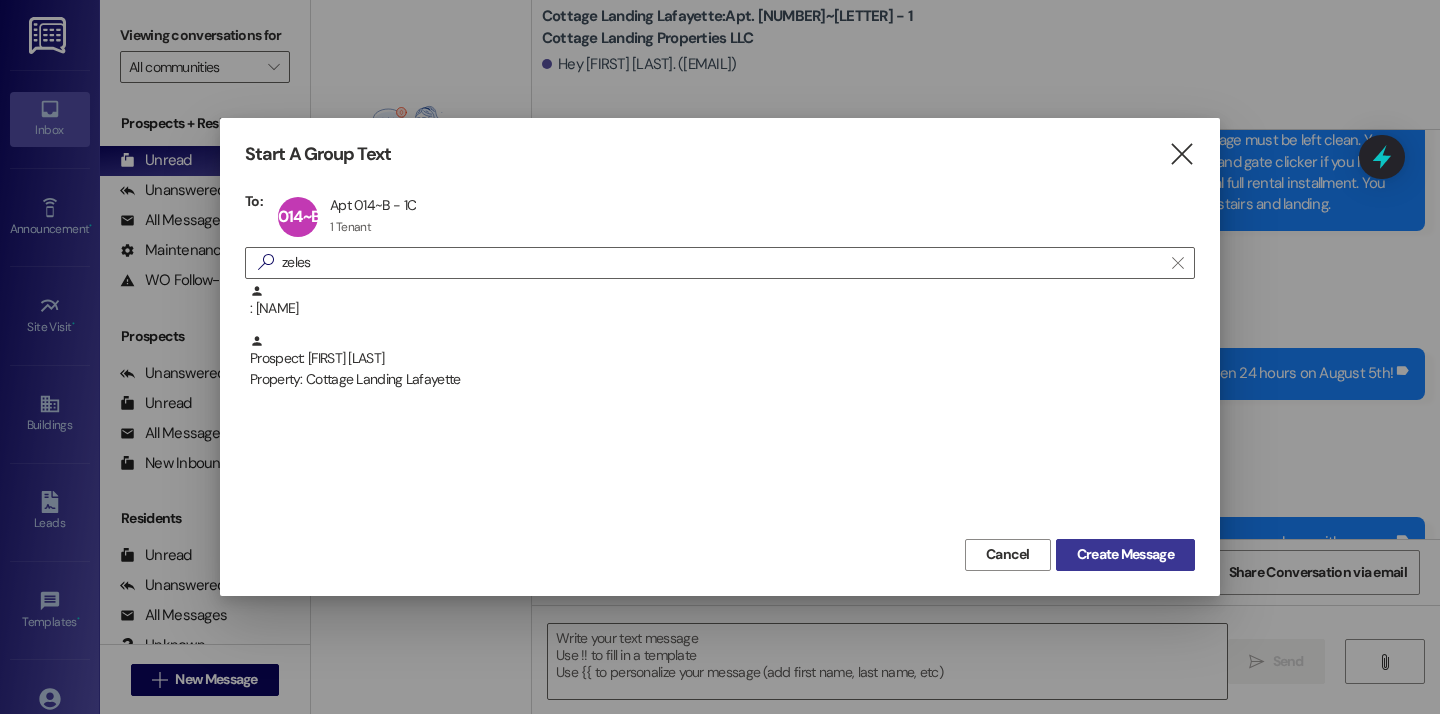 click on "Create Message" at bounding box center [1125, 554] 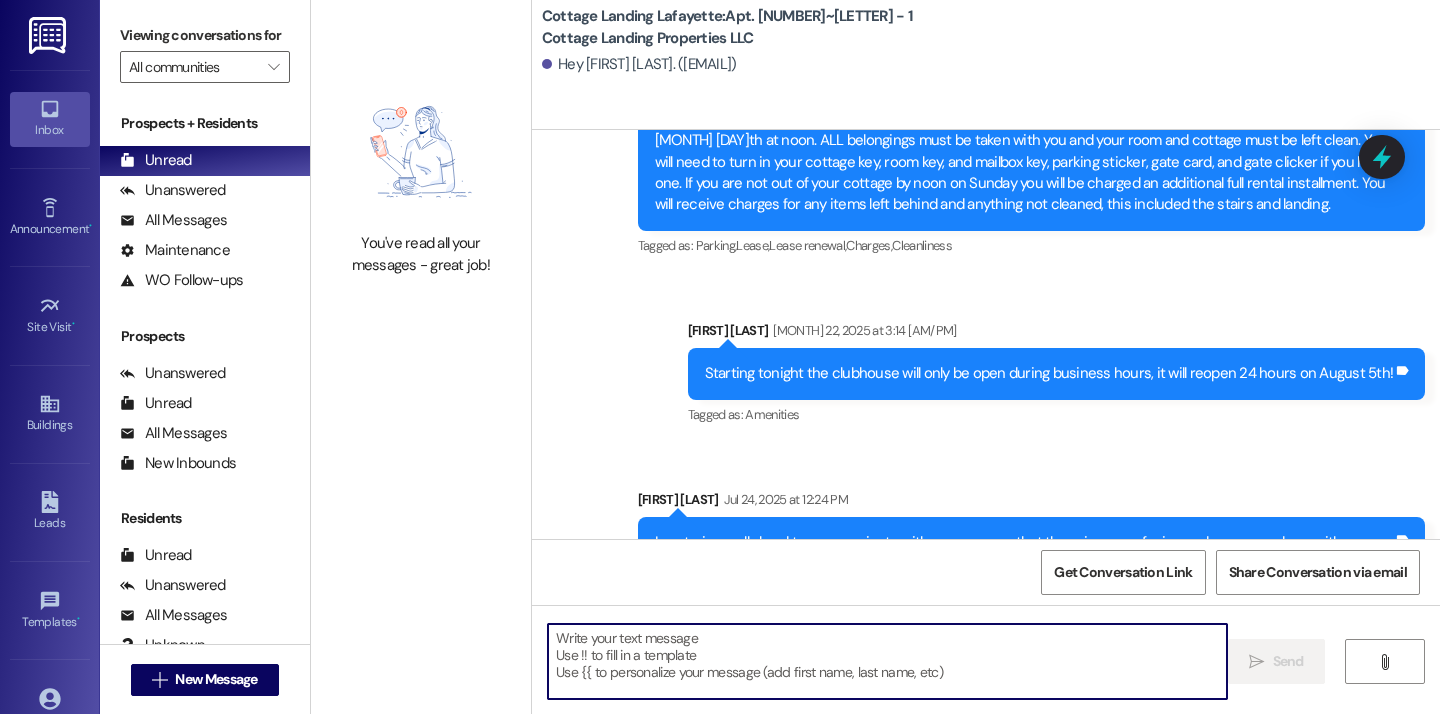 click at bounding box center (887, 661) 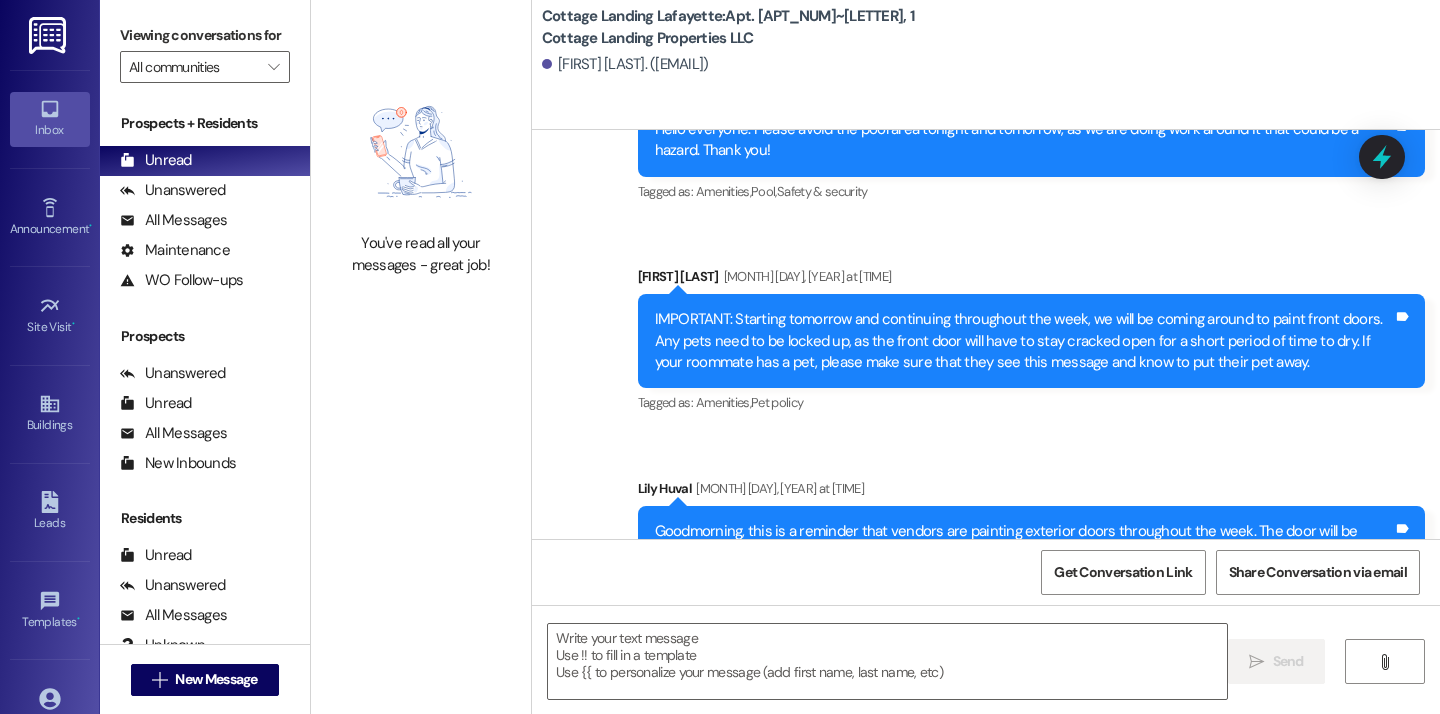 scroll, scrollTop: 16586, scrollLeft: 0, axis: vertical 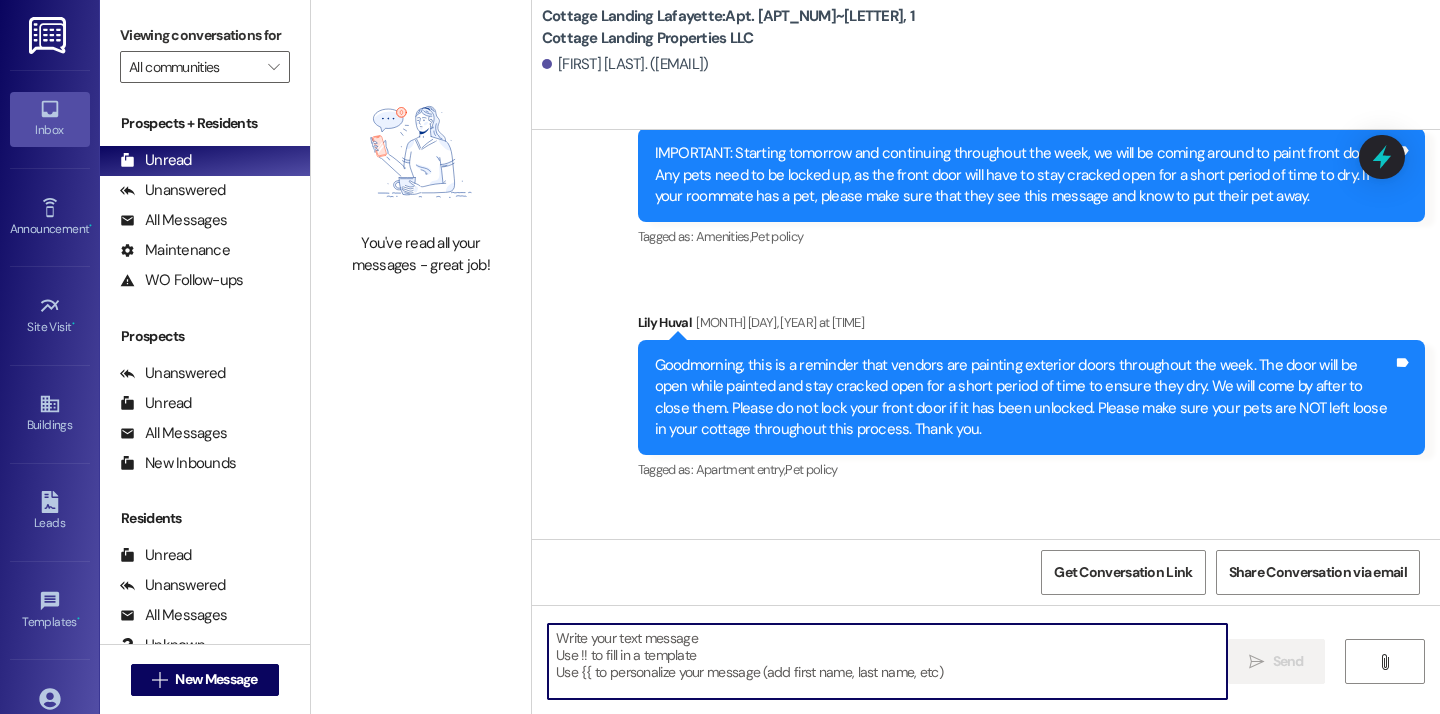 click at bounding box center [887, 661] 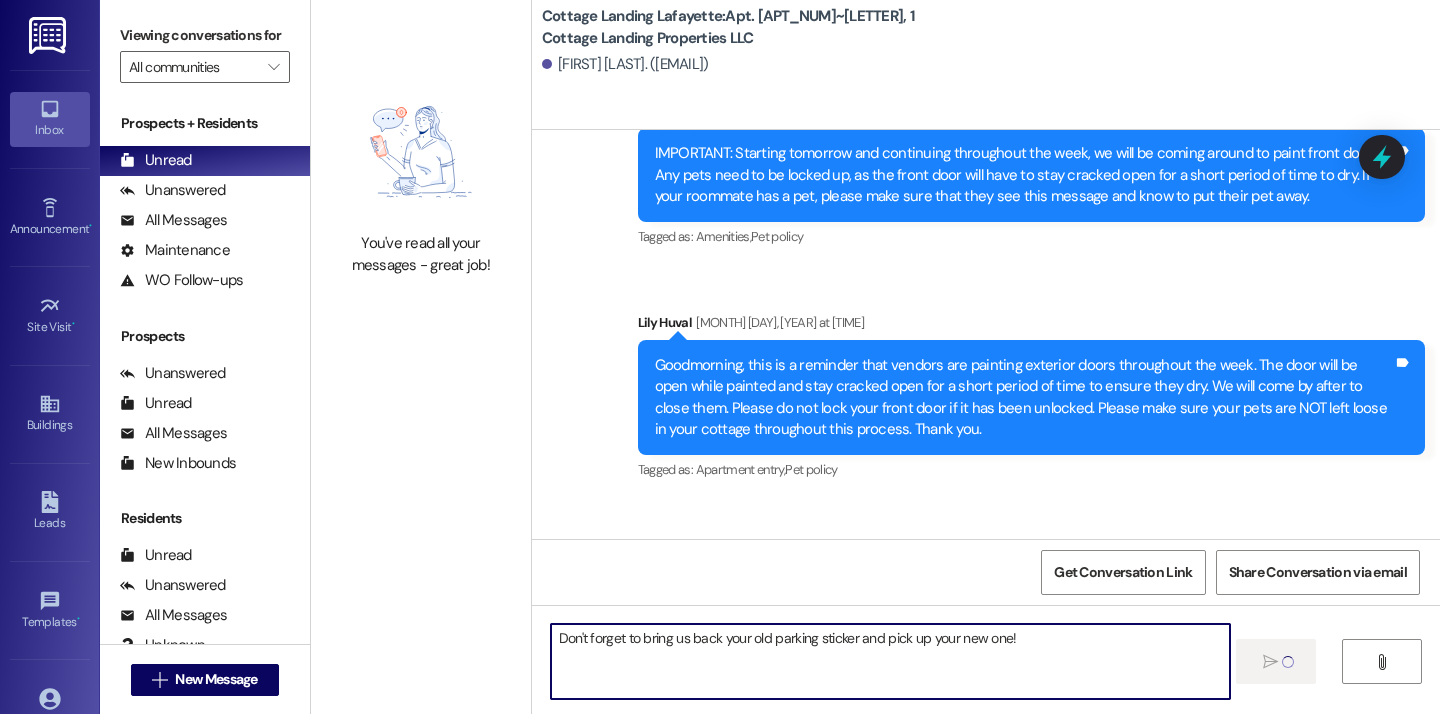 type 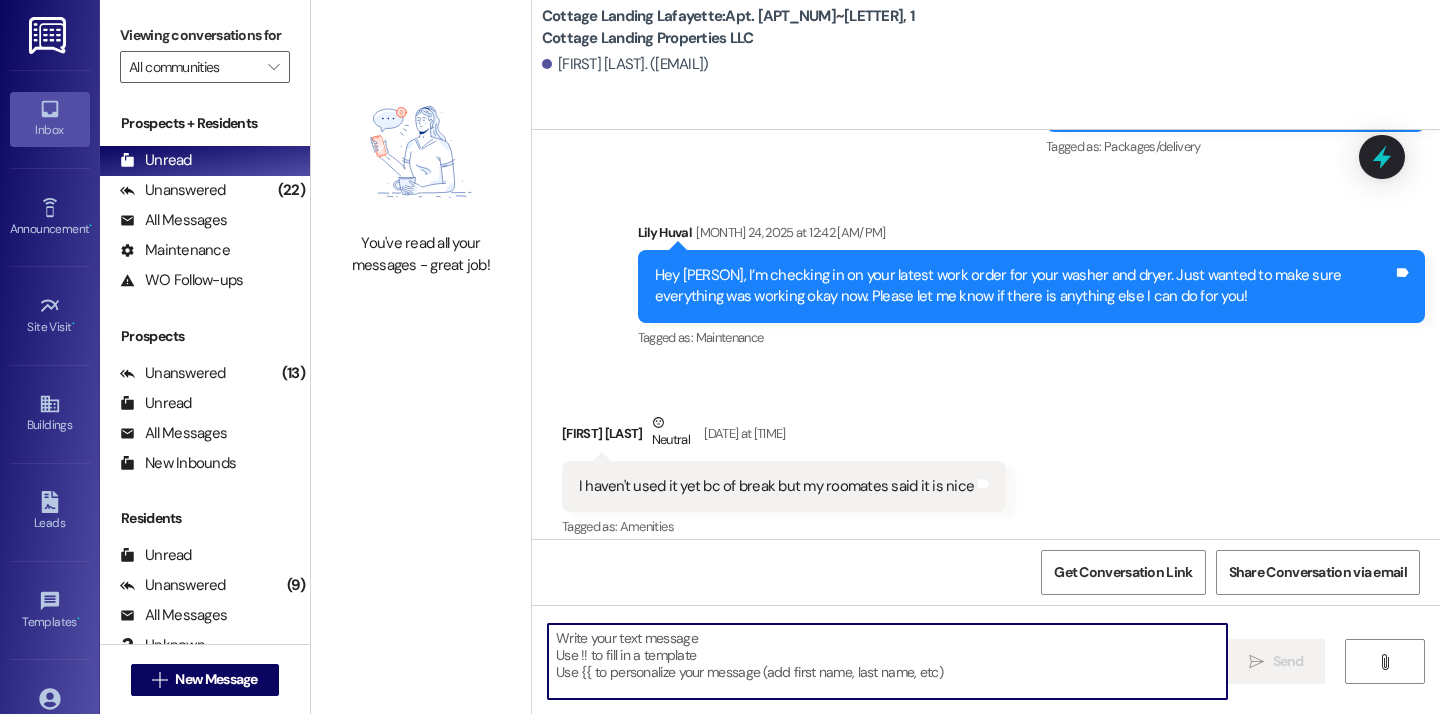 scroll, scrollTop: 9939, scrollLeft: 0, axis: vertical 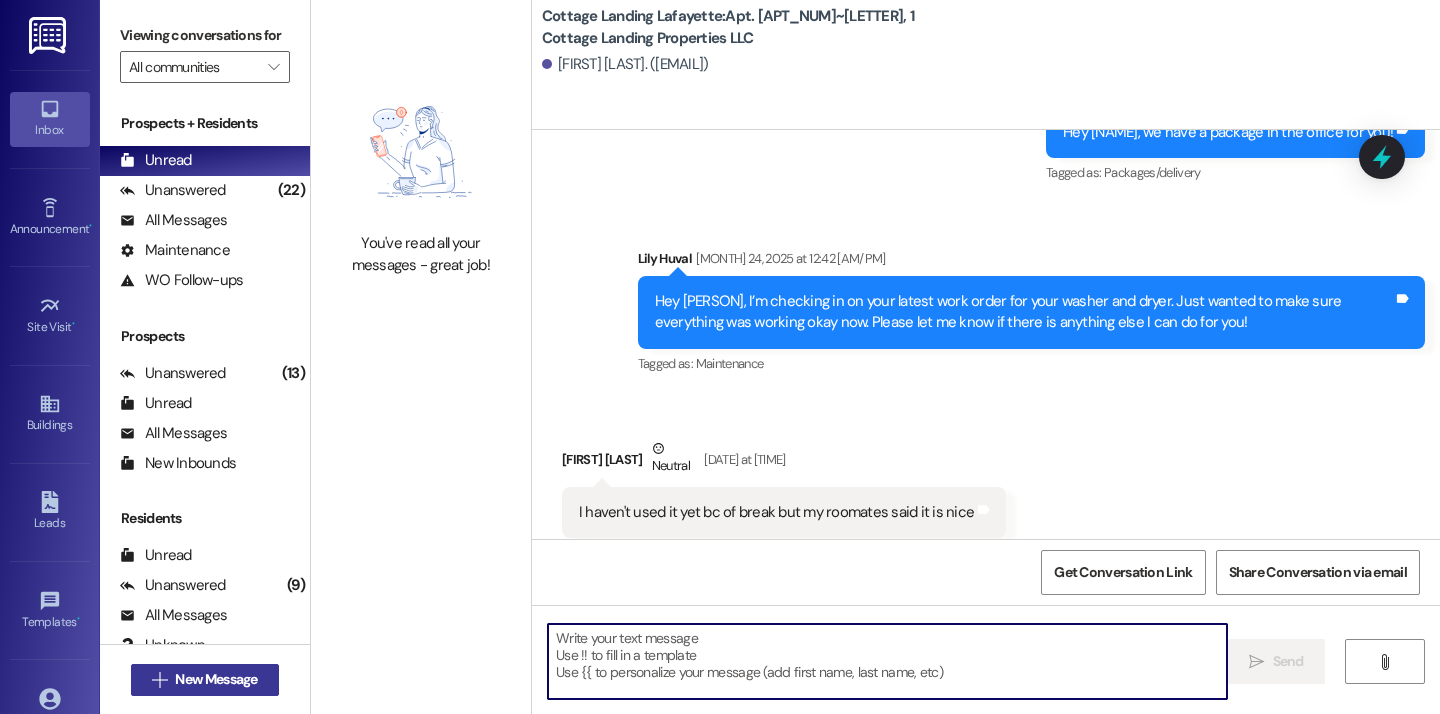 click on "New Message" at bounding box center [216, 679] 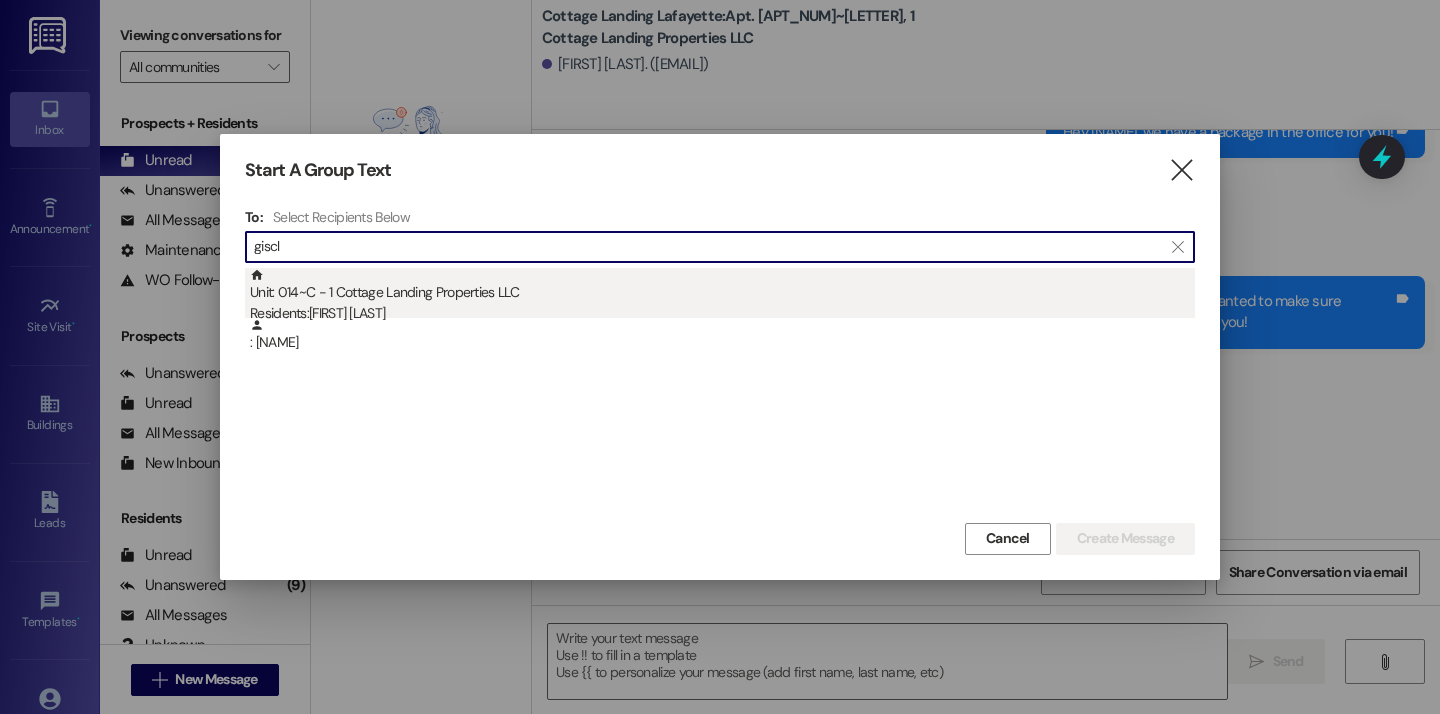 type on "giscl" 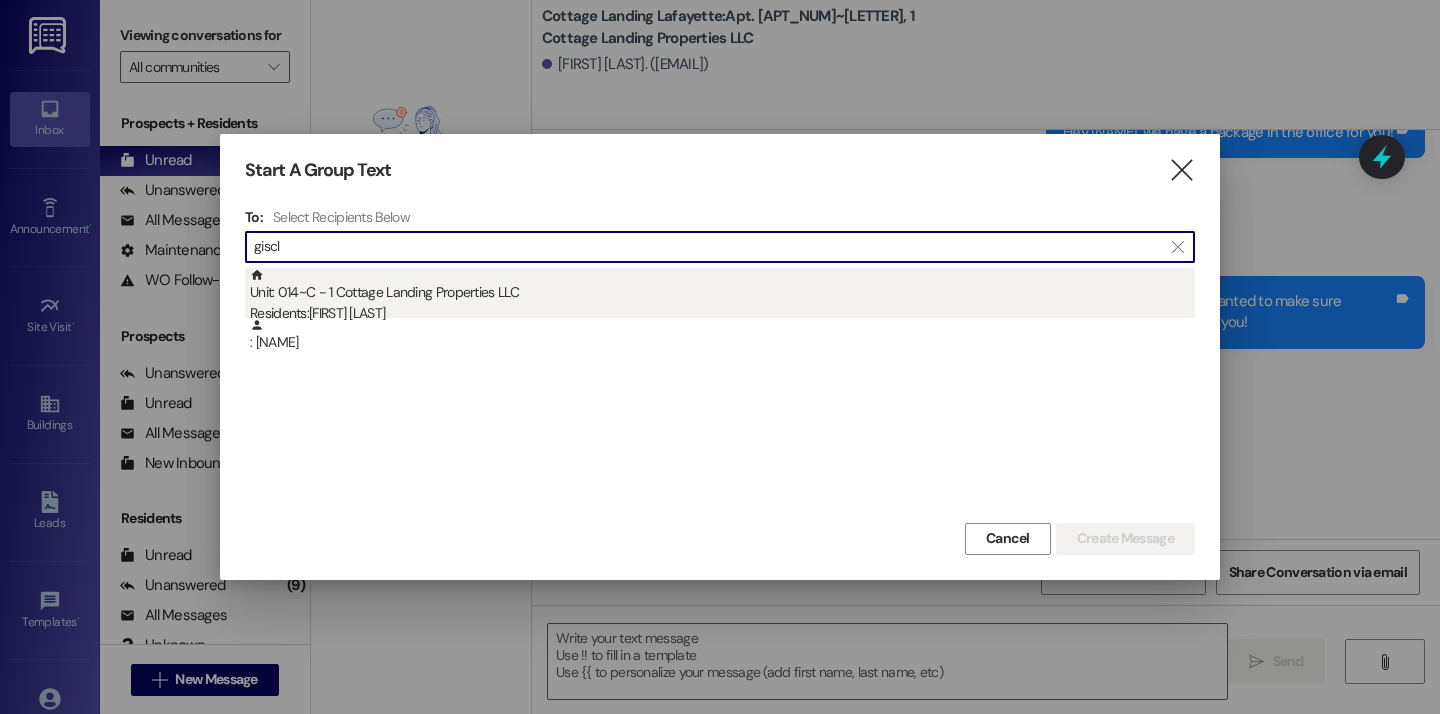 click on "Unit: 014~C - 1 Cottage Landing Properties LLC Residents:  Madelyn Gisclair" at bounding box center [722, 296] 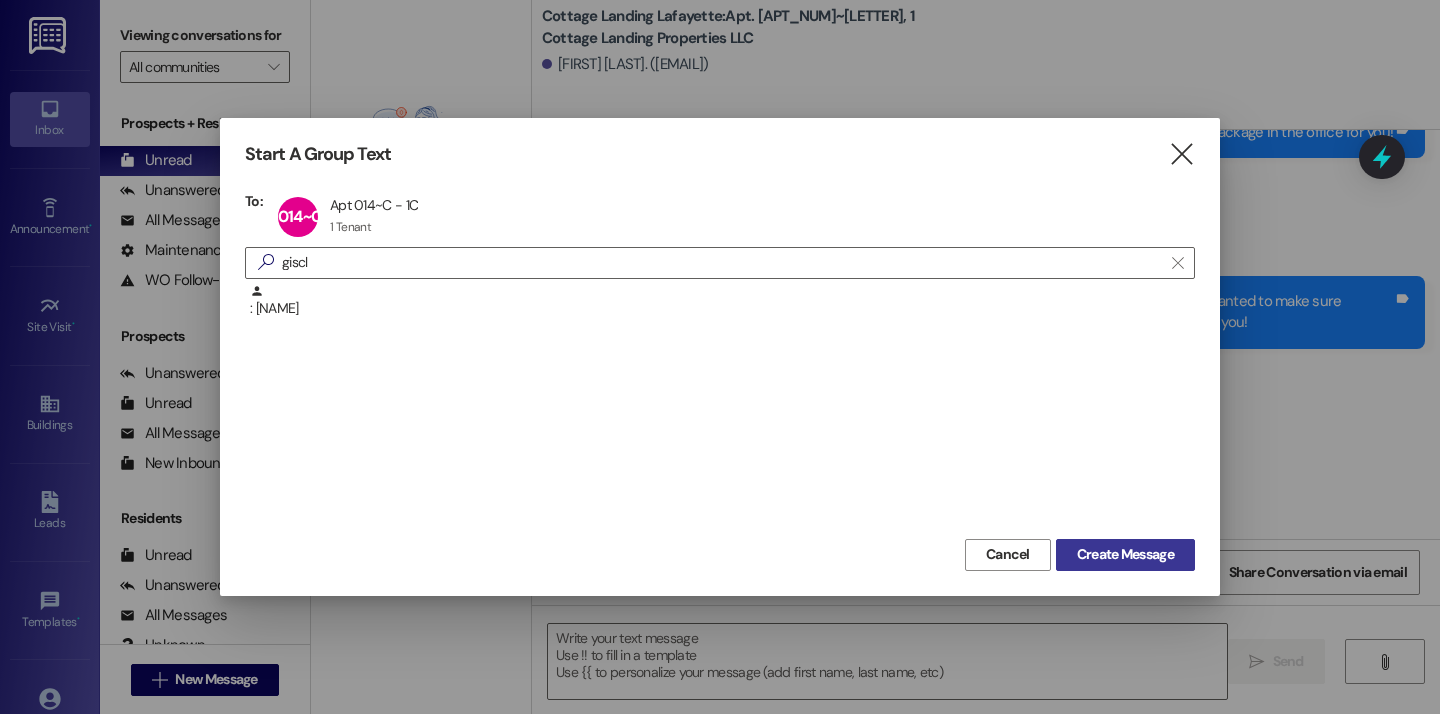 click on "Create Message" at bounding box center [1125, 555] 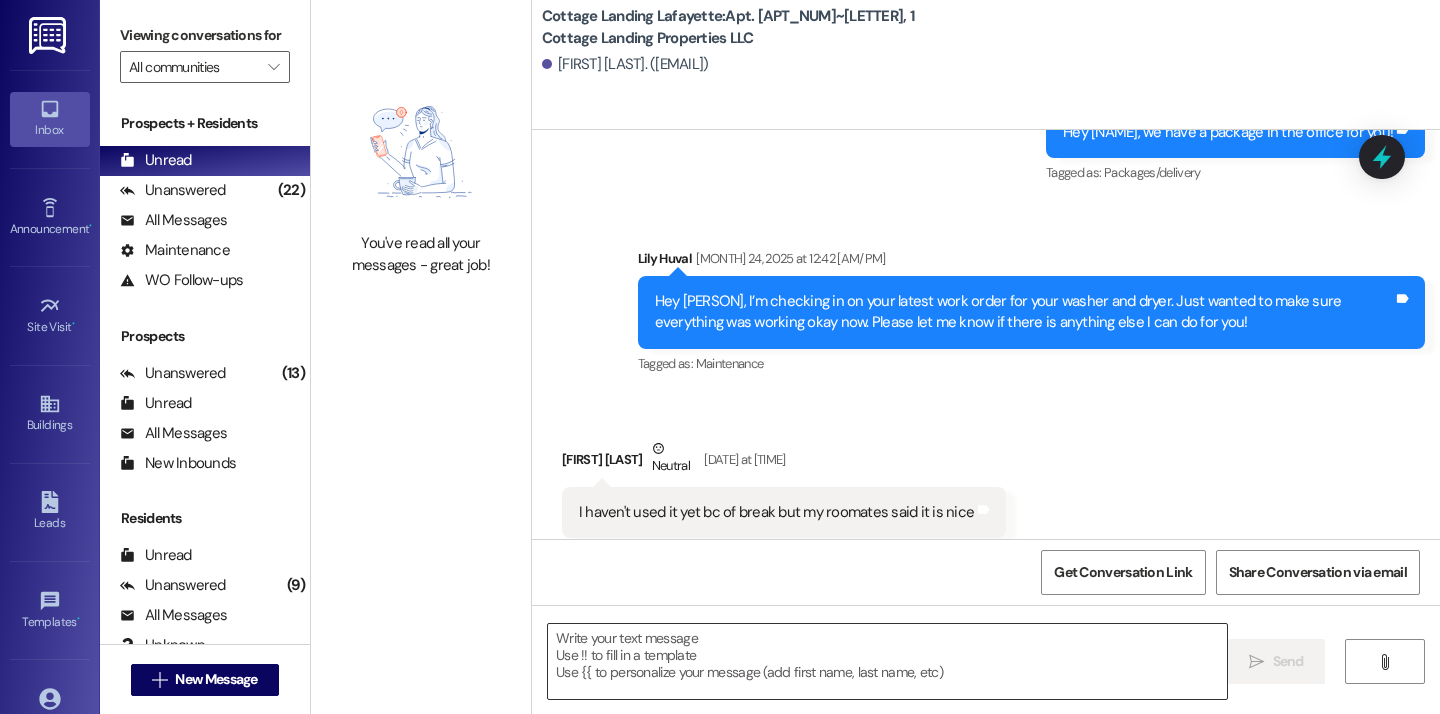 click at bounding box center (887, 661) 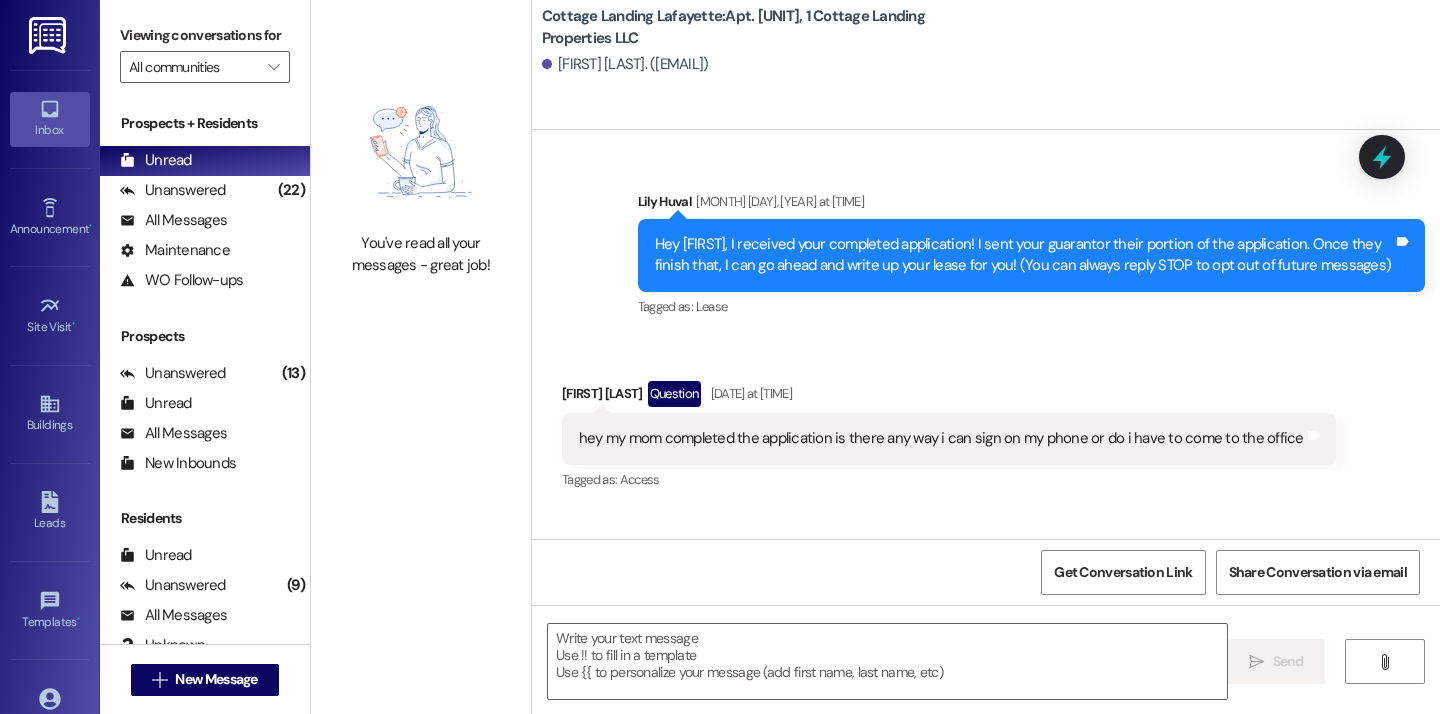 scroll, scrollTop: 25281, scrollLeft: 0, axis: vertical 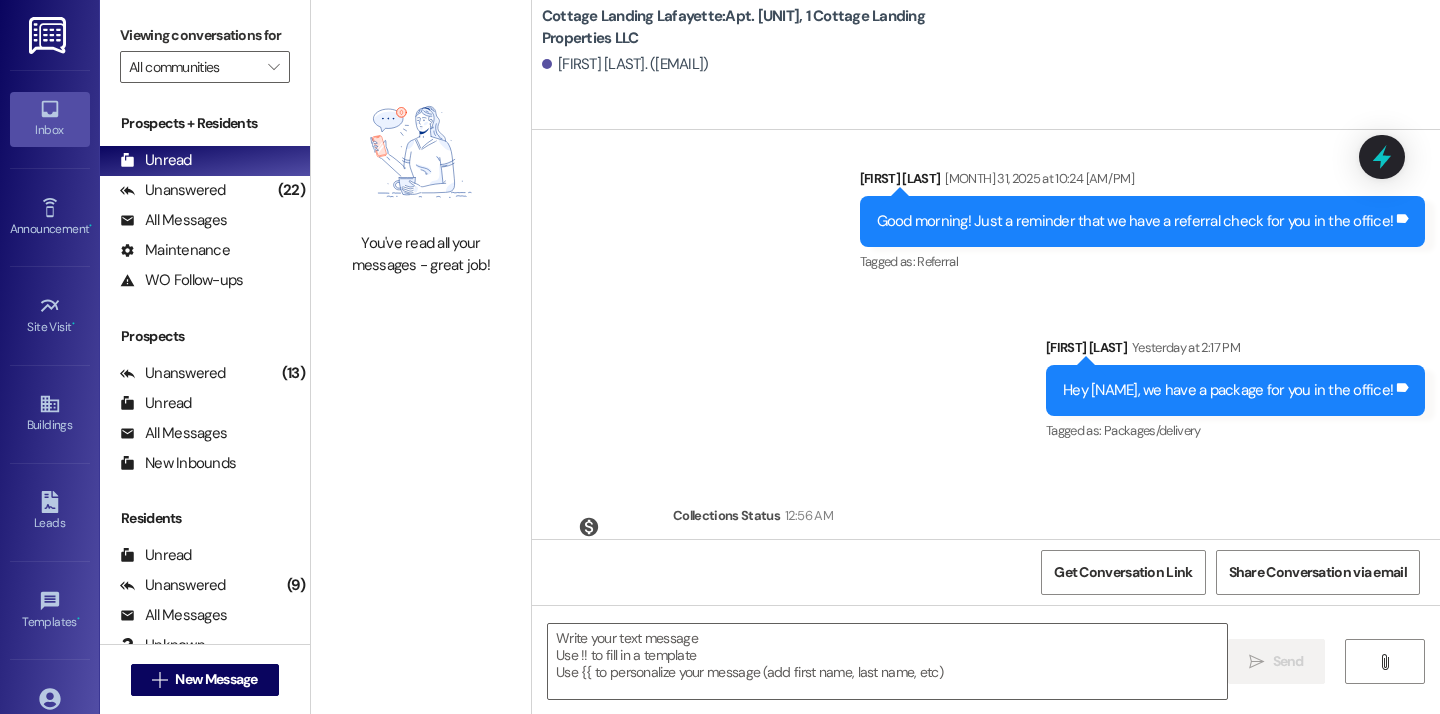 click at bounding box center (887, 661) 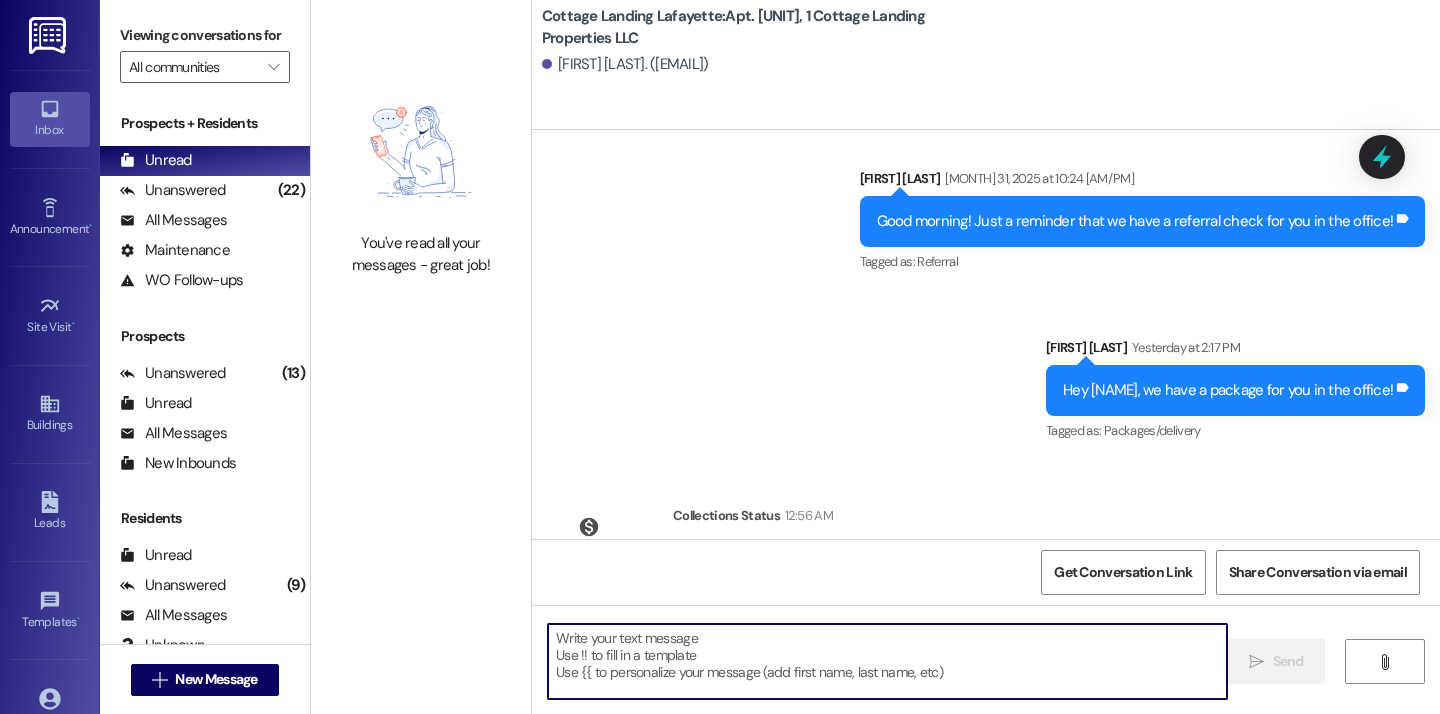 paste on "Don't forget to bring us back your old parking sticker and pick up your new one!" 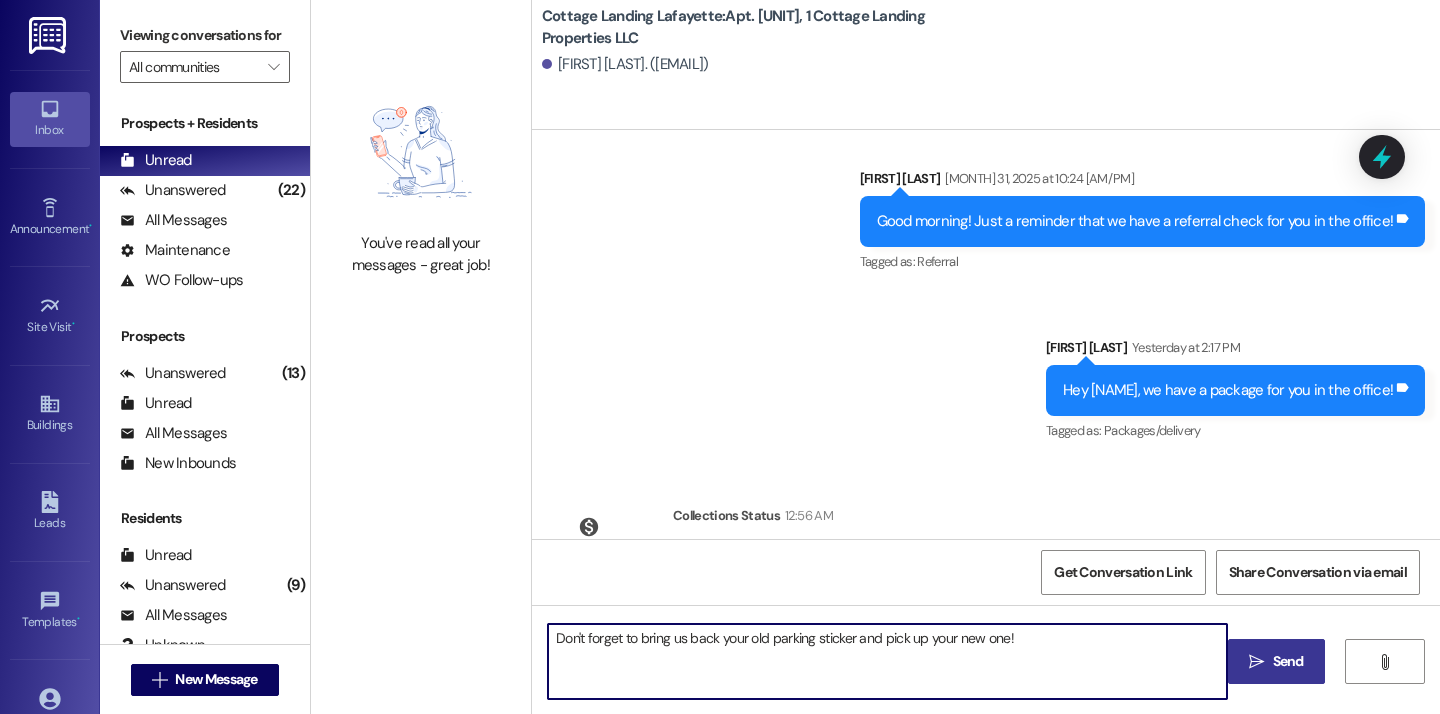 type on "Don't forget to bring us back your old parking sticker and pick up your new one!" 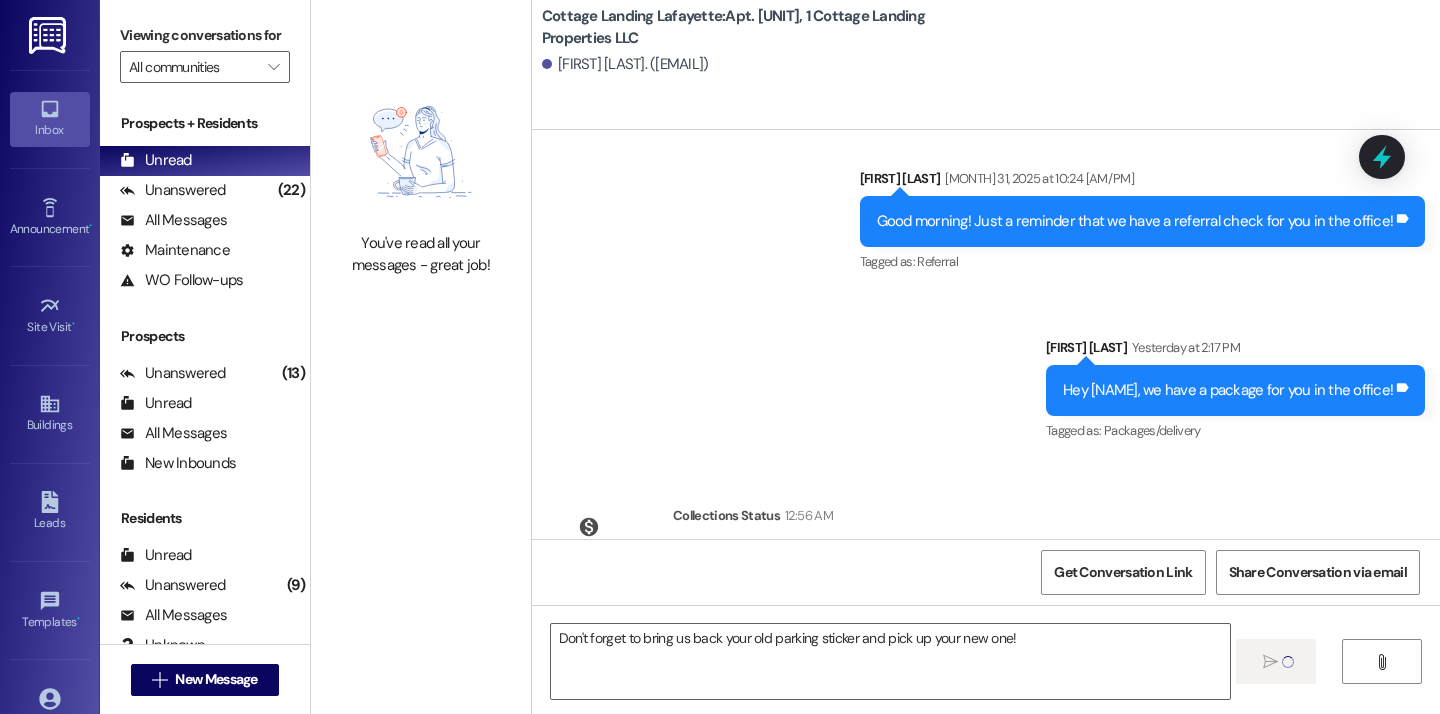type 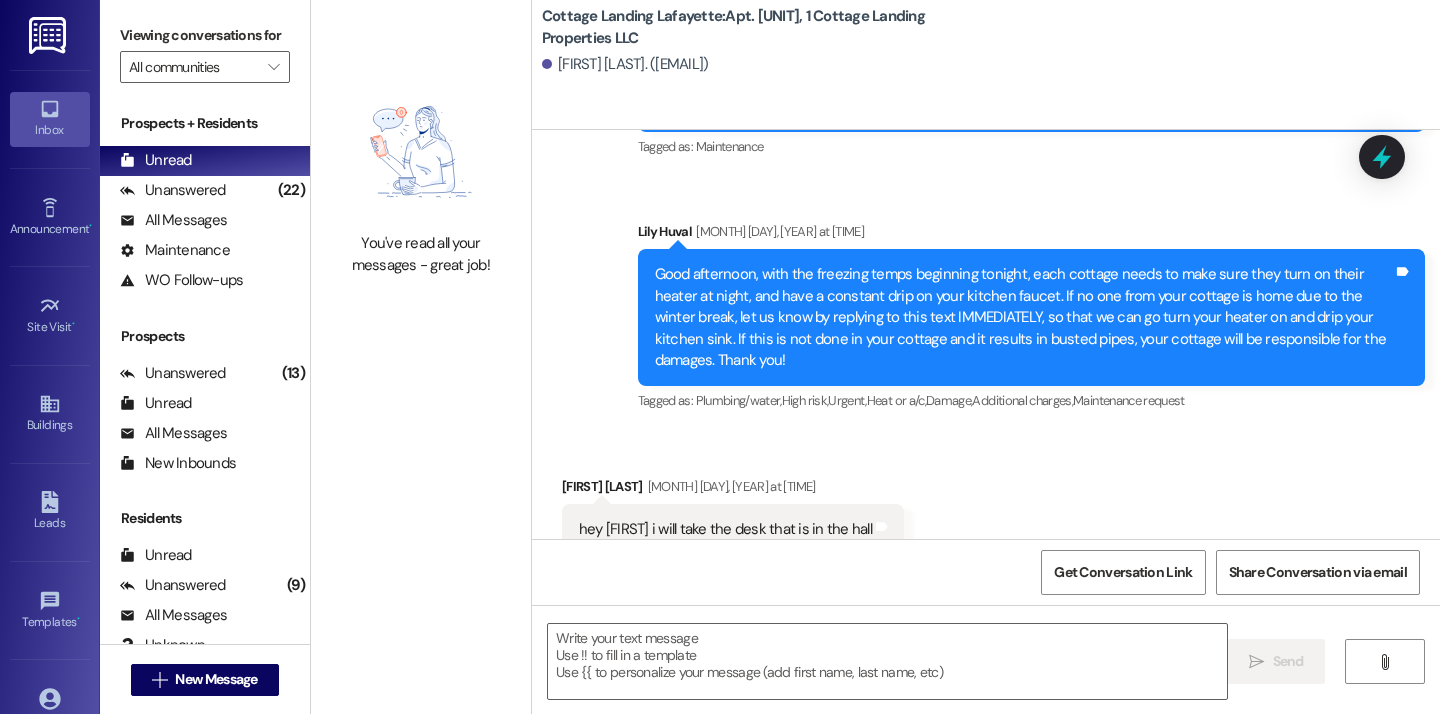 scroll, scrollTop: 12106, scrollLeft: 0, axis: vertical 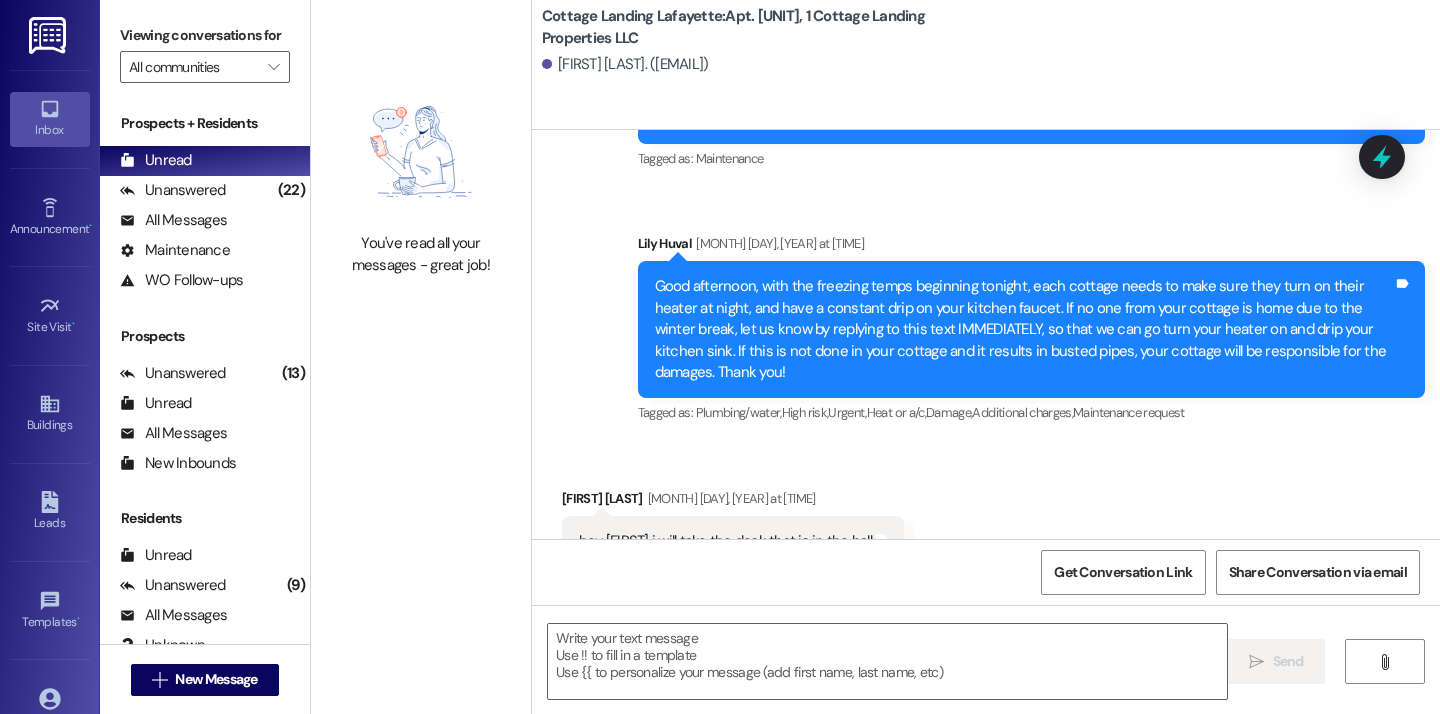 click on " New Message" at bounding box center [205, 680] 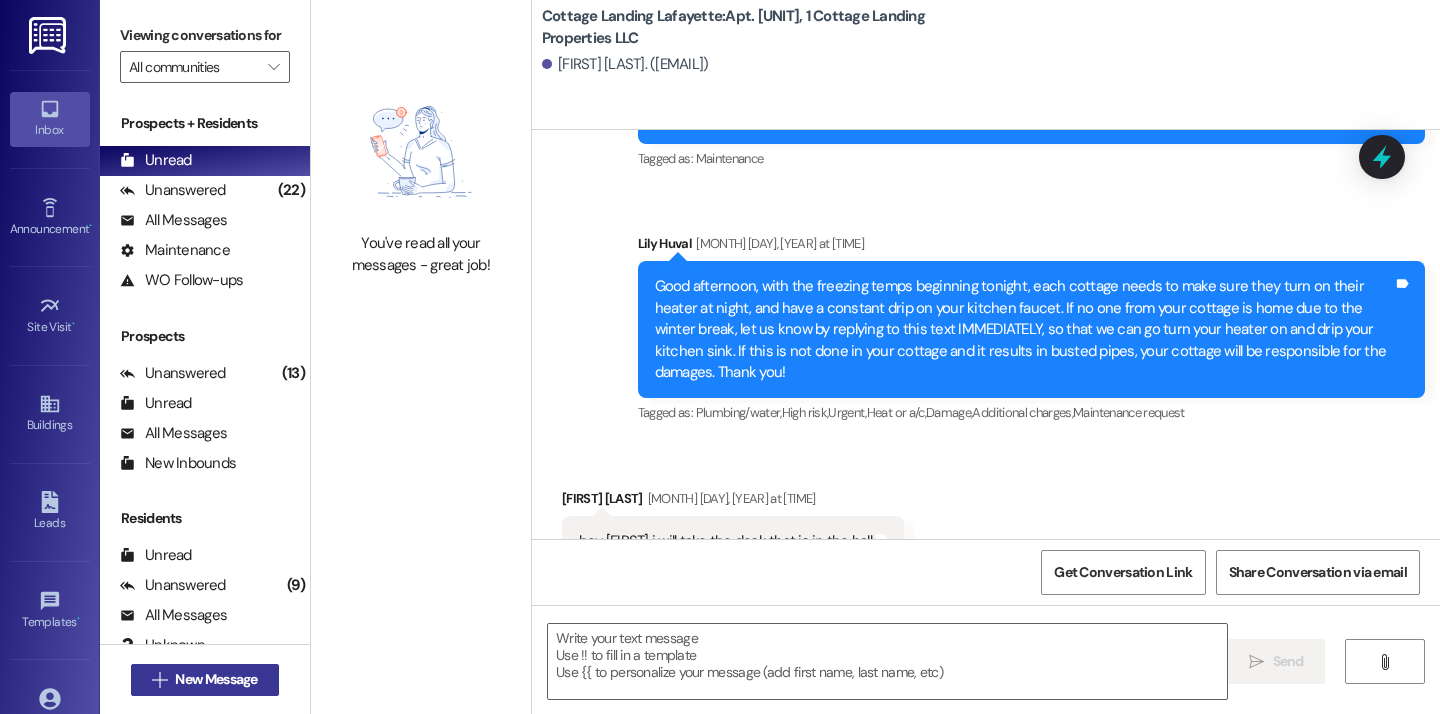 click on "New Message" at bounding box center [216, 679] 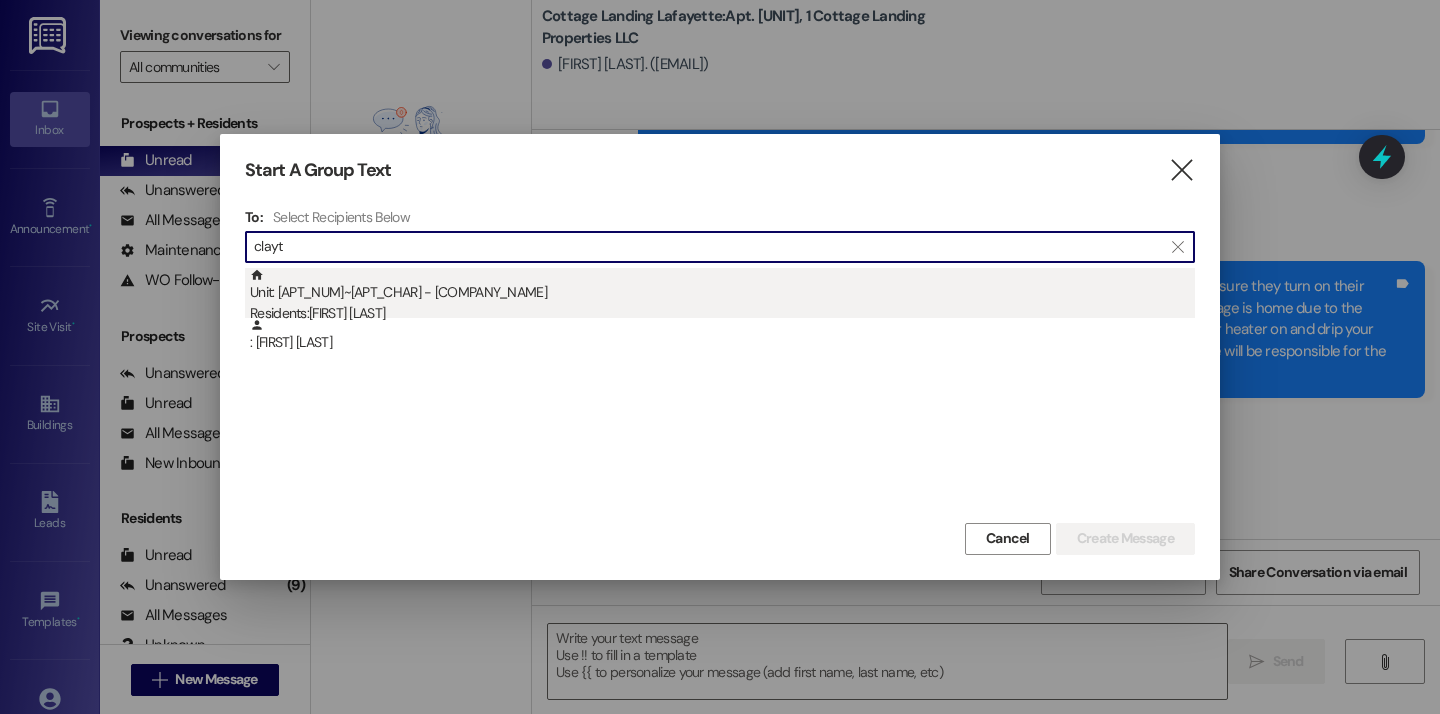type on "clayt" 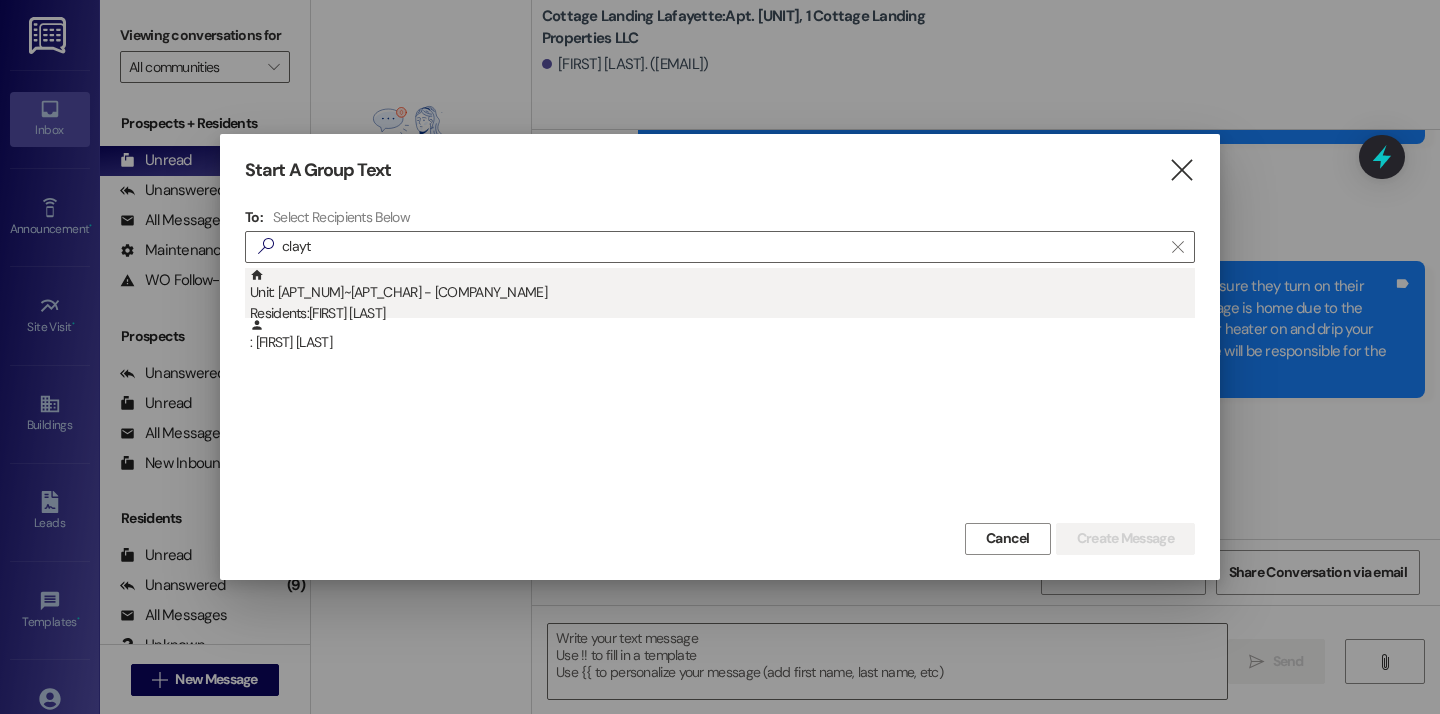 click on "Unit: 014~D - 1 Cottage Landing Properties LLC Residents:  Elizabeth Clayton" at bounding box center [722, 296] 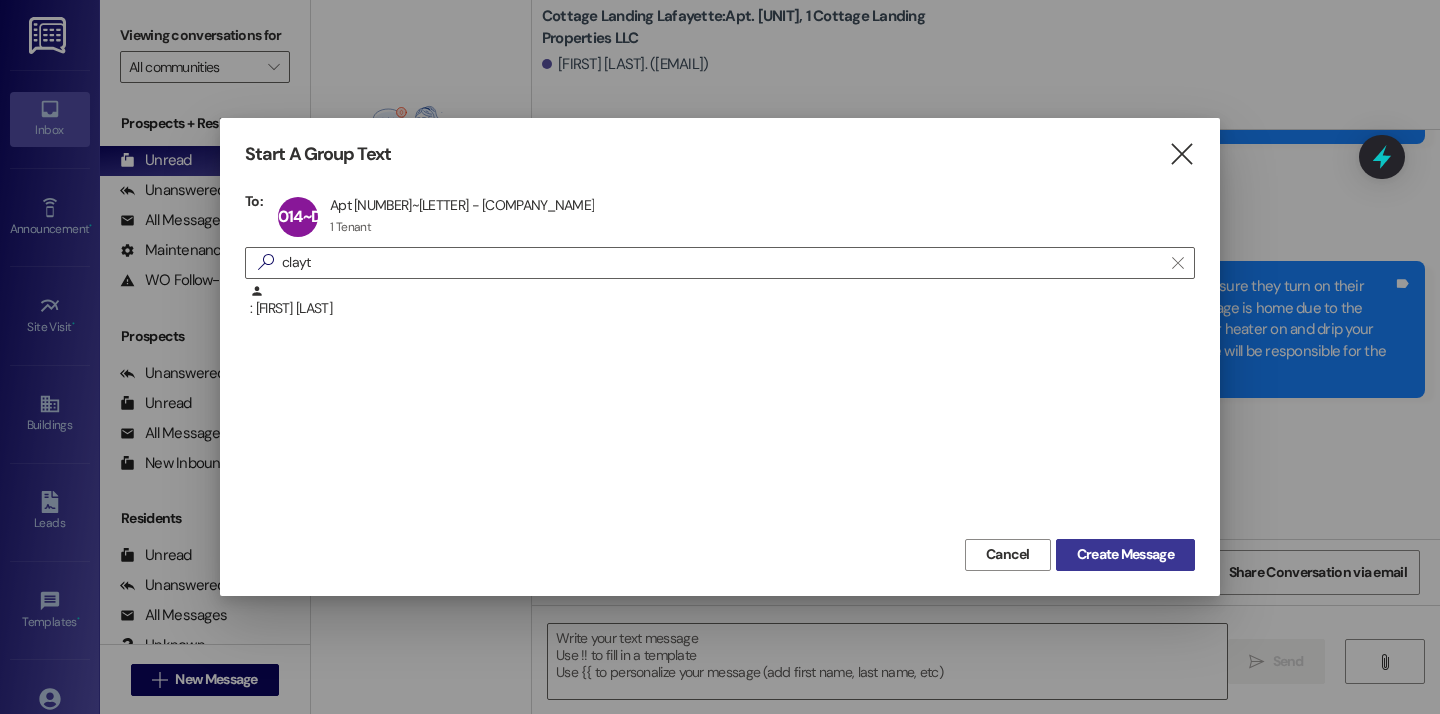 click on "Create Message" at bounding box center (1125, 554) 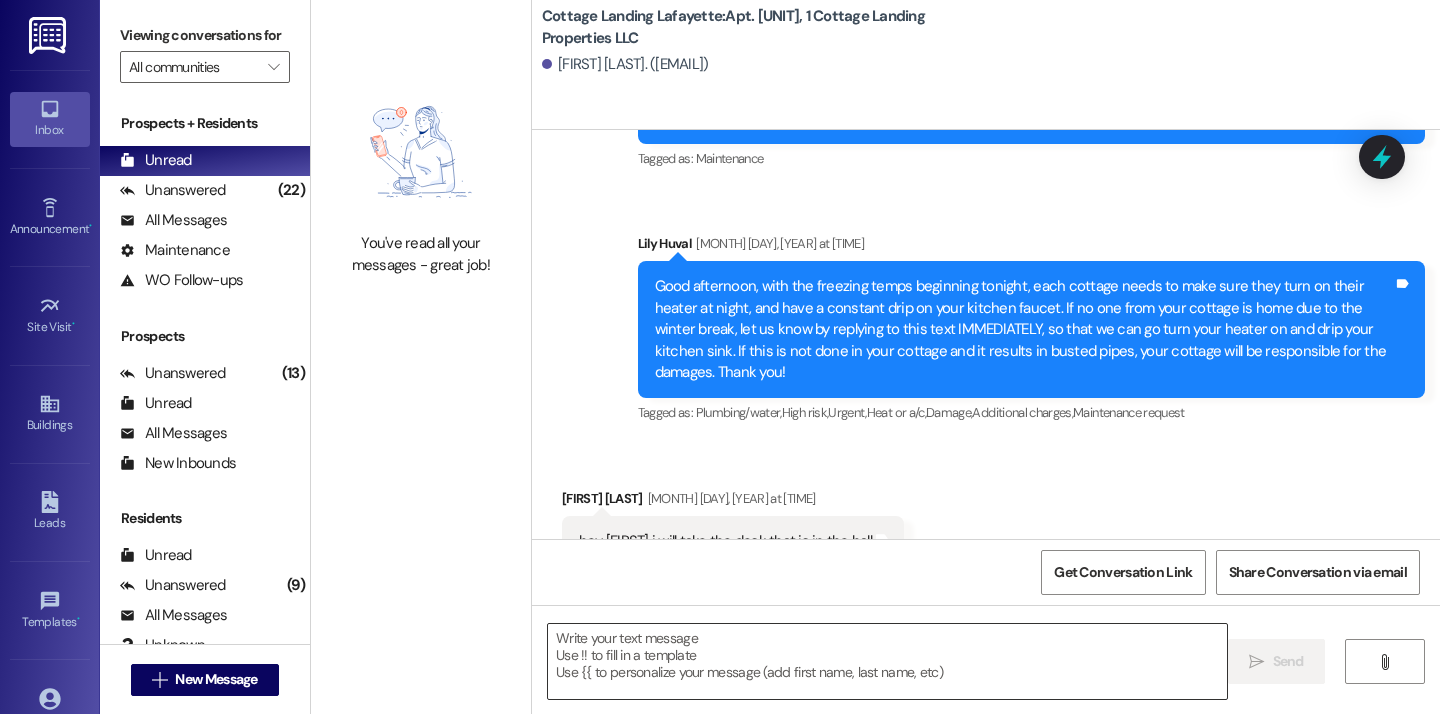 click at bounding box center (887, 661) 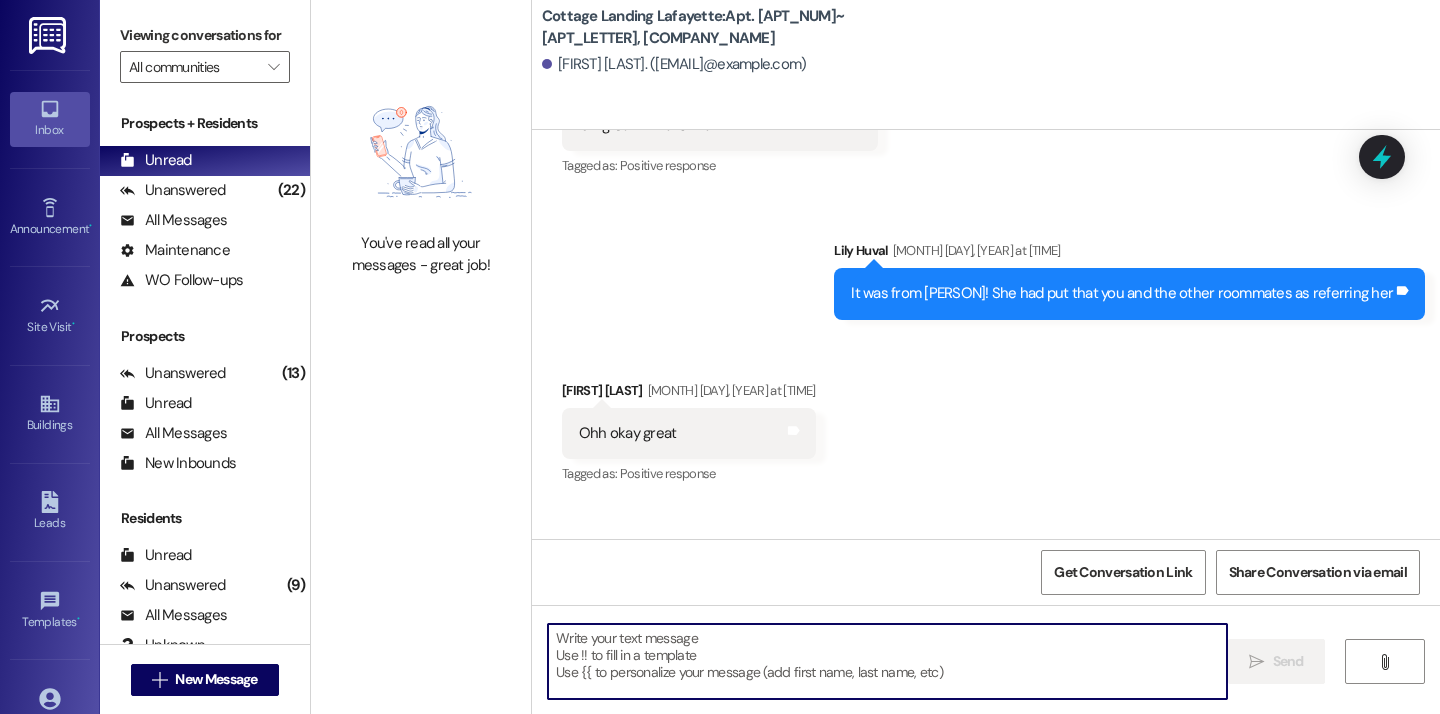 click at bounding box center [887, 661] 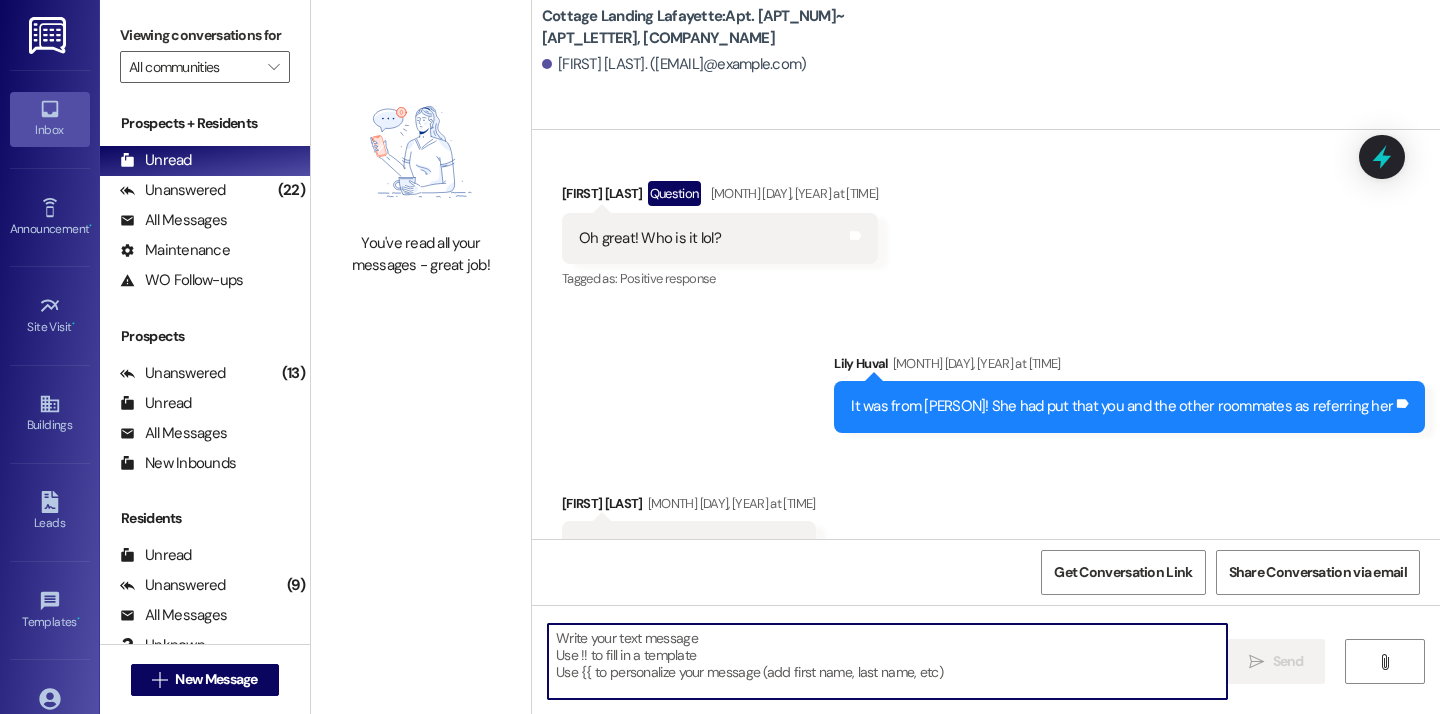 scroll, scrollTop: 19485, scrollLeft: 0, axis: vertical 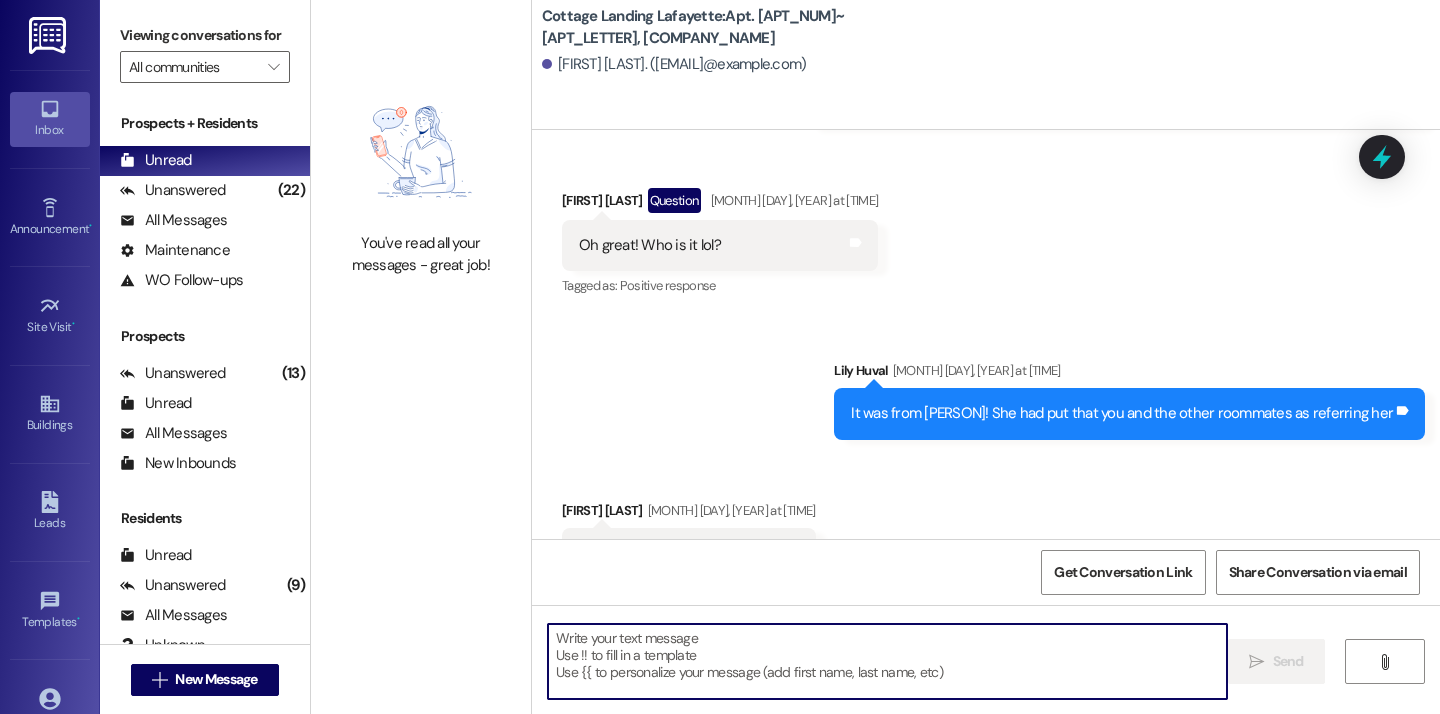 paste on "Don't forget to bring us back your old parking sticker and pick up your new one!" 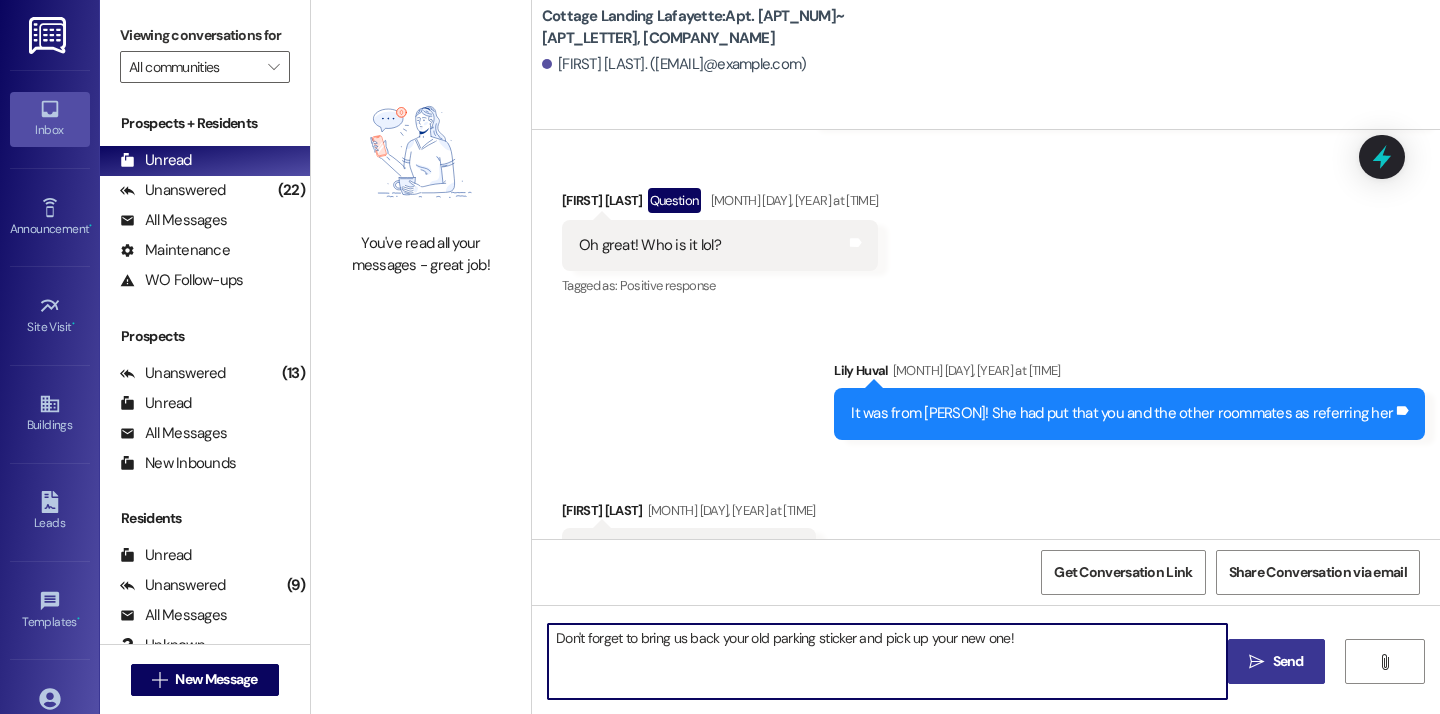 type on "Don't forget to bring us back your old parking sticker and pick up your new one!" 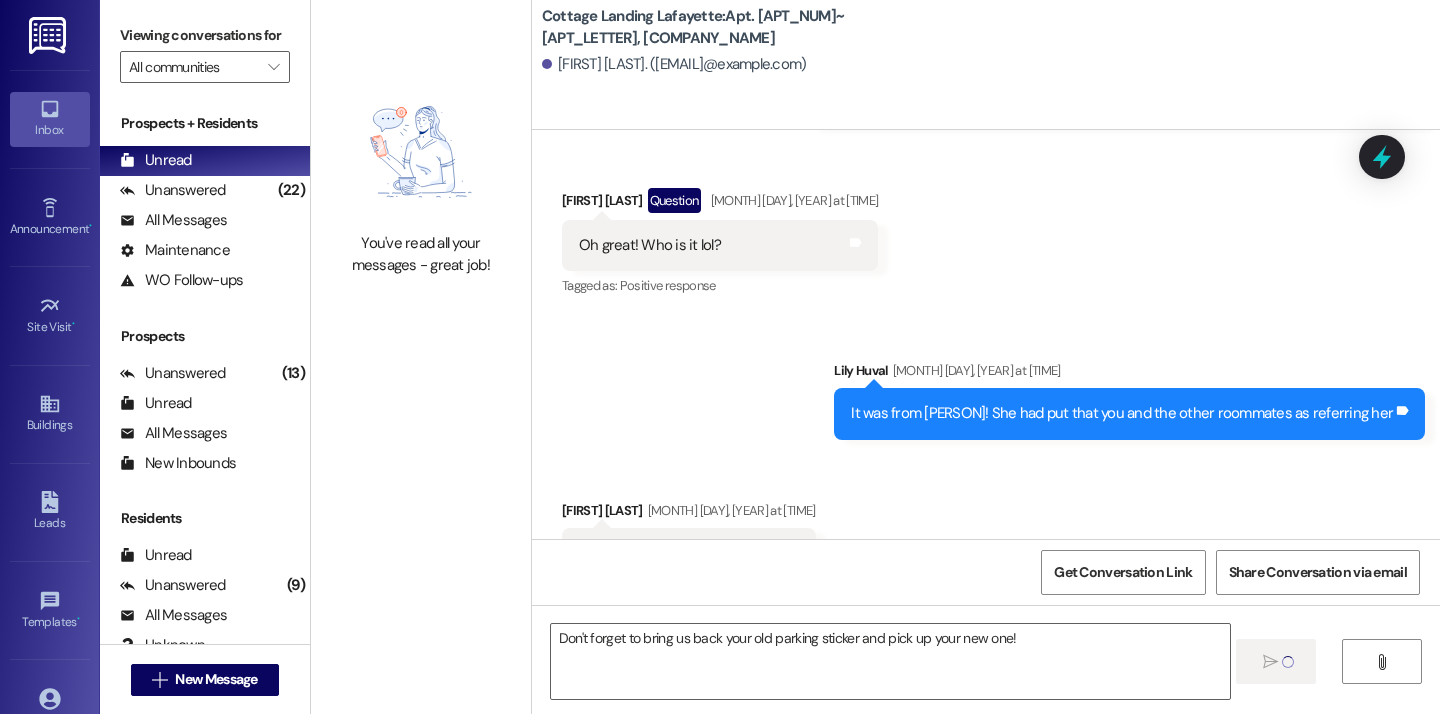 type 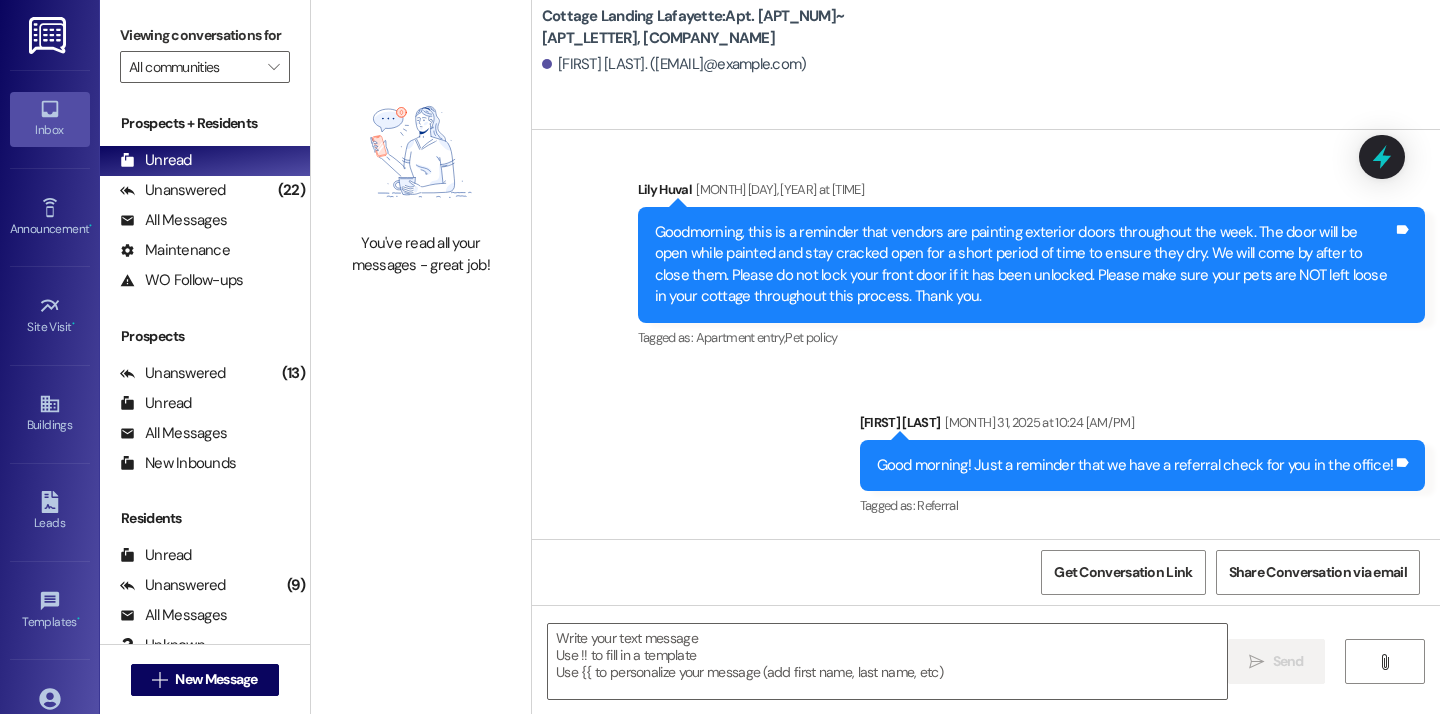 scroll, scrollTop: 22445, scrollLeft: 0, axis: vertical 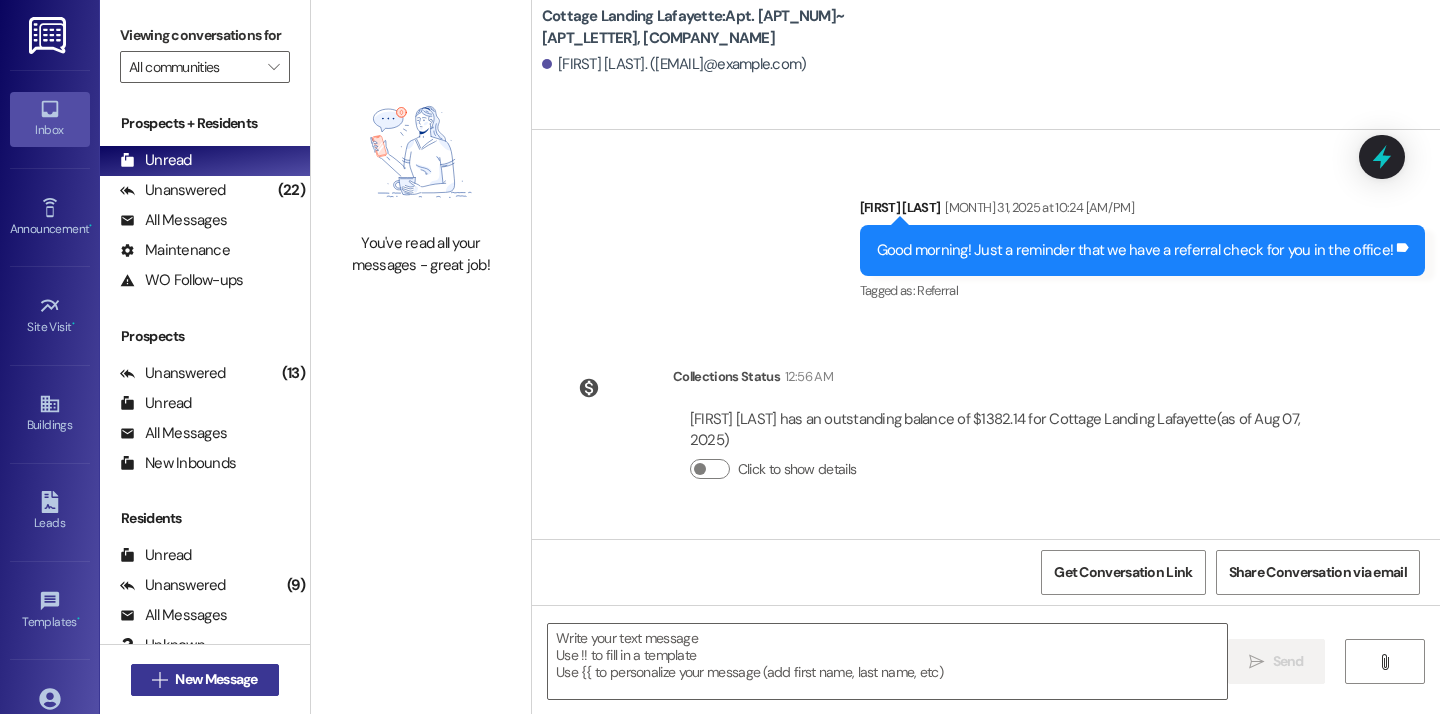 click on "New Message" at bounding box center [216, 679] 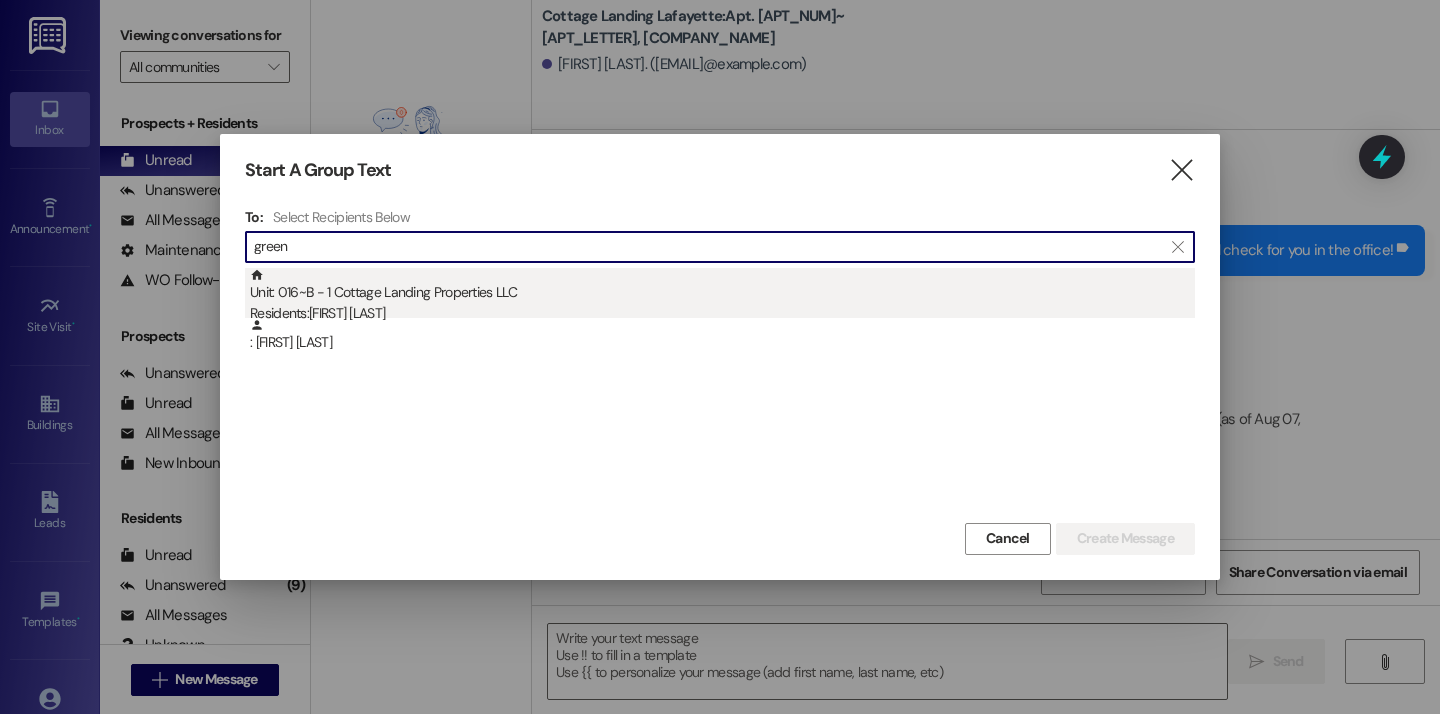 type on "green" 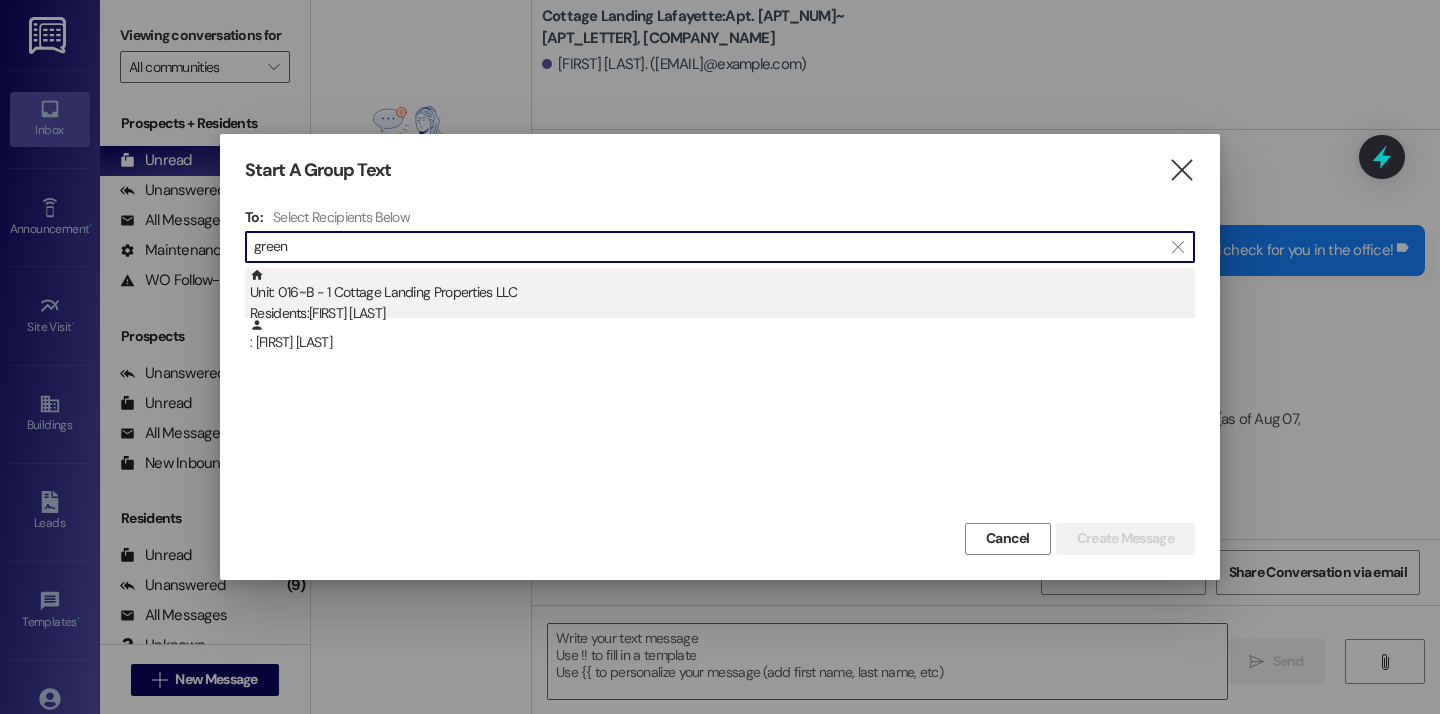 click on "Unit: 016~B - 1 Cottage Landing Properties LLC Residents:  Ariyah Green" at bounding box center [722, 296] 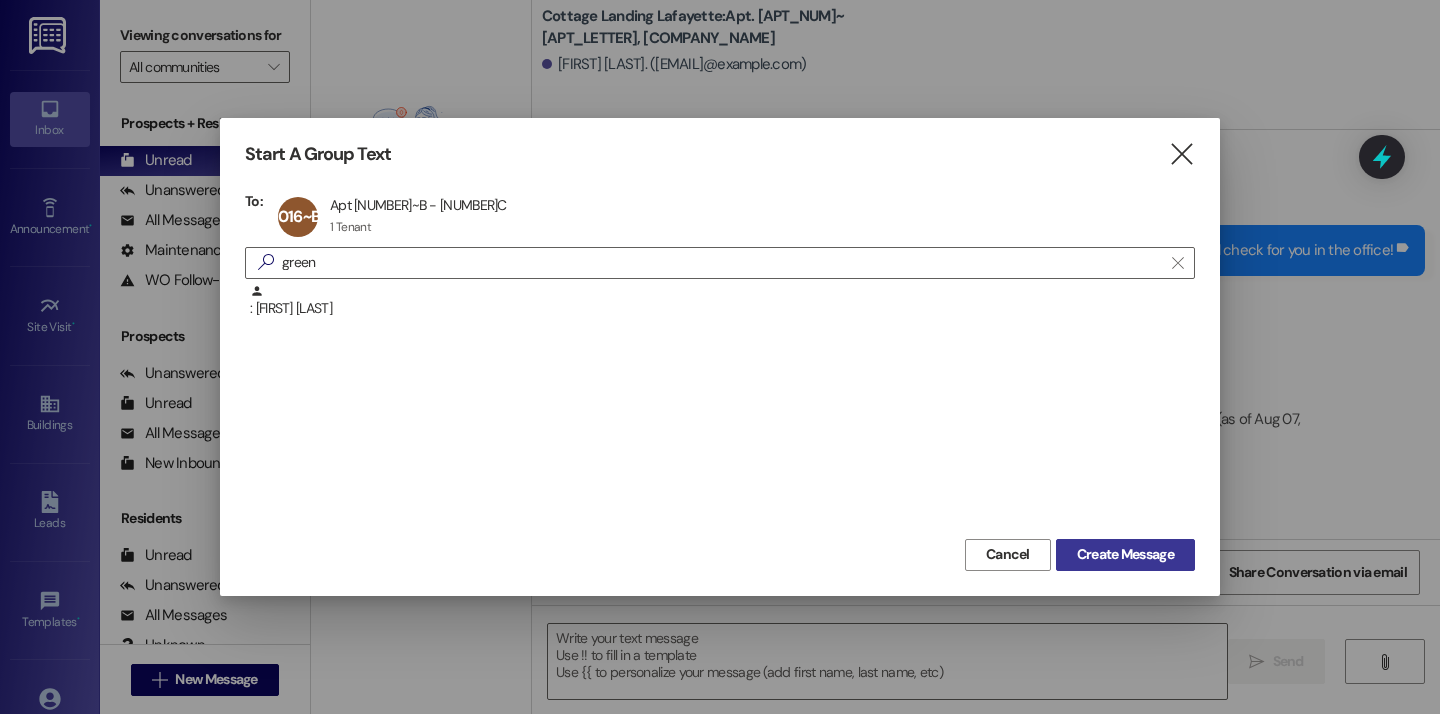 click on "Create Message" at bounding box center [1125, 554] 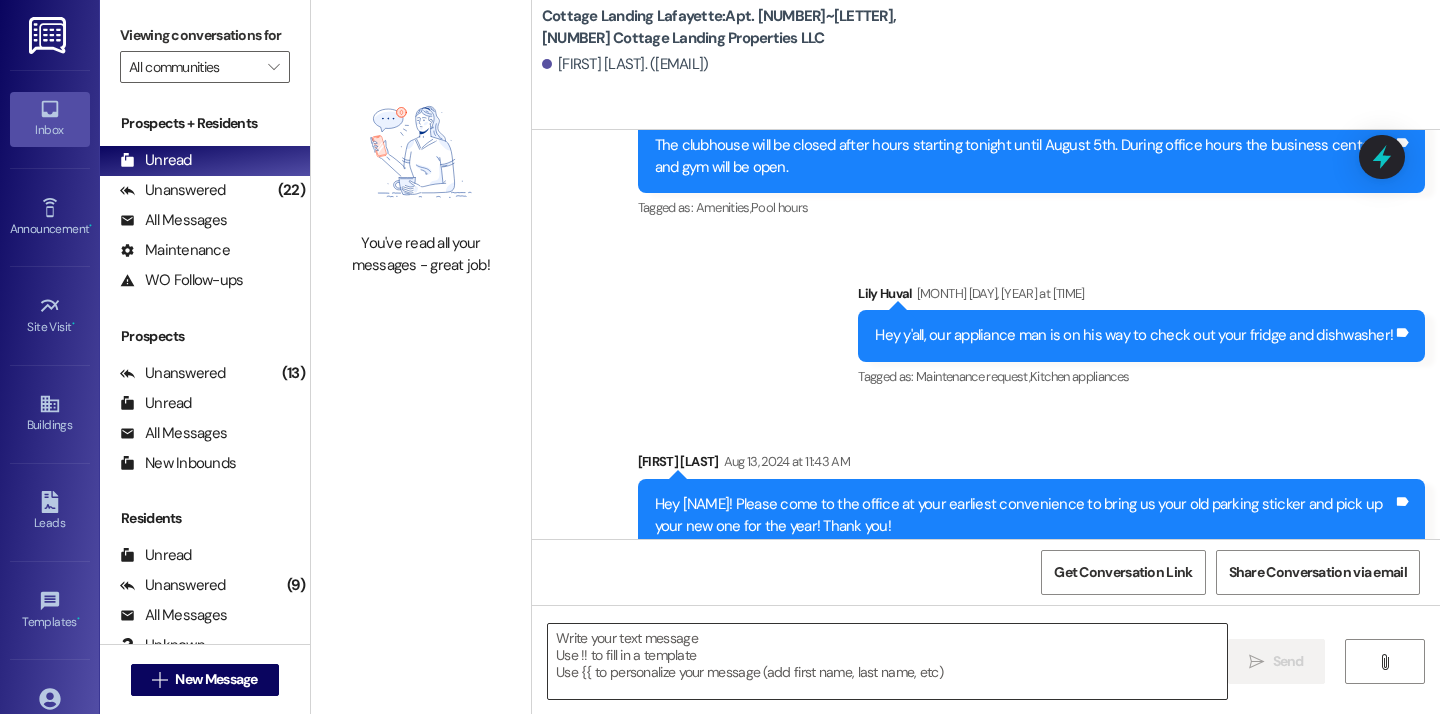 click at bounding box center [887, 661] 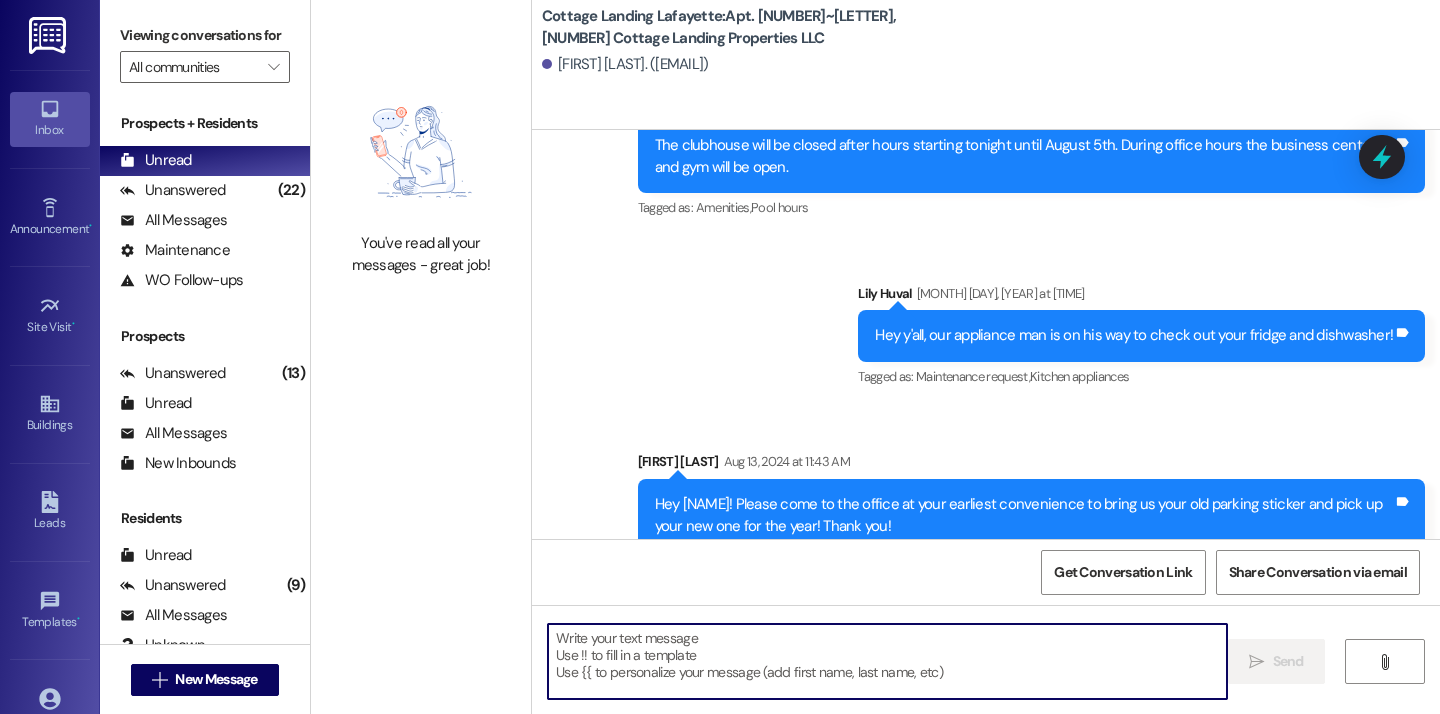 scroll, scrollTop: 46718, scrollLeft: 0, axis: vertical 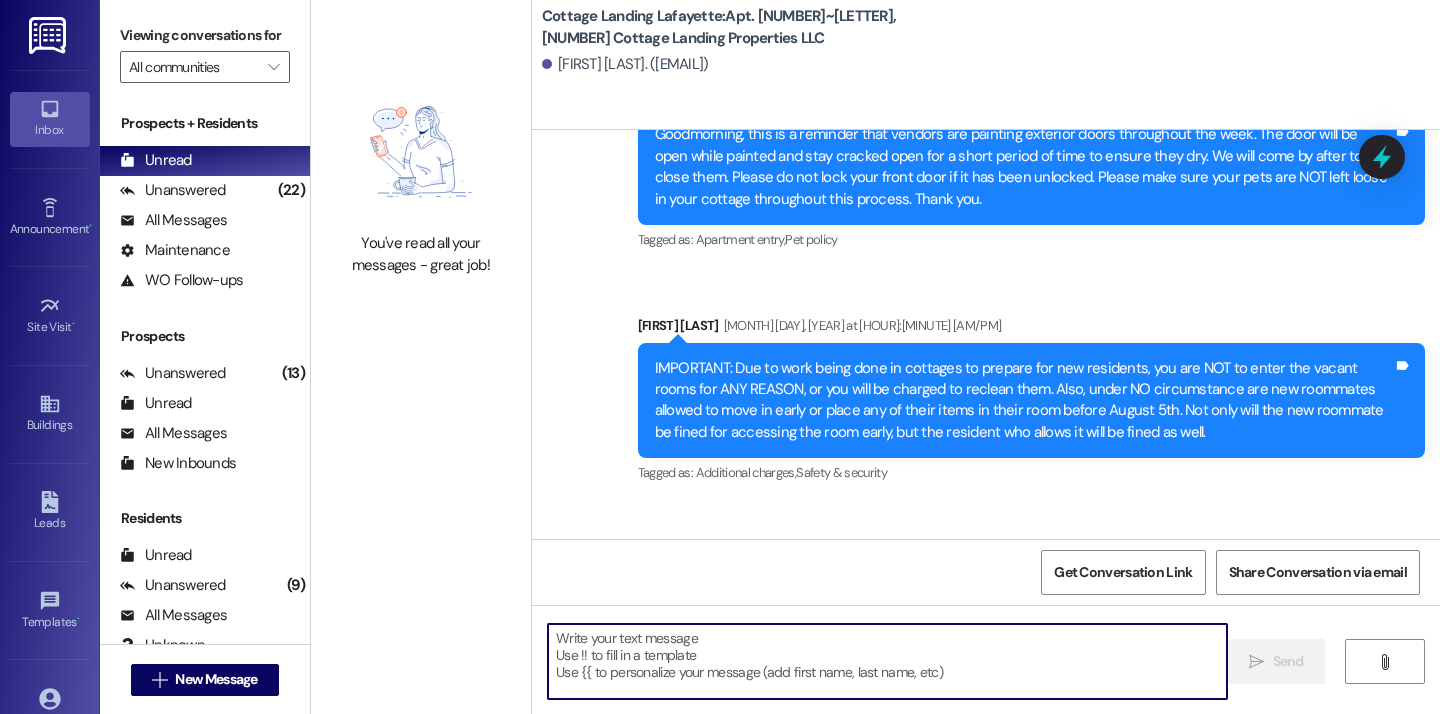 paste on "Don't forget to bring us back your old parking sticker and pick up your new one!" 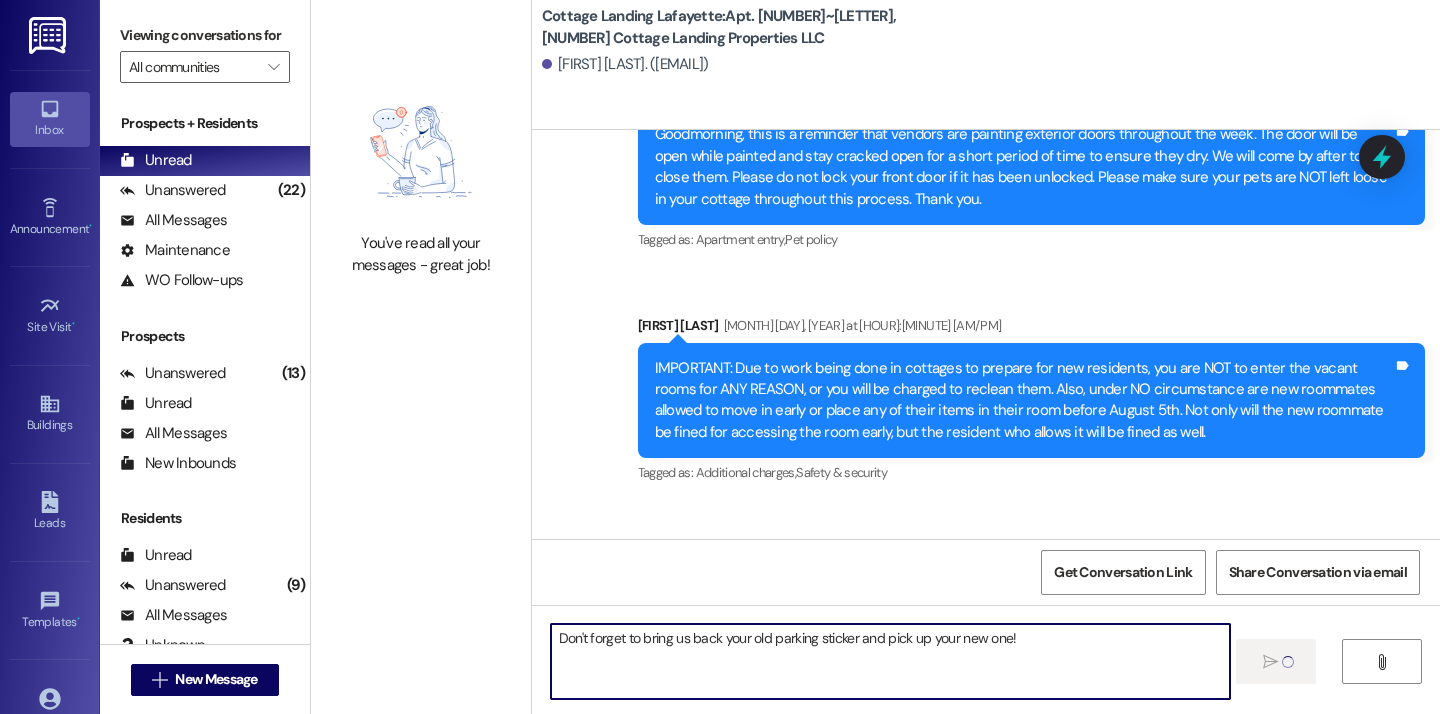 type 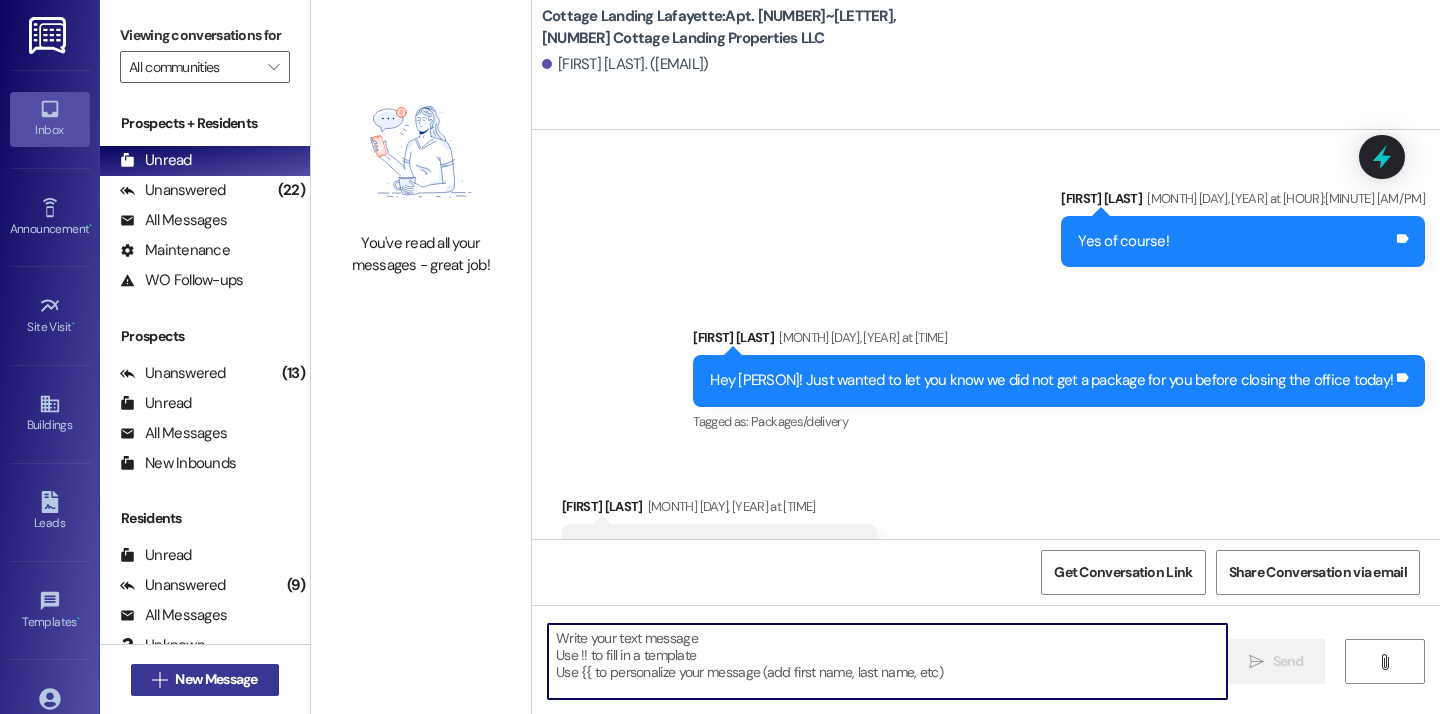 scroll, scrollTop: 39263, scrollLeft: 0, axis: vertical 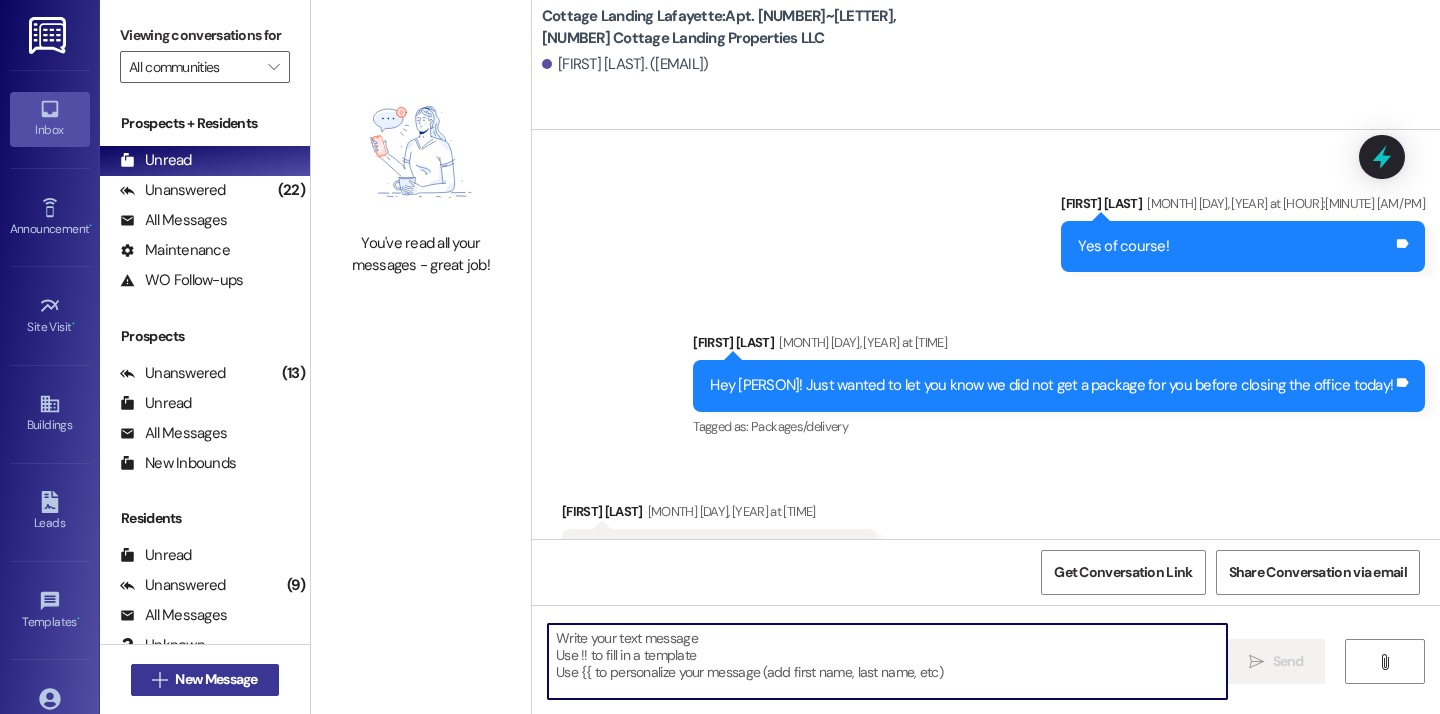 click on "New Message" at bounding box center [216, 679] 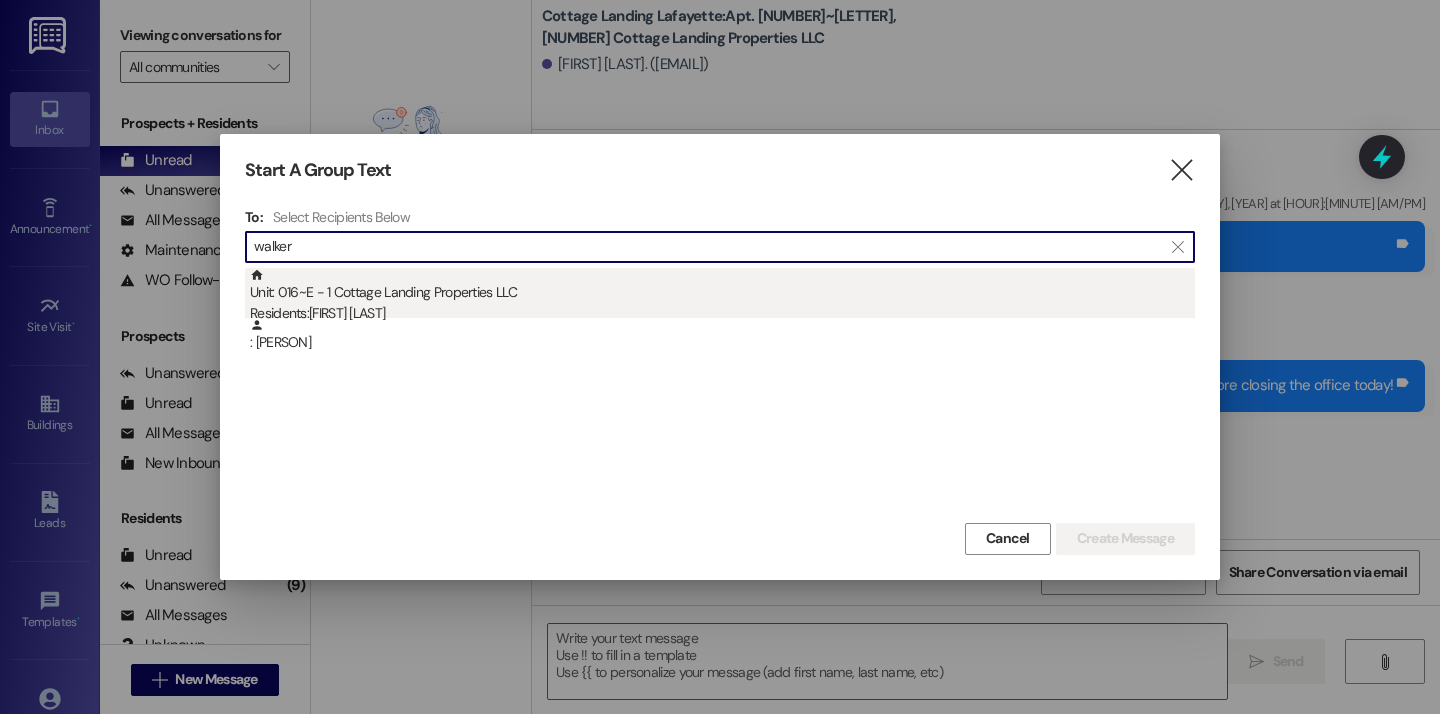 type on "walker" 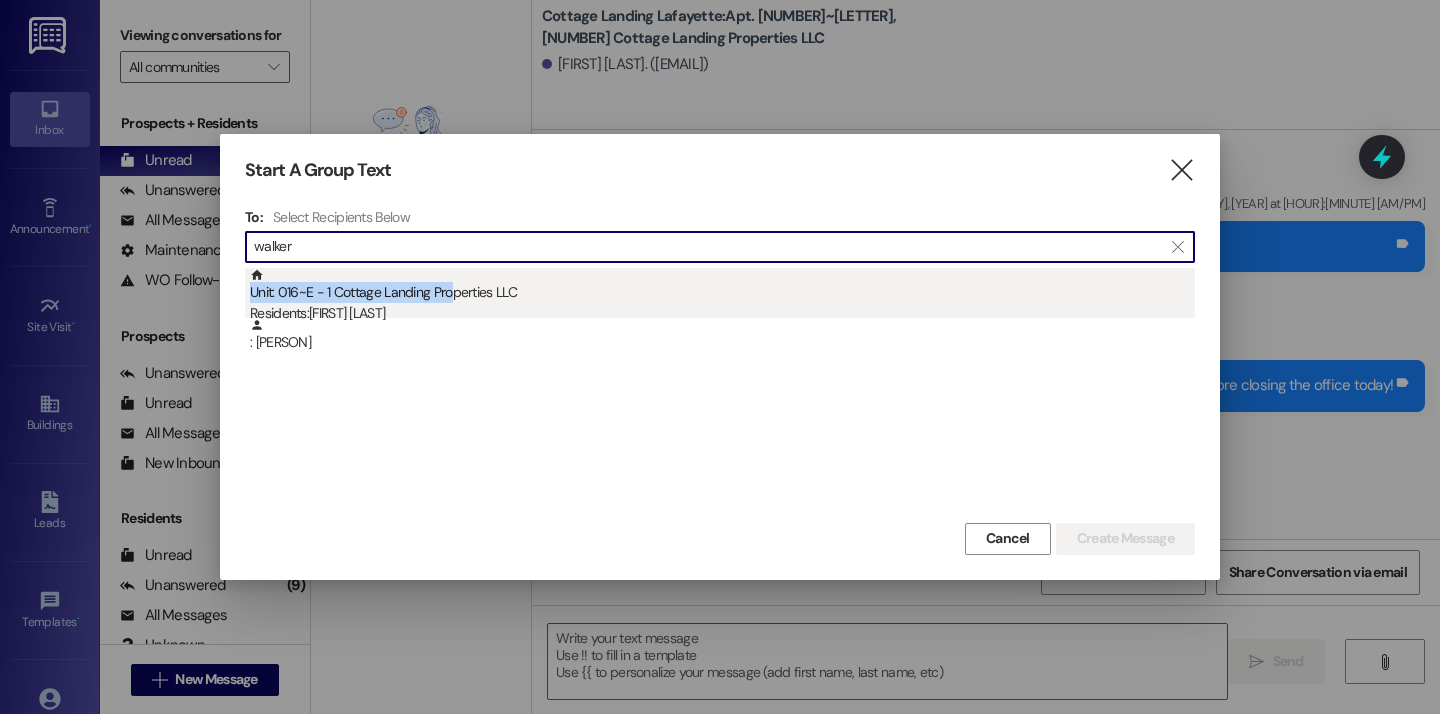 click on "Unit: 016~E - 1 Cottage Landing Properties LLC Residents:  Delaney Walker" at bounding box center (722, 296) 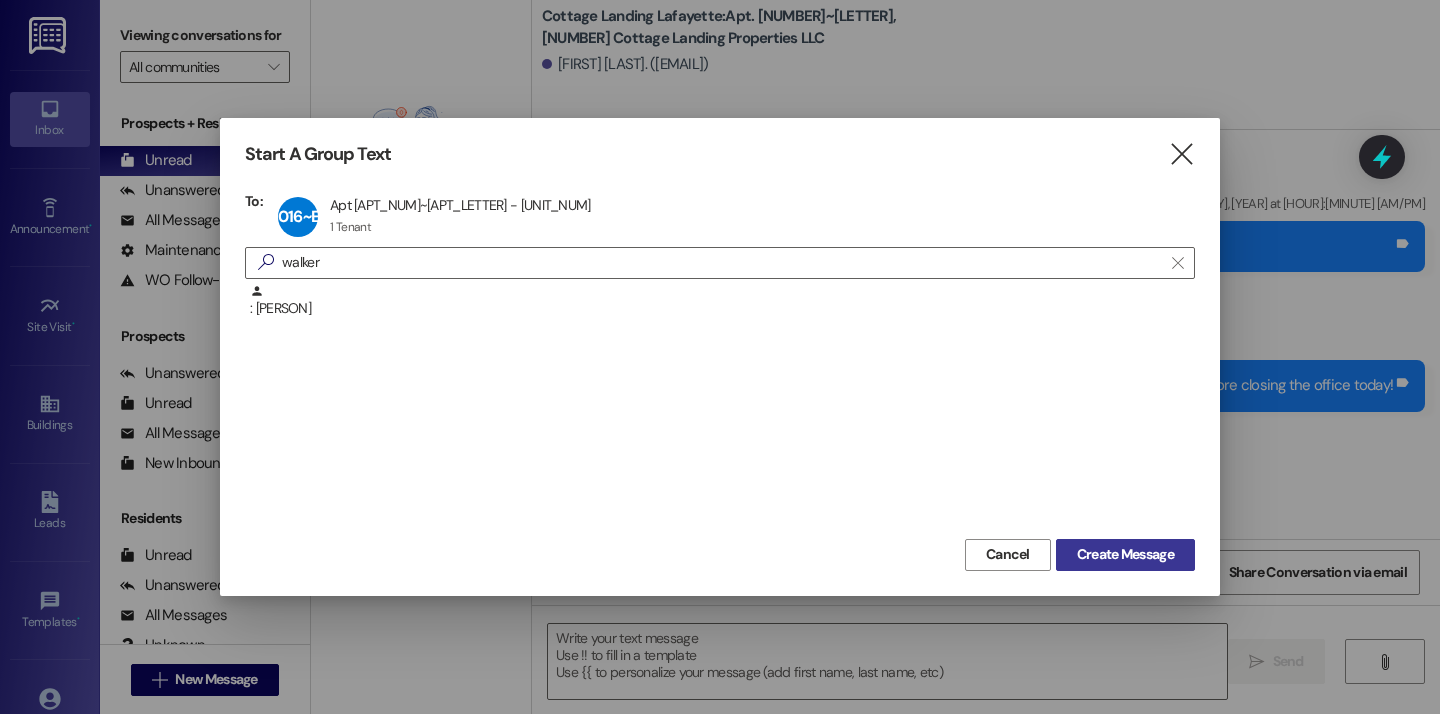 click on "Create Message" at bounding box center [1125, 554] 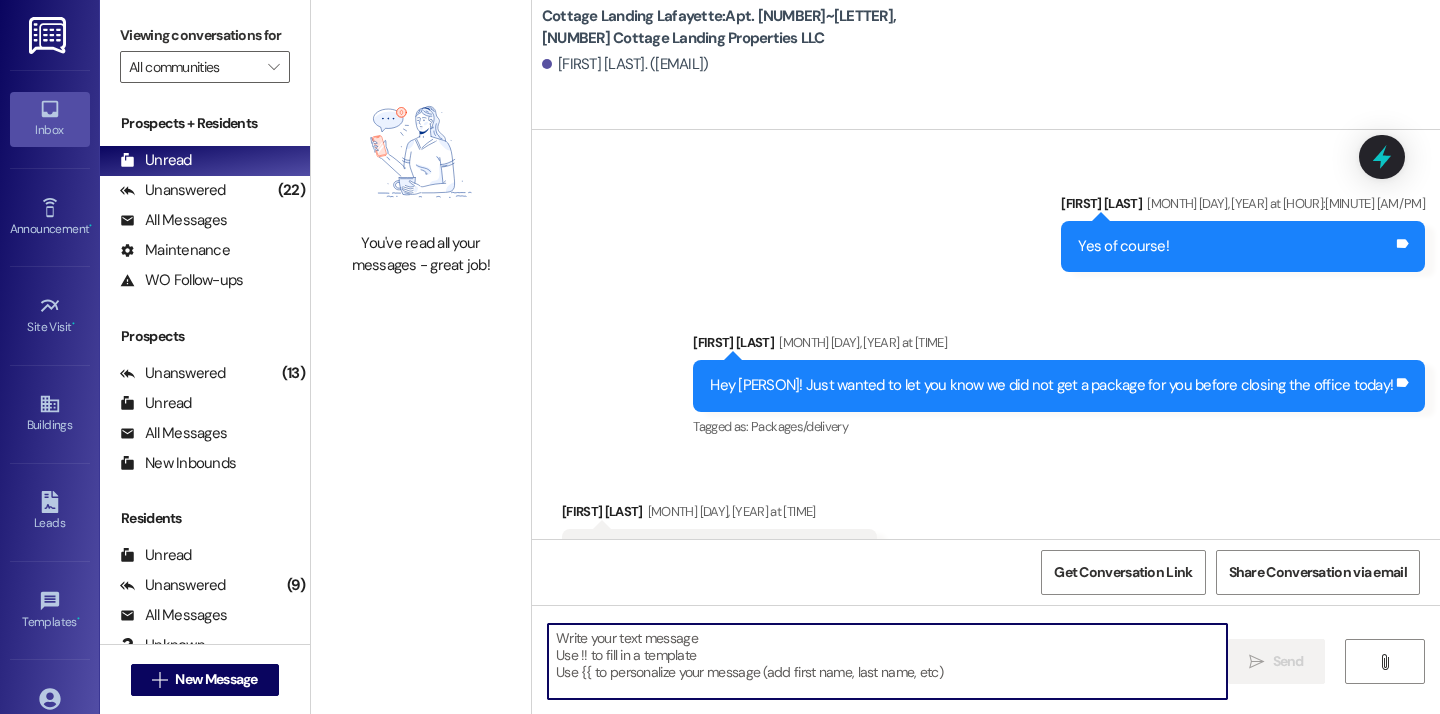 click at bounding box center (887, 661) 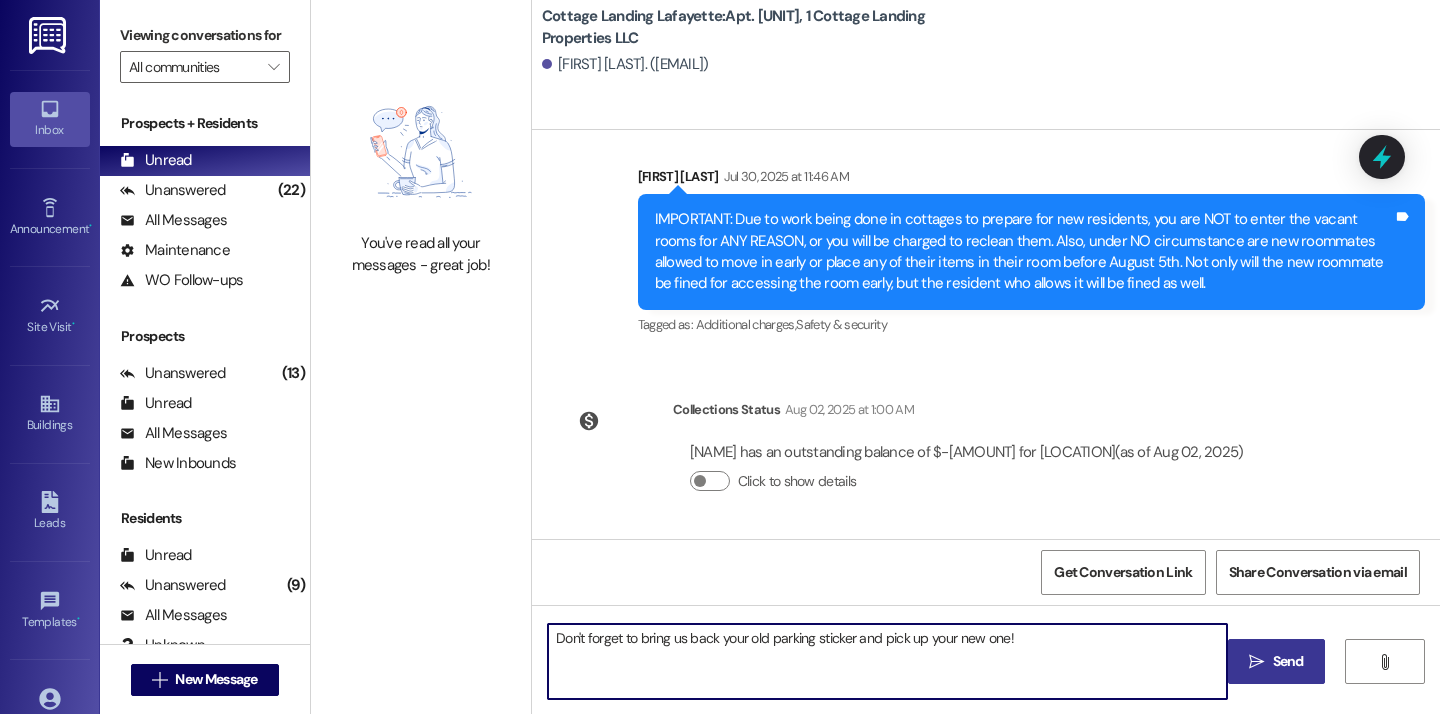 scroll, scrollTop: 23557, scrollLeft: 0, axis: vertical 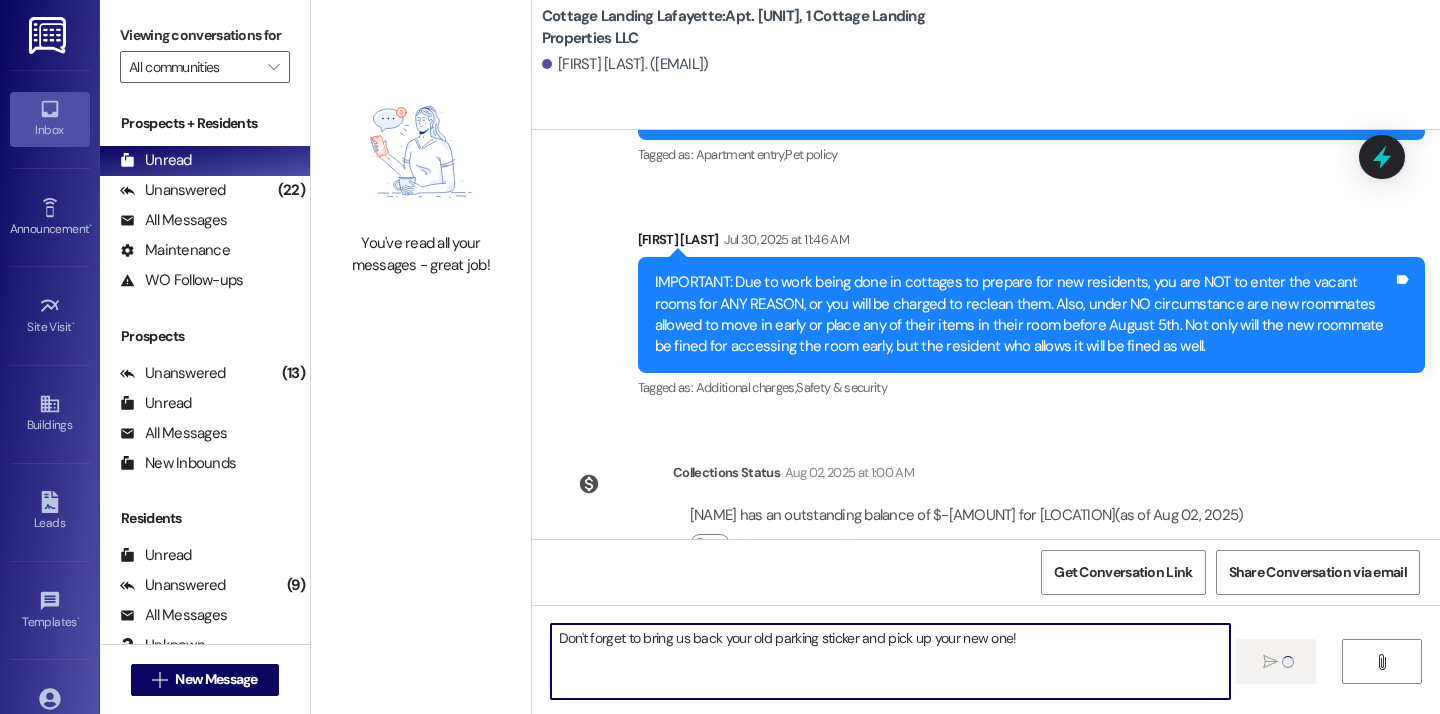 type 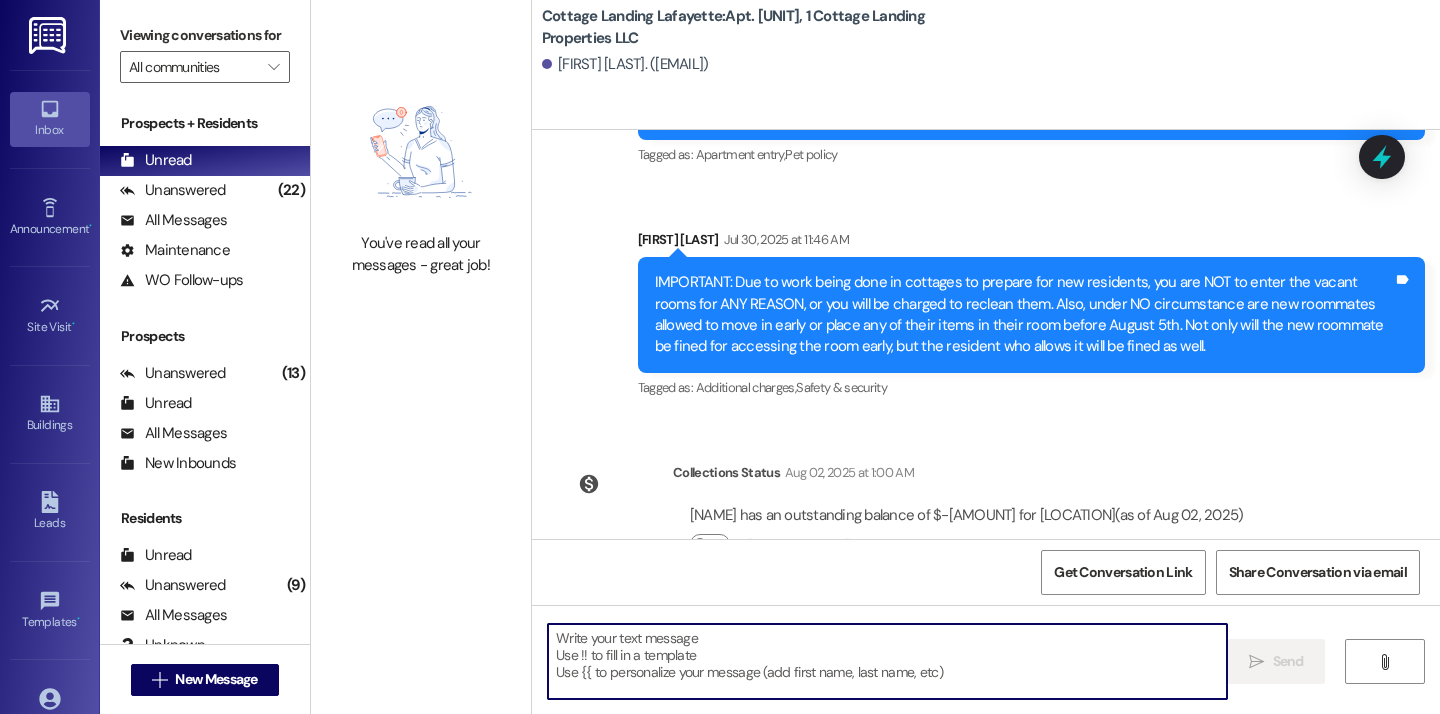 scroll, scrollTop: 23697, scrollLeft: 0, axis: vertical 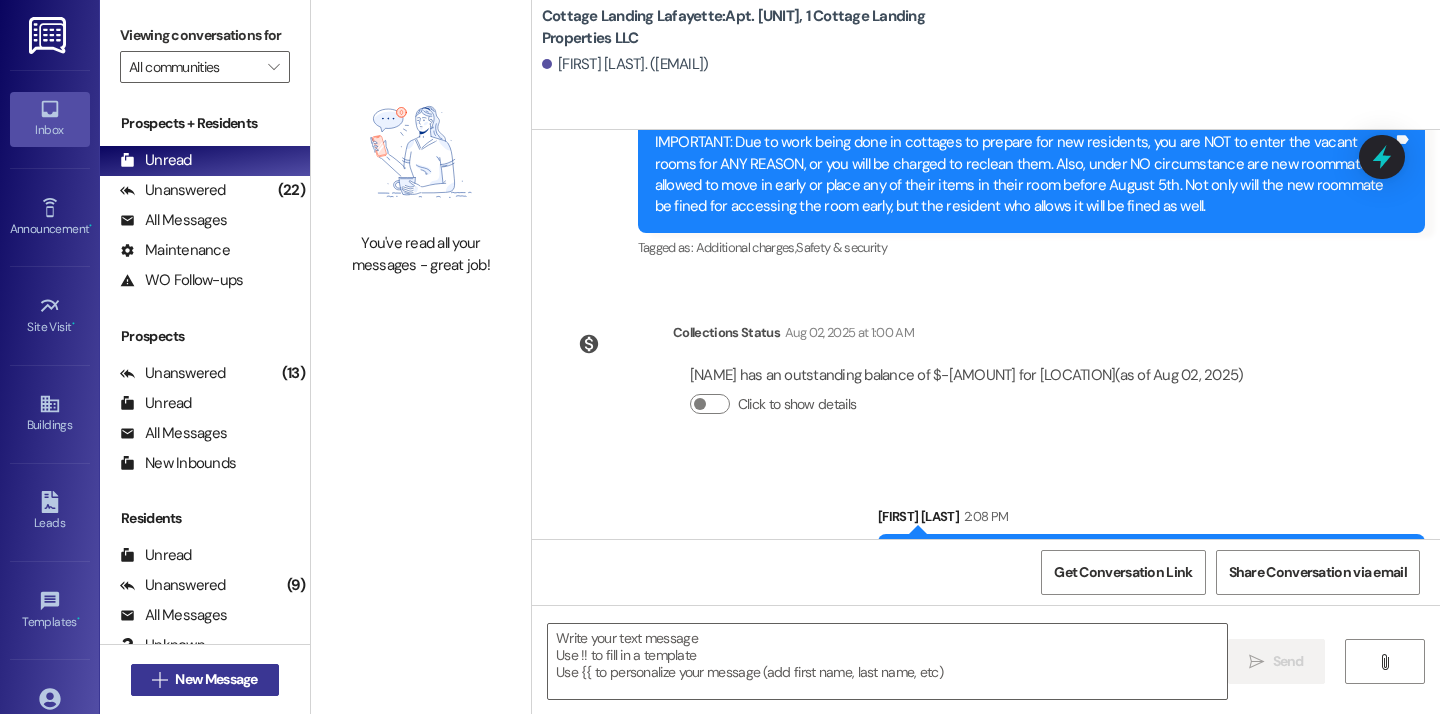 click on "New Message" at bounding box center [216, 679] 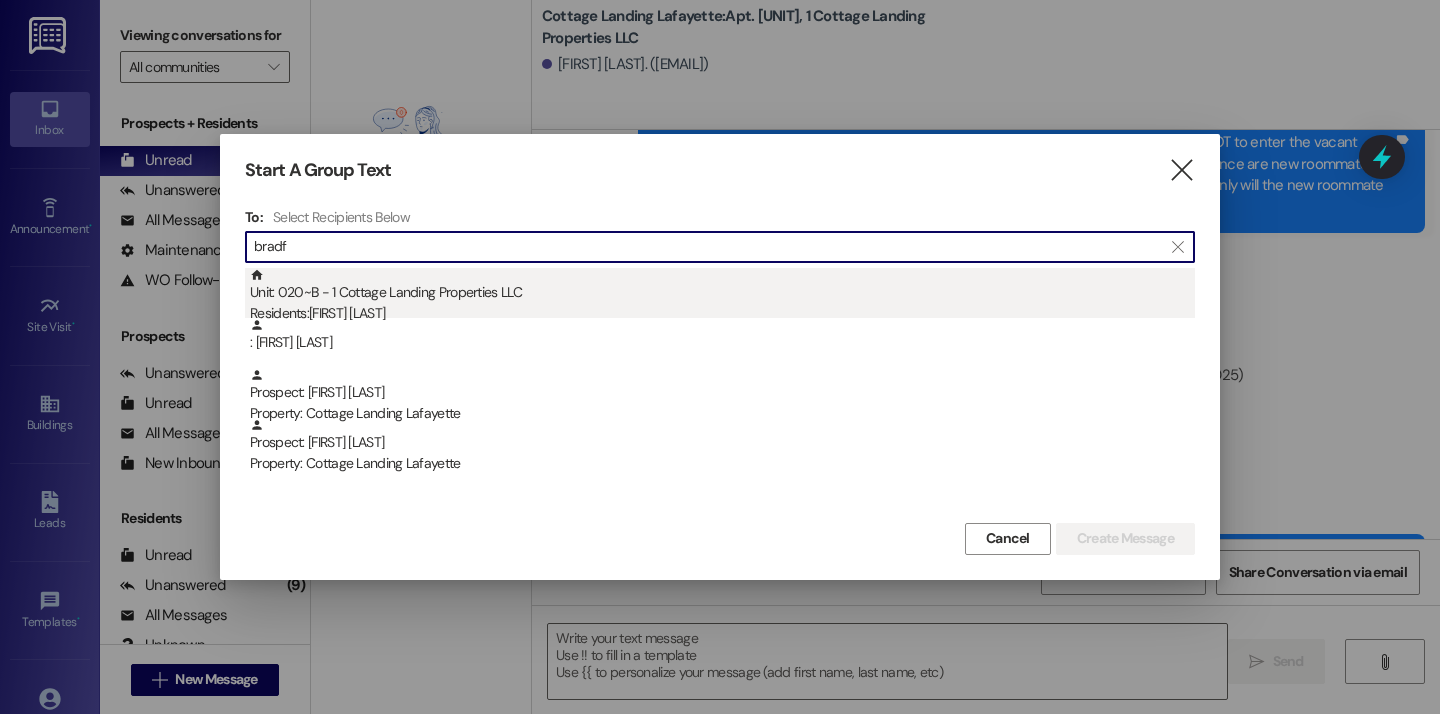 type on "bradf" 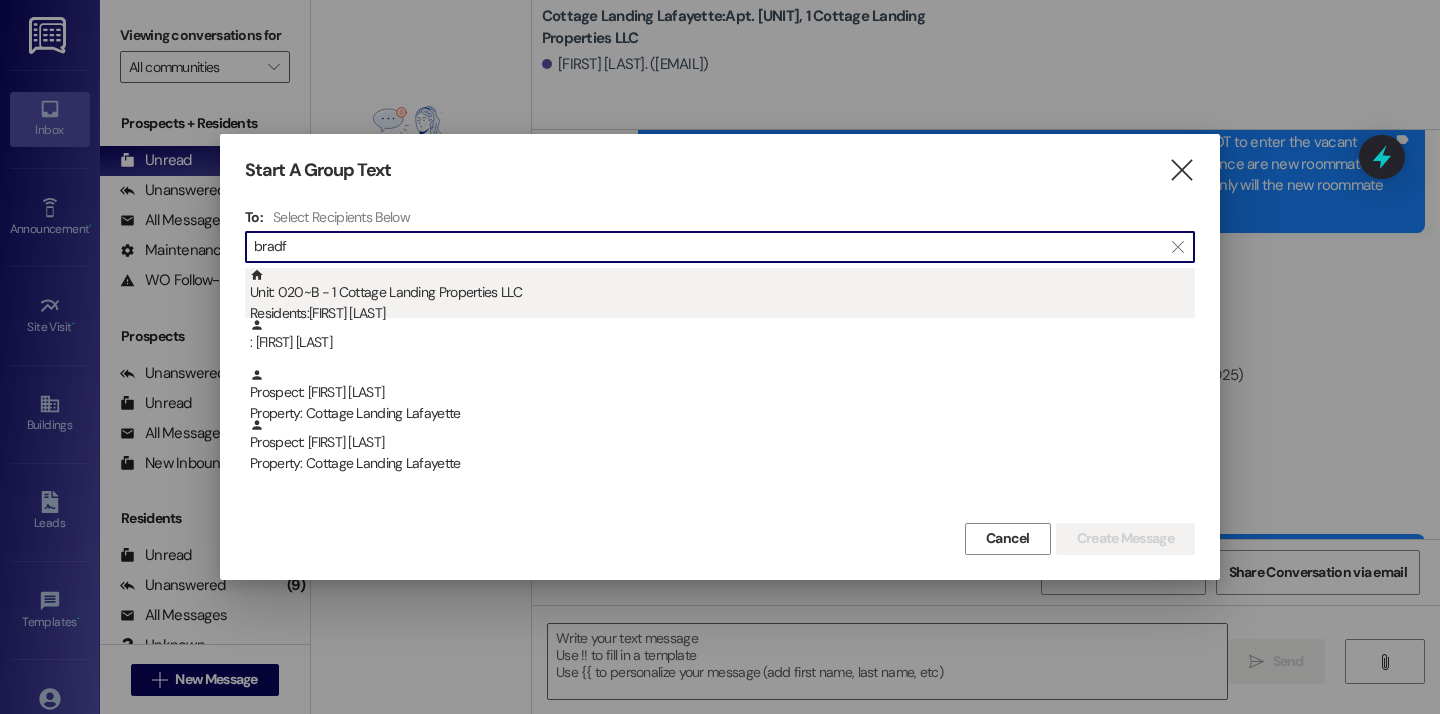 click on "Unit: 020~B - 1 Cottage Landing Properties LLC Residents:  Mary Bradford" at bounding box center (722, 296) 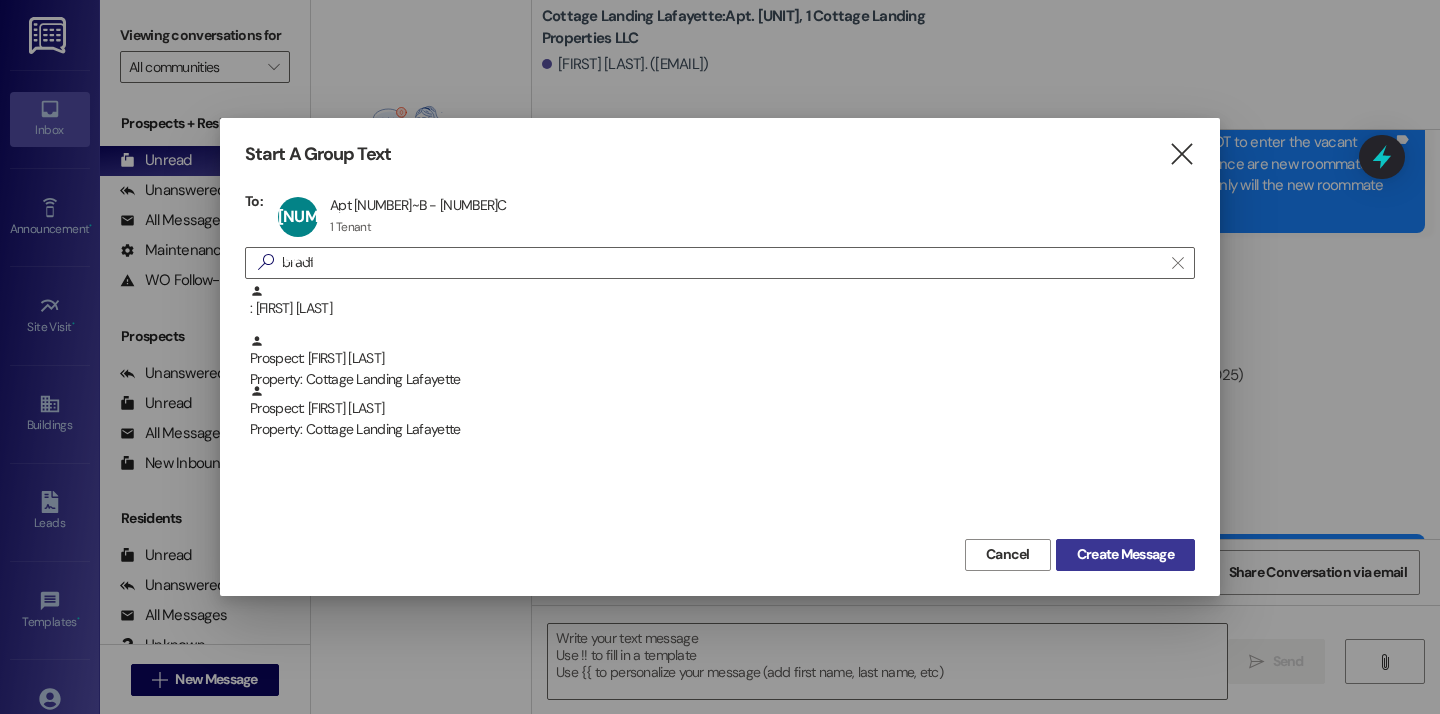 click on "Create Message" at bounding box center [1125, 554] 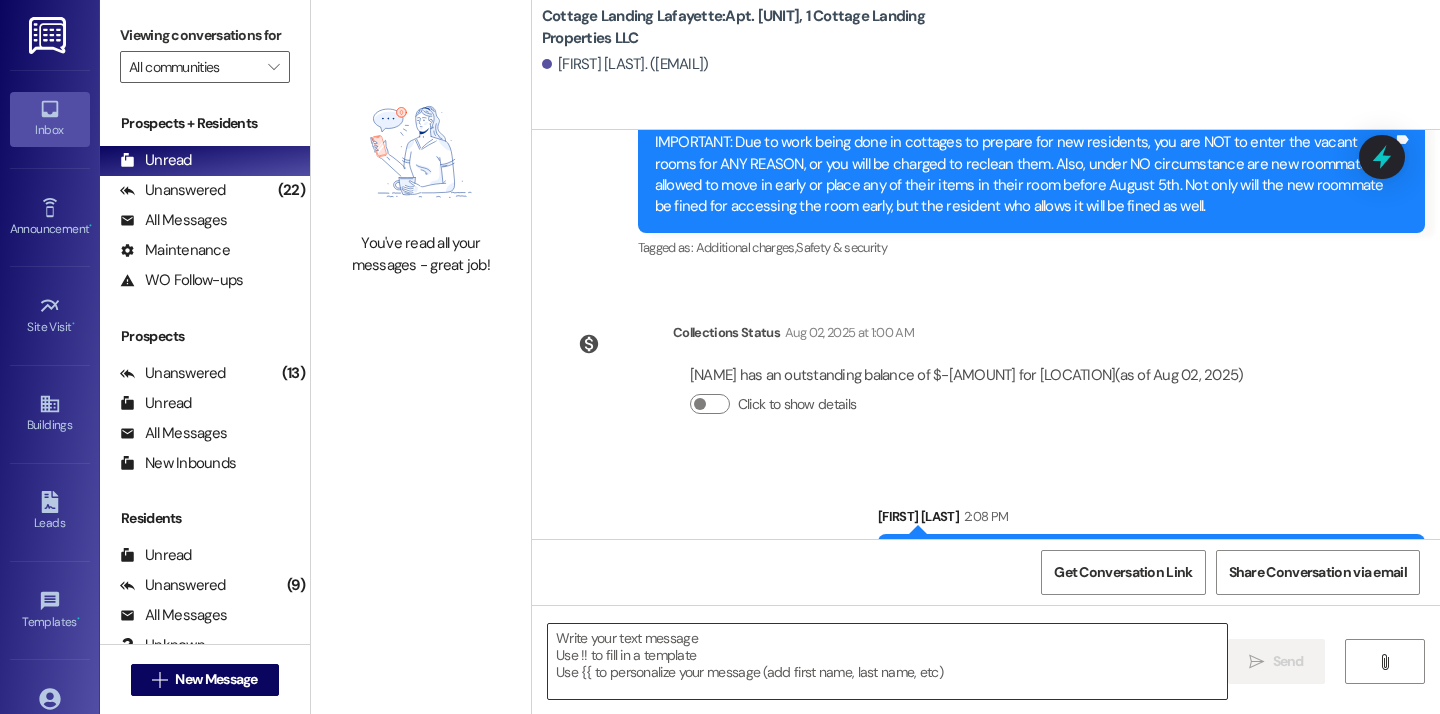 click at bounding box center [887, 661] 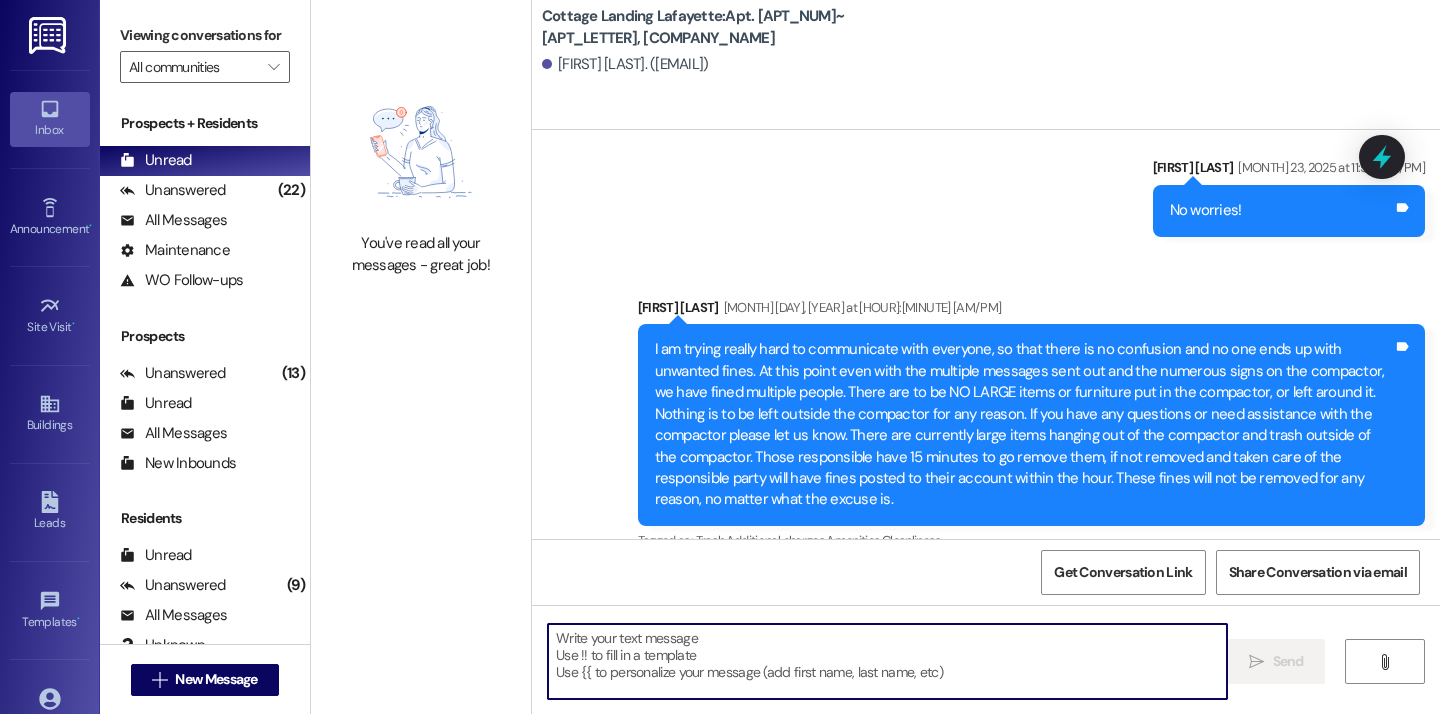paste on "Don't forget to bring us back your old parking sticker and pick up your new one!" 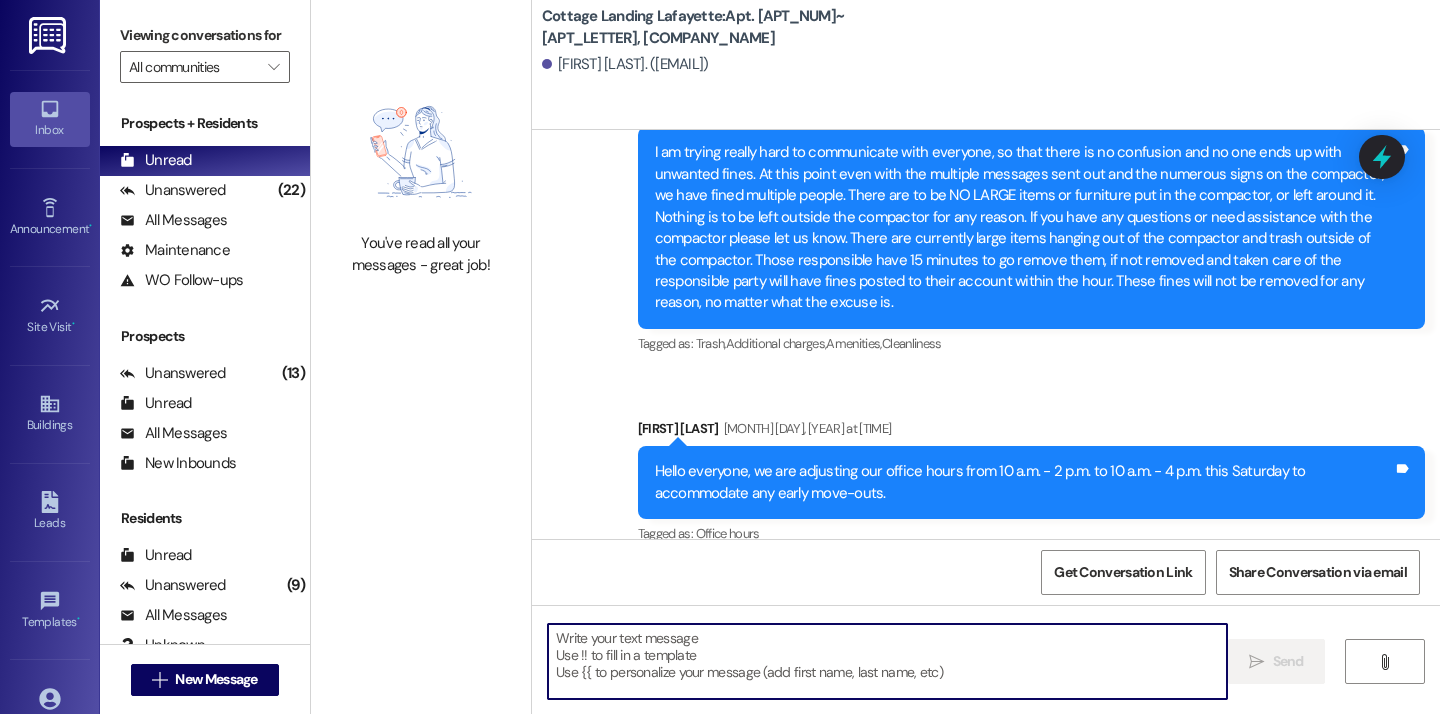 type on "Don't forget to bring us back your old parking sticker and pick up your new one!" 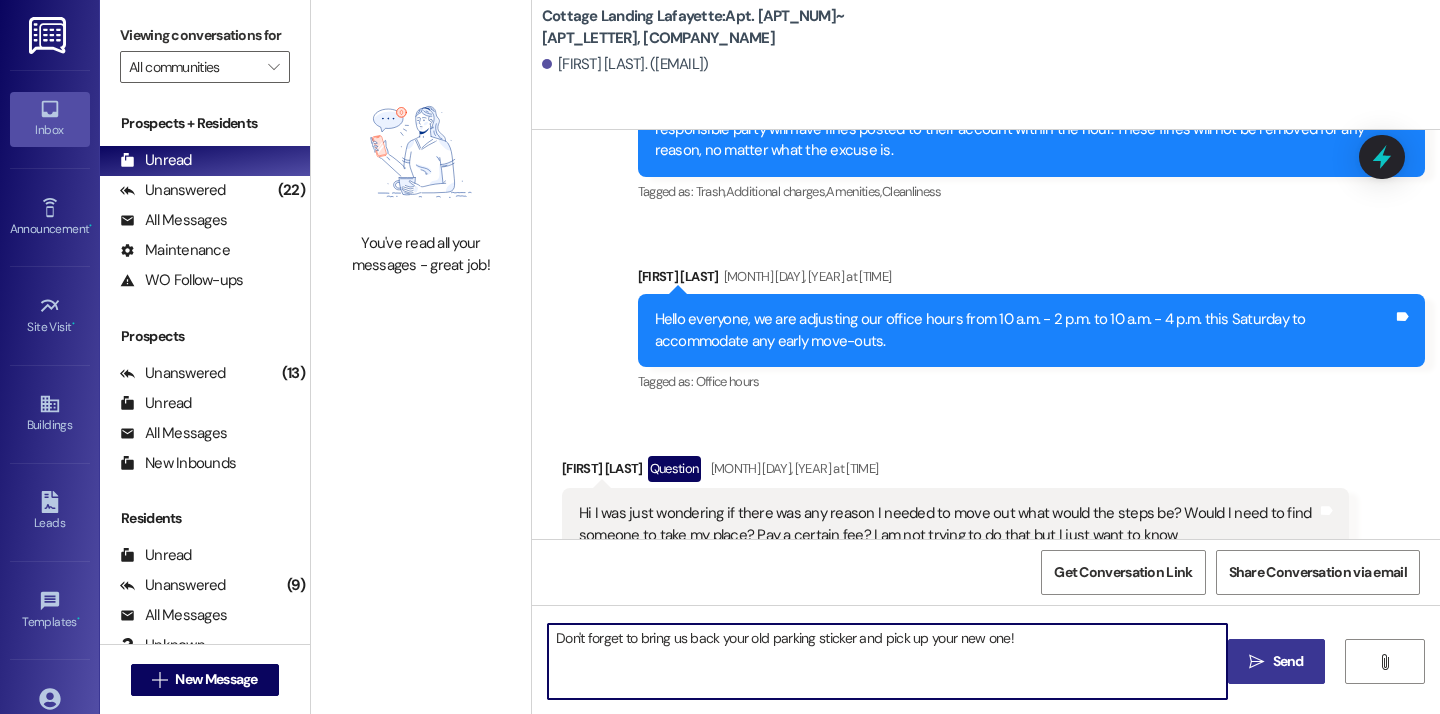 scroll, scrollTop: 6756, scrollLeft: 0, axis: vertical 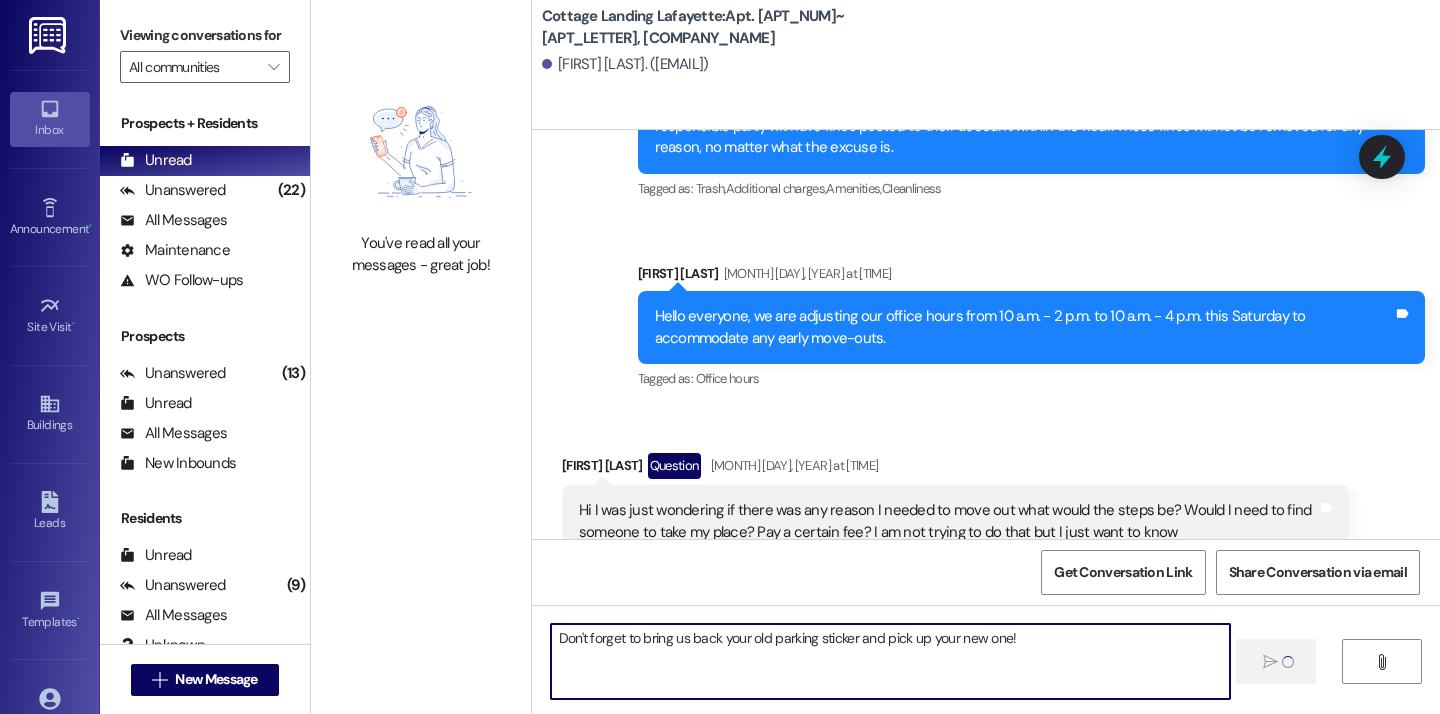 type 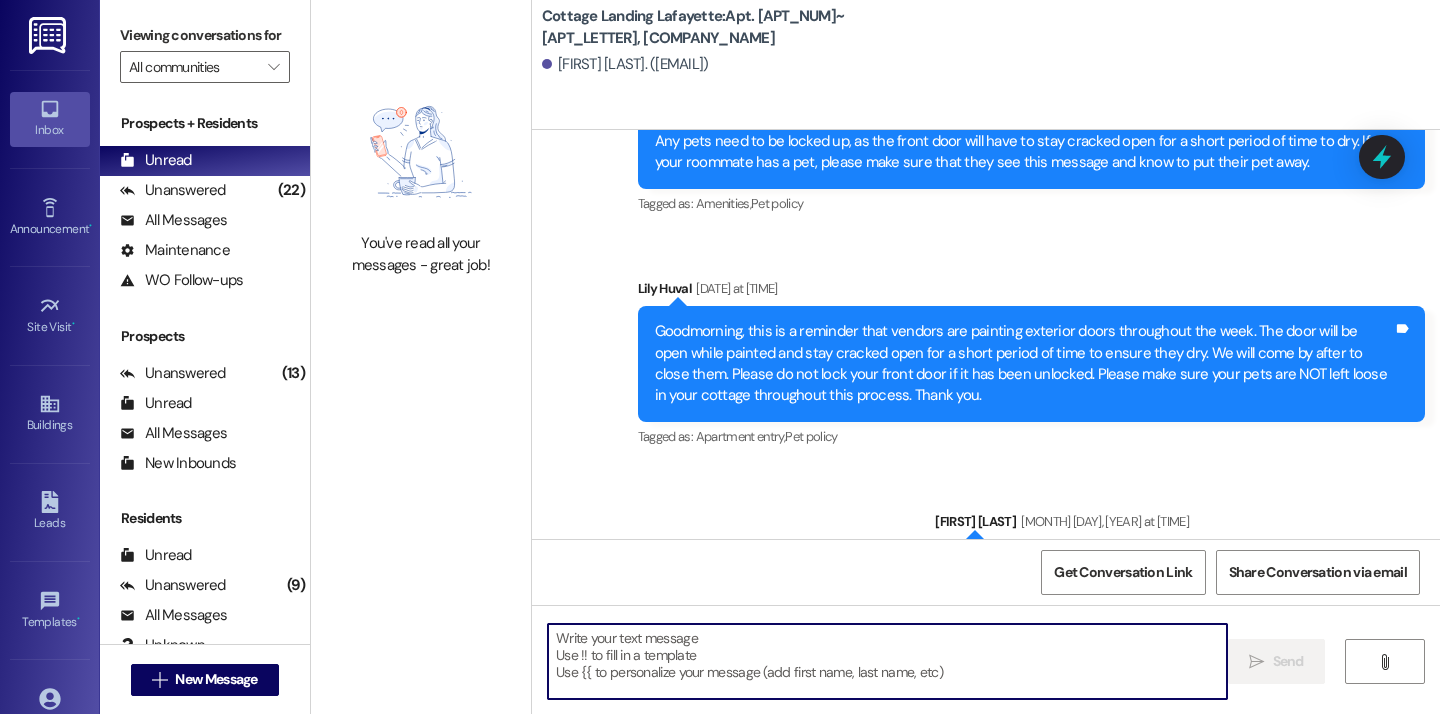 scroll, scrollTop: 8498, scrollLeft: 0, axis: vertical 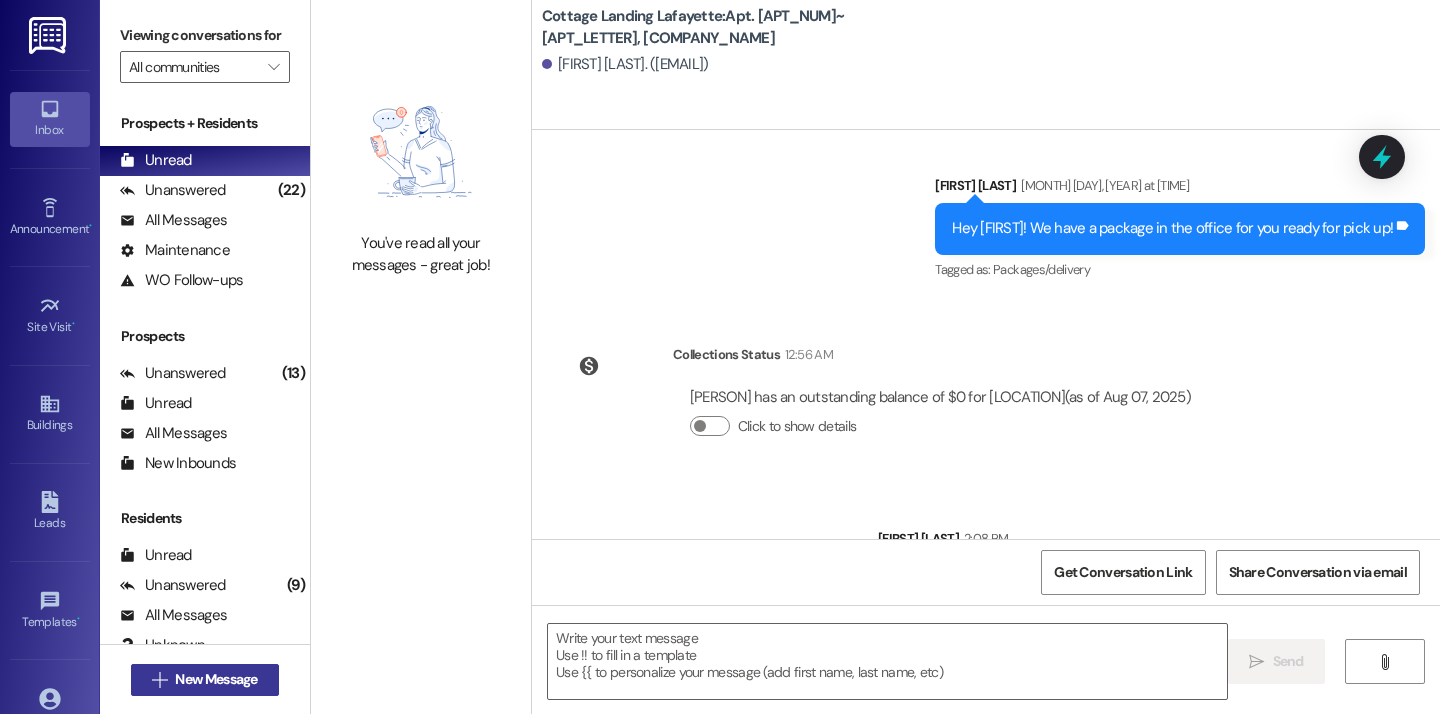 click on "New Message" at bounding box center [216, 679] 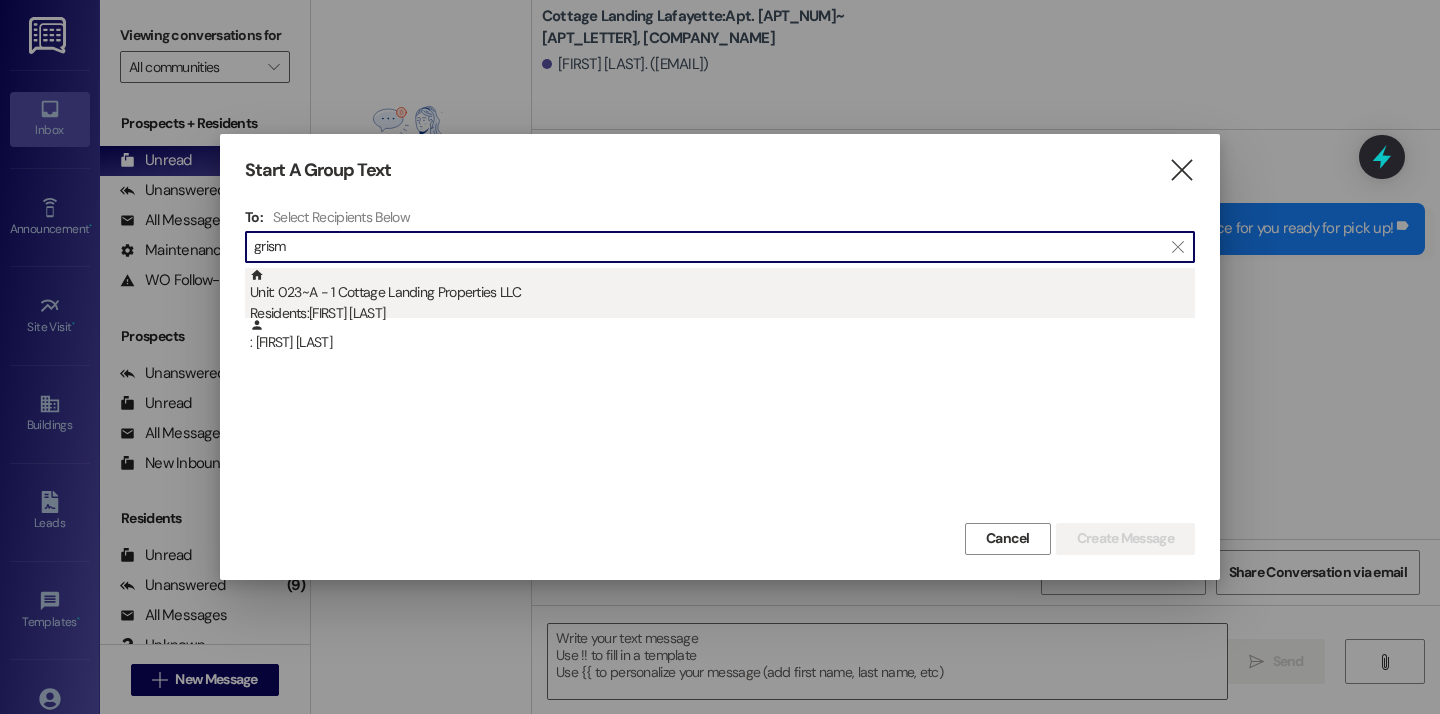type on "grism" 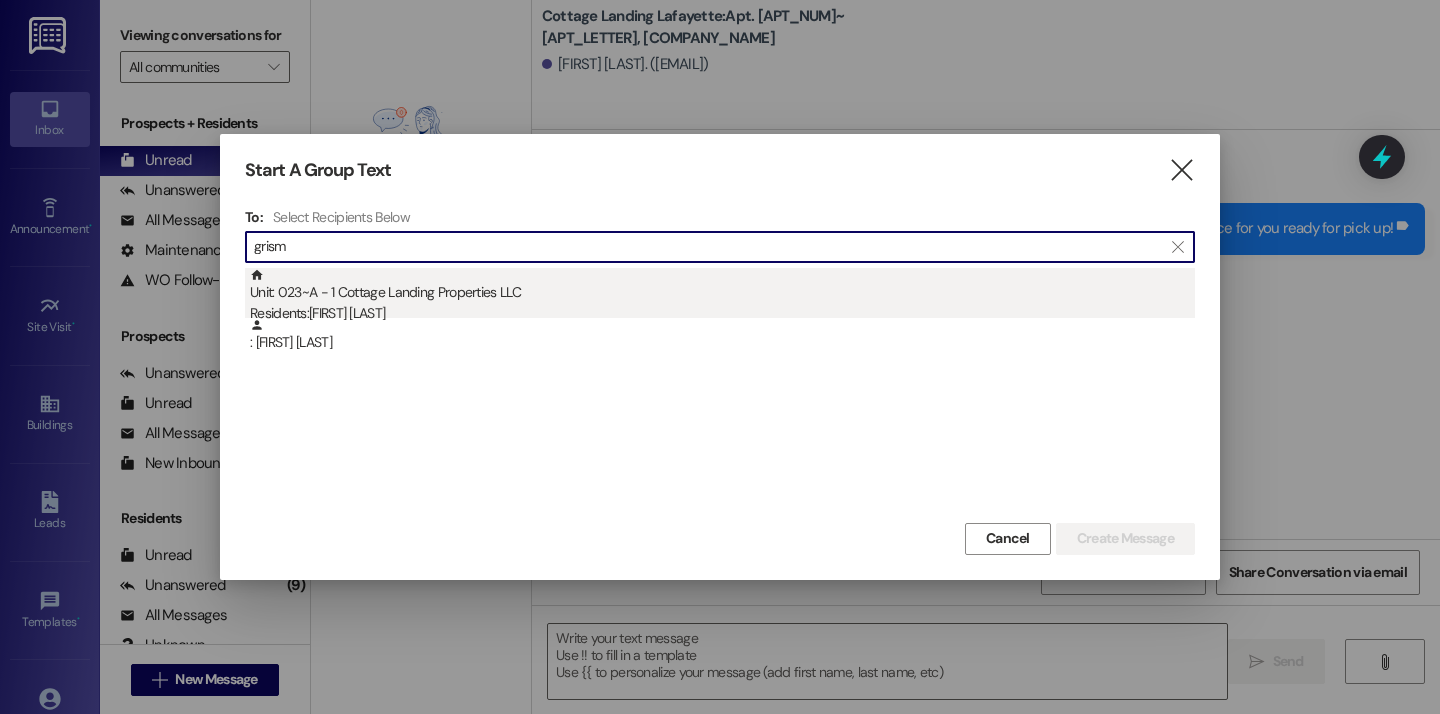 click on "Unit: 023~A - 1 Cottage Landing Properties LLC Residents:  Logan Grismer" at bounding box center [722, 296] 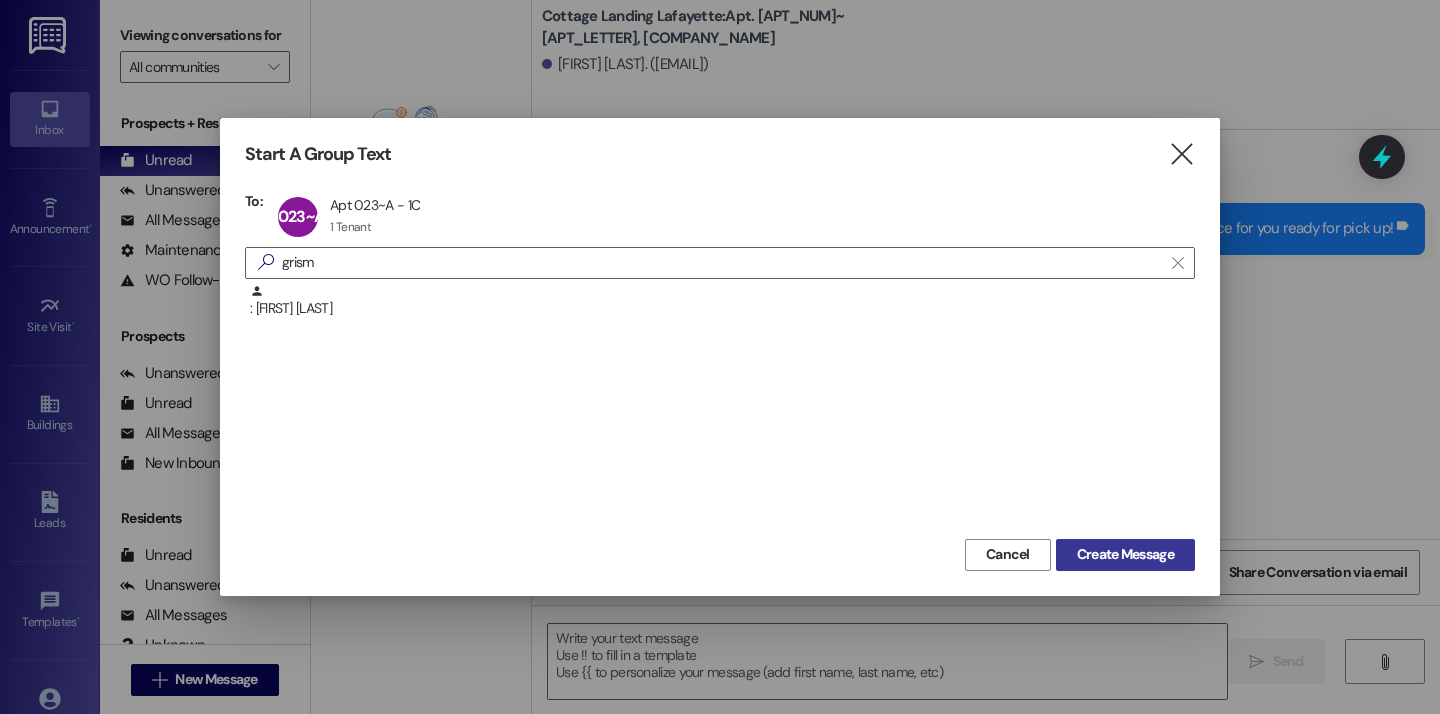 click on "Create Message" at bounding box center [1125, 554] 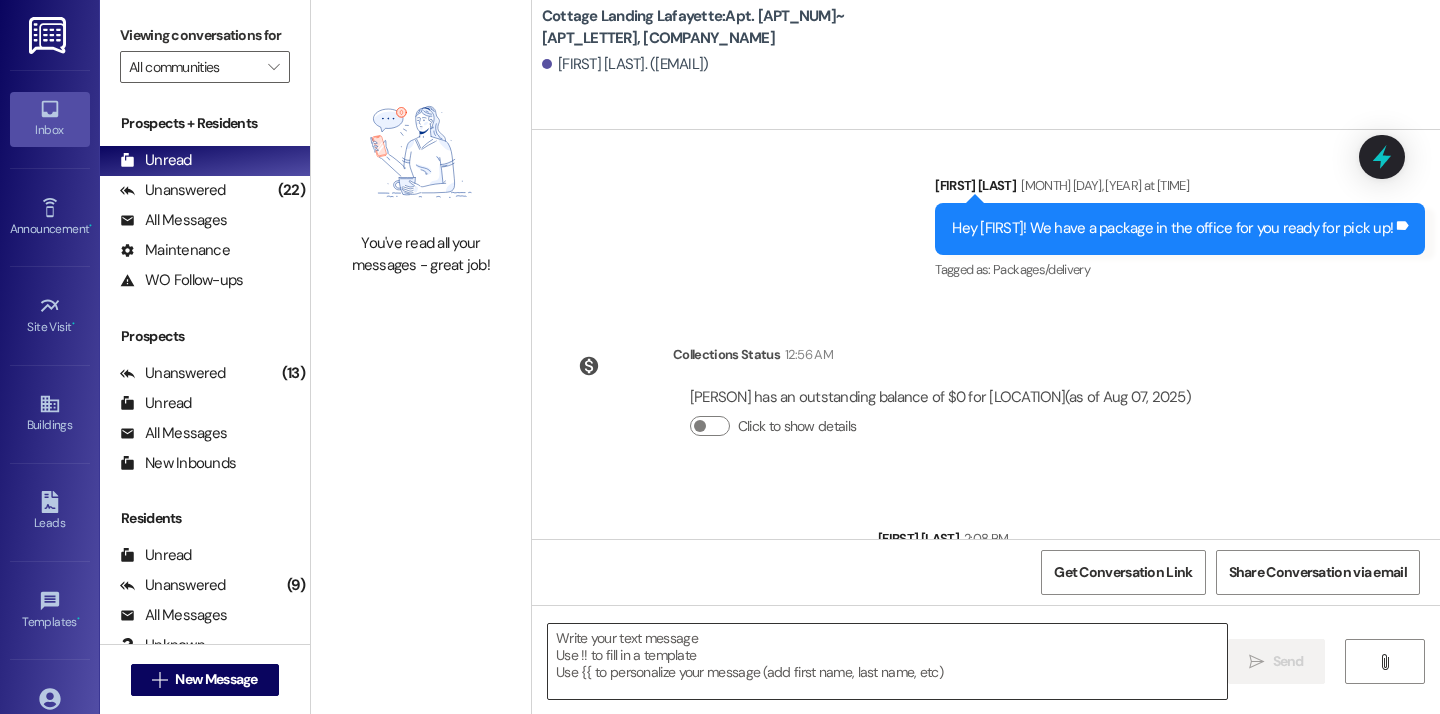 click at bounding box center [887, 661] 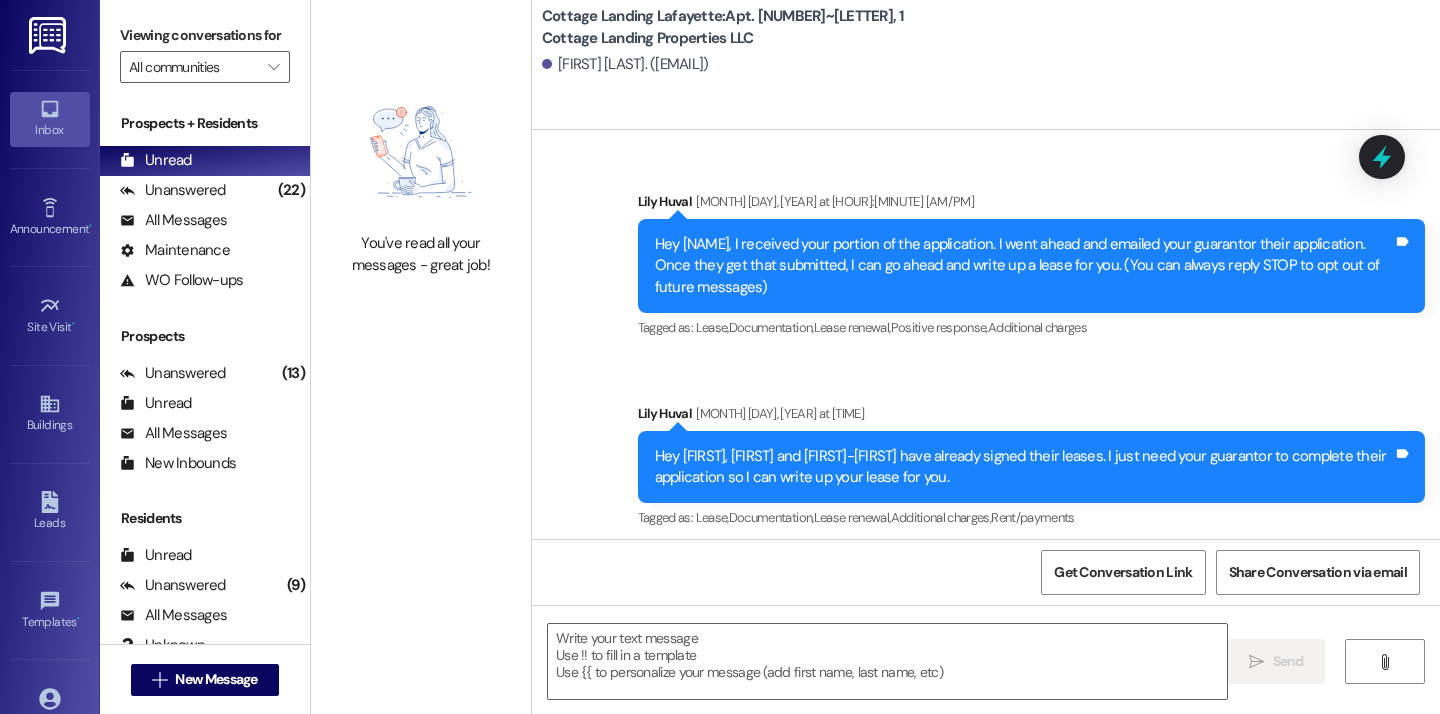 click at bounding box center [887, 661] 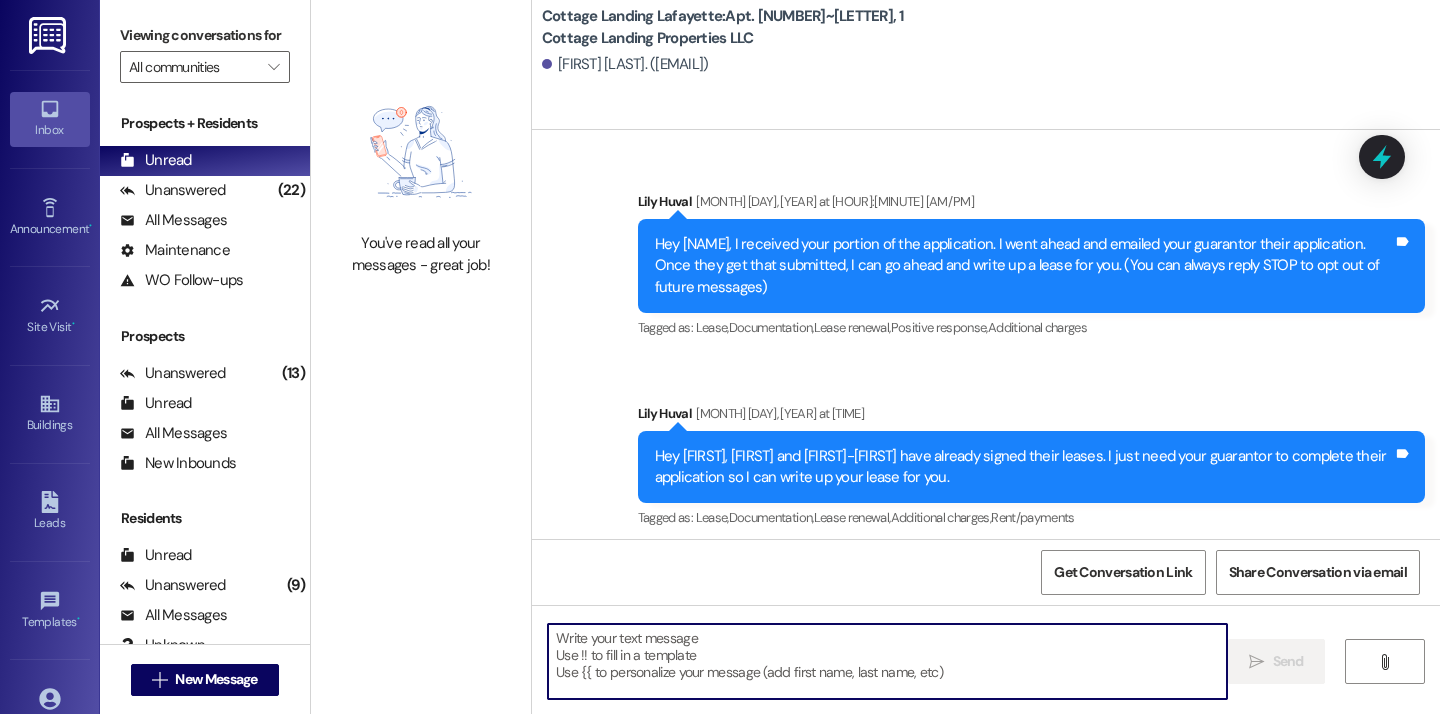 scroll, scrollTop: 50144, scrollLeft: 0, axis: vertical 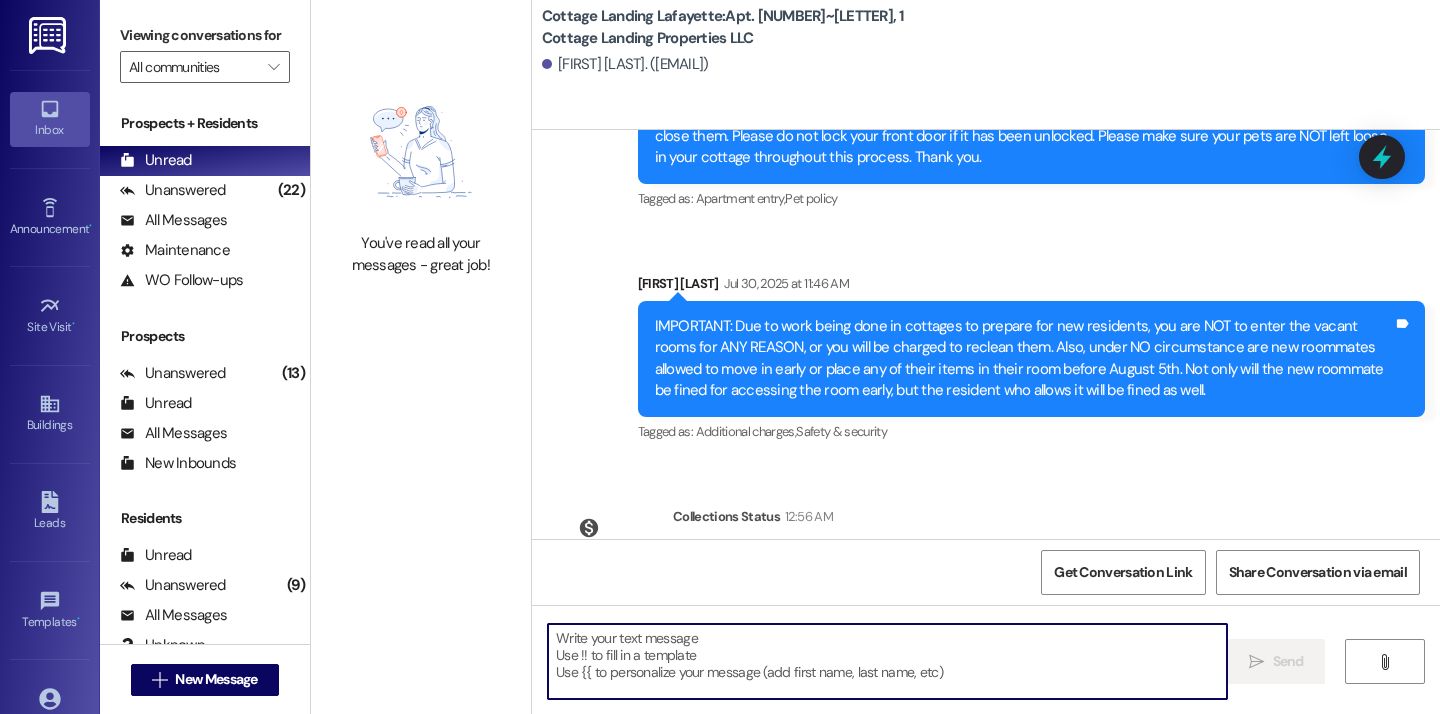 paste on "Don't forget to bring us back your old parking sticker and pick up your new one!" 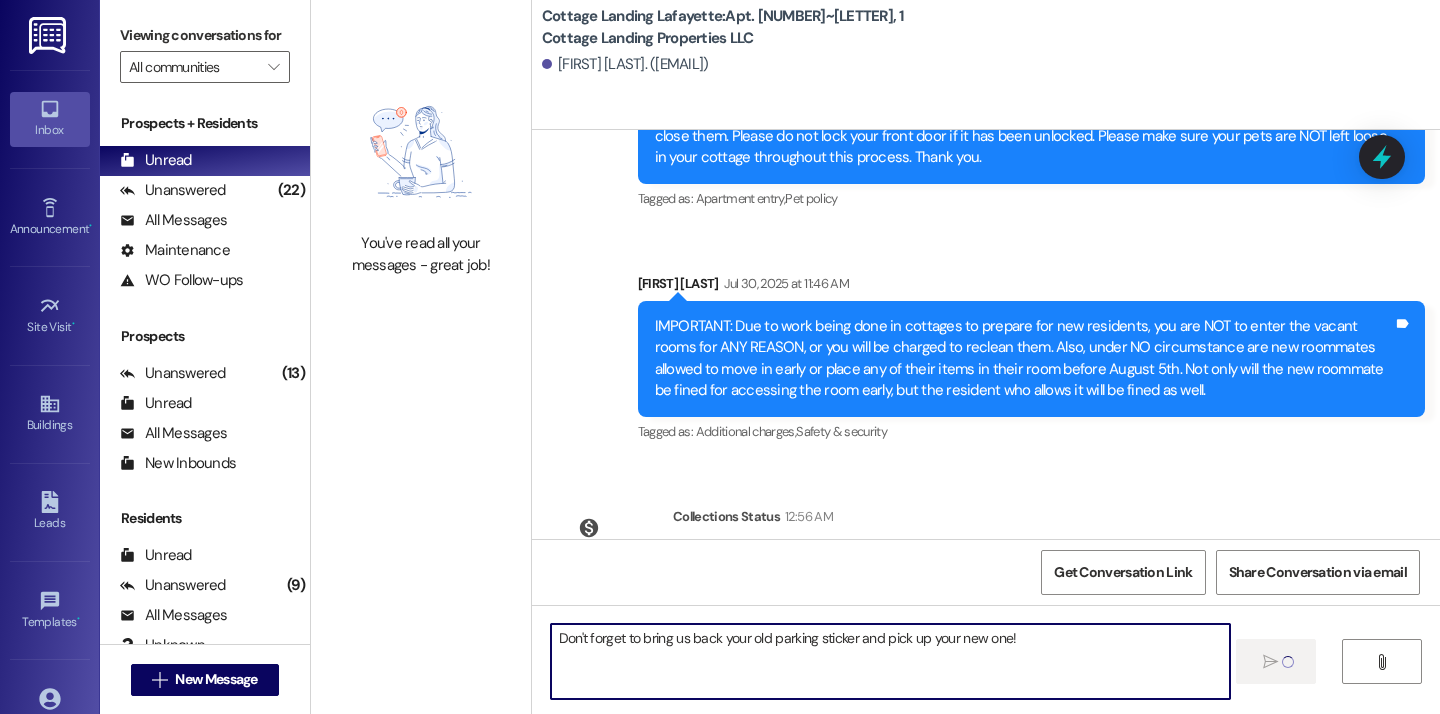 type 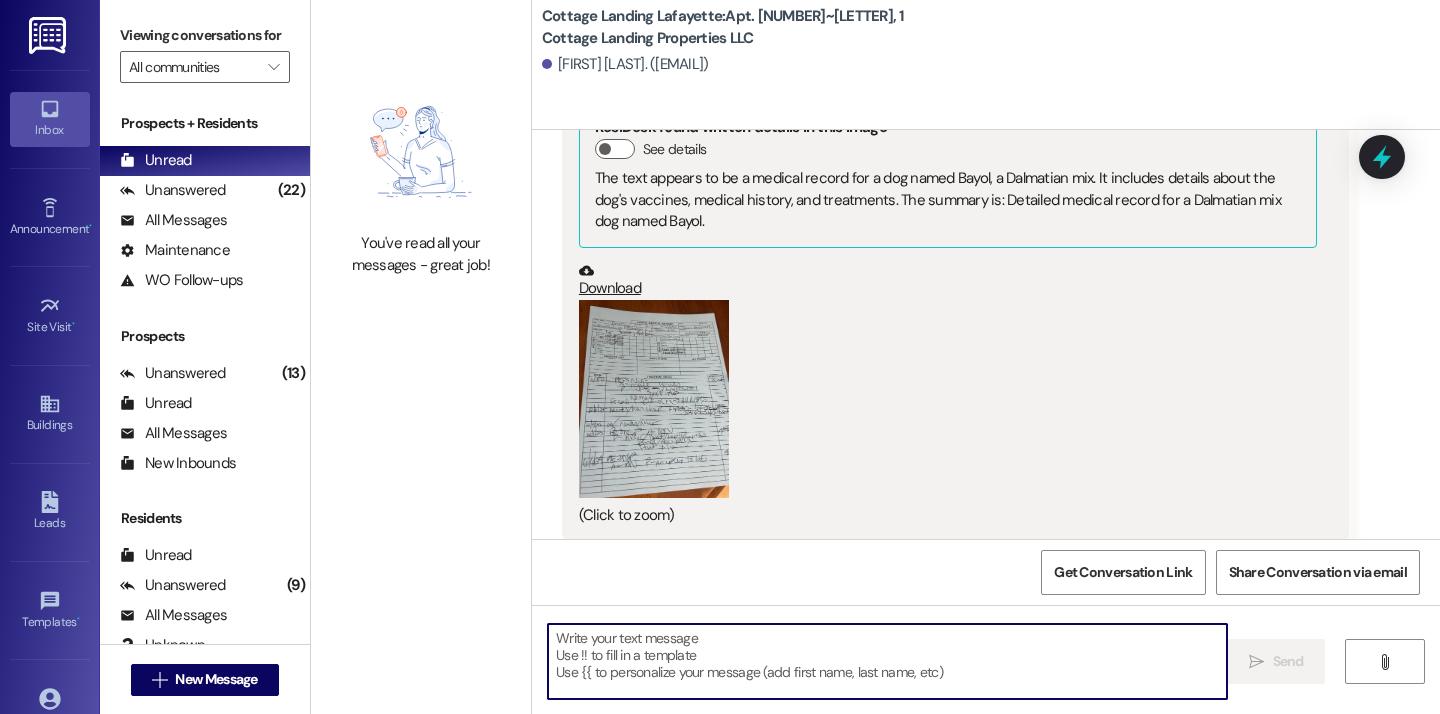 scroll, scrollTop: 29519, scrollLeft: 0, axis: vertical 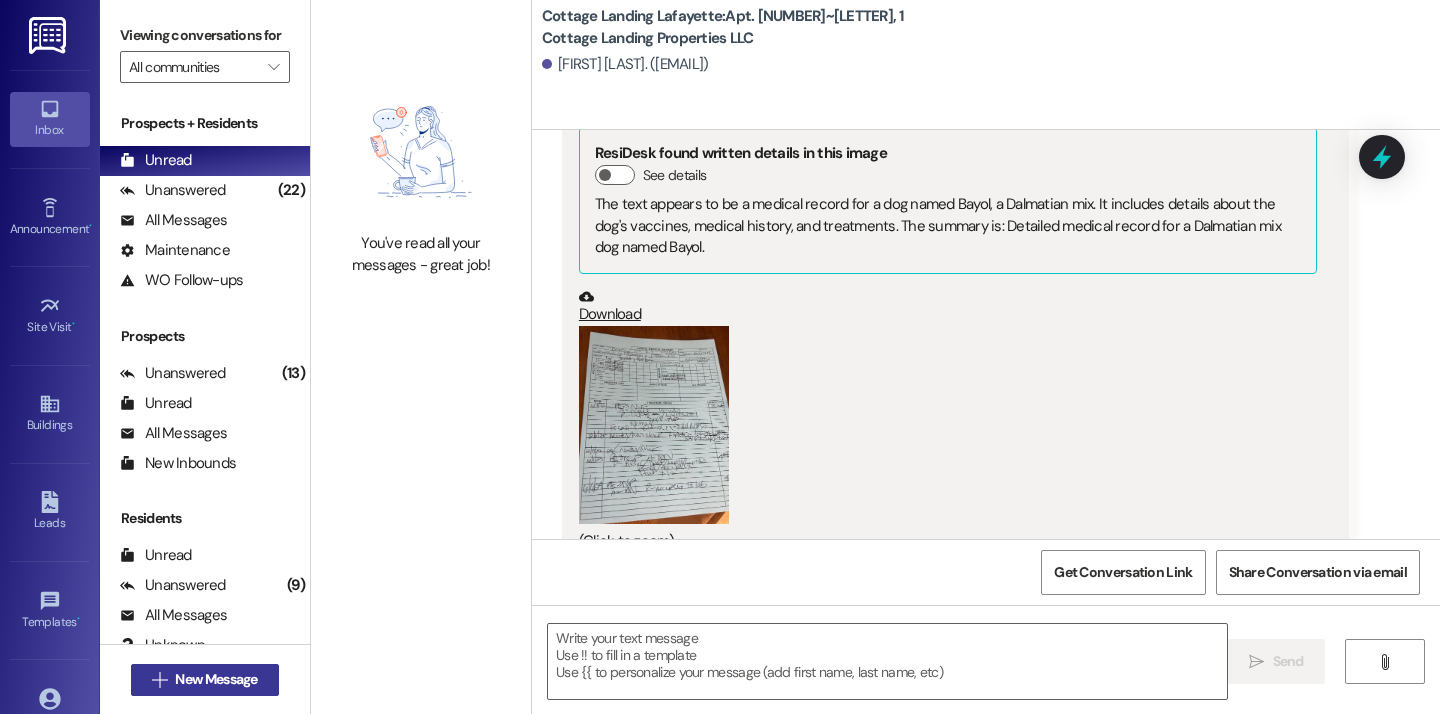 click on " New Message" at bounding box center [205, 679] 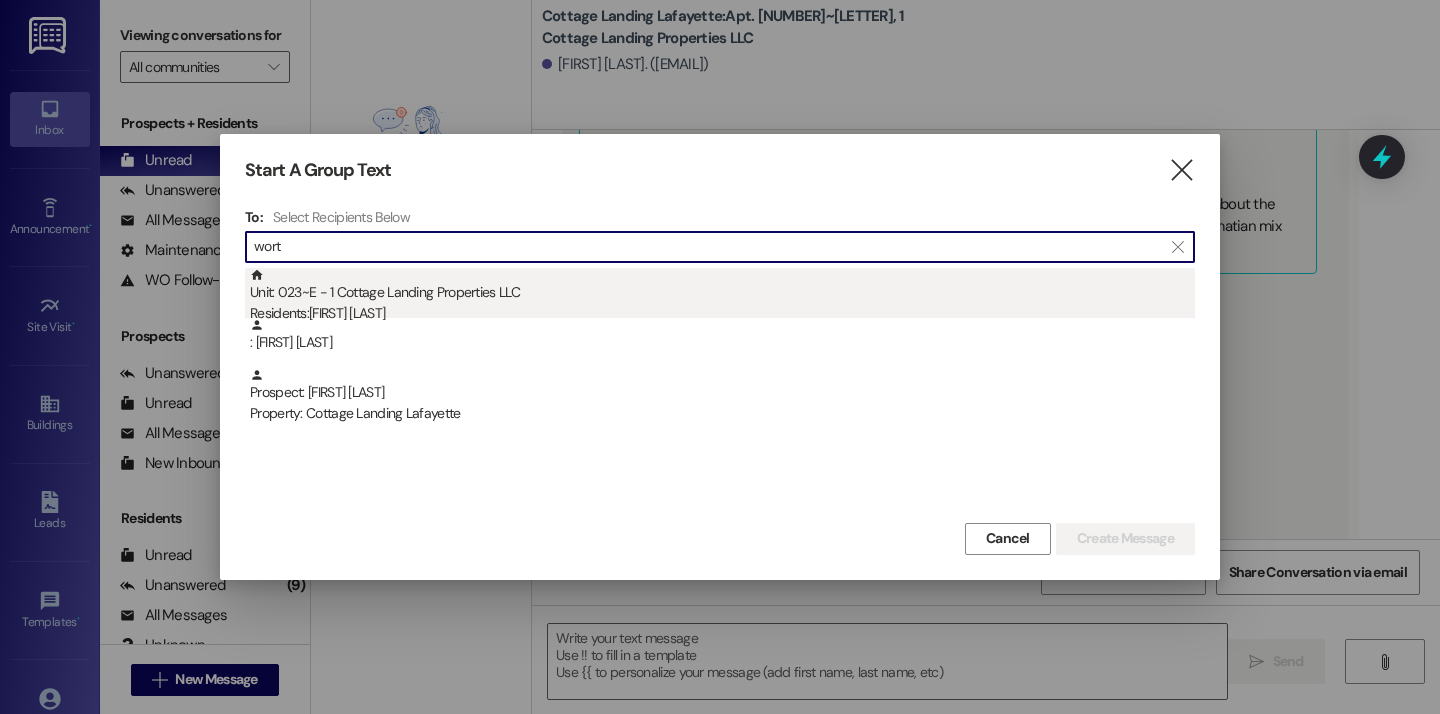 type on "wort" 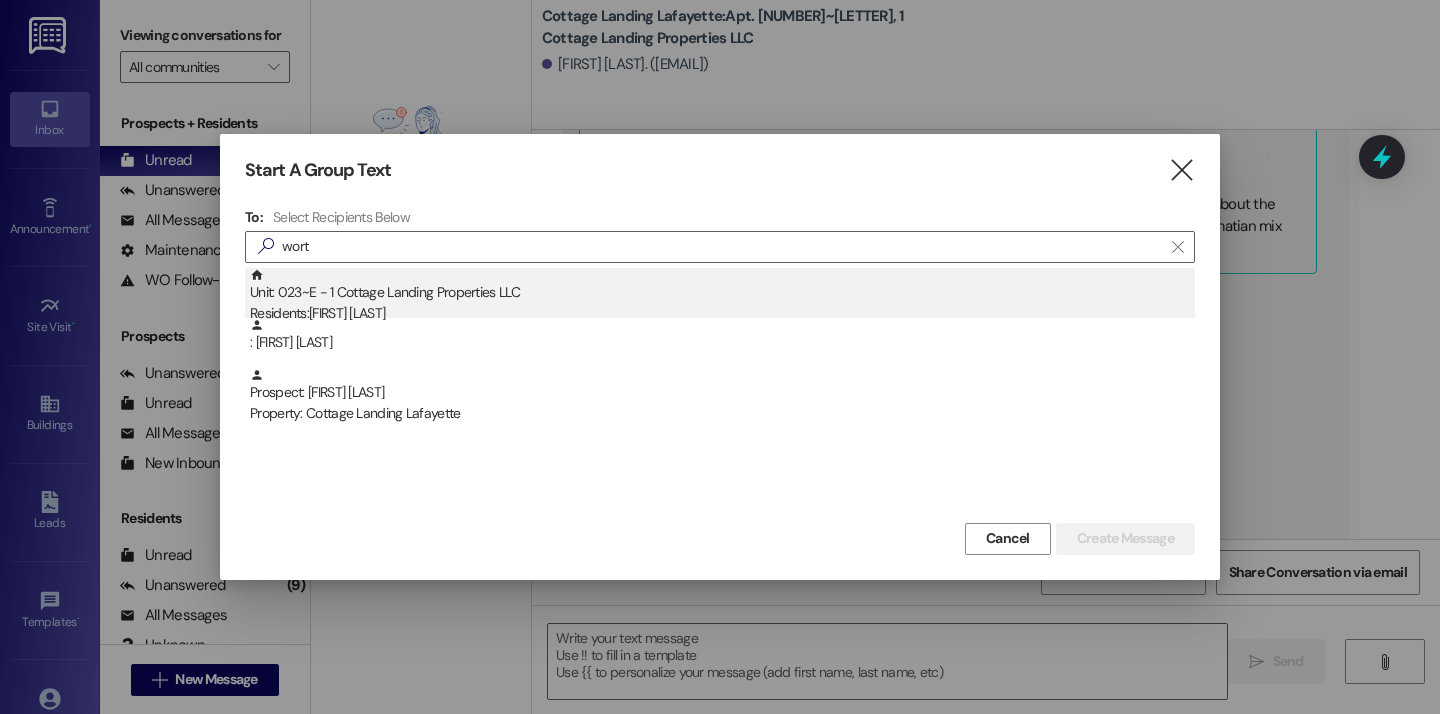 click on "Unit: 023~E - 1 Cottage Landing Properties LLC Residents:  Dylan Worthington" at bounding box center (722, 296) 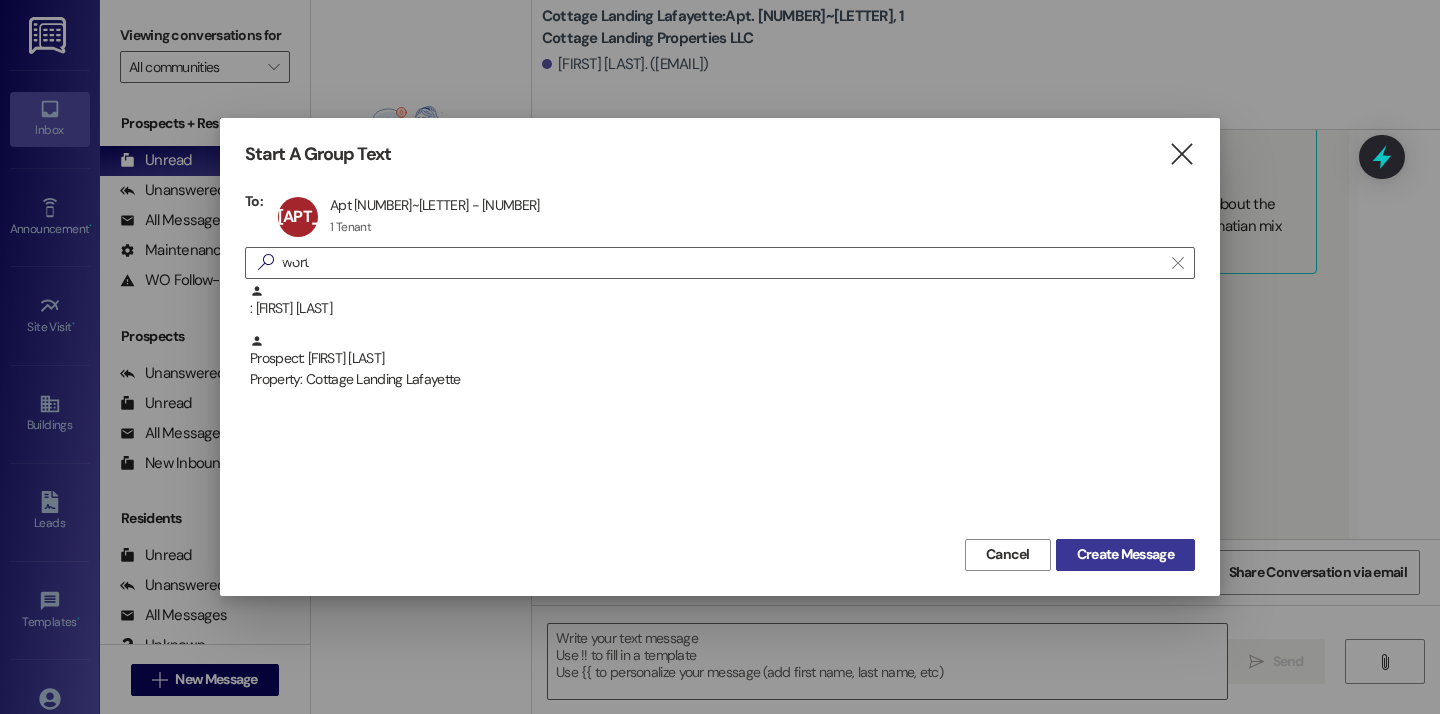 click on "Create Message" at bounding box center [1125, 554] 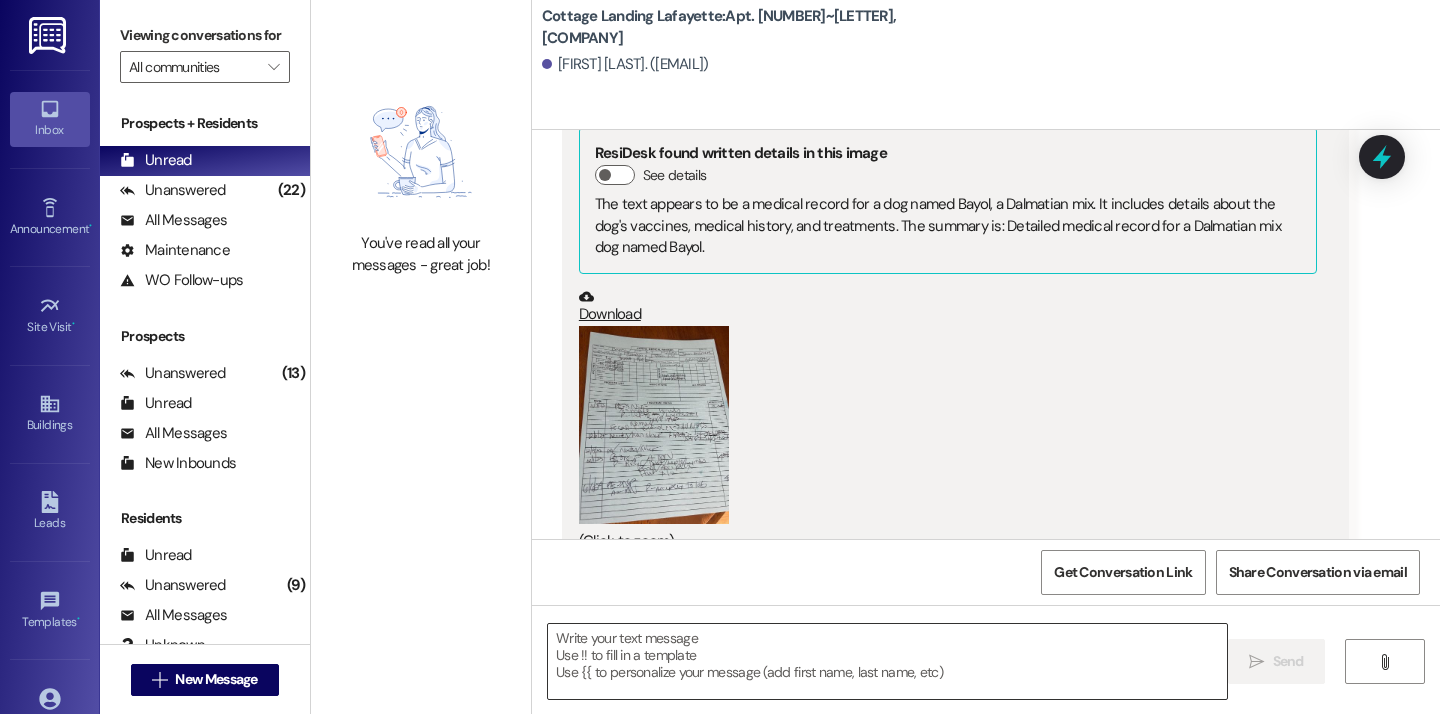 click at bounding box center [887, 661] 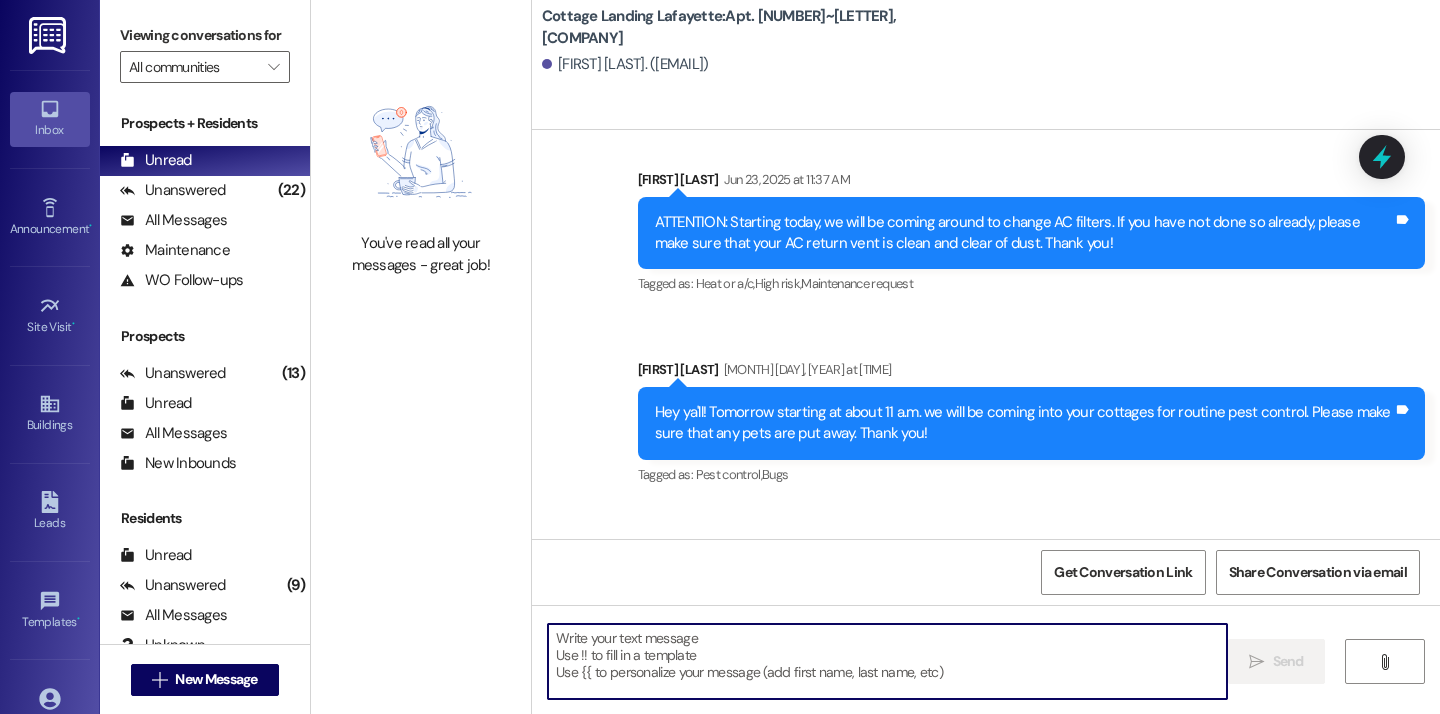 scroll, scrollTop: 19051, scrollLeft: 0, axis: vertical 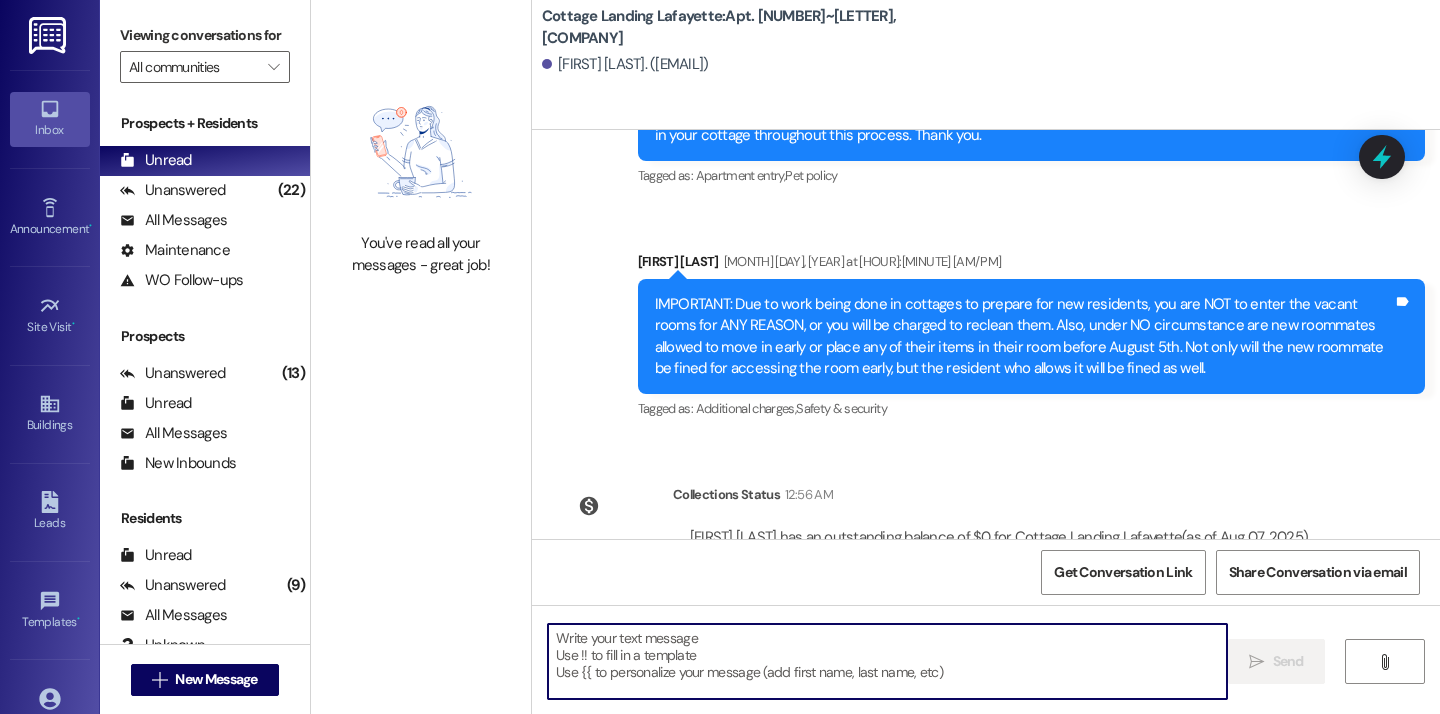 paste on "Don't forget to bring us back your old parking sticker and pick up your new one!" 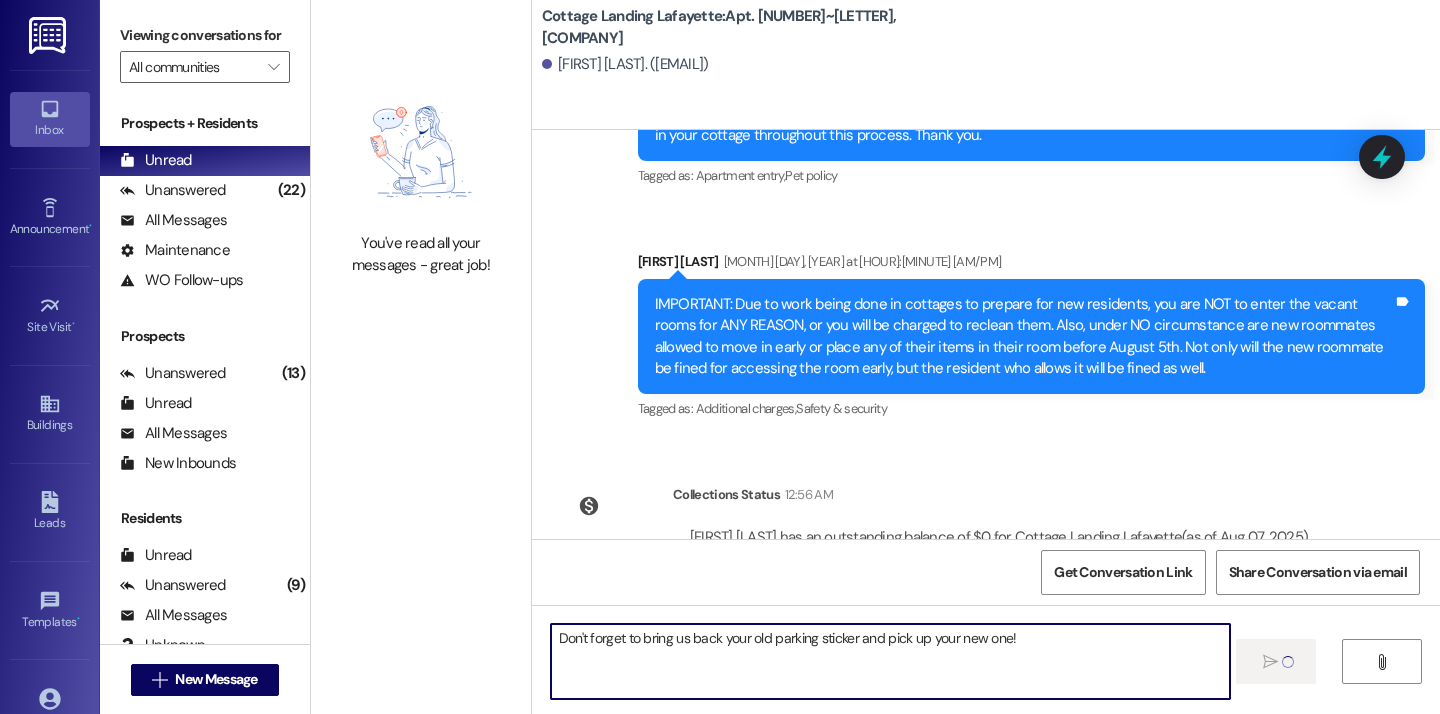 type 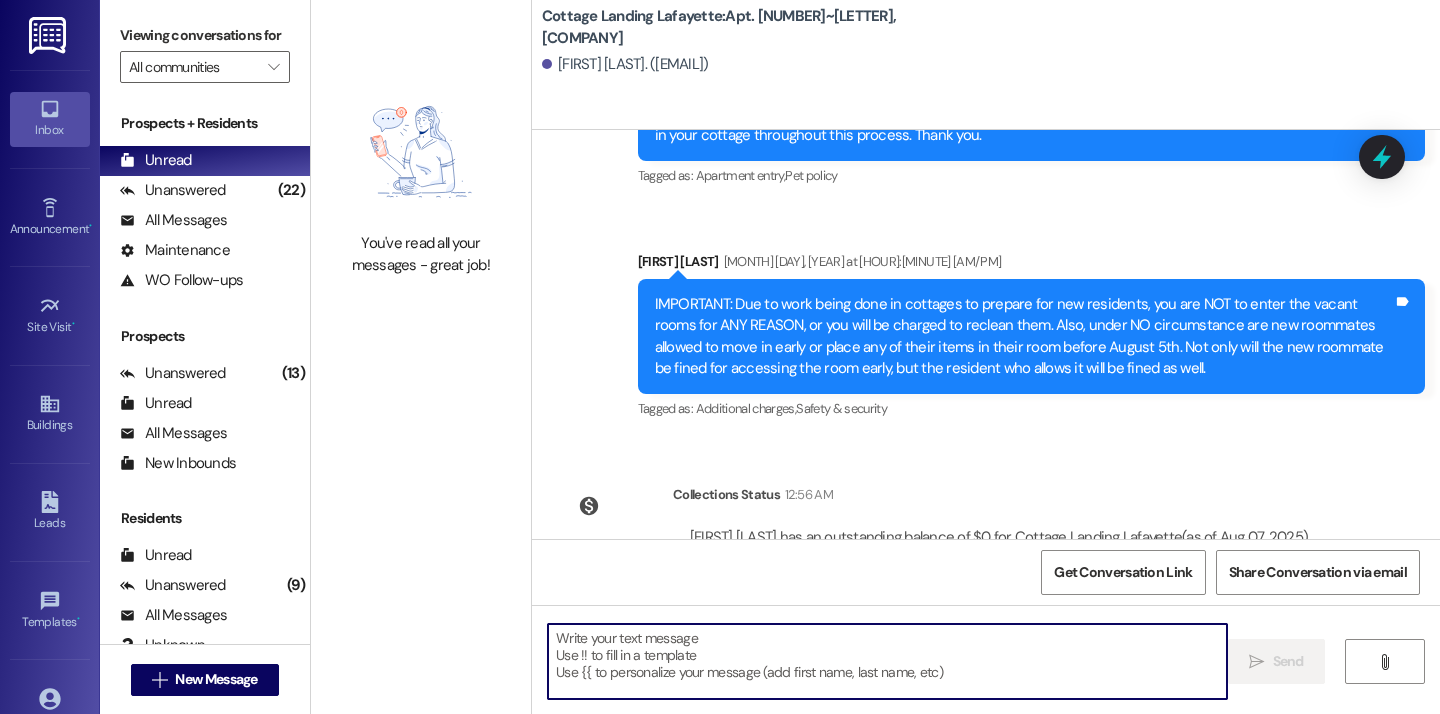scroll, scrollTop: 19190, scrollLeft: 0, axis: vertical 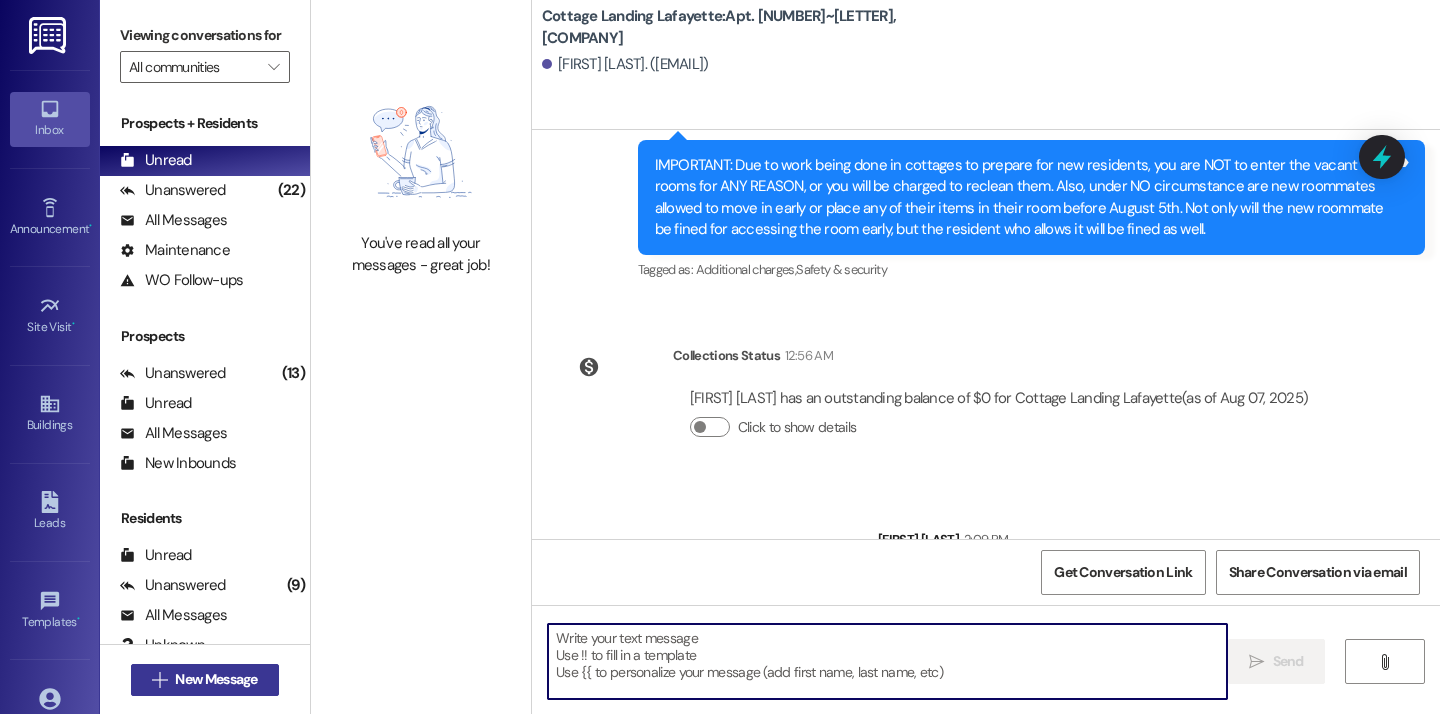 click on "New Message" at bounding box center (216, 679) 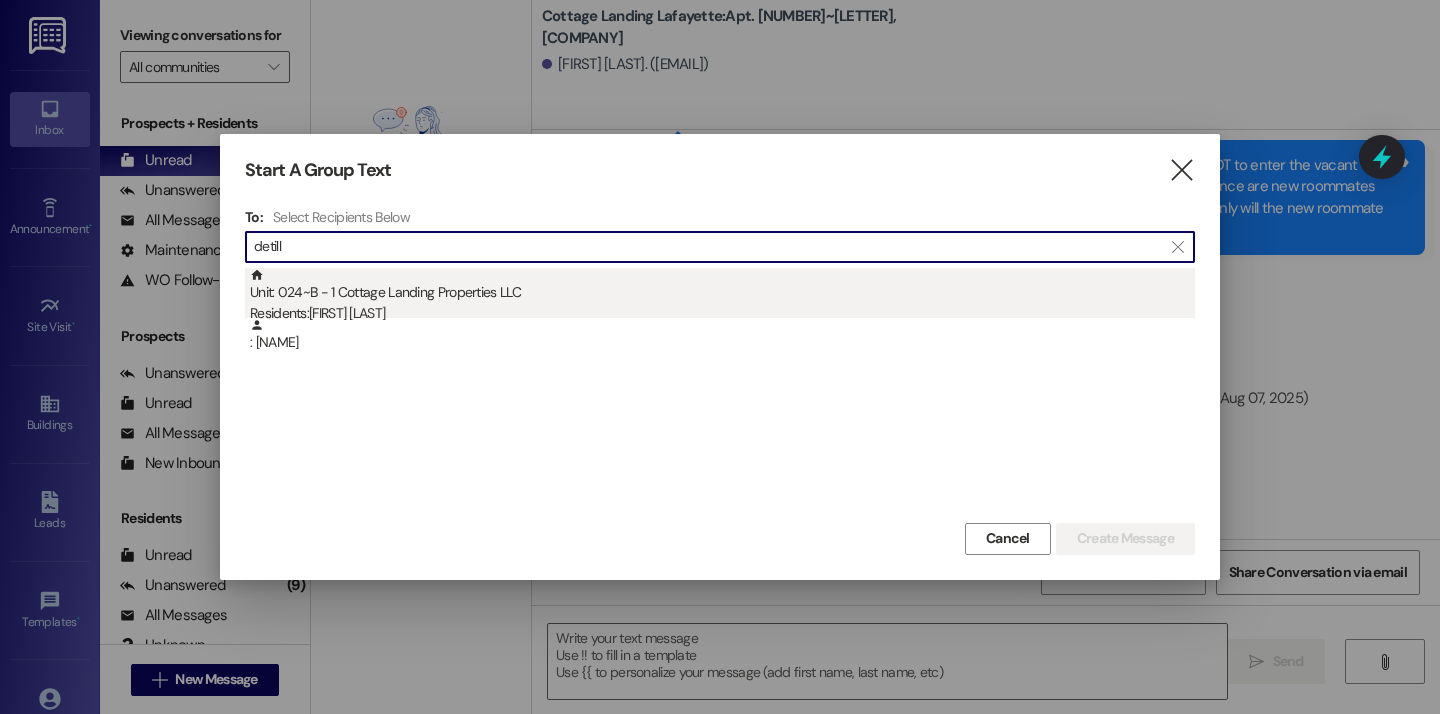type on "detill" 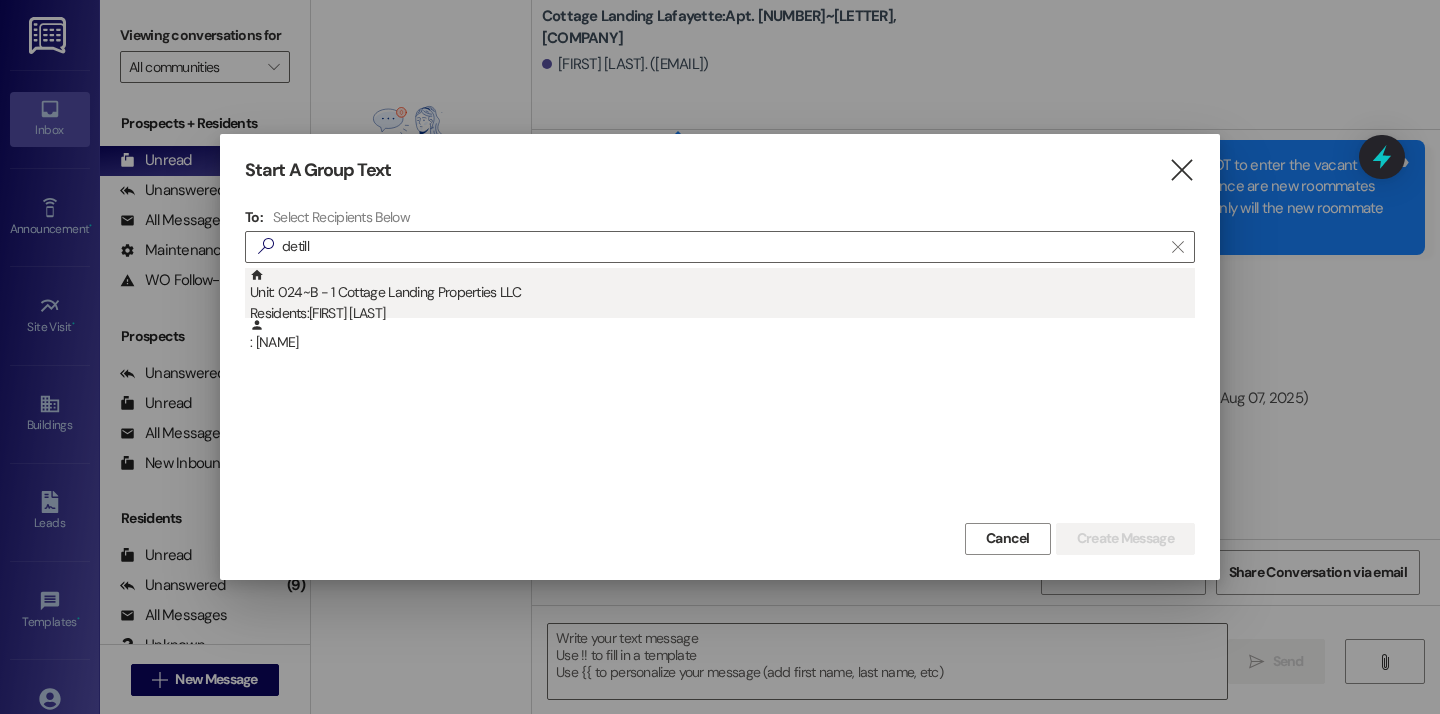 click on "Unit: 024~B - 1 Cottage Landing Properties LLC Residents:  Camryn Detillier" at bounding box center (722, 296) 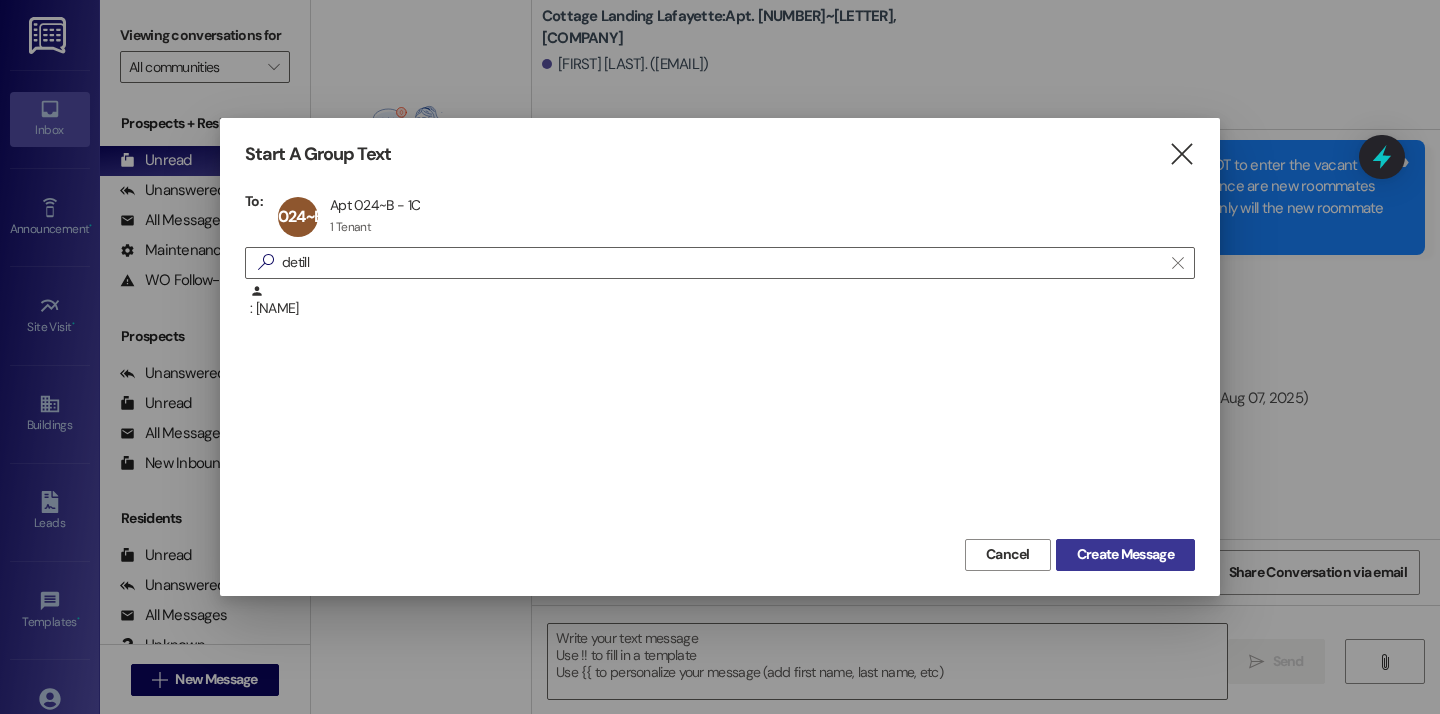 click on "Create Message" at bounding box center [1125, 554] 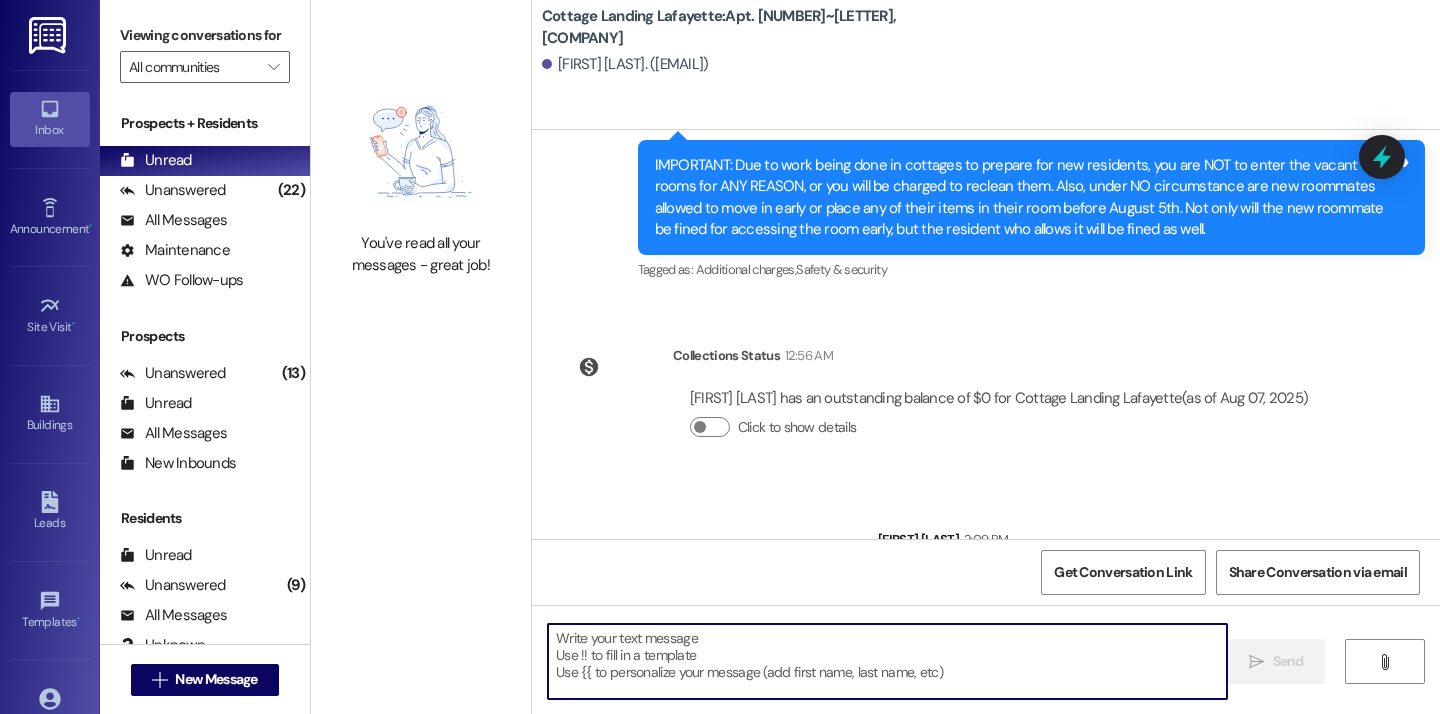 click at bounding box center (887, 661) 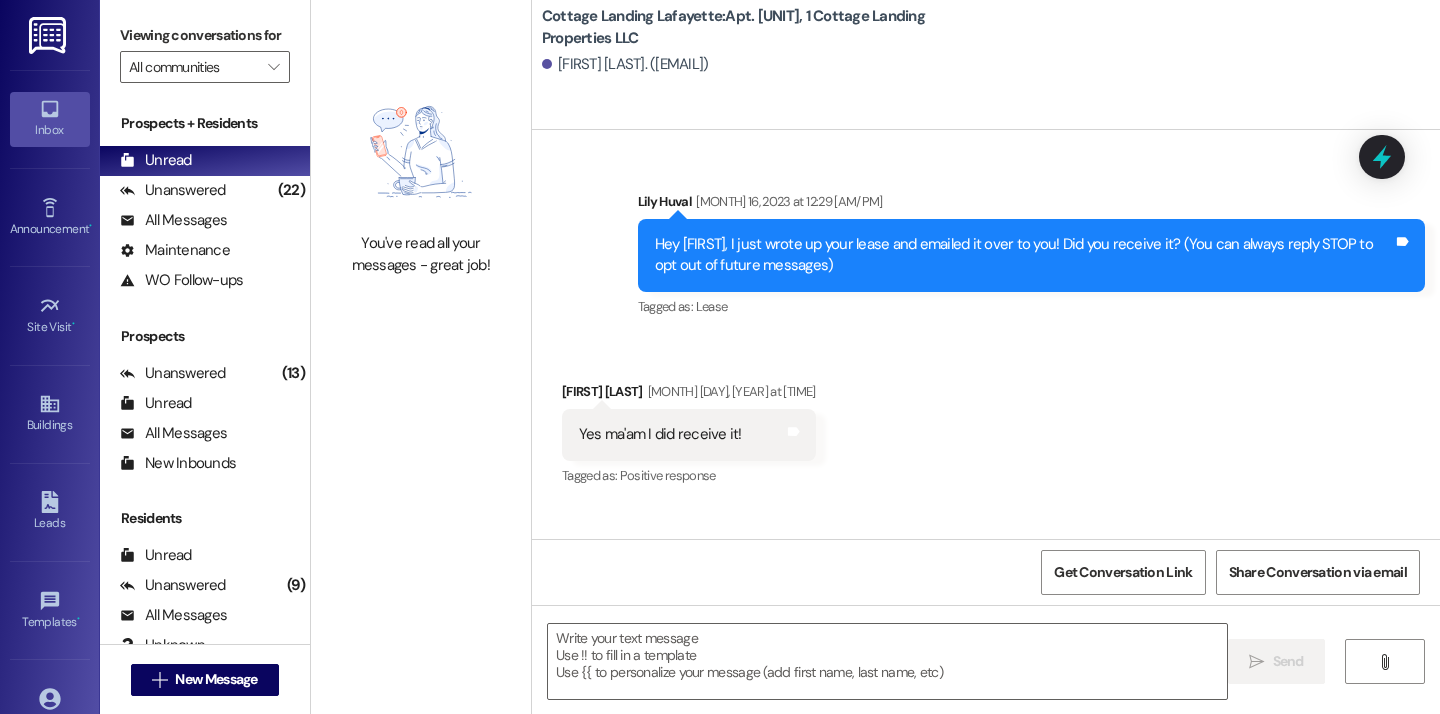 click at bounding box center [887, 661] 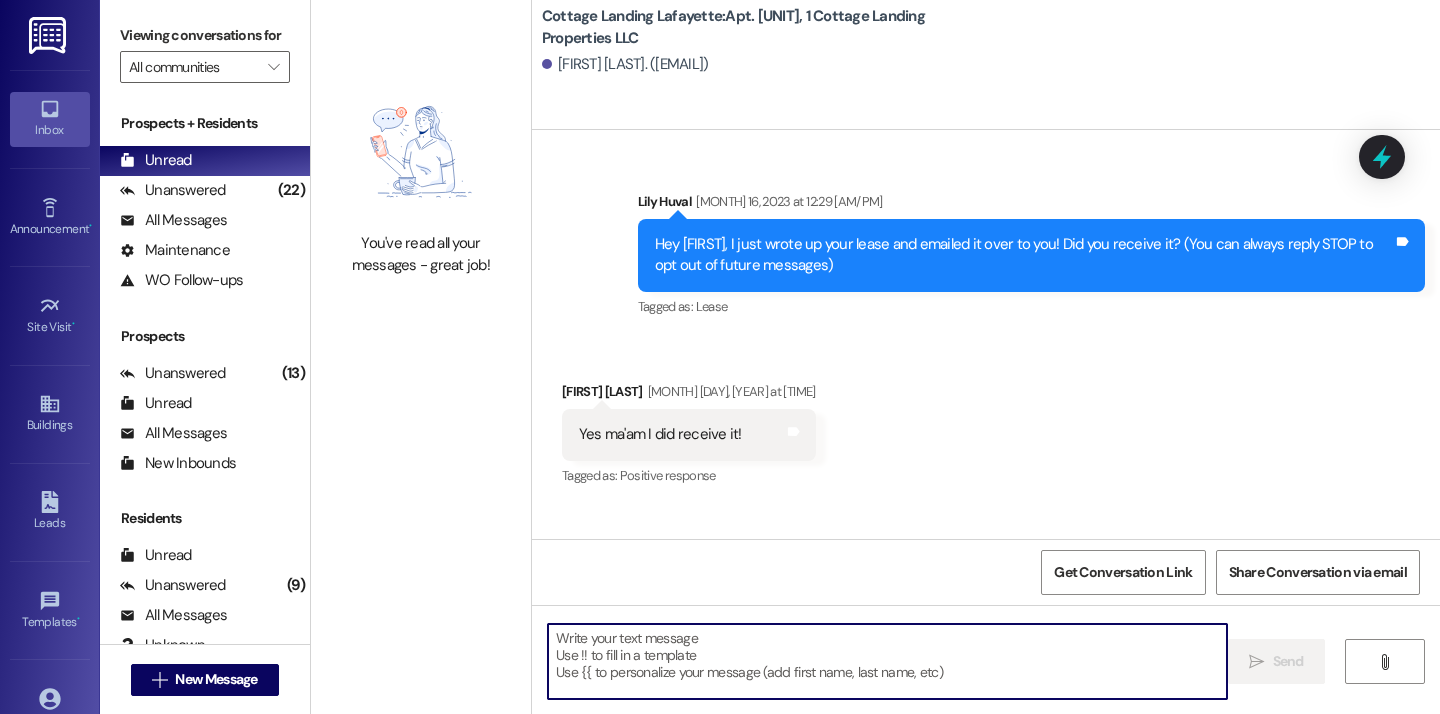 scroll, scrollTop: 28358, scrollLeft: 0, axis: vertical 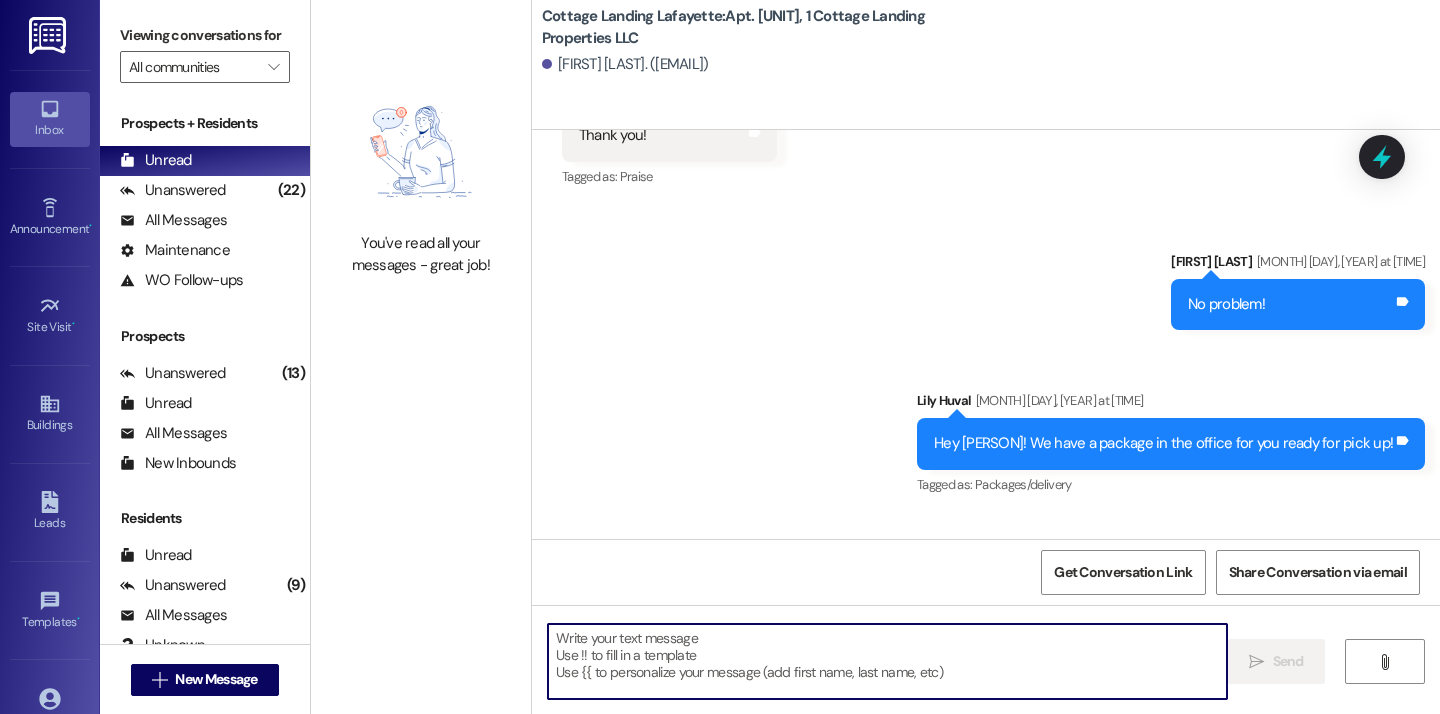 paste on "Don't forget to bring us back your old parking sticker and pick up your new one!" 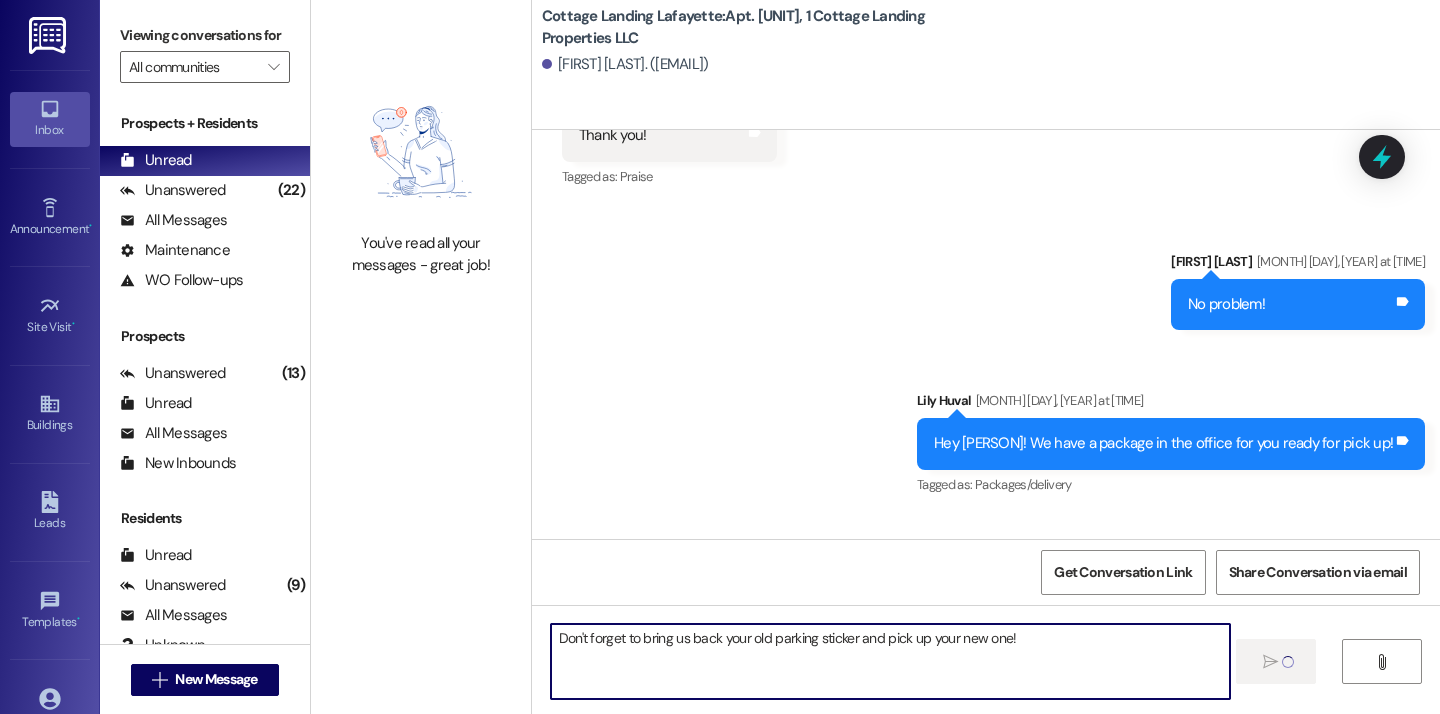 type 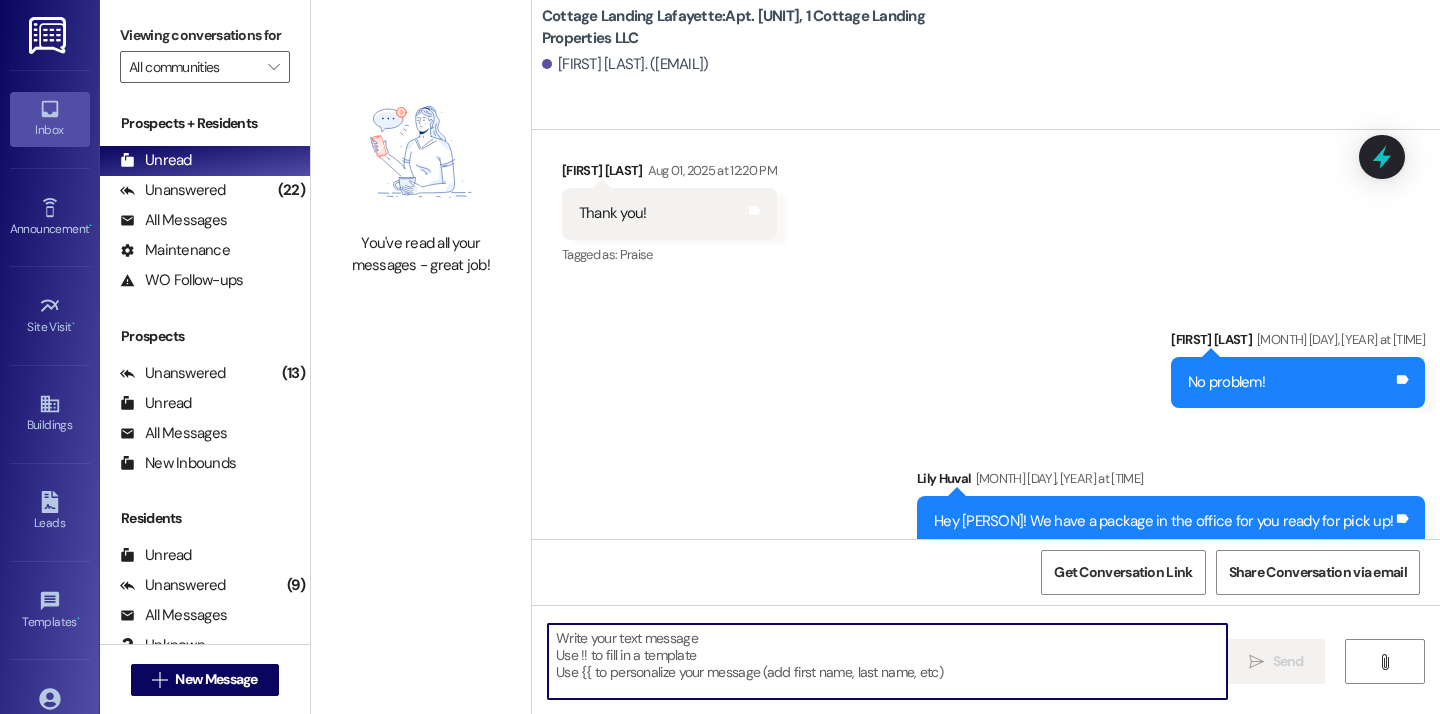 scroll, scrollTop: 28551, scrollLeft: 0, axis: vertical 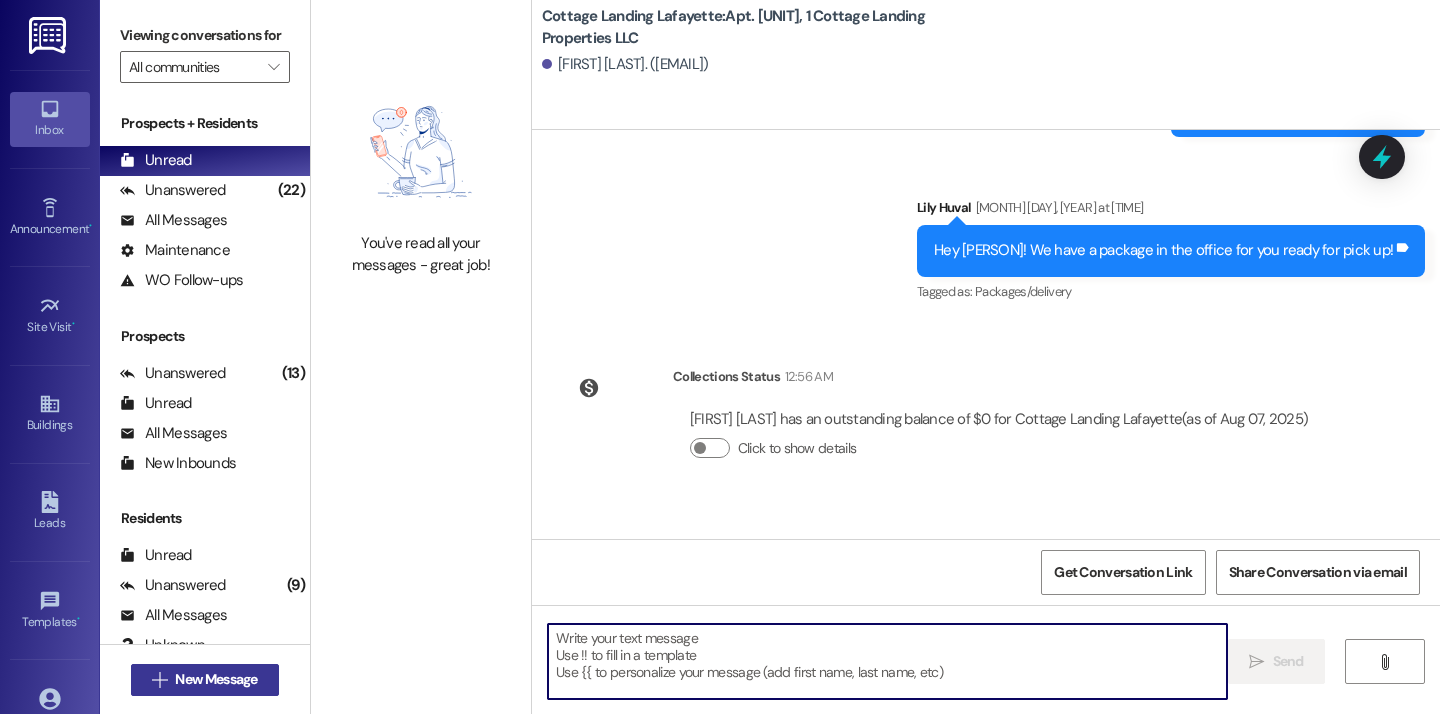 click on "New Message" at bounding box center [216, 679] 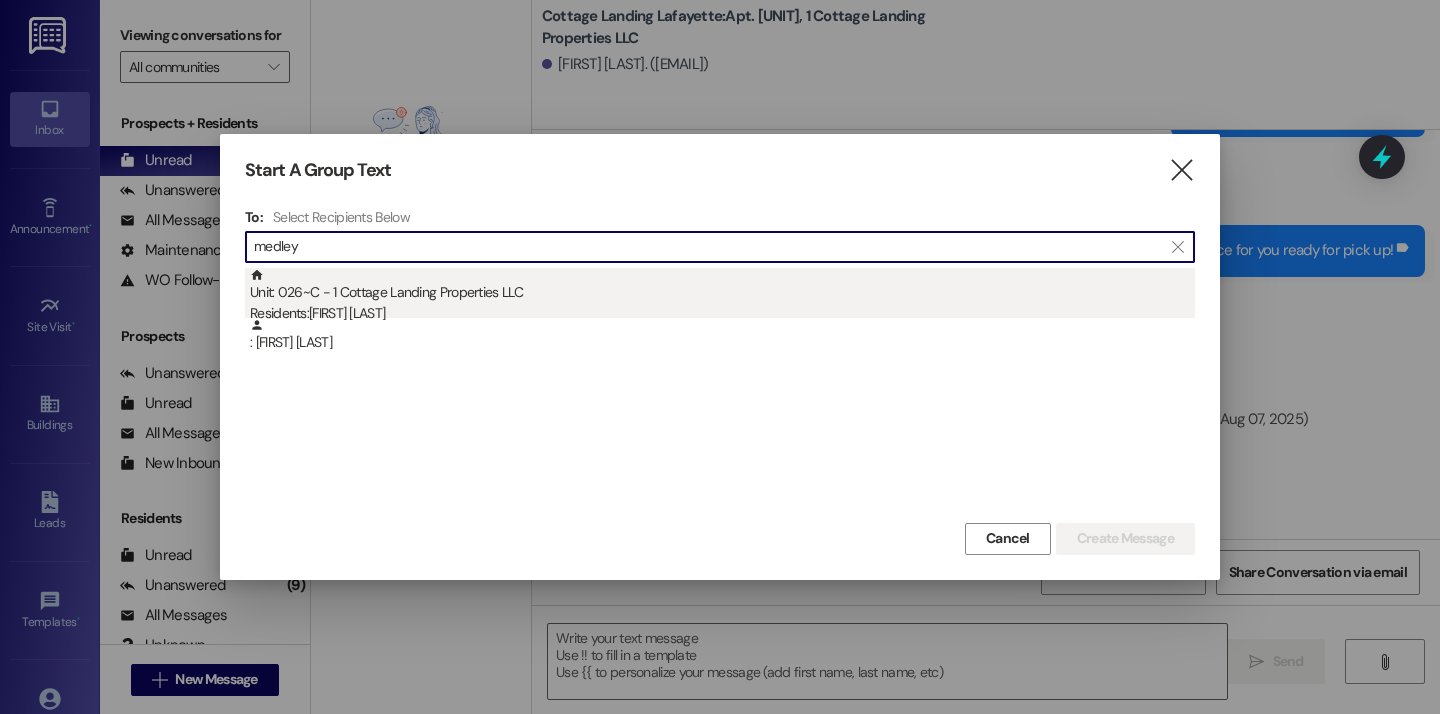 type on "medley" 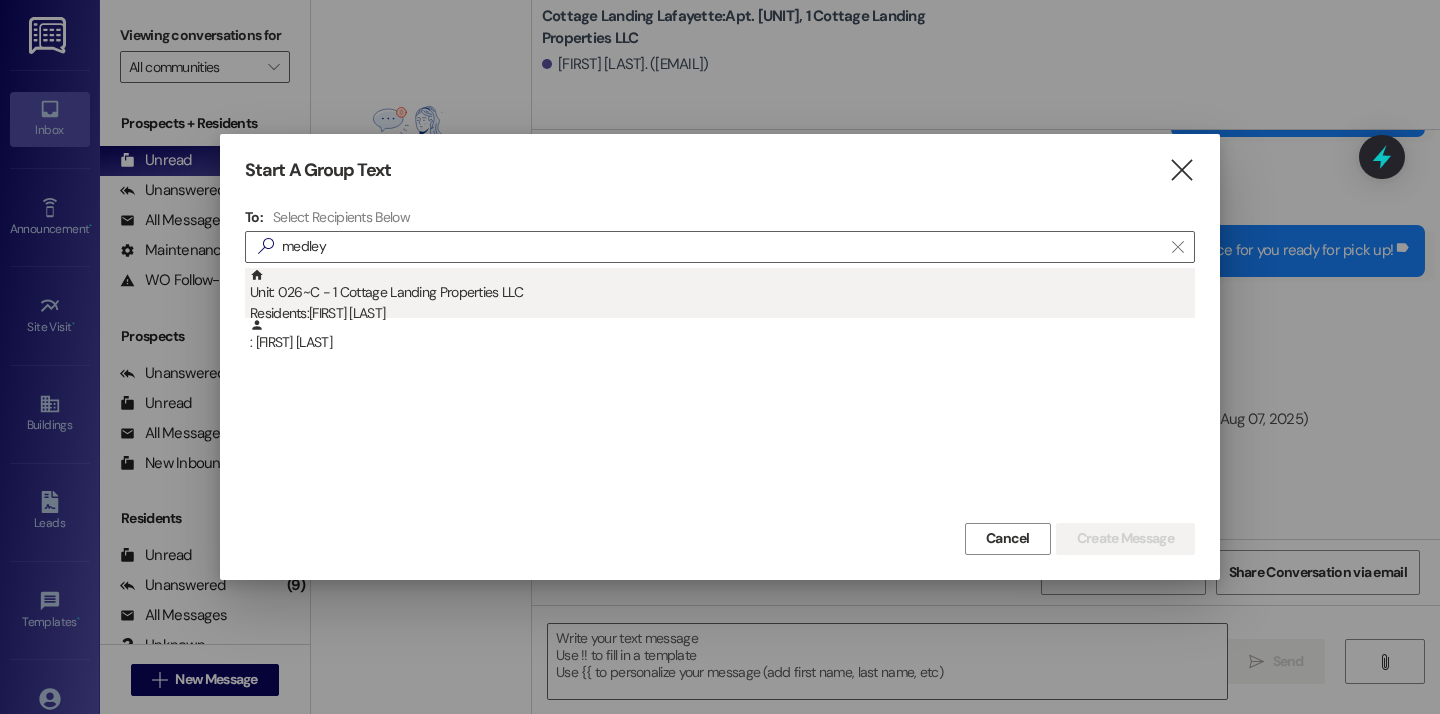 click on "Unit: 026~C - 1 Cottage Landing Properties LLC Residents:  Ashlyn Medley" at bounding box center (722, 296) 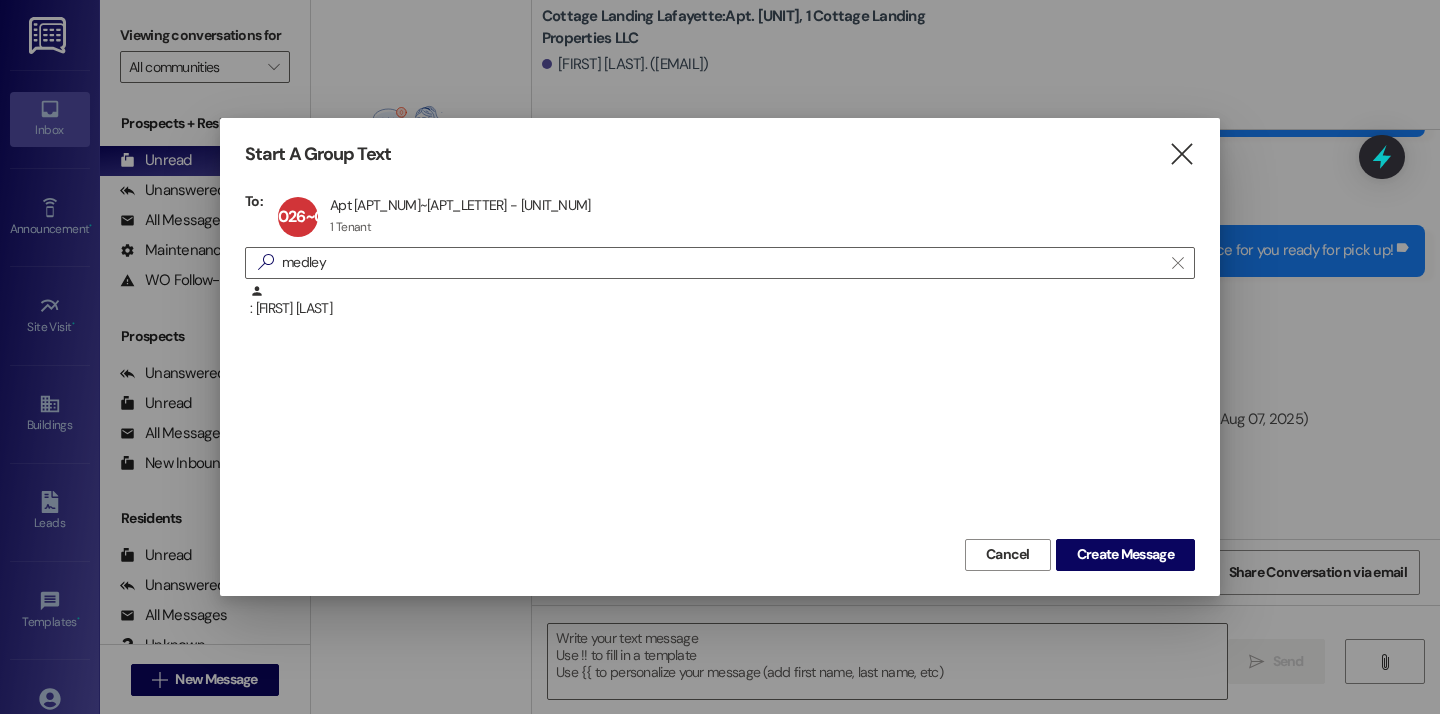 click on "Start A Group Text  To:  026~C Apt 026~C - 1C Apt 026~C - 1C 1 Tenant 1 Tenant click to remove  medley  : Ashlyn Medley Cancel Create Message" at bounding box center [720, 356] 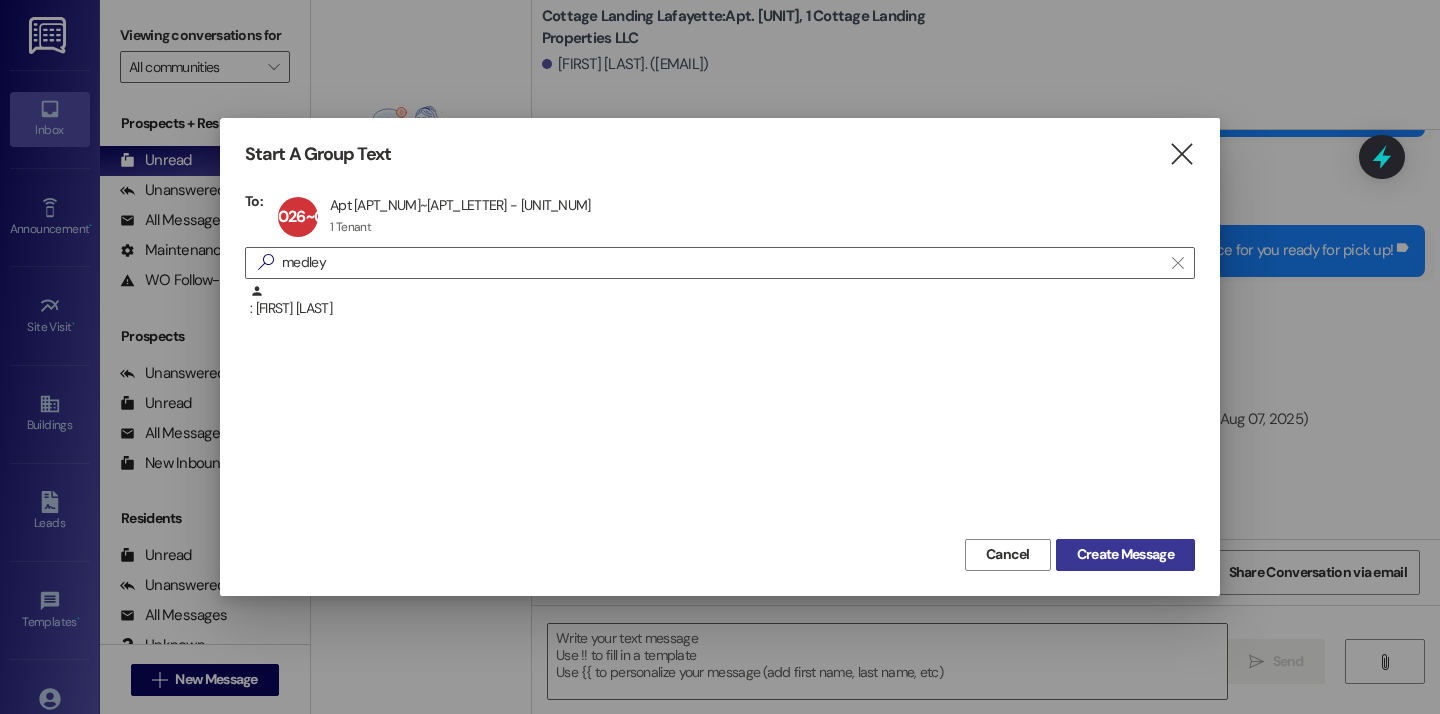 click on "Create Message" at bounding box center (1125, 554) 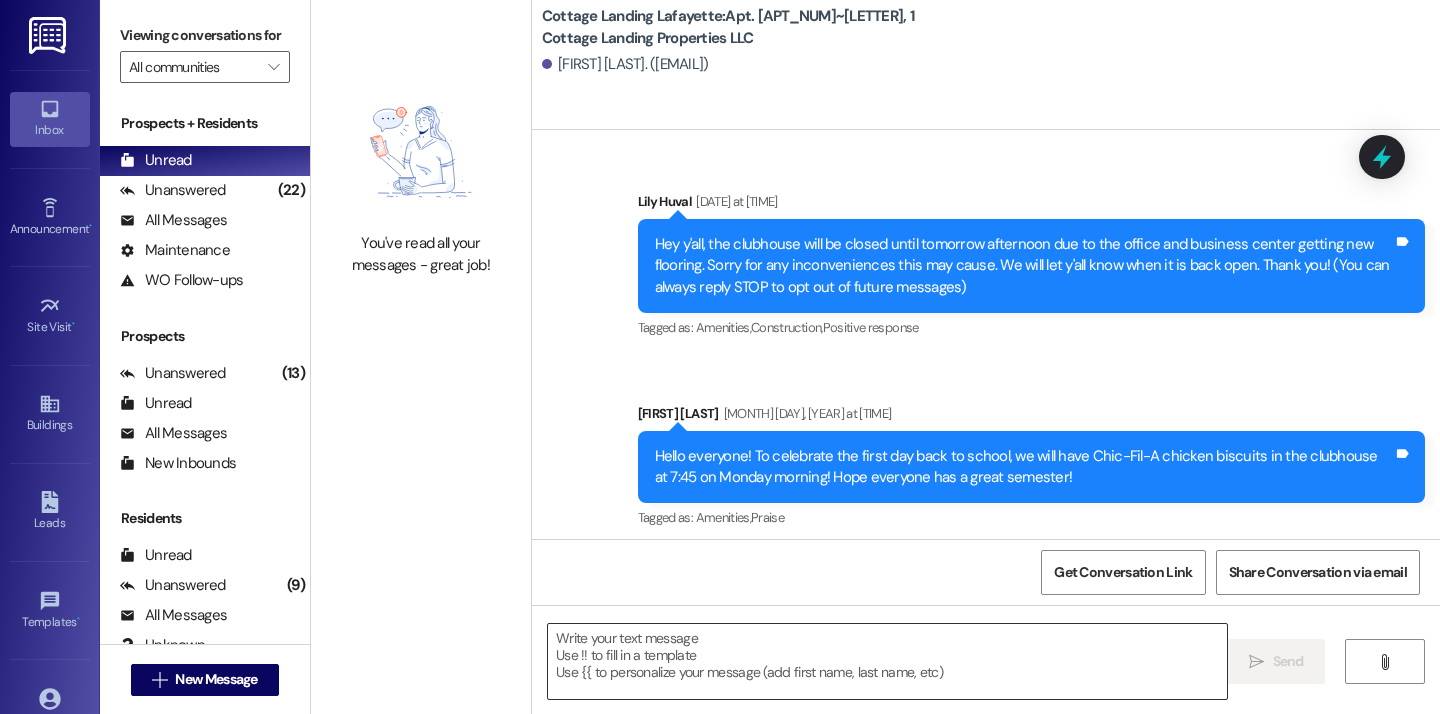 scroll, scrollTop: 18559, scrollLeft: 0, axis: vertical 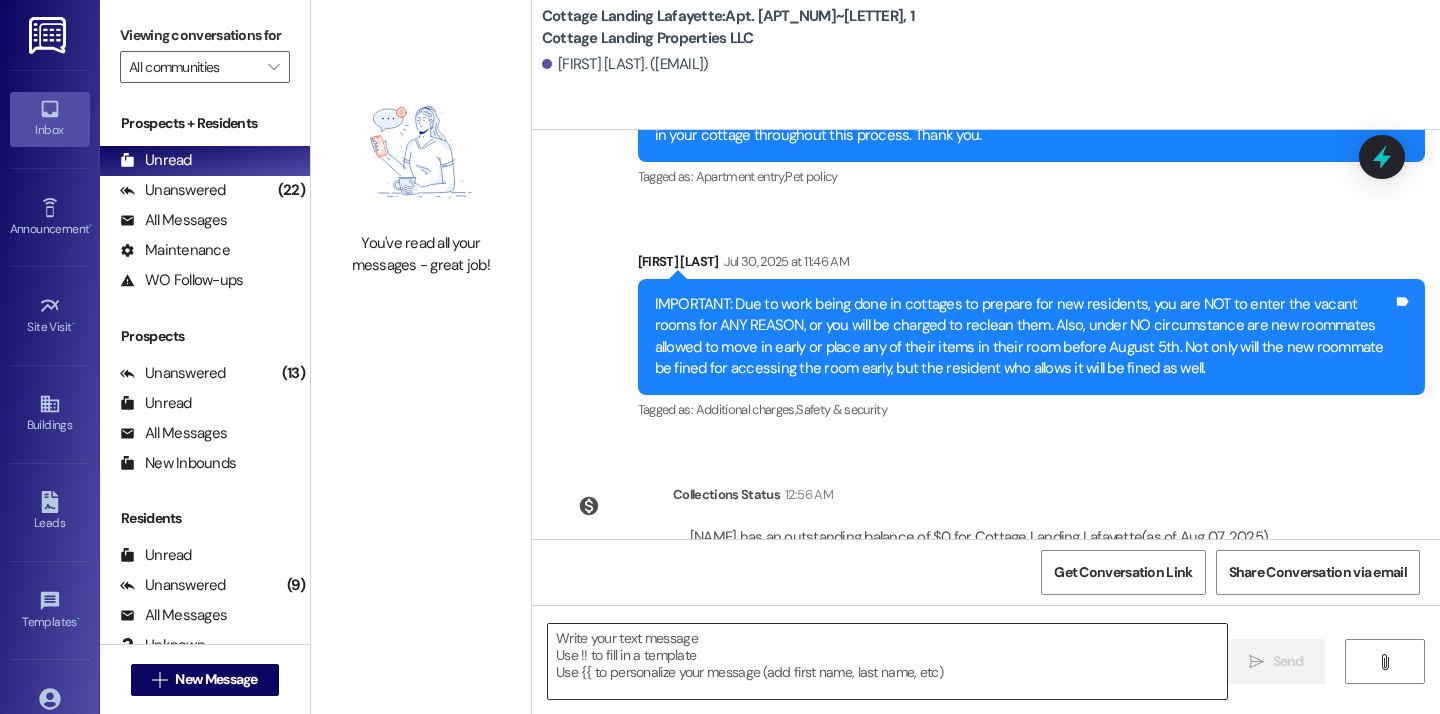 click at bounding box center [887, 661] 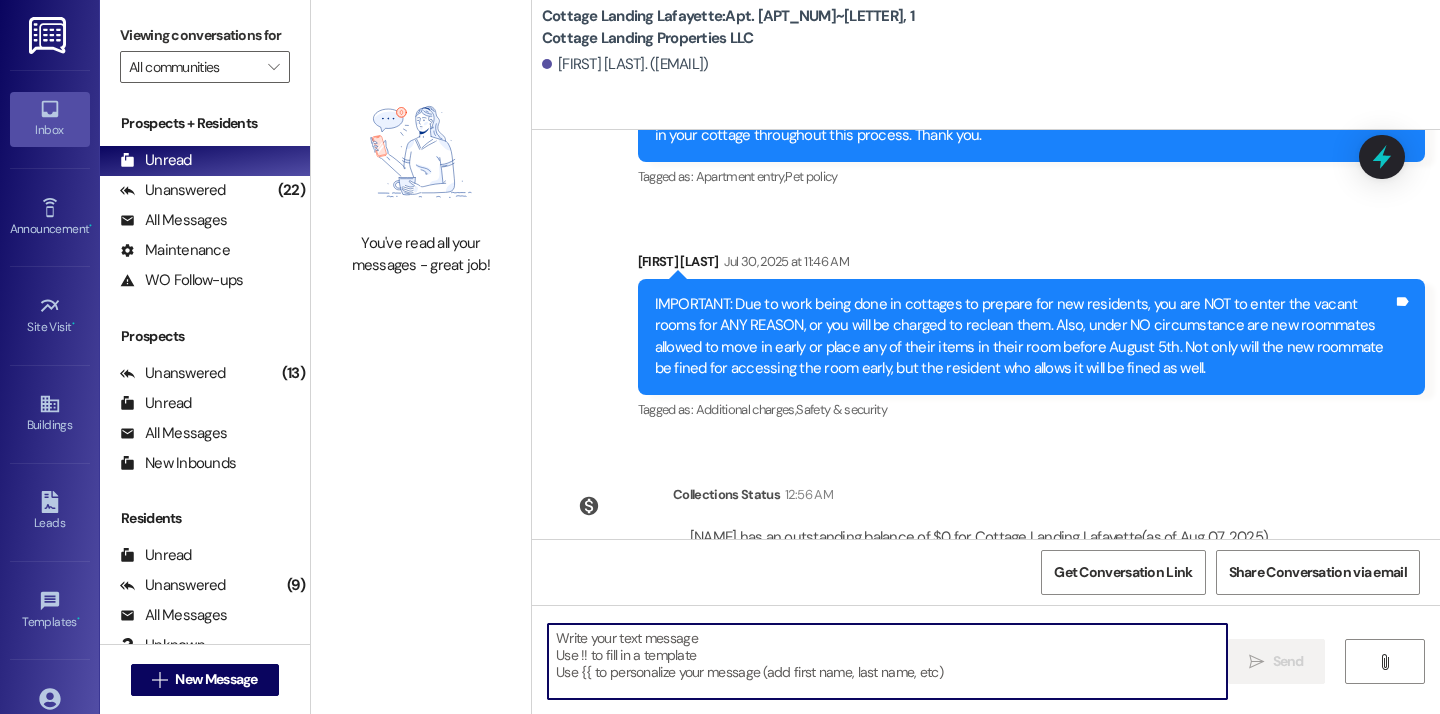 paste on "Don't forget to bring us back your old parking sticker and pick up your new one!" 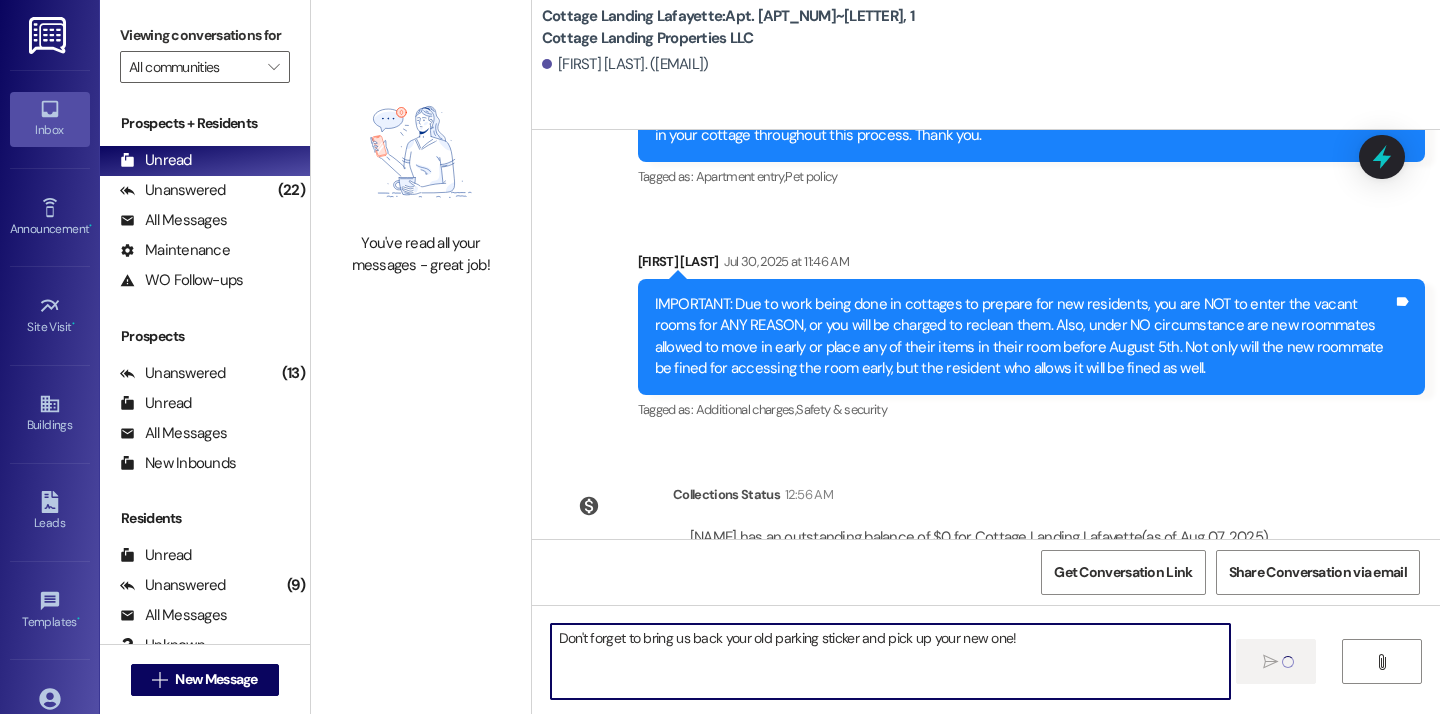 type 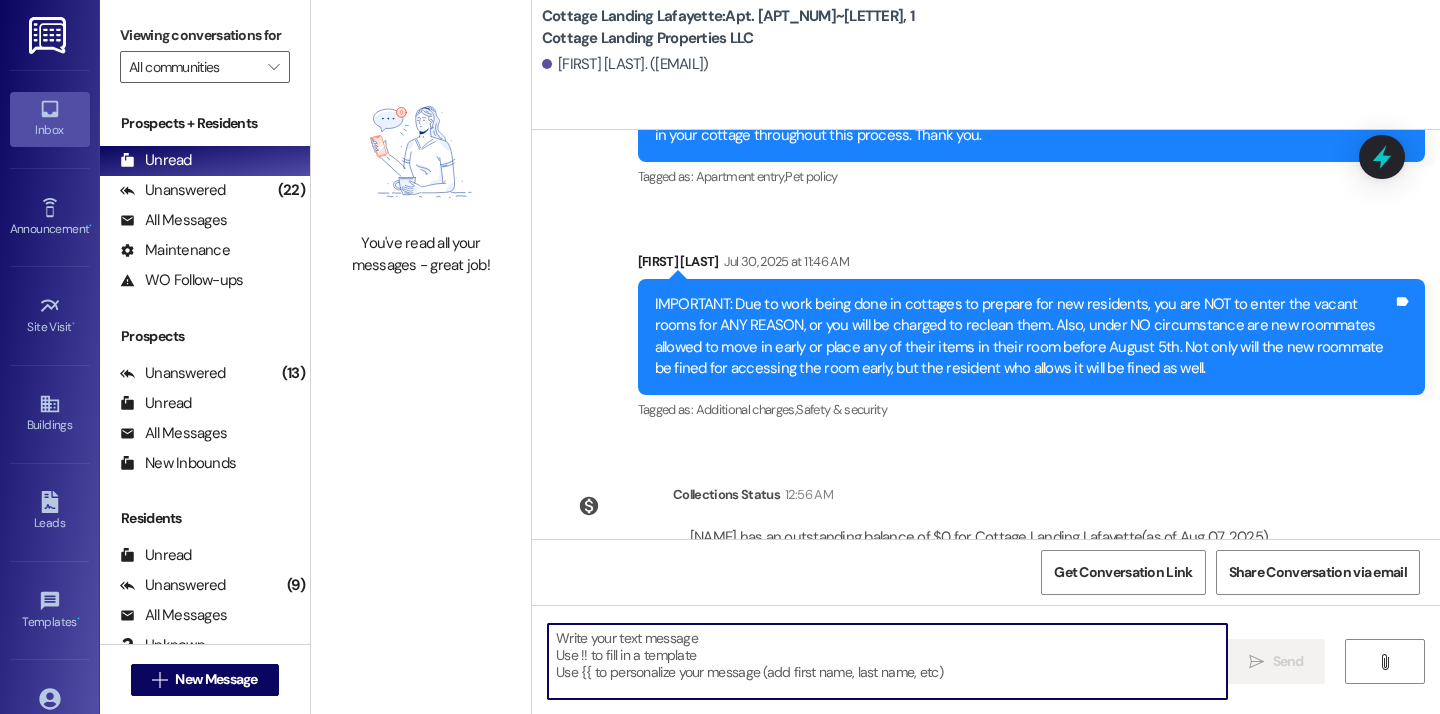 scroll, scrollTop: 18698, scrollLeft: 0, axis: vertical 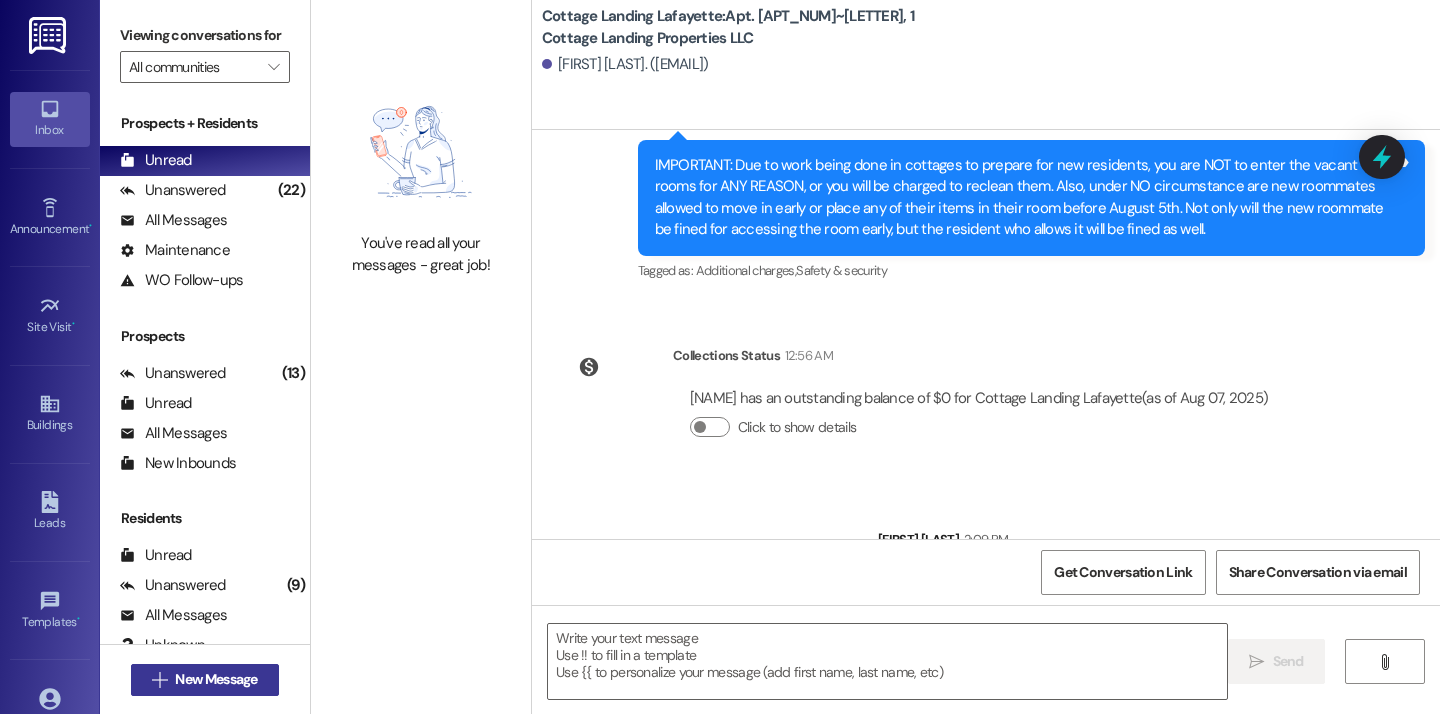 click on " New Message" at bounding box center (205, 680) 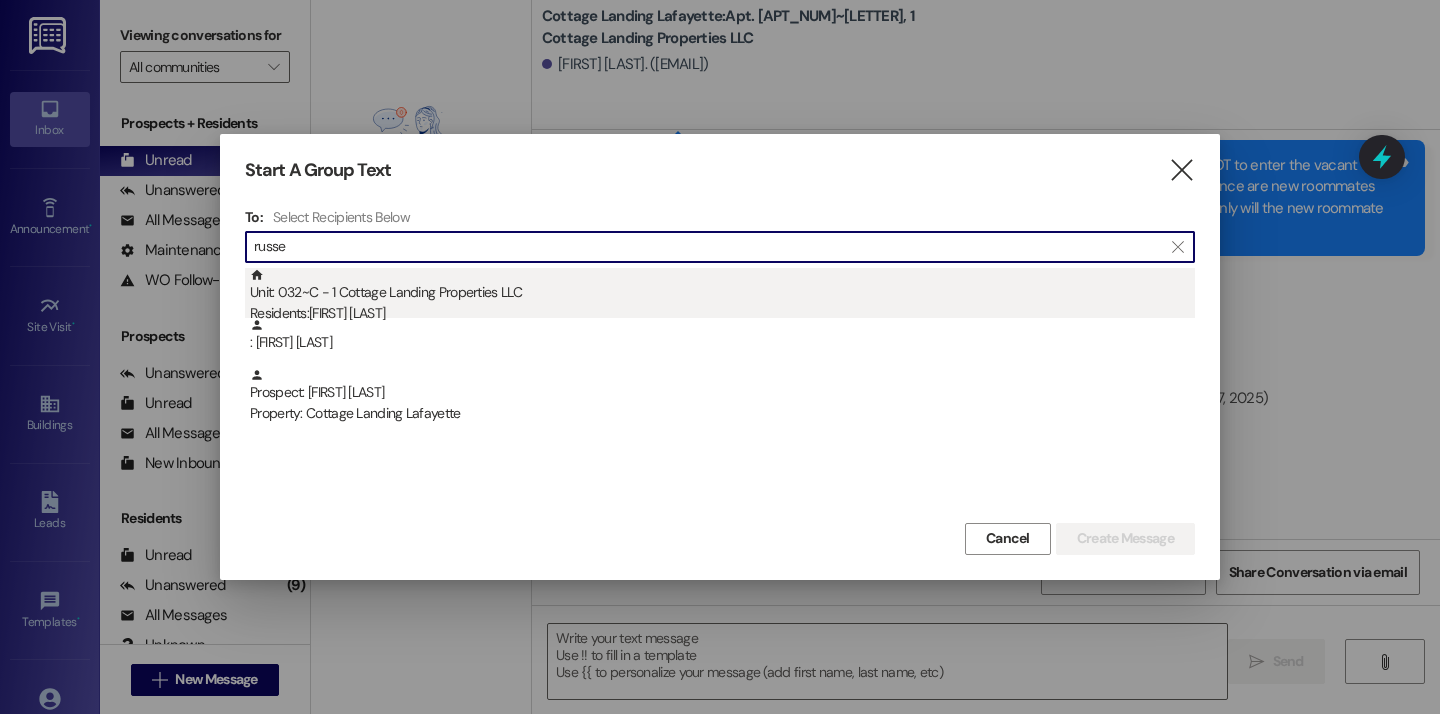type on "russe" 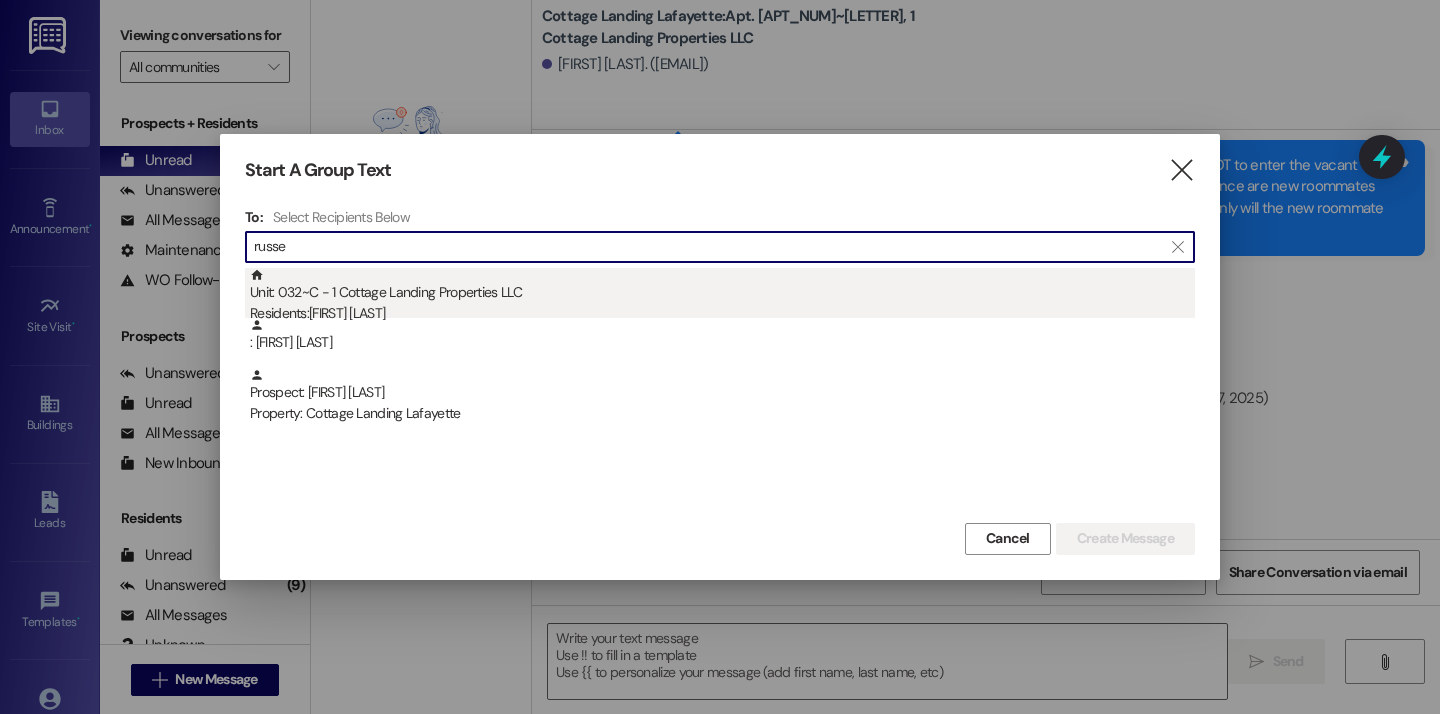 click on "Unit: 032~C - 1 Cottage Landing Properties LLC Residents:  Ryleigh Russell" at bounding box center (722, 296) 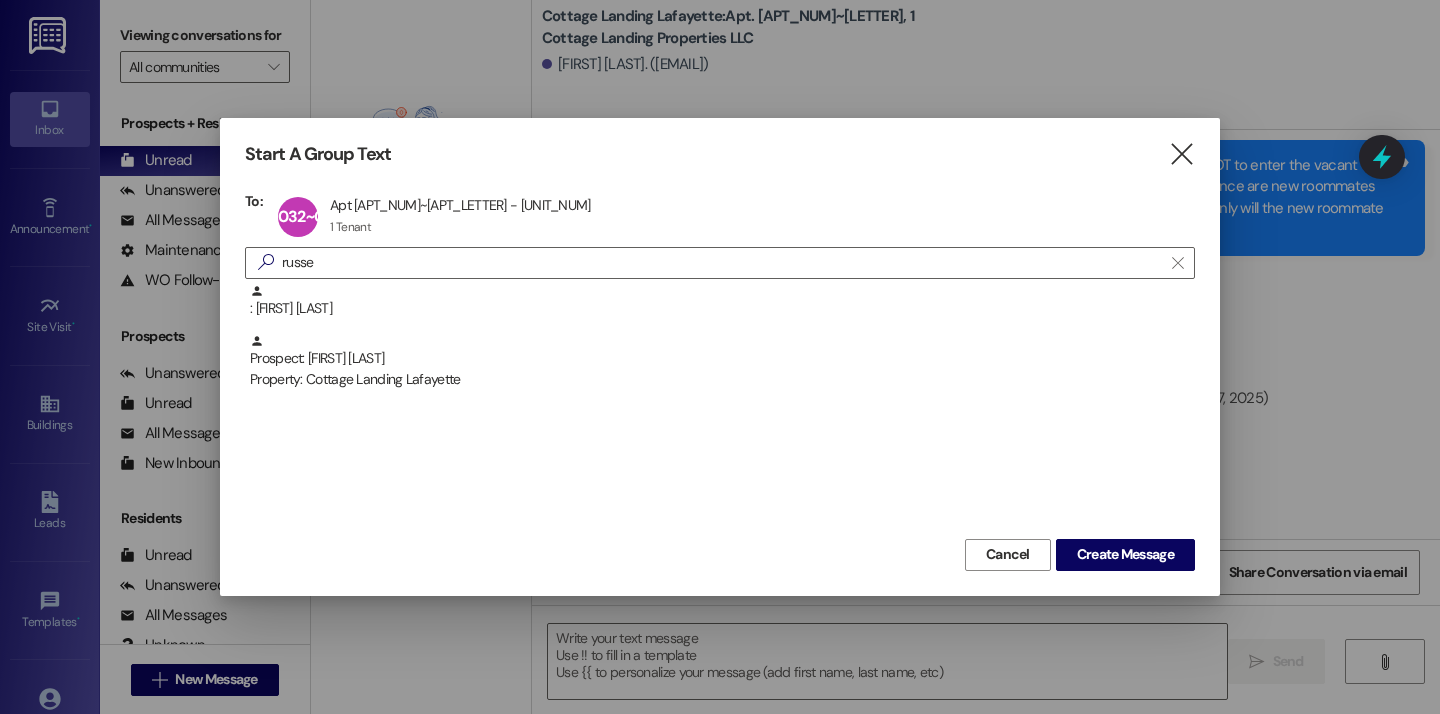click on "Cancel Create Message" at bounding box center (720, 552) 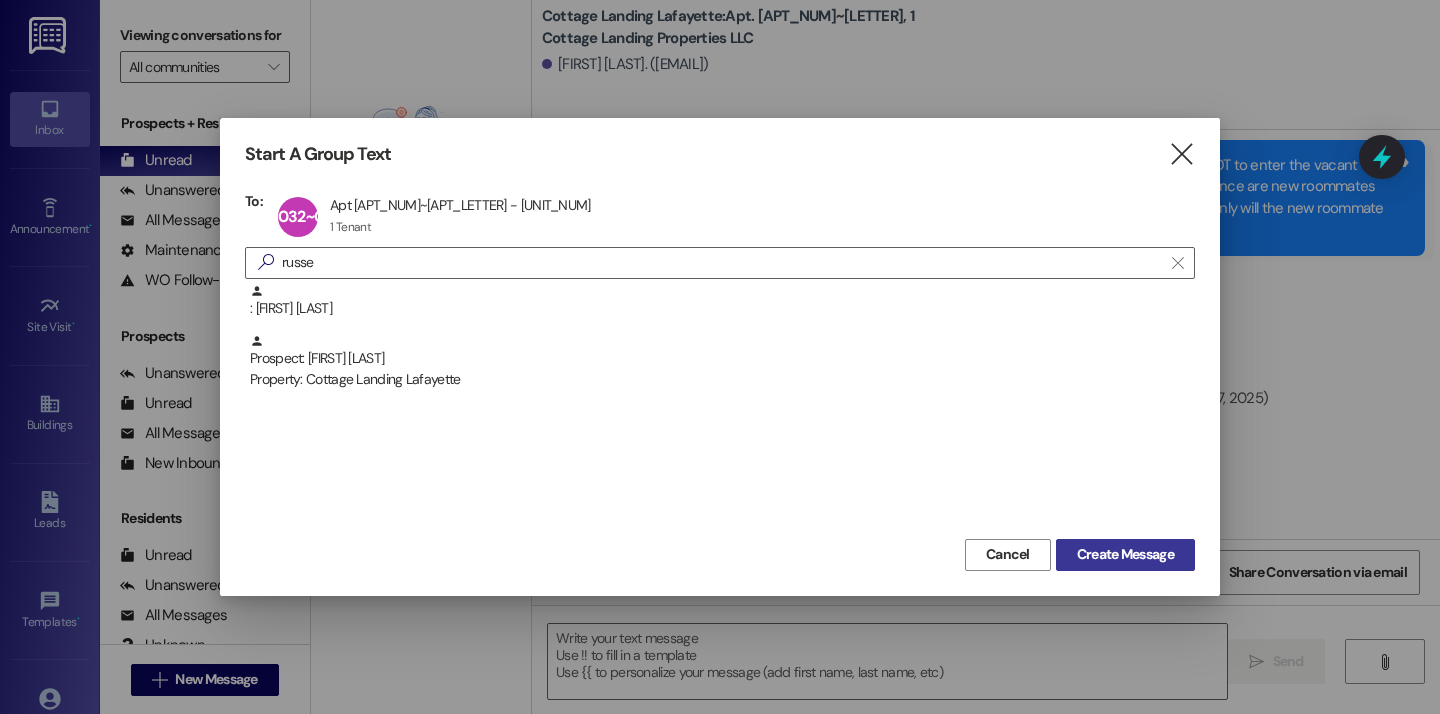 click on "Create Message" at bounding box center (1125, 554) 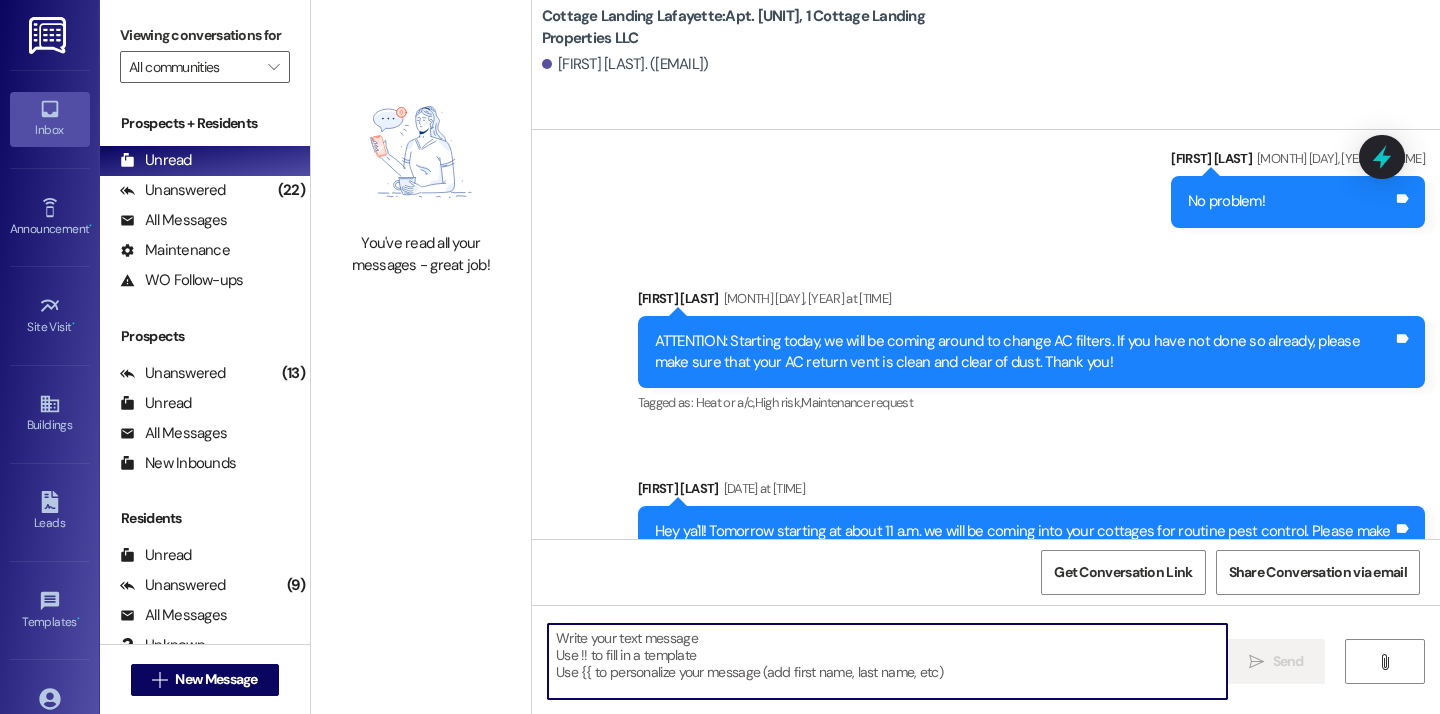 scroll, scrollTop: 24424, scrollLeft: 0, axis: vertical 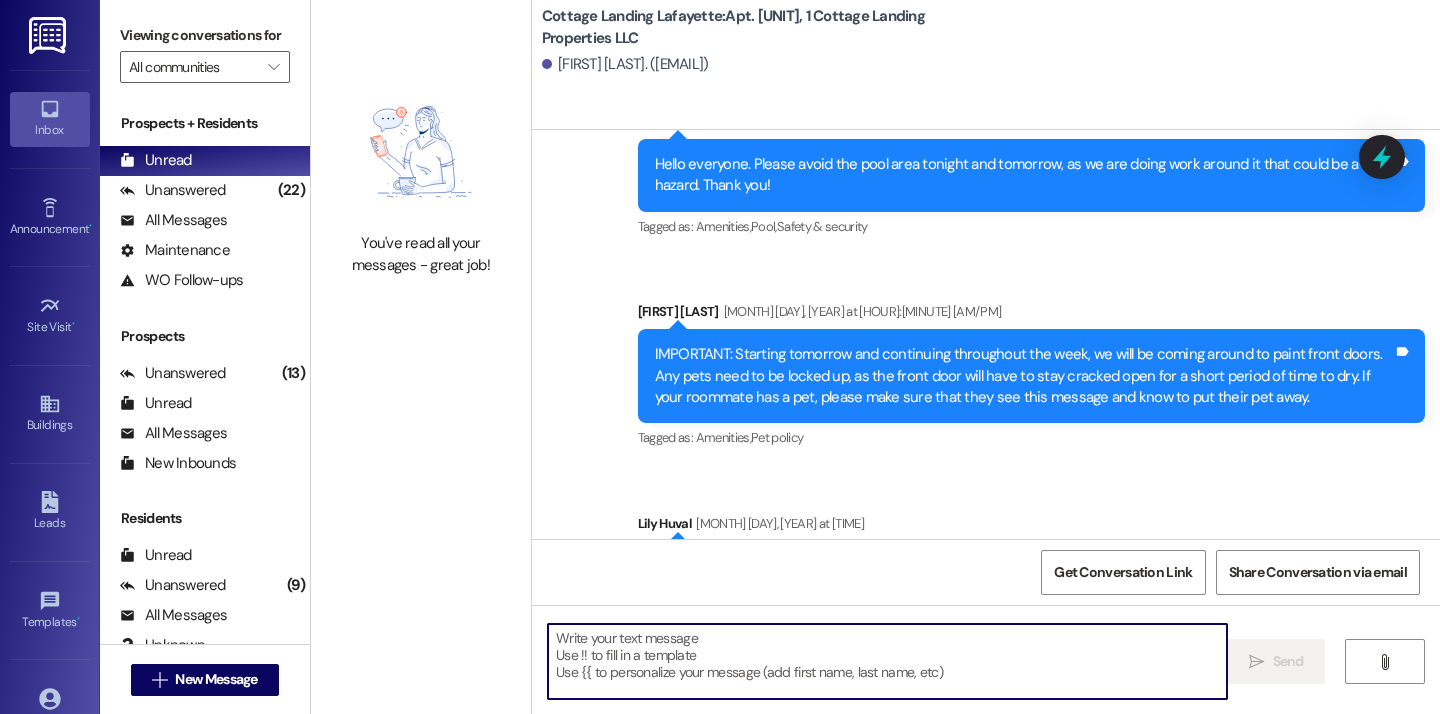 click at bounding box center [887, 661] 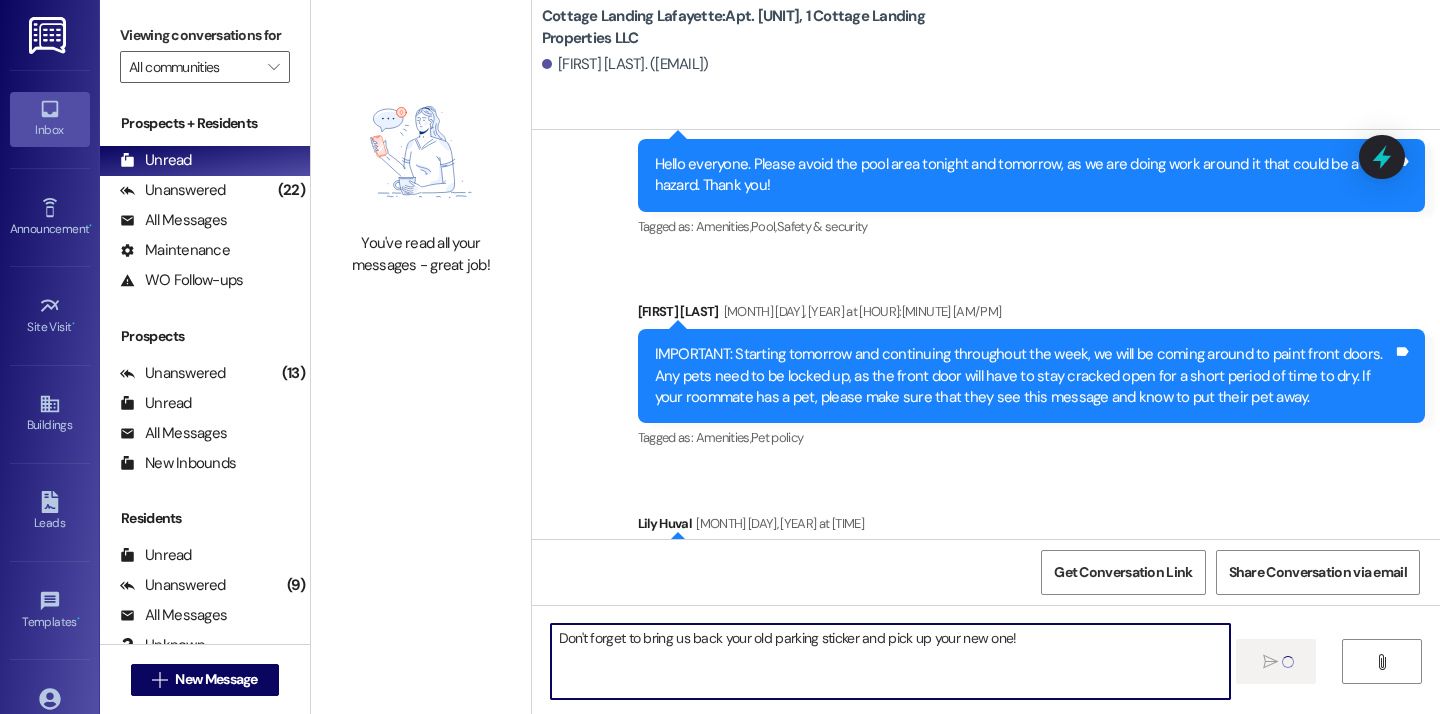 type 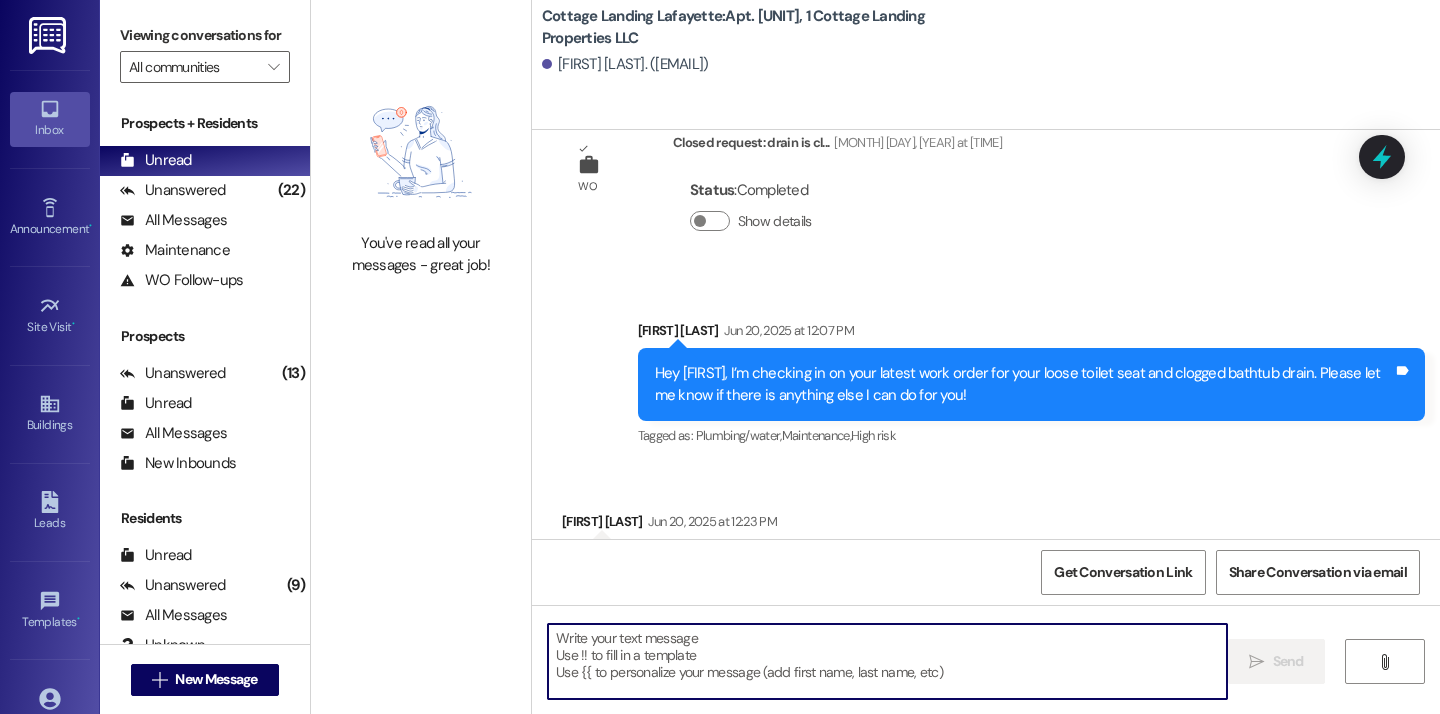 scroll, scrollTop: 20389, scrollLeft: 0, axis: vertical 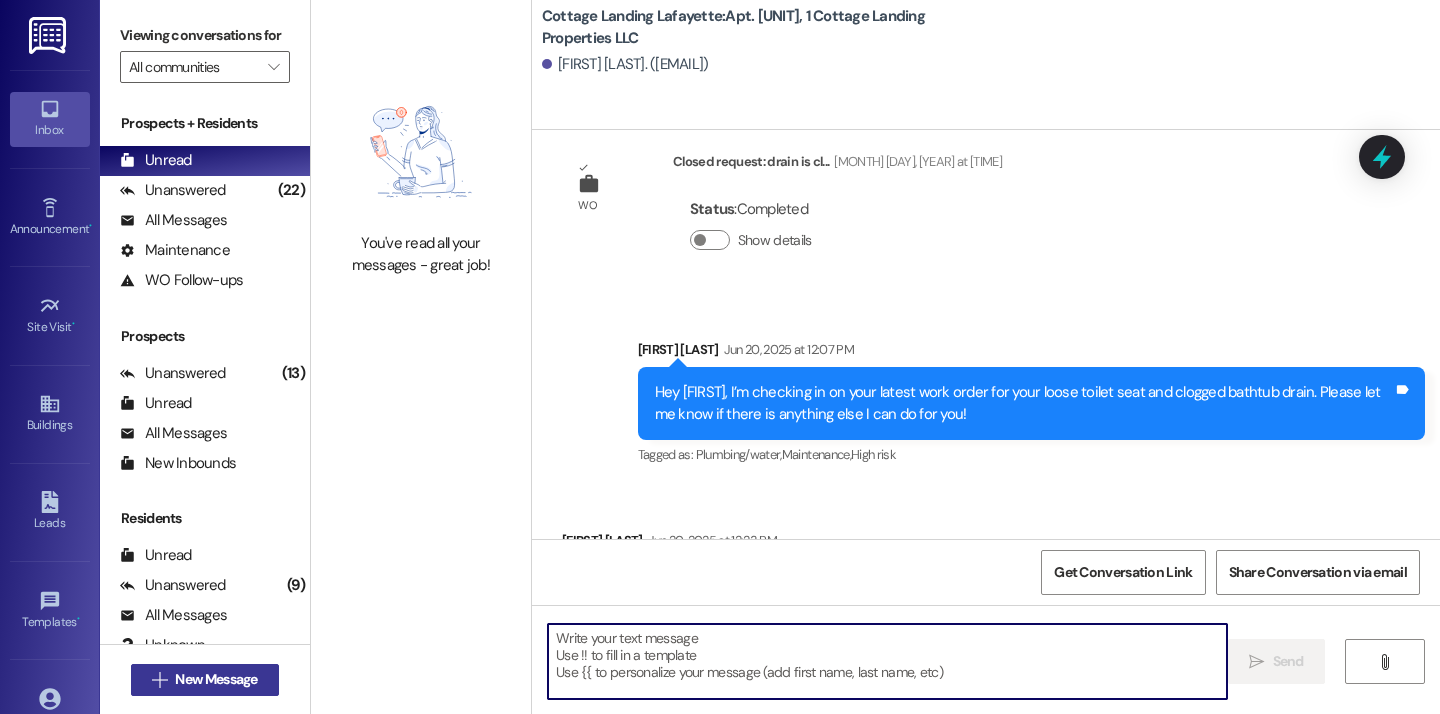 click on "New Message" at bounding box center (216, 679) 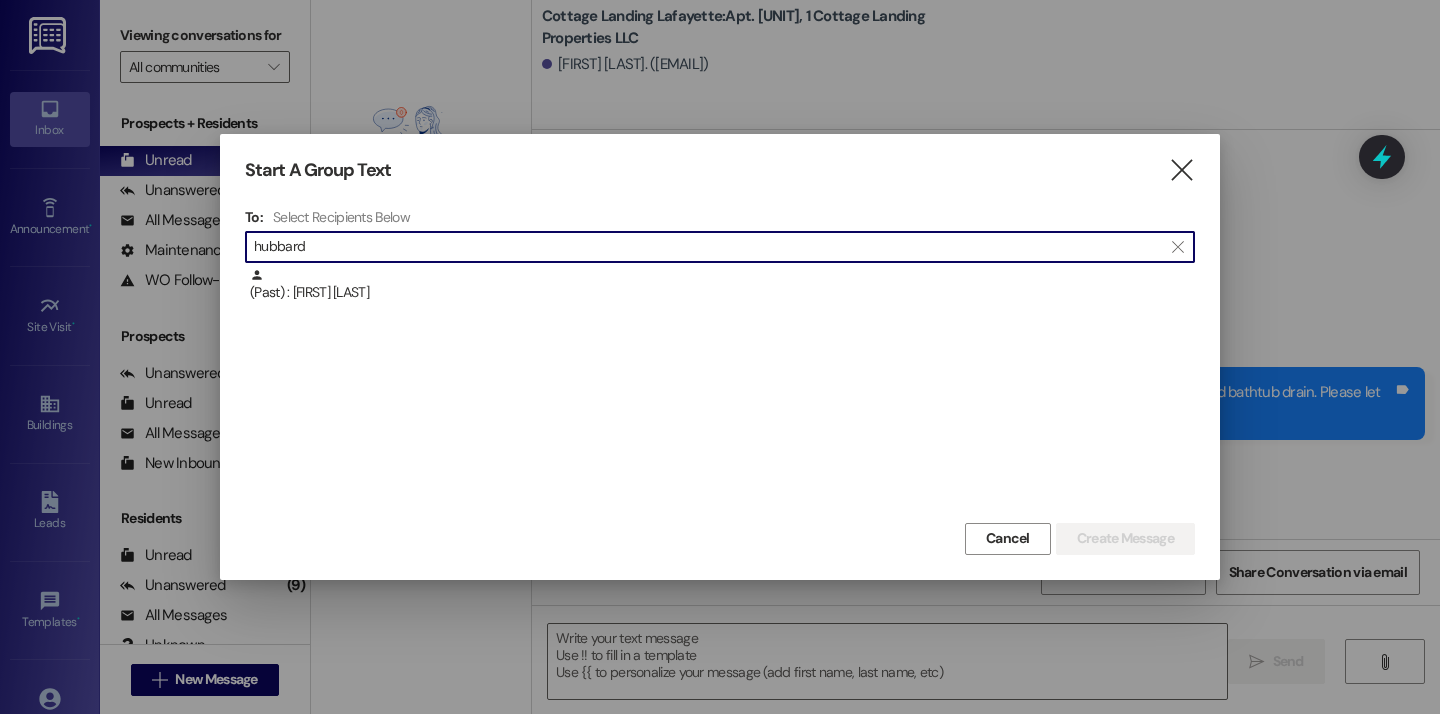 click on "hubbard" at bounding box center [708, 247] 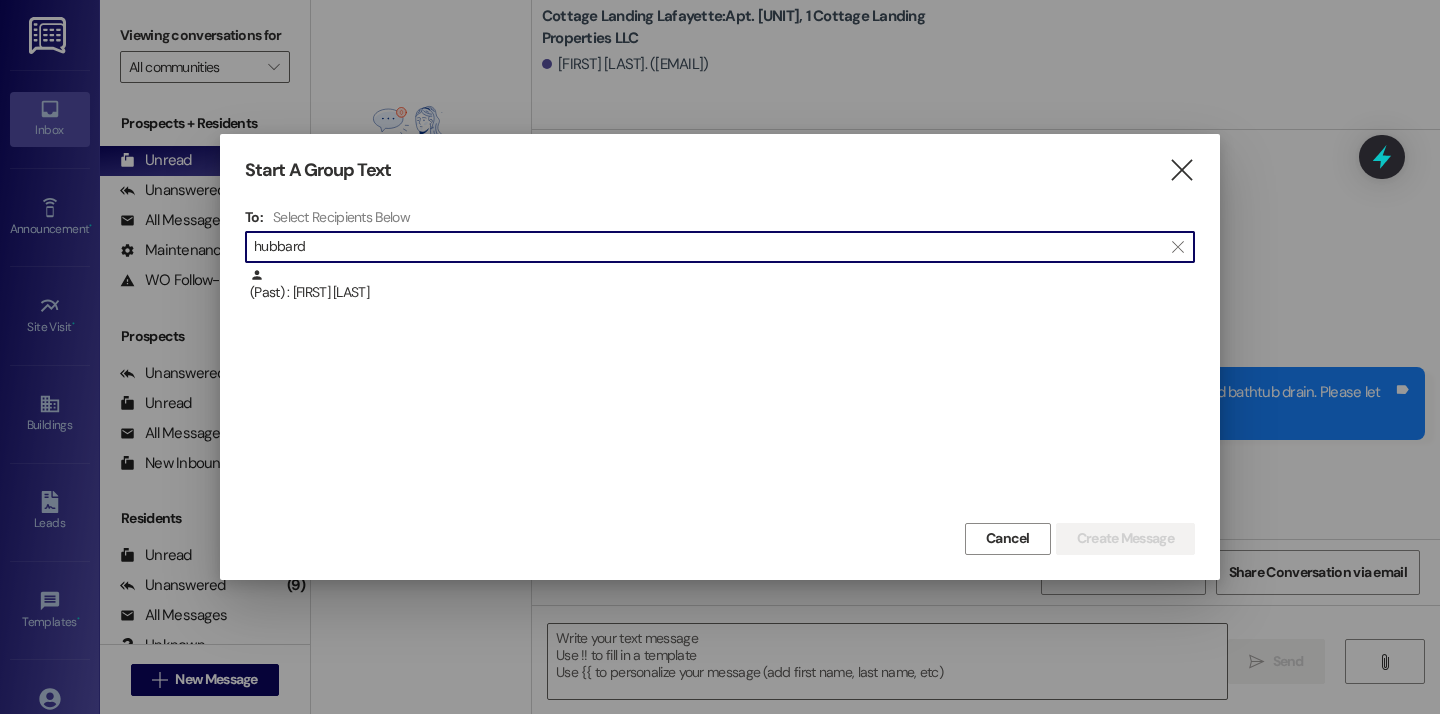 click on "hubbard" at bounding box center [708, 247] 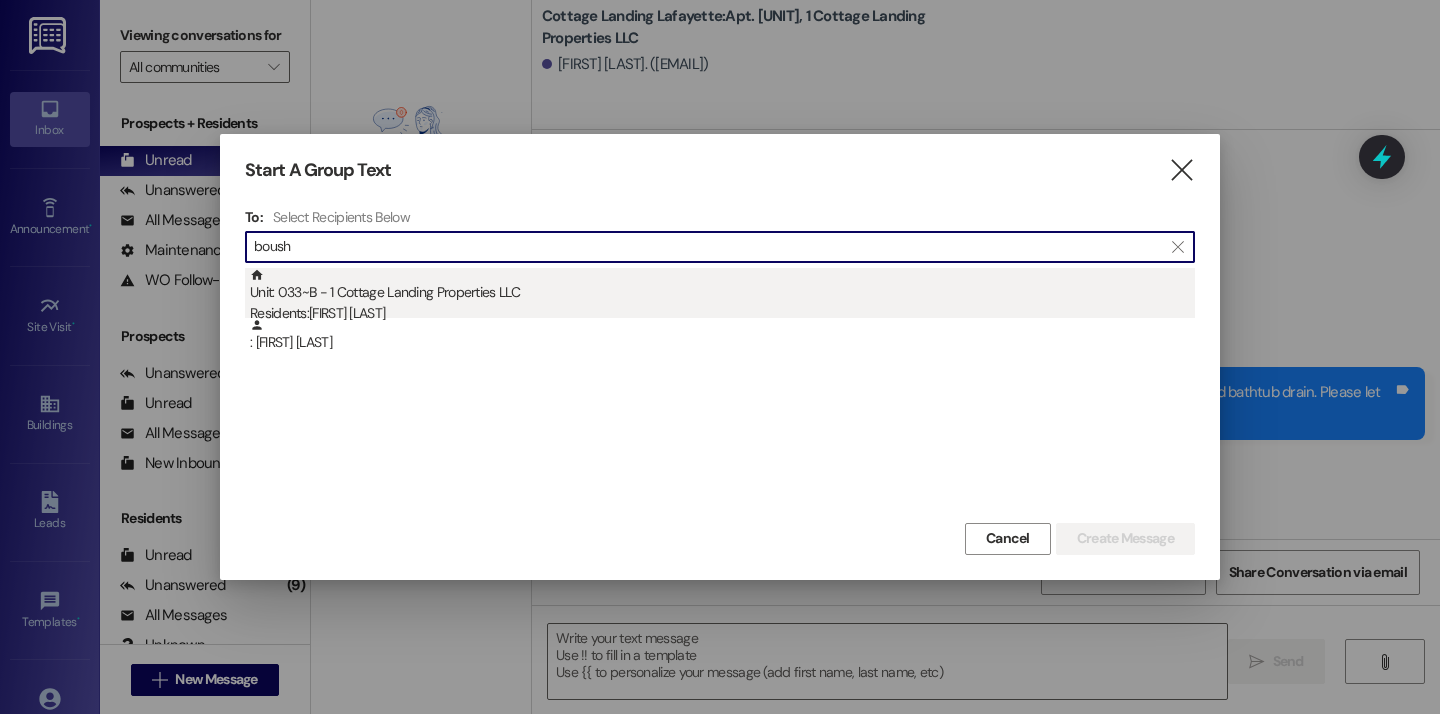 type on "boush" 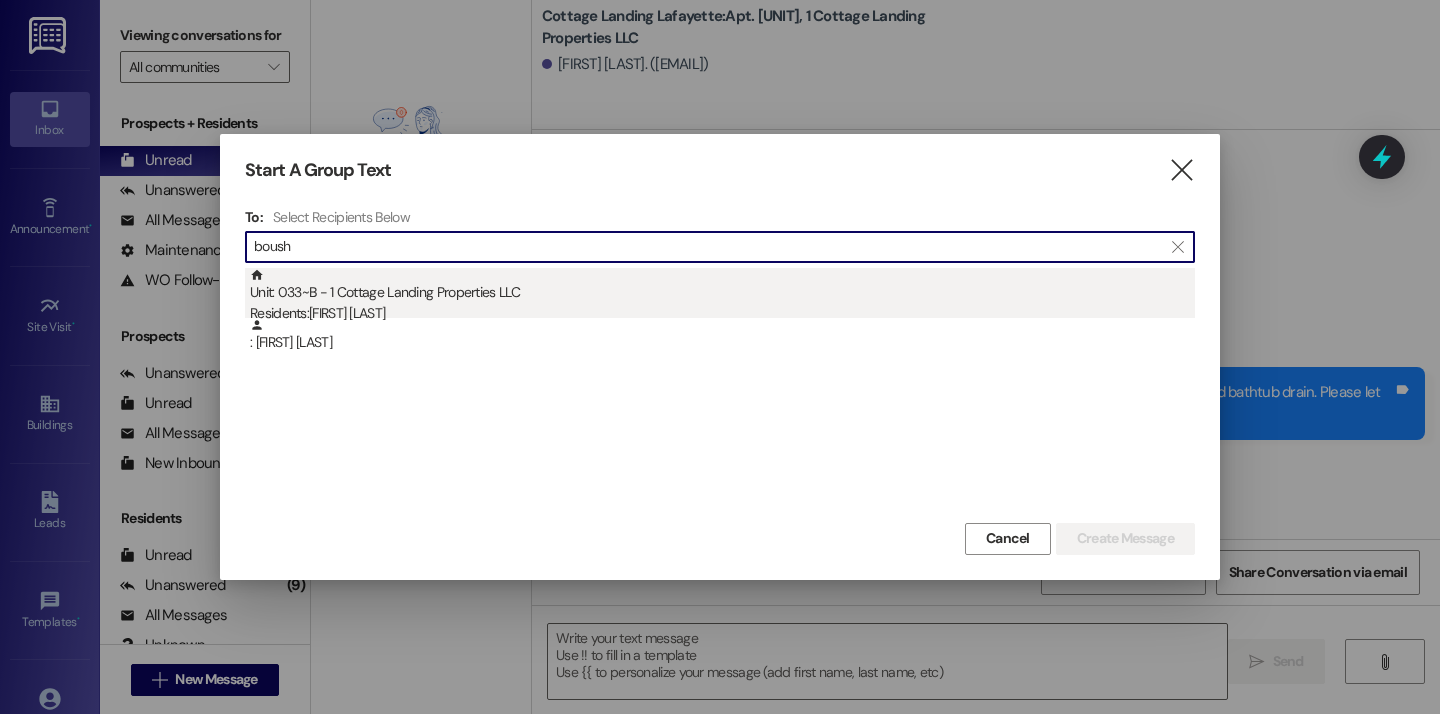 click on "Unit: 033~B - 1 Cottage Landing Properties LLC Residents:  Eleanor Boushie" at bounding box center [722, 296] 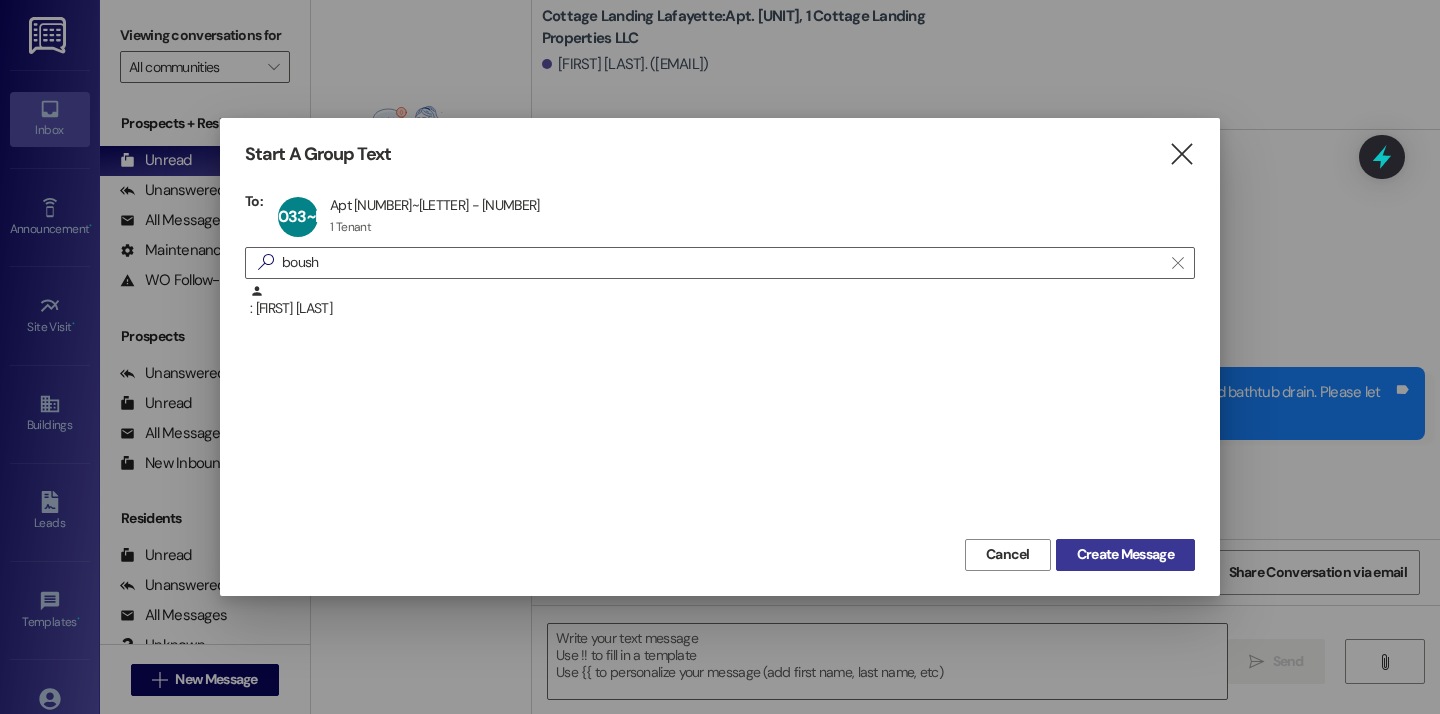 click on "Create Message" at bounding box center (1125, 555) 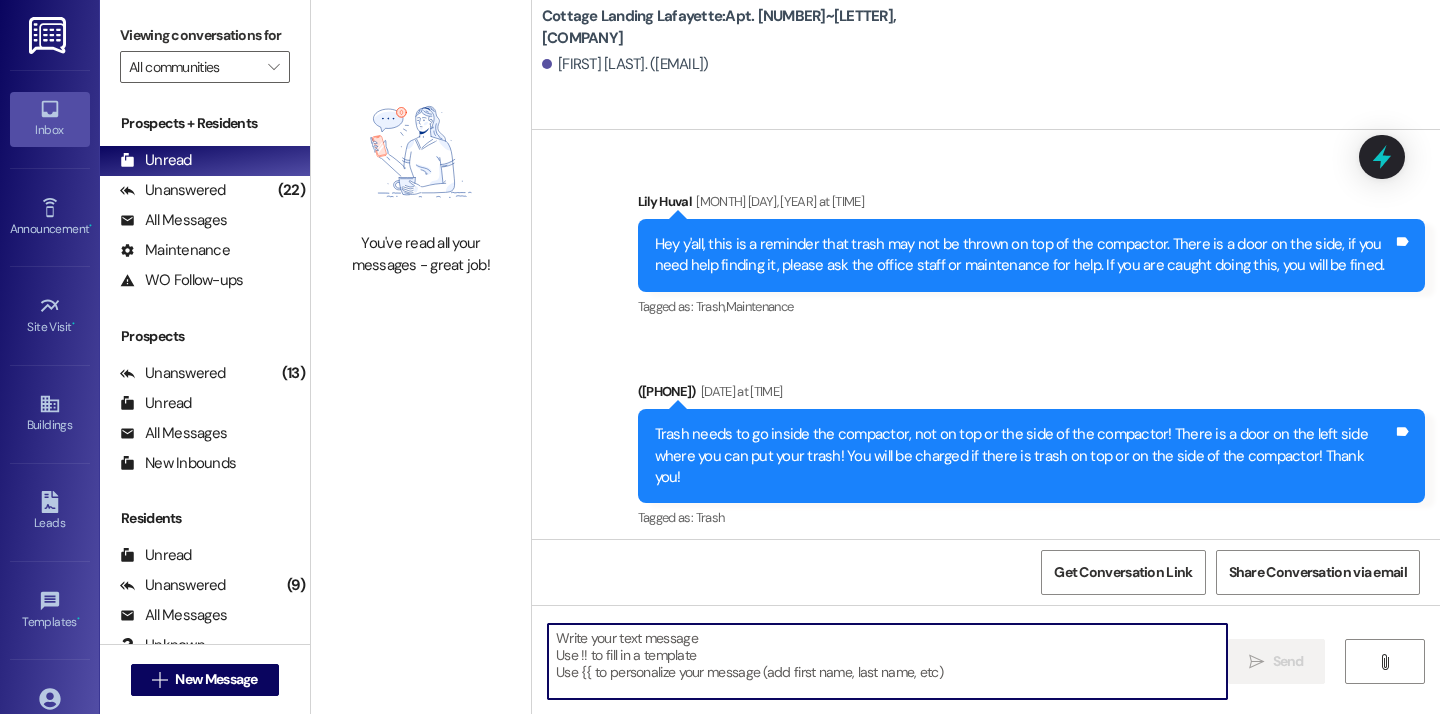 click at bounding box center [887, 661] 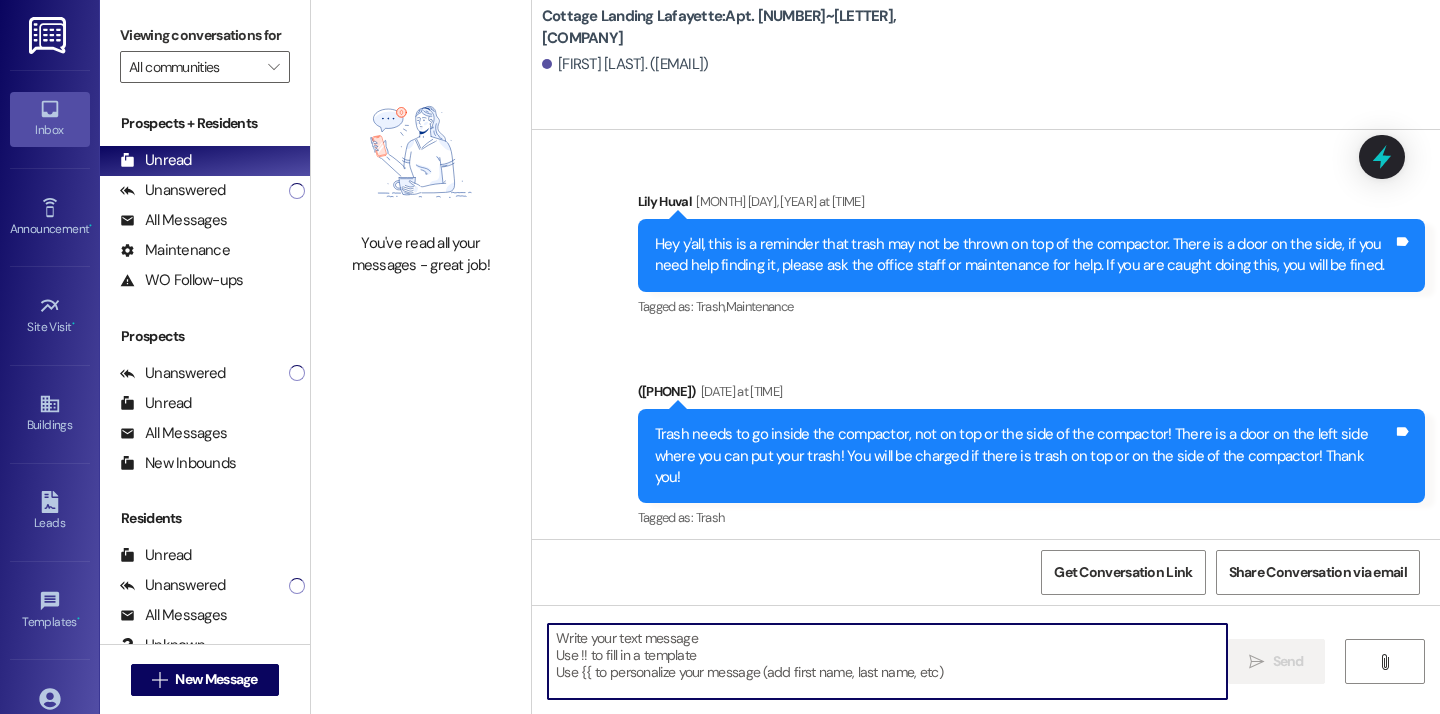 scroll, scrollTop: 96436, scrollLeft: 0, axis: vertical 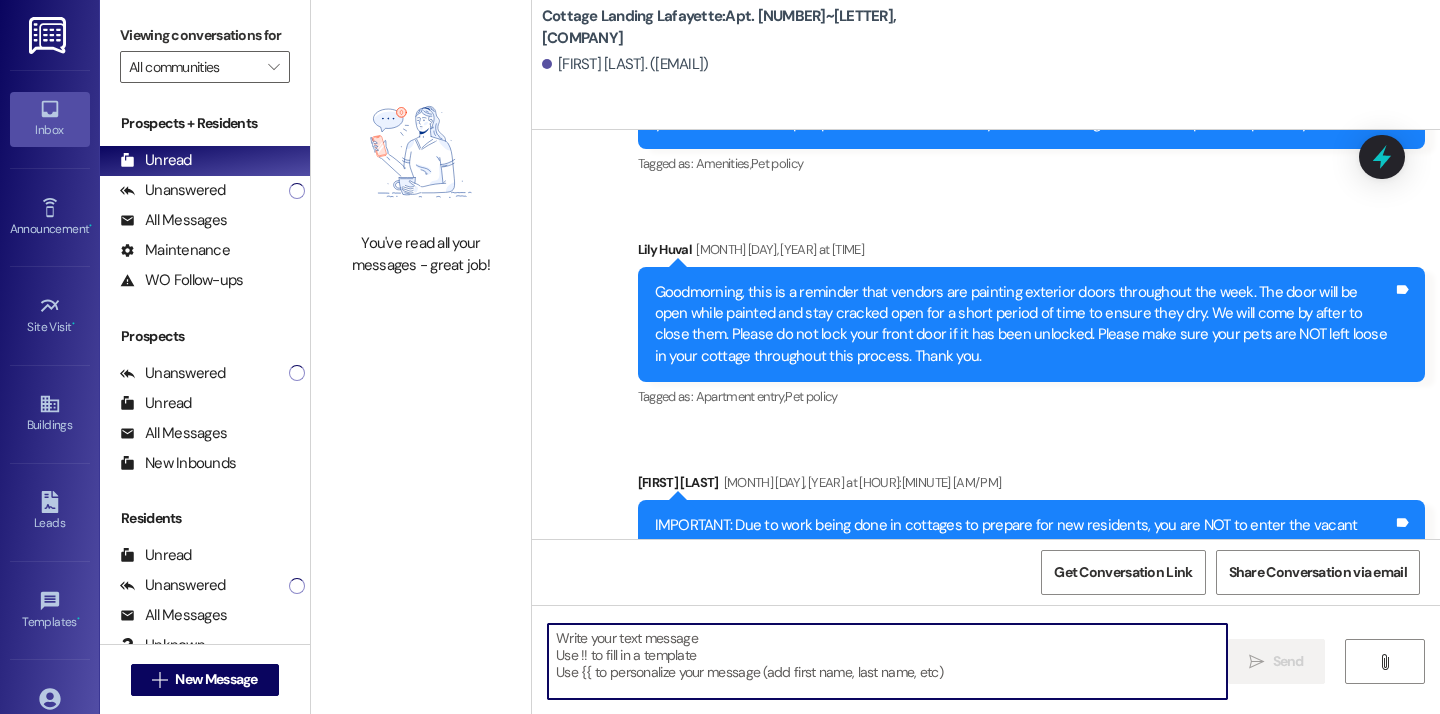 type on "Don't forget to bring us back your old parking sticker and pick up your new one!" 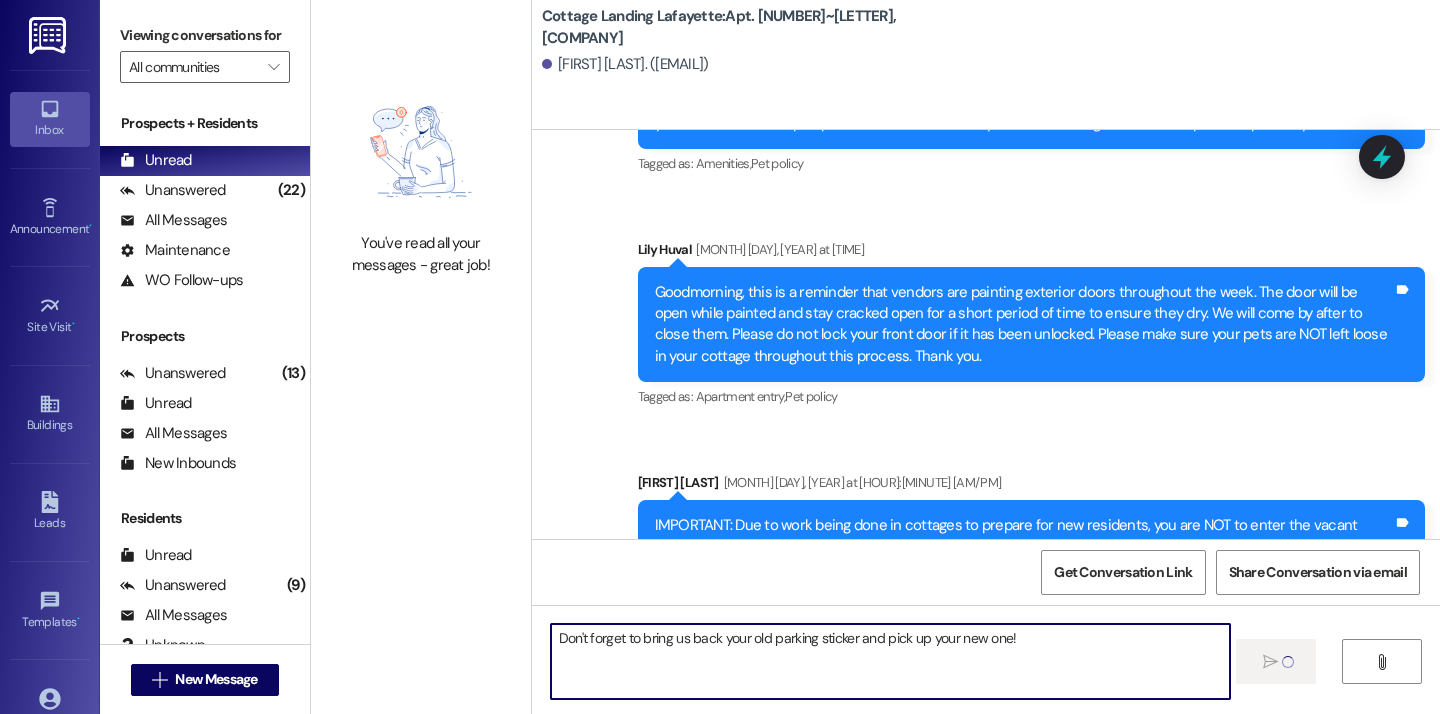 type 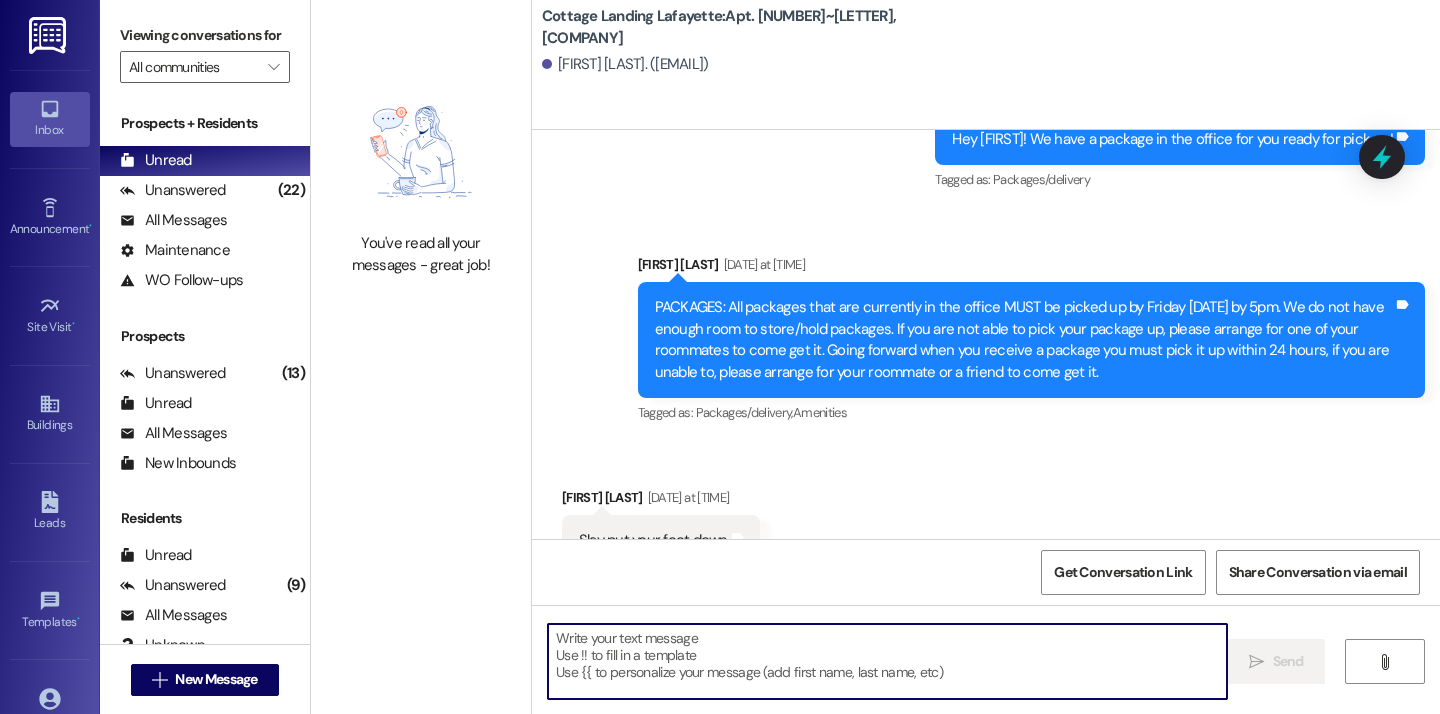 scroll, scrollTop: 93495, scrollLeft: 0, axis: vertical 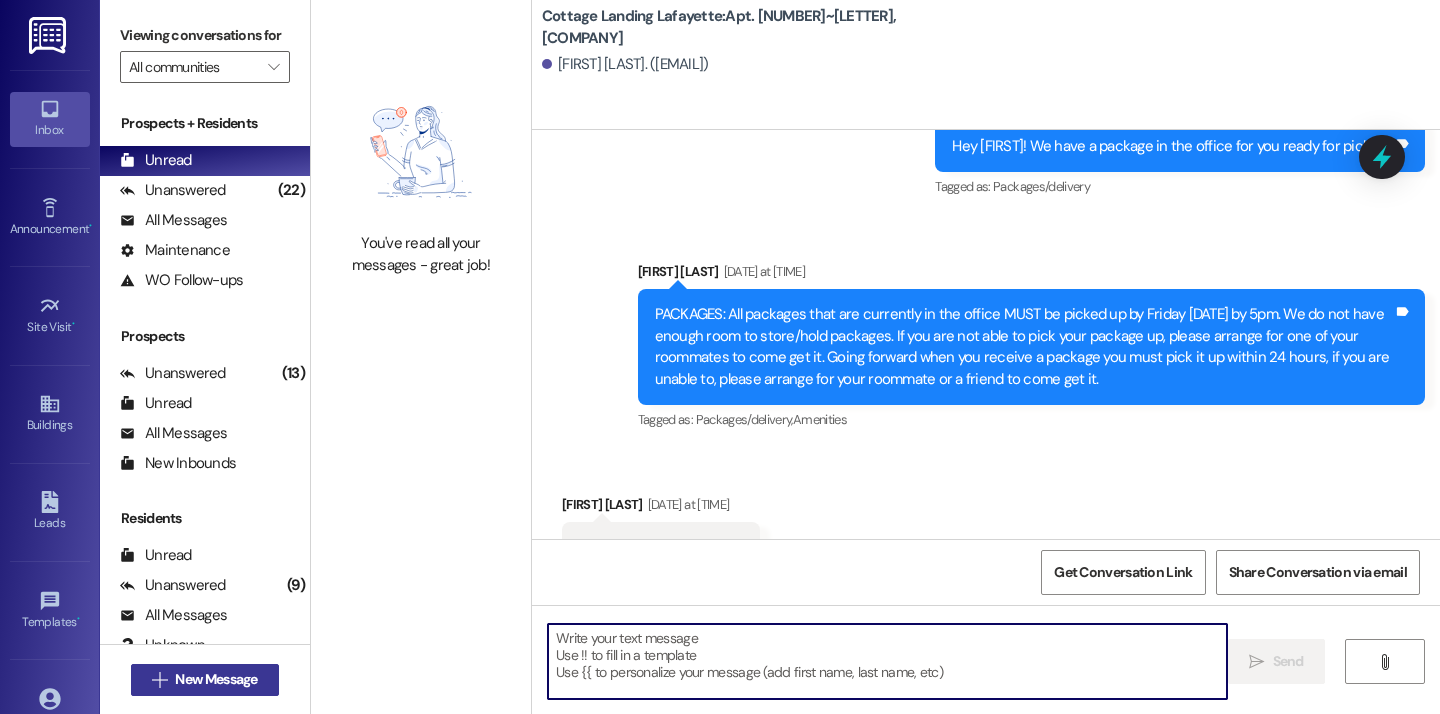 click on " New Message" at bounding box center [205, 680] 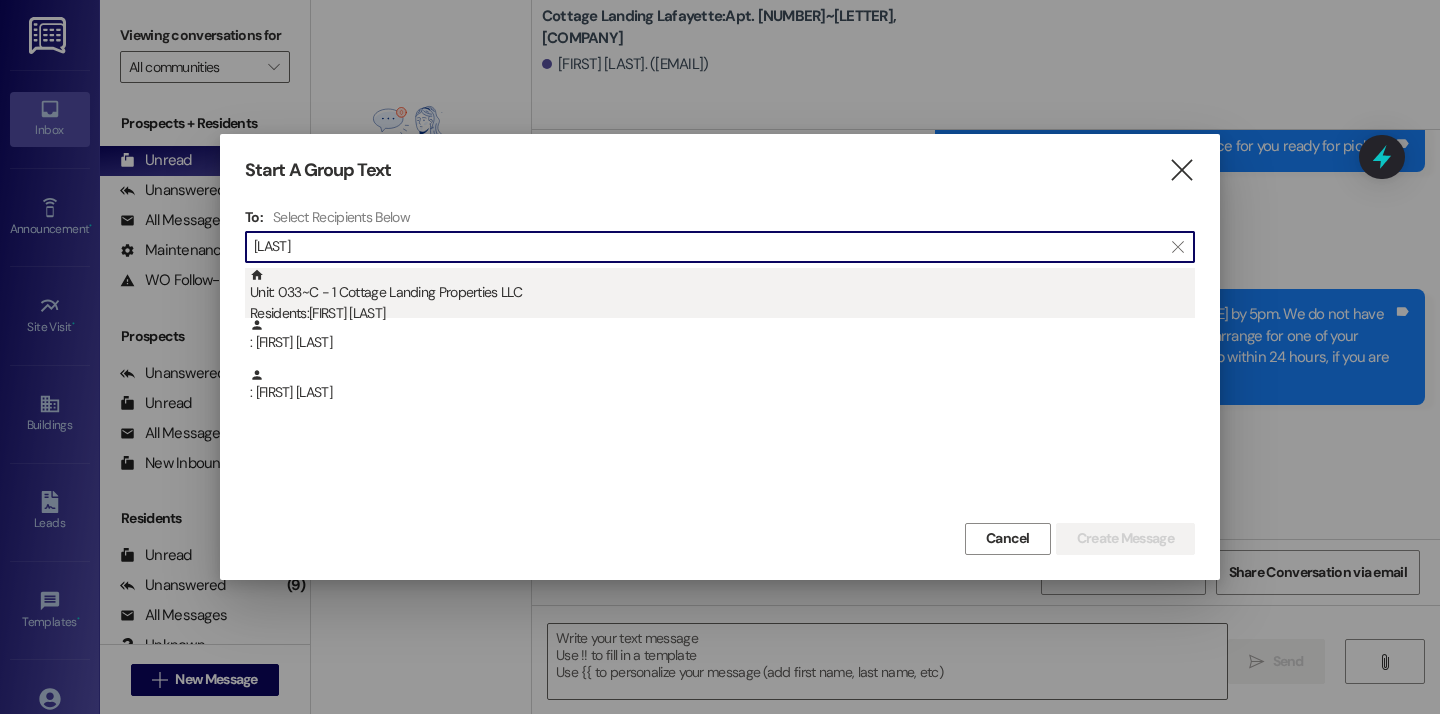 type on "dufren" 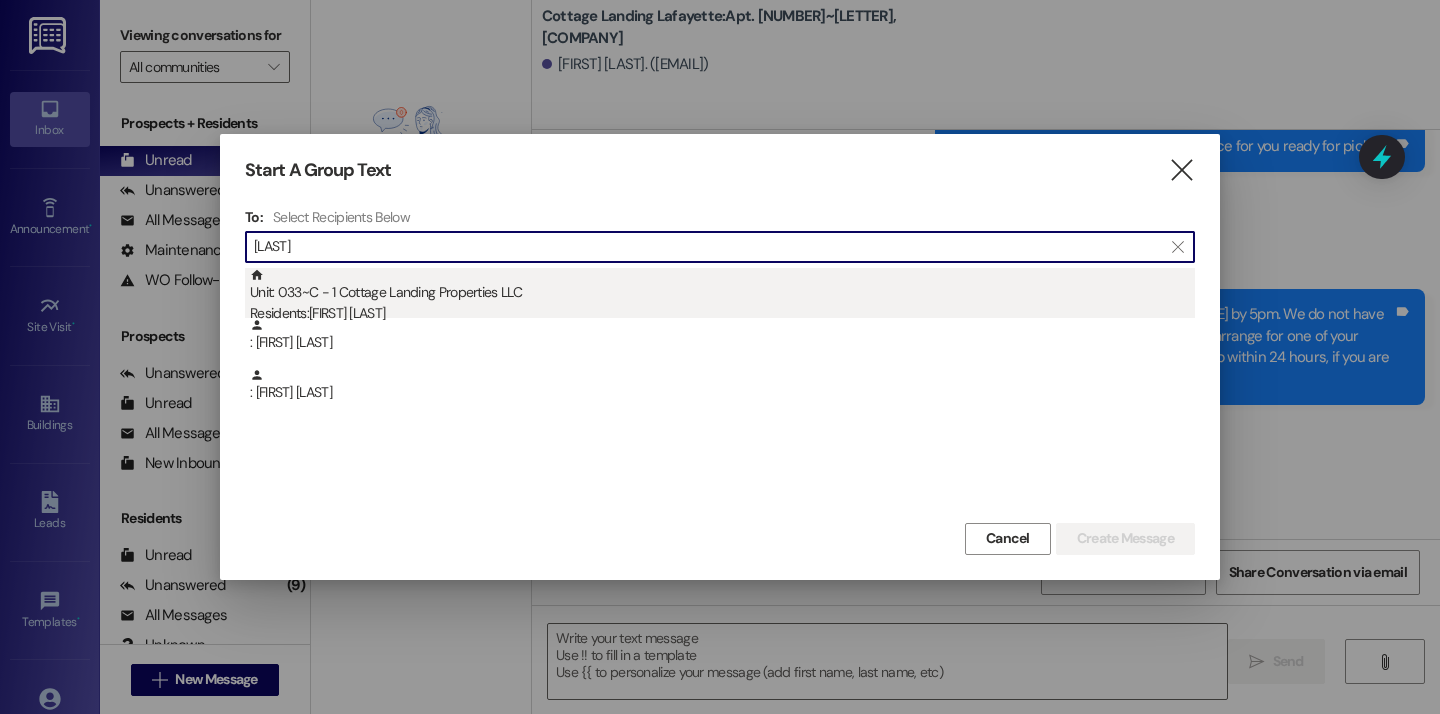 click on "Unit: 033~C - 1 Cottage Landing Properties LLC Residents:  Kylie Dufrene" at bounding box center [722, 296] 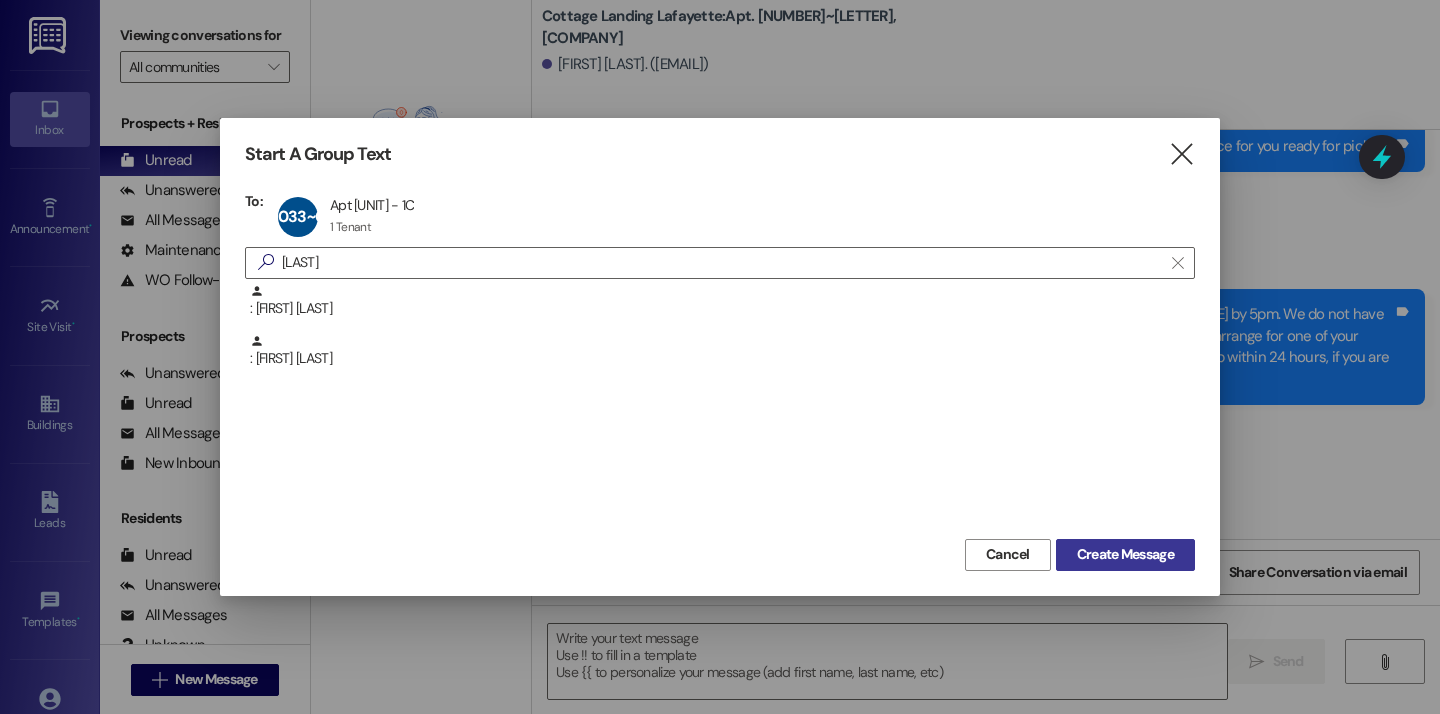 click on "Create Message" at bounding box center [1125, 555] 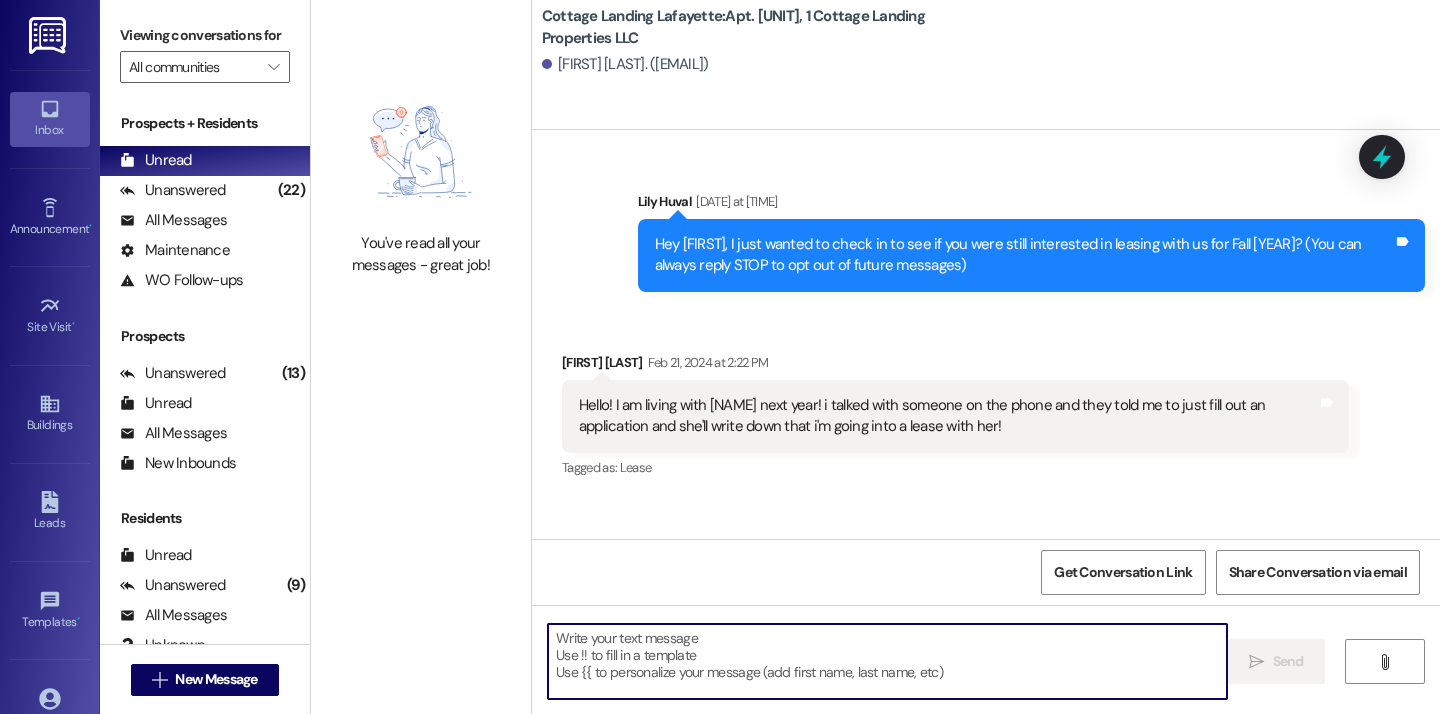 click at bounding box center (887, 661) 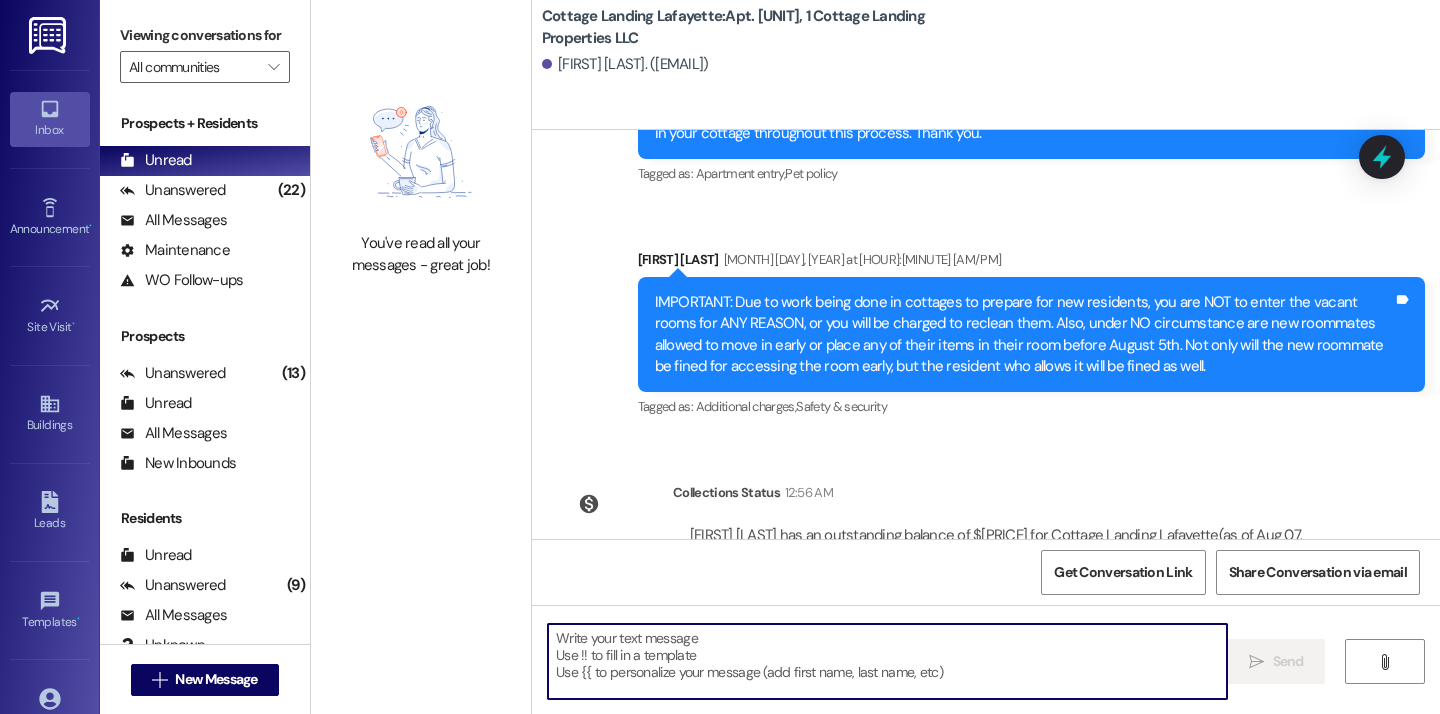 type on "Don't forget to bring us back your old parking sticker and pick up your new one!" 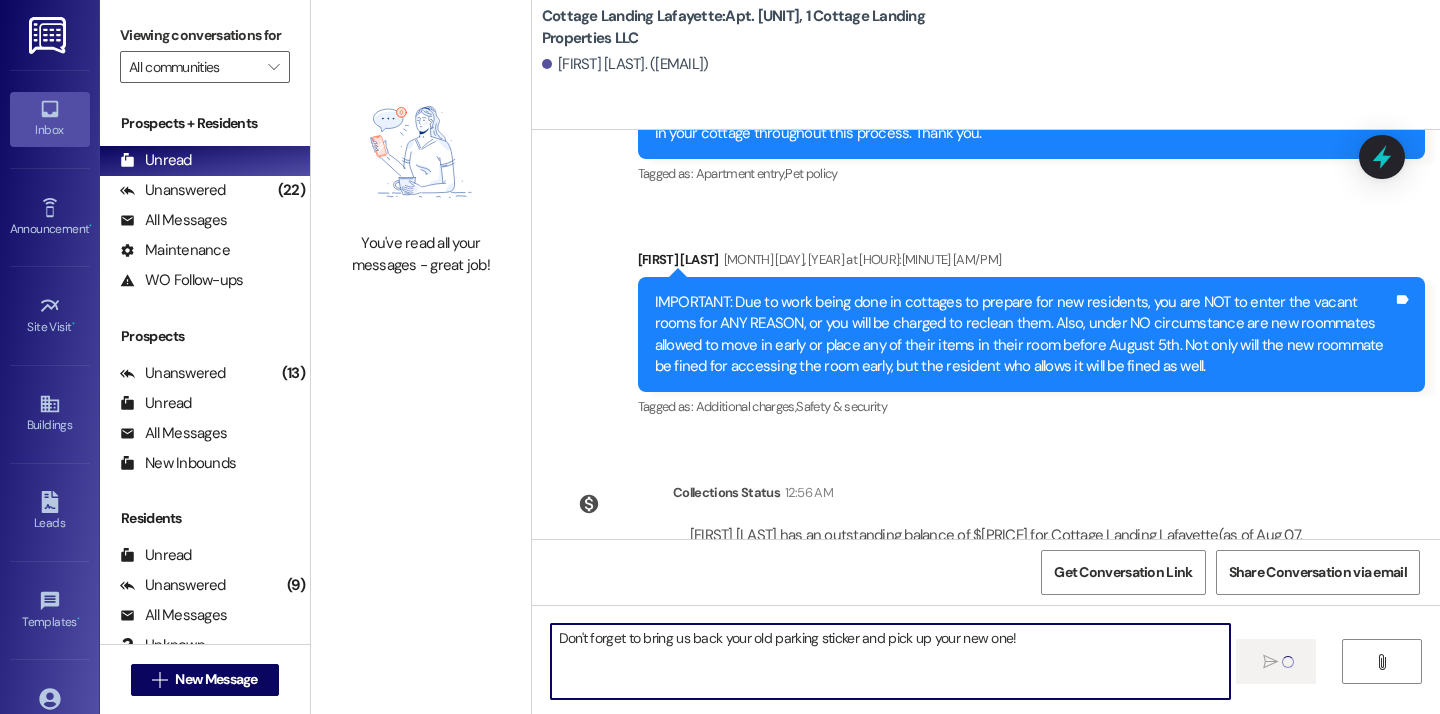 type 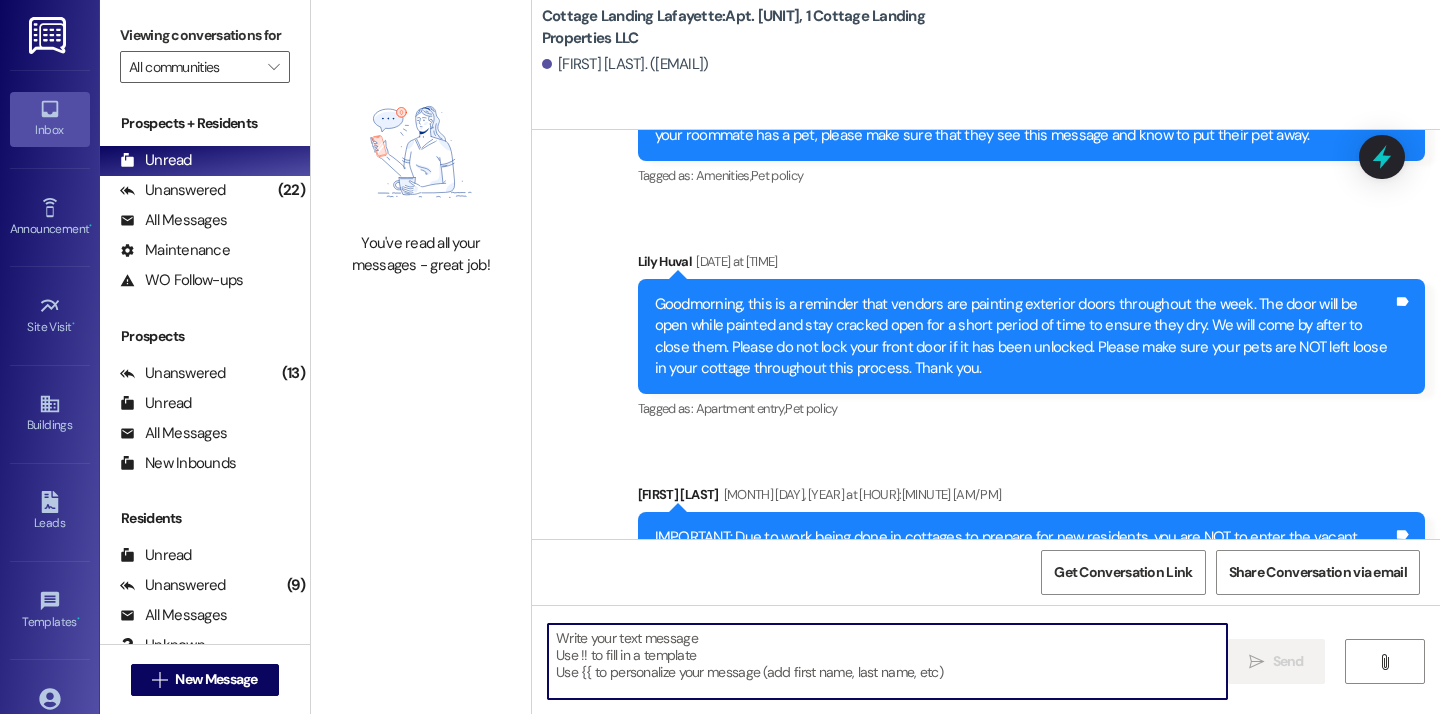 scroll, scrollTop: 40458, scrollLeft: 0, axis: vertical 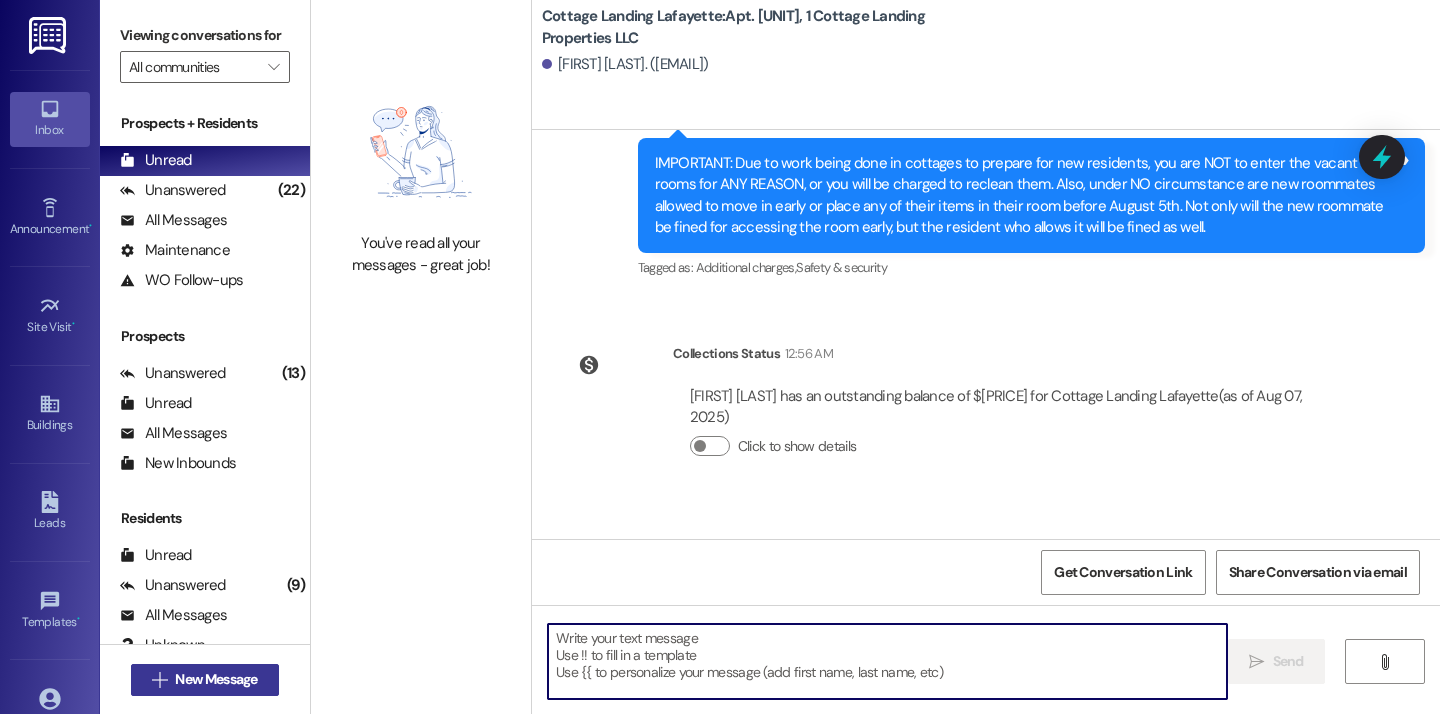 click on " New Message" at bounding box center (205, 680) 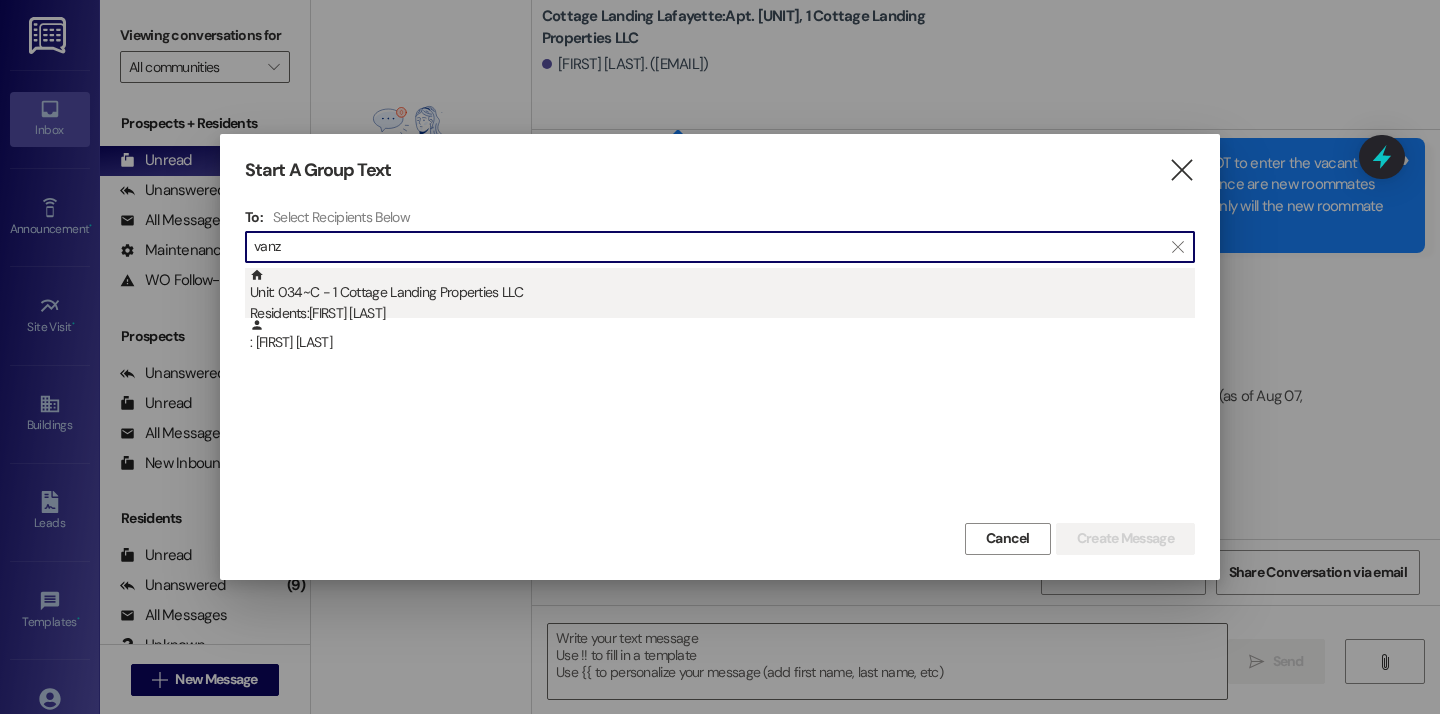type on "vanz" 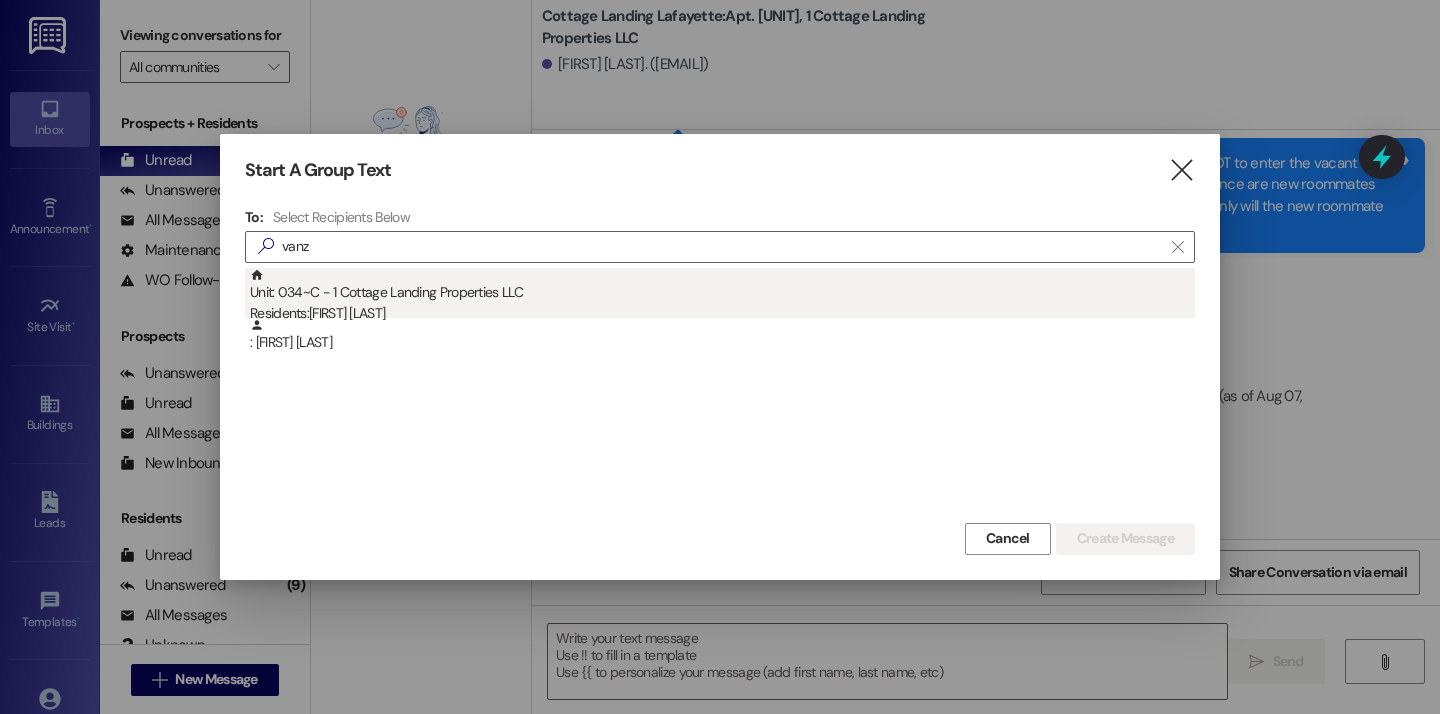 click on "Residents:  Robert Vanzant" at bounding box center (722, 313) 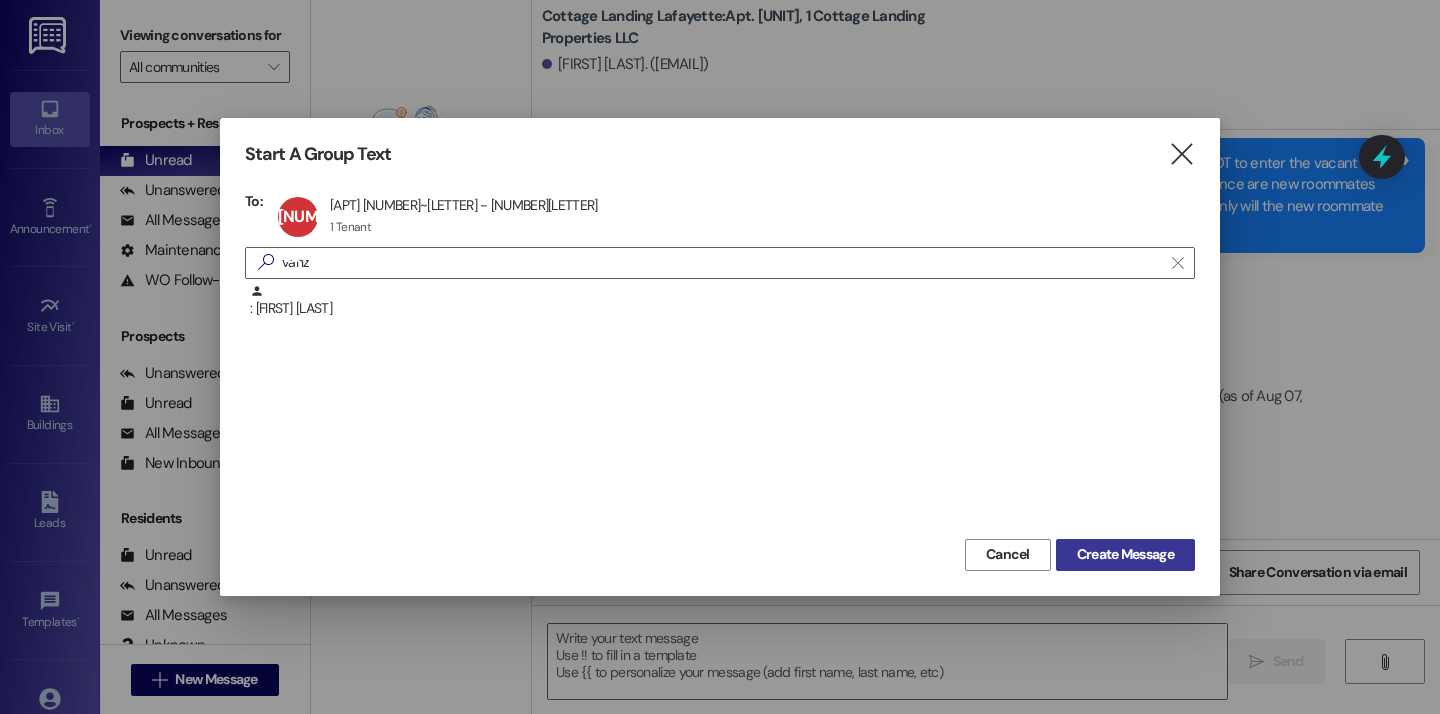 click on "Create Message" at bounding box center (1125, 554) 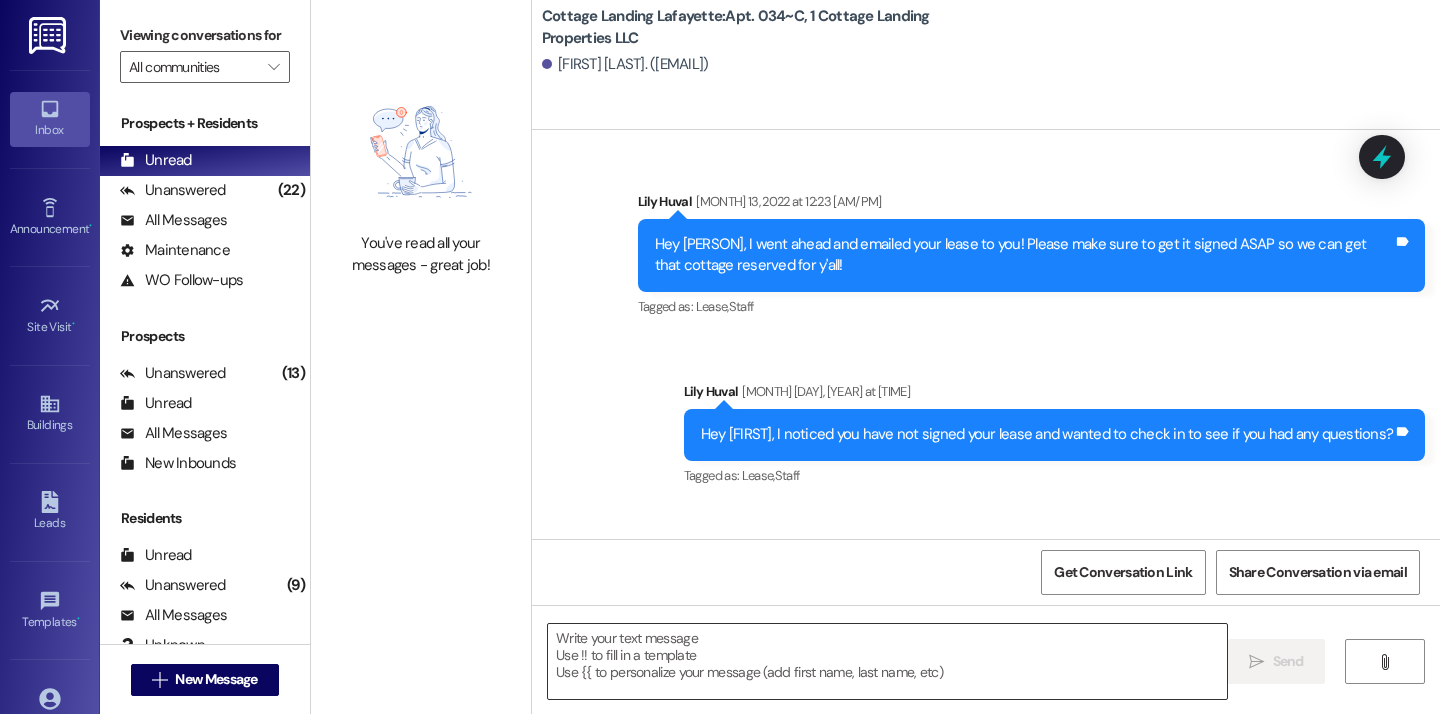 click at bounding box center (887, 661) 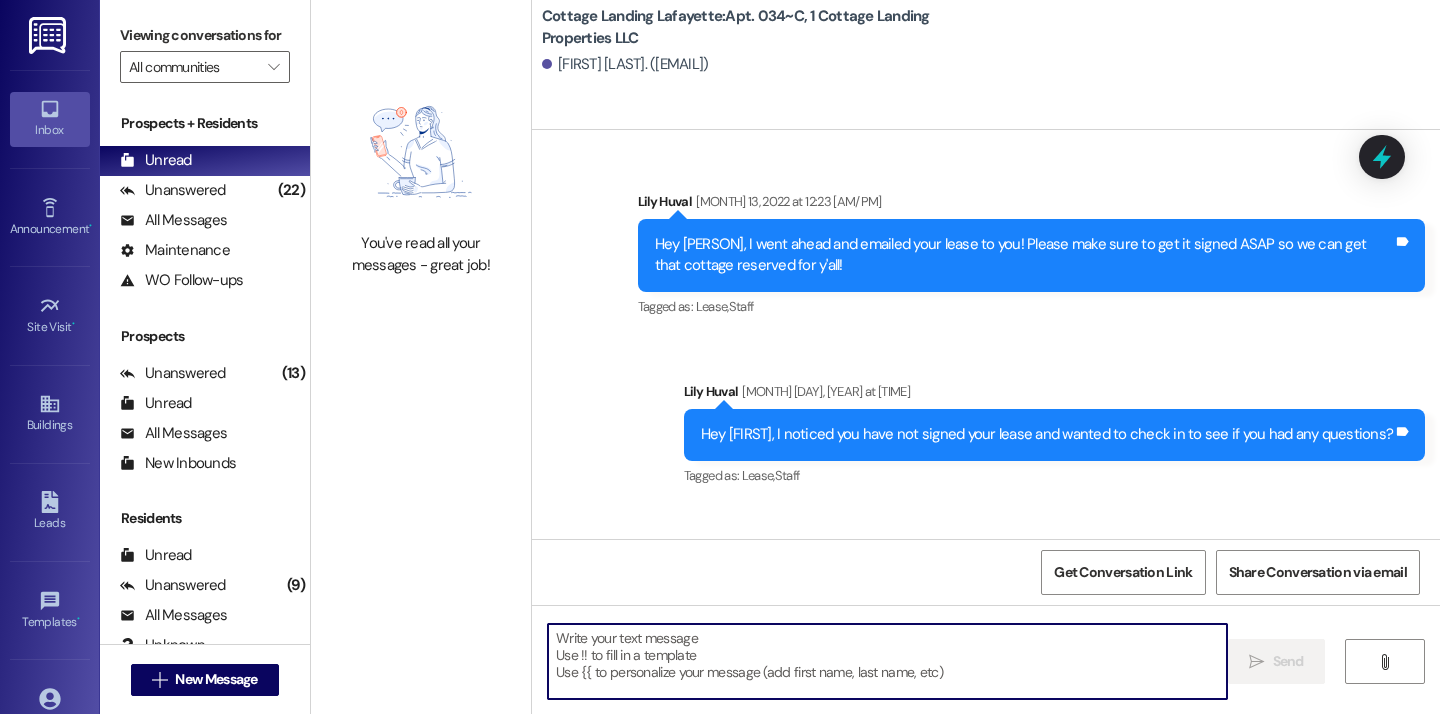 scroll, scrollTop: 34302, scrollLeft: 0, axis: vertical 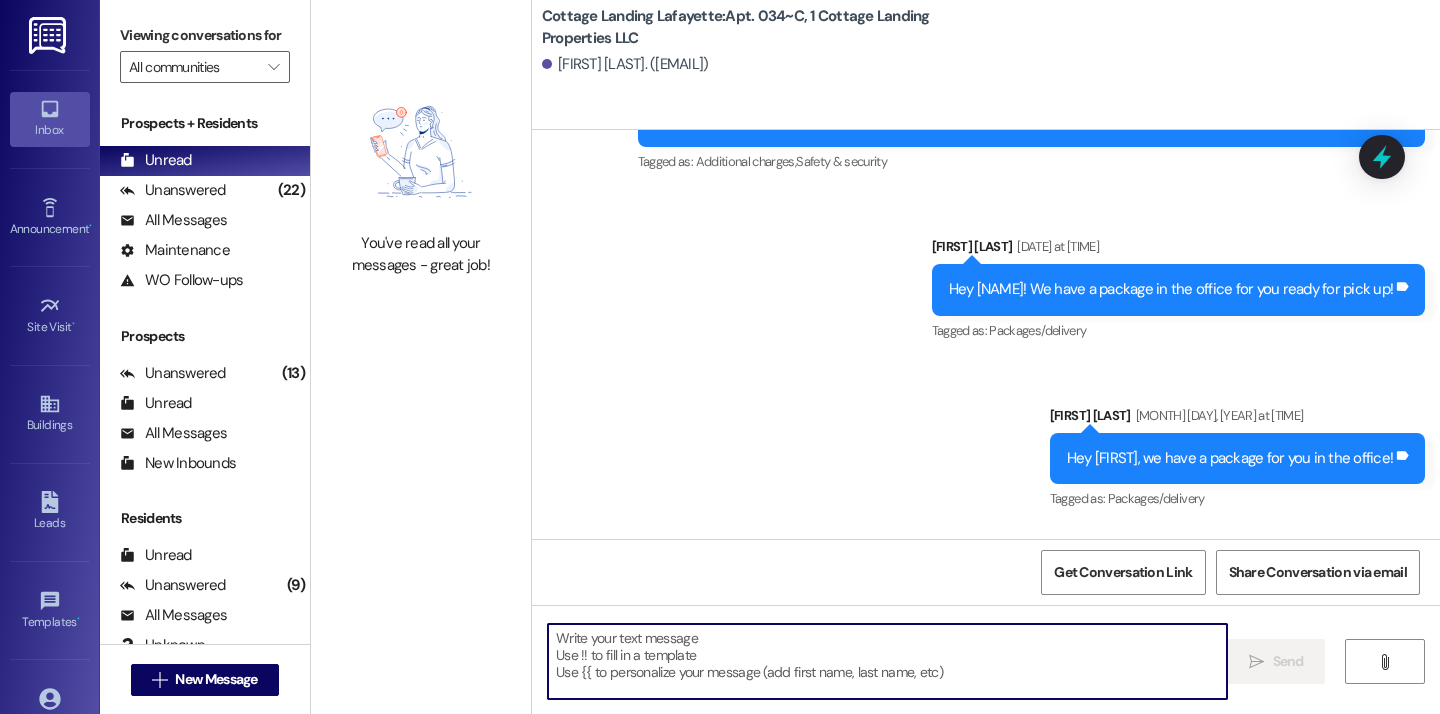 paste on "Don't forget to bring us back your old parking sticker and pick up your new one!" 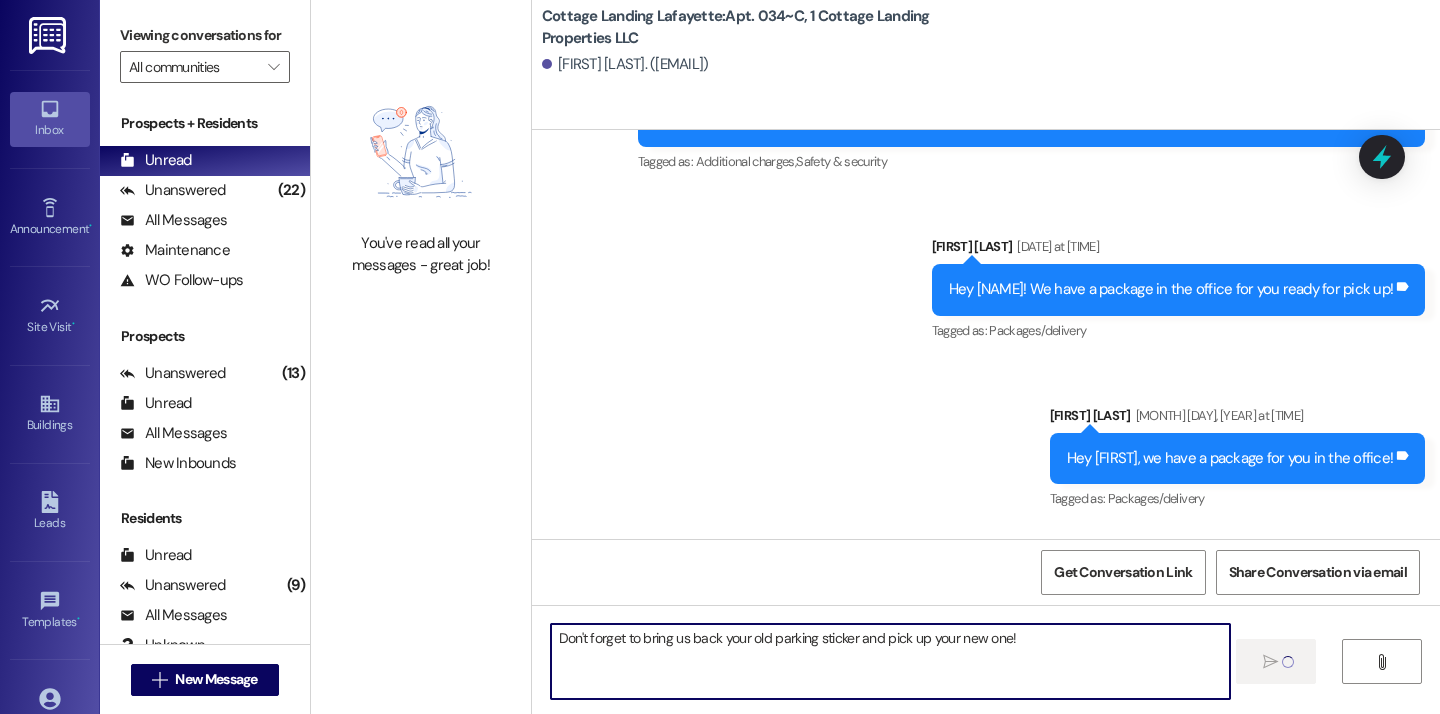 type 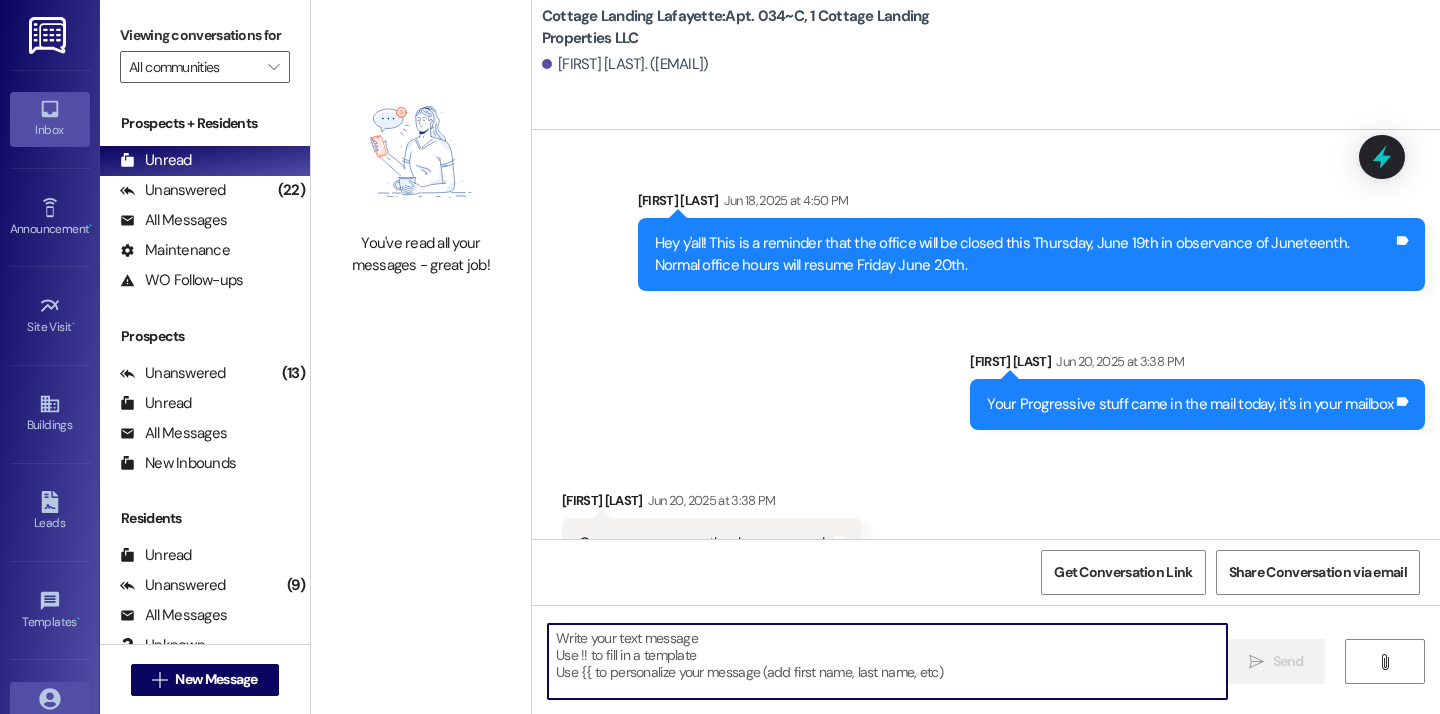 scroll, scrollTop: 31051, scrollLeft: 0, axis: vertical 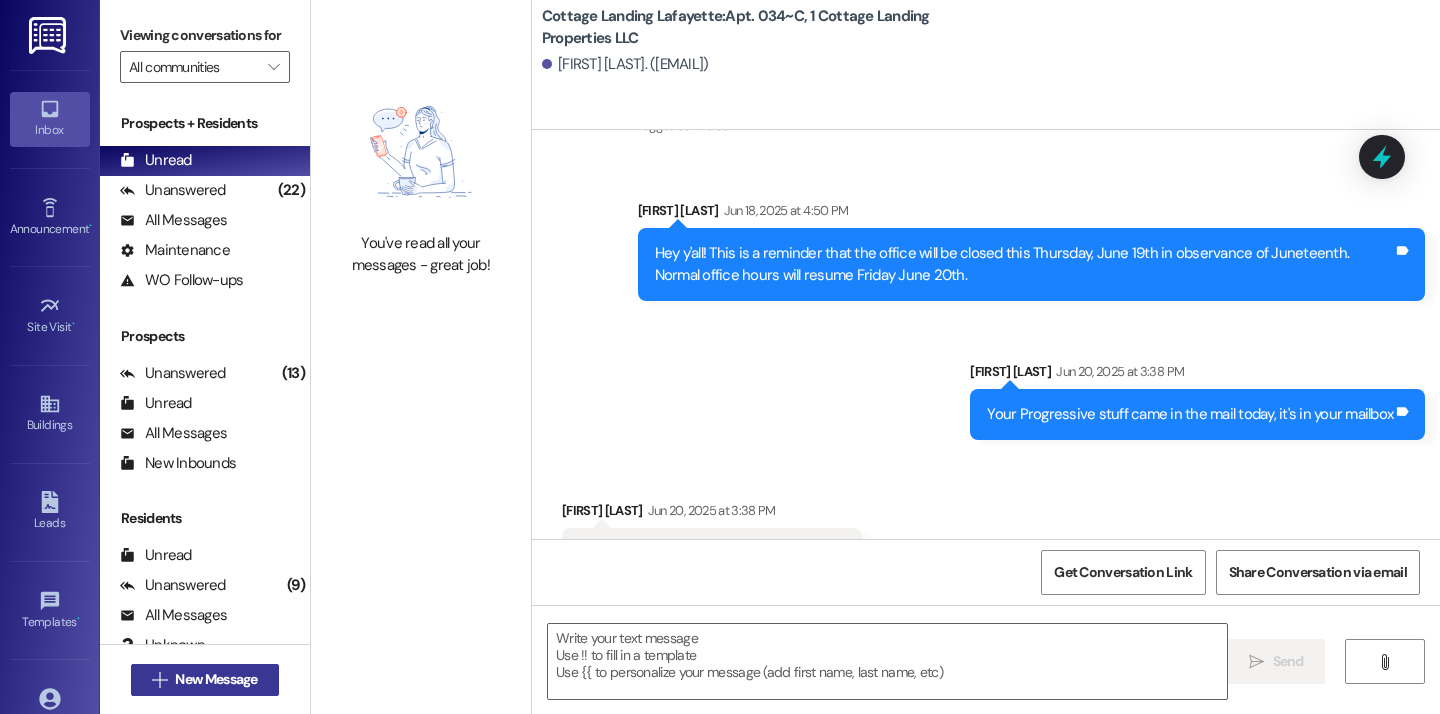 click on "New Message" at bounding box center [216, 679] 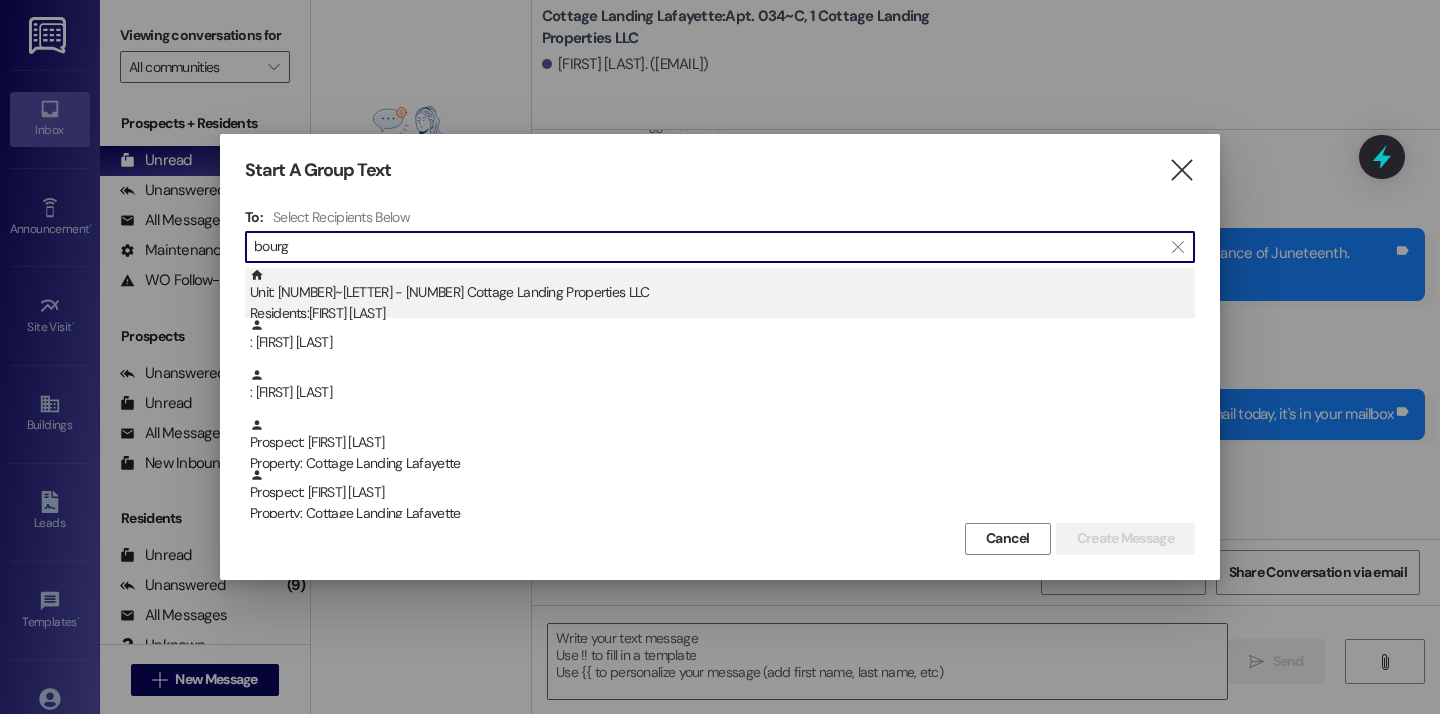 type on "bourg" 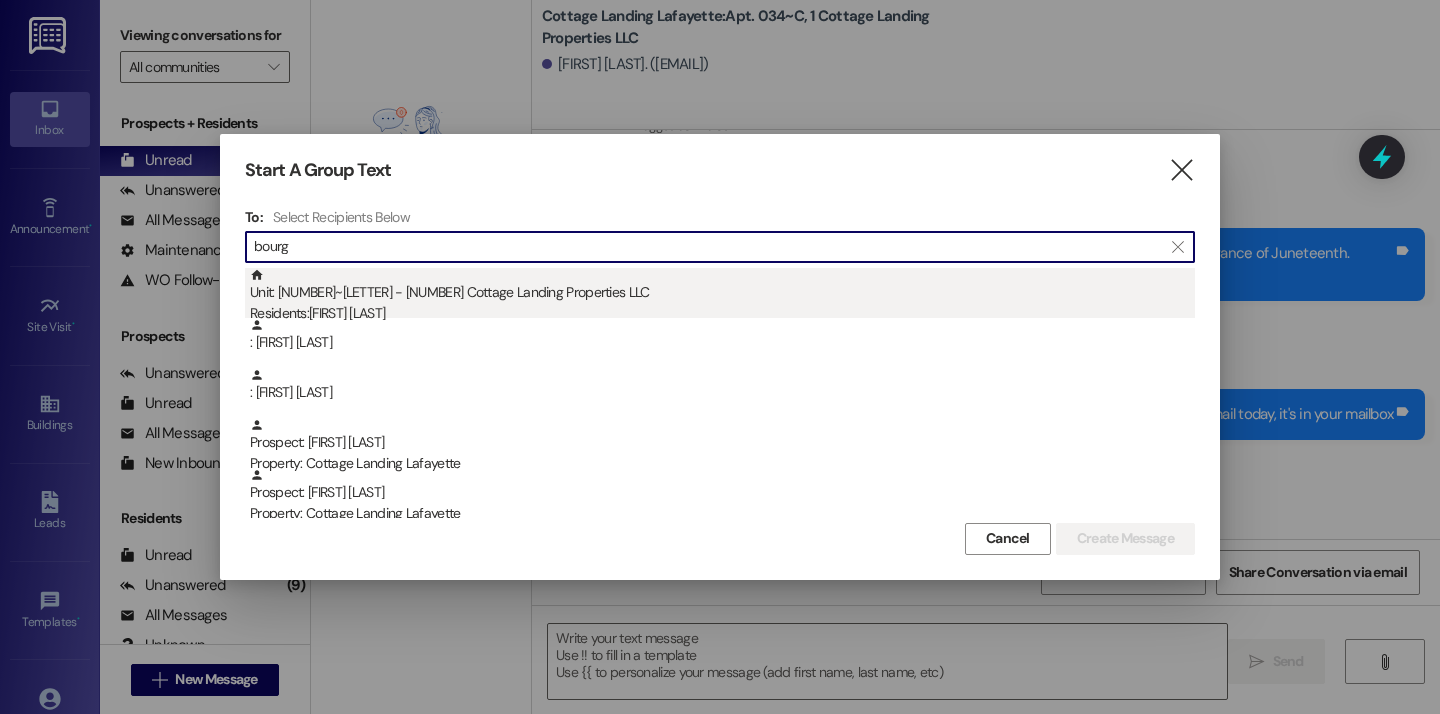 click on "Unit: 034~D - 1 Cottage Landing Properties LLC Residents:  Colin Bourgeois" at bounding box center (722, 296) 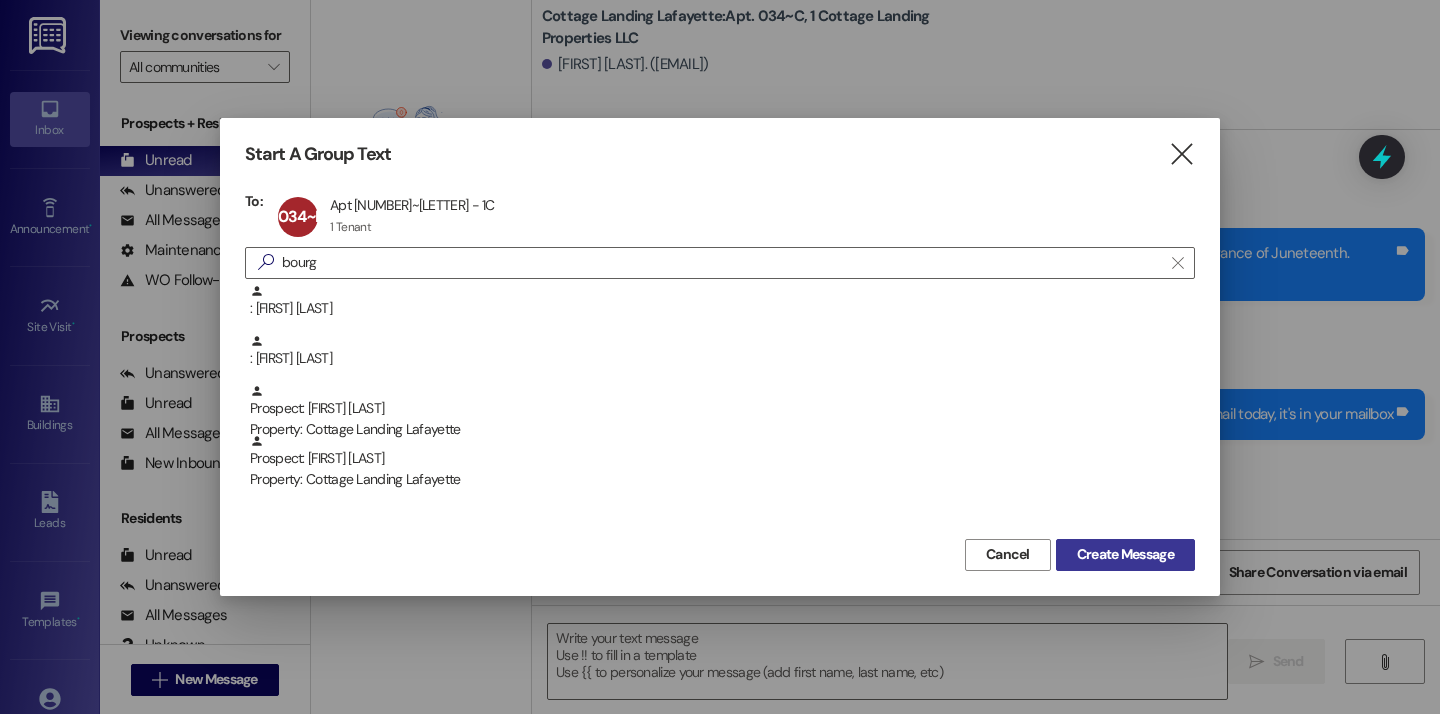 click on "Create Message" at bounding box center (1125, 554) 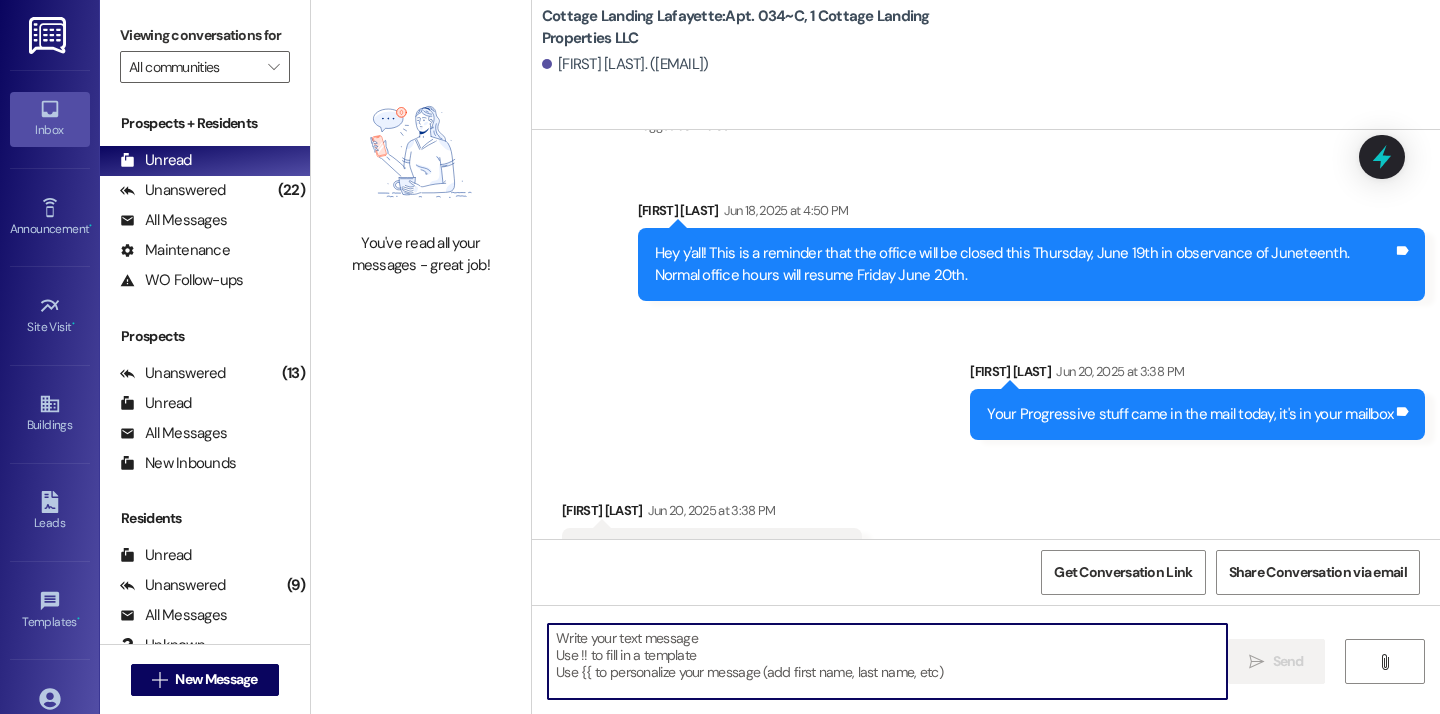 click at bounding box center (887, 661) 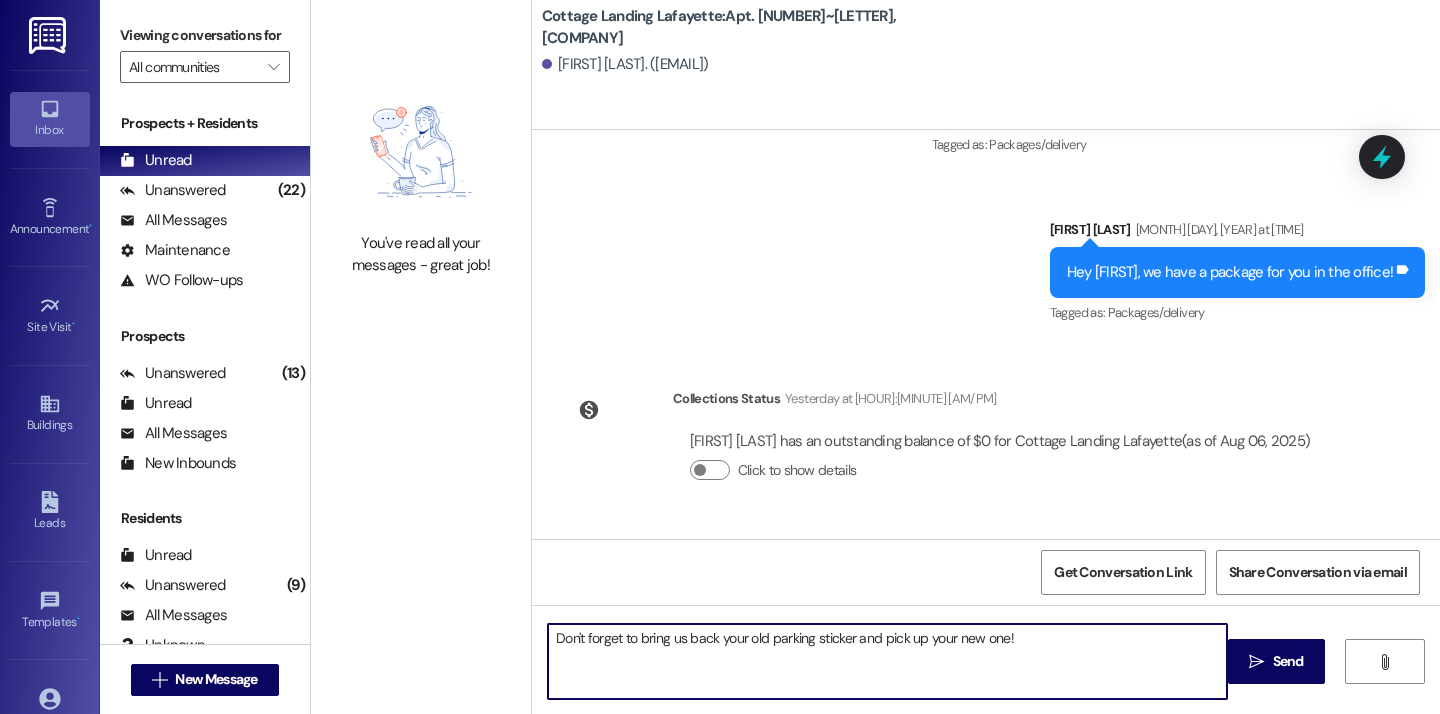 type on "Don't forget to bring us back your old parking sticker and pick up your new one!" 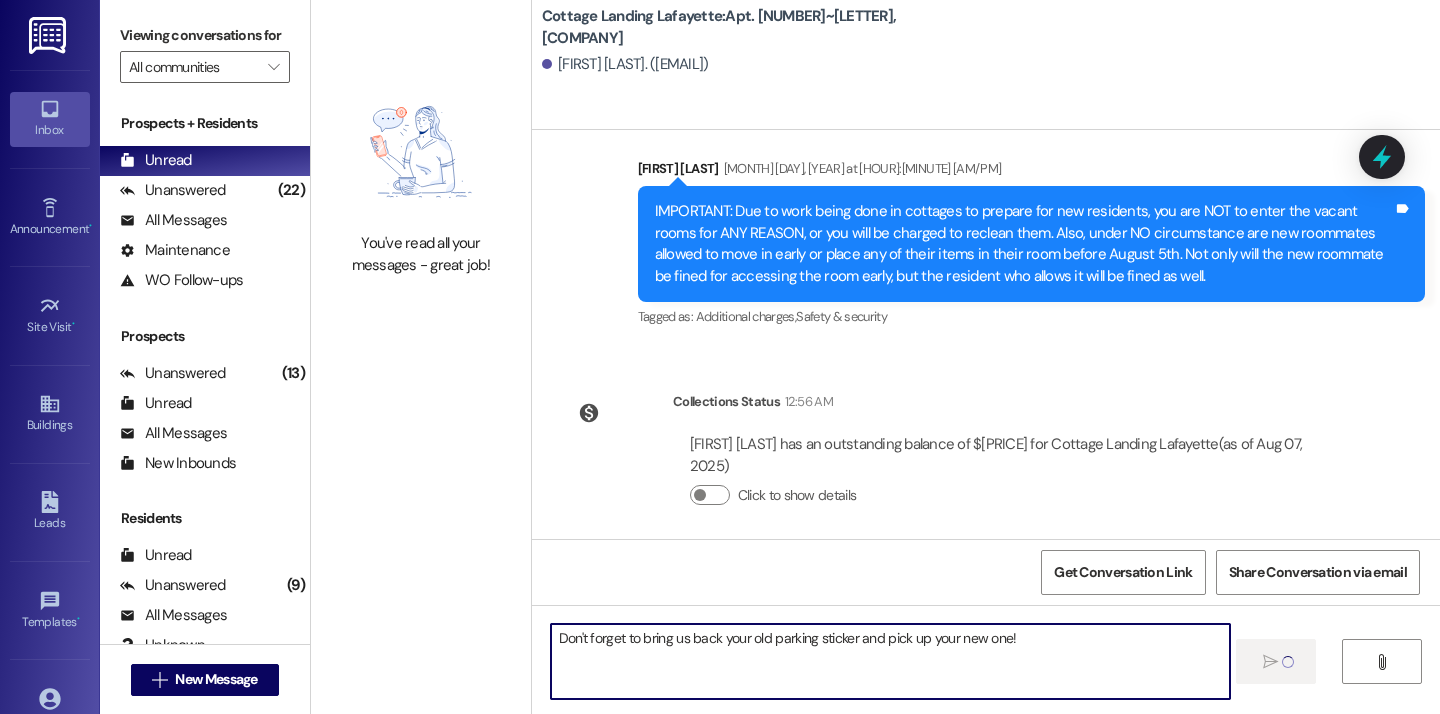 scroll, scrollTop: 34353, scrollLeft: 0, axis: vertical 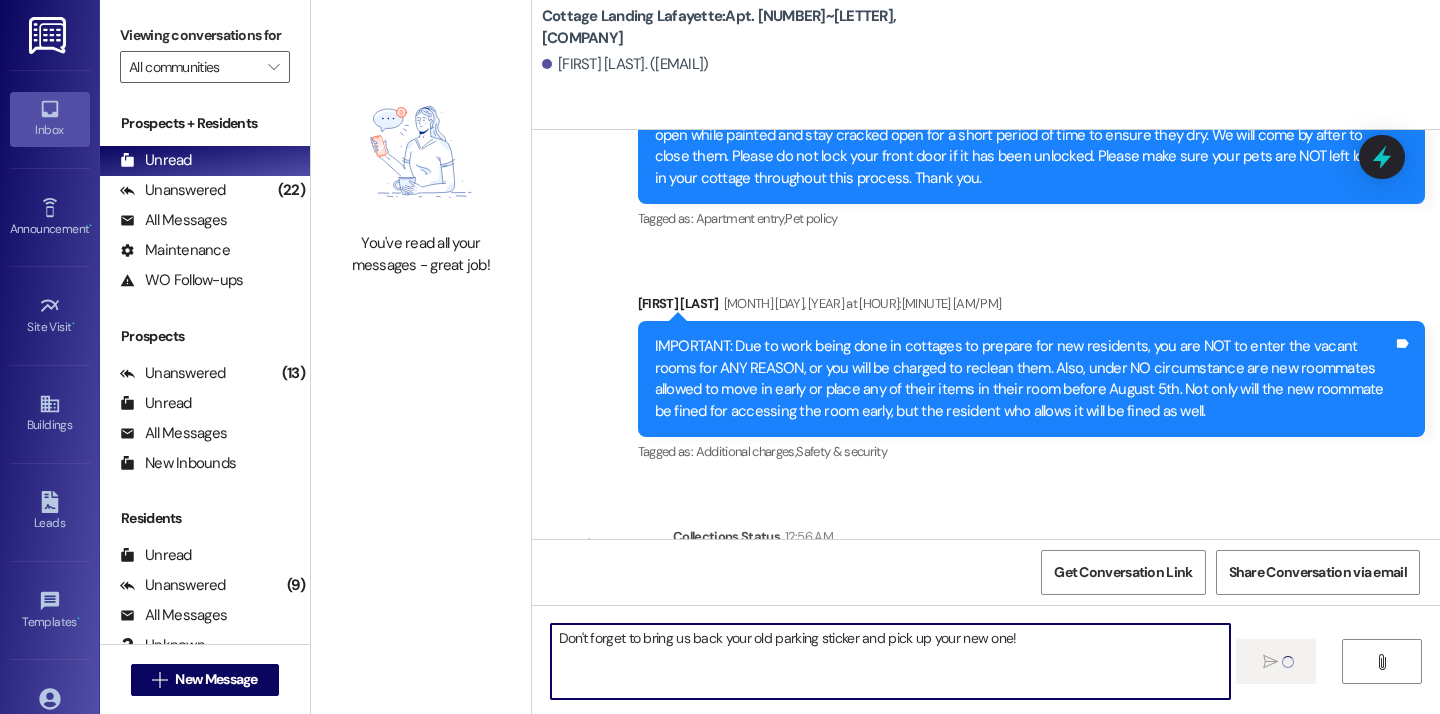 type 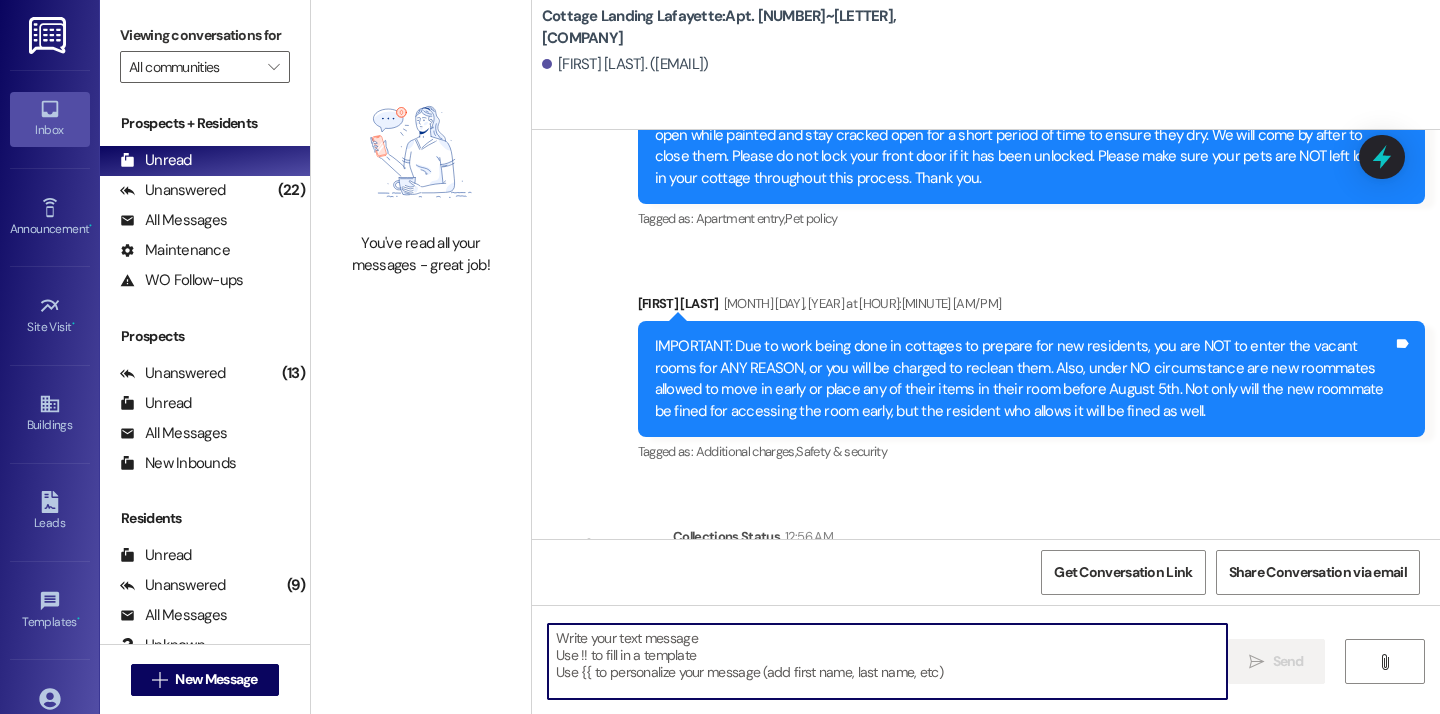 click on " New Message" at bounding box center (205, 680) 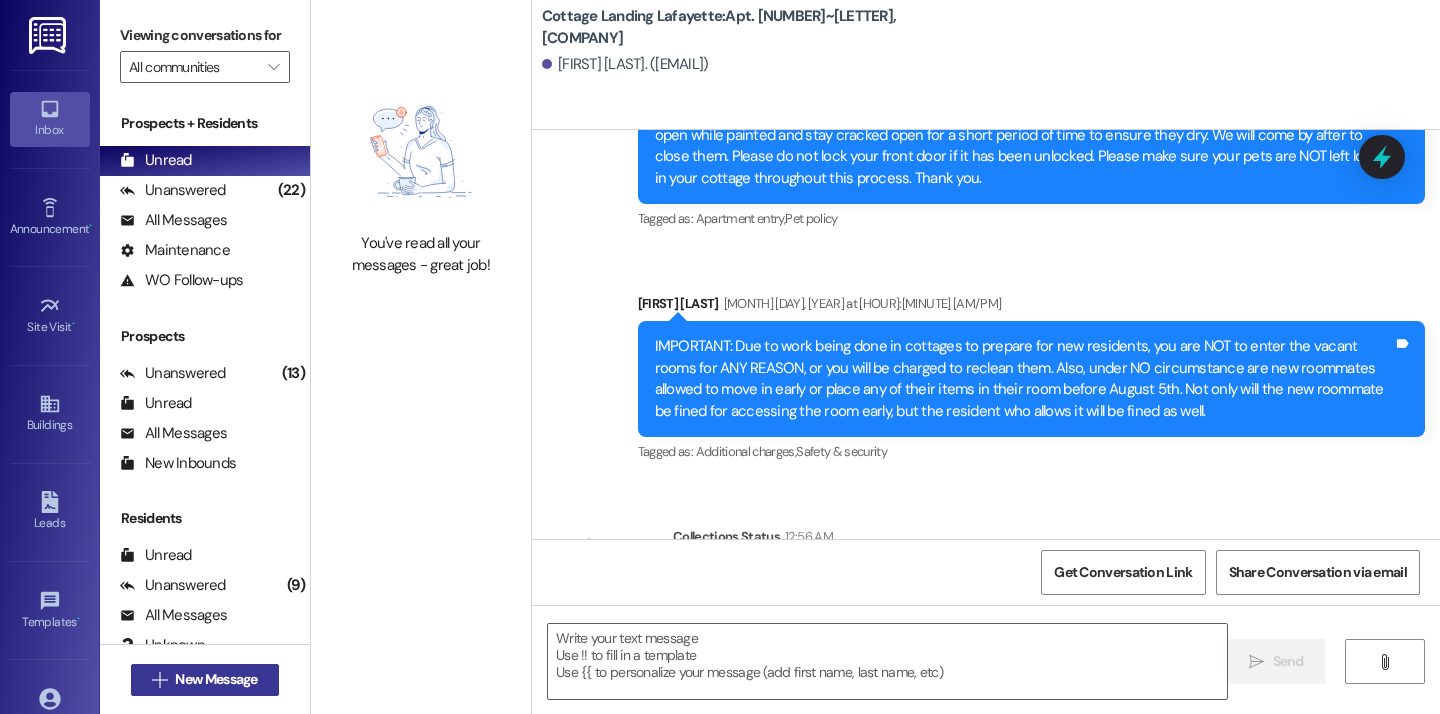 click on "New Message" at bounding box center [216, 679] 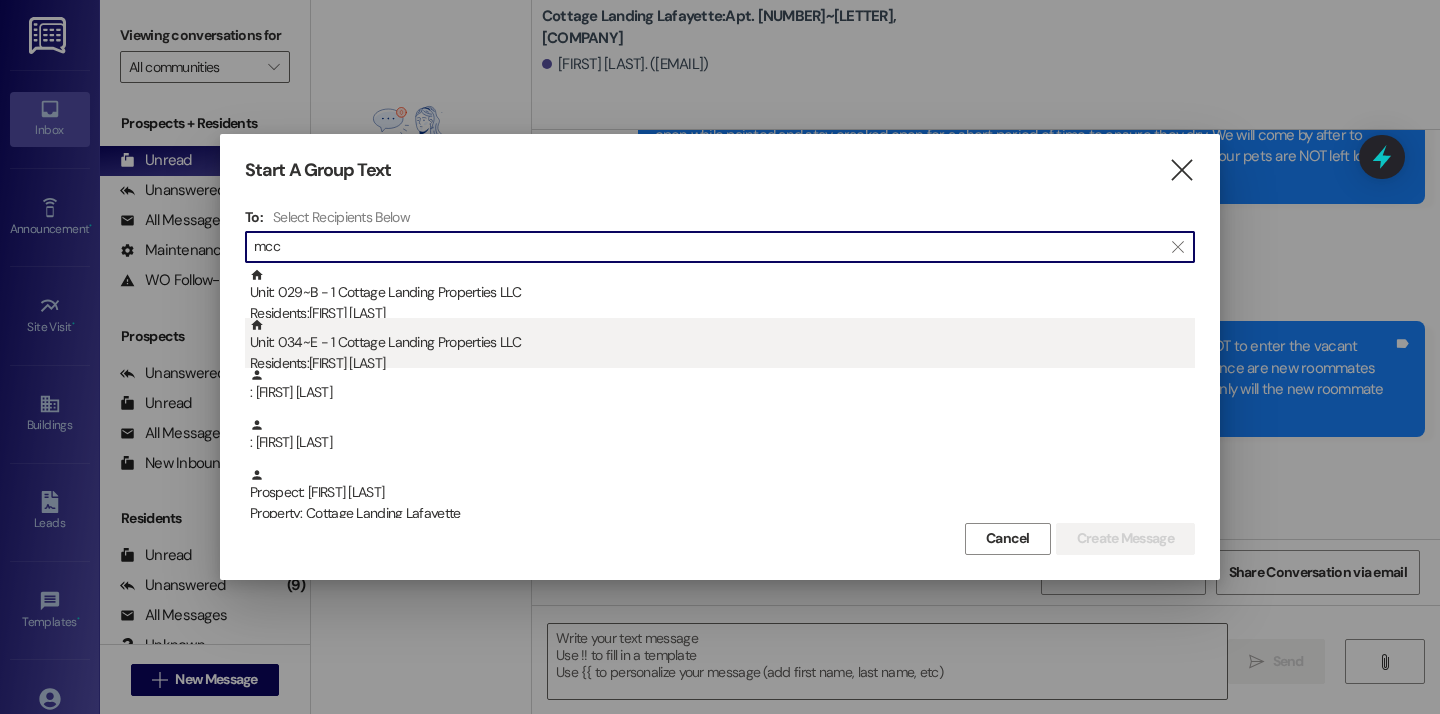type on "mcc" 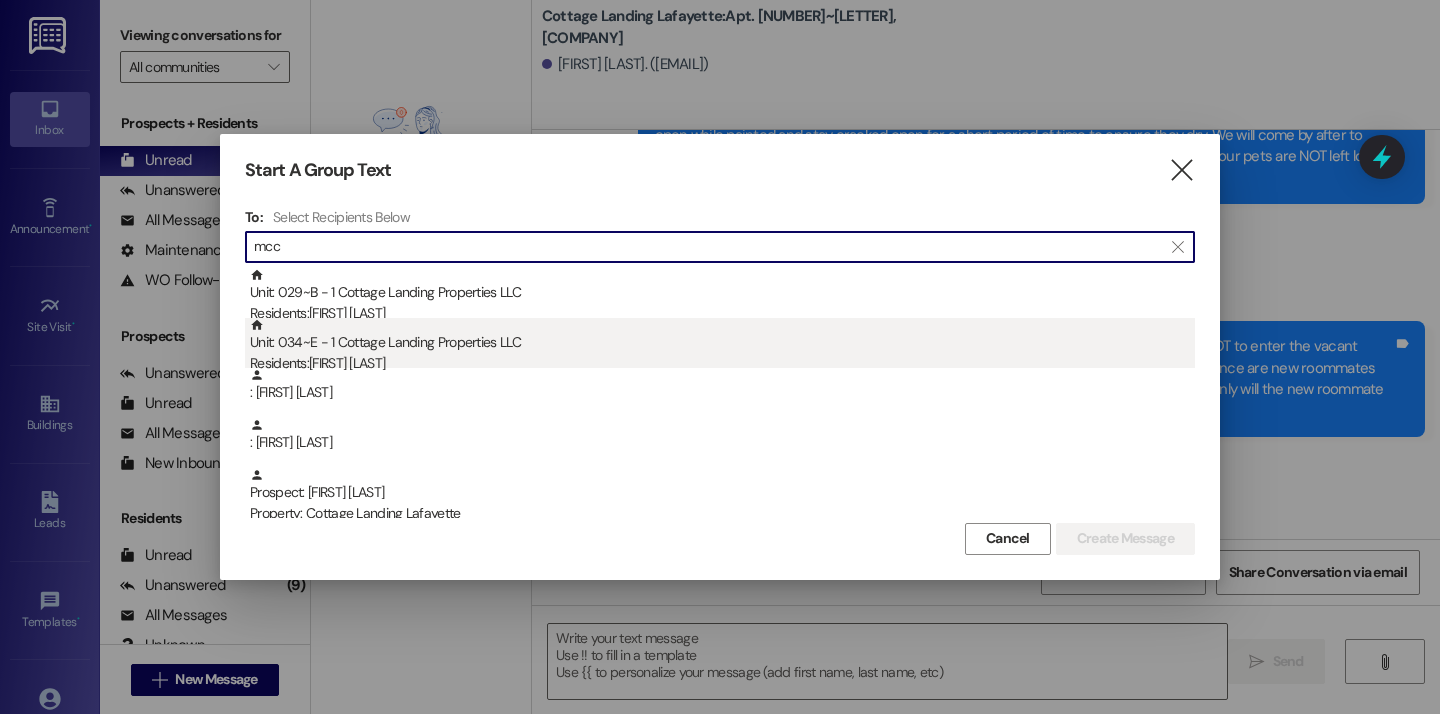 click on "Residents:  Michael Mccloskey" at bounding box center [722, 363] 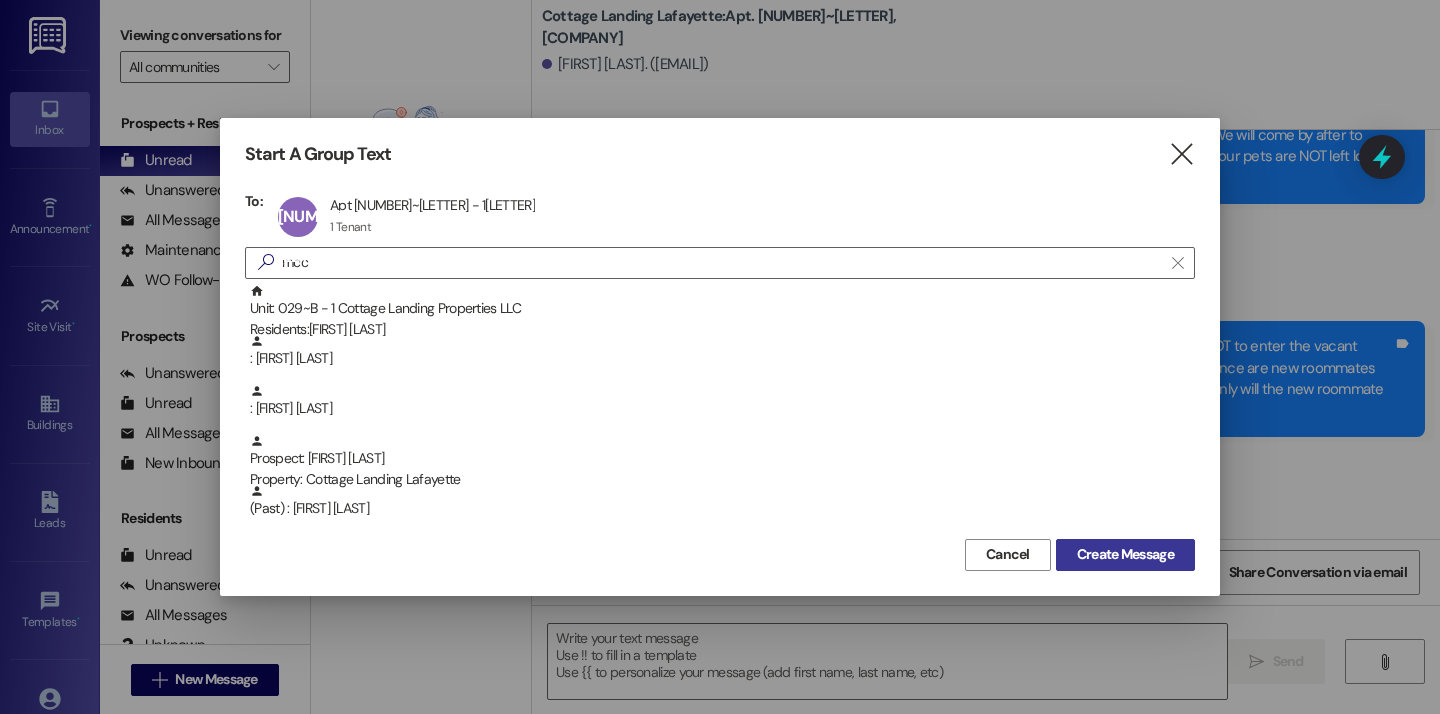 click on "Create Message" at bounding box center [1125, 554] 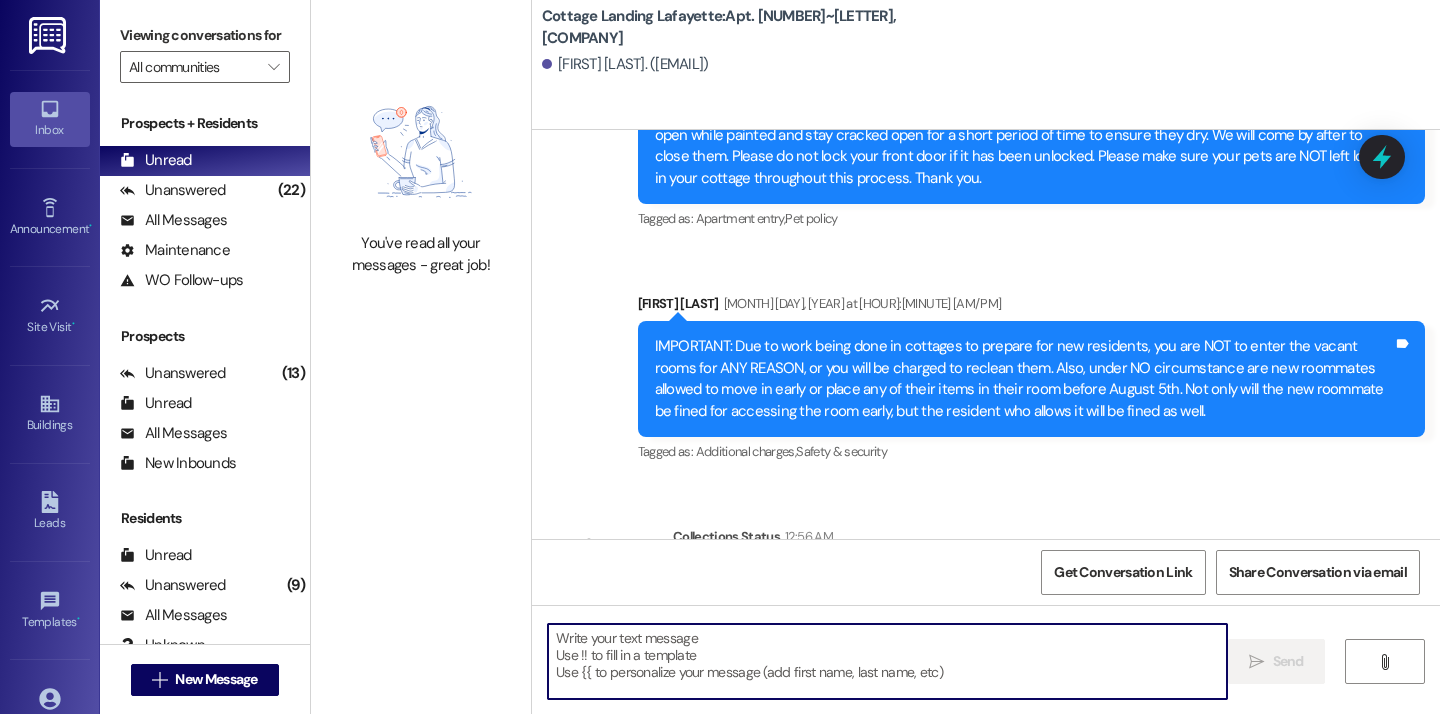 click at bounding box center [887, 661] 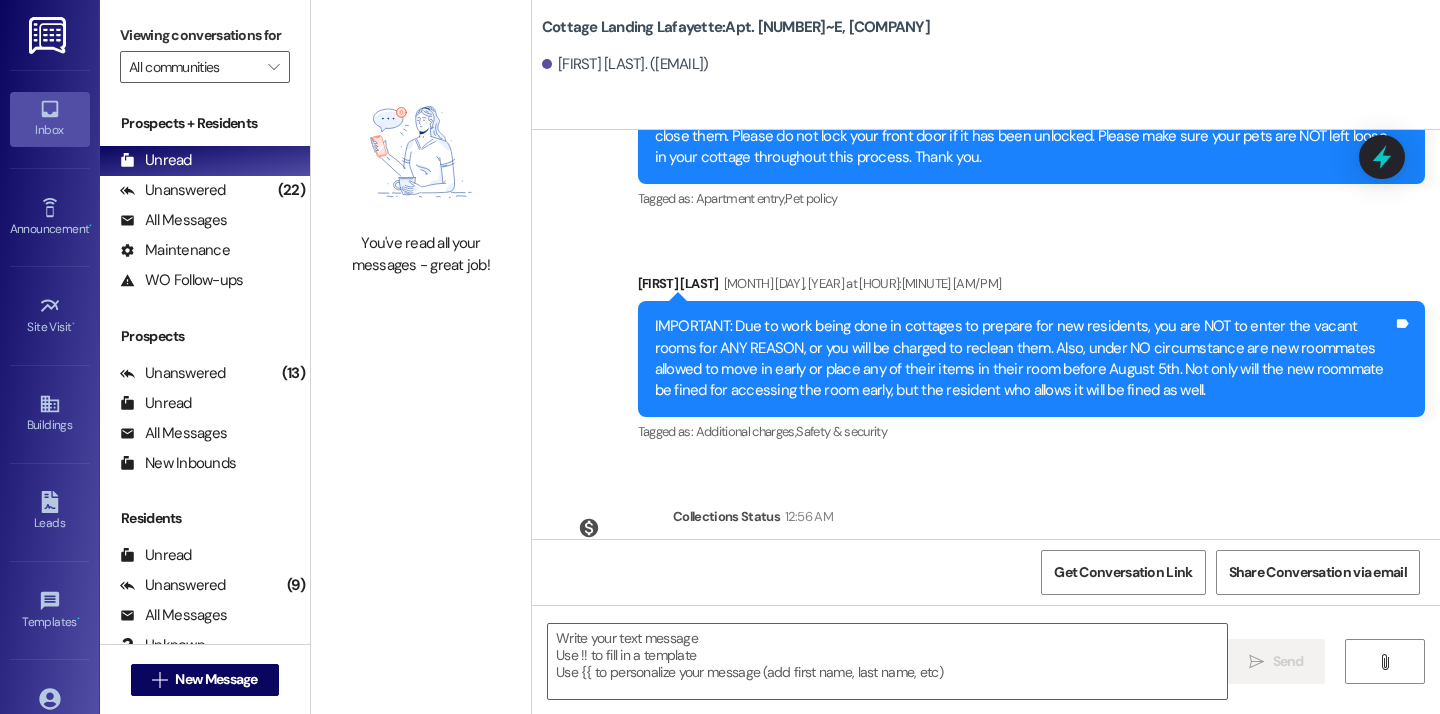 scroll, scrollTop: 28693, scrollLeft: 0, axis: vertical 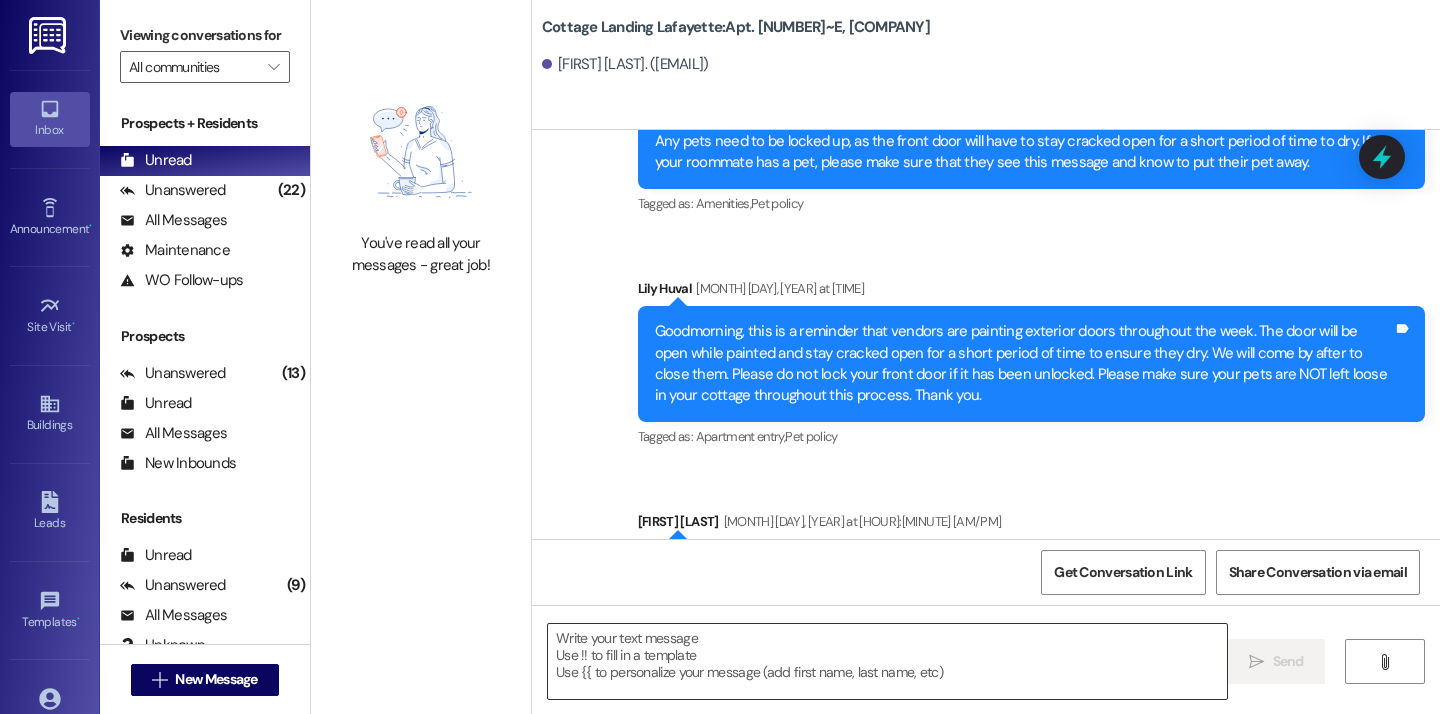 click at bounding box center (887, 661) 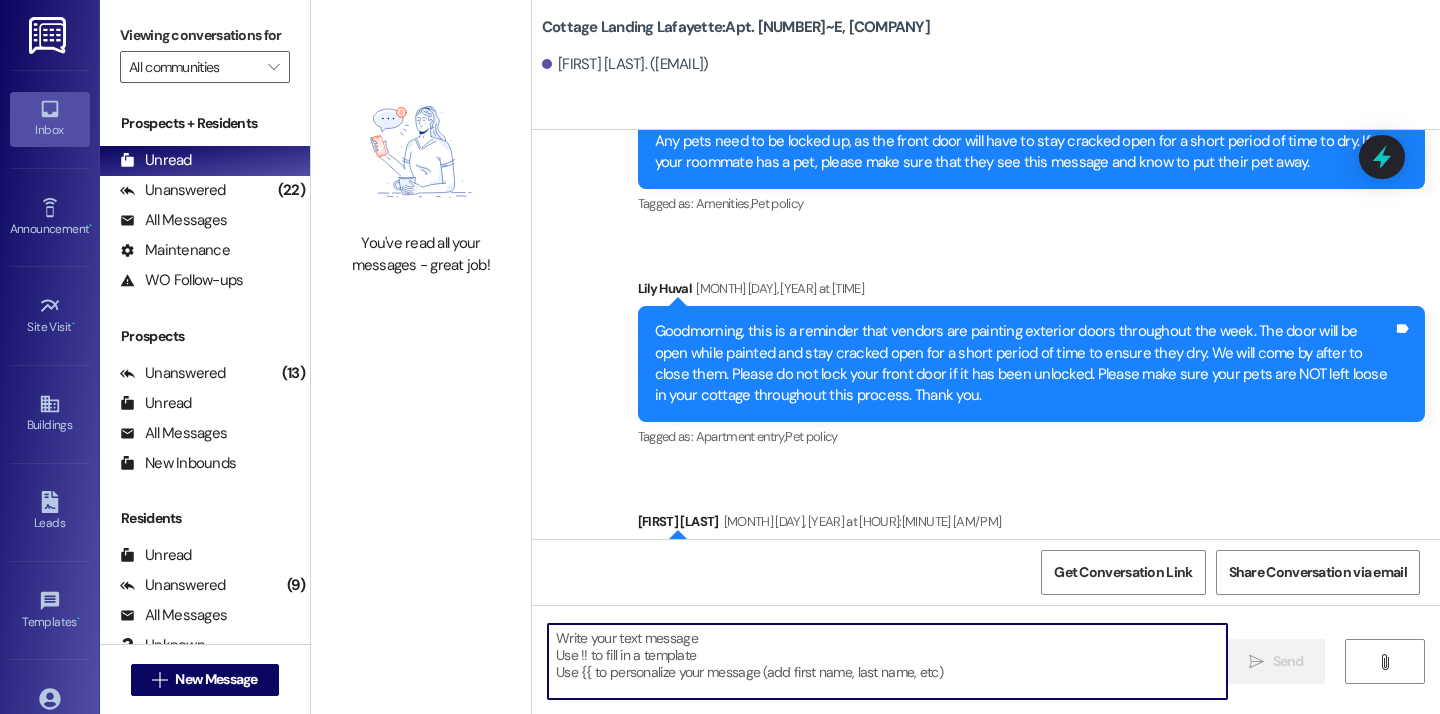 paste on "Don't forget to bring us back your old parking sticker and pick up your new one!" 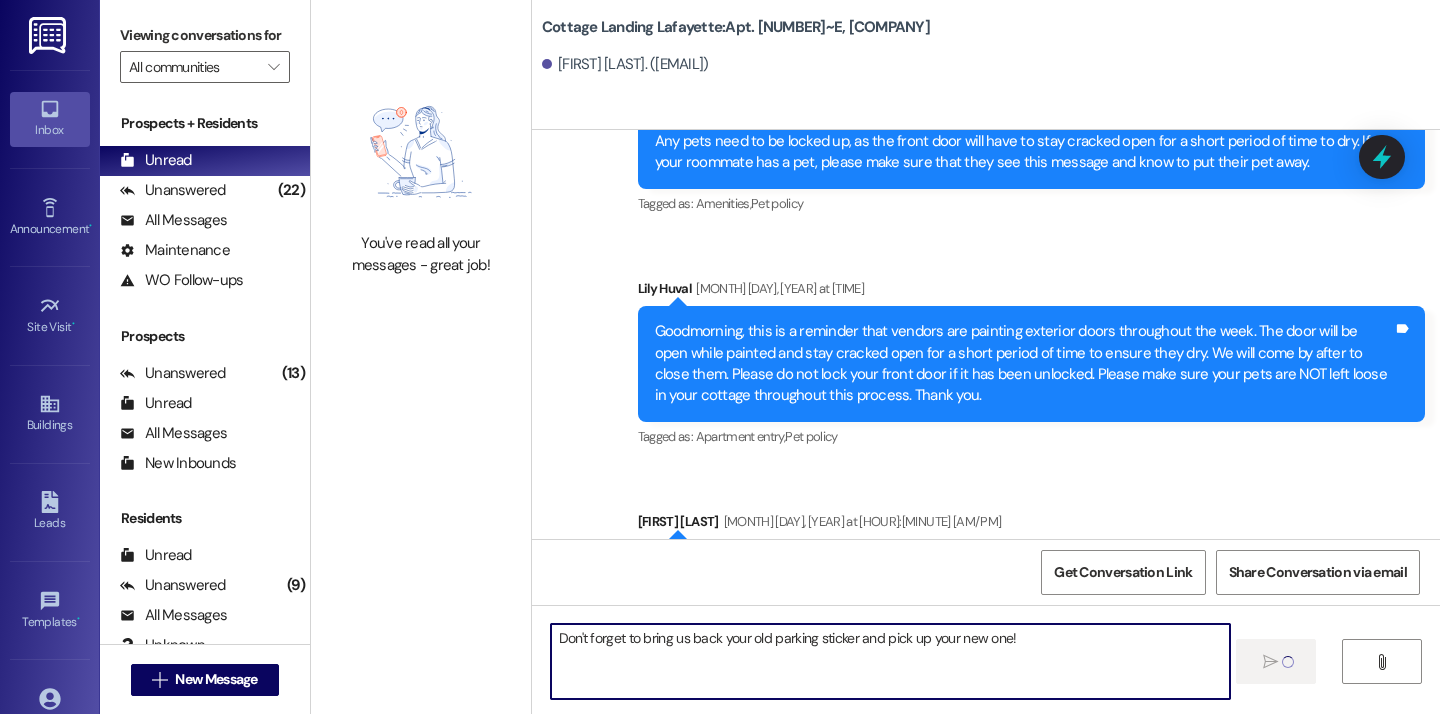 type 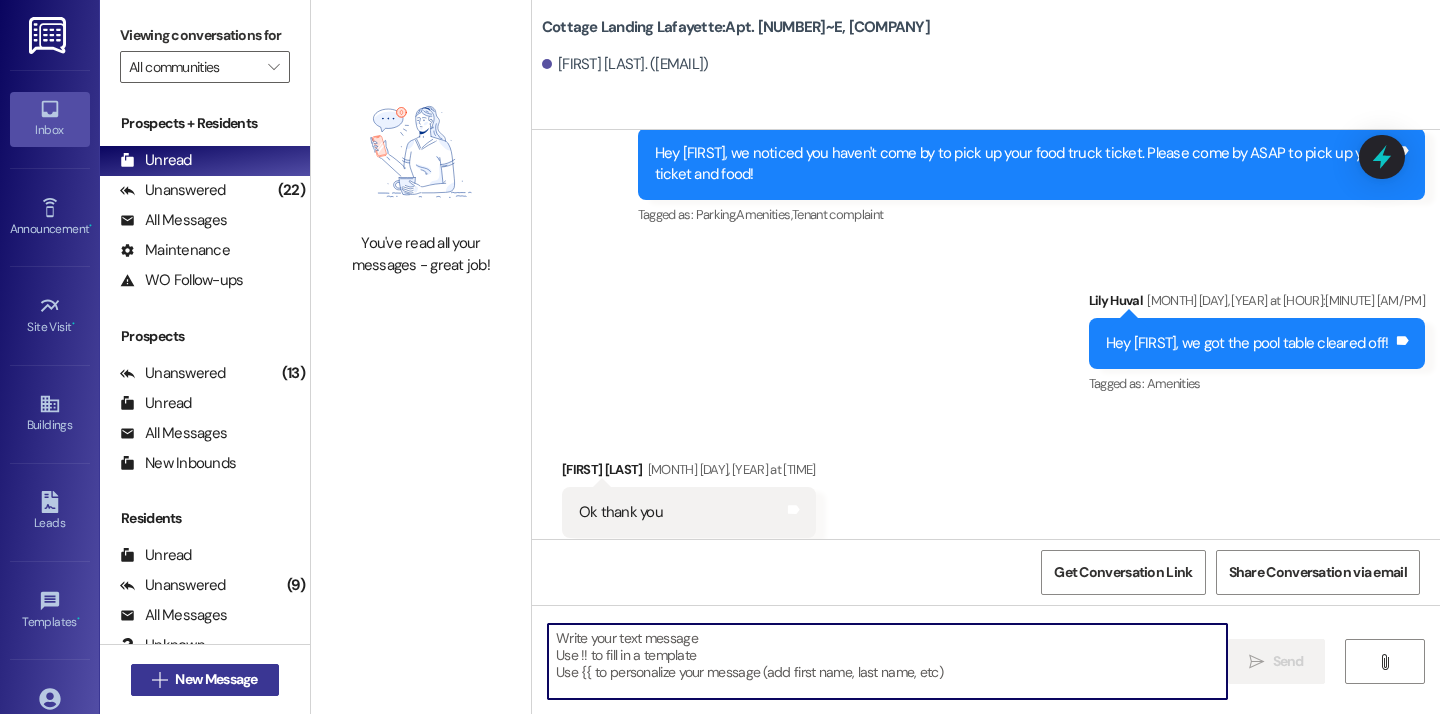 scroll, scrollTop: 13752, scrollLeft: 0, axis: vertical 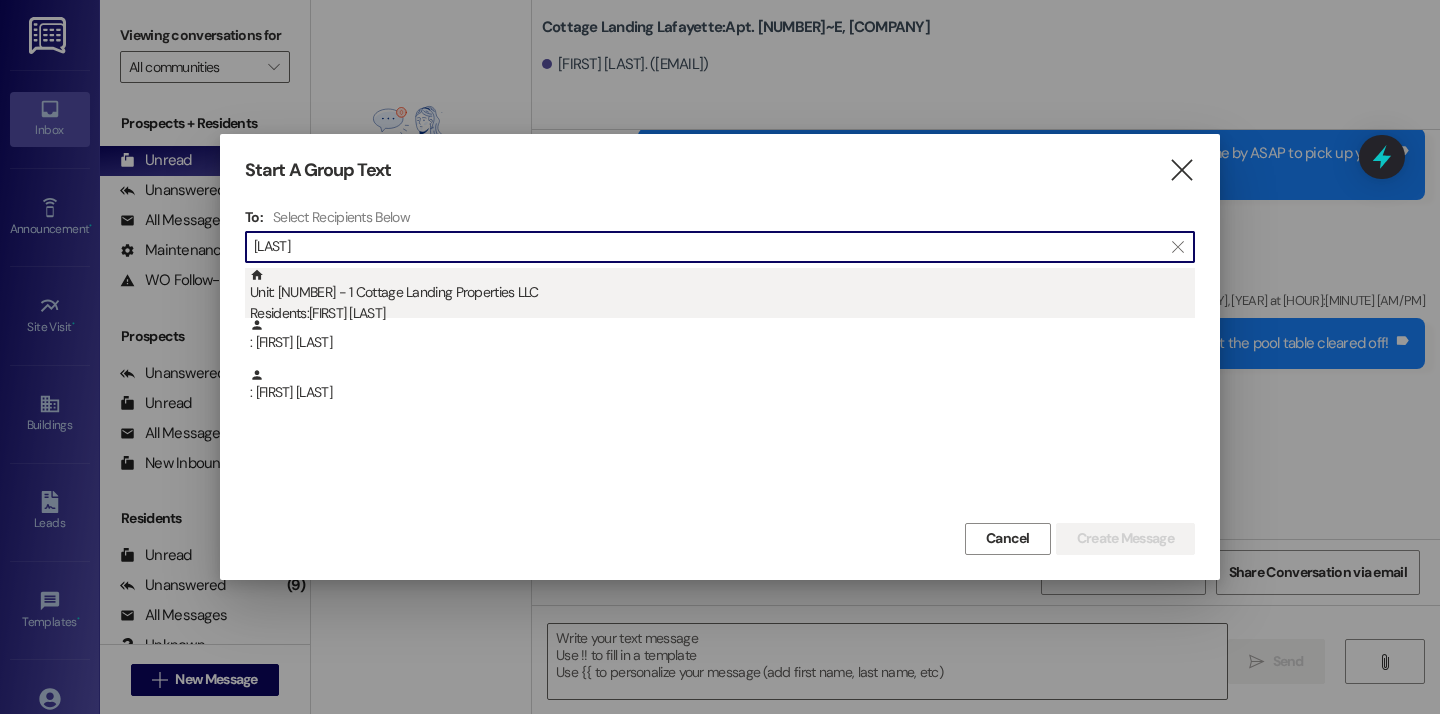 type on "colem" 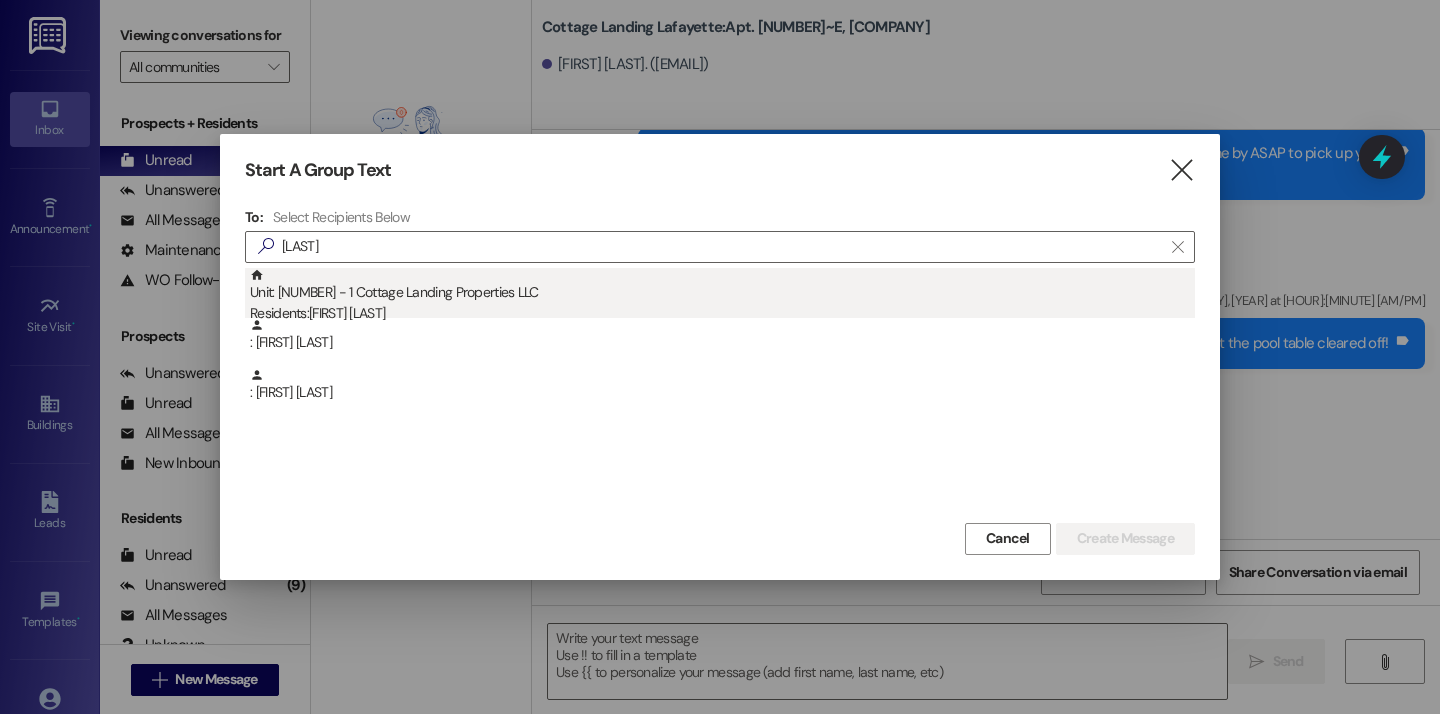 click on "Residents:  Tristan Coleman" at bounding box center [722, 313] 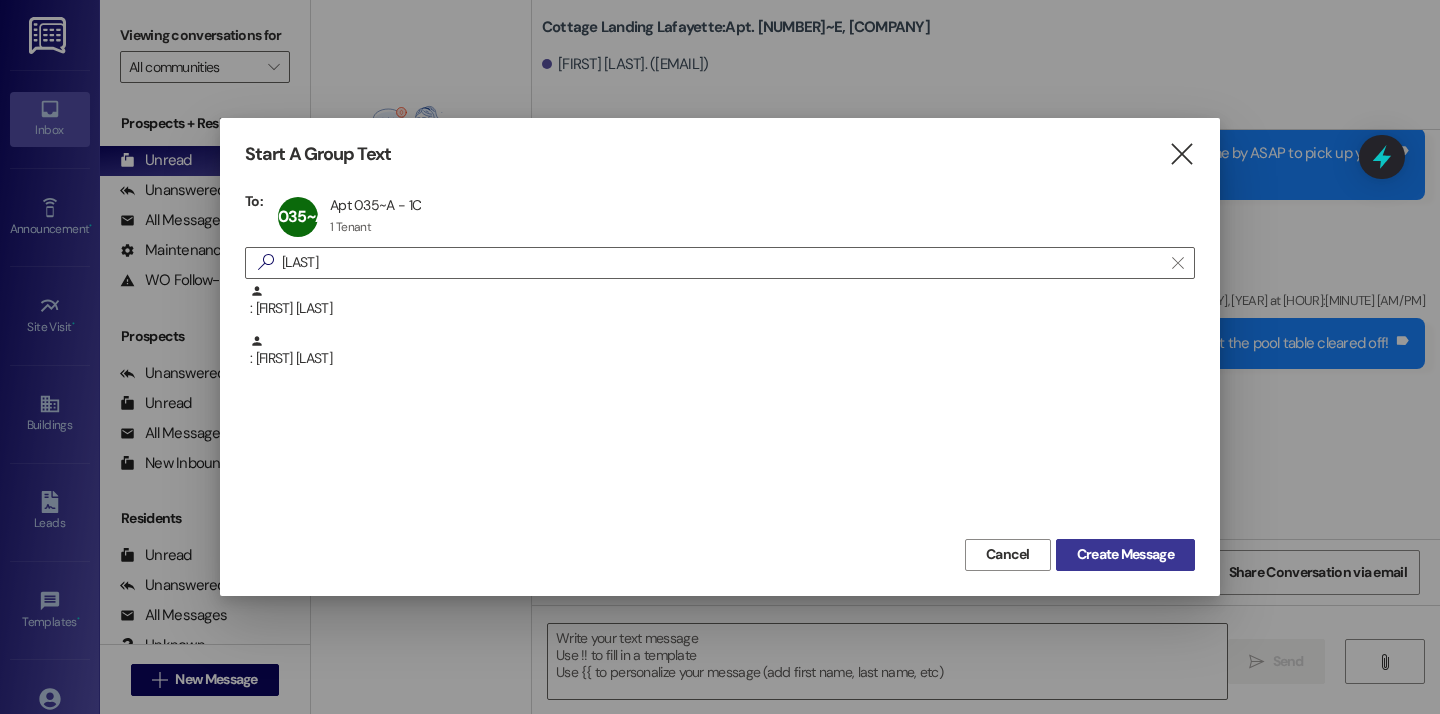 click on "Create Message" at bounding box center (1125, 554) 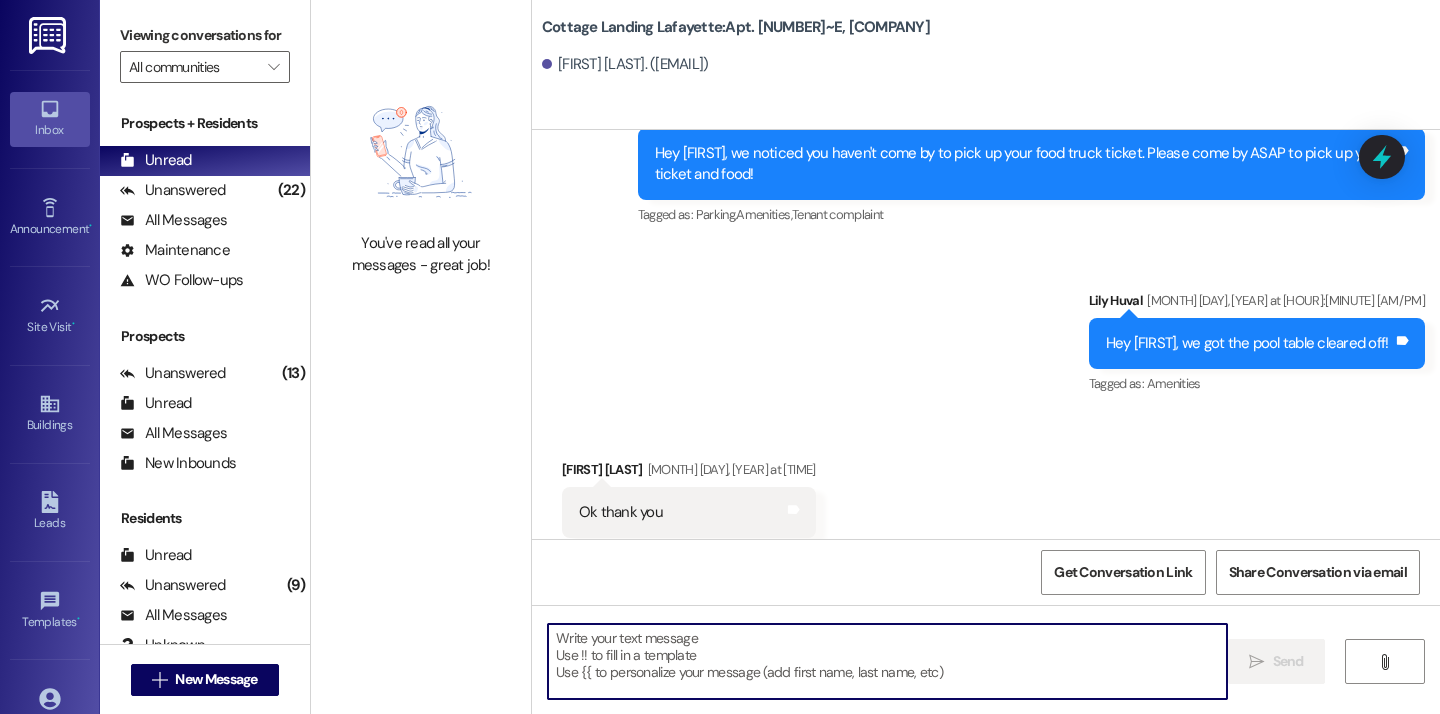 click at bounding box center (887, 661) 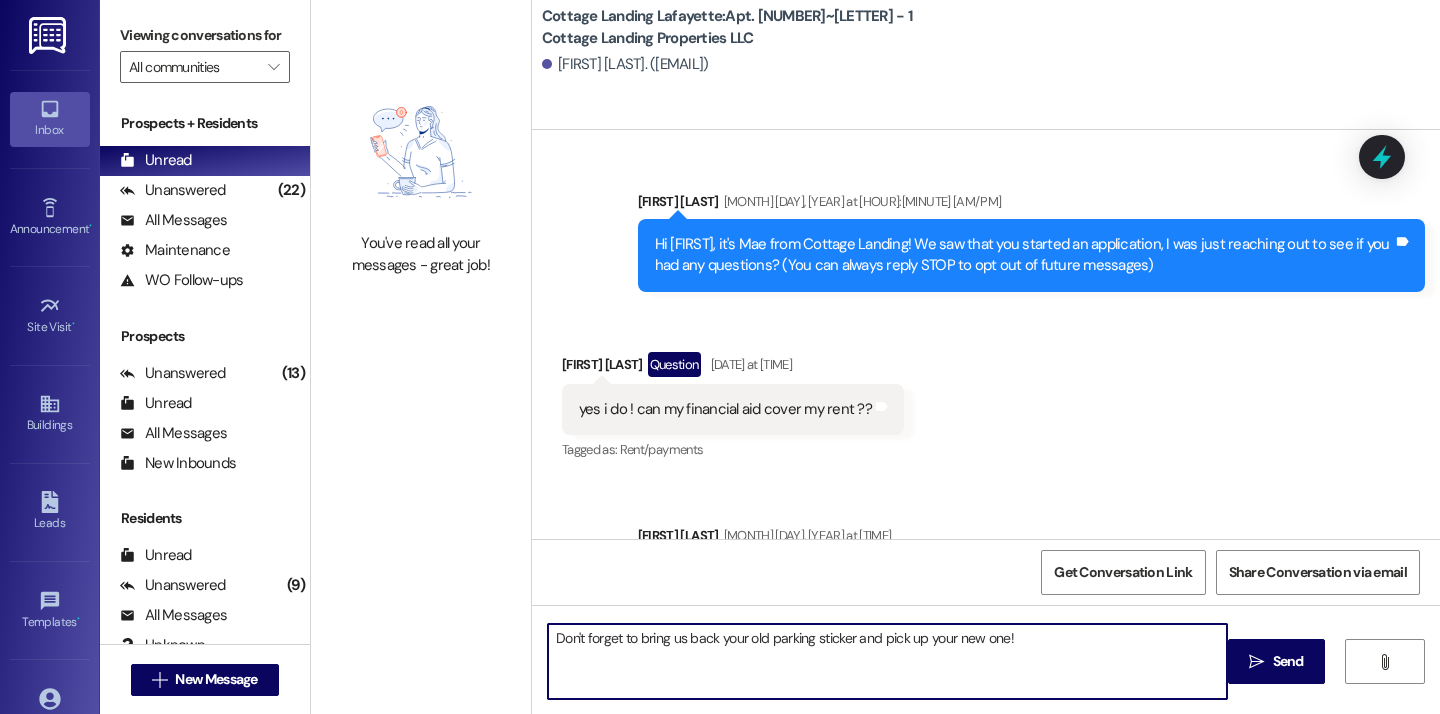 scroll, scrollTop: 68764, scrollLeft: 0, axis: vertical 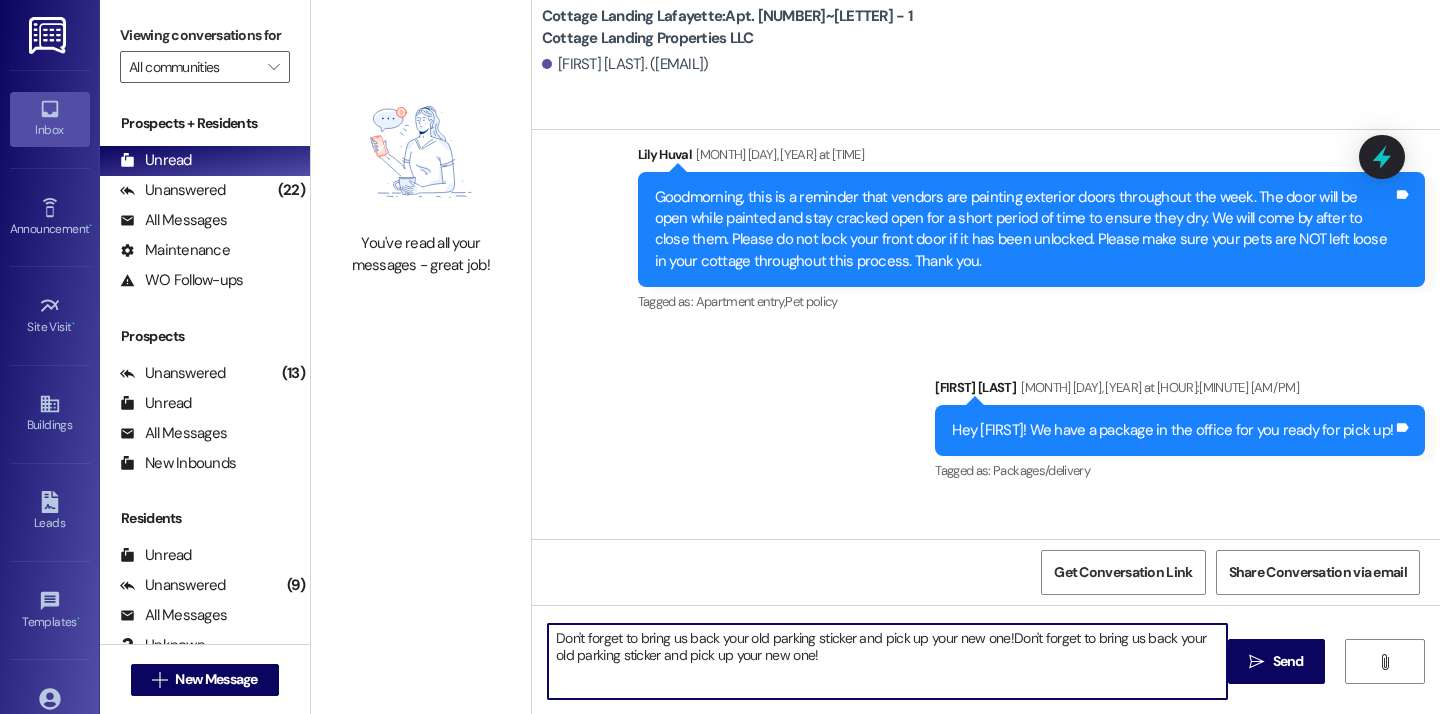 drag, startPoint x: 820, startPoint y: 661, endPoint x: 337, endPoint y: 572, distance: 491.13135 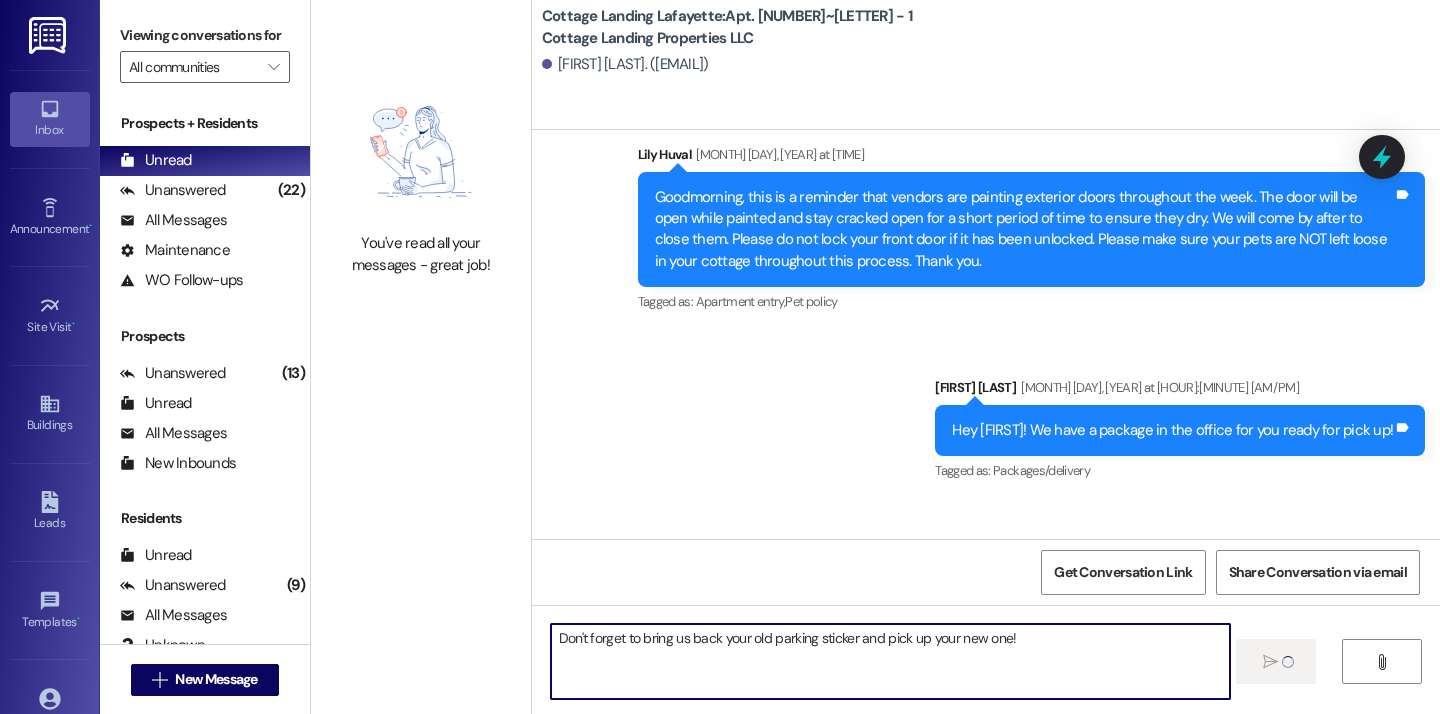 type 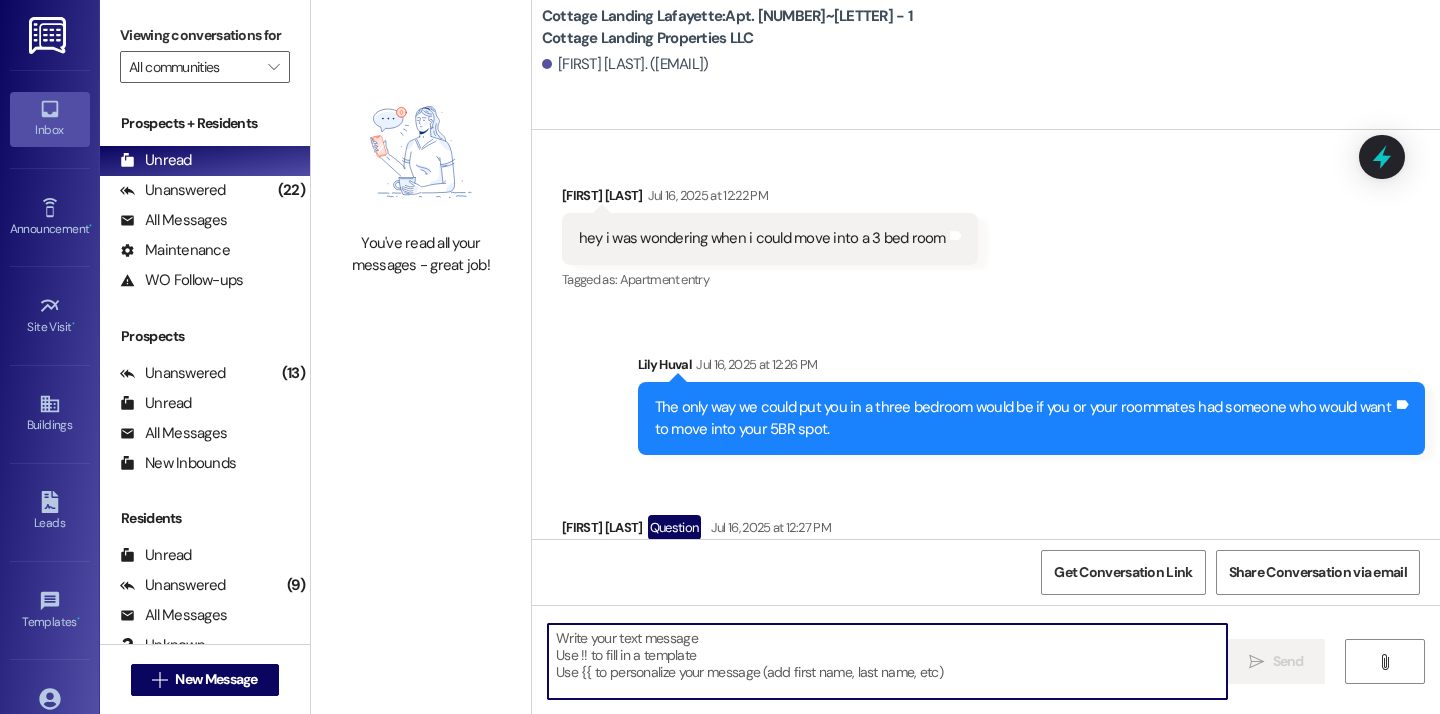 scroll, scrollTop: 65634, scrollLeft: 0, axis: vertical 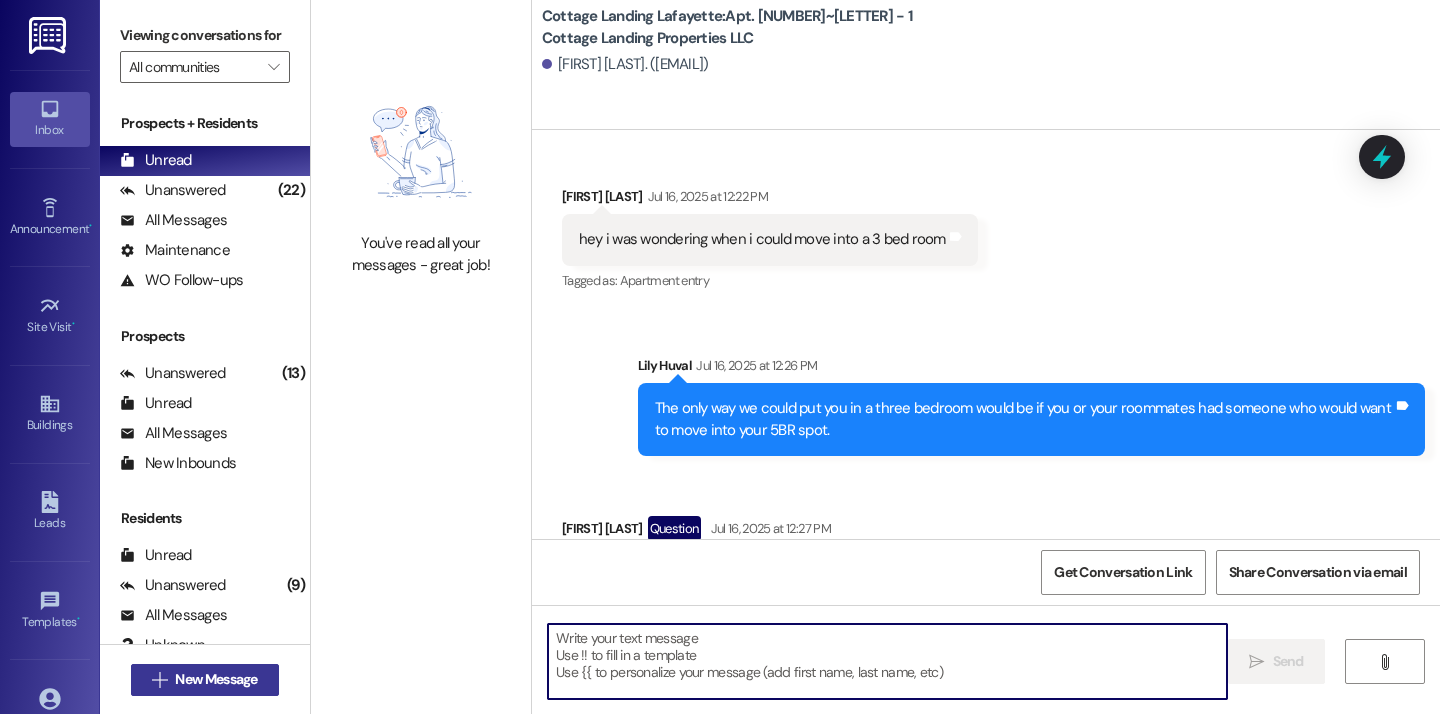 click on " New Message" at bounding box center [205, 680] 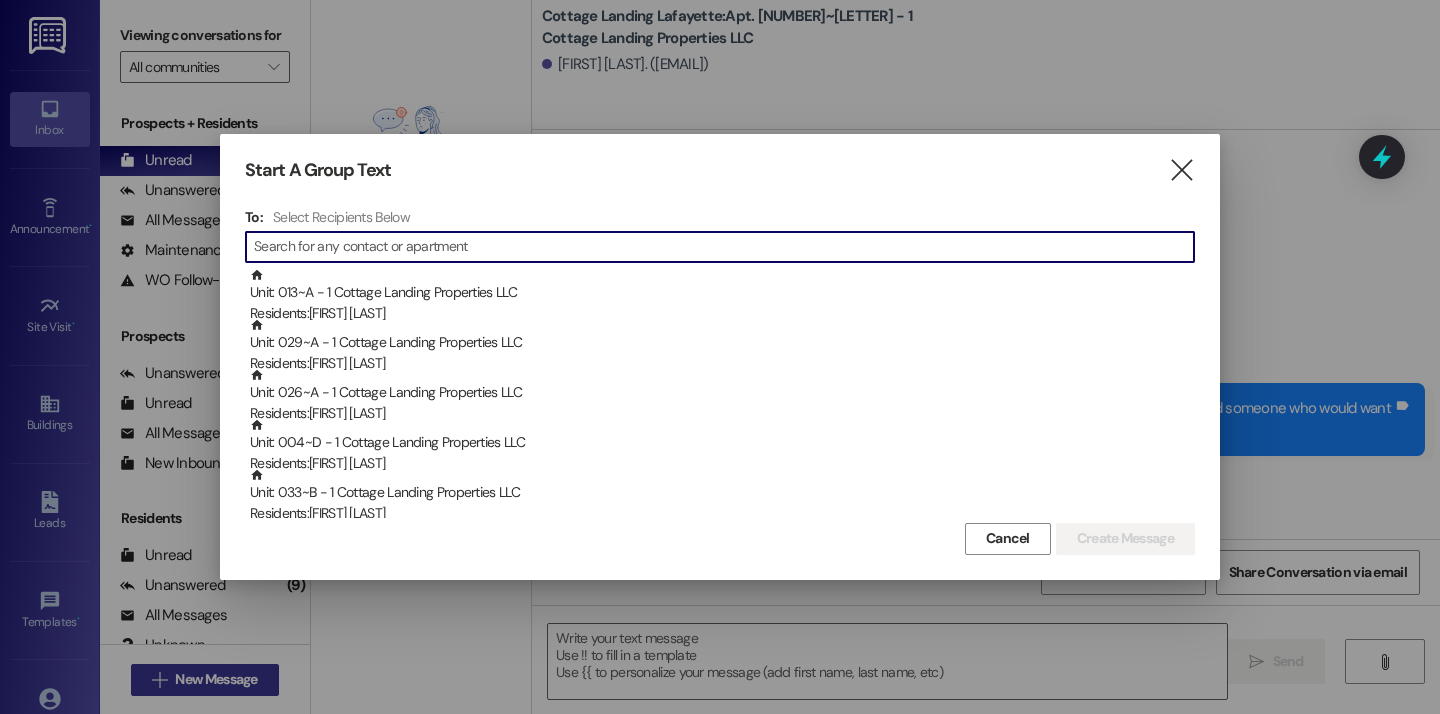 type on "o" 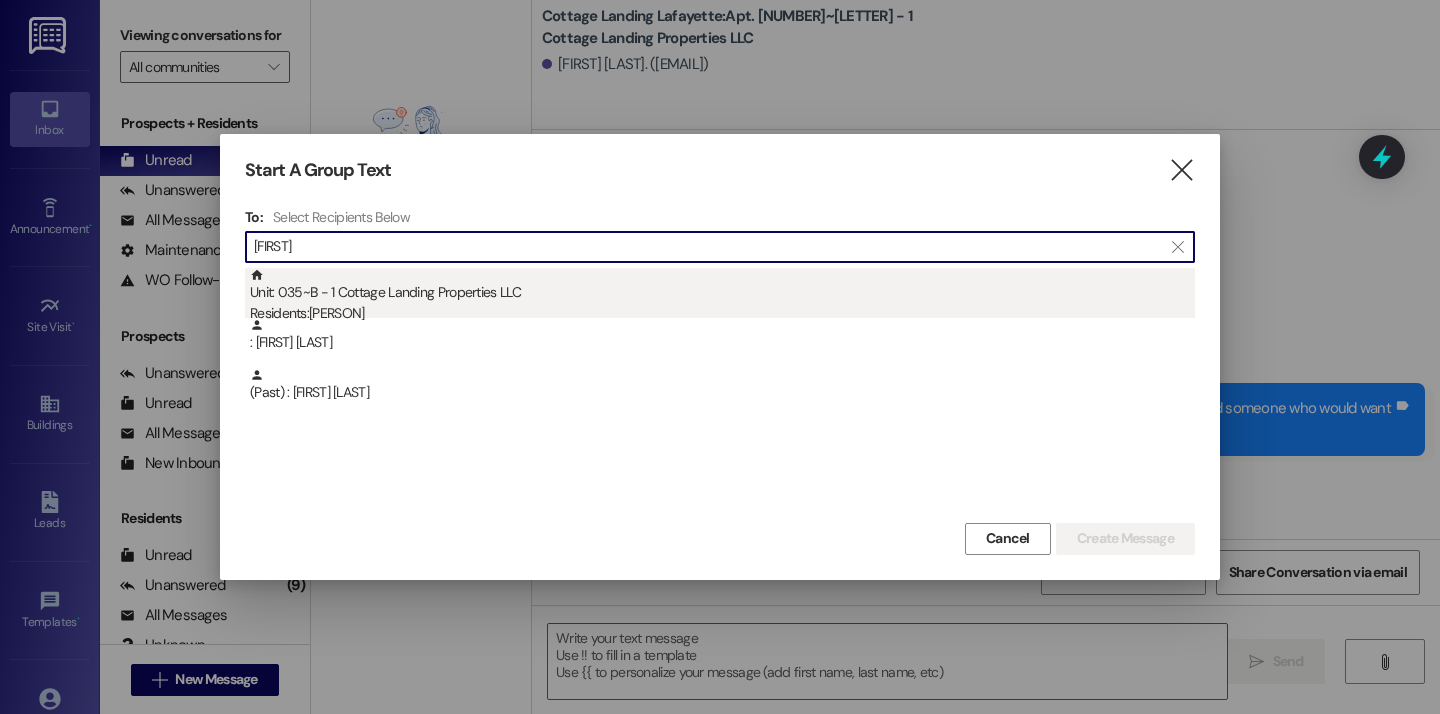 type on "holli" 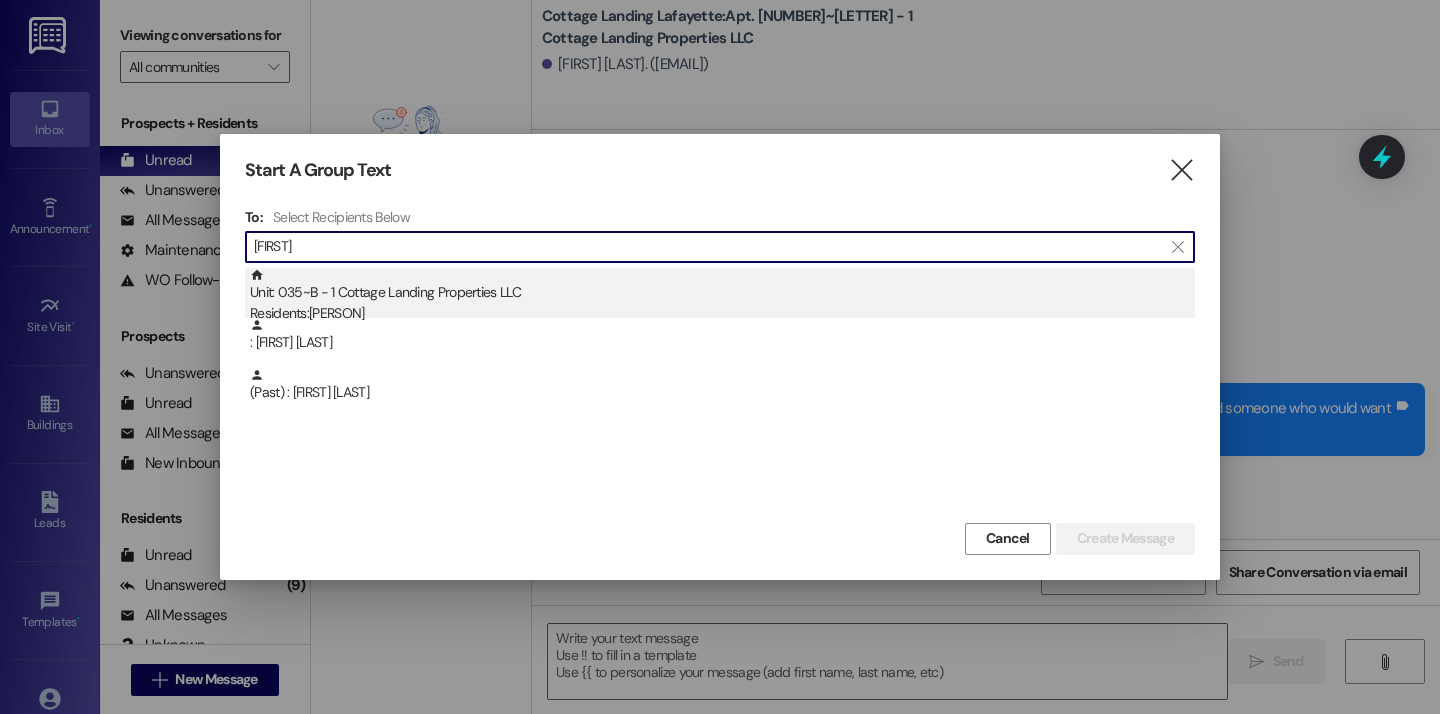 click on "Unit: 035~B - 1 Cottage Landing Properties LLC Residents:  Richard Hollier" at bounding box center (722, 296) 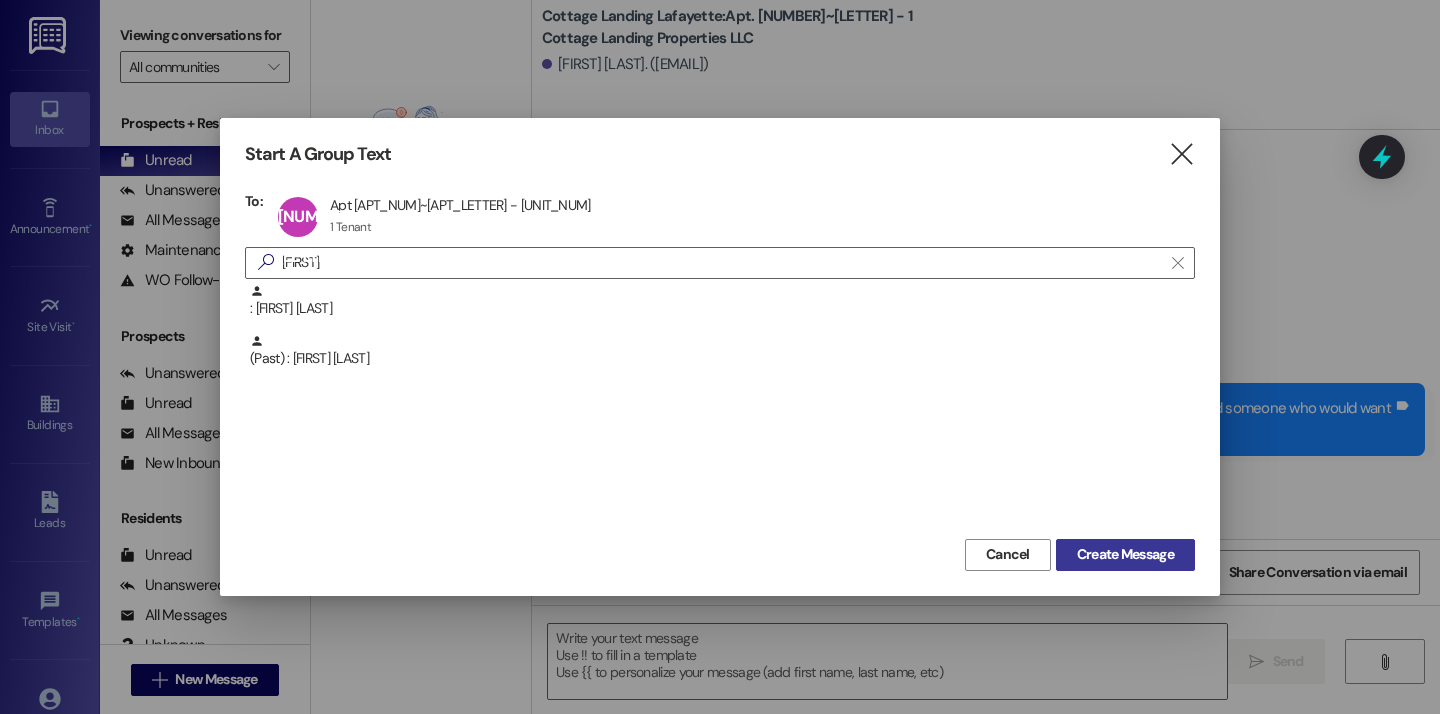 click on "Create Message" at bounding box center (1125, 554) 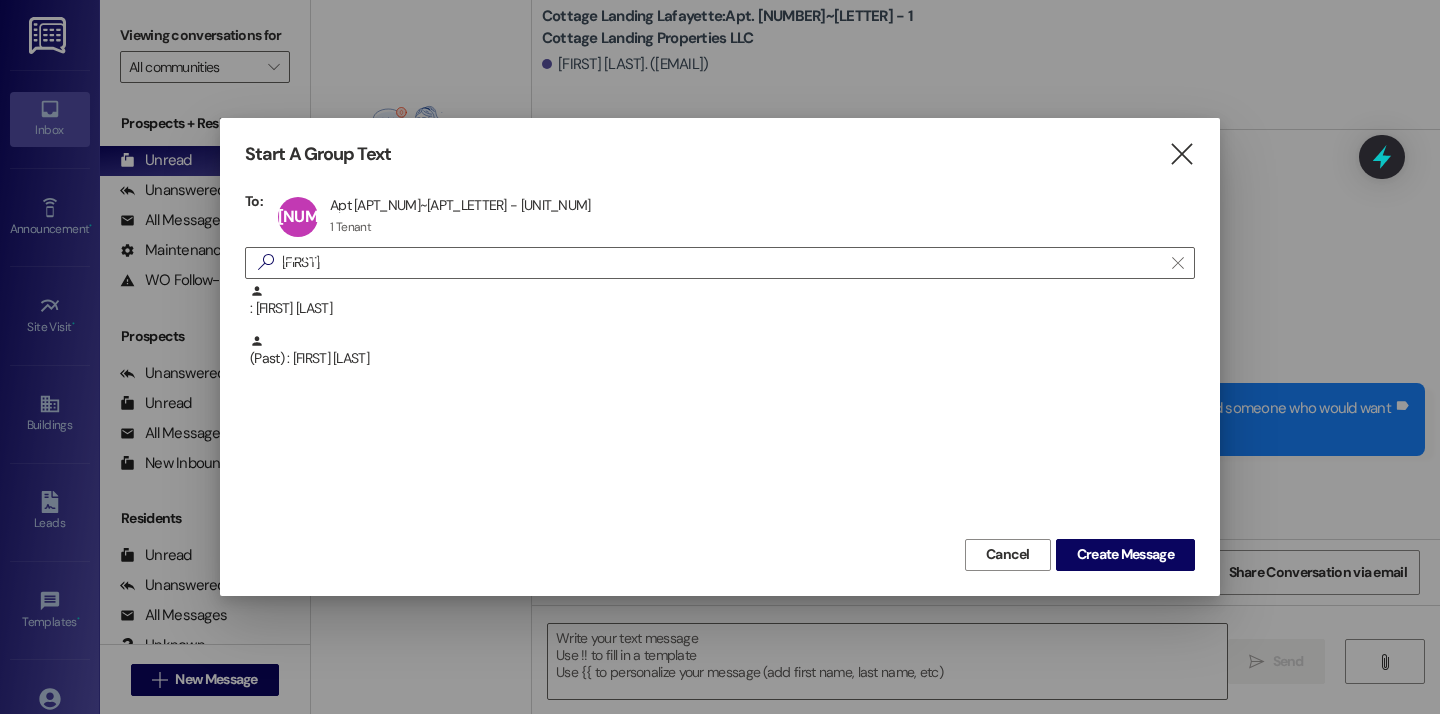click at bounding box center (720, 357) 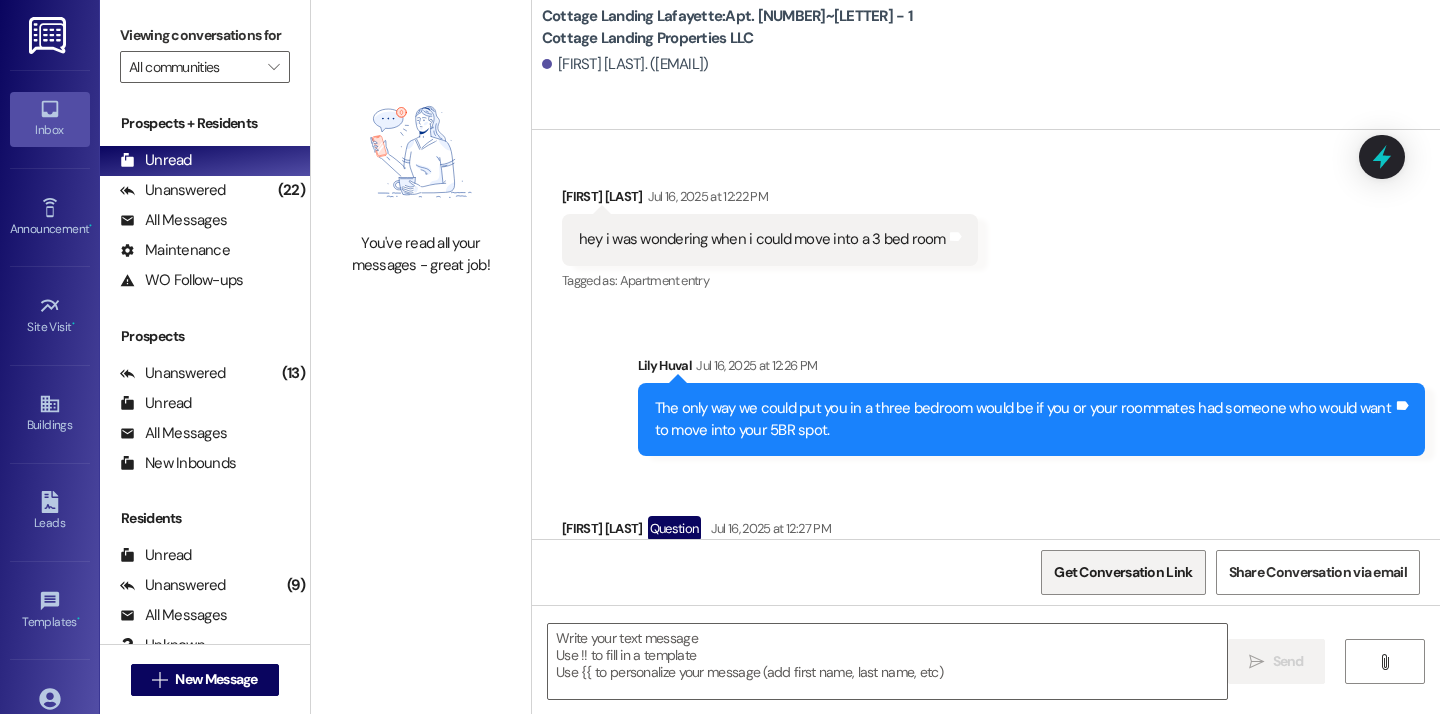click on "Get Conversation Link" at bounding box center [1123, 572] 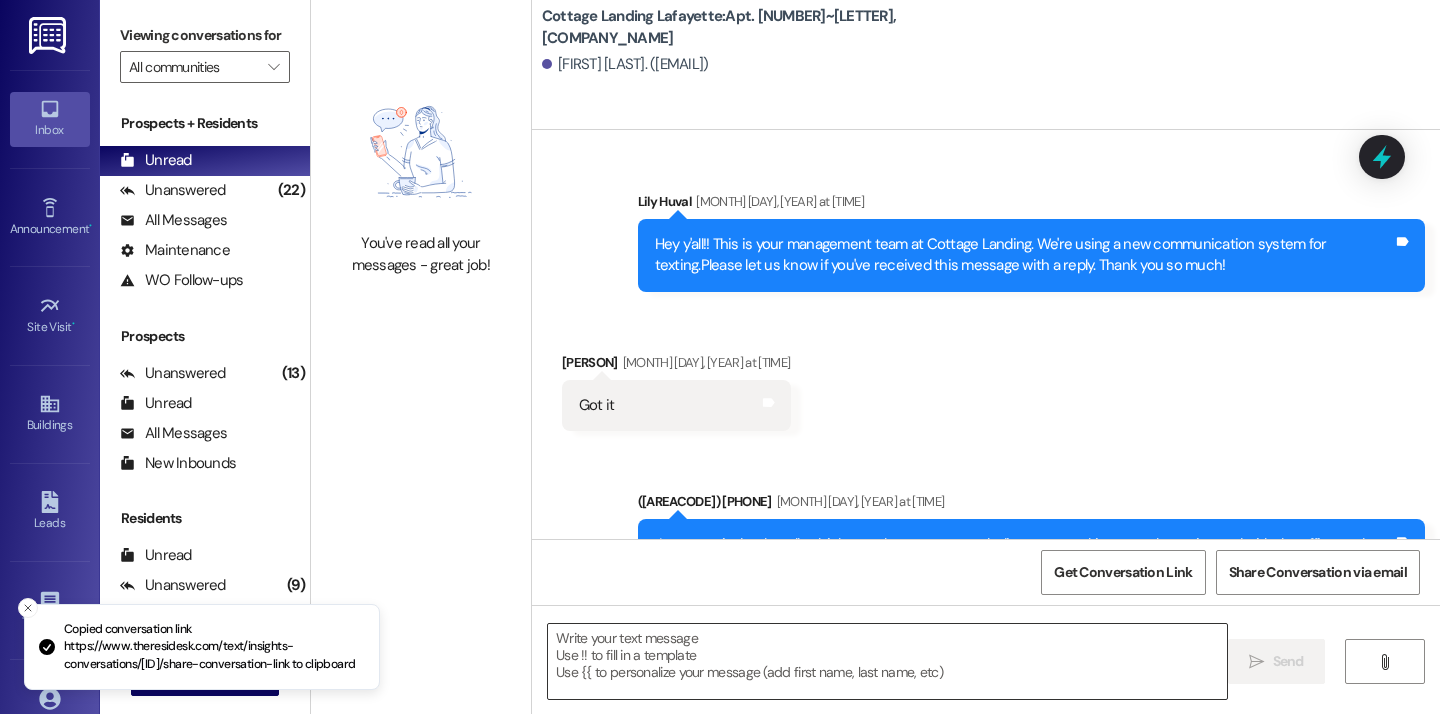 scroll, scrollTop: 59119, scrollLeft: 0, axis: vertical 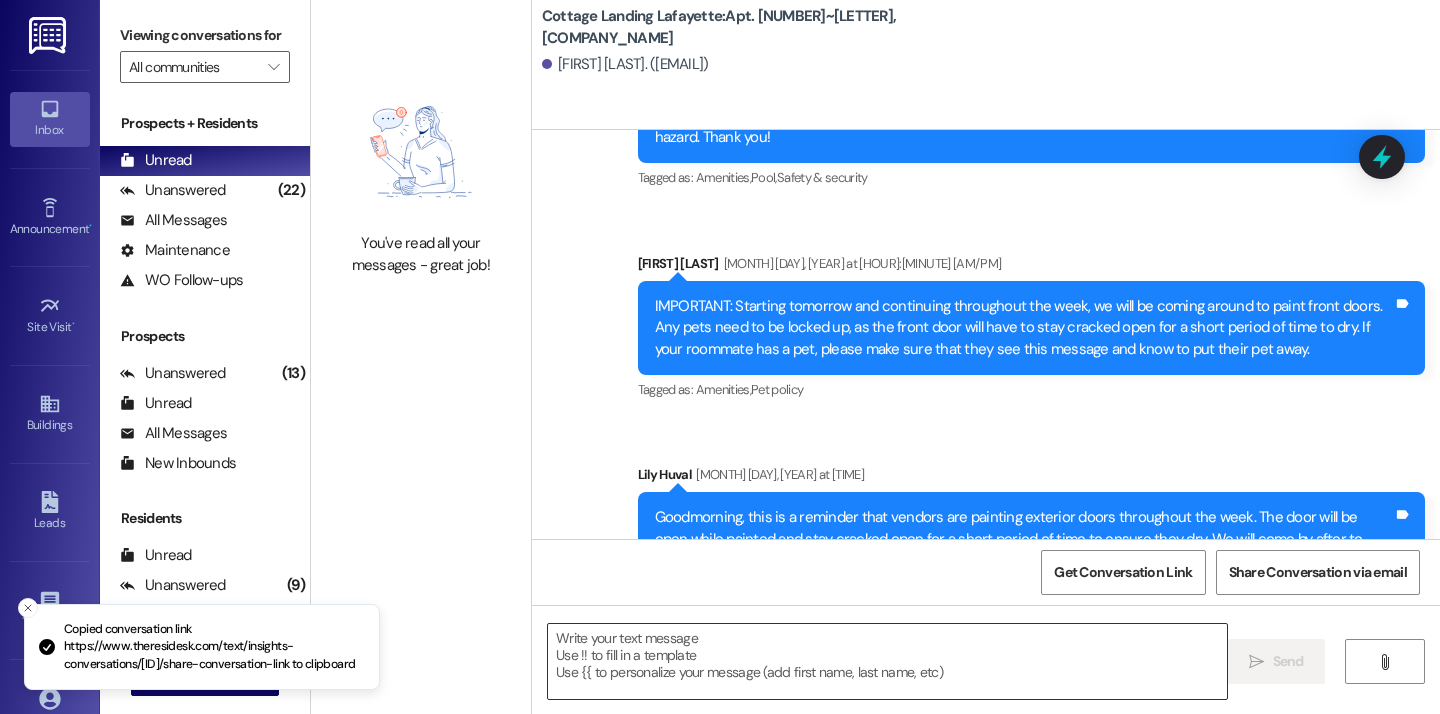 click at bounding box center [887, 661] 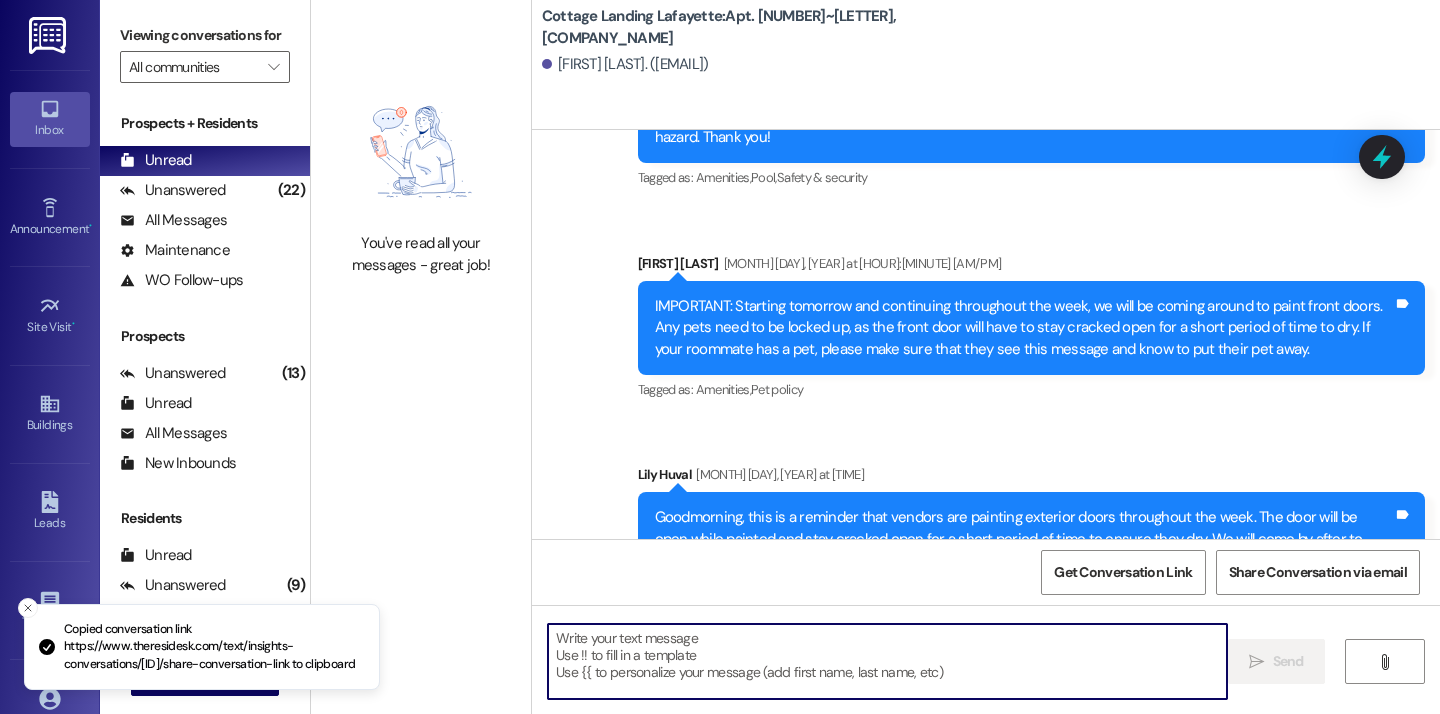 paste on "https://www.theresidesk.com/text/insights-conversations/1133524/share-conversation-link" 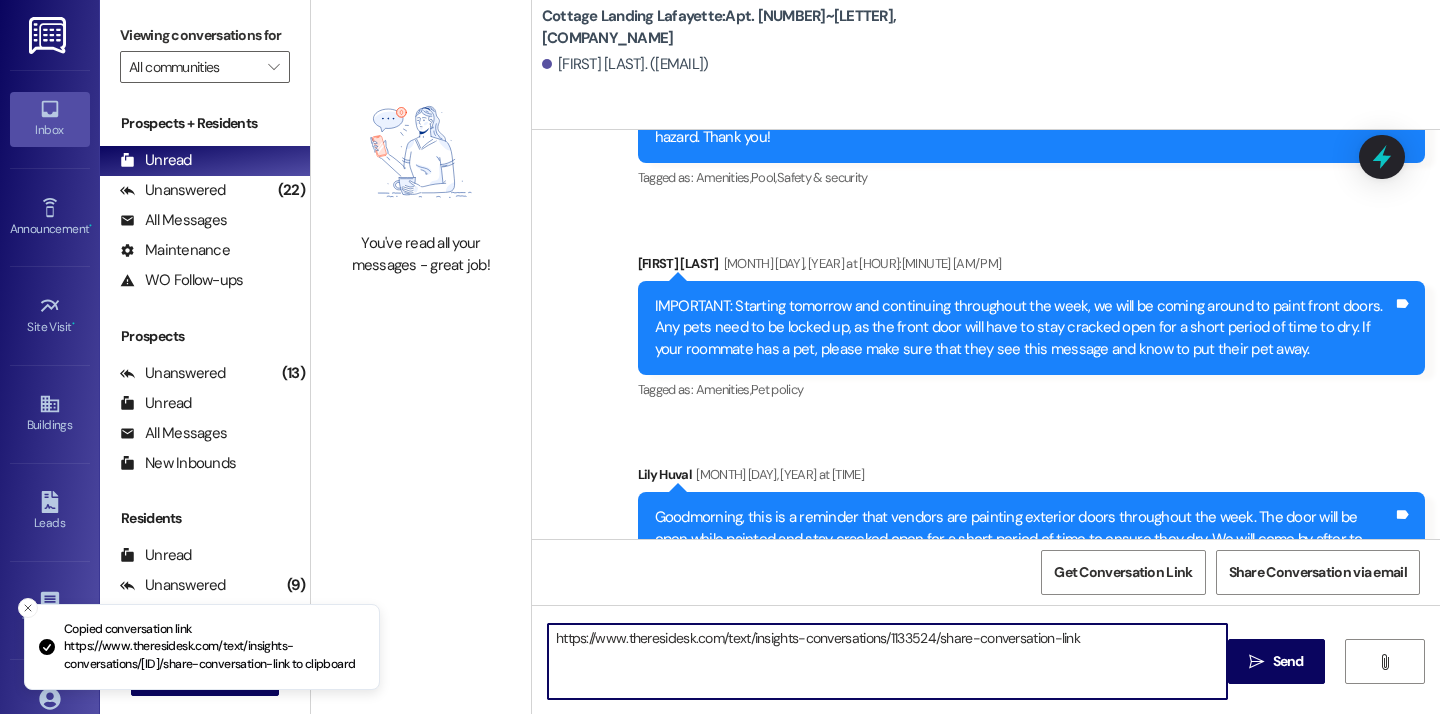 click on "https://www.theresidesk.com/text/insights-conversations/1133524/share-conversation-link" at bounding box center [887, 661] 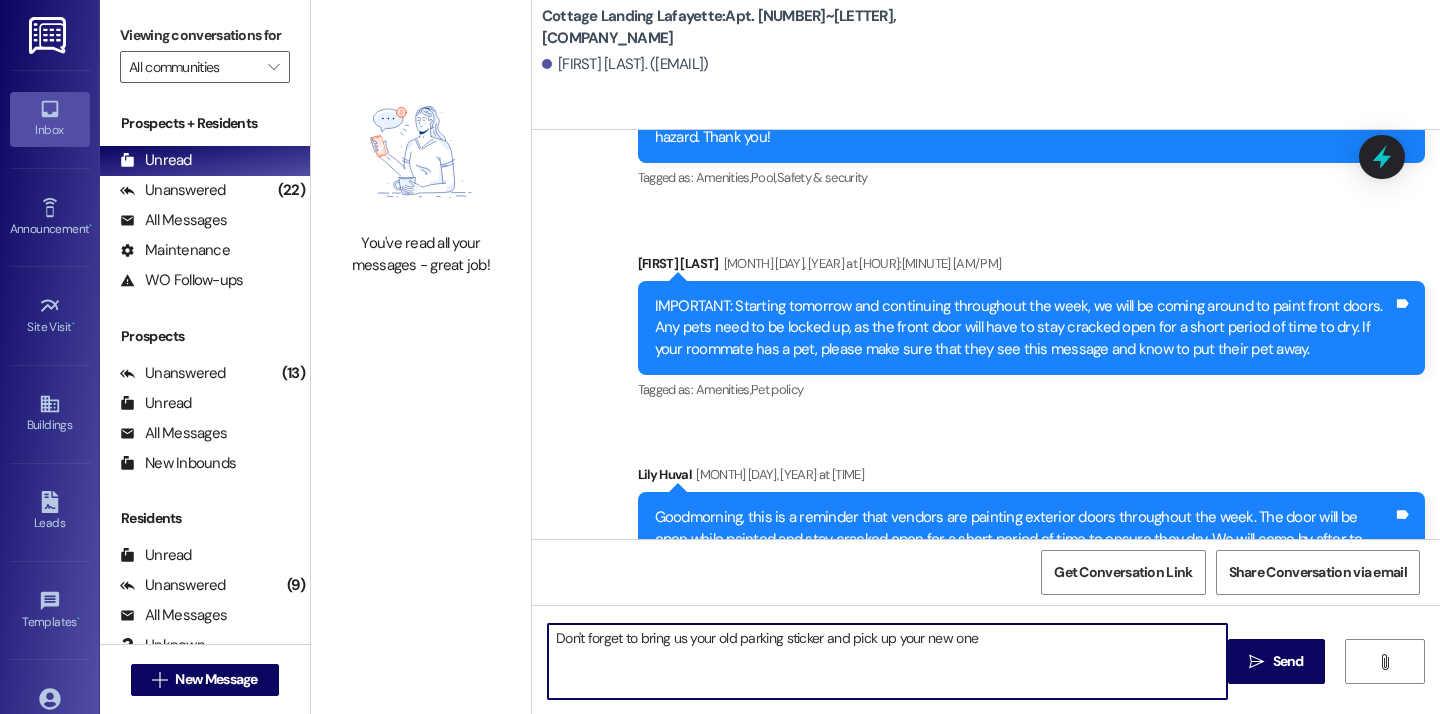 type on "Don't forget to bring us your old parking sticker and pick up your new one!" 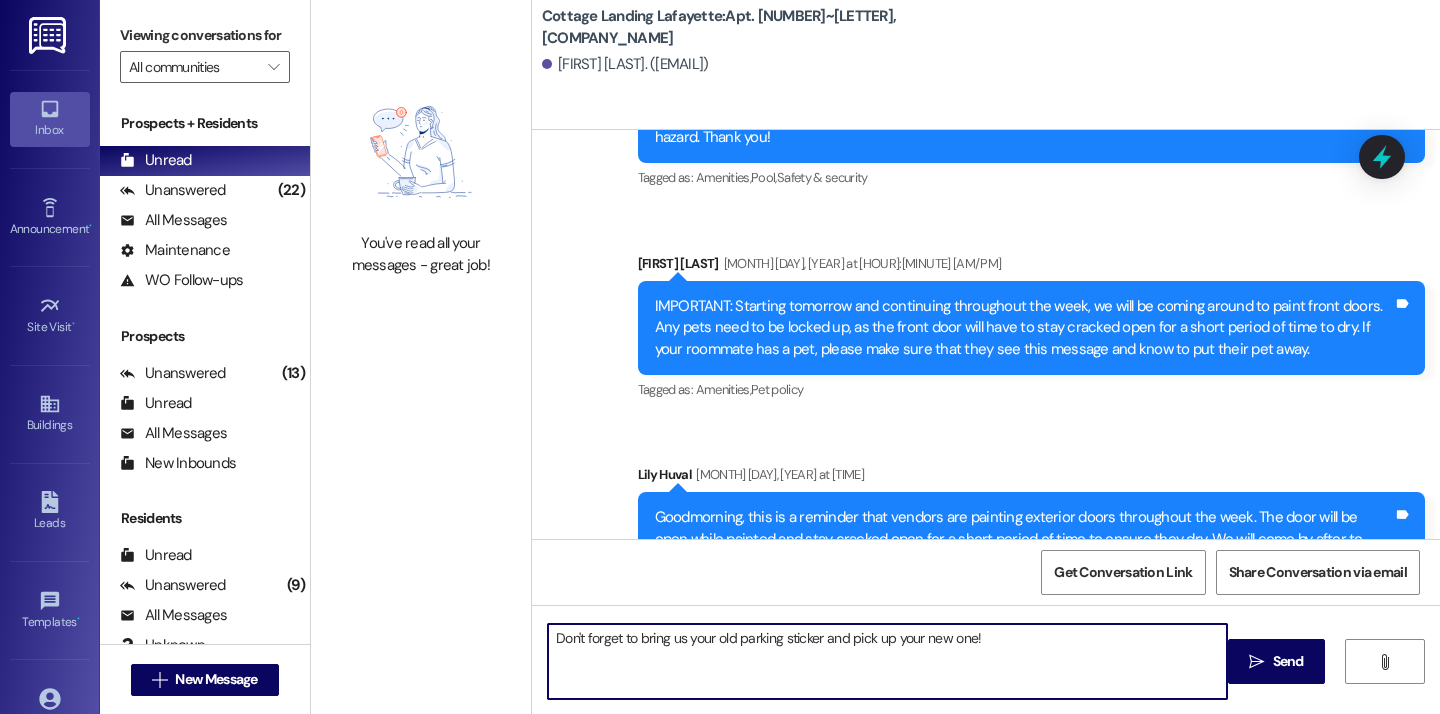 click on "Don't forget to bring us your old parking sticker and pick up your new one!" at bounding box center (887, 661) 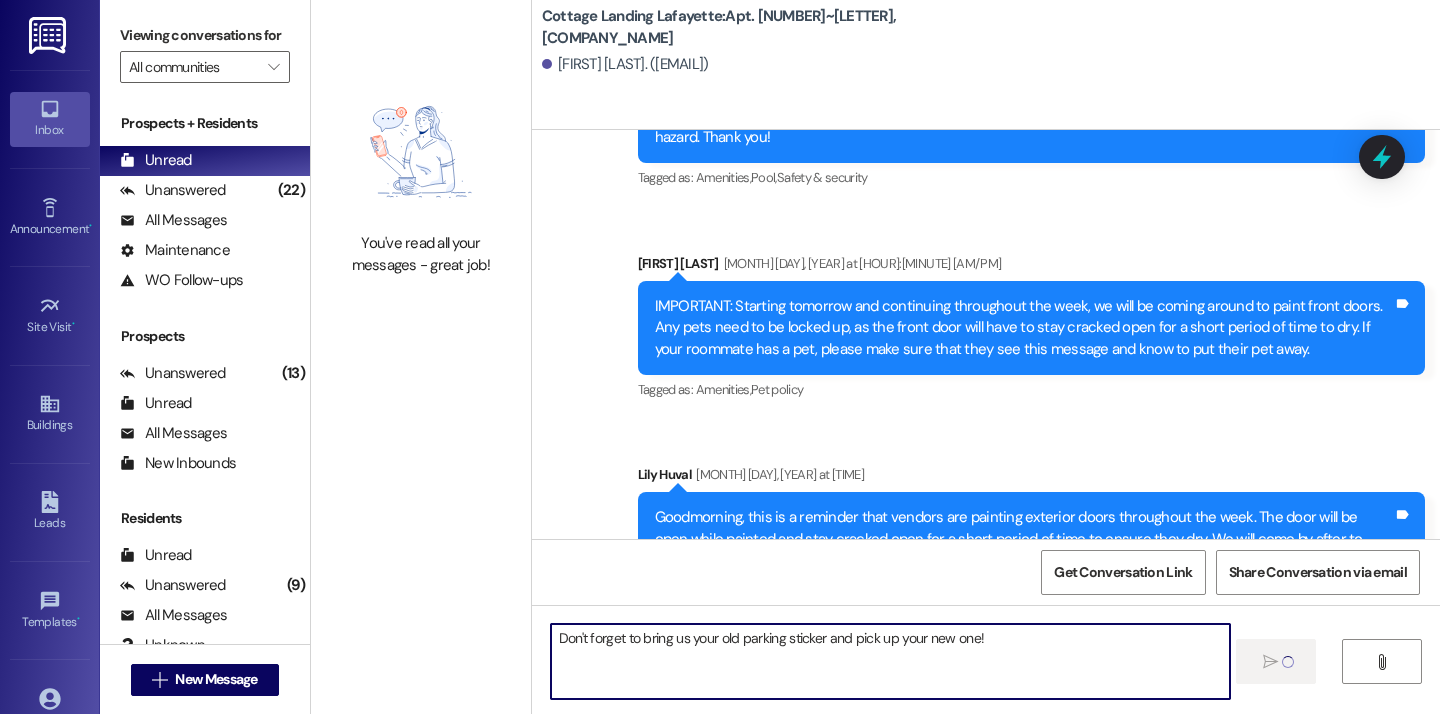 type 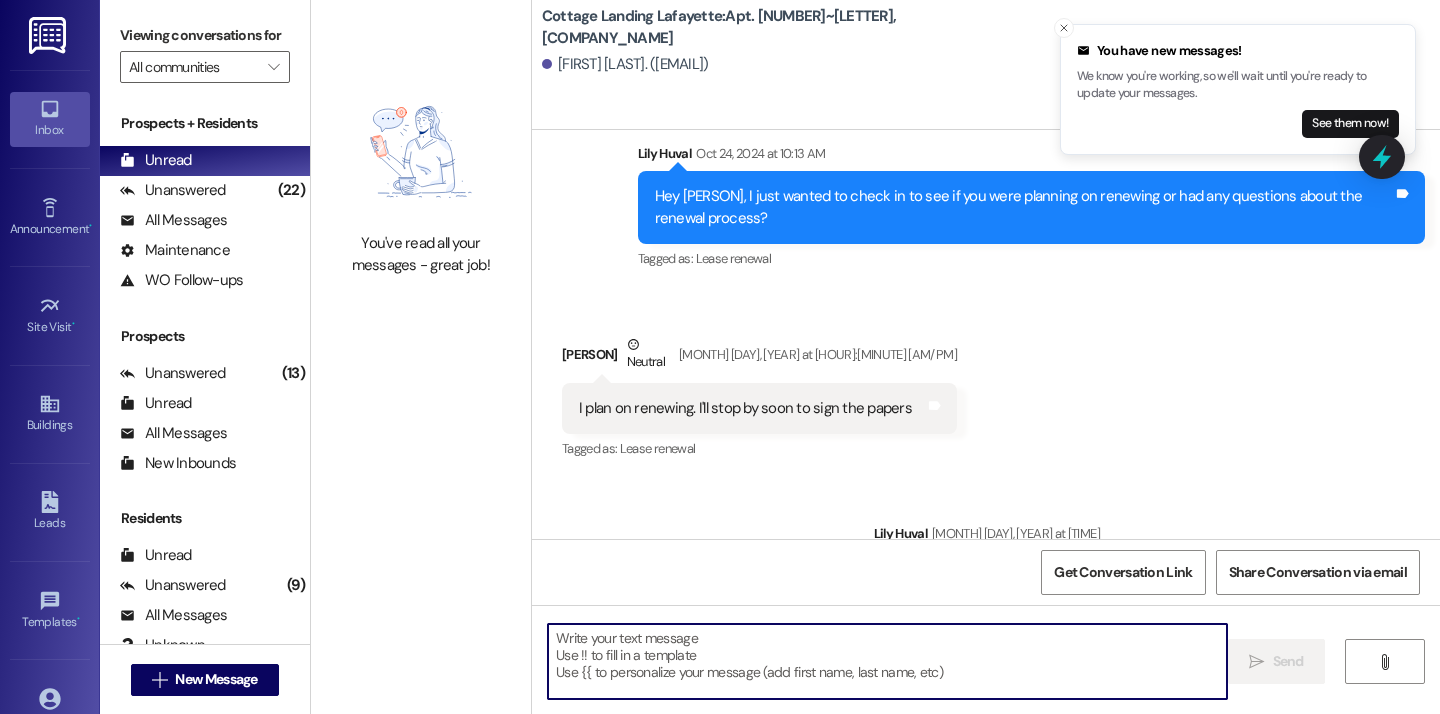 scroll, scrollTop: 44440, scrollLeft: 0, axis: vertical 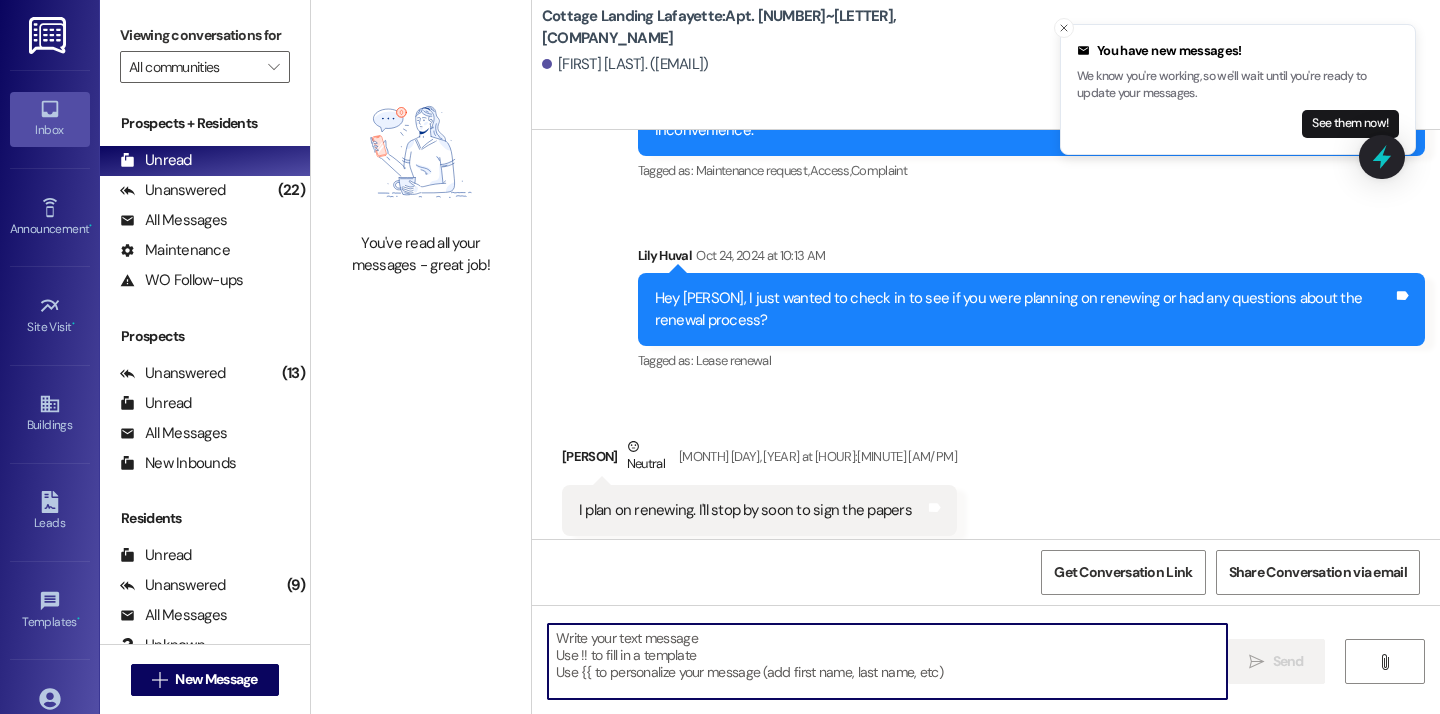click on " New Message" at bounding box center [205, 679] 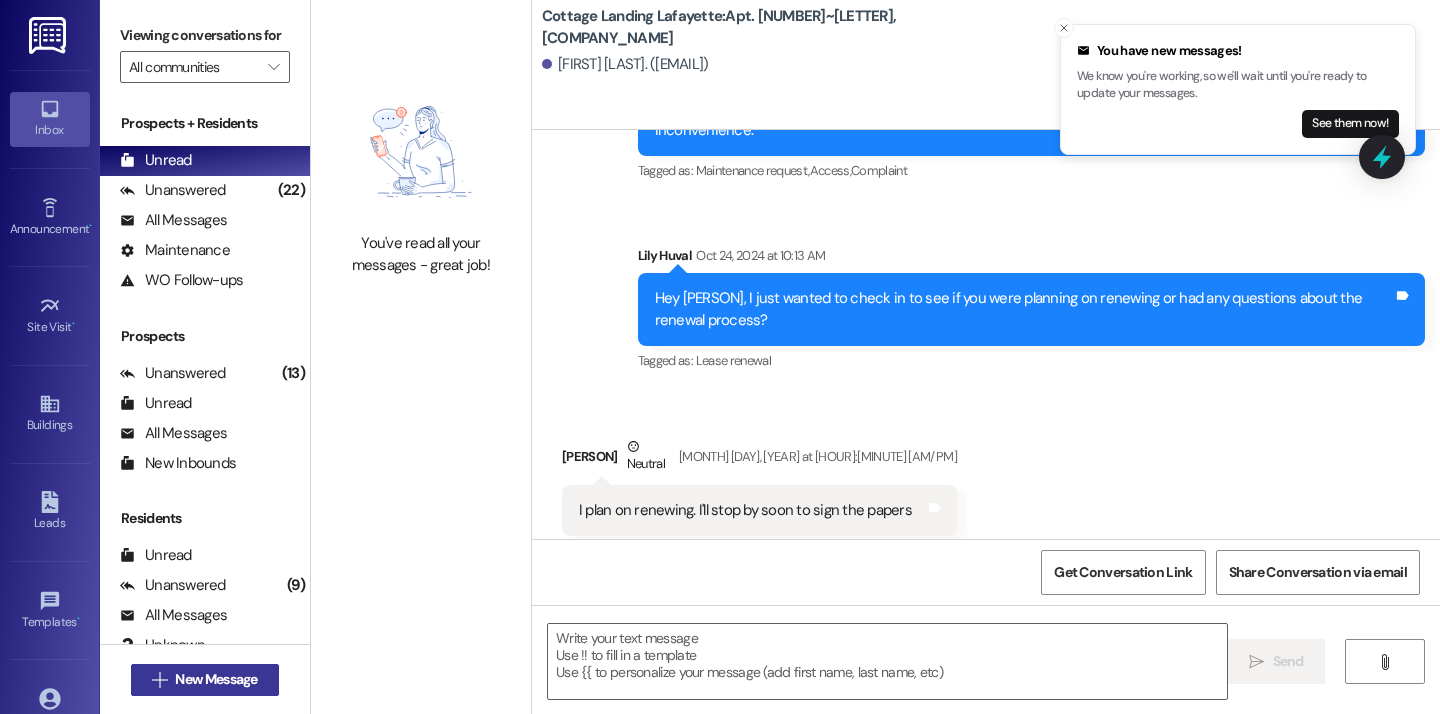 click on " New Message" at bounding box center [205, 680] 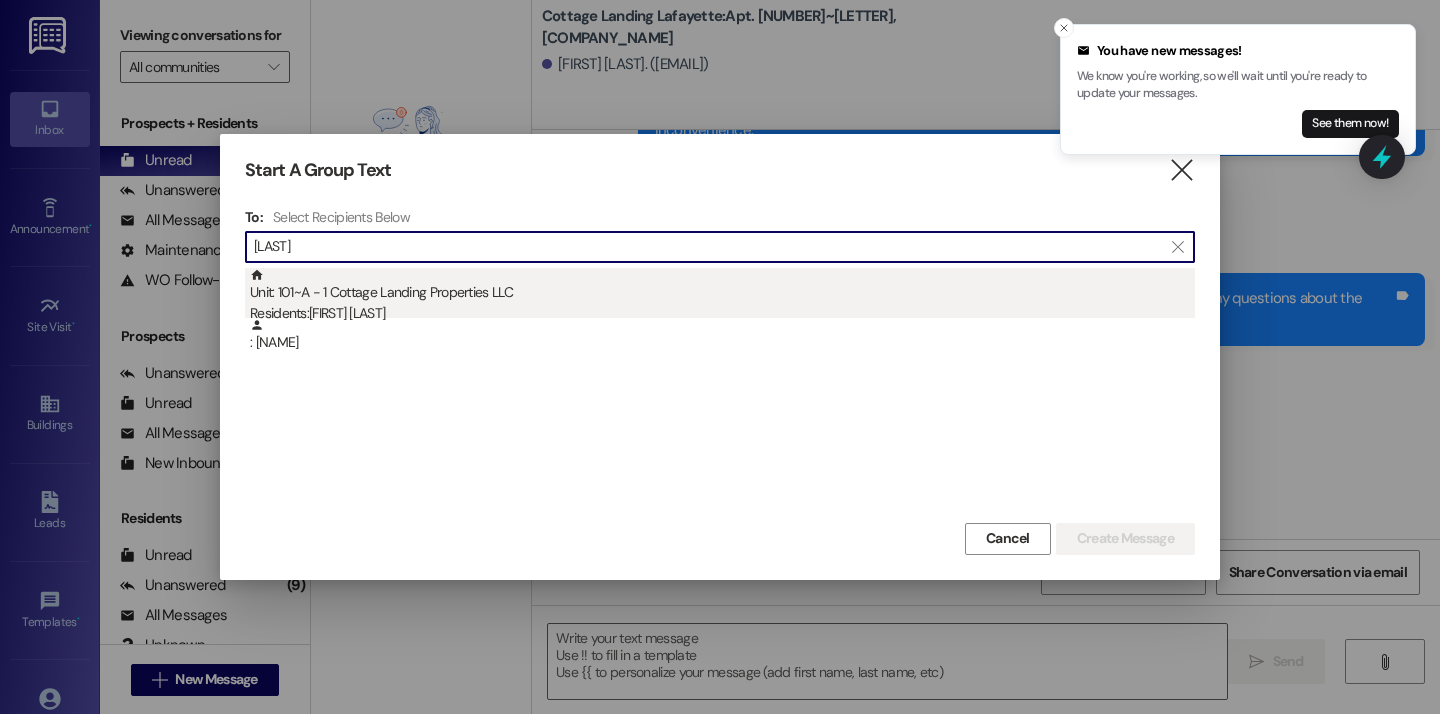 type on "lemoine" 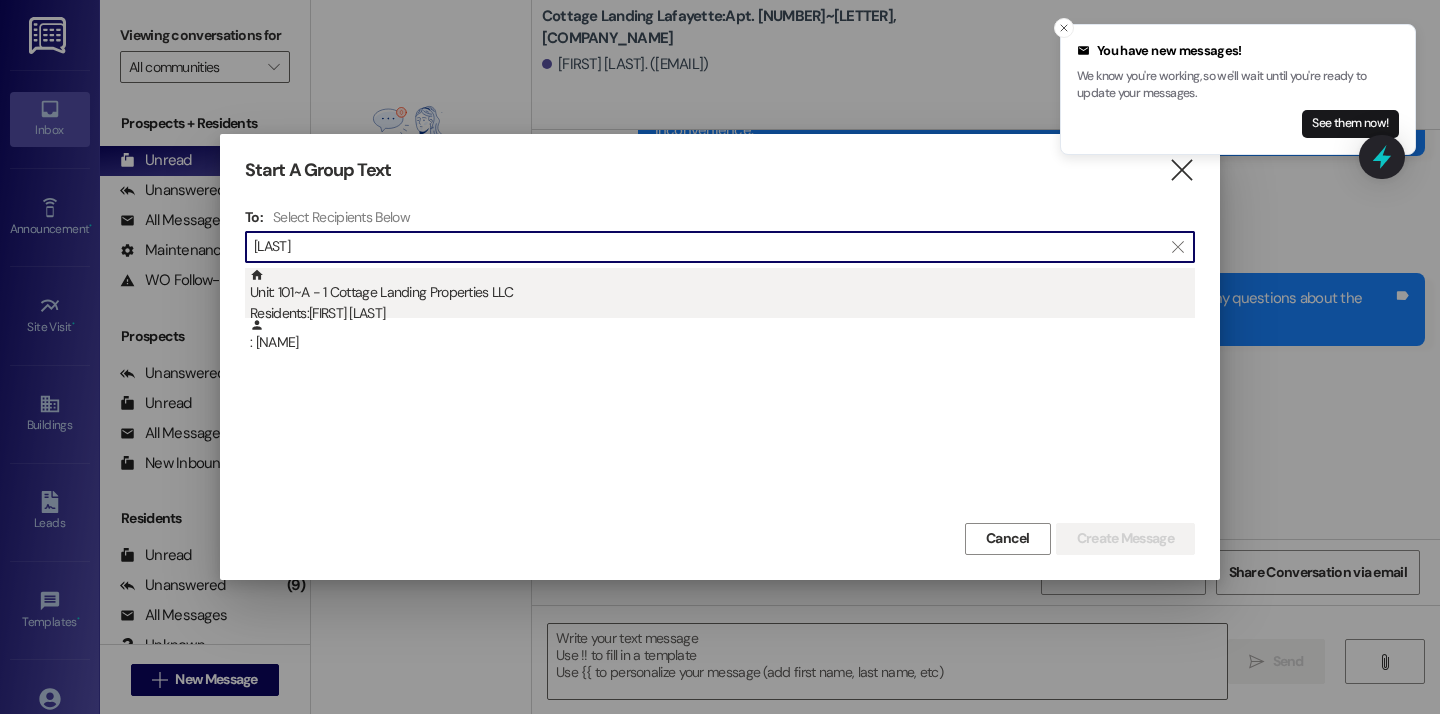 click on "Unit: 101~A - 1 Cottage Landing Properties LLC Residents:  Lily Lemoine" at bounding box center [722, 296] 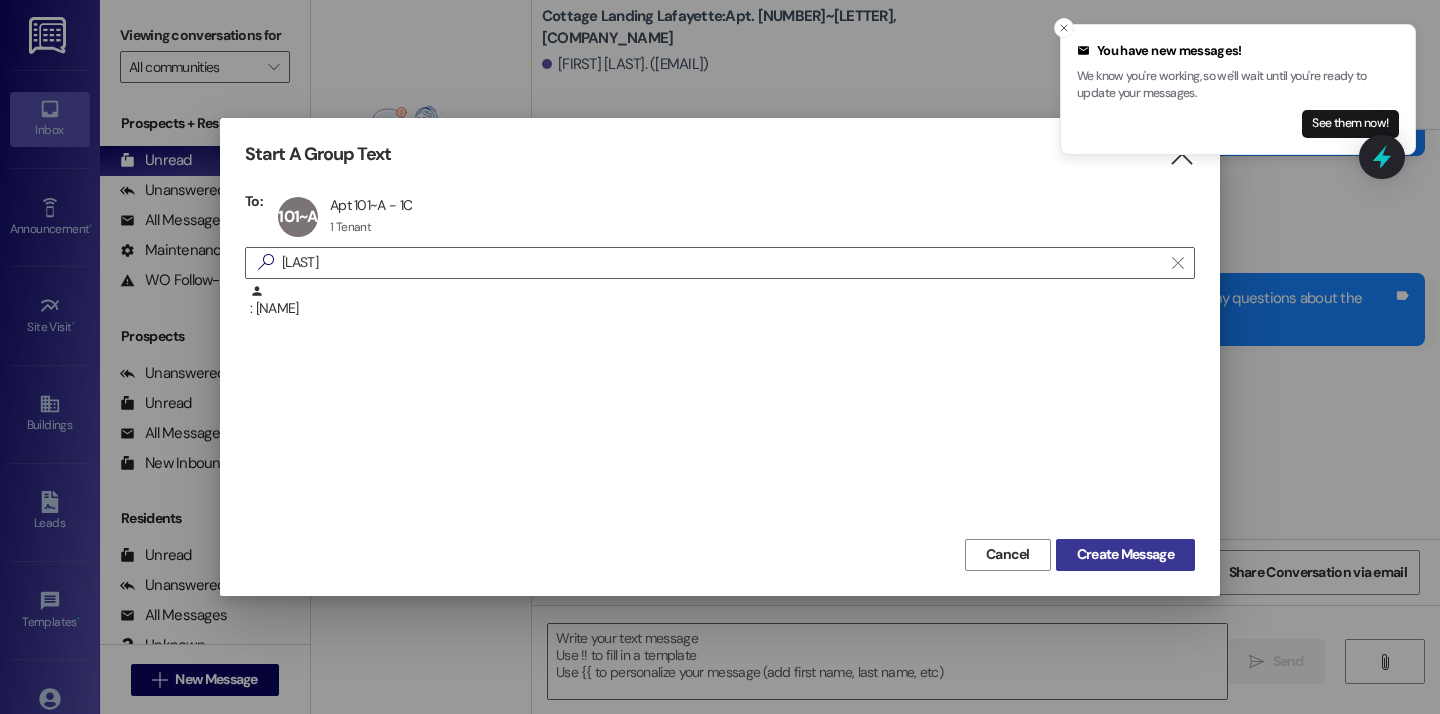 click on "Create Message" at bounding box center [1125, 554] 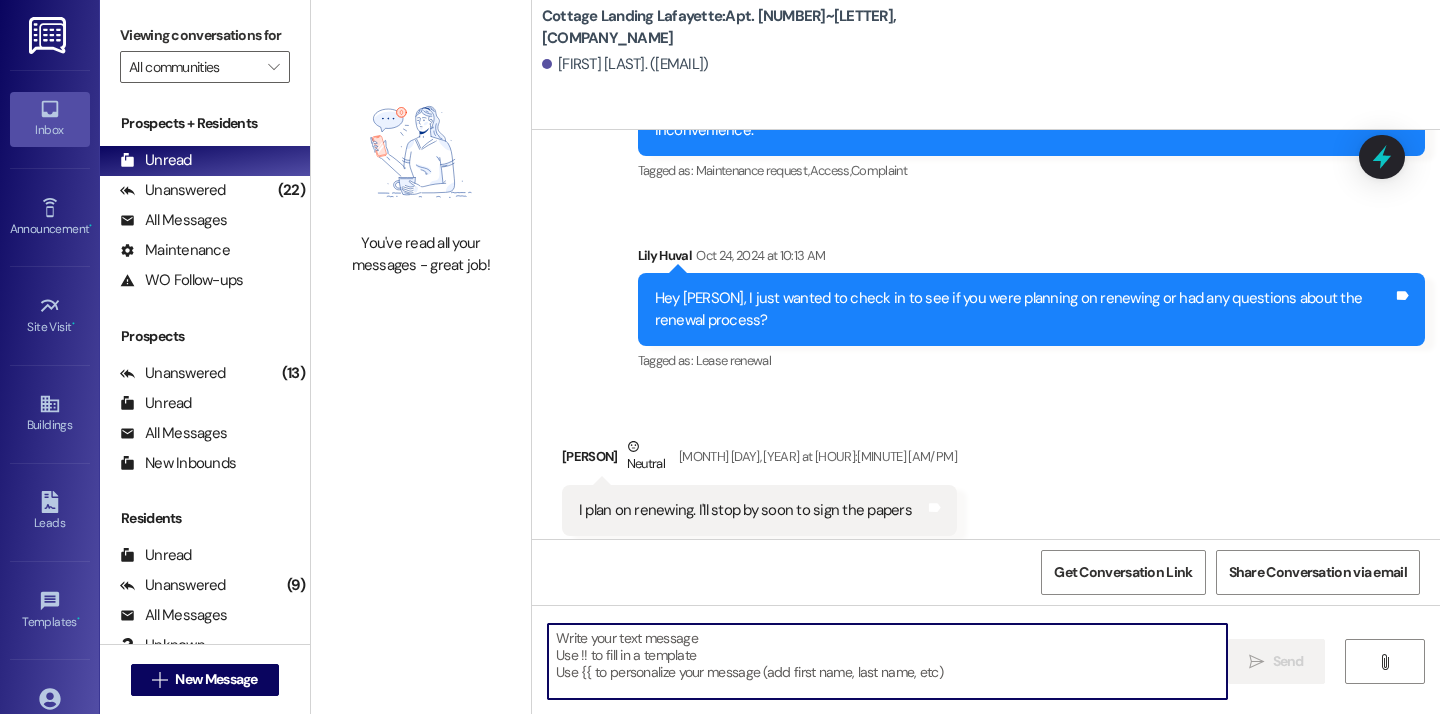 click at bounding box center [887, 661] 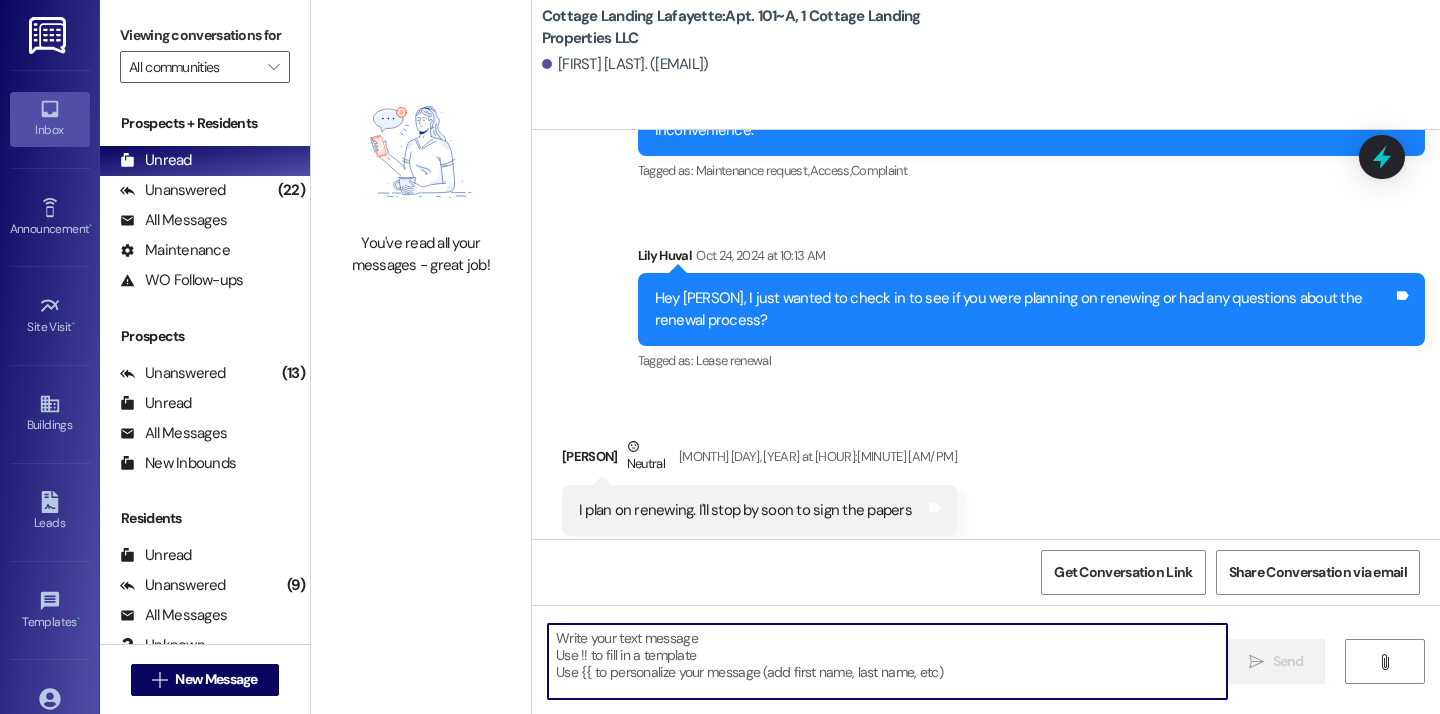 paste on "Don't forget to bring us your old parking sticker and pick up your new one!" 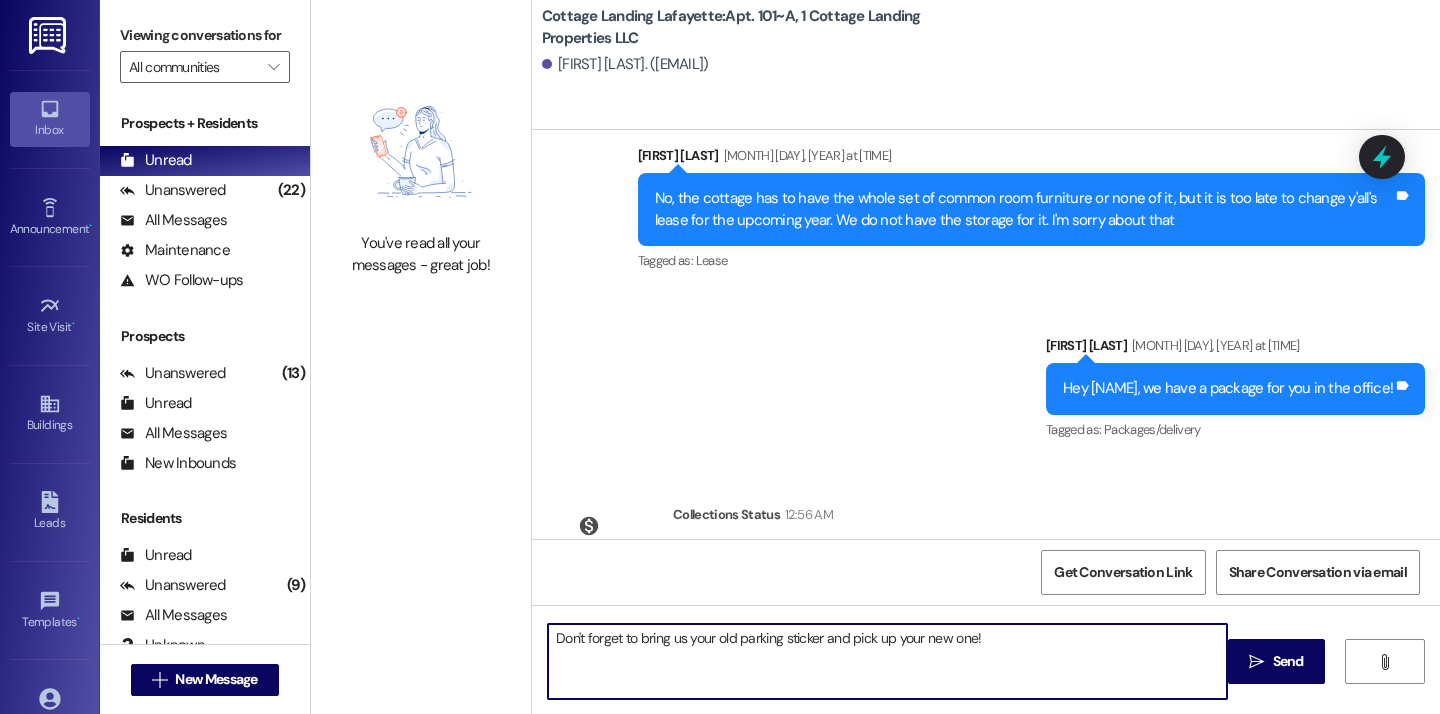scroll, scrollTop: 35249, scrollLeft: 0, axis: vertical 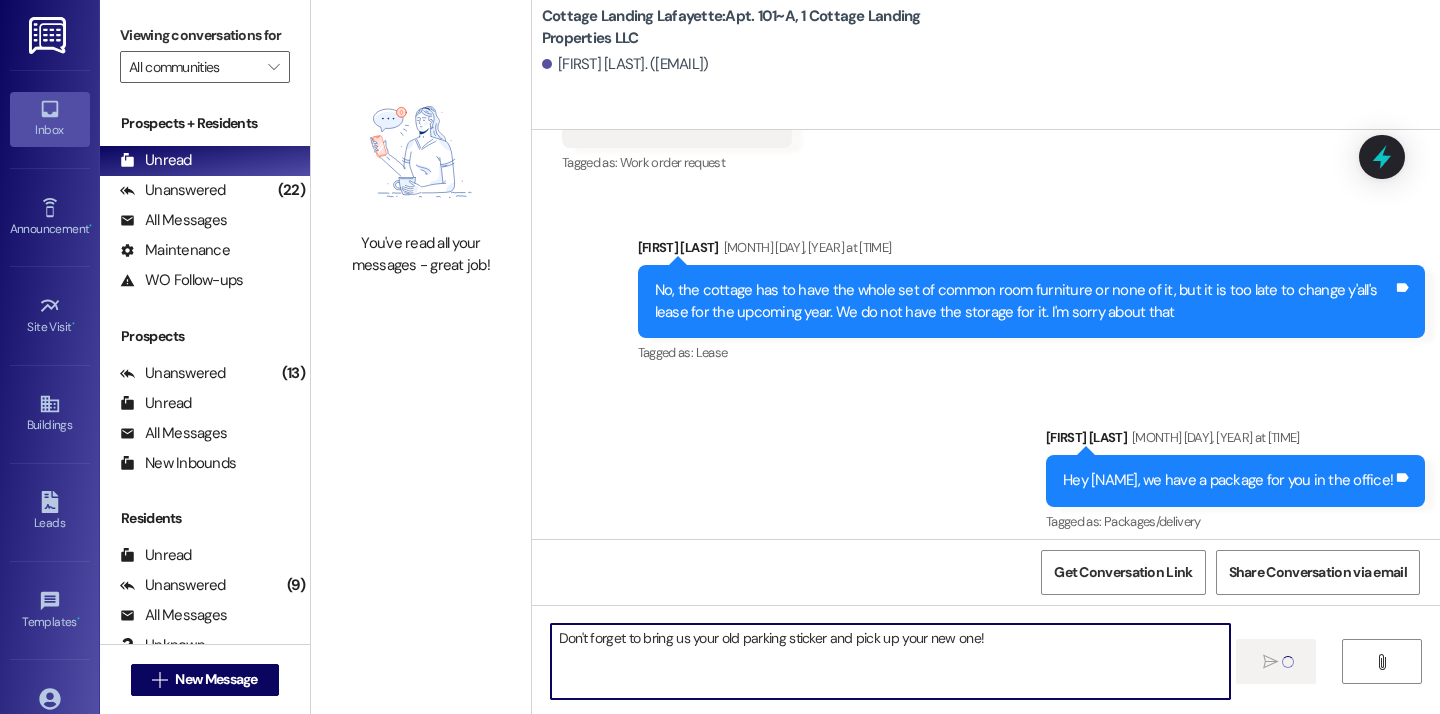 type 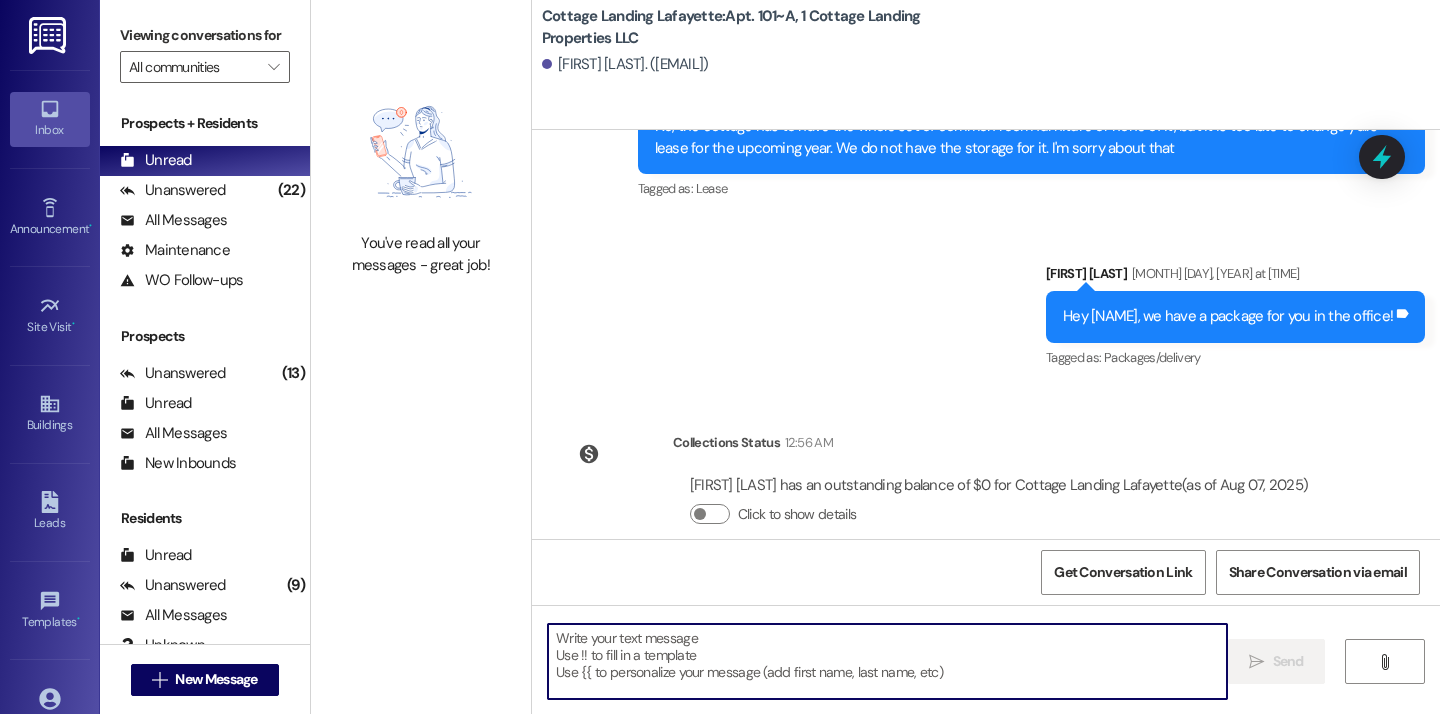 scroll, scrollTop: 35480, scrollLeft: 0, axis: vertical 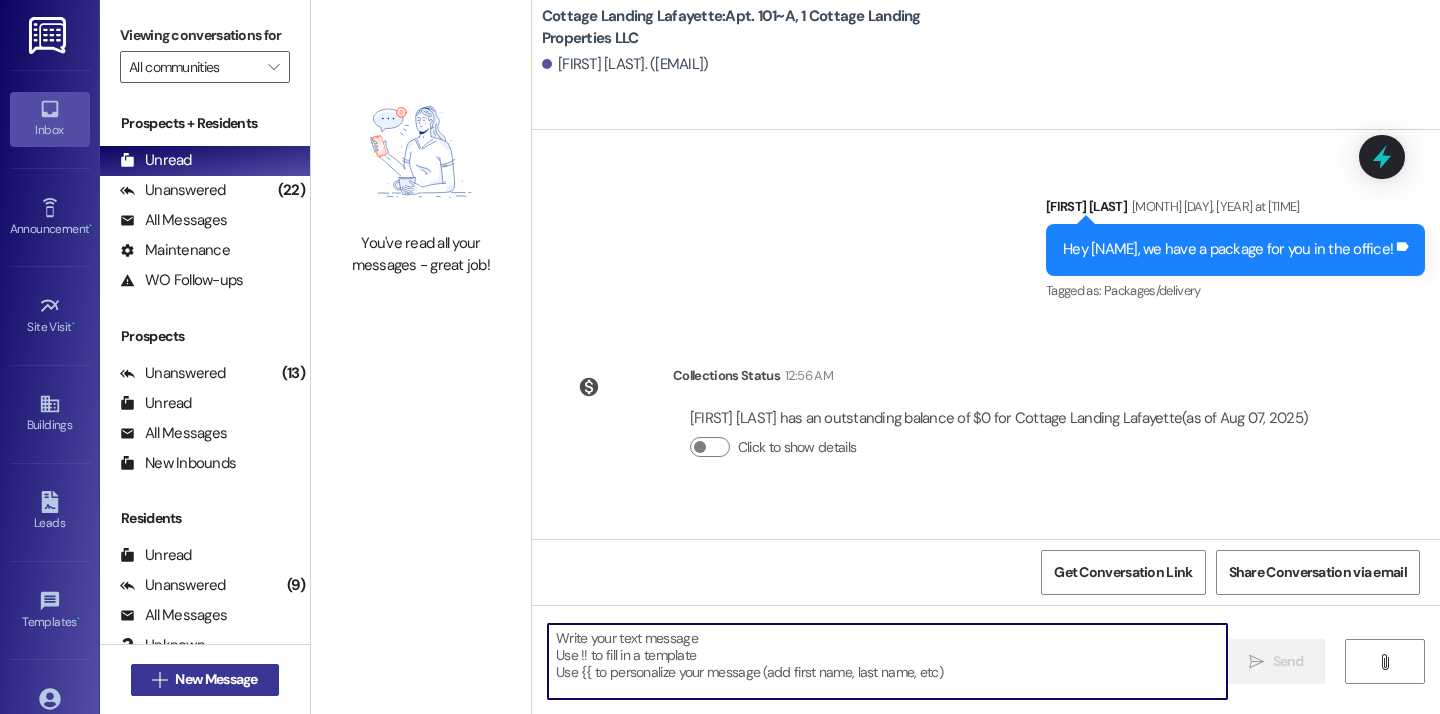 click on "New Message" at bounding box center (216, 679) 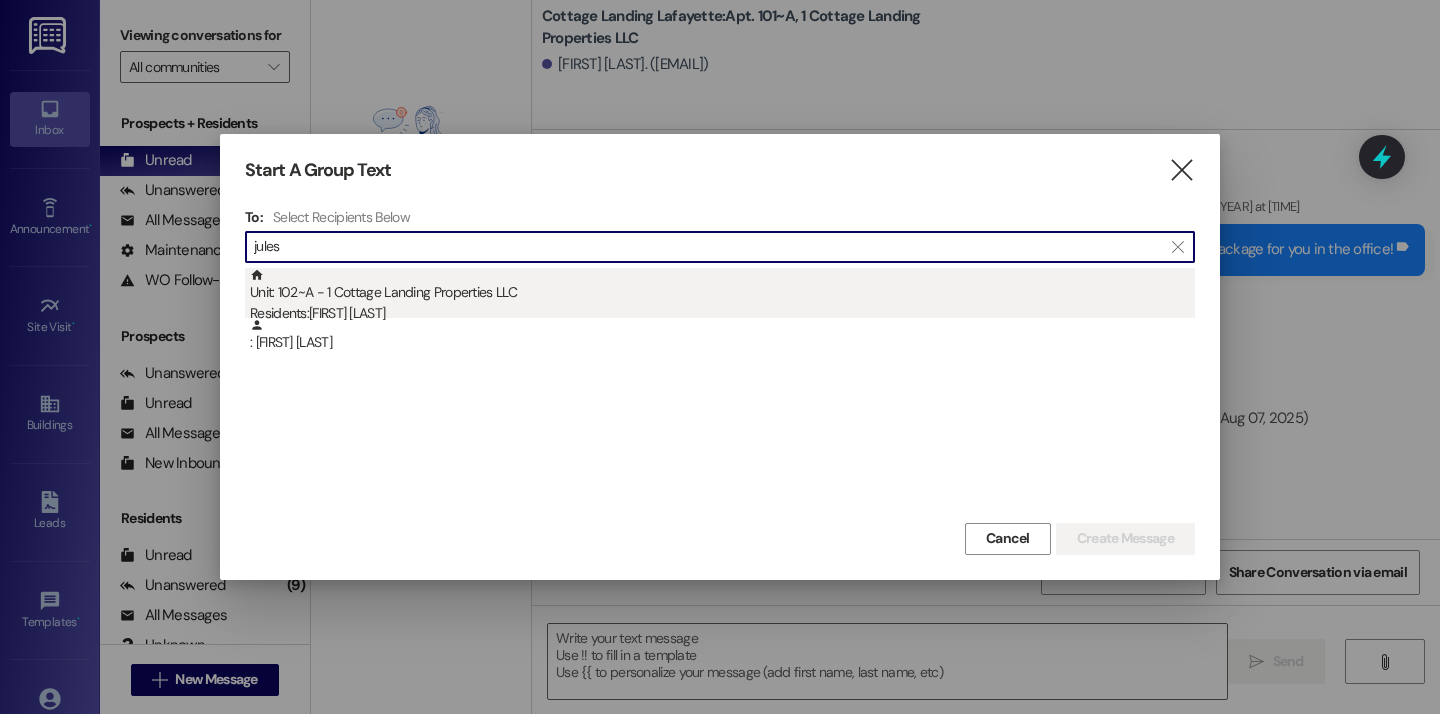 type on "jules" 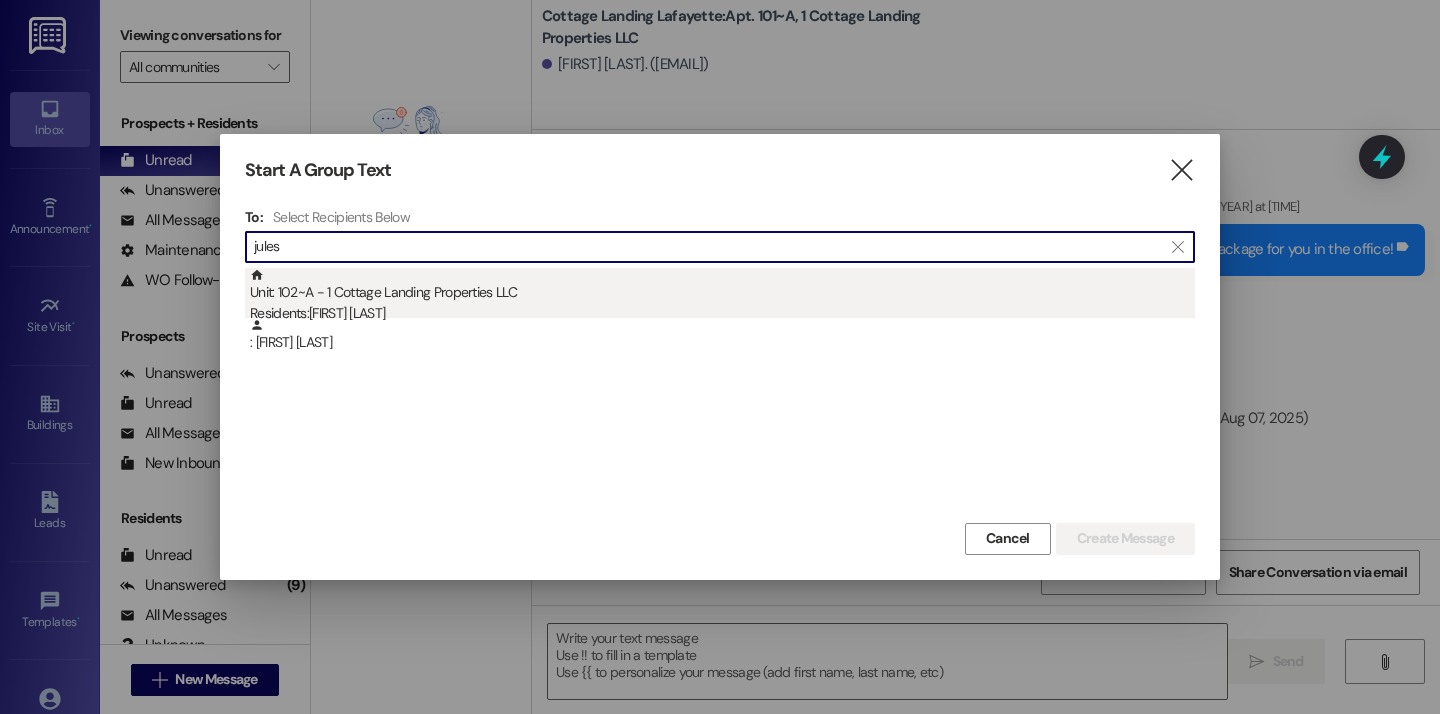 click on "Unit: 102~A - 1 Cottage Landing Properties LLC Residents:  Jules Schwing" at bounding box center (722, 296) 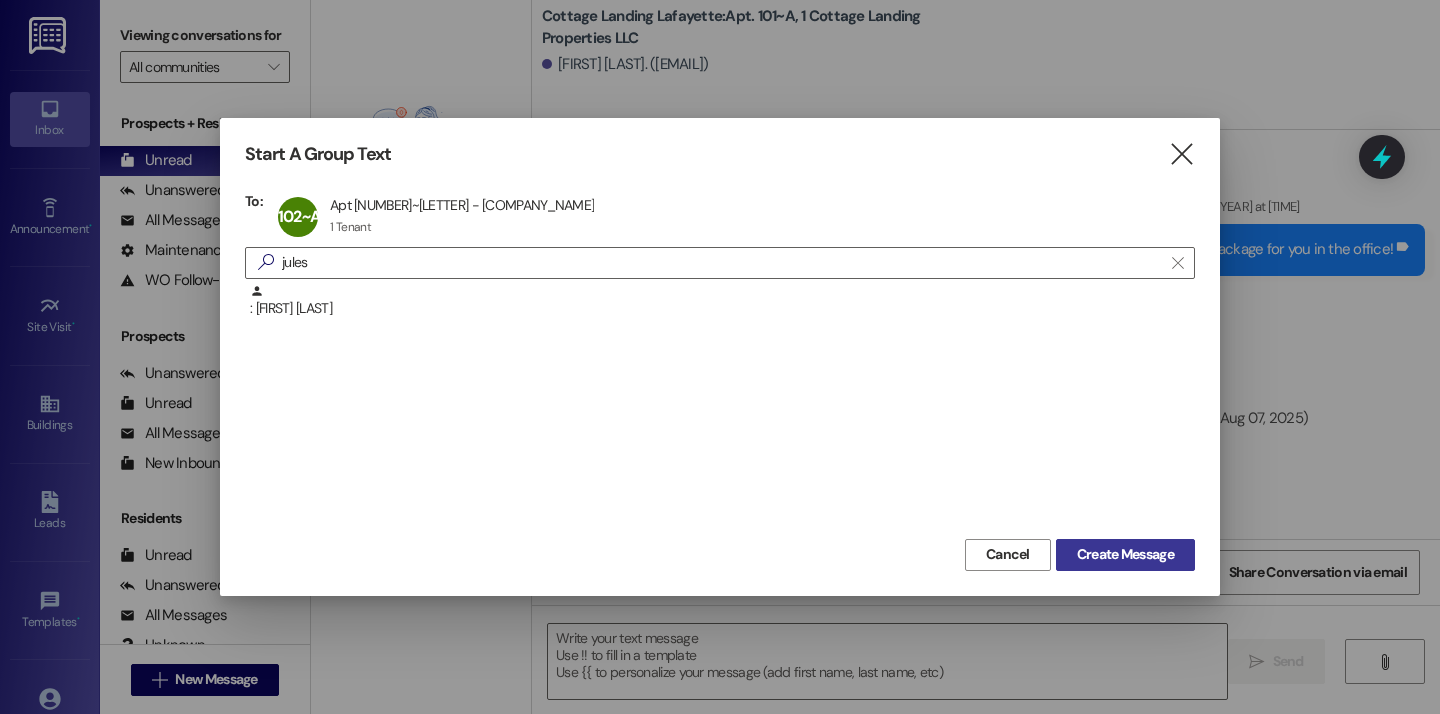 click on "Create Message" at bounding box center (1125, 554) 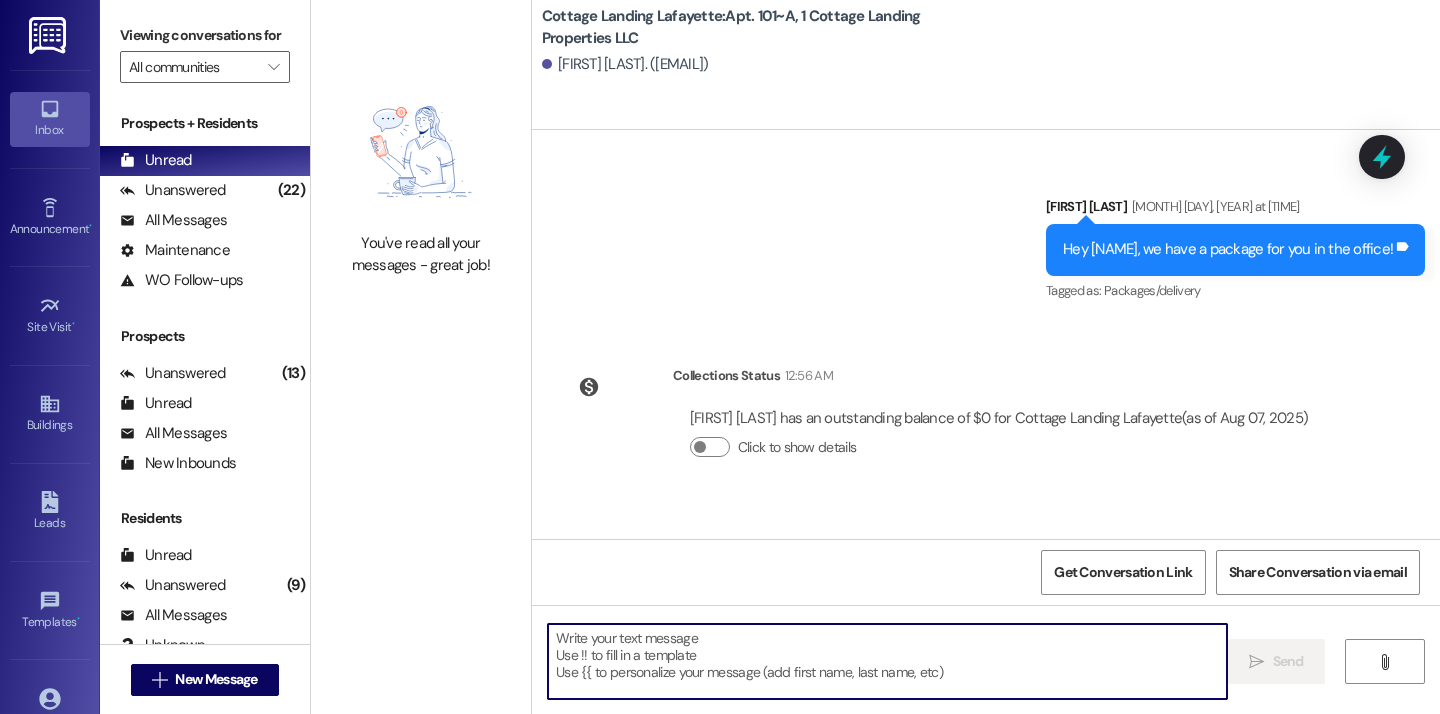 click at bounding box center [887, 661] 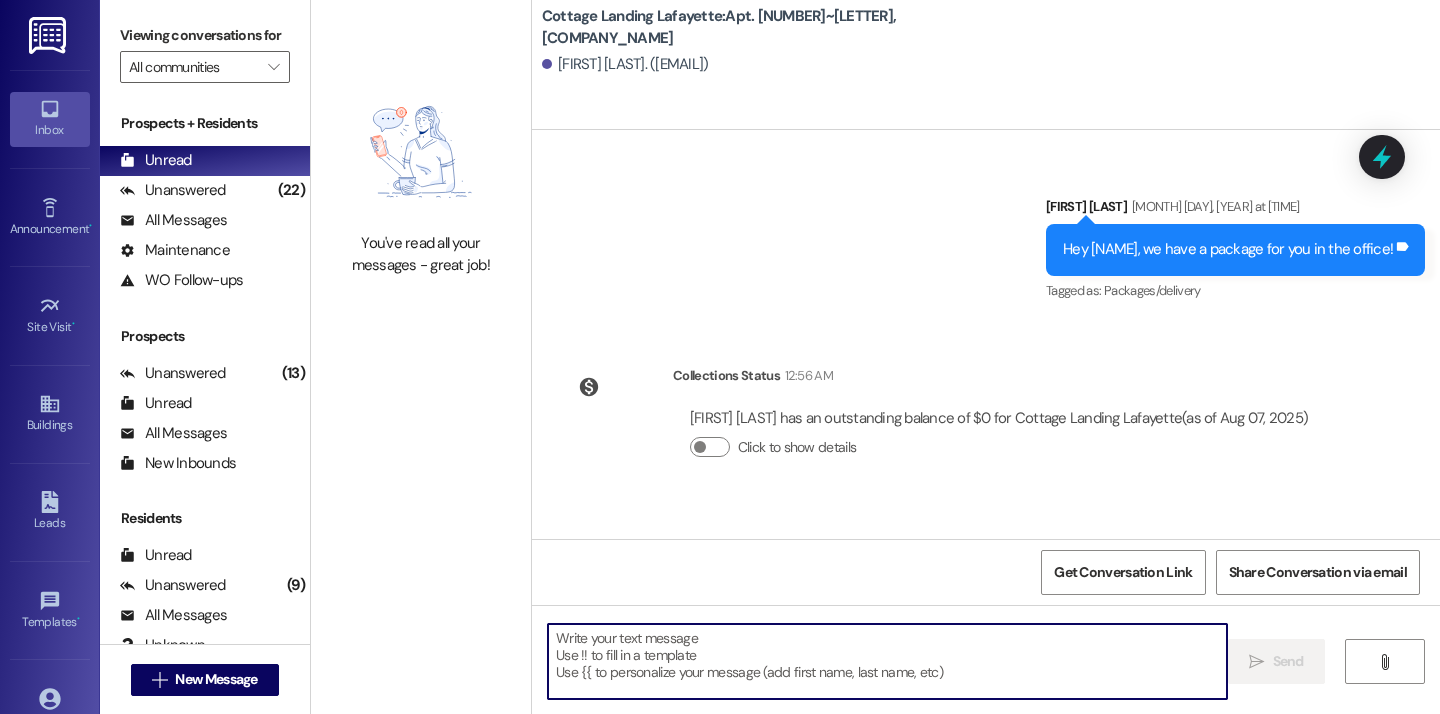 paste on "Don't forget to bring us your old parking sticker and pick up your new one!" 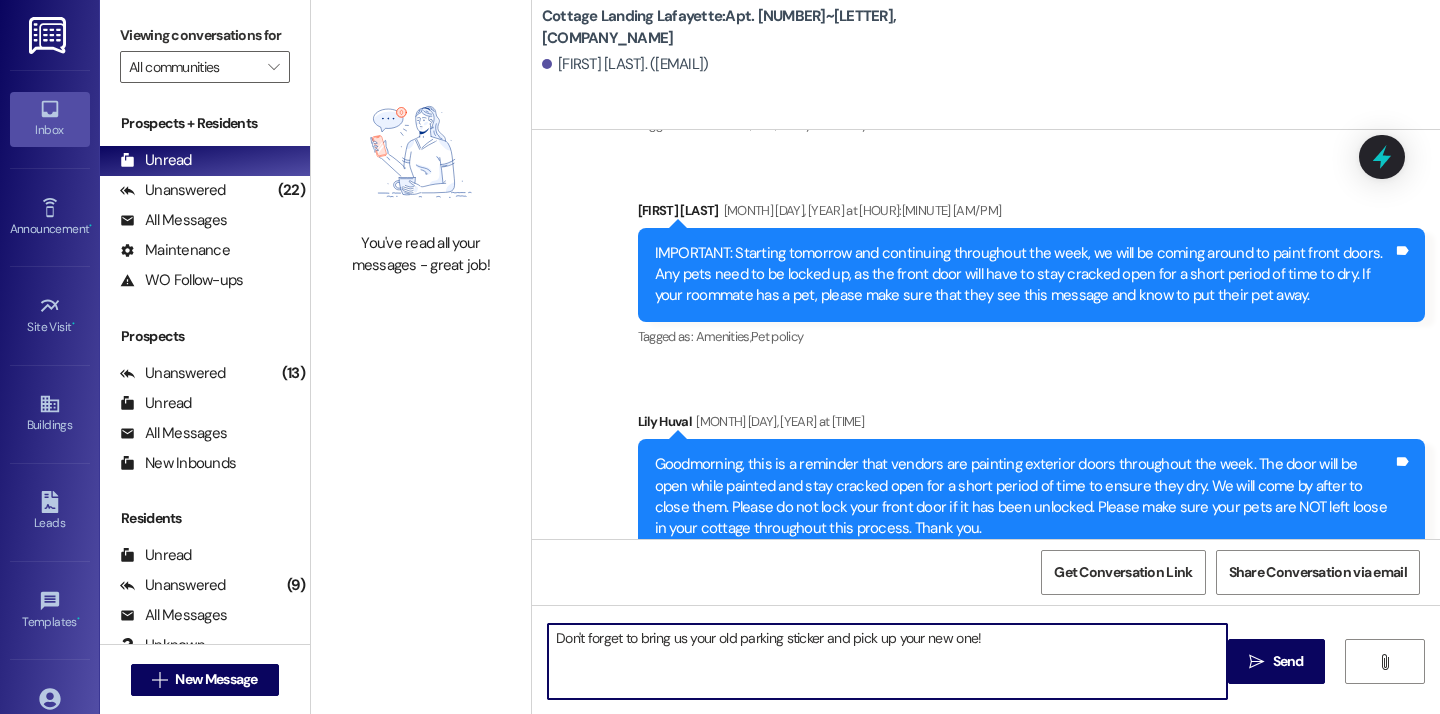 scroll, scrollTop: 22385, scrollLeft: 0, axis: vertical 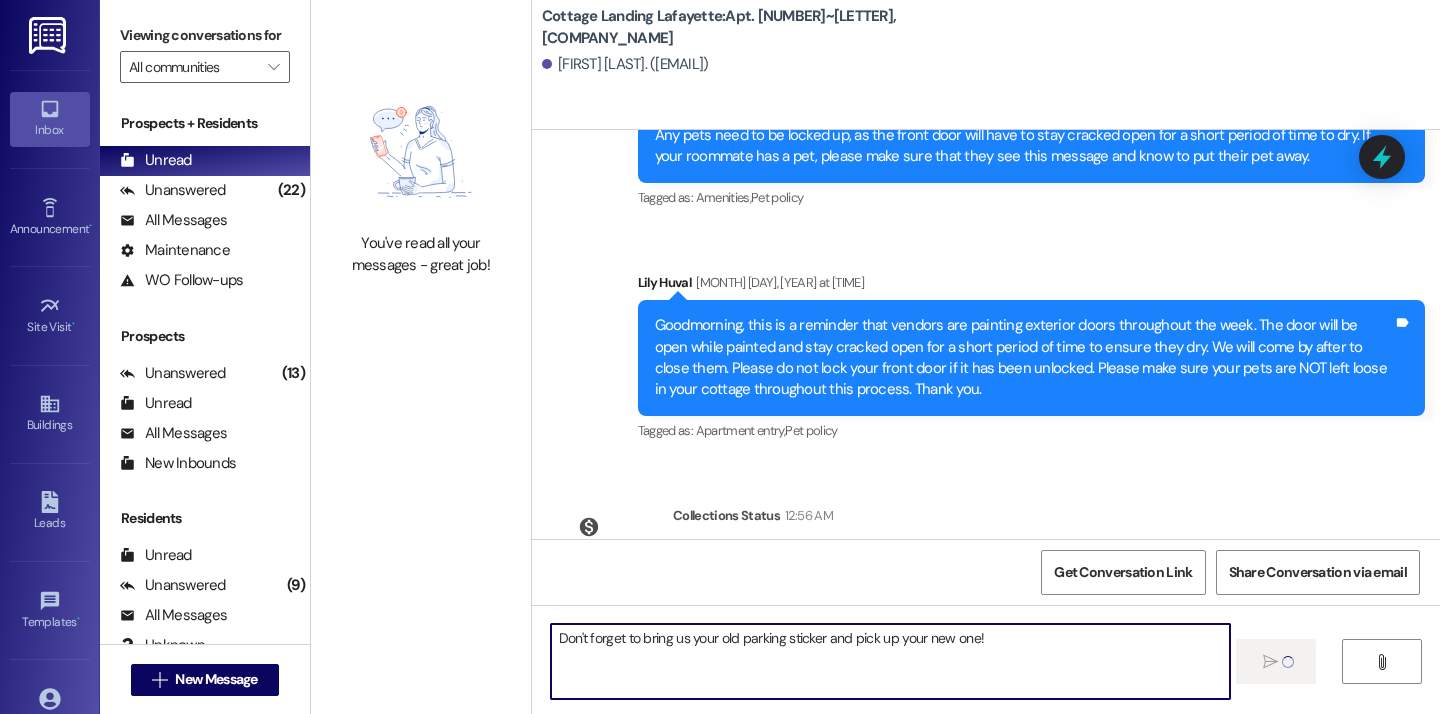type 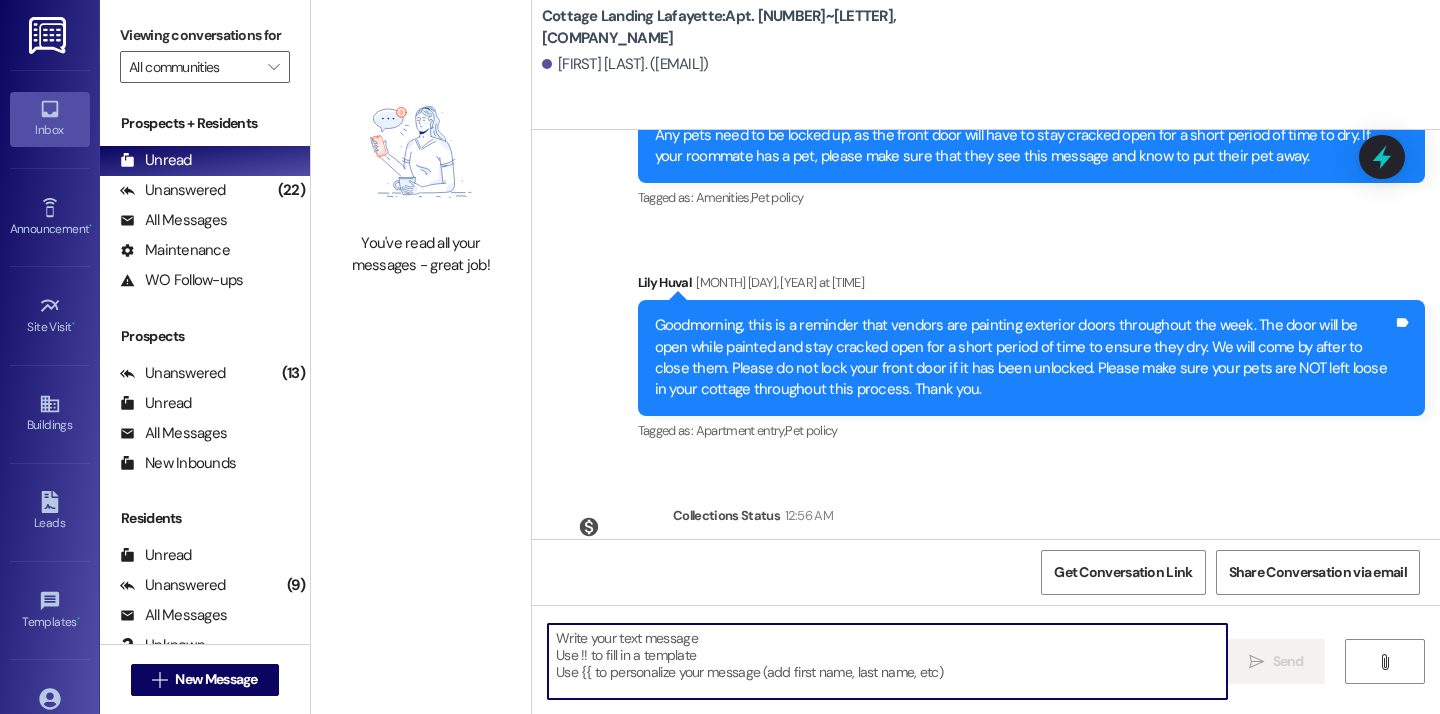 scroll, scrollTop: 22525, scrollLeft: 0, axis: vertical 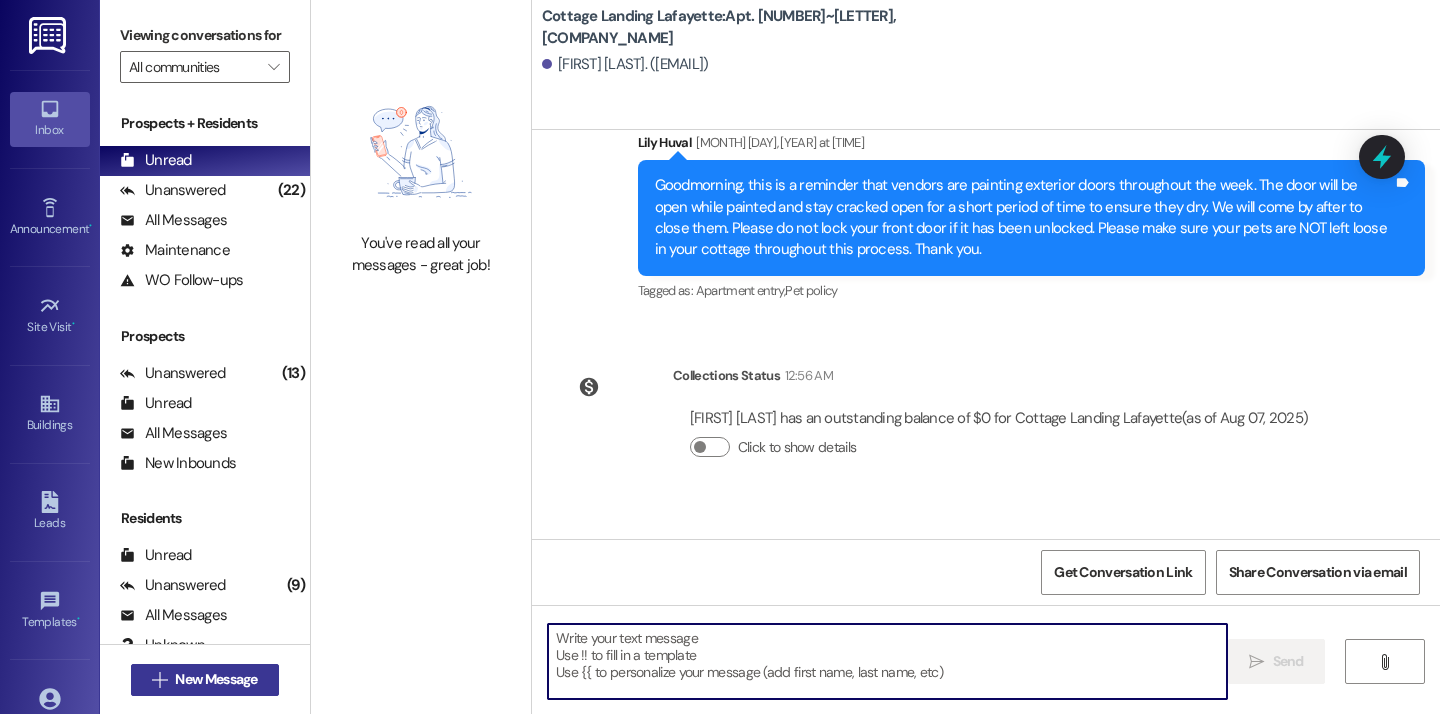 click on "New Message" at bounding box center [216, 679] 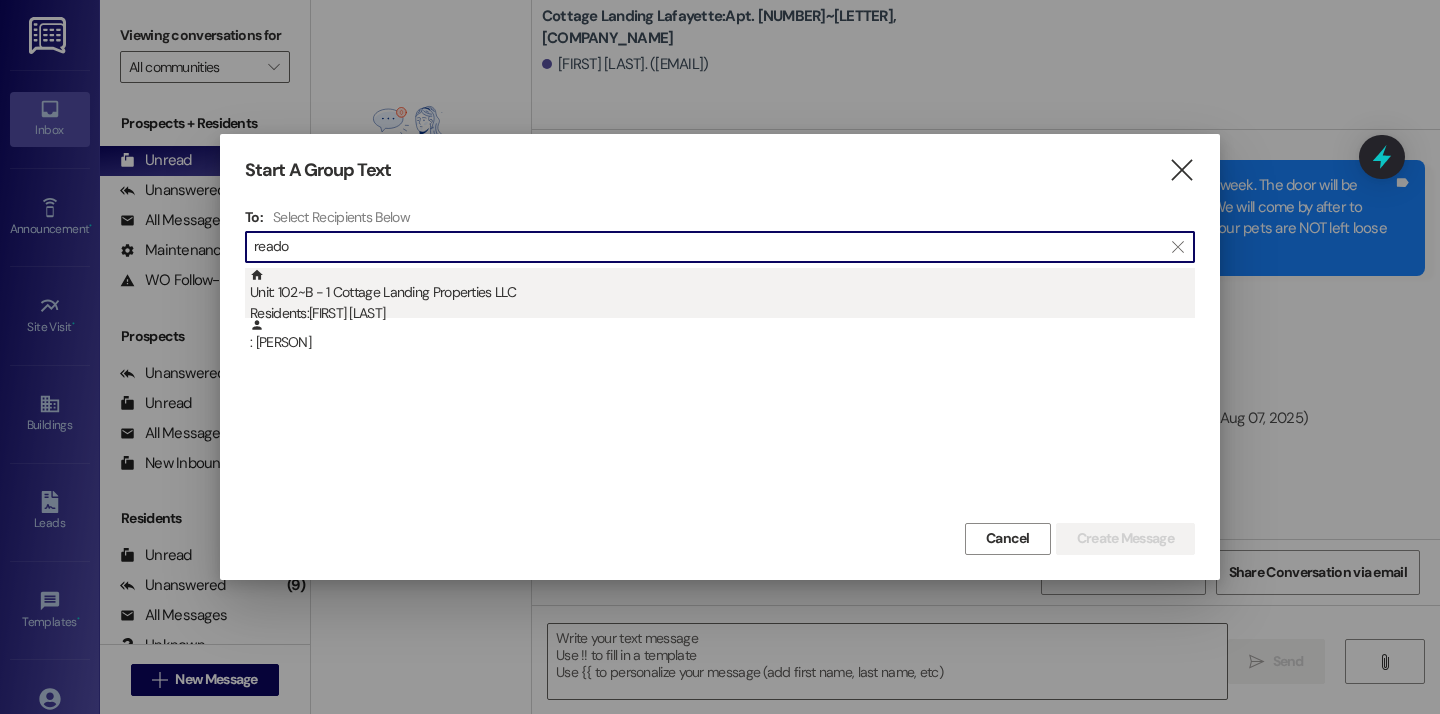type on "reado" 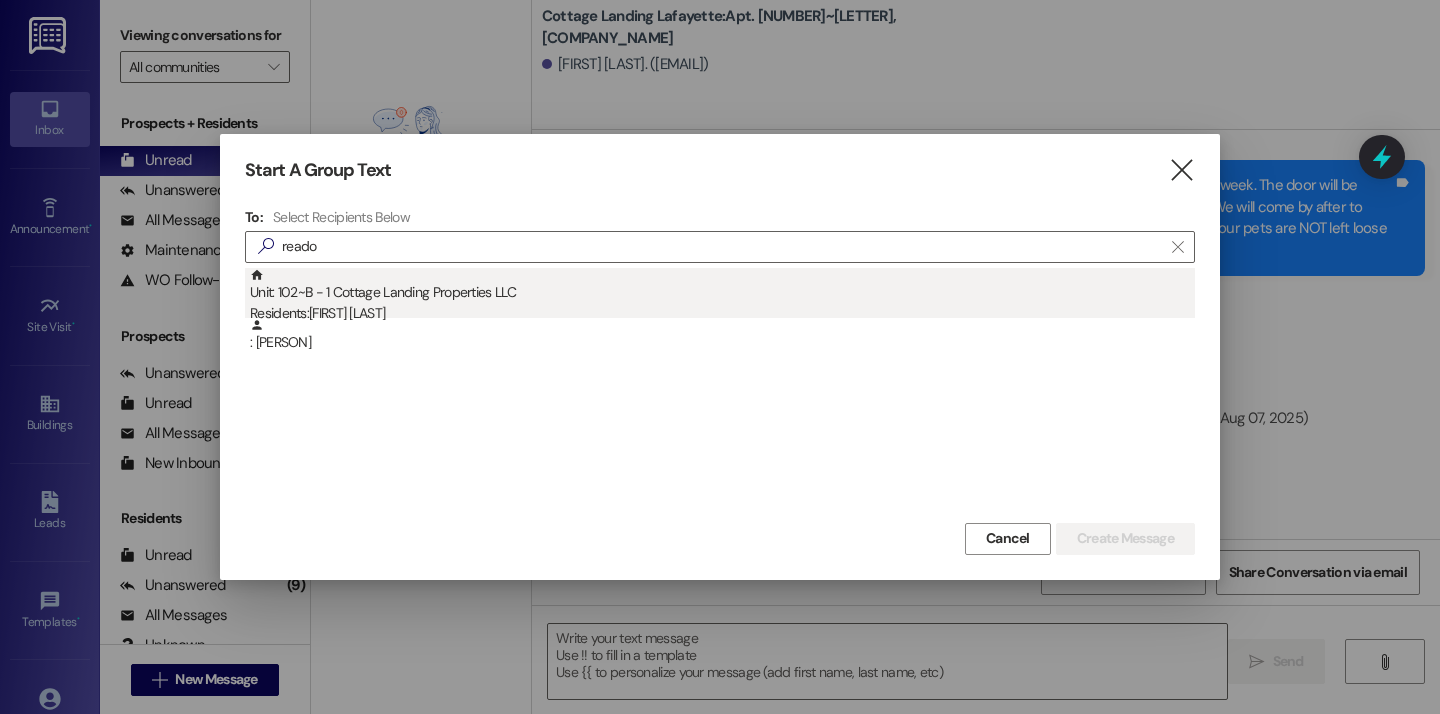 click on "Unit: 102~B - 1 Cottage Landing Properties LLC Residents:  Reginald Reado Jr" at bounding box center [722, 296] 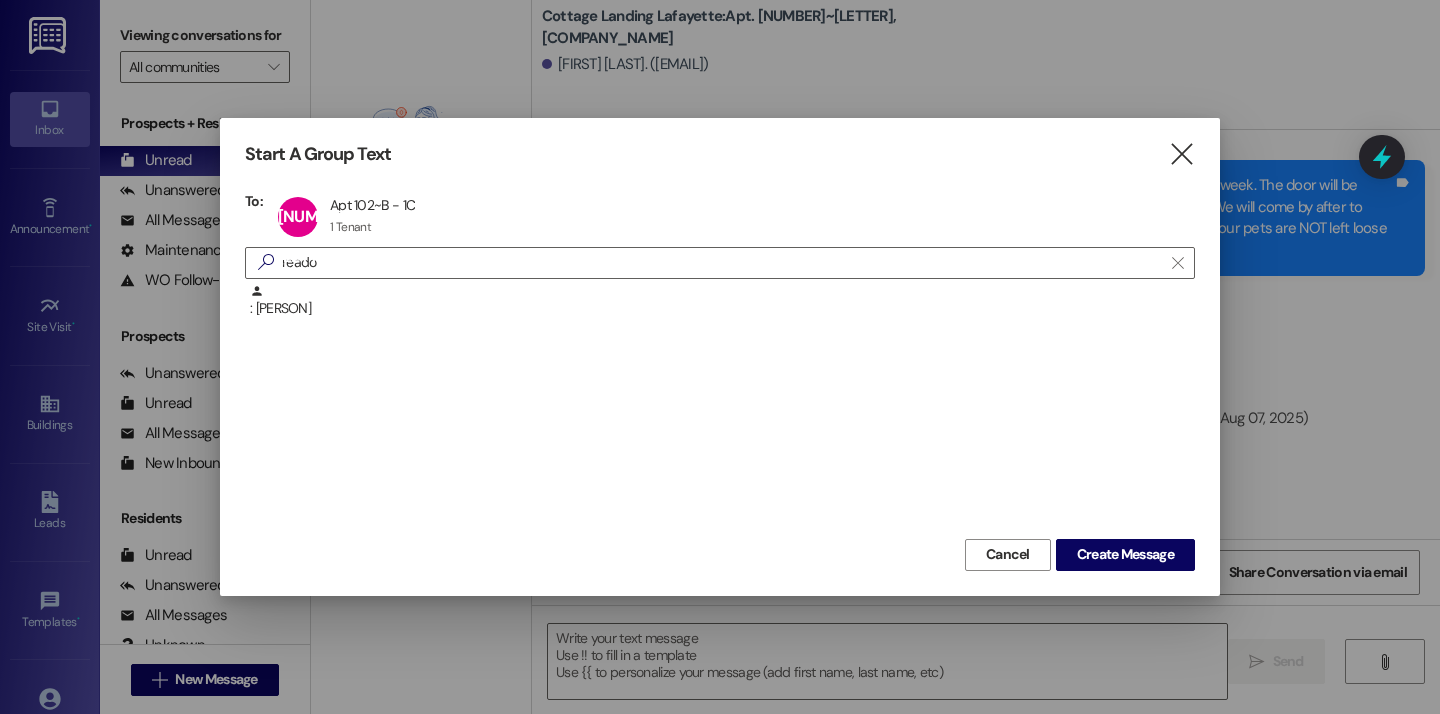 click on "Start A Group Text  To:  102~B Apt 102~B - 1C Apt 102~B - 1C 1 Tenant 1 Tenant click to remove  reado  : Reginald Reado Jr Cancel Create Message" at bounding box center (720, 356) 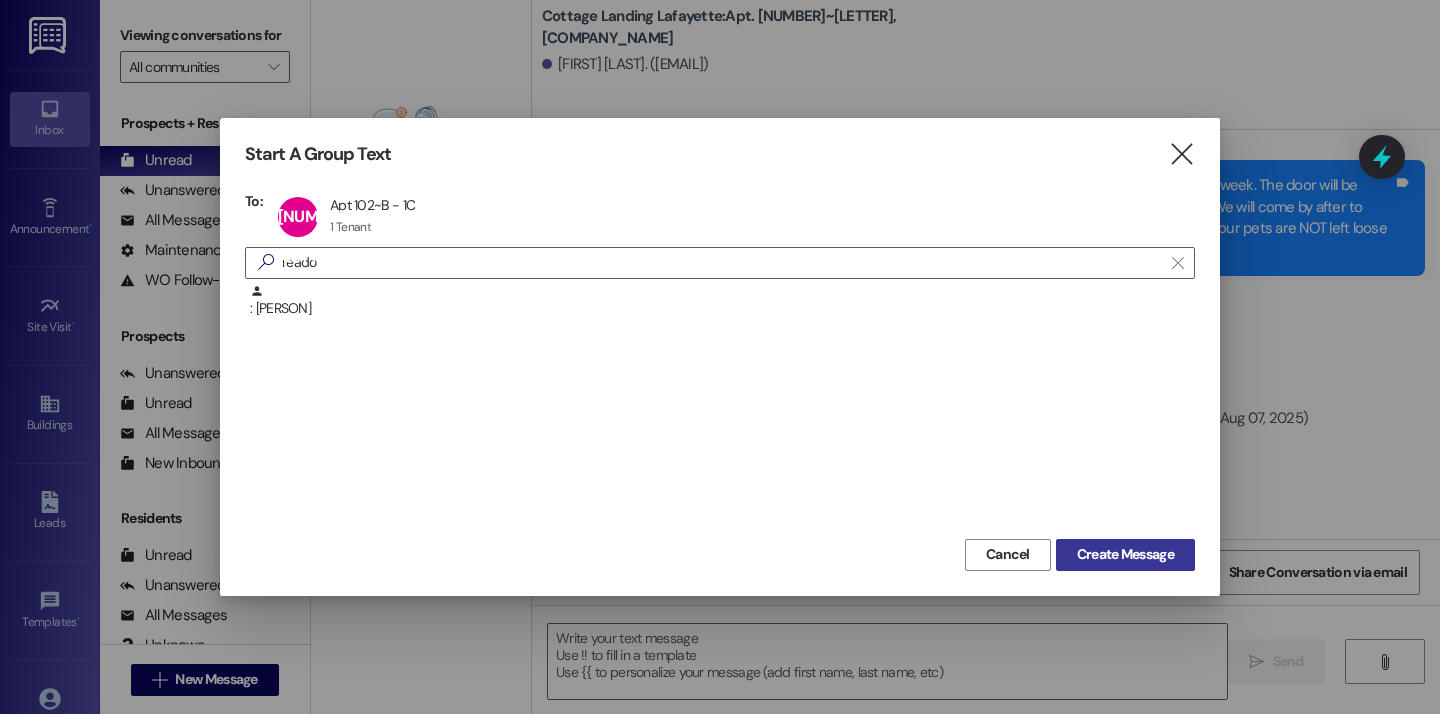 click on "Create Message" at bounding box center [1125, 554] 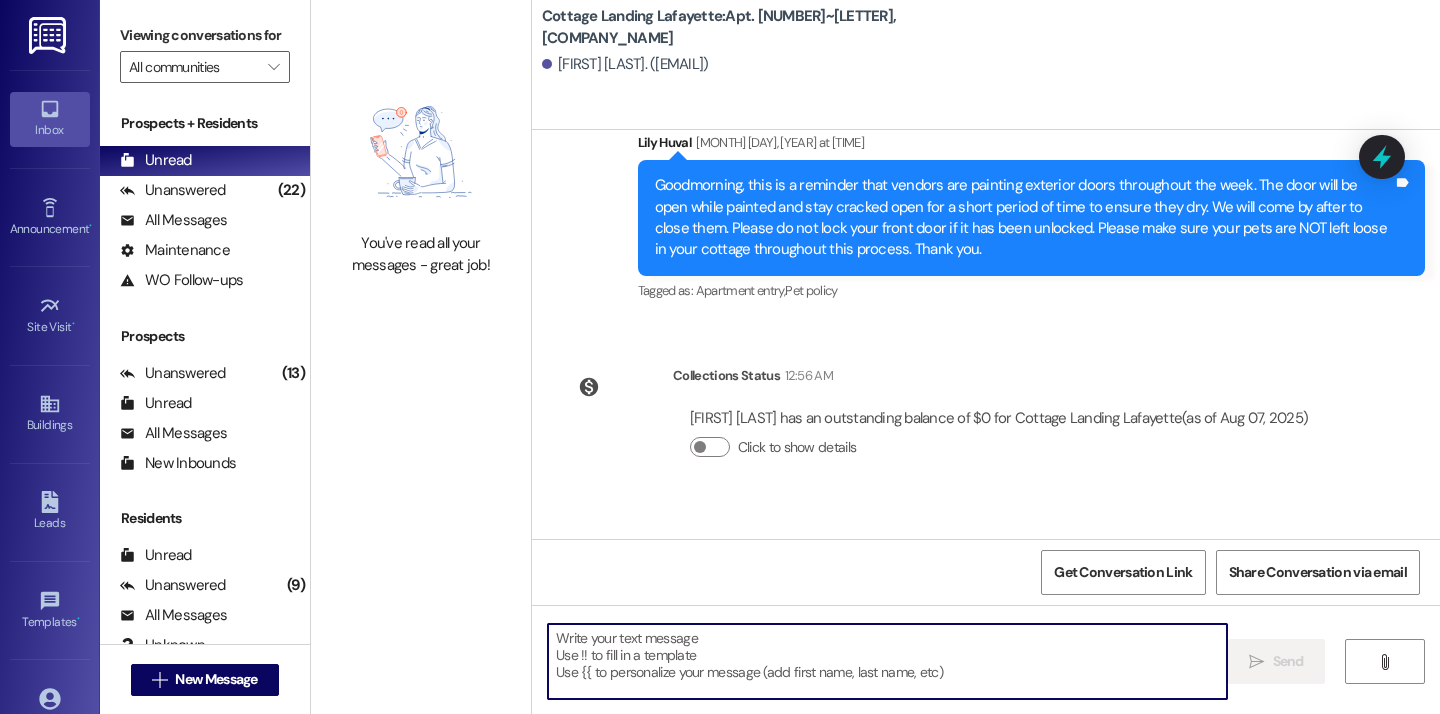 click at bounding box center (887, 661) 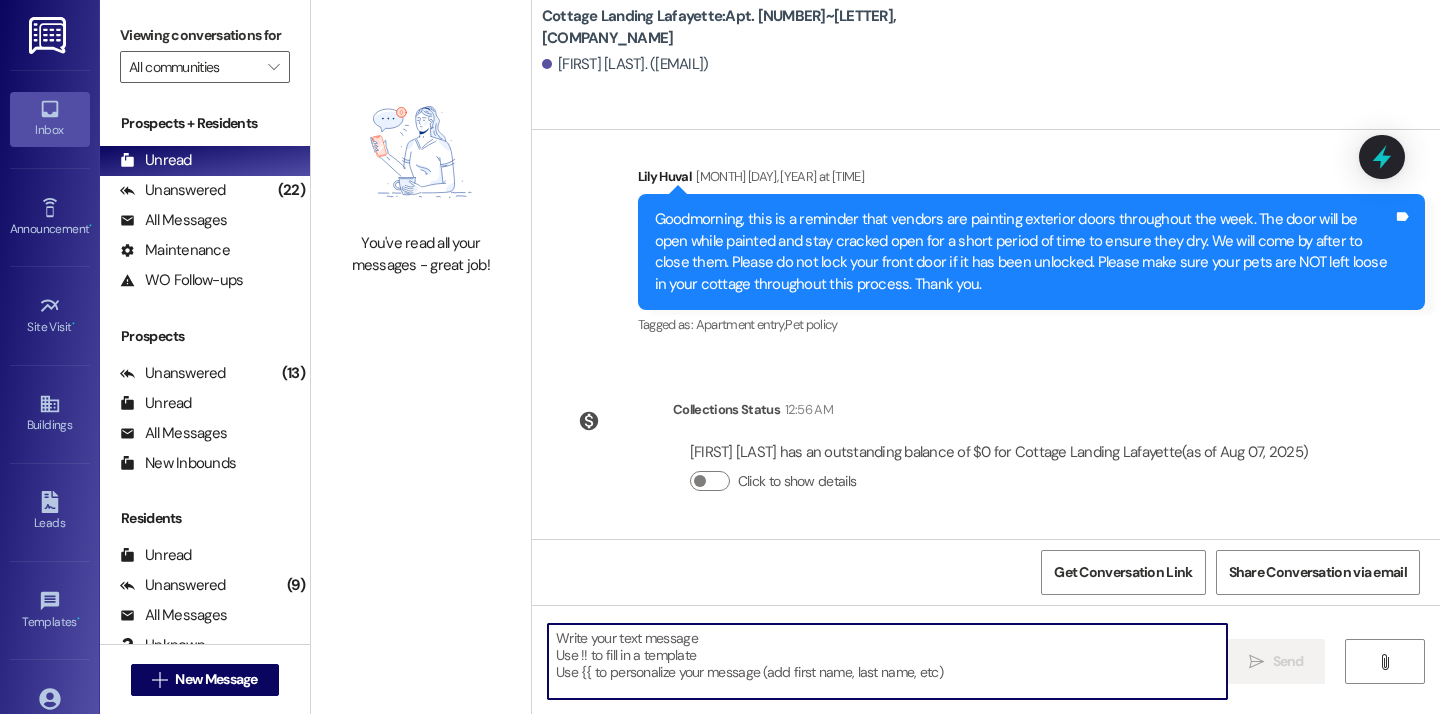 scroll, scrollTop: 20517, scrollLeft: 0, axis: vertical 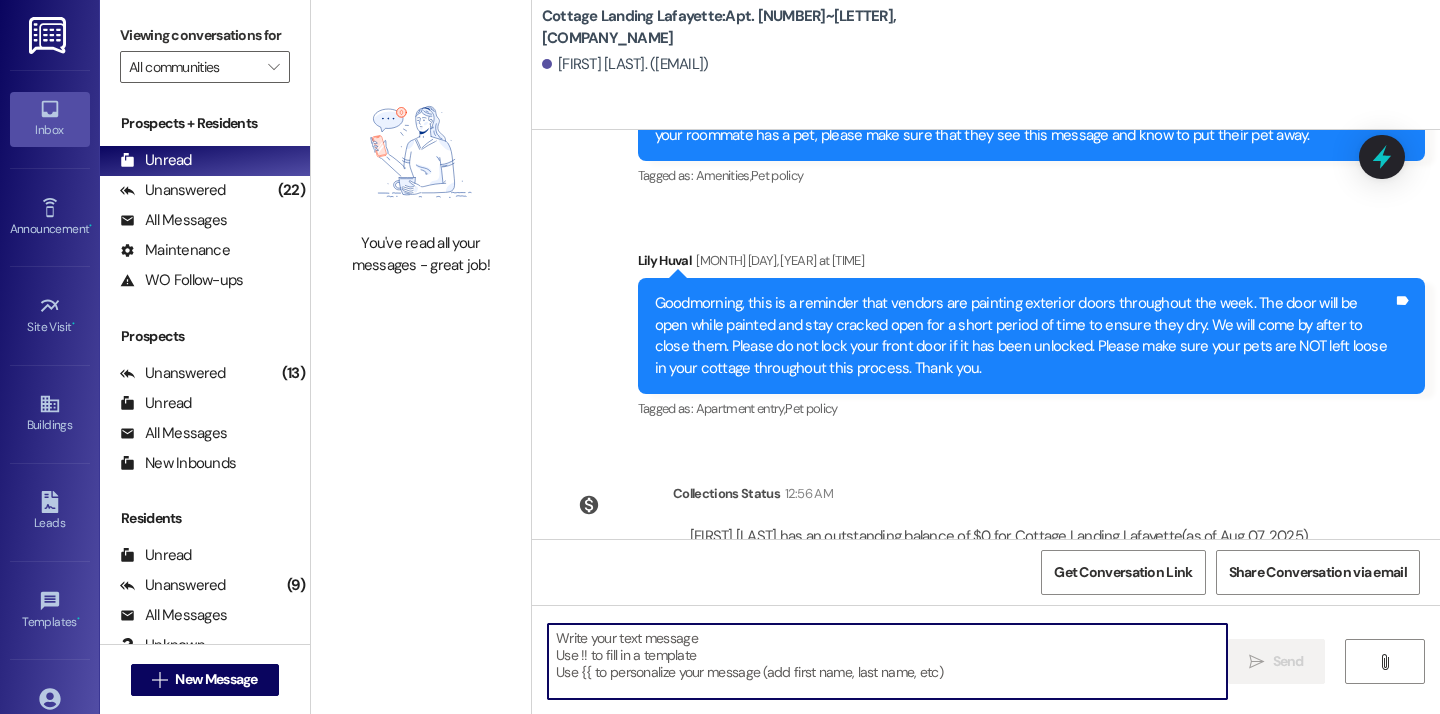 click at bounding box center [887, 661] 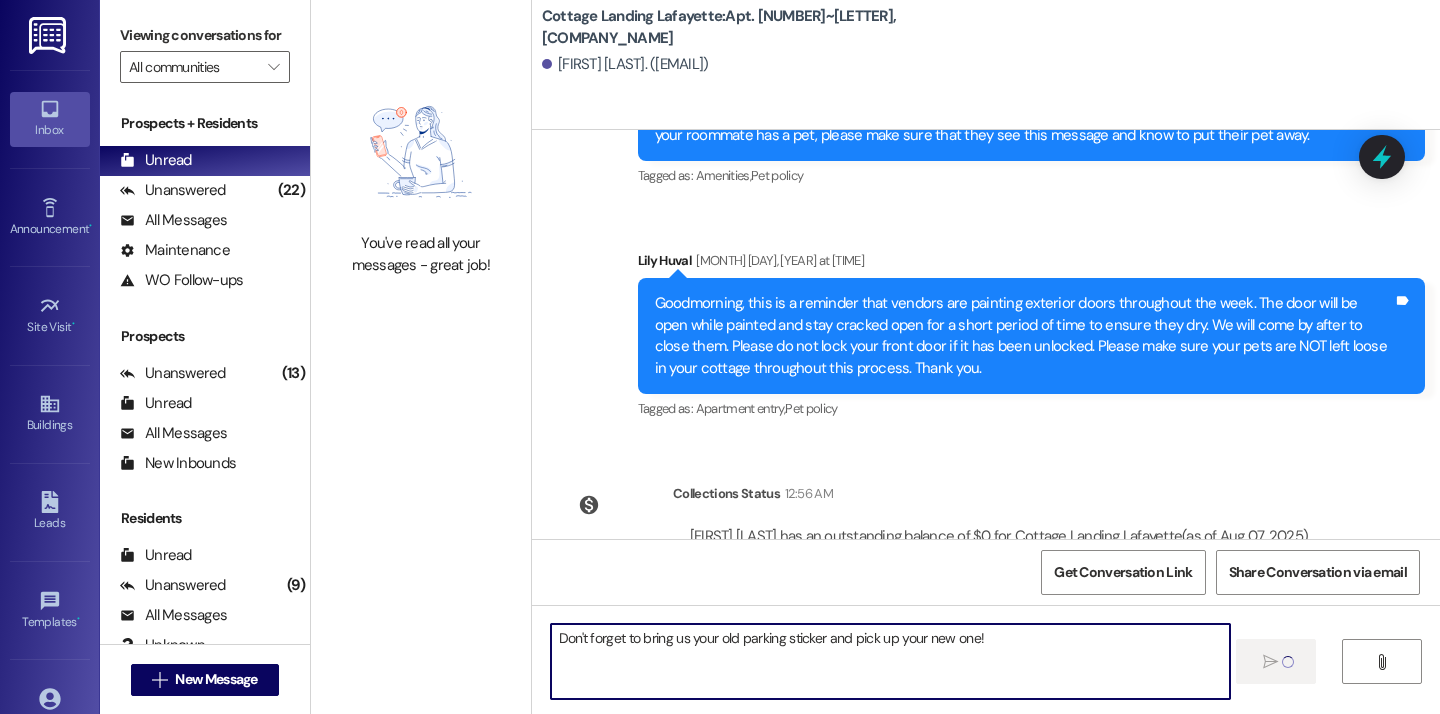 type 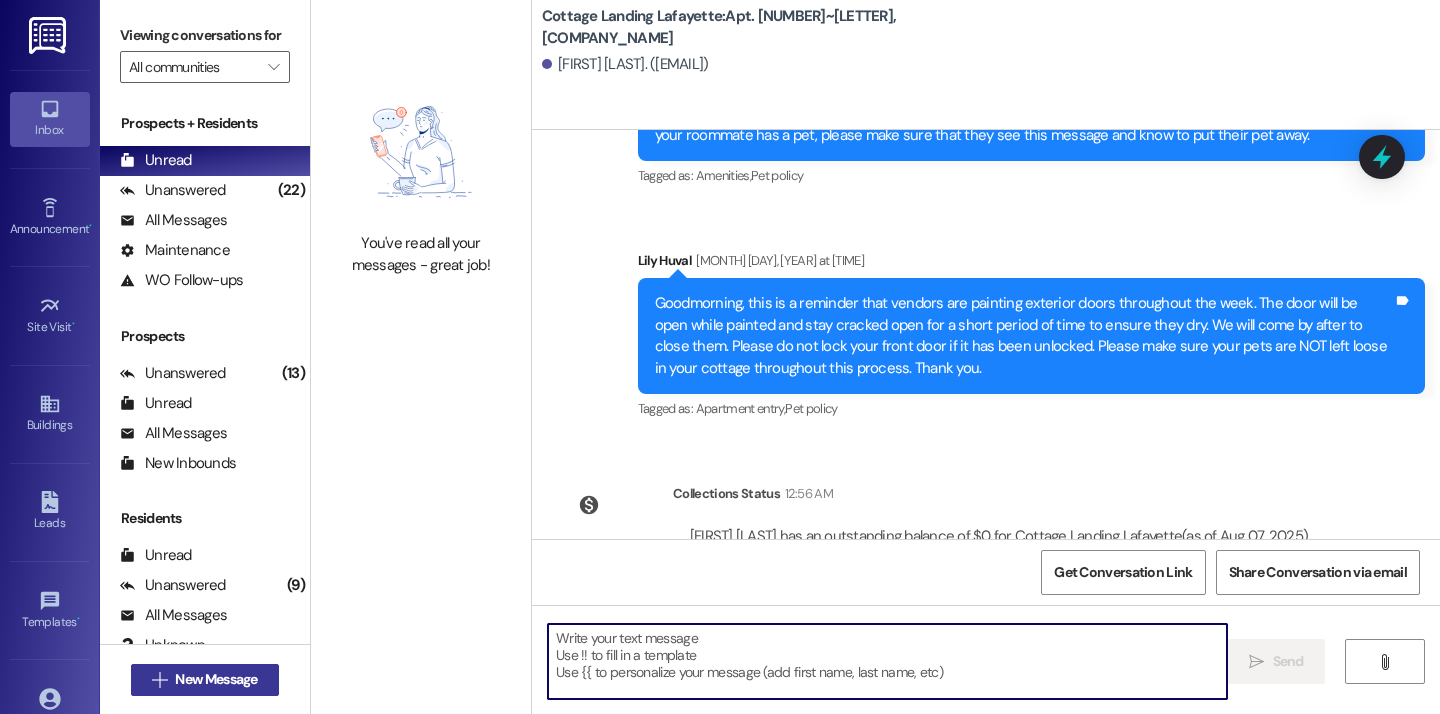 click on "New Message" at bounding box center [216, 679] 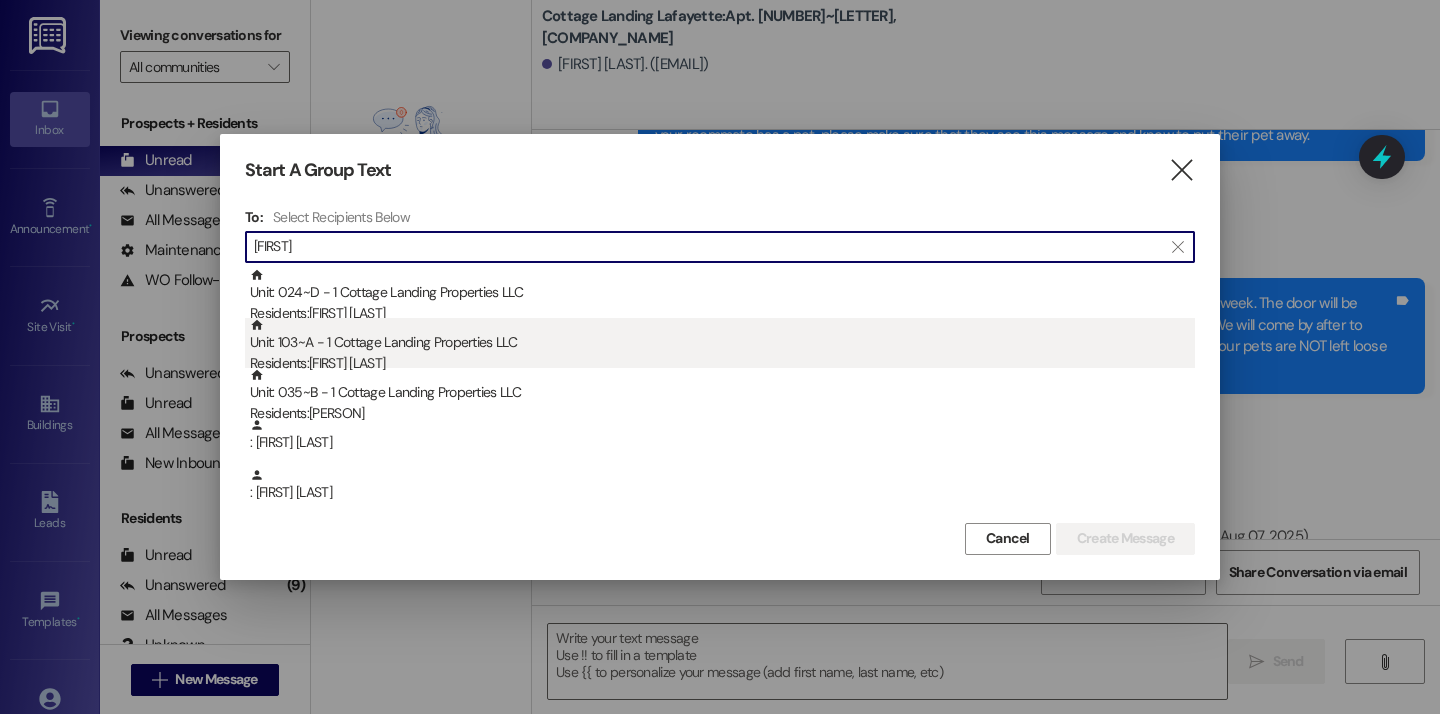 type on "richard" 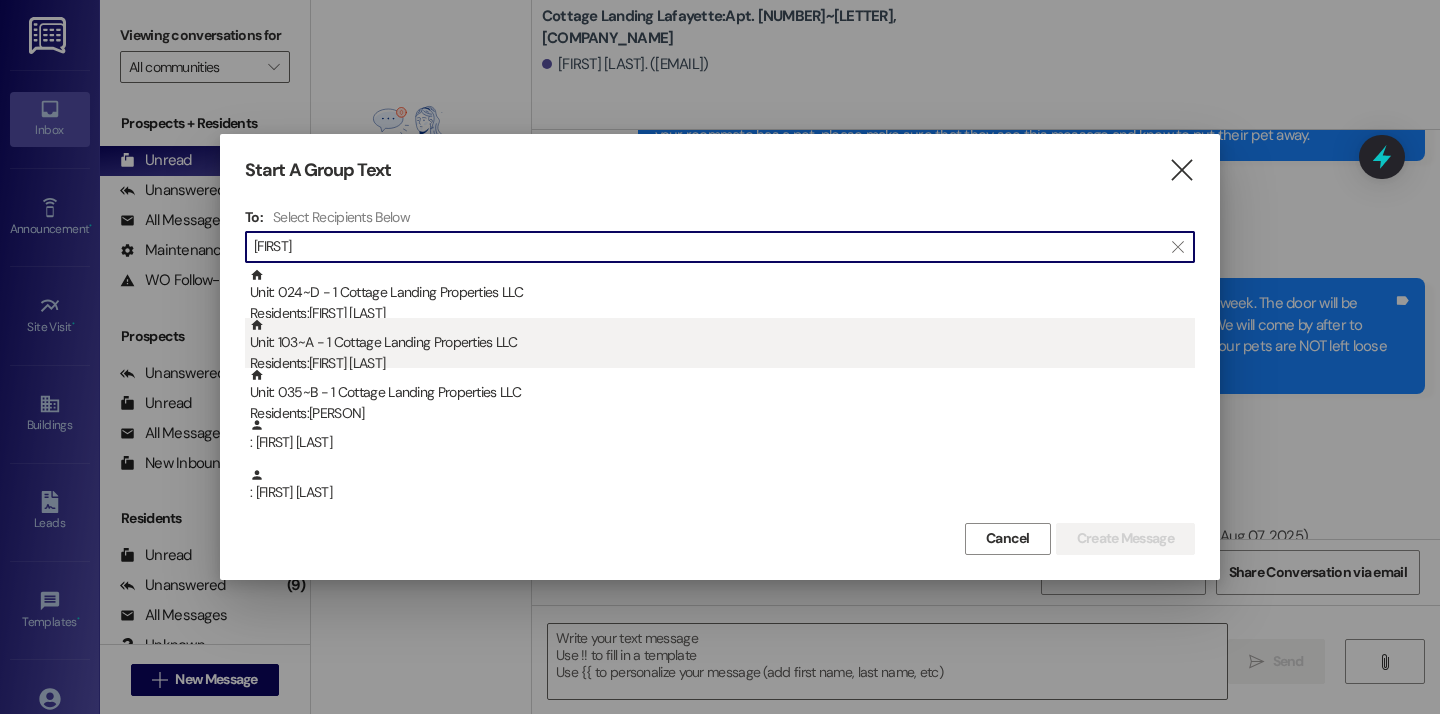 click on "Unit: 103~A - 1 Cottage Landing Properties LLC Residents:  Peyton Richard" at bounding box center (722, 346) 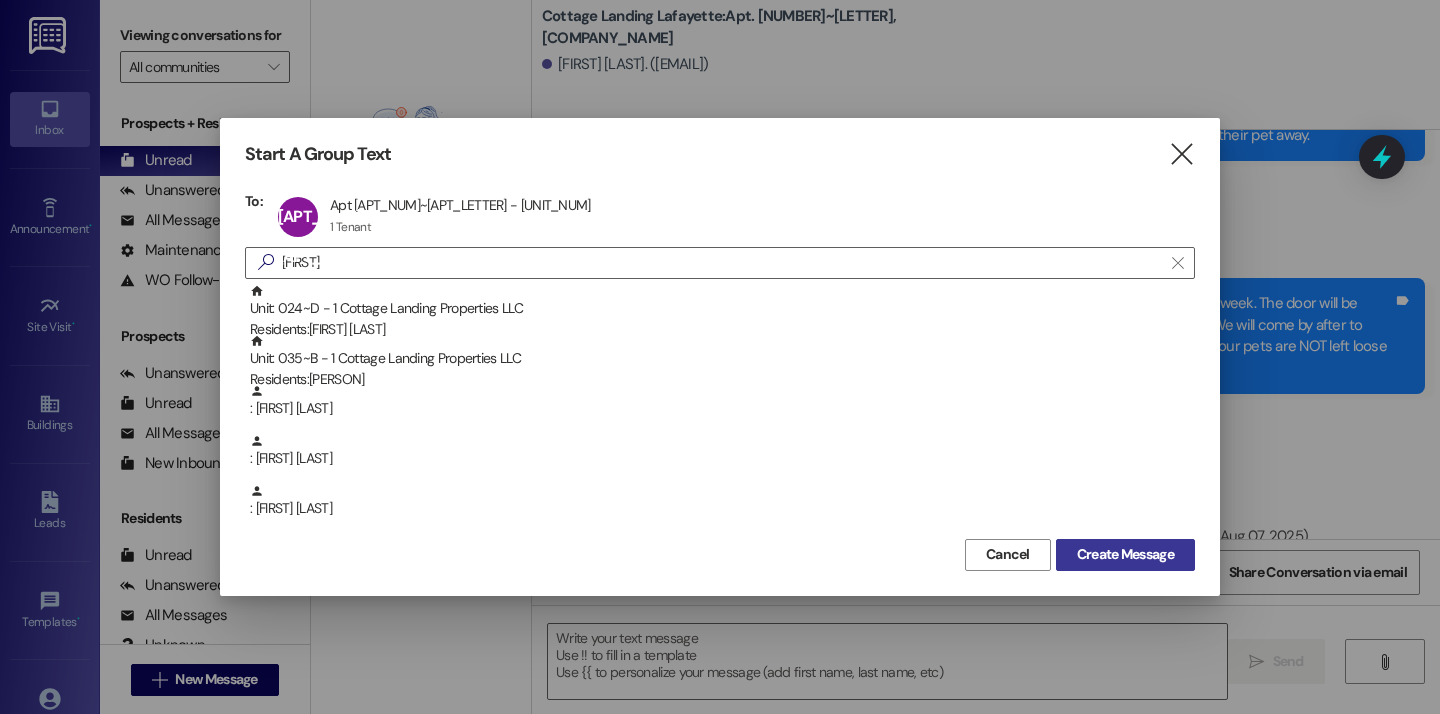 click on "Create Message" at bounding box center (1125, 554) 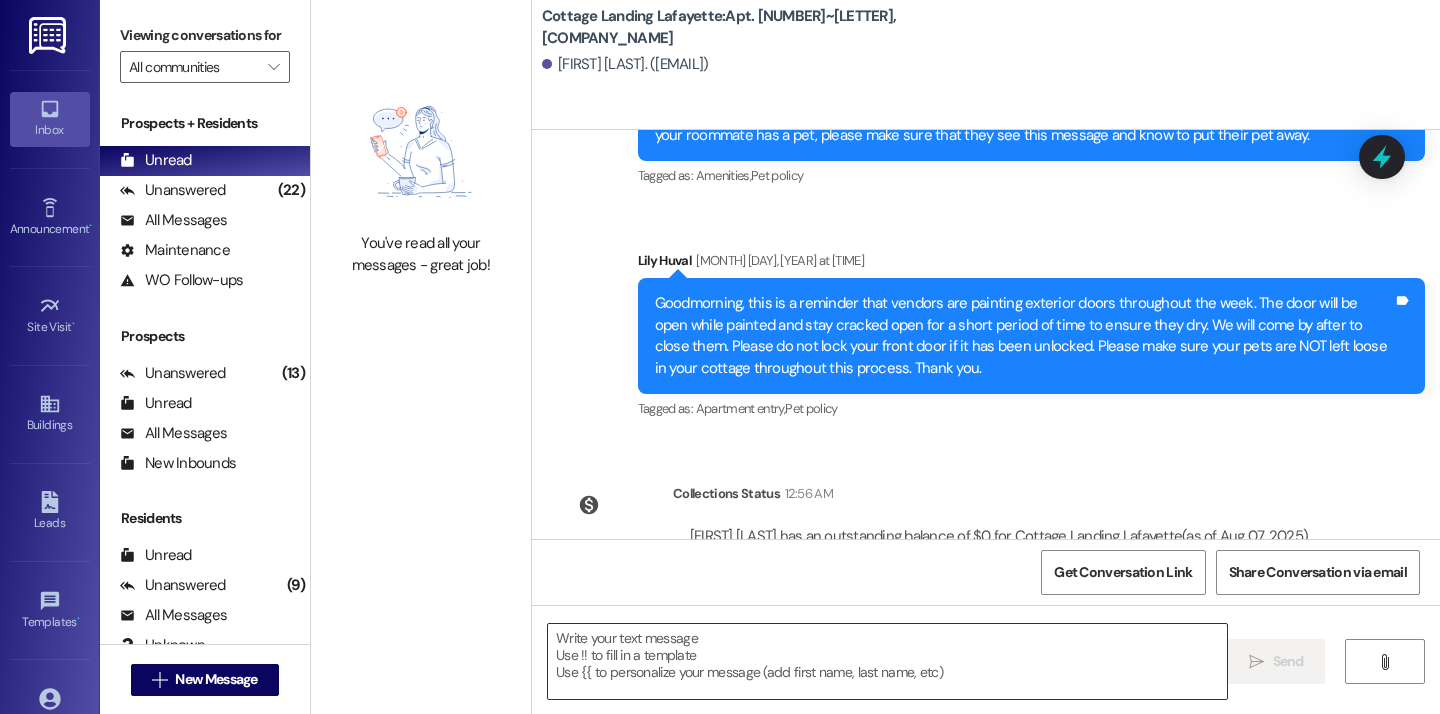 click at bounding box center (887, 661) 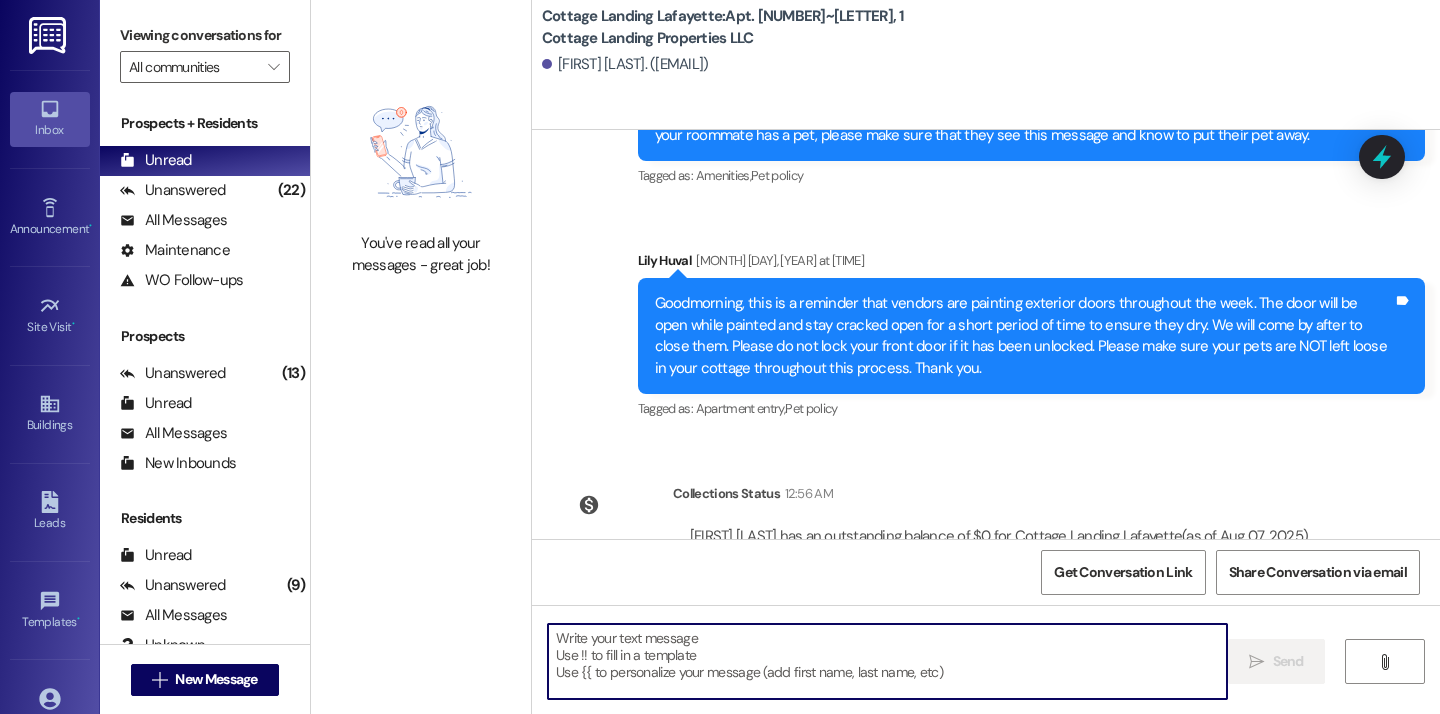 paste on "Don't forget to bring us your old parking sticker and pick up your new one!" 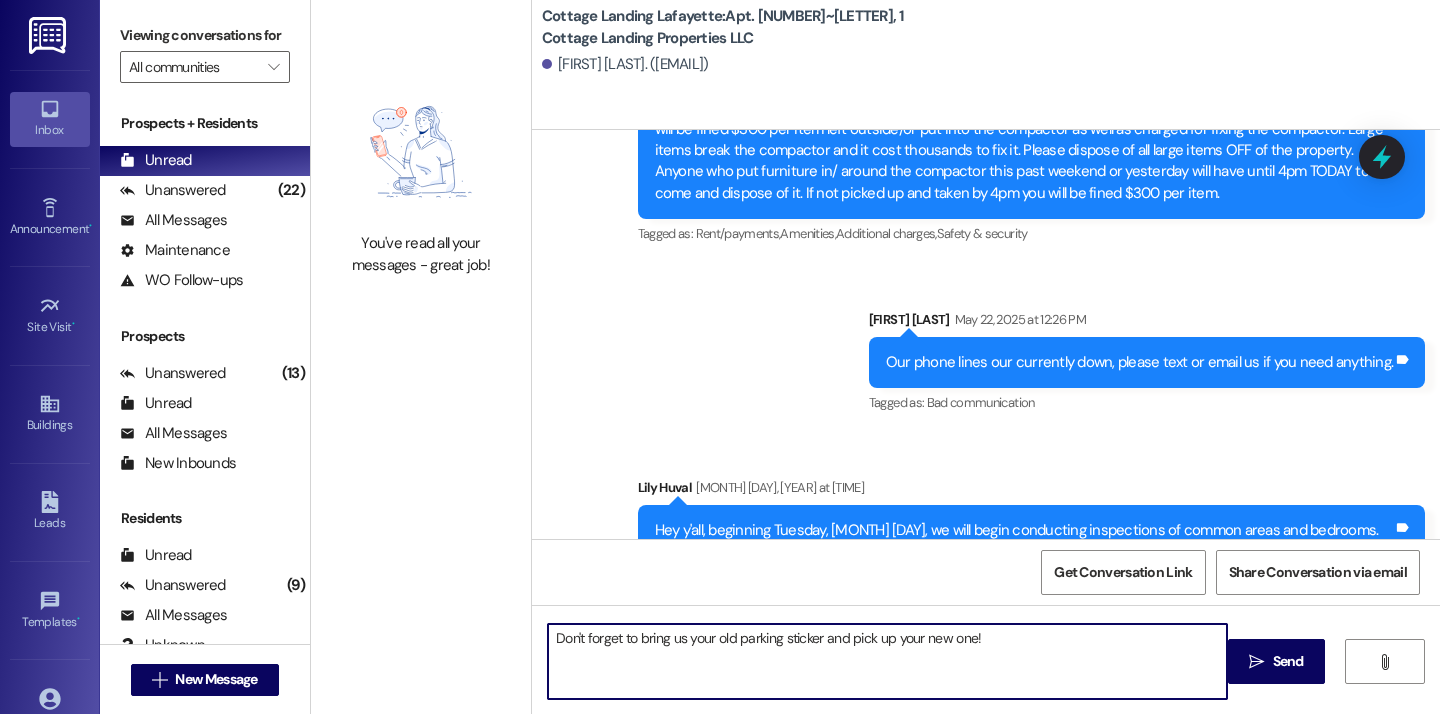 type on "Don't forget to bring us your old parking sticker and pick up your new one!" 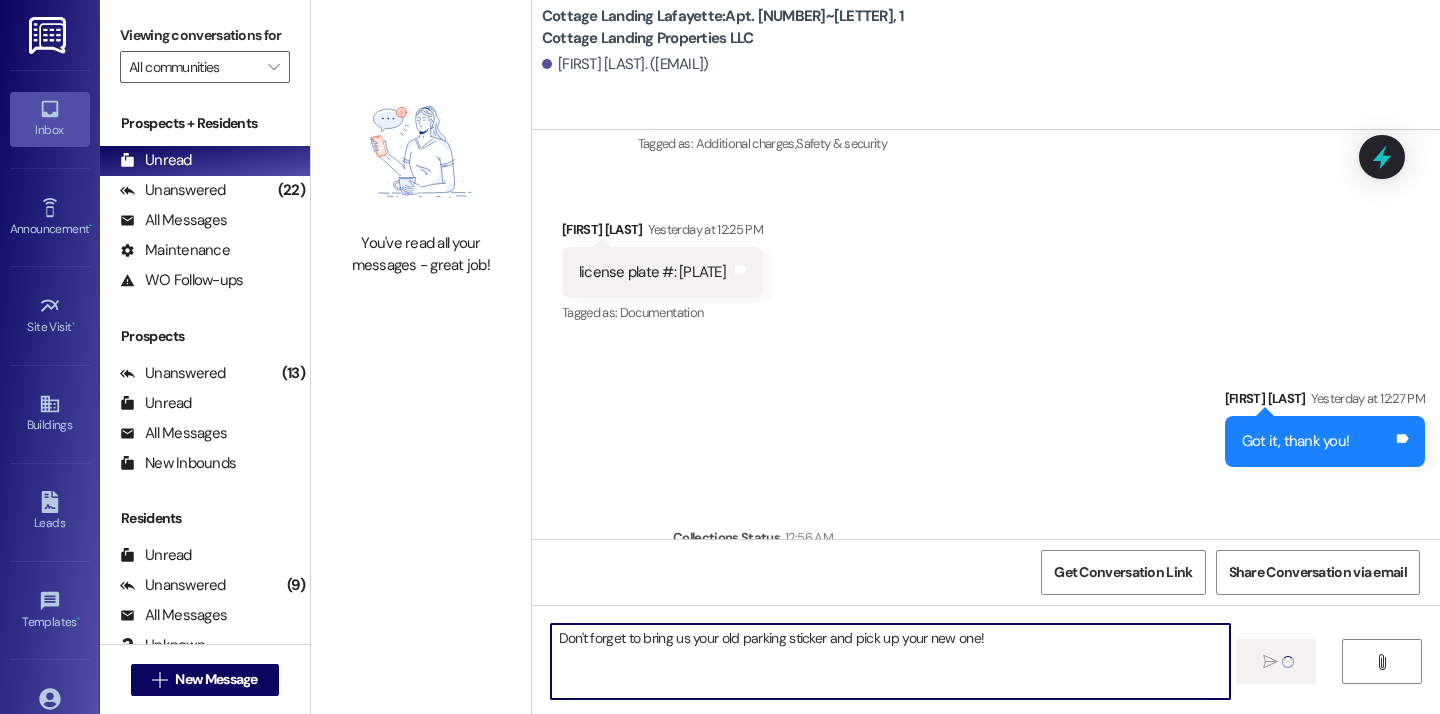 type 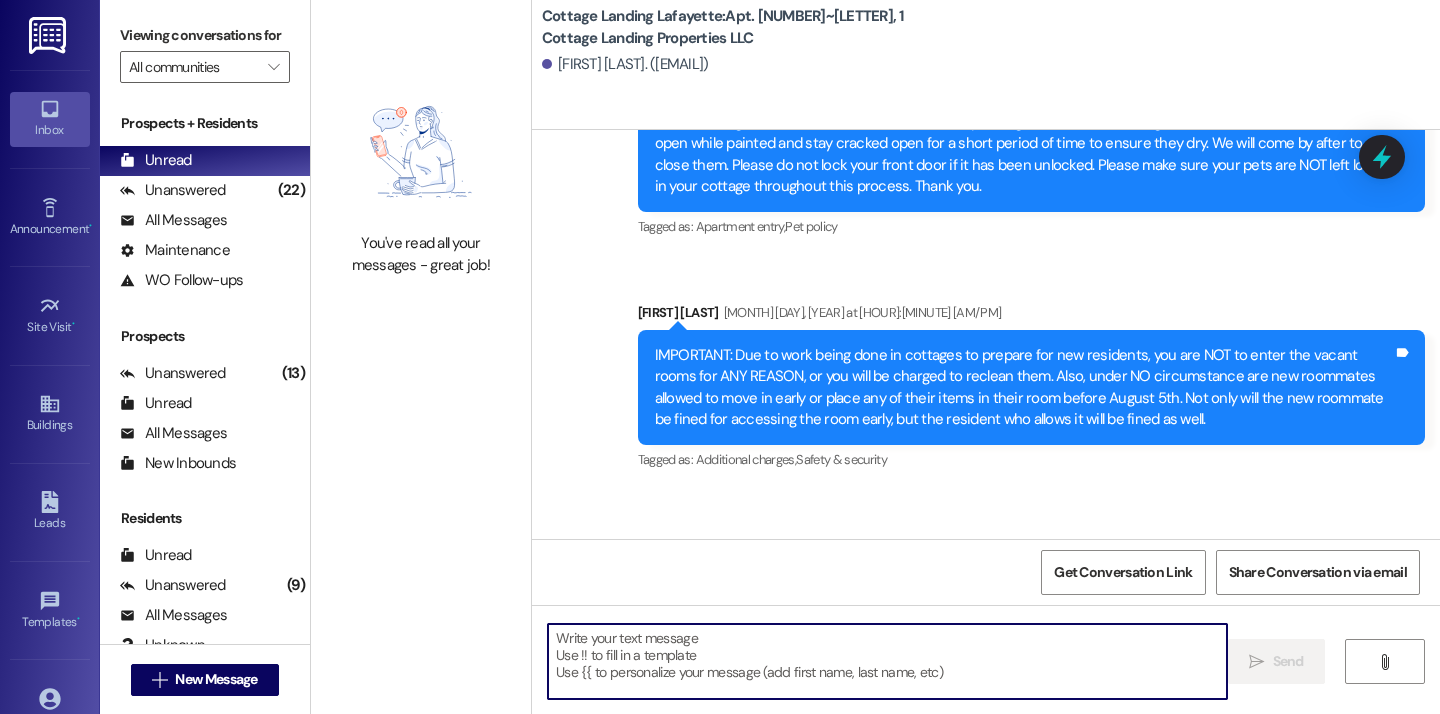 scroll, scrollTop: 25300, scrollLeft: 0, axis: vertical 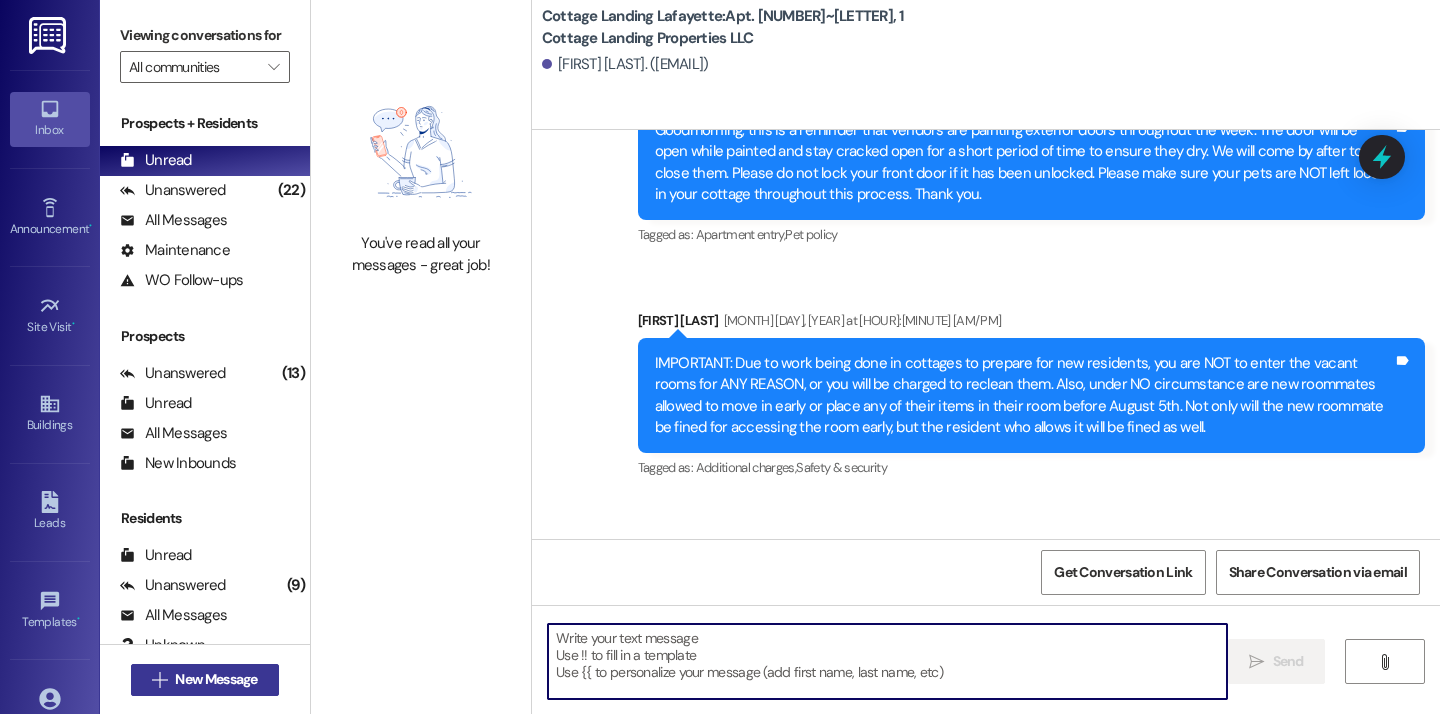 click on "New Message" at bounding box center (216, 679) 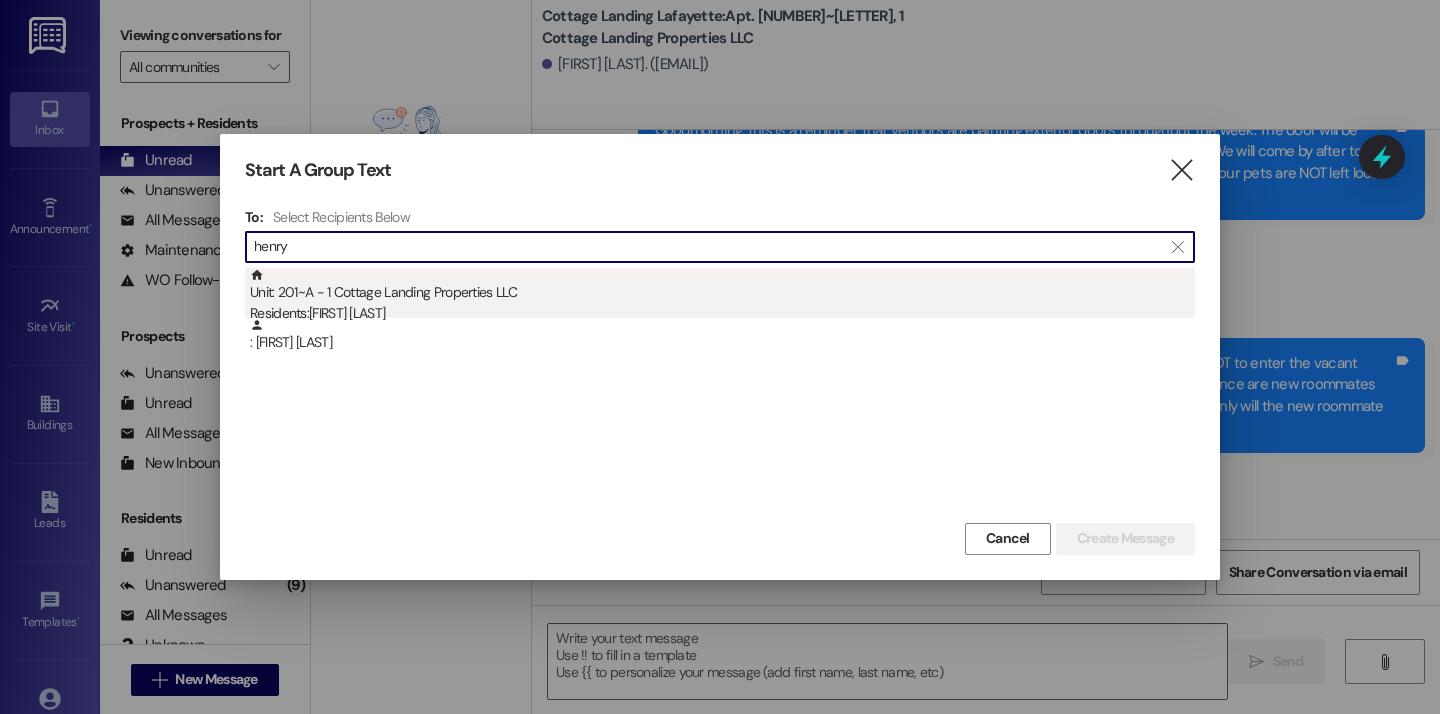 type on "henry" 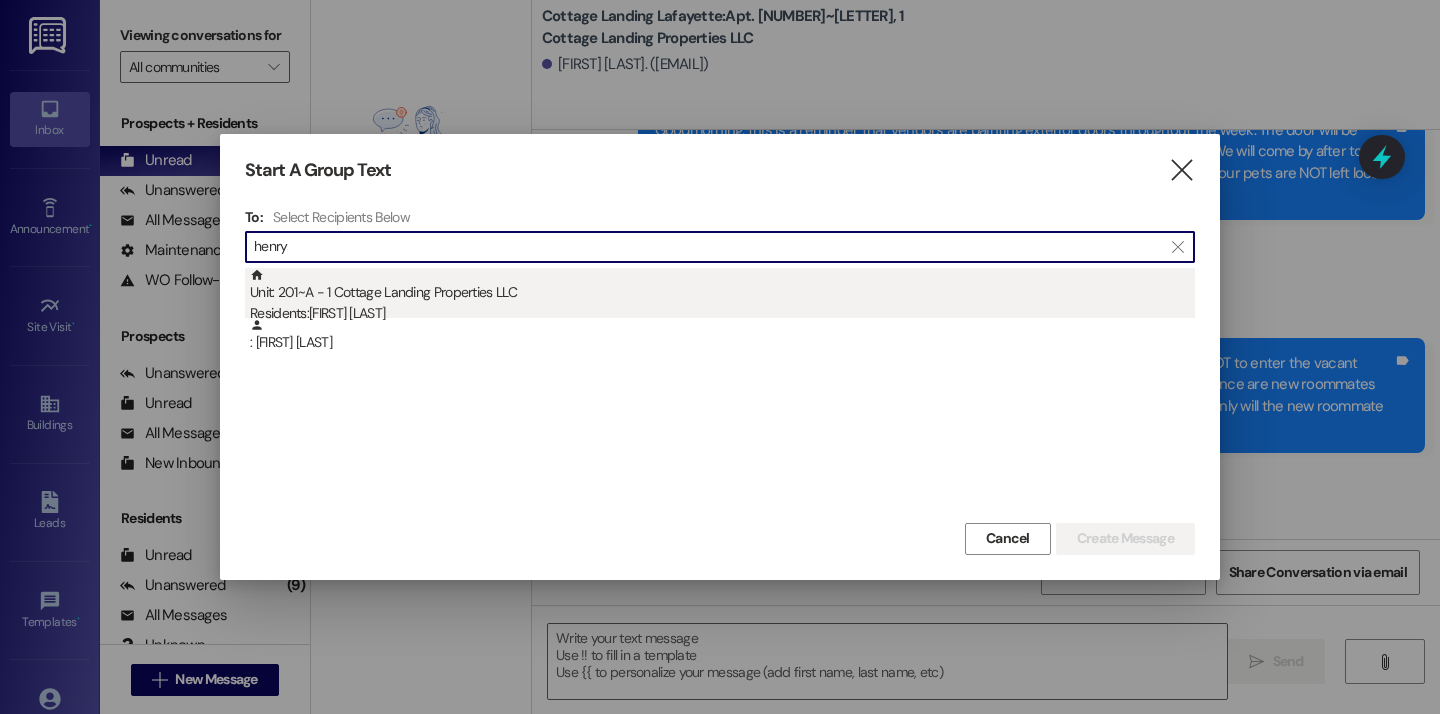 click on "Unit: 201~A - 1 Cottage Landing Properties LLC Residents:  Henry Mehrtens Iii" at bounding box center (722, 296) 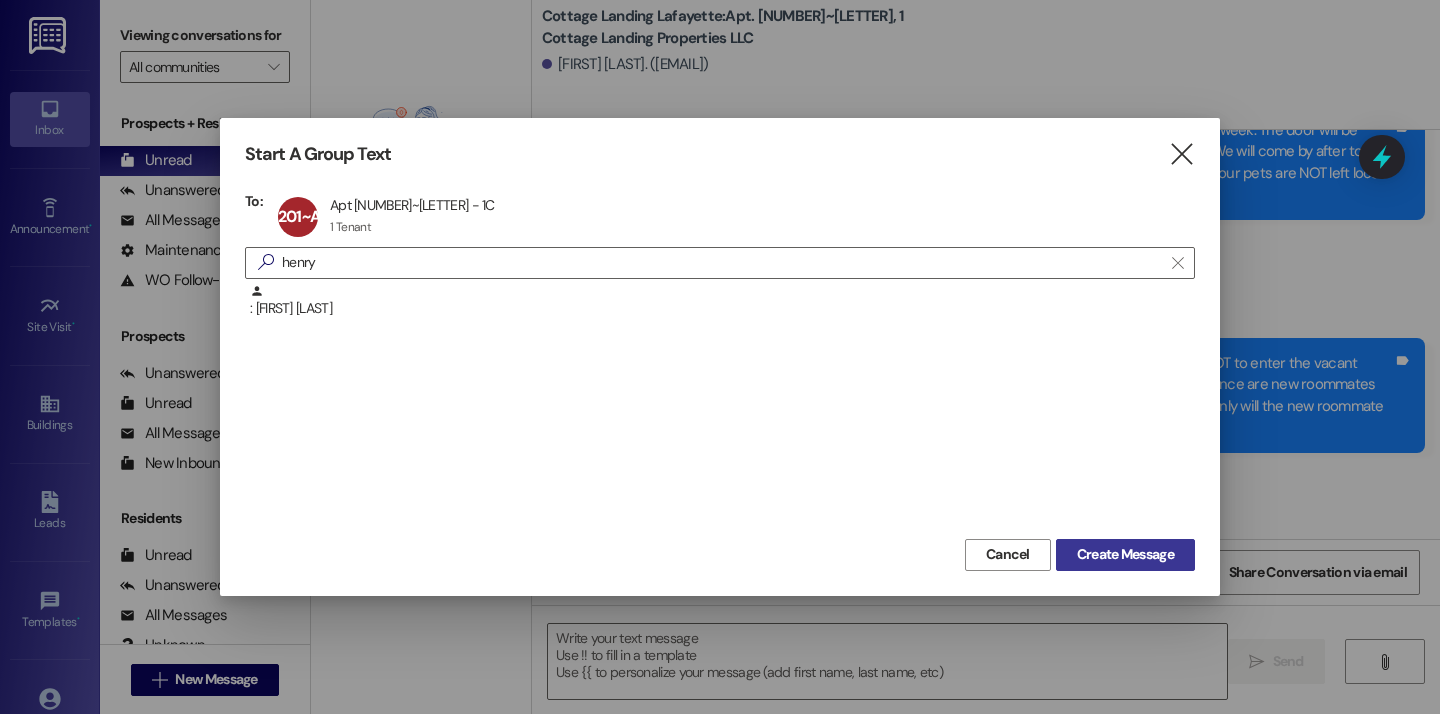 click on "Create Message" at bounding box center [1125, 555] 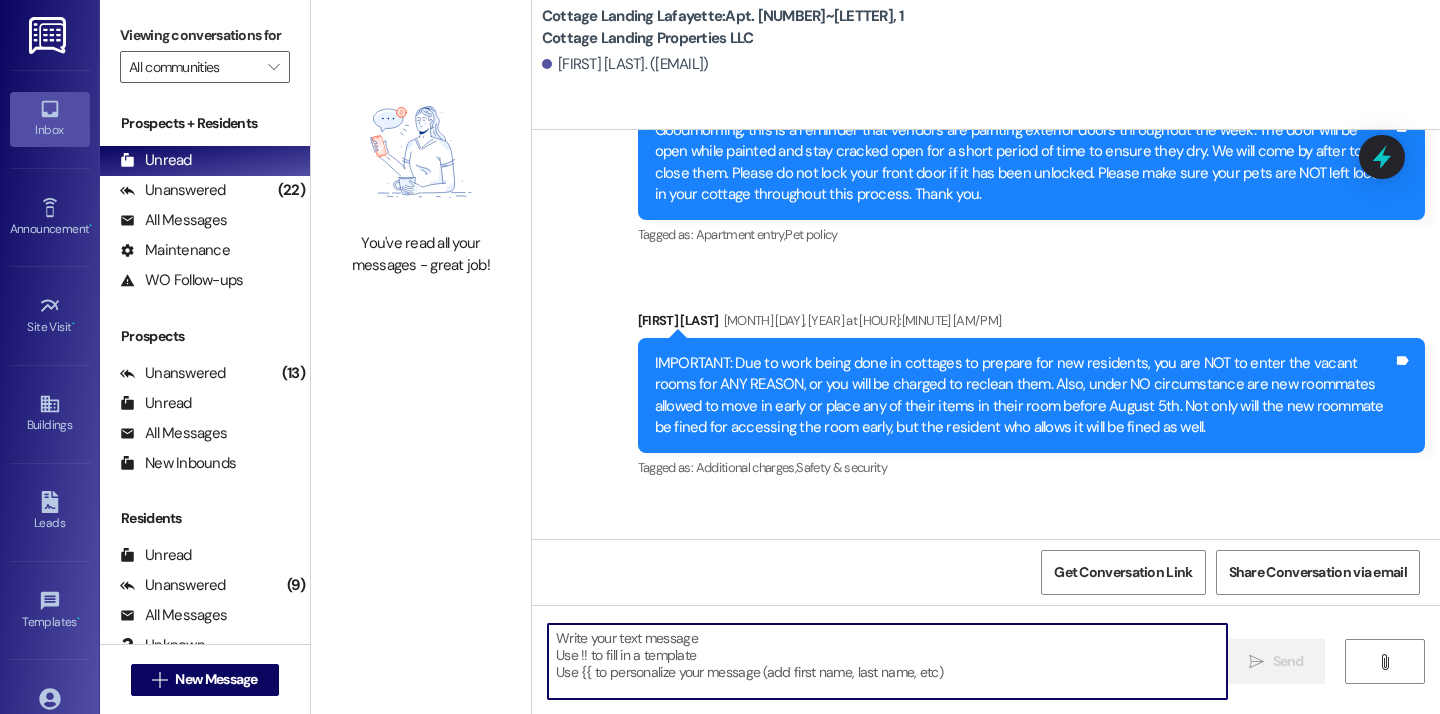 click at bounding box center (887, 661) 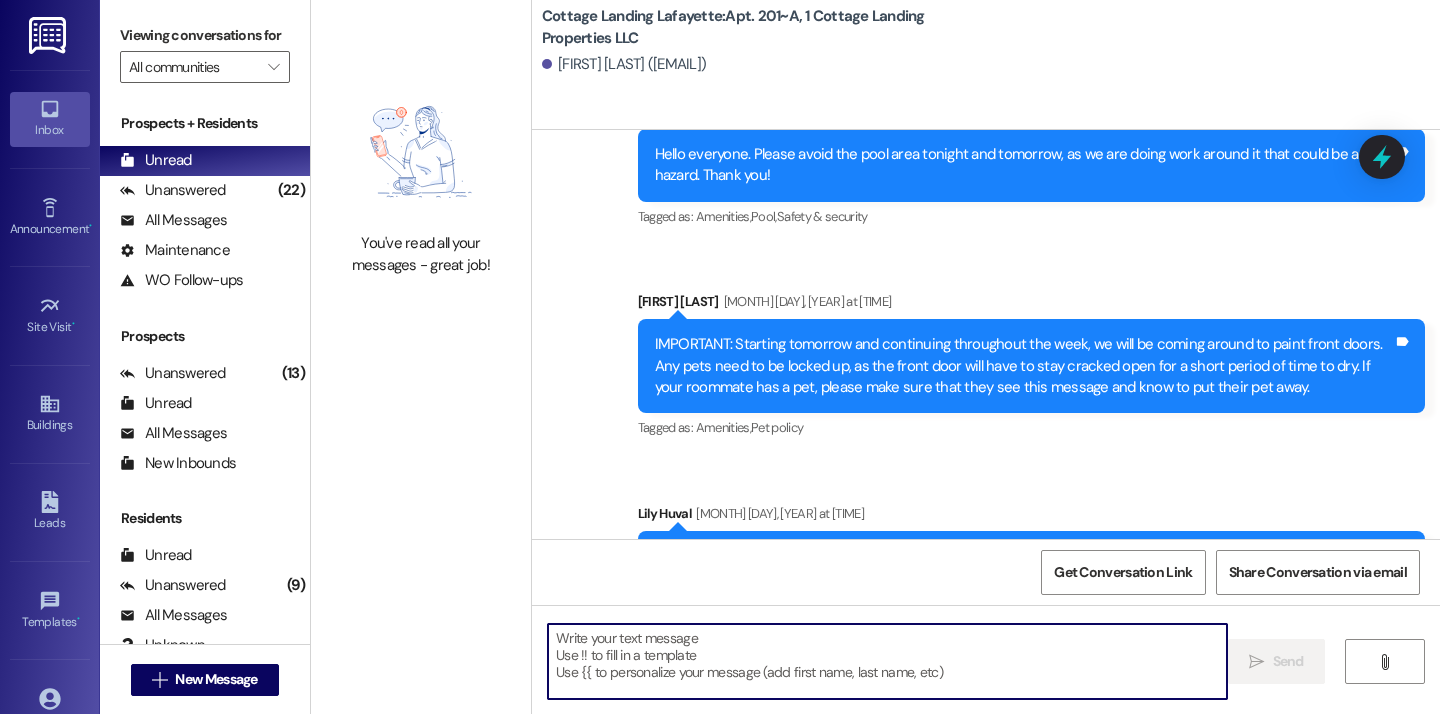 paste on "Don't forget to bring us your old parking sticker and pick up your new one!" 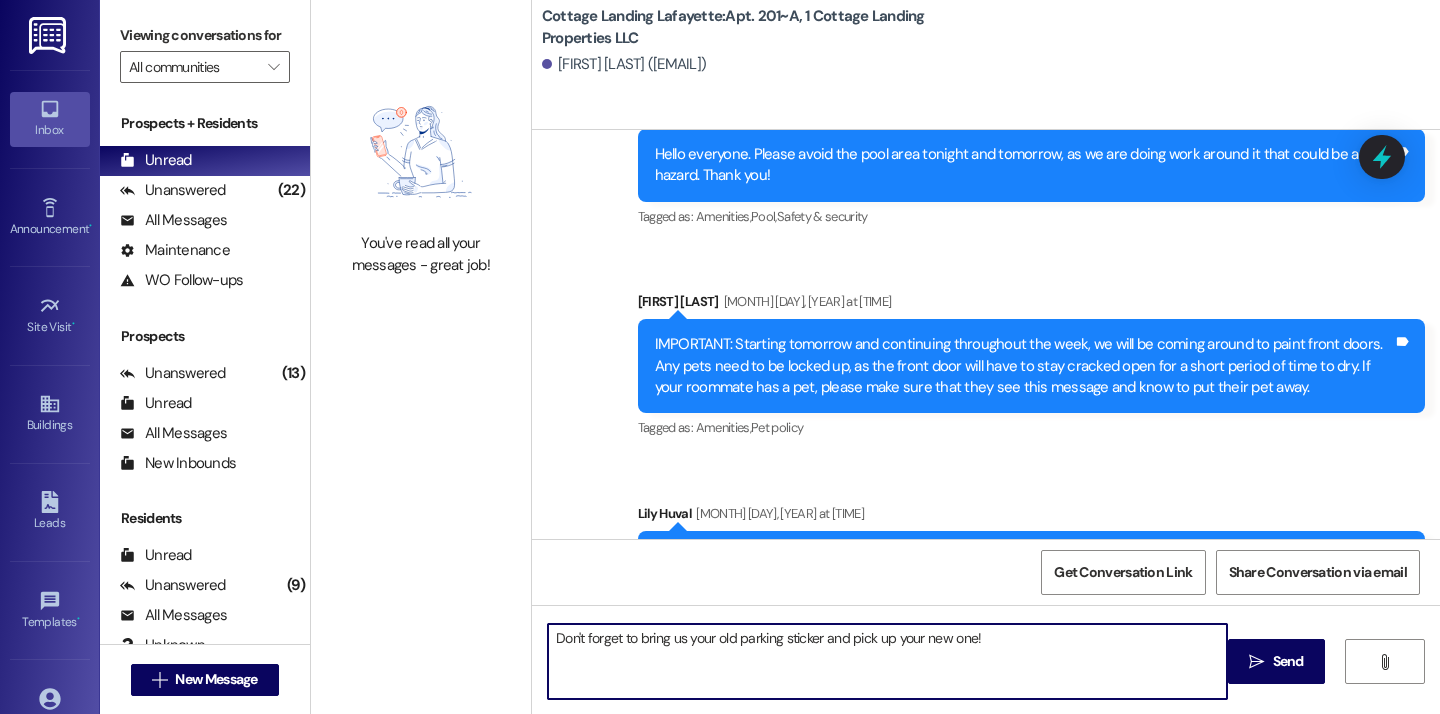 scroll, scrollTop: 16951, scrollLeft: 0, axis: vertical 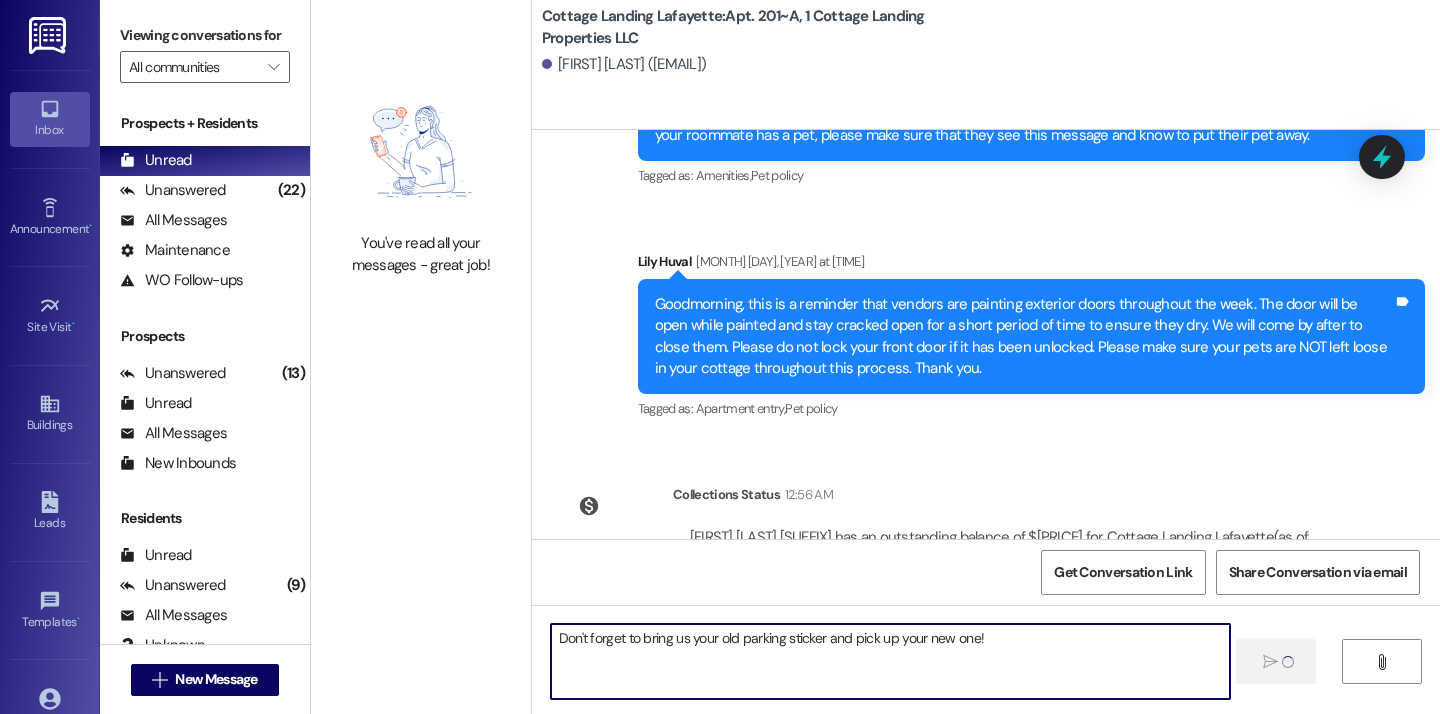 type 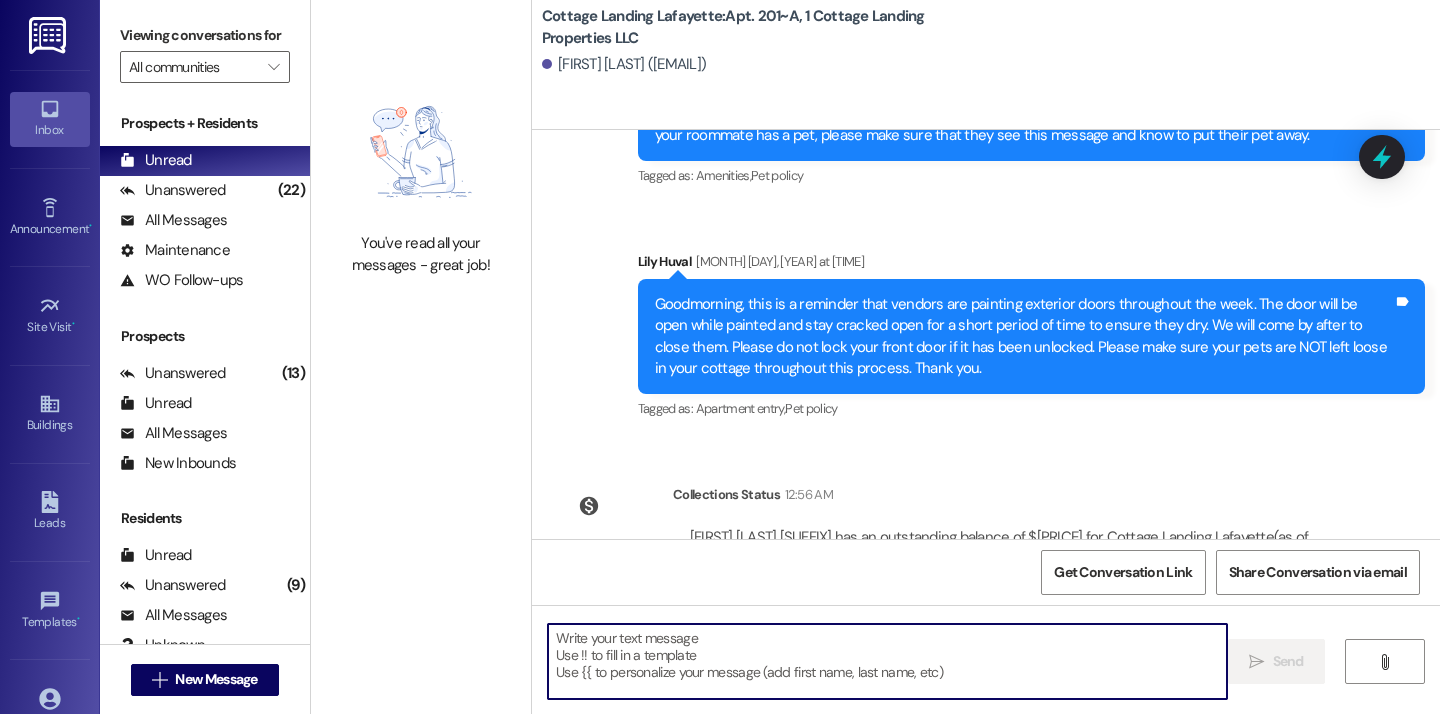scroll, scrollTop: 17090, scrollLeft: 0, axis: vertical 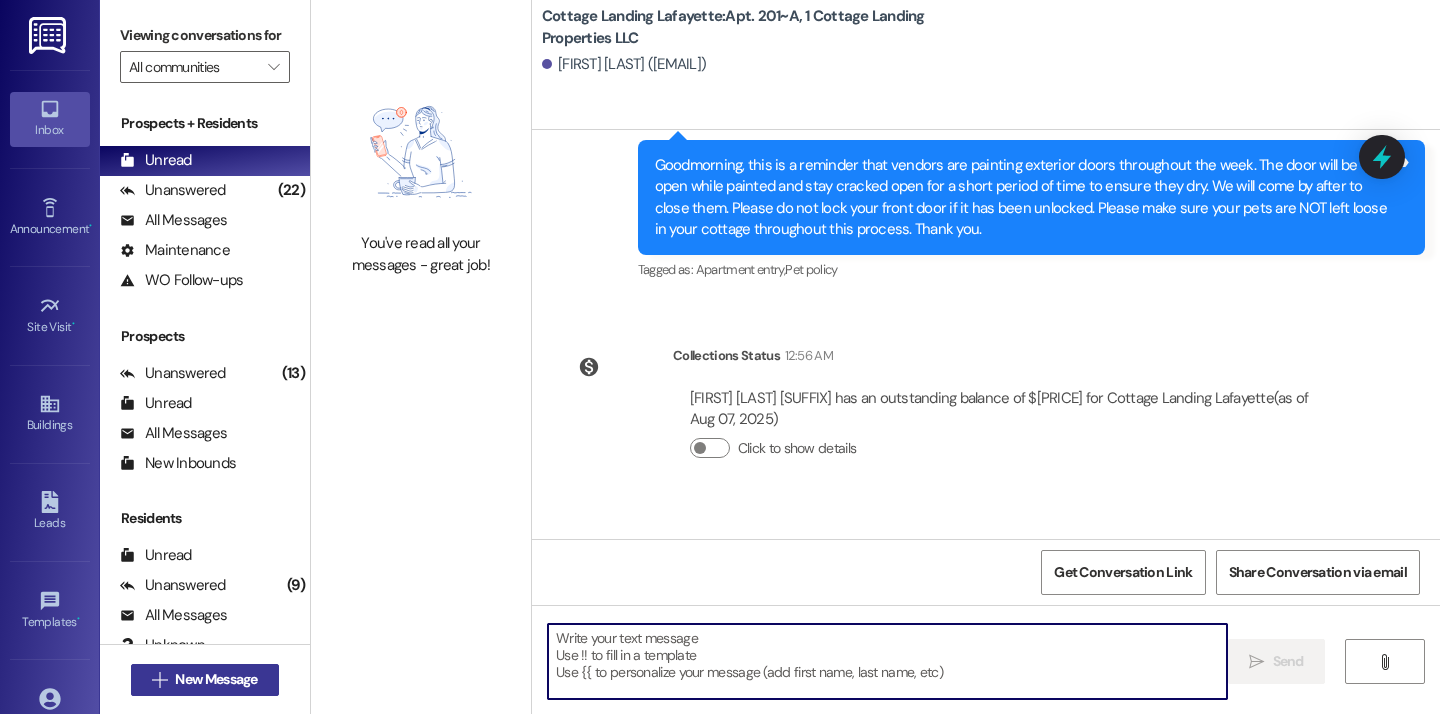 click on "New Message" at bounding box center [216, 679] 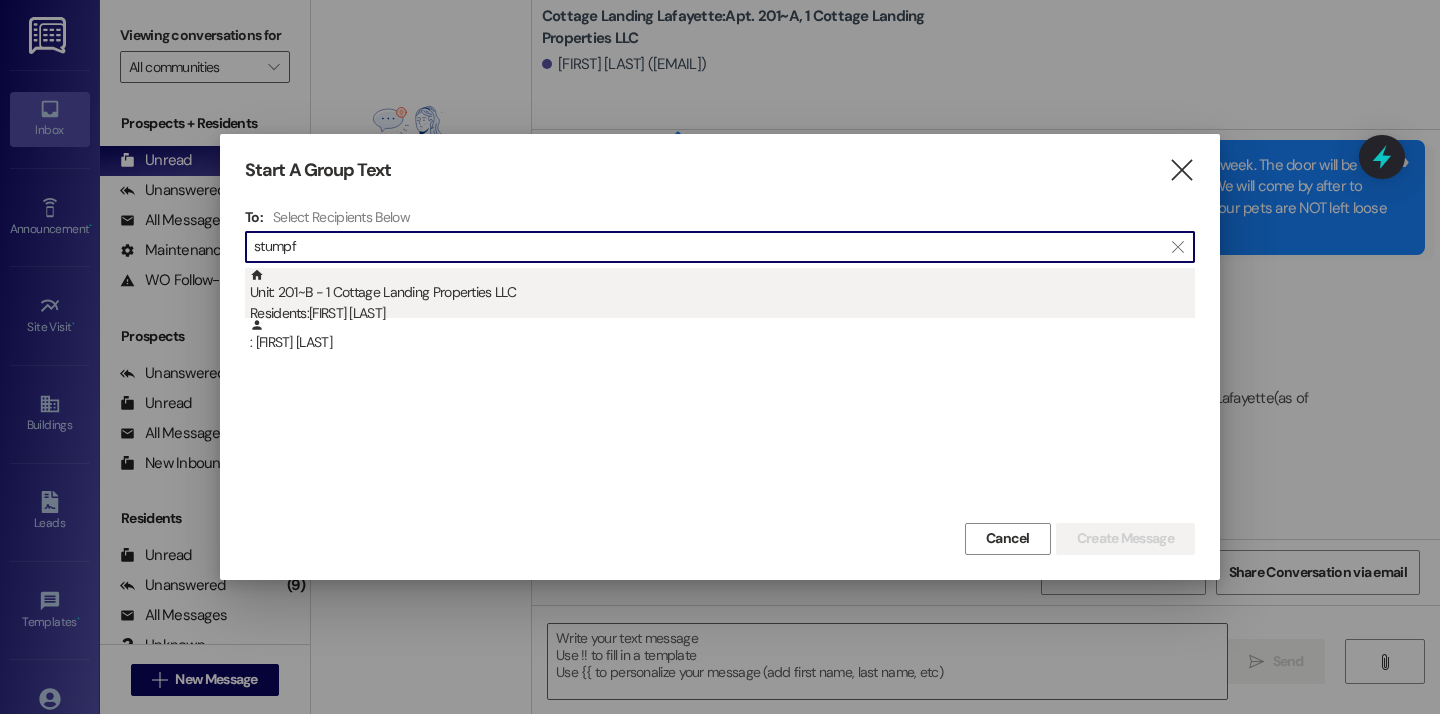 type on "stumpf" 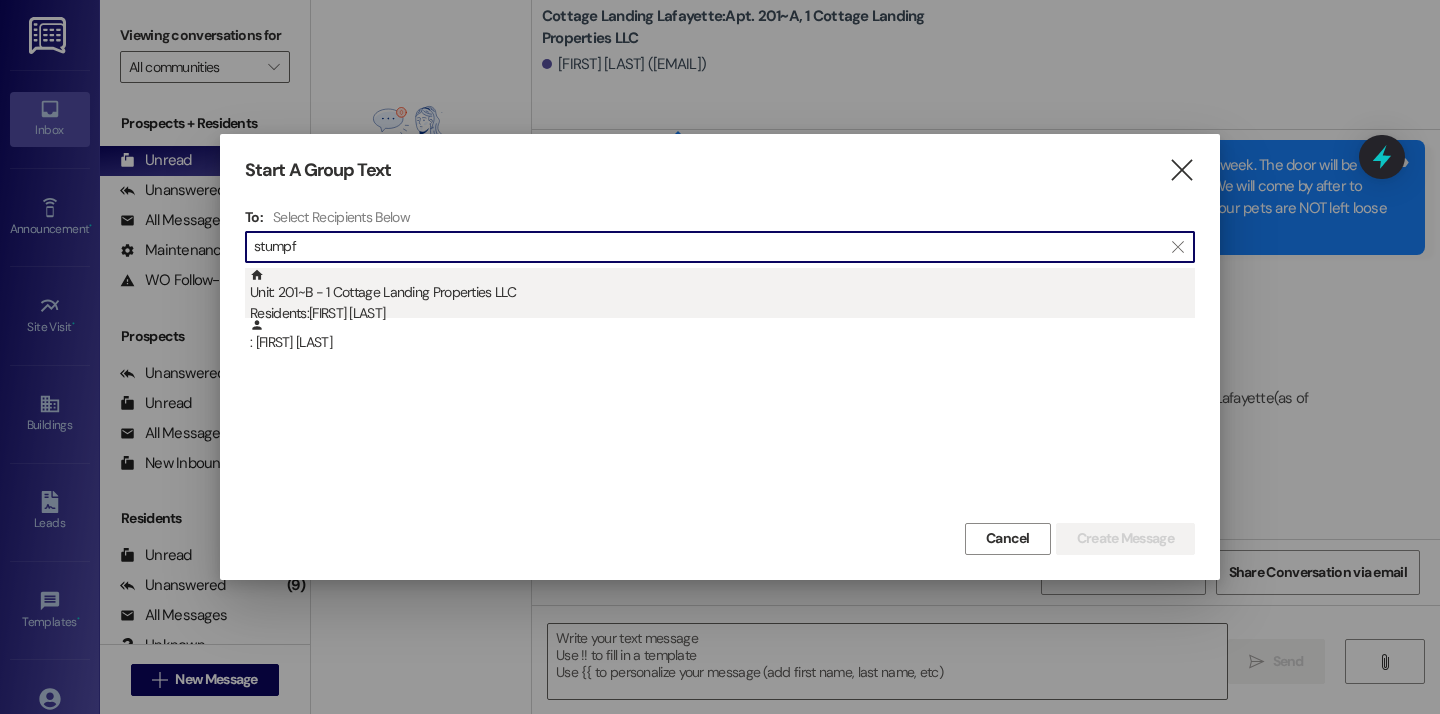 click on "Unit: 201~B - 1 Cottage Landing Properties LLC Residents:  Jacob Stumpf" at bounding box center (722, 296) 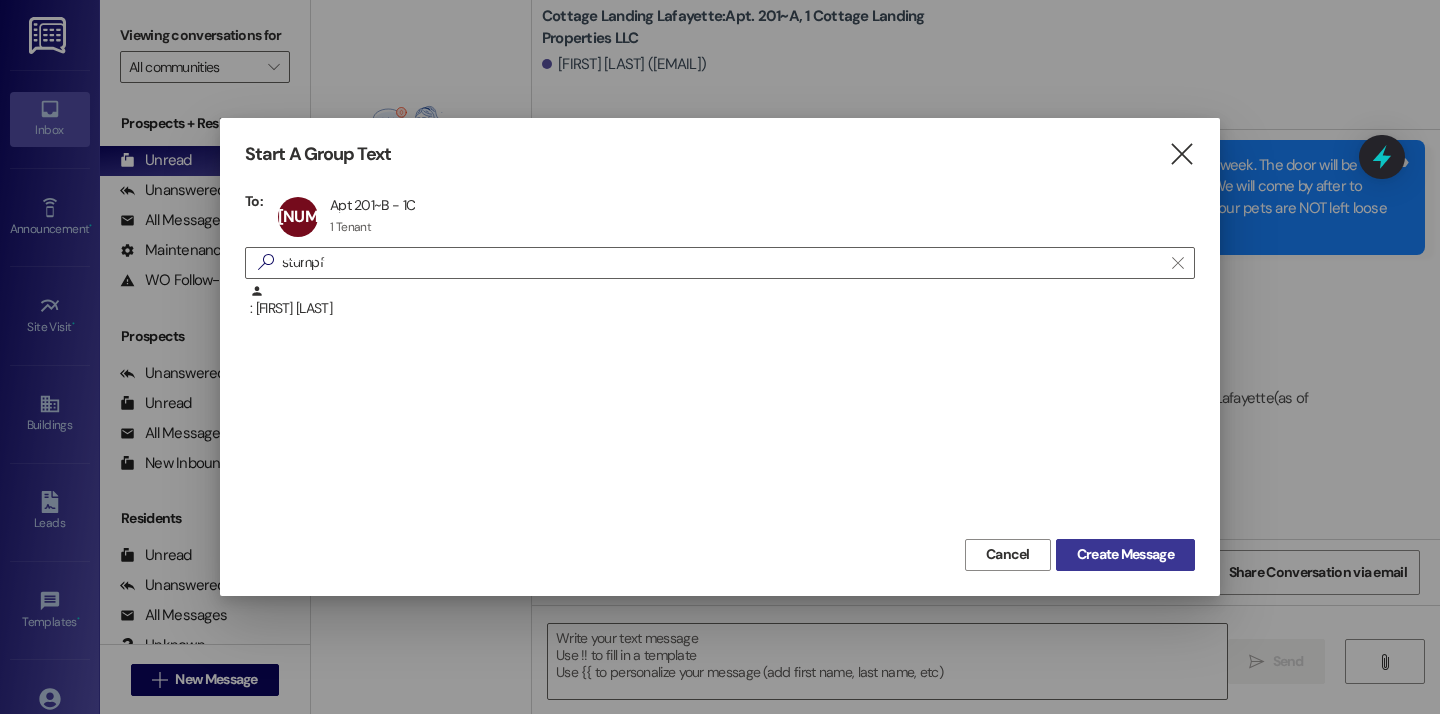 click on "Create Message" at bounding box center [1125, 555] 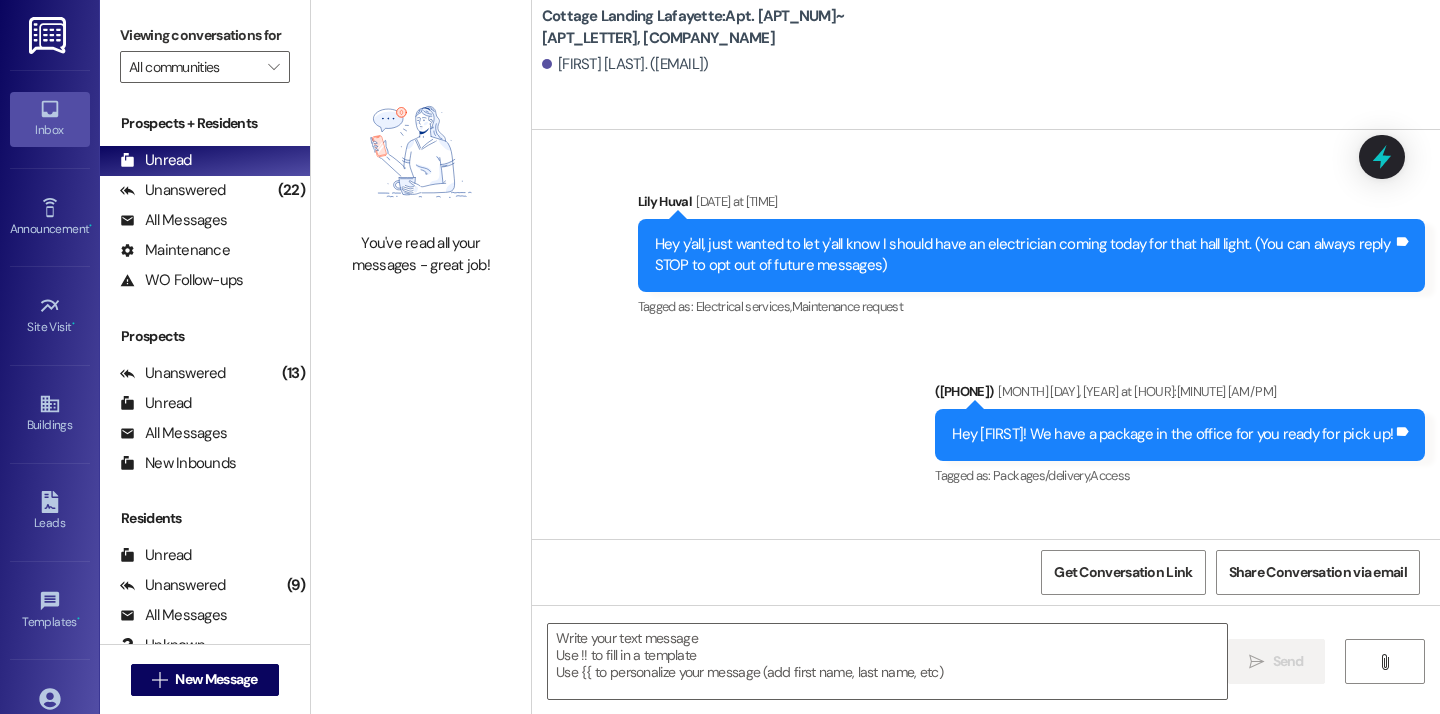 scroll, scrollTop: 43430, scrollLeft: 0, axis: vertical 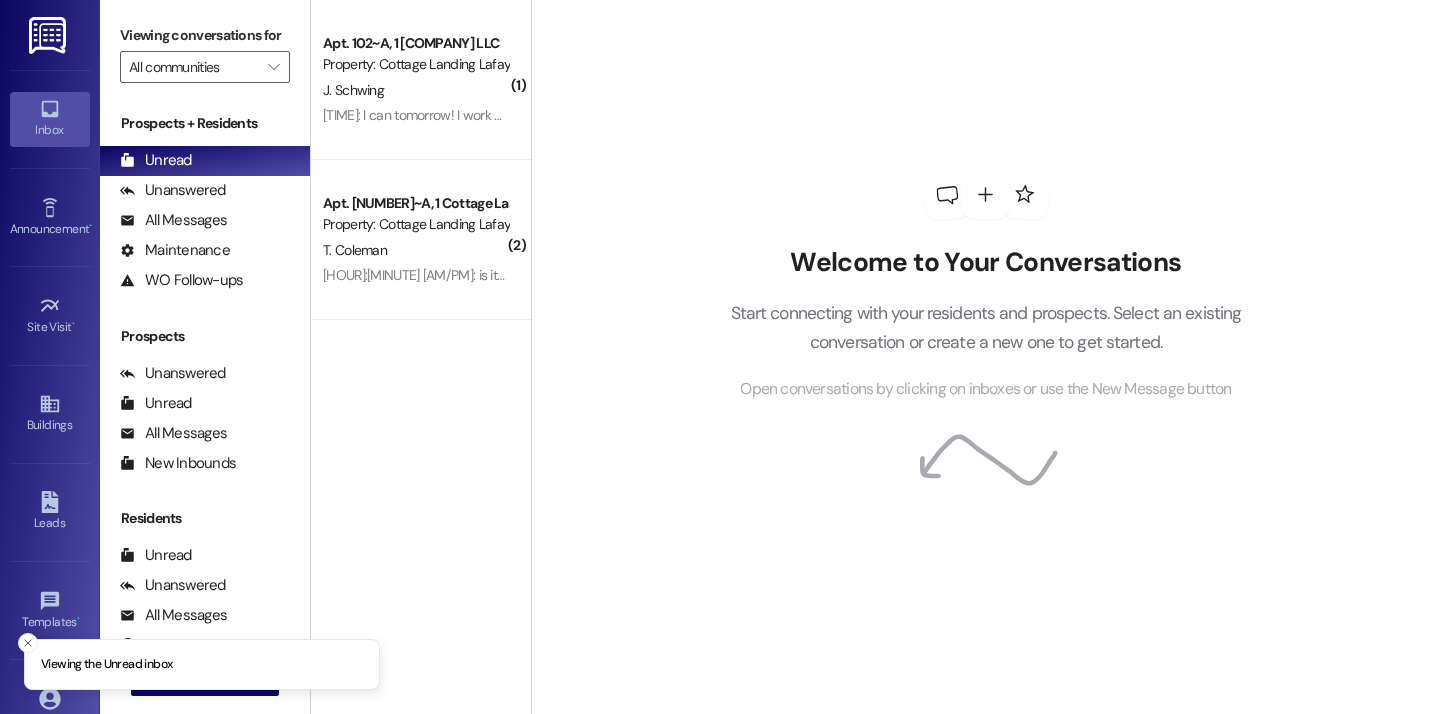 click on "Welcome to Your Conversations Start connecting with your residents and prospects. Select an existing conversation or create a new one to get started. Open conversations by clicking on inboxes or use the New Message button" at bounding box center (985, 357) 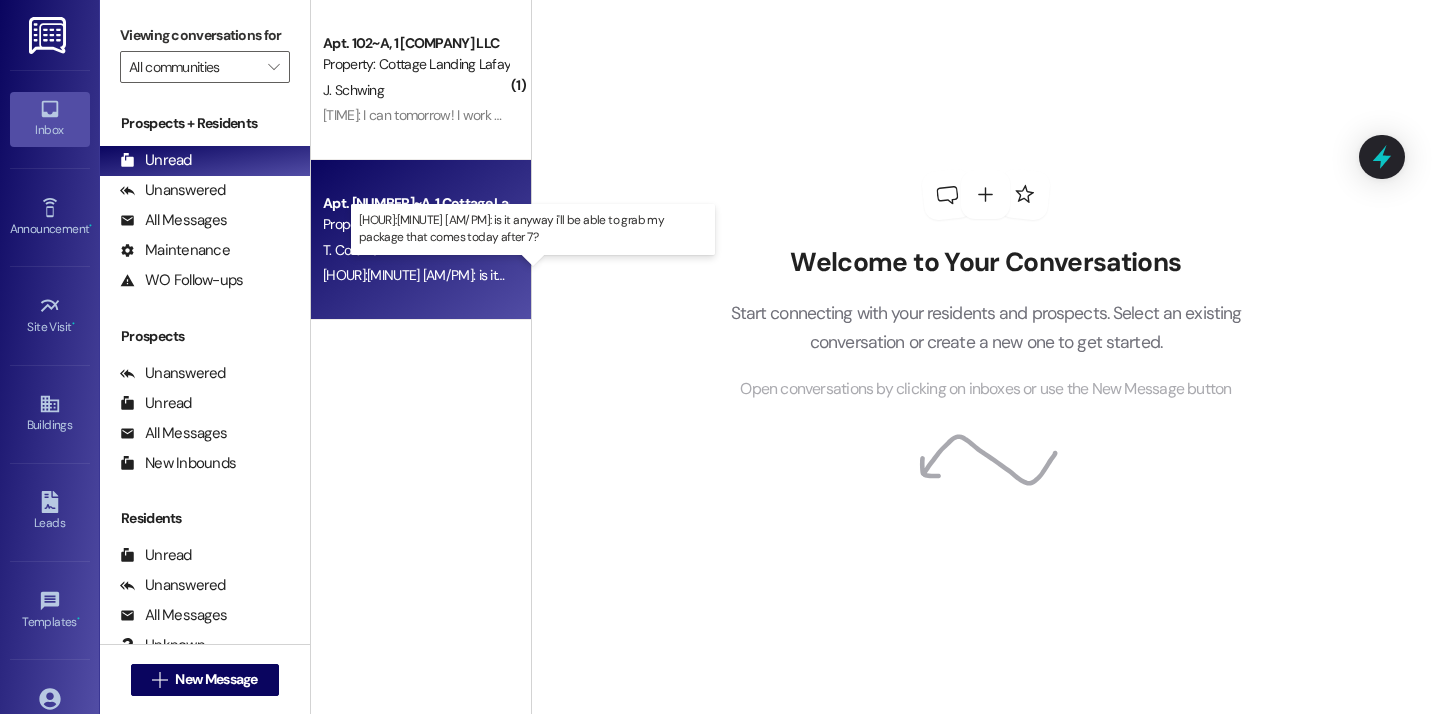 click on "[TIME]: is it anyway i'll be able to grab my package that comes today after 7? [TIME]: is it anyway i'll be able to grab my package that comes today after 7?" at bounding box center [602, 275] 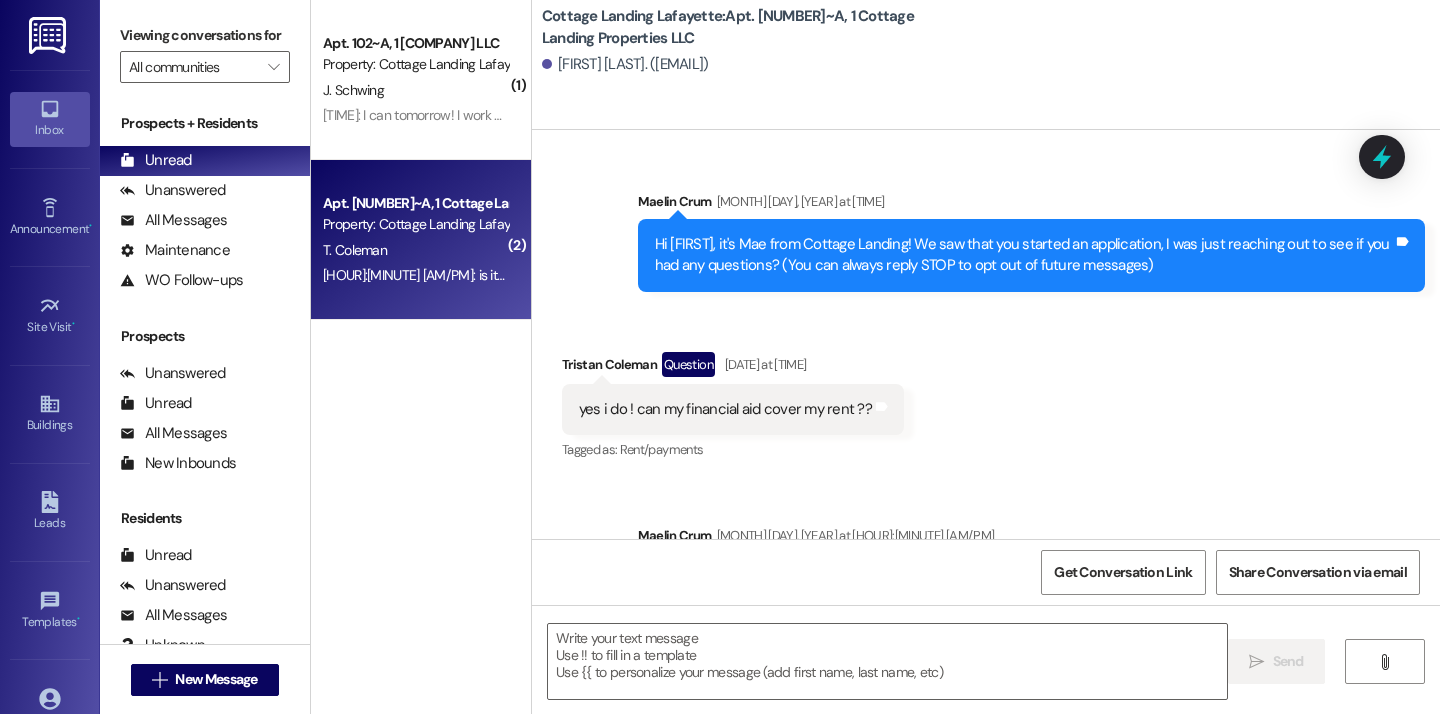 scroll, scrollTop: 69213, scrollLeft: 0, axis: vertical 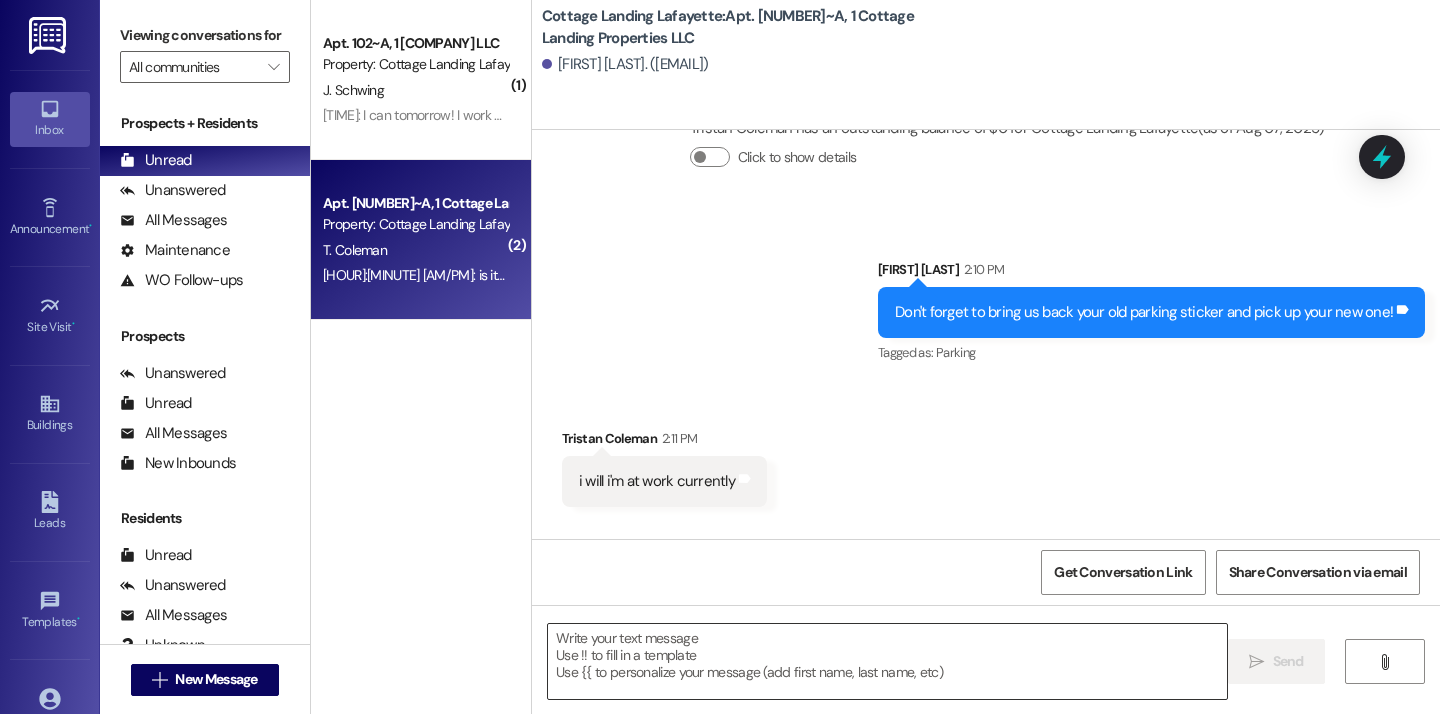 click at bounding box center [887, 661] 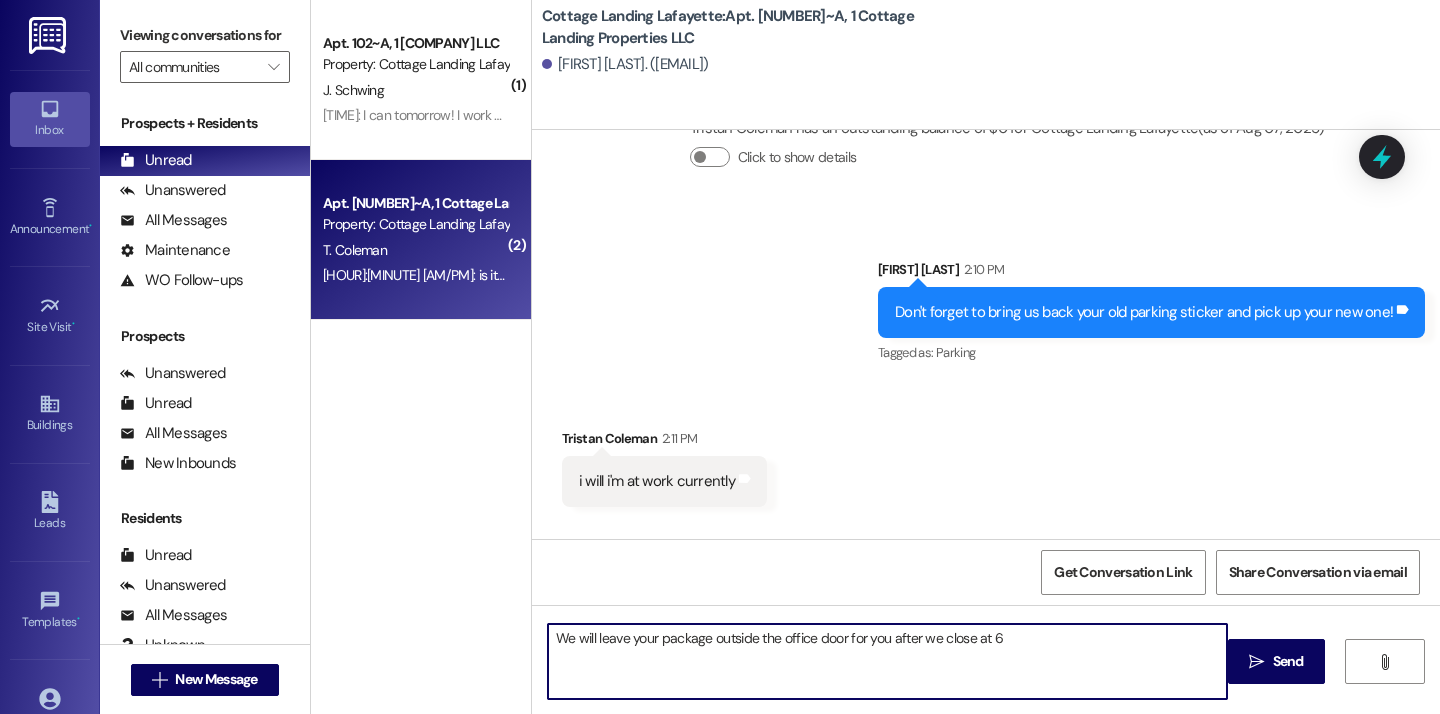 type on "We will leave your package outside the office door for you after we close at 6!" 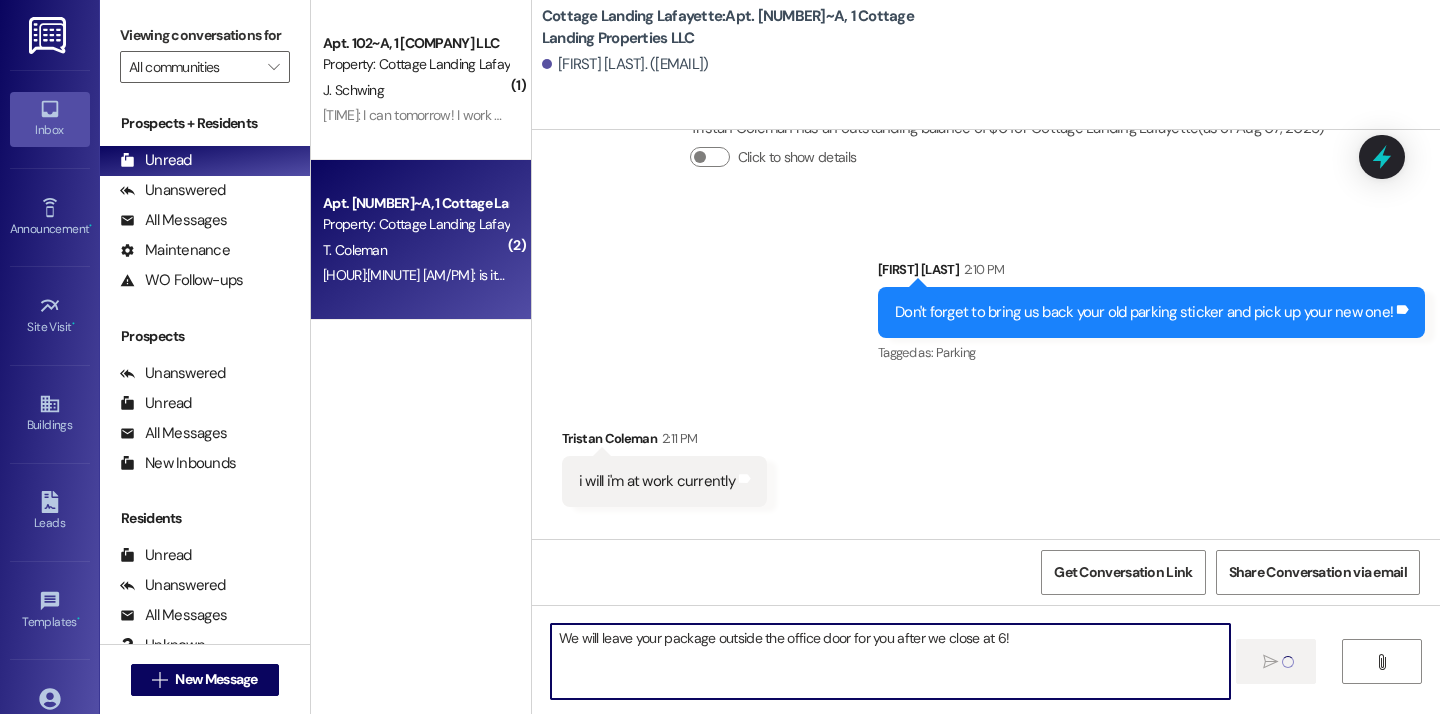 type 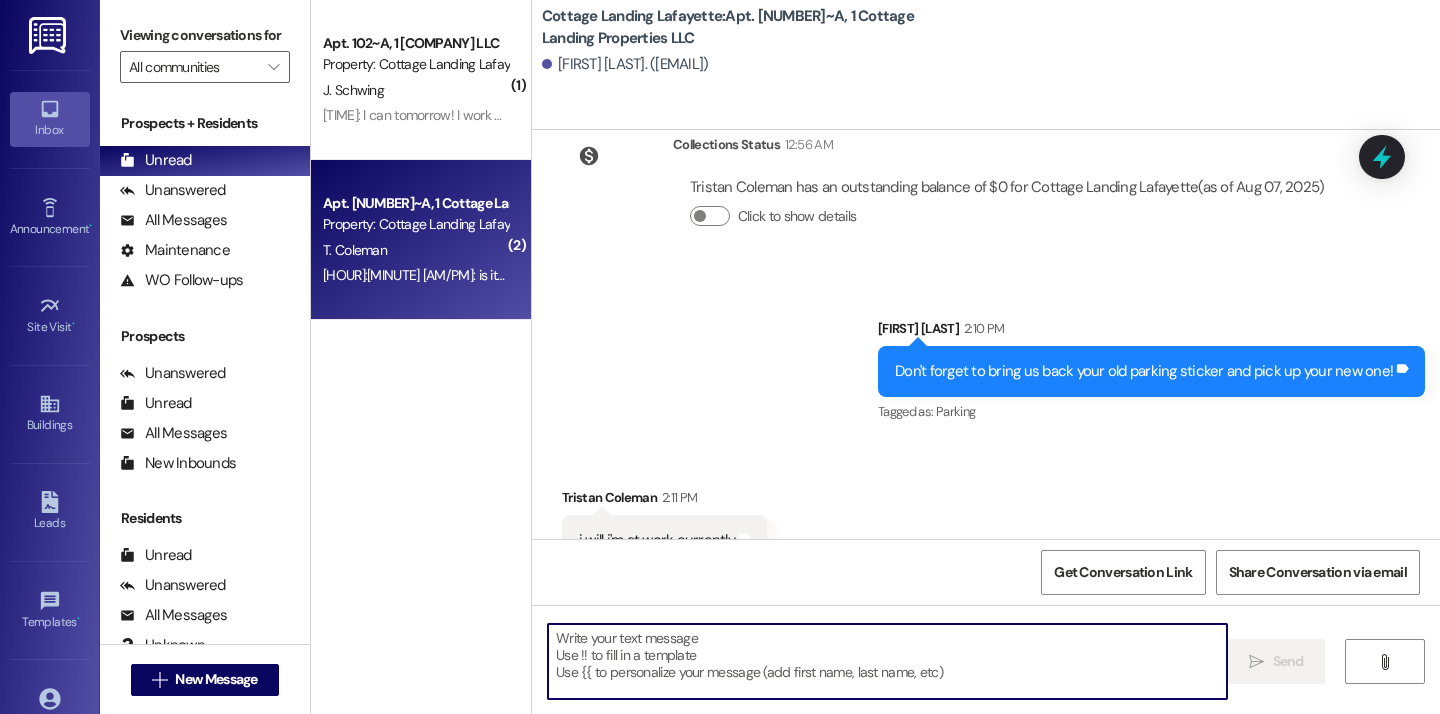scroll, scrollTop: 69150, scrollLeft: 0, axis: vertical 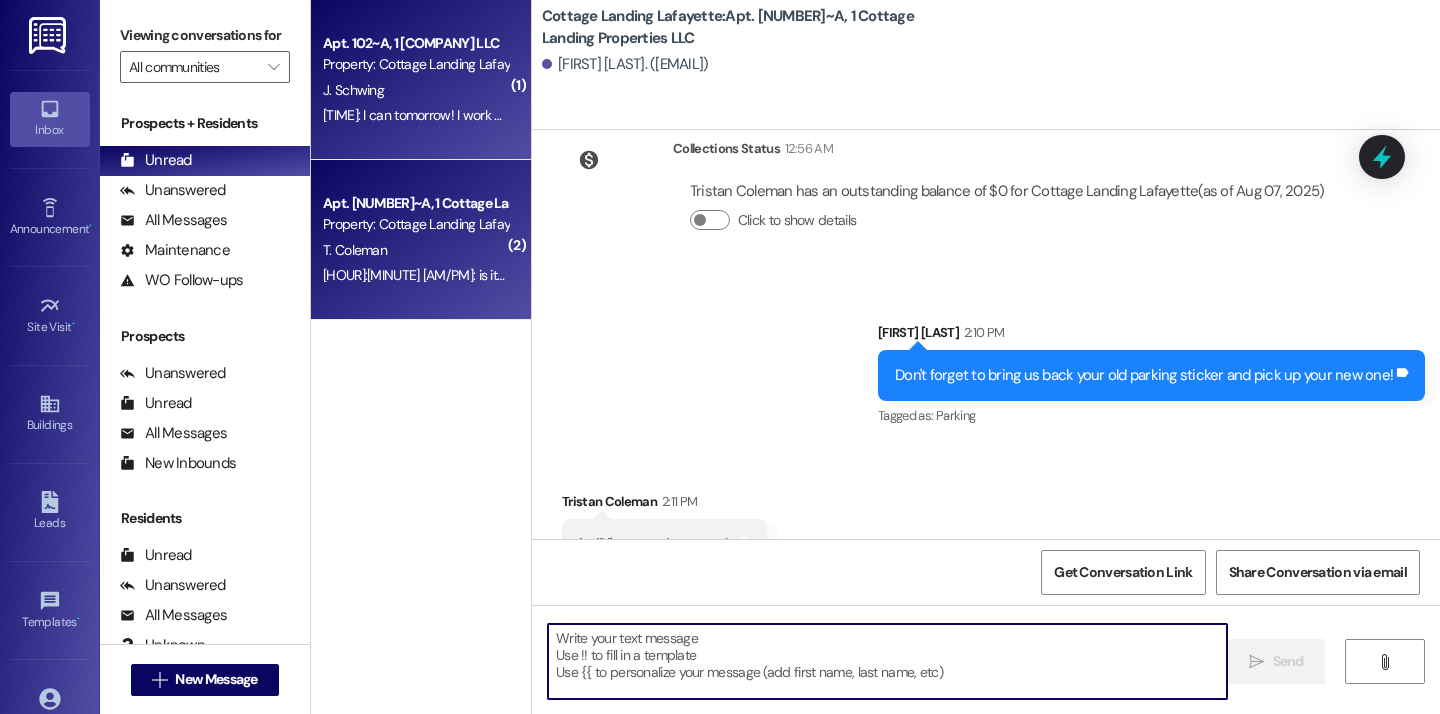 click on "Apt. 102~A, 1 Cottage Landing Properties LLC Property: Cottage Landing Lafayette J. Schwing 2:12 PM: I can tomorrow! I work everyday and most days and nights . I been trying to come by the office but it was late 2:12 PM: I can tomorrow! I work everyday and most days and nights . I been trying to come by the office but it was late" at bounding box center [421, 80] 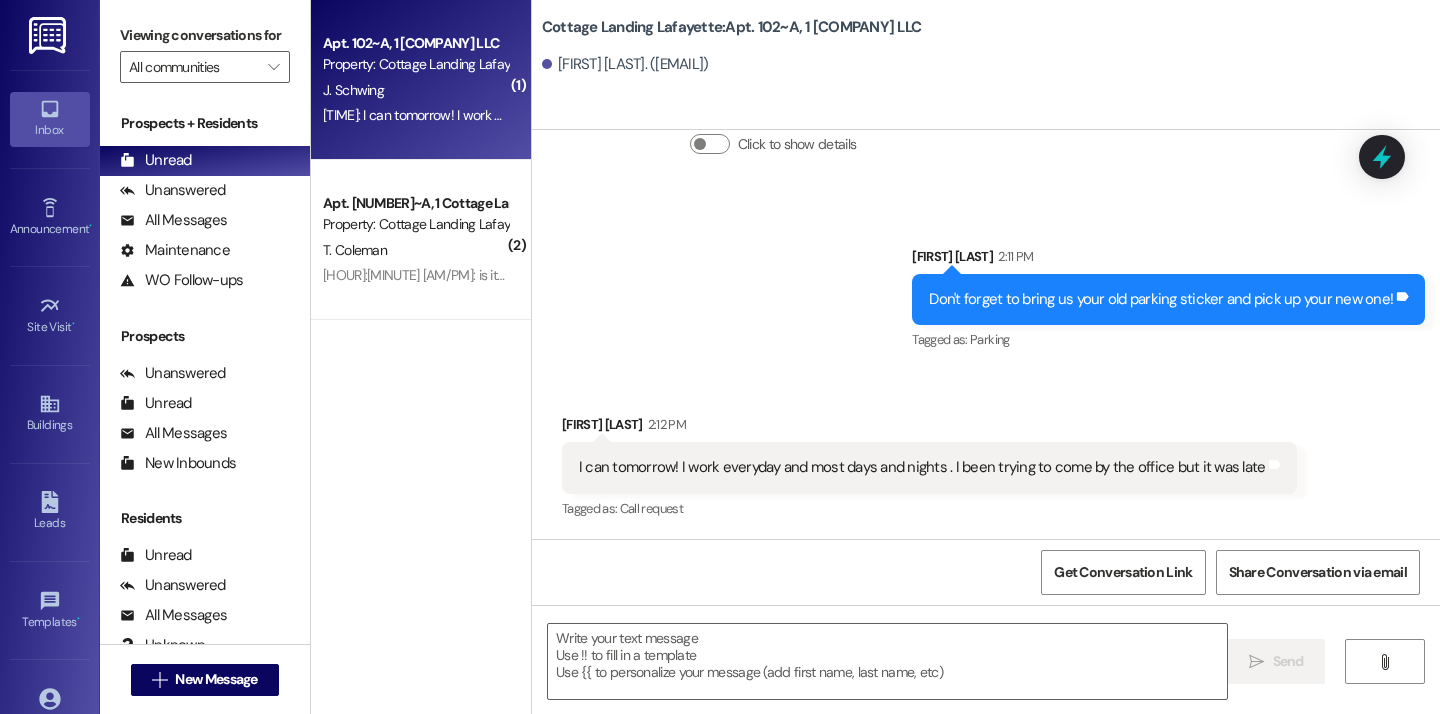 scroll, scrollTop: 22723, scrollLeft: 0, axis: vertical 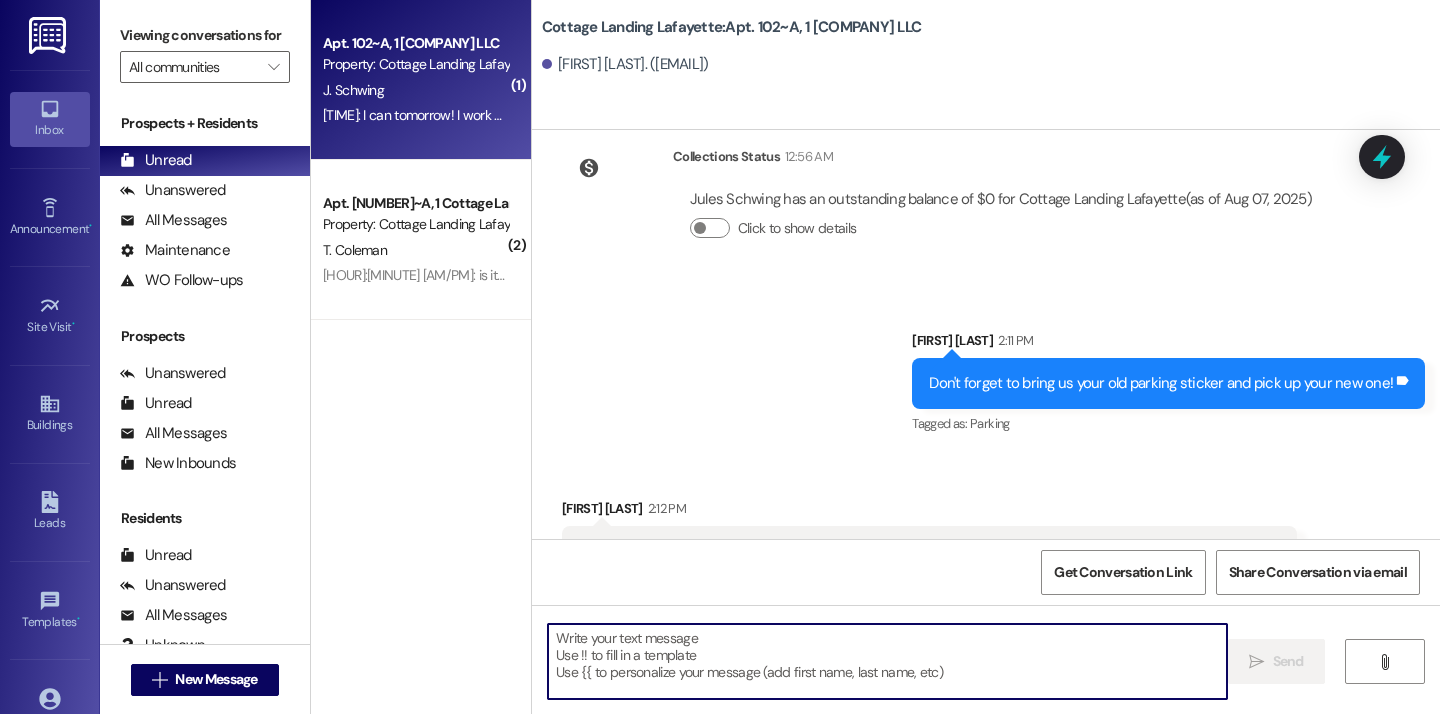 click at bounding box center (887, 661) 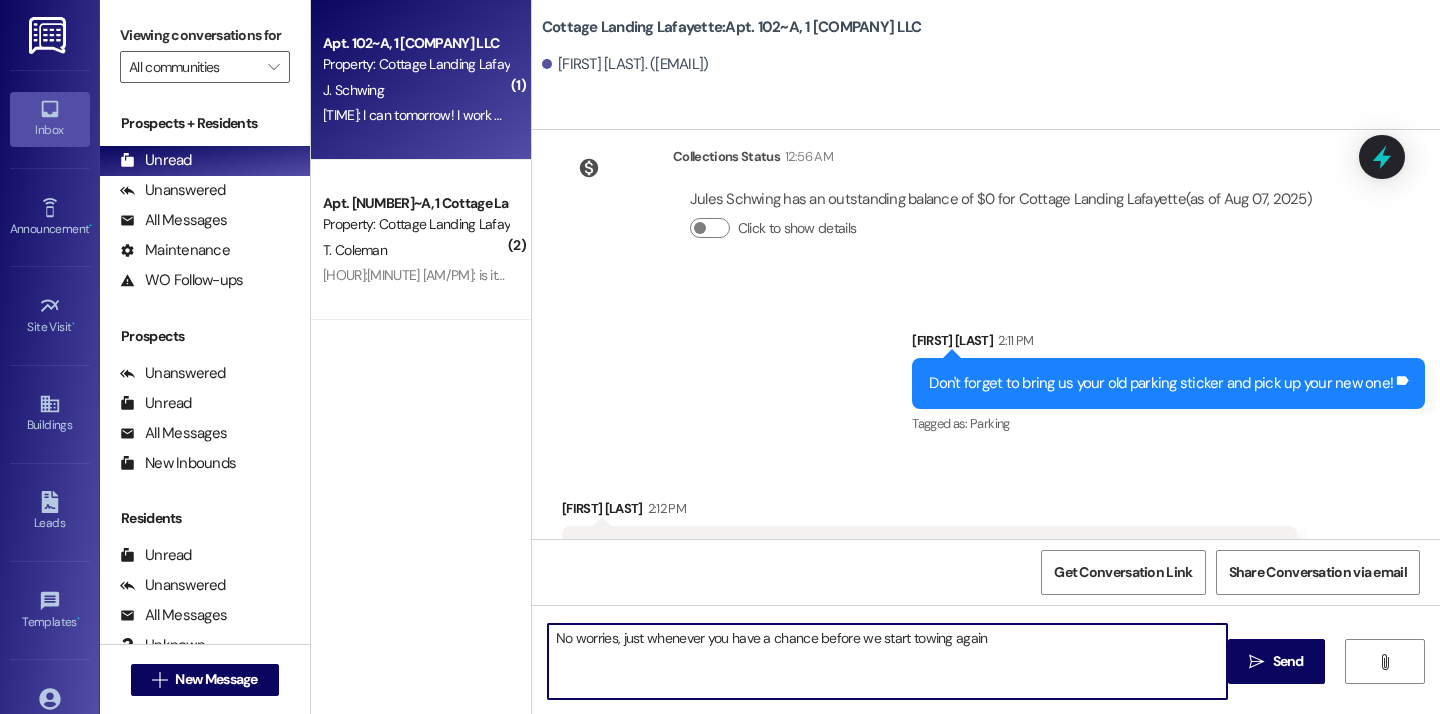 type on "No worries, just whenever you have a chance before we start towing again!" 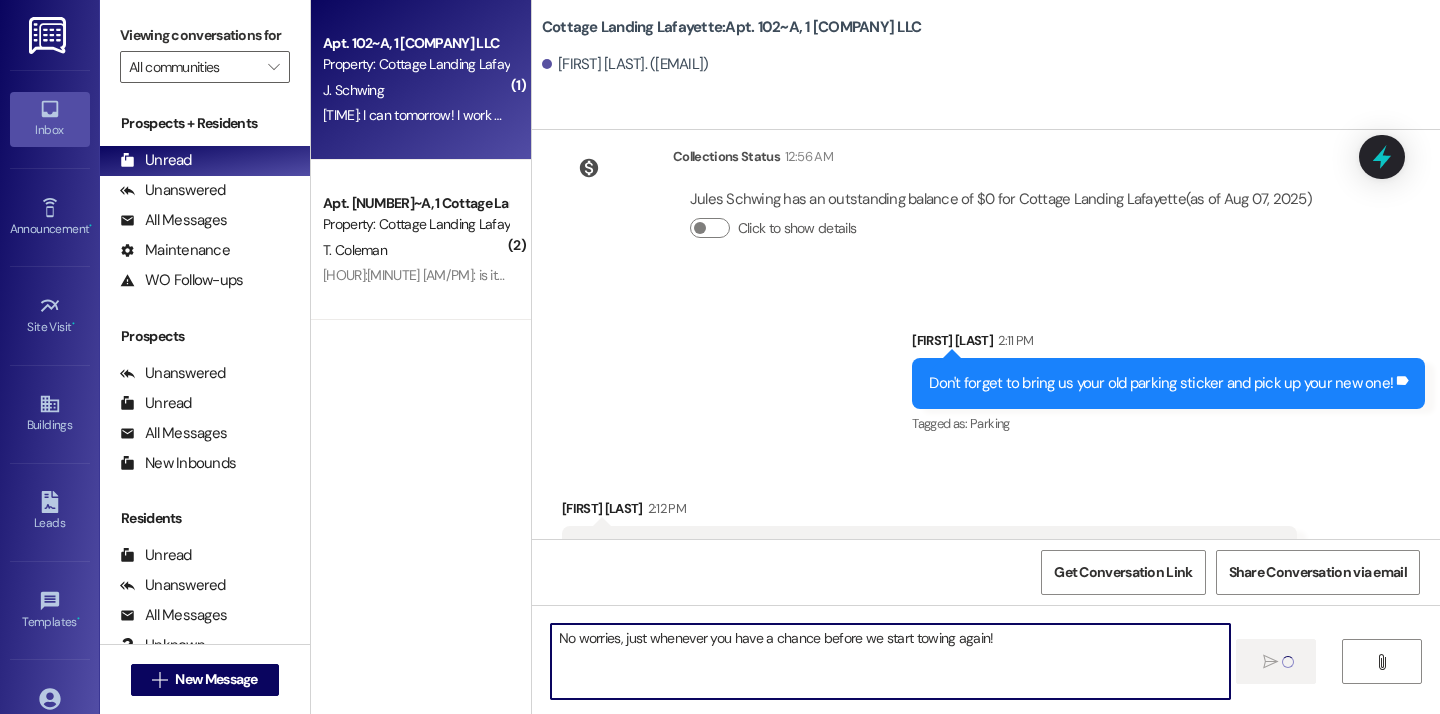 type 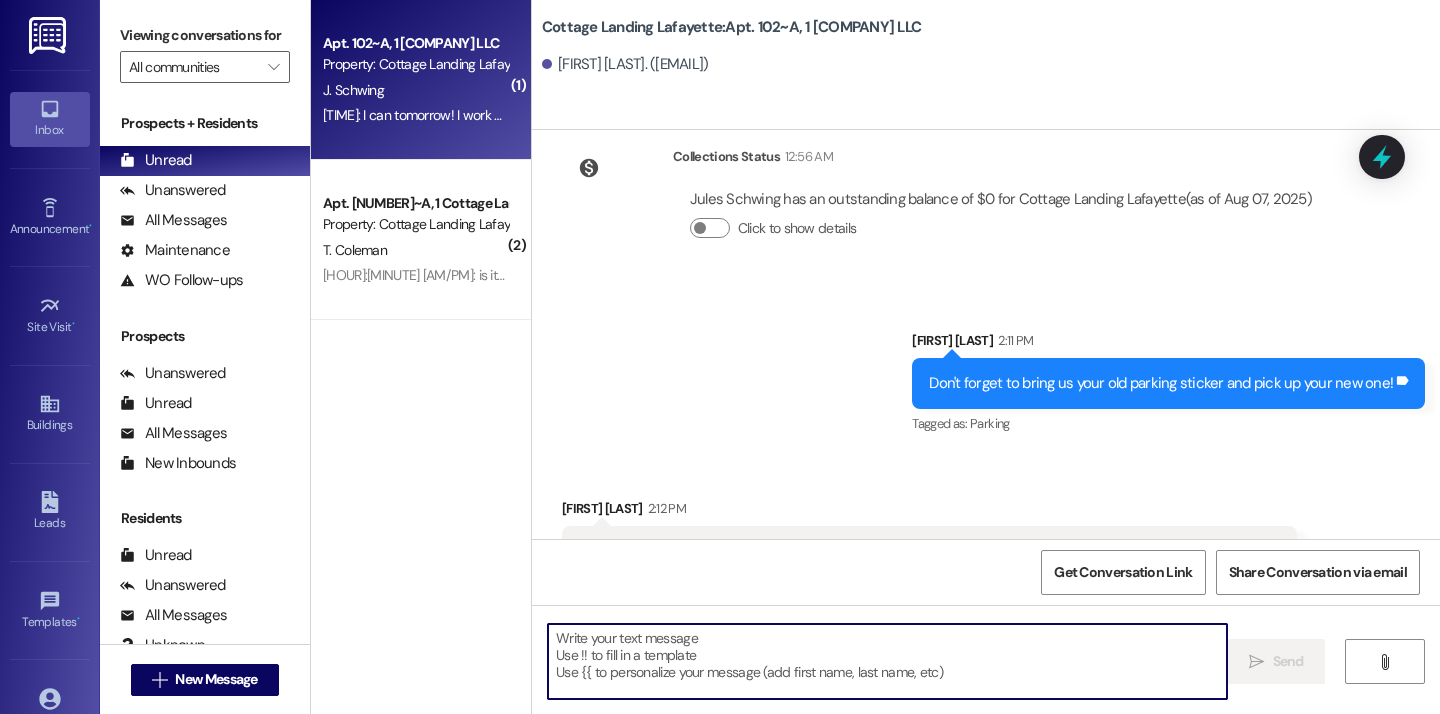 scroll, scrollTop: 22862, scrollLeft: 0, axis: vertical 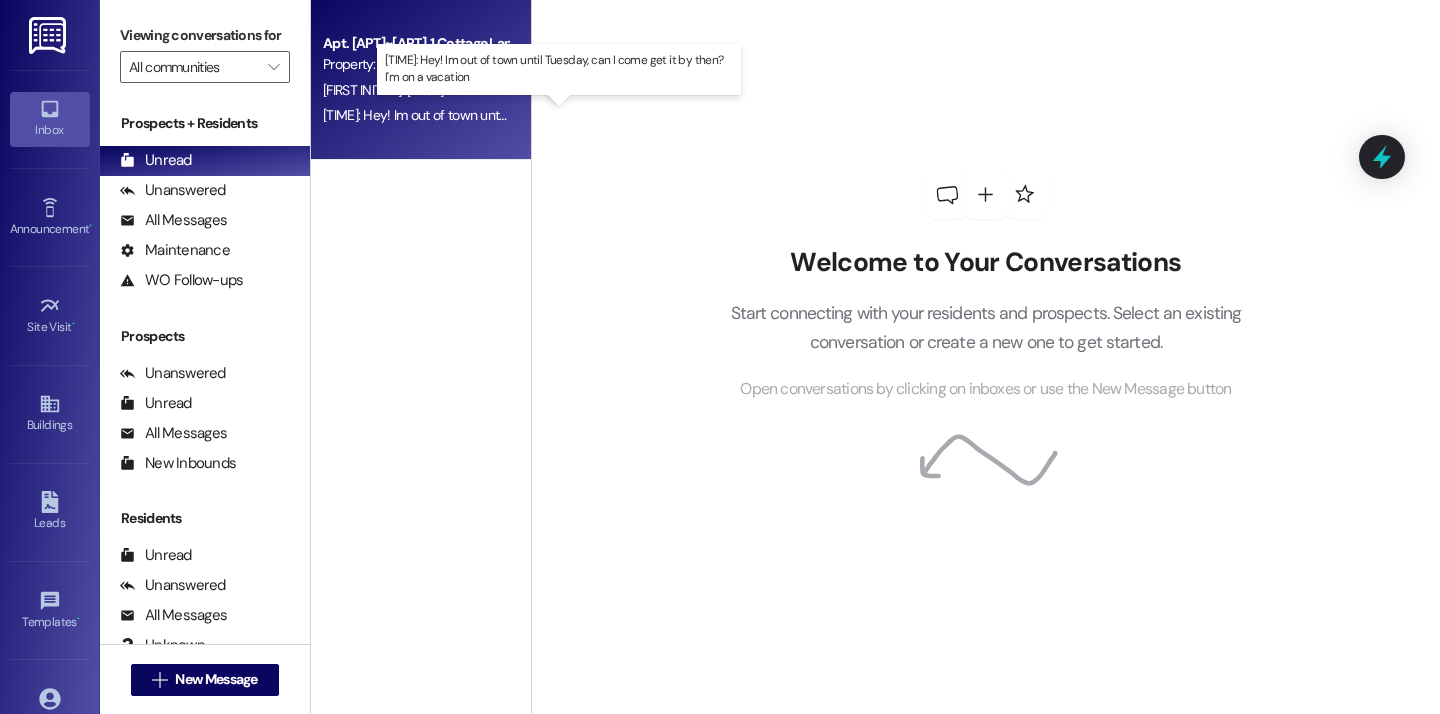 click on "[TIME]: Hey! Im out of town until Tuesday, can I come get it by then? I'm on a vacation [TIME]: Hey! Im out of town until Tuesday, can I come get it by then? I'm on a vacation" at bounding box center [567, 115] 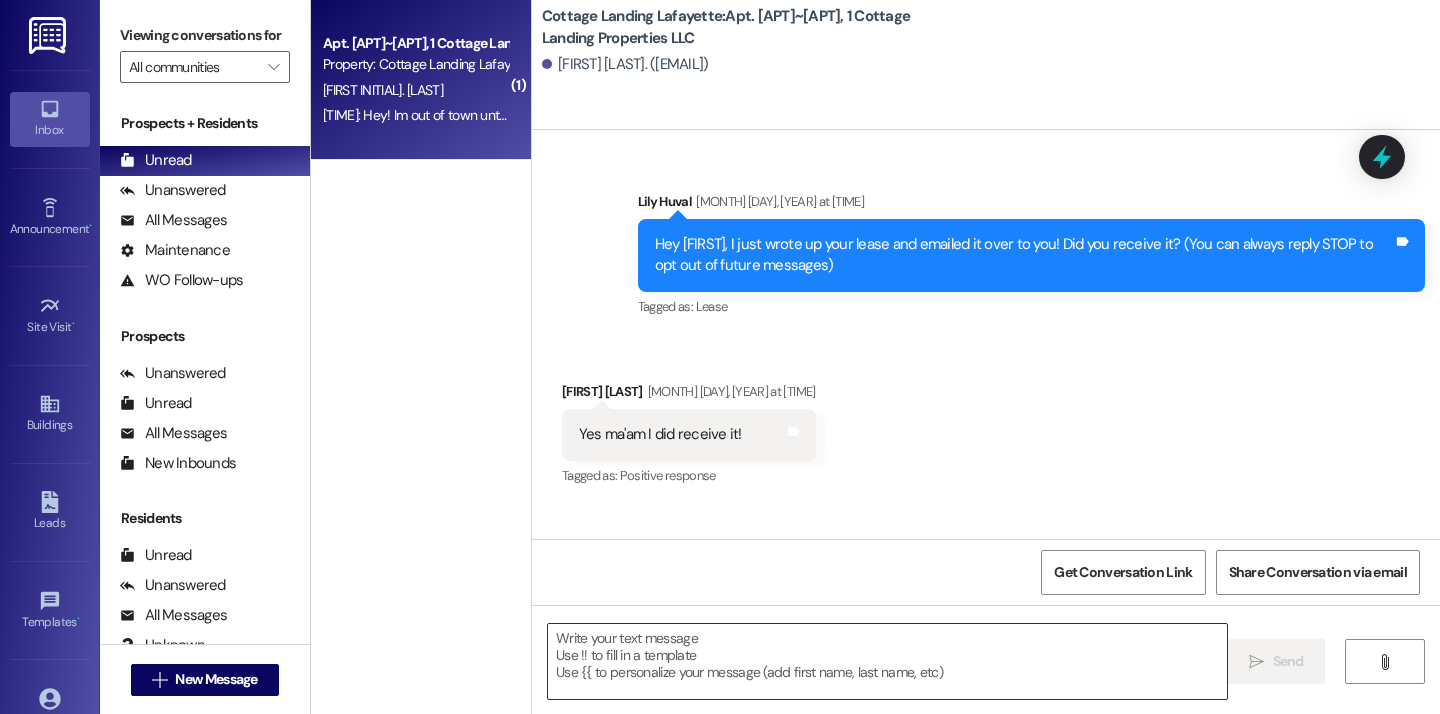 scroll, scrollTop: 28912, scrollLeft: 0, axis: vertical 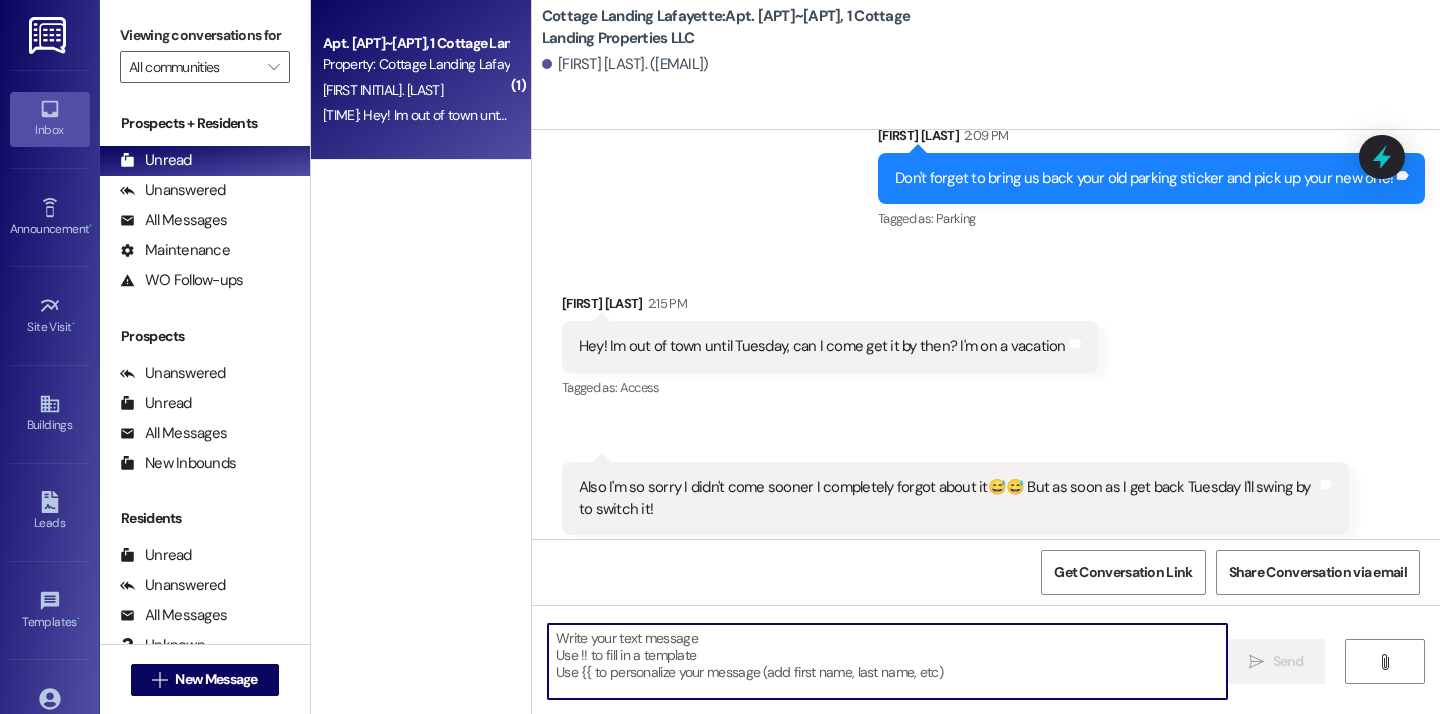click at bounding box center (887, 661) 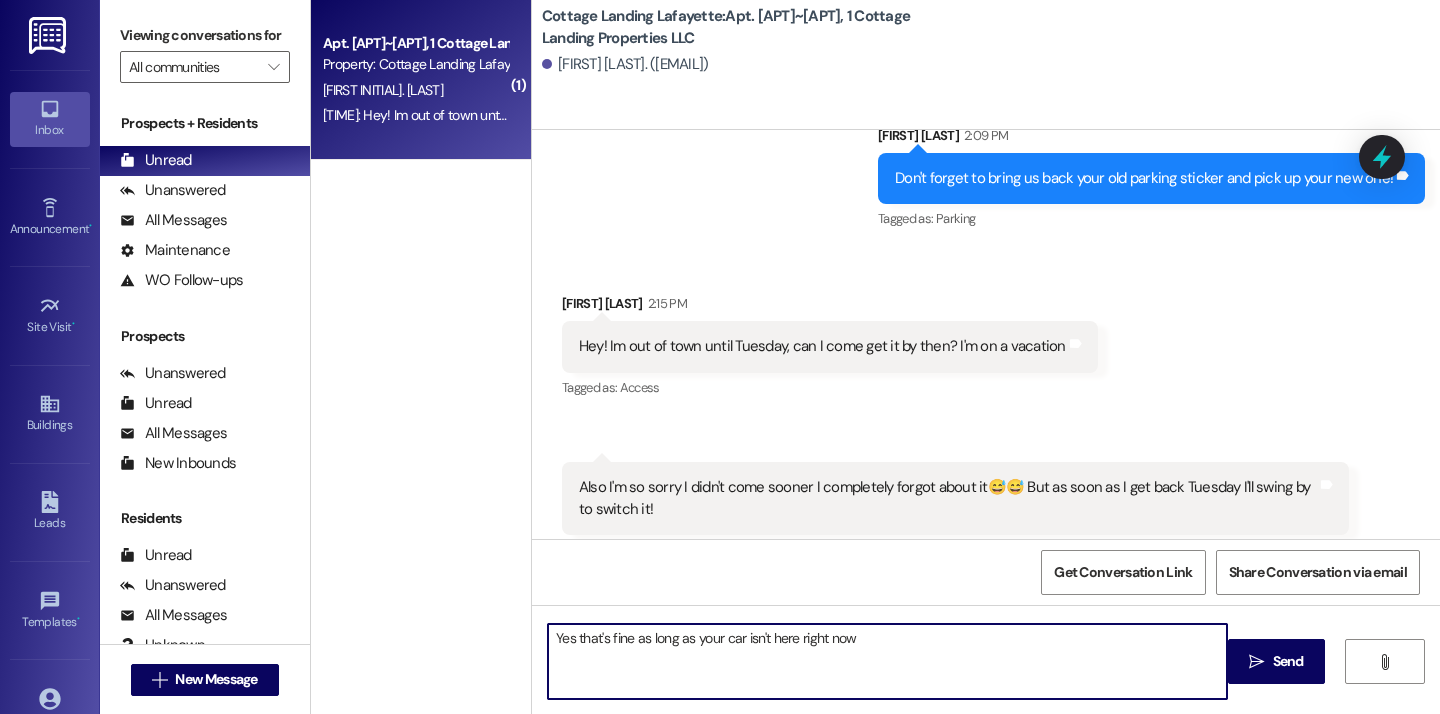 type on "Yes that's fine as long as your car isn't here right now!" 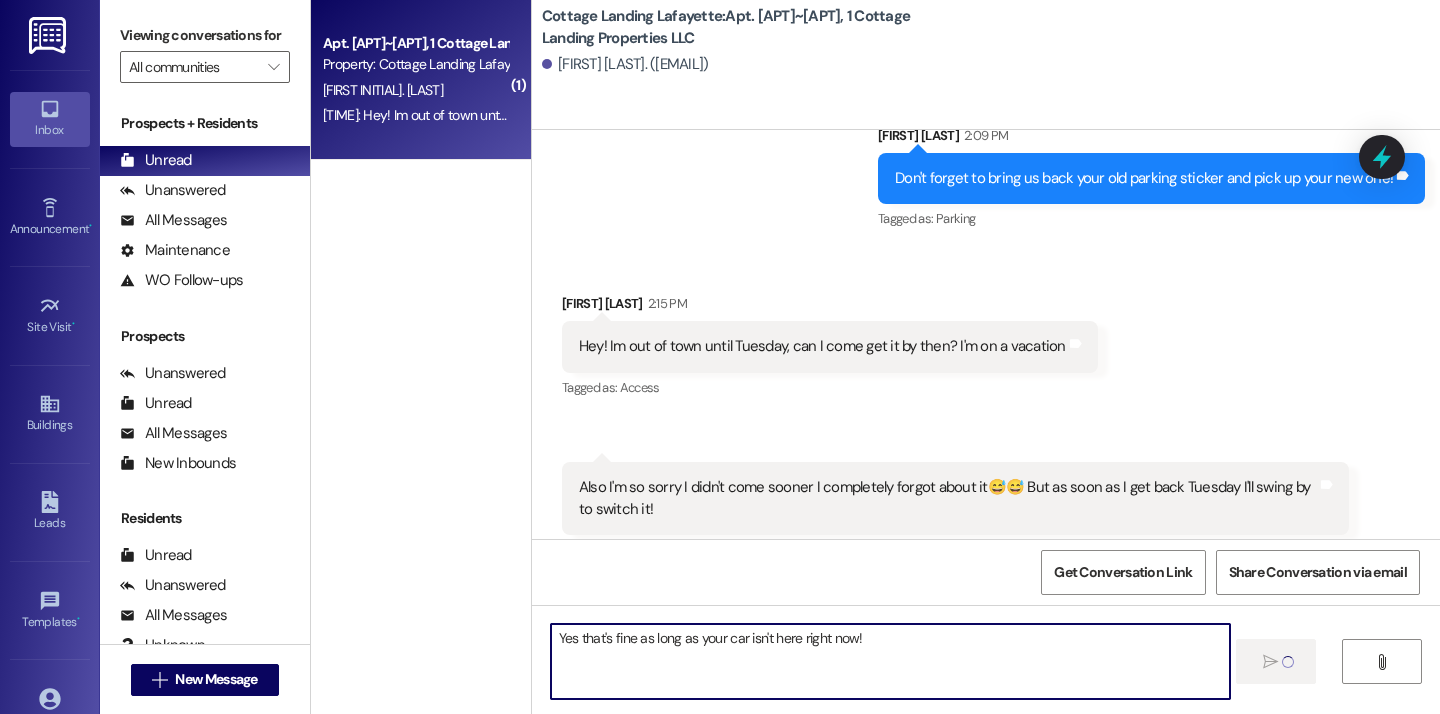 type 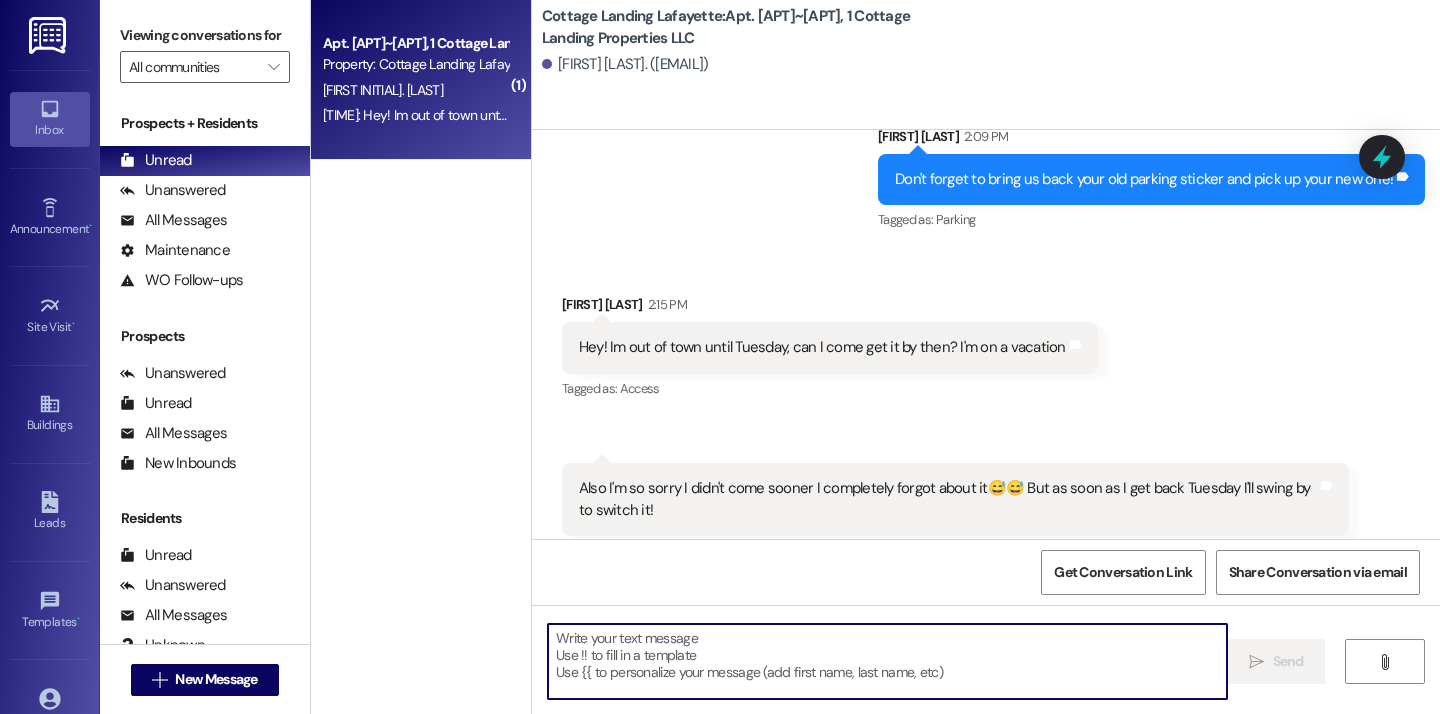 scroll, scrollTop: 29051, scrollLeft: 0, axis: vertical 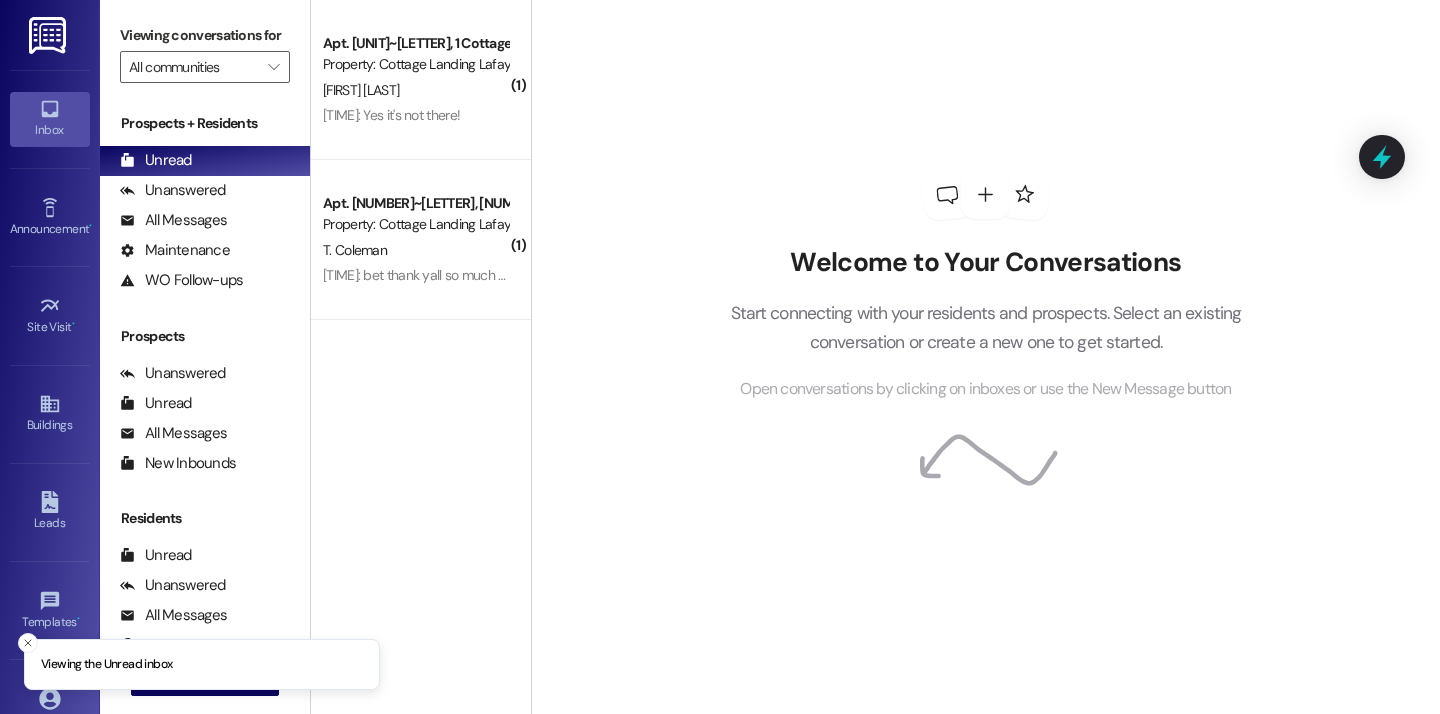 click on "Viewing the Unread inbox" at bounding box center [202, 665] 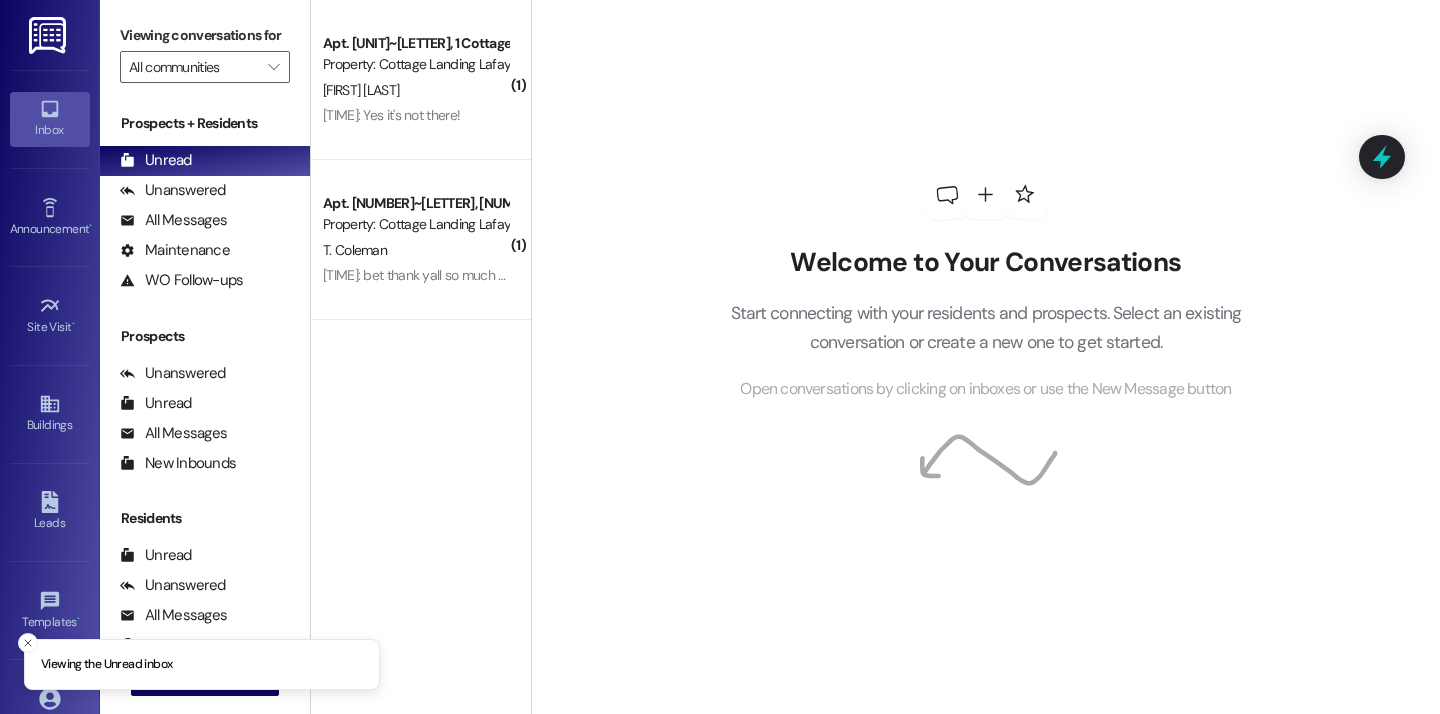 click on "Viewing the Unread inbox" at bounding box center (202, 665) 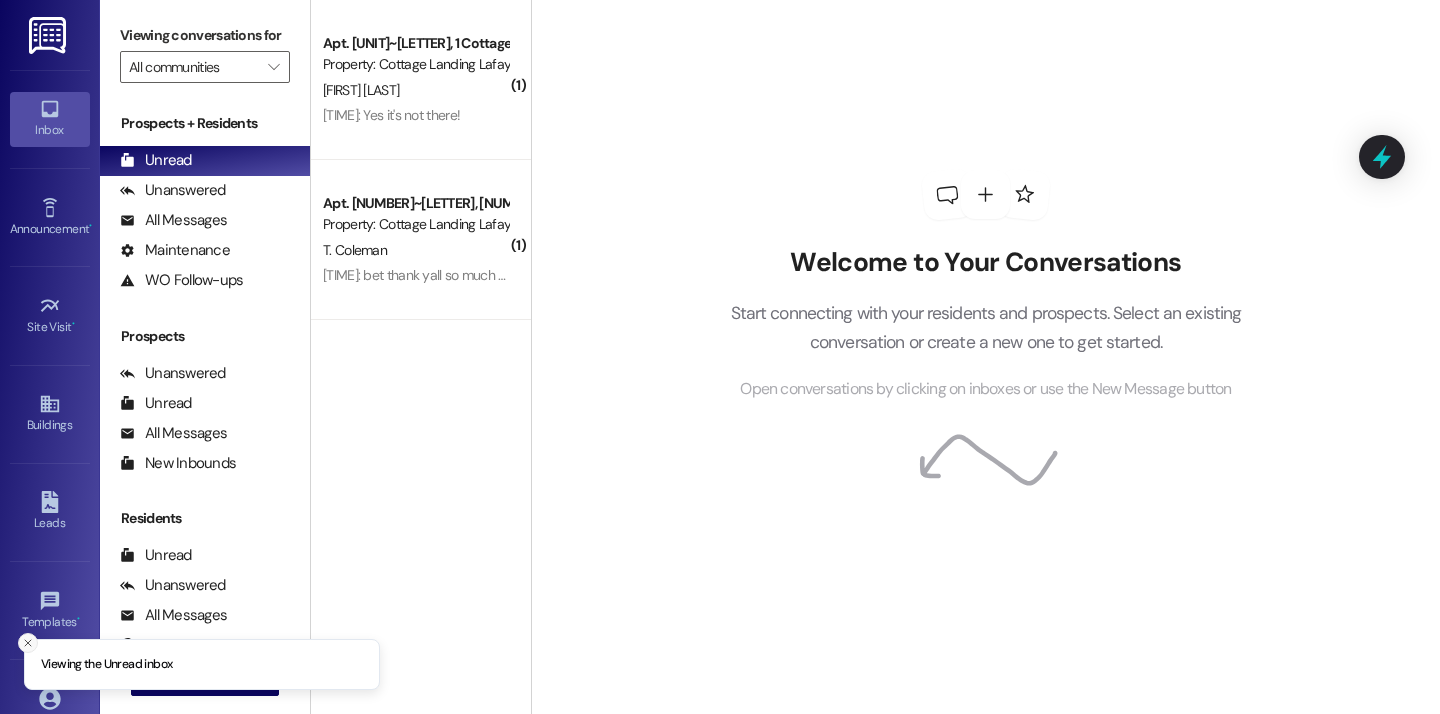 click 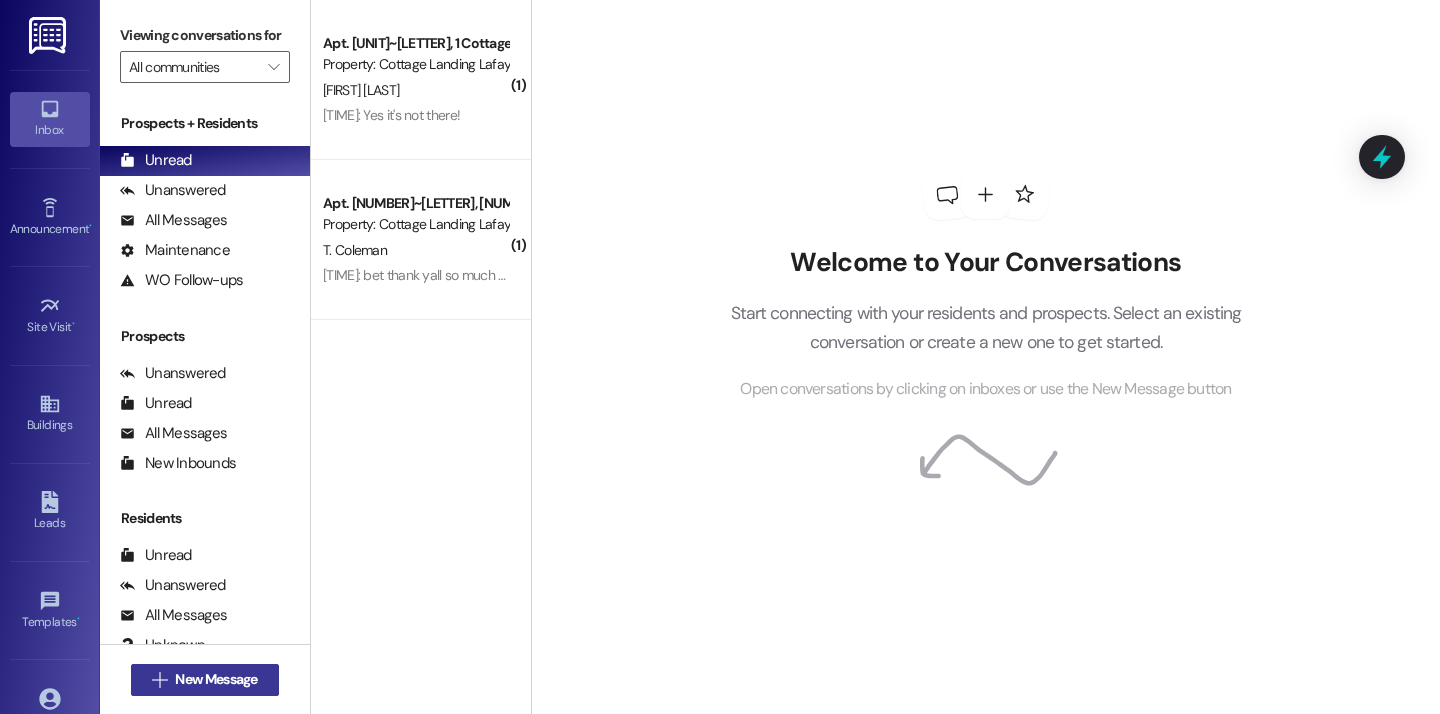 click on " New Message" at bounding box center [205, 680] 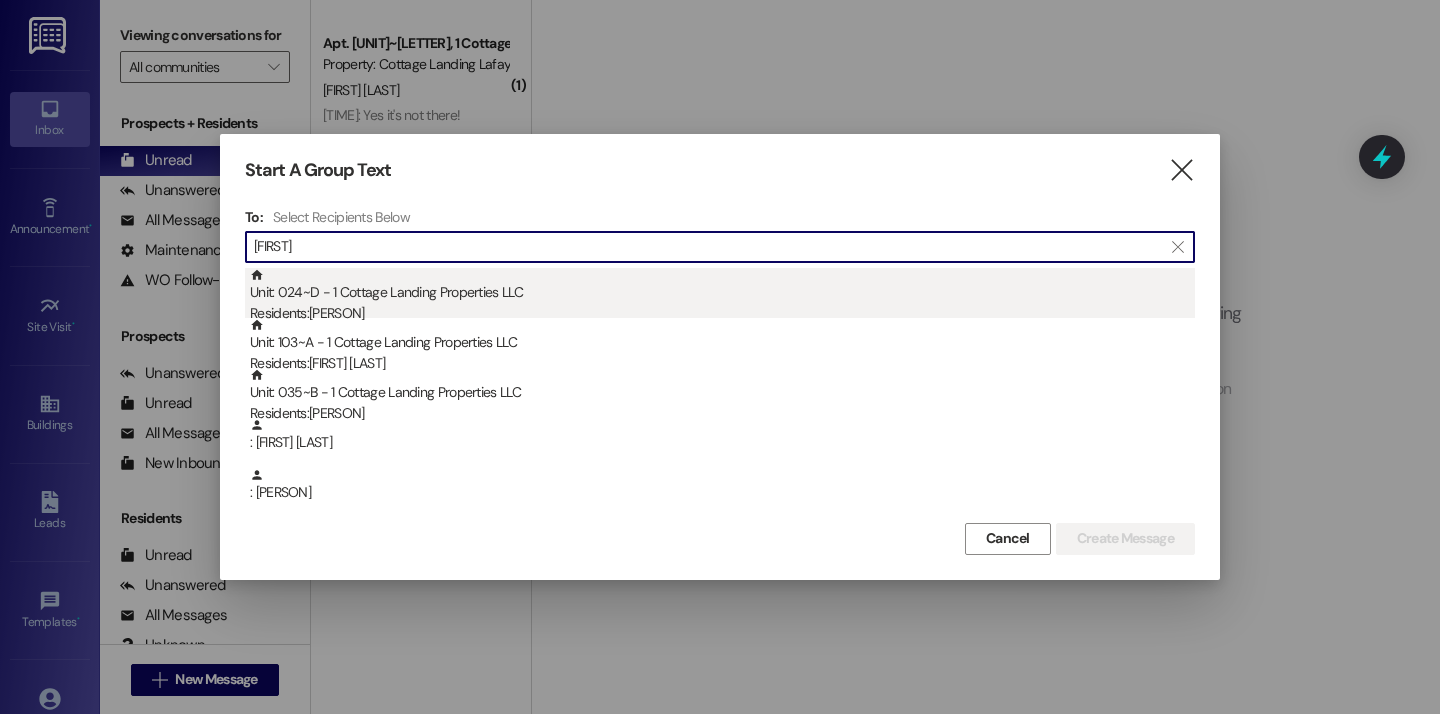 type on "[FIRST]" 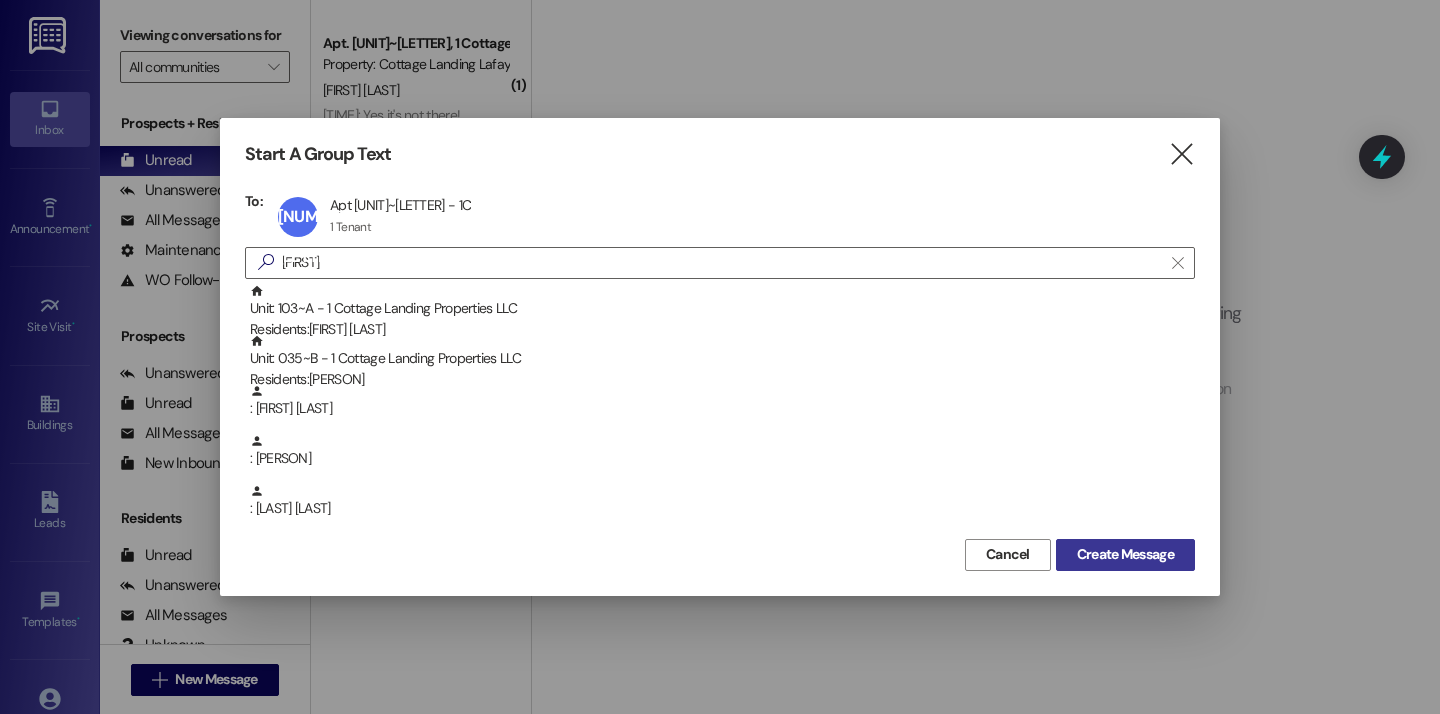 click on "Create Message" at bounding box center (1125, 554) 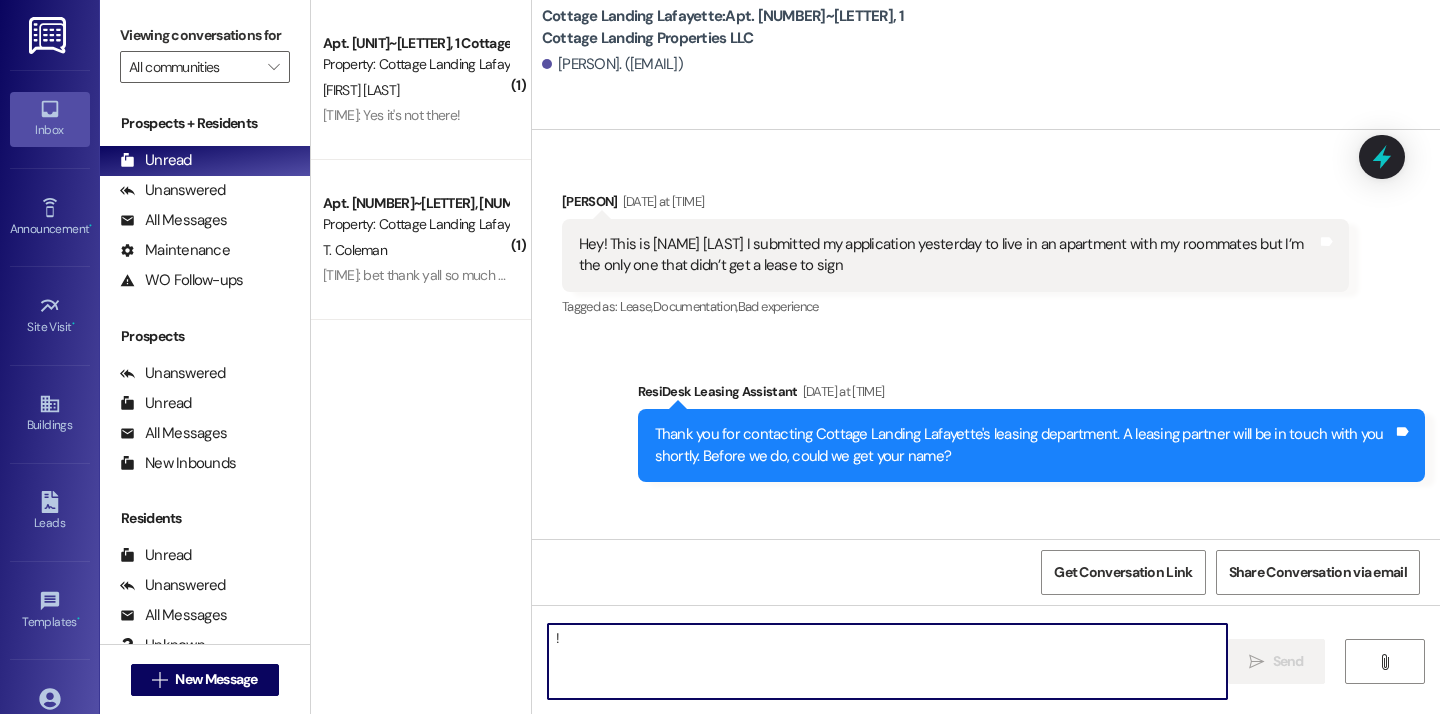 type on "!!" 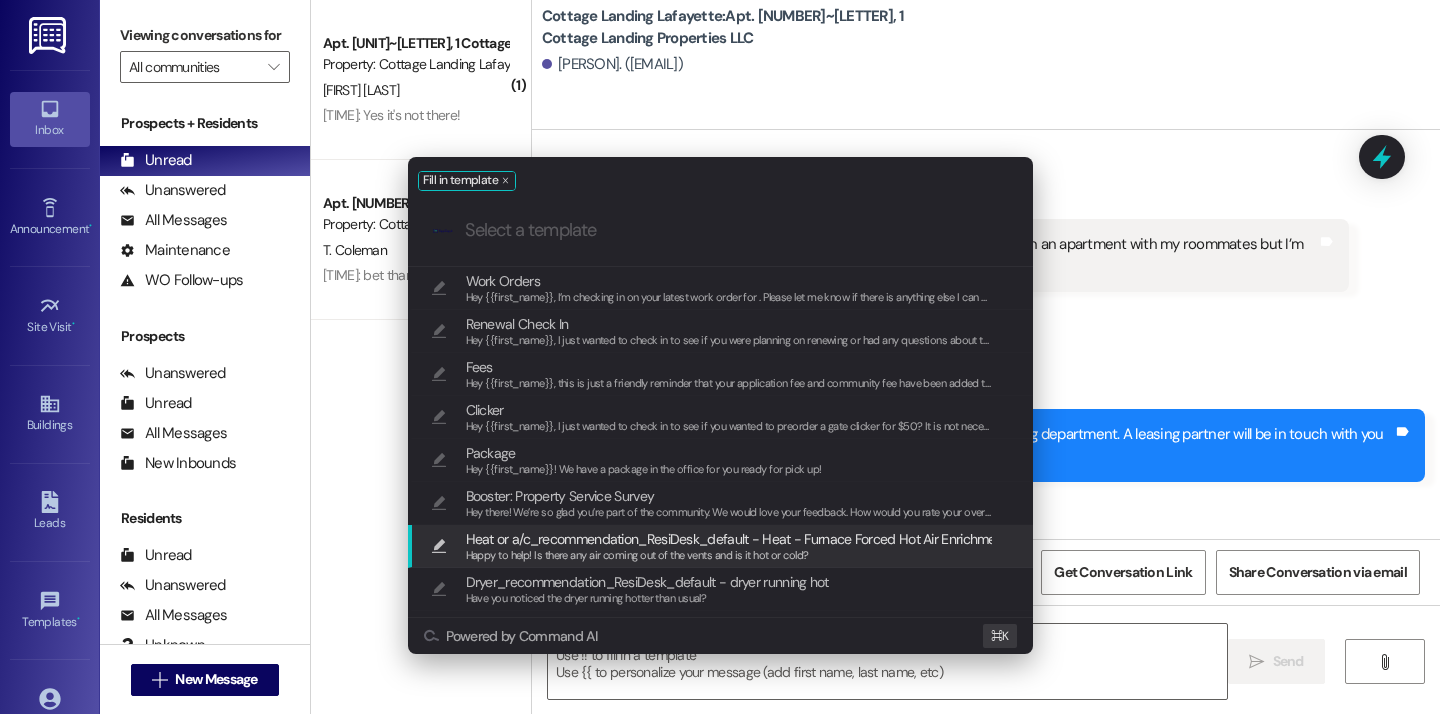 scroll, scrollTop: 44880, scrollLeft: 0, axis: vertical 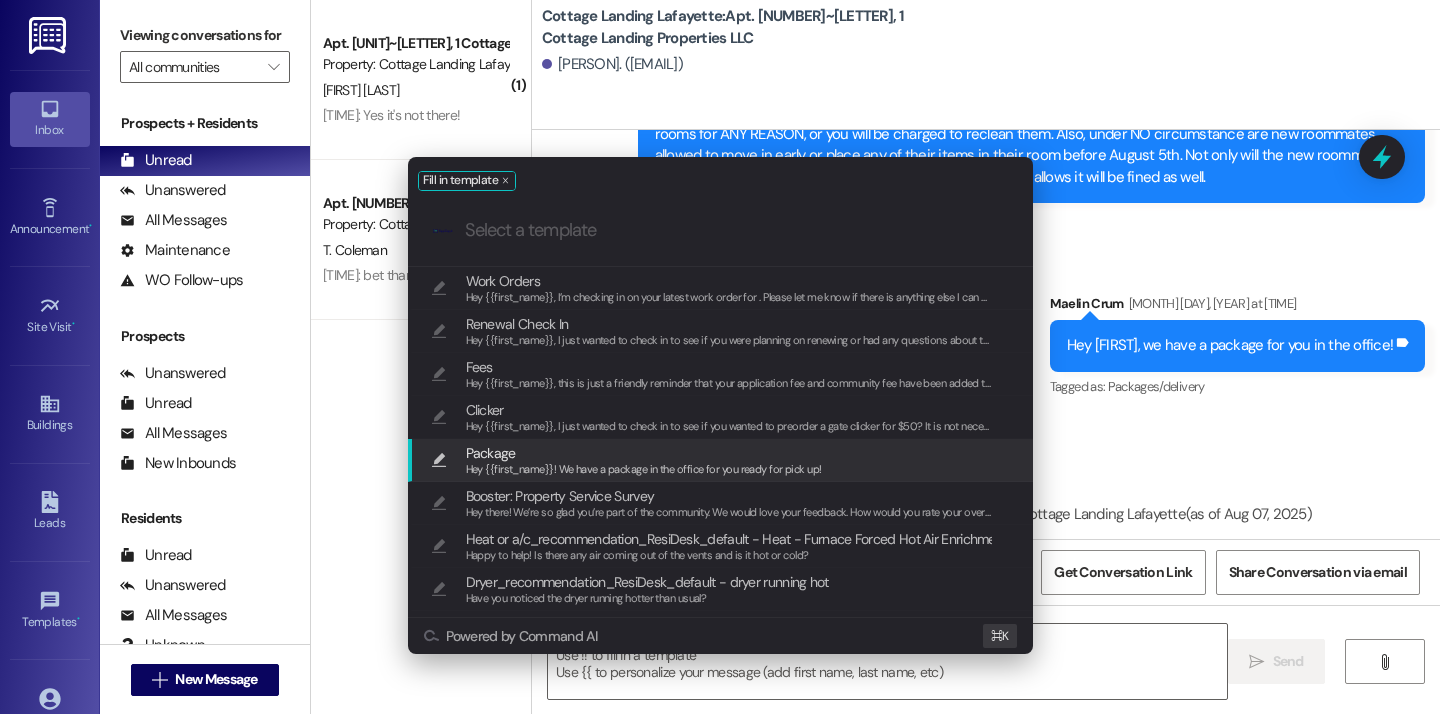 click on "Package" at bounding box center [644, 453] 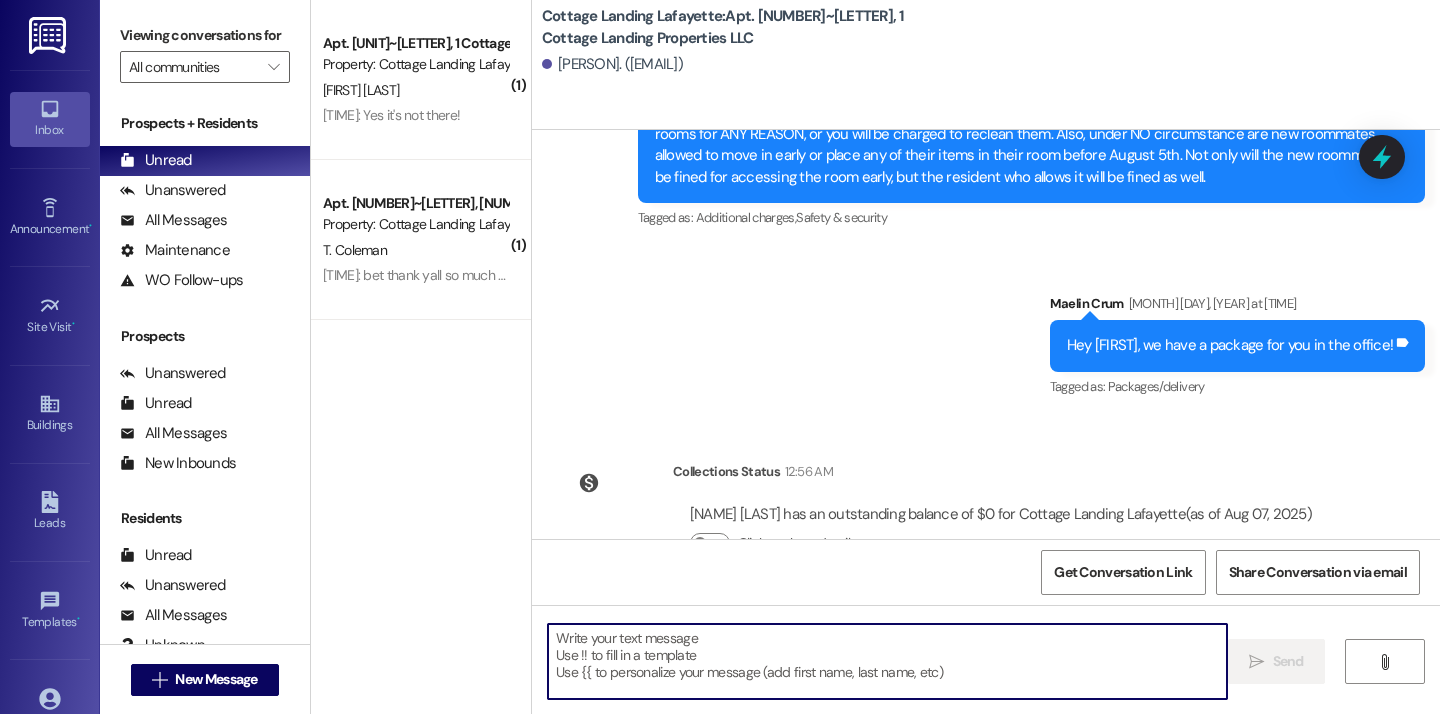 type on "Hey {{first_name}}! We have a package in the office for you ready for pick up!" 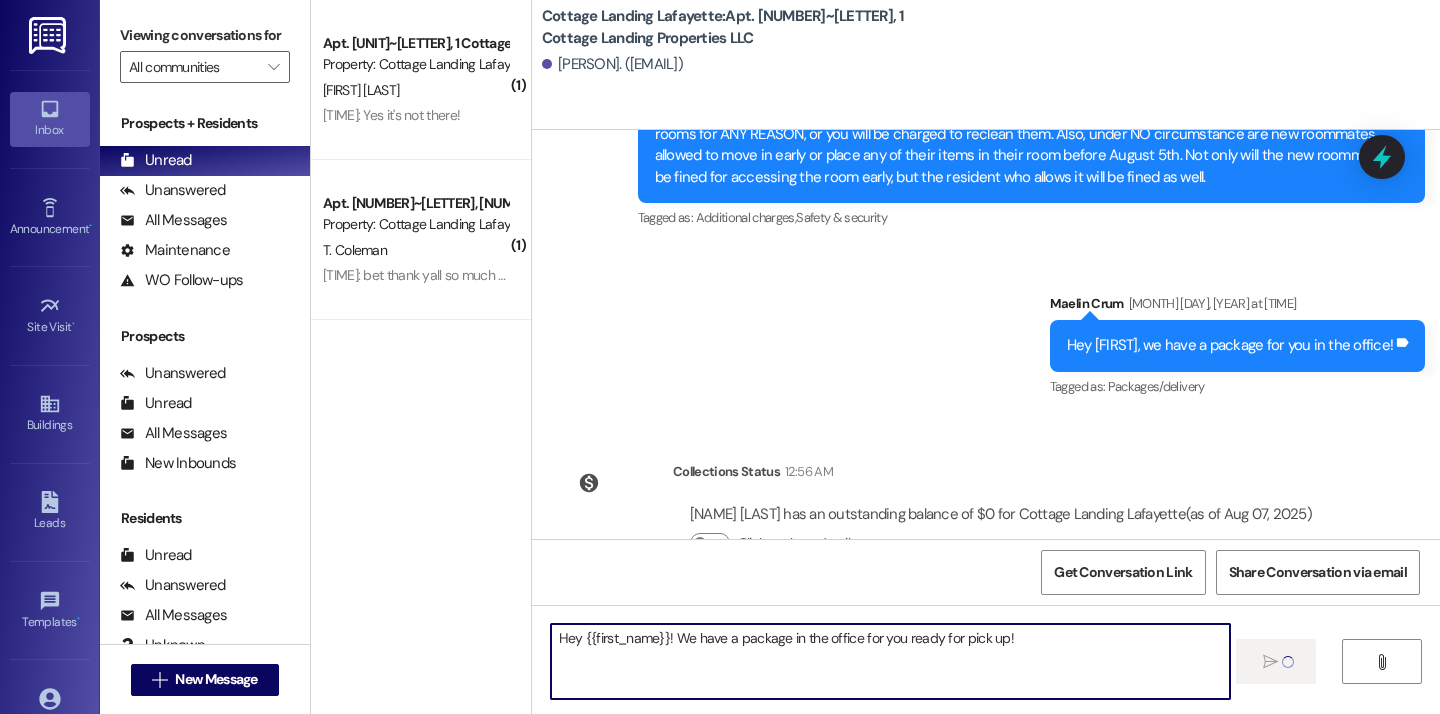 type 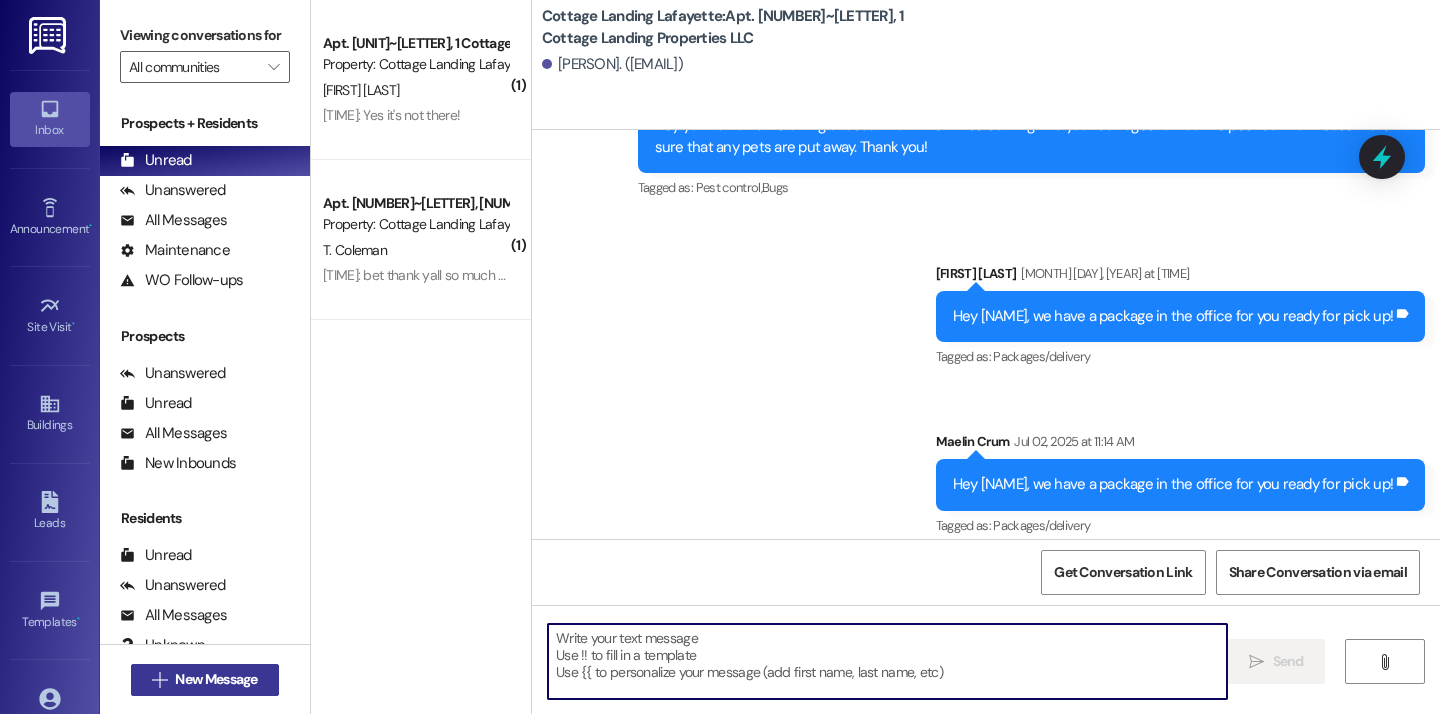 click on "New Message" at bounding box center [216, 679] 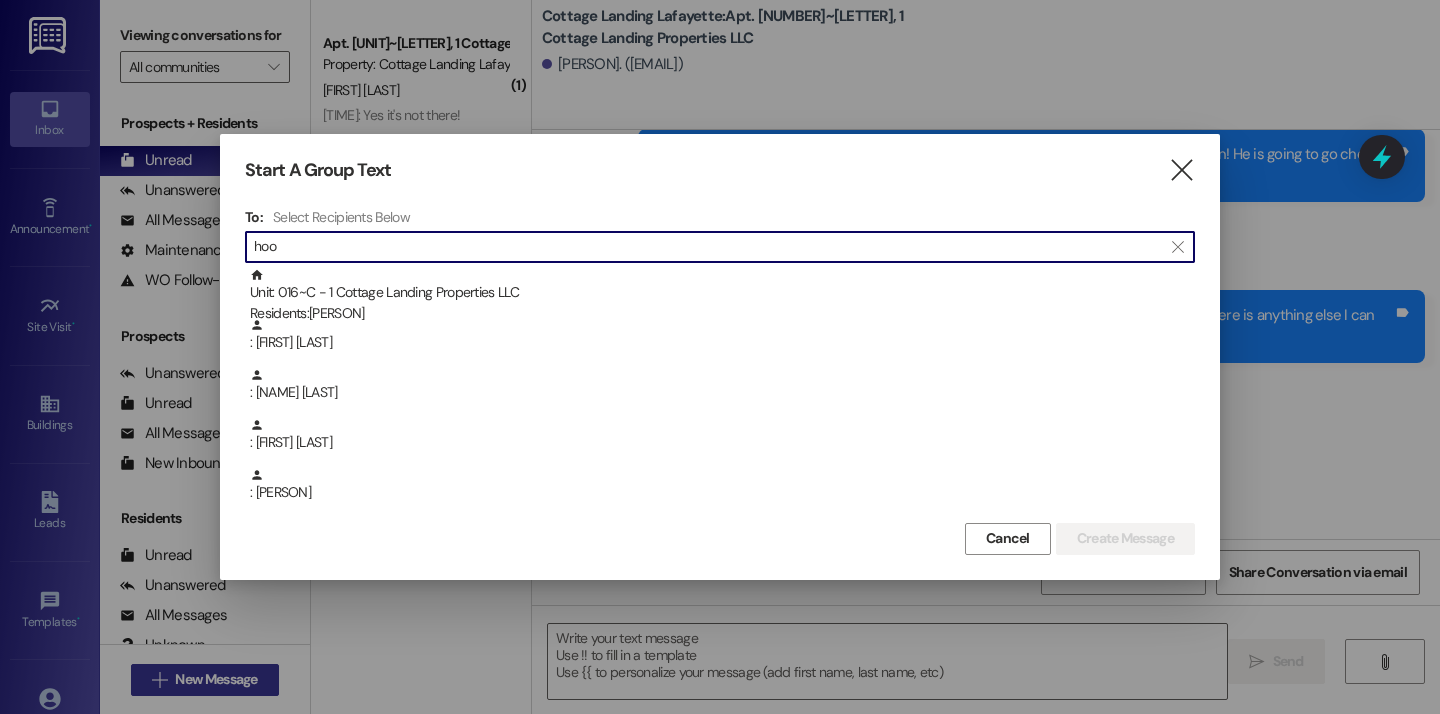 scroll, scrollTop: 39173, scrollLeft: 0, axis: vertical 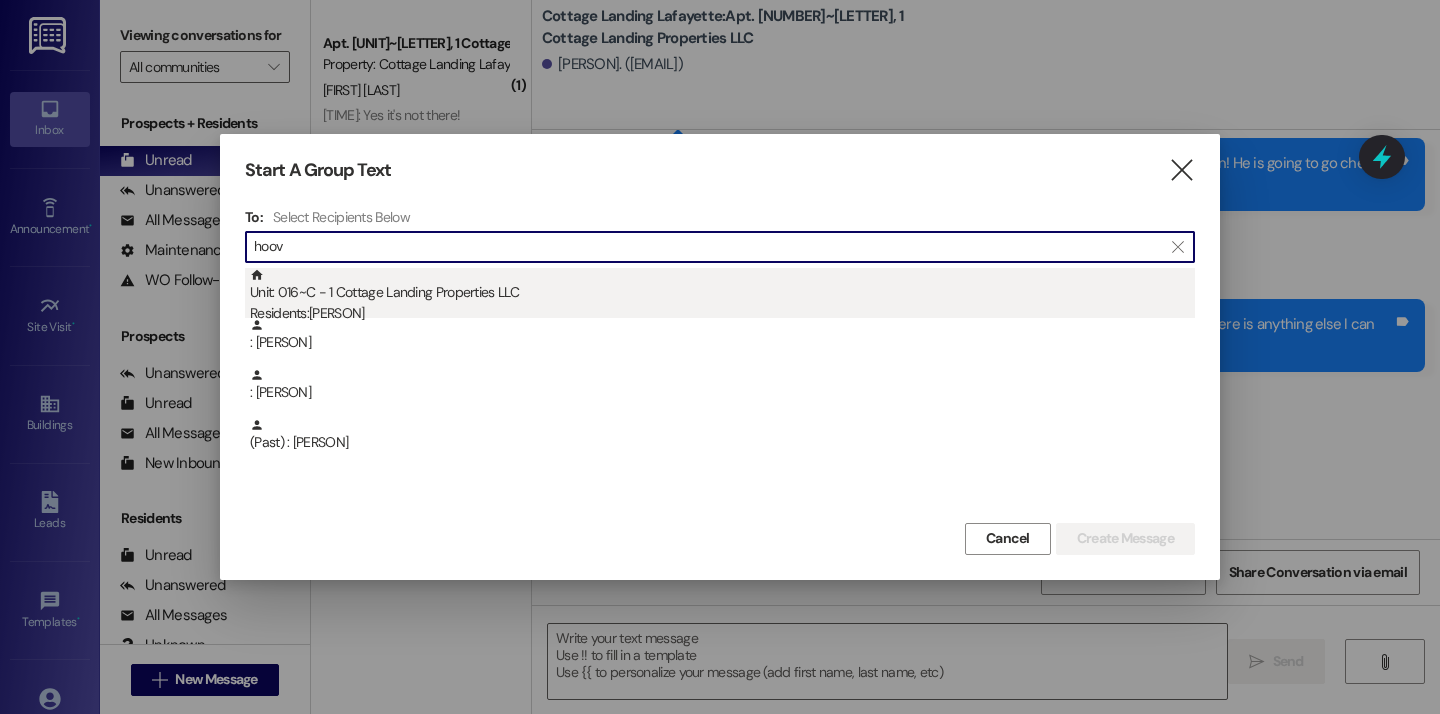 type on "hoov" 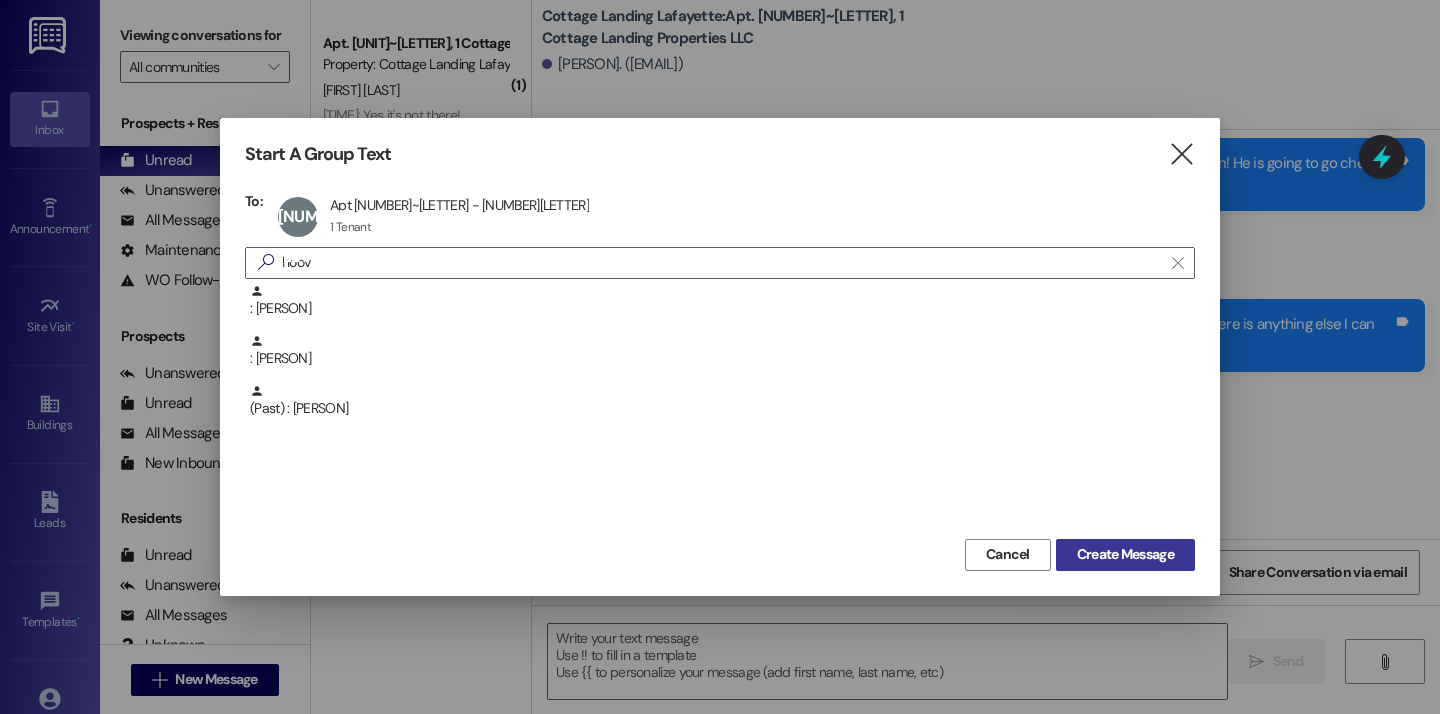 click on "Create Message" at bounding box center (1125, 554) 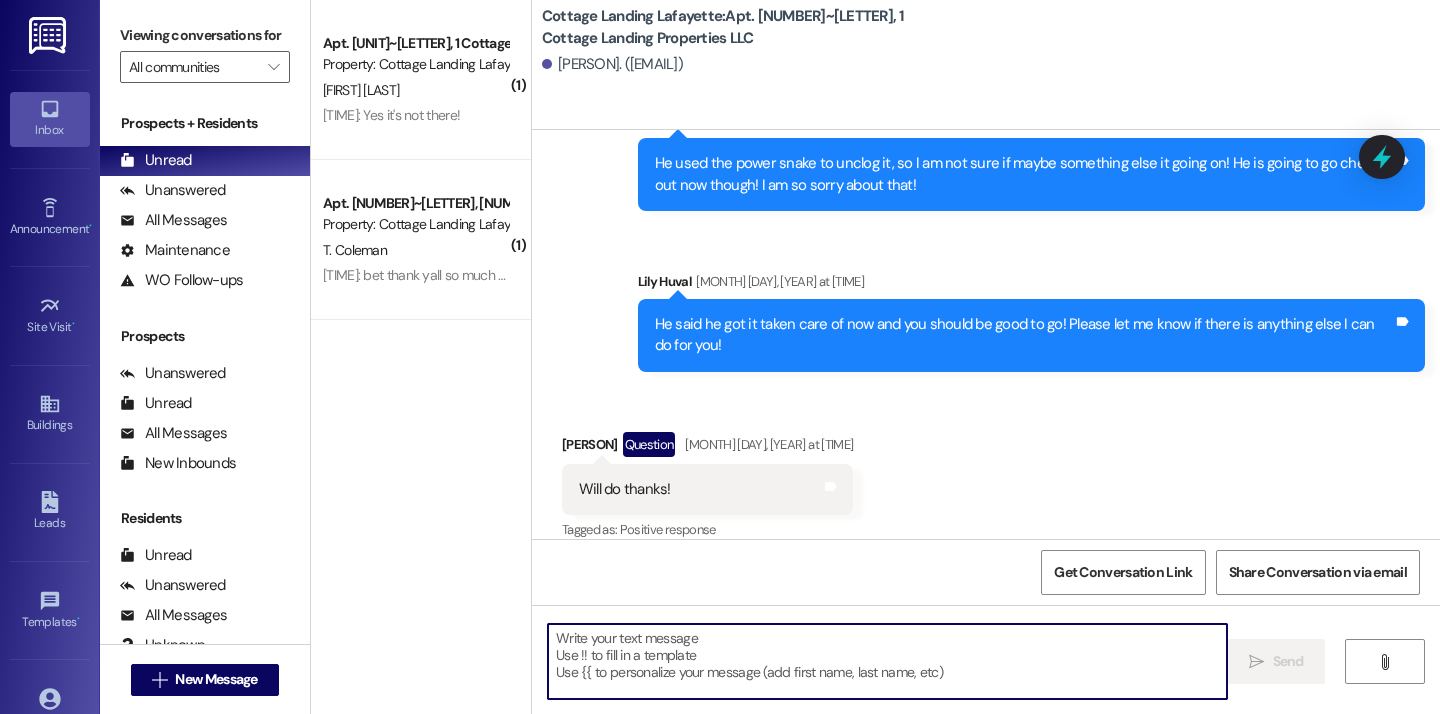 click at bounding box center (887, 661) 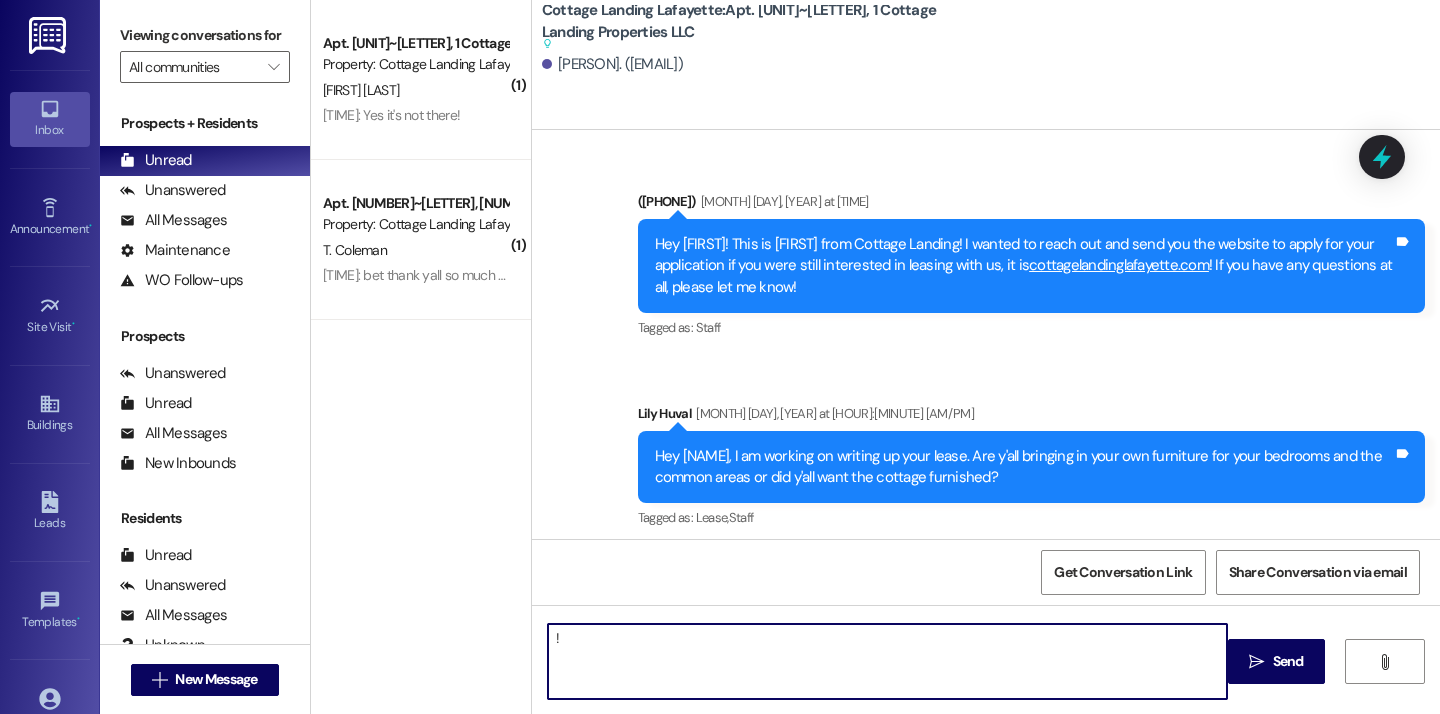 type on "!!" 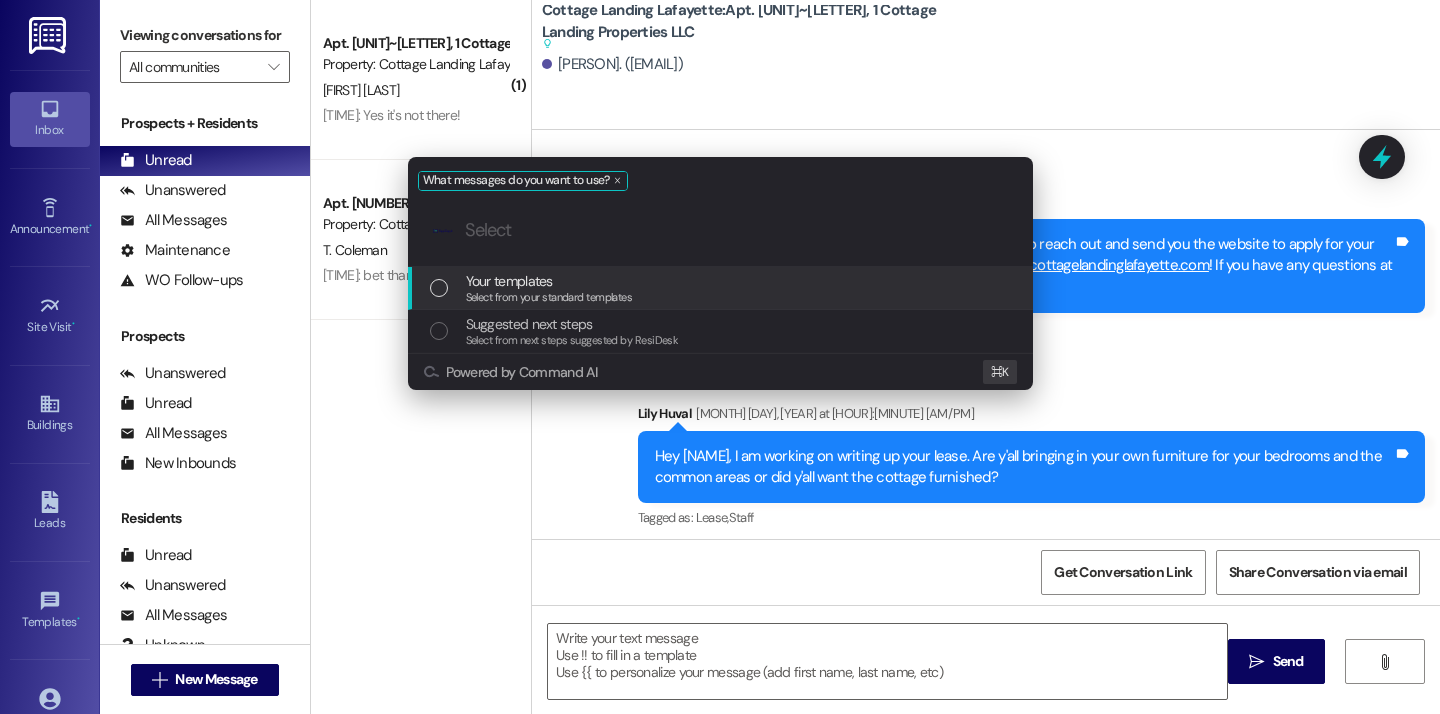scroll, scrollTop: 63361, scrollLeft: 0, axis: vertical 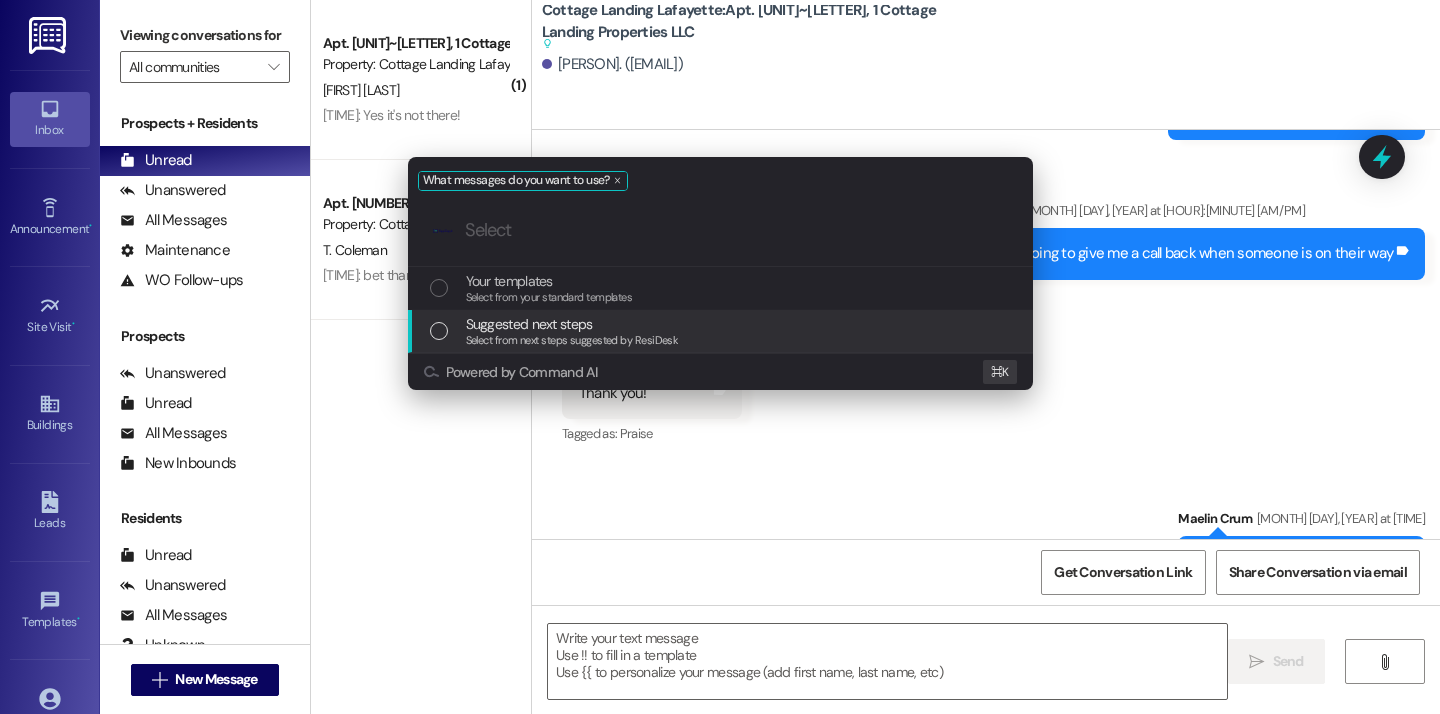 click on "What messages do you want to use? .cls-1{fill:#0a055f;}.cls-2{fill:#0cc4c4;} resideskLogoBlueOrange Your templates Select from your standard templates Suggested next steps Select from next steps suggested by ResiDesk Powered by Command AI ⌘ K" at bounding box center (720, 357) 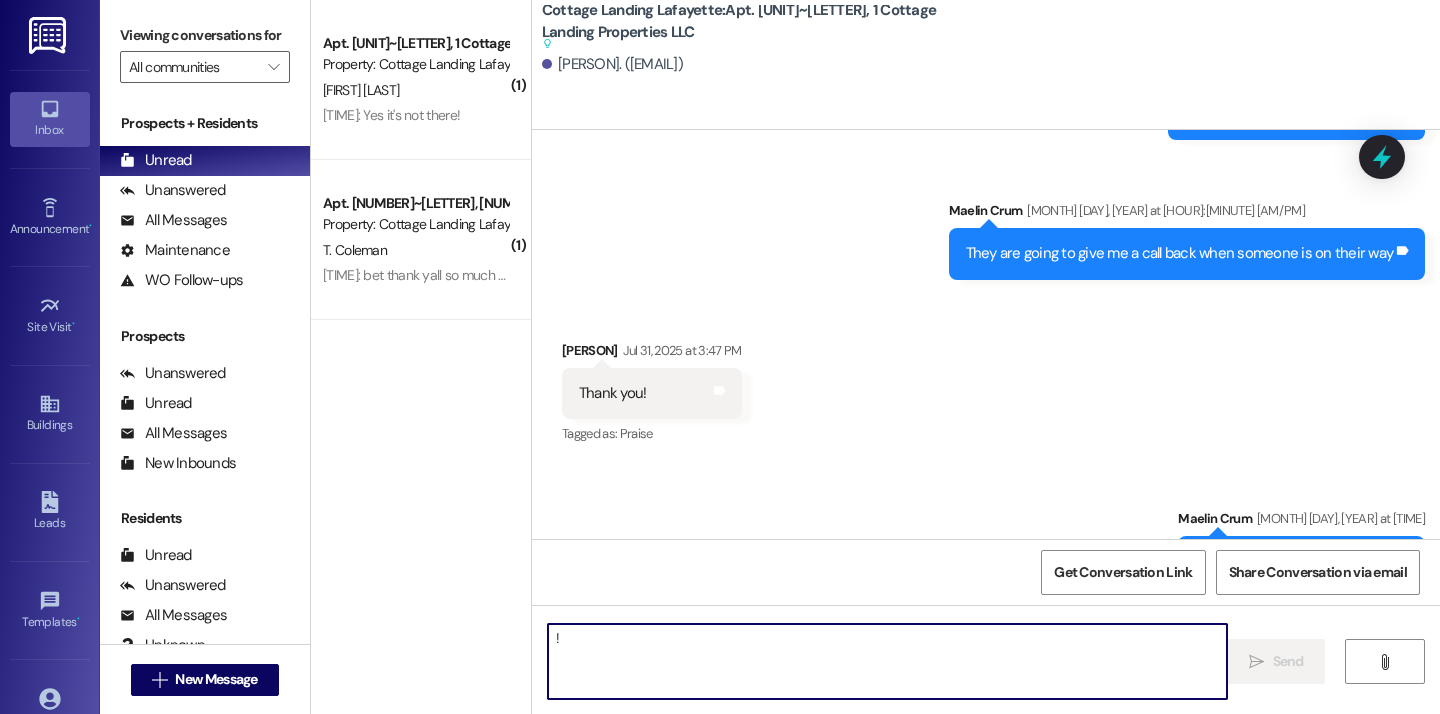 type on "!!" 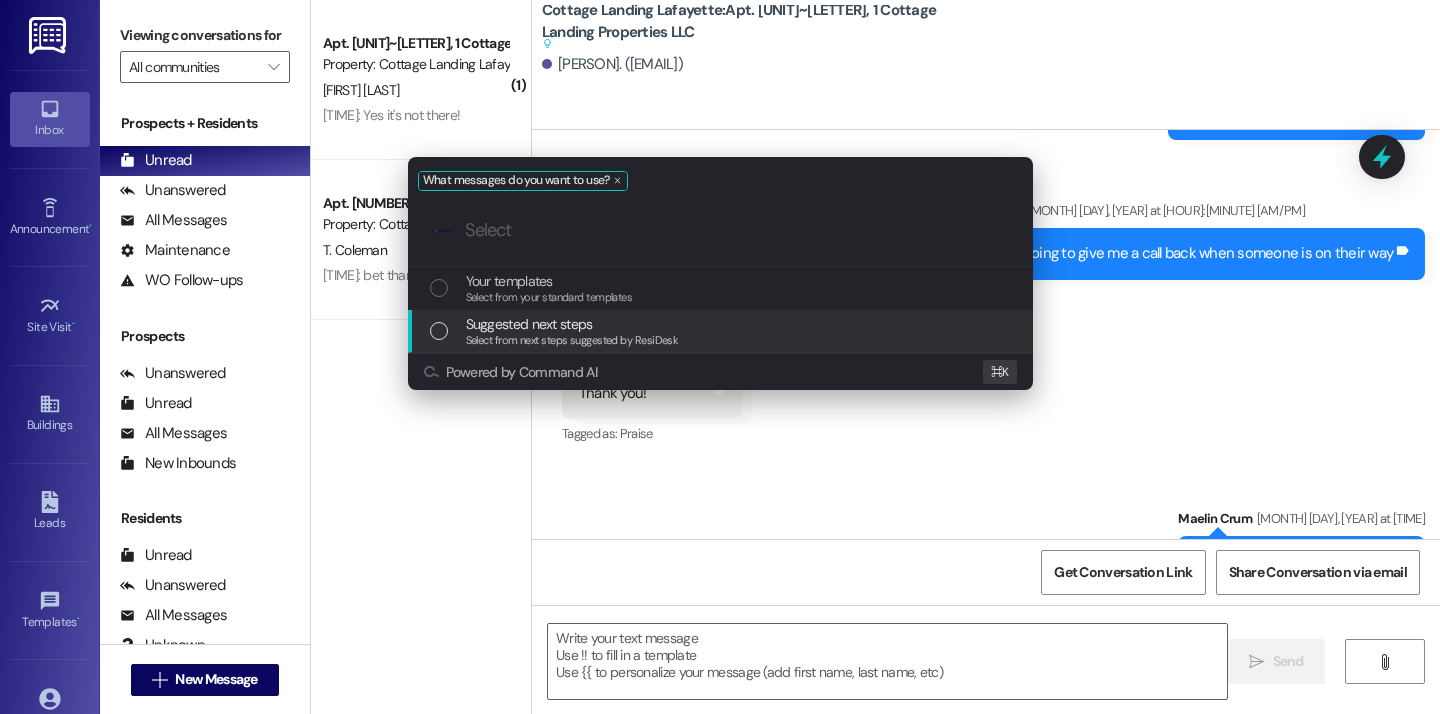 click on "What messages do you want to use? .cls-1{fill:#0a055f;}.cls-2{fill:#0cc4c4;} resideskLogoBlueOrange Your templates Select from your standard templates Suggested next steps Select from next steps suggested by ResiDesk Powered by Command AI ⌘ K" at bounding box center (720, 357) 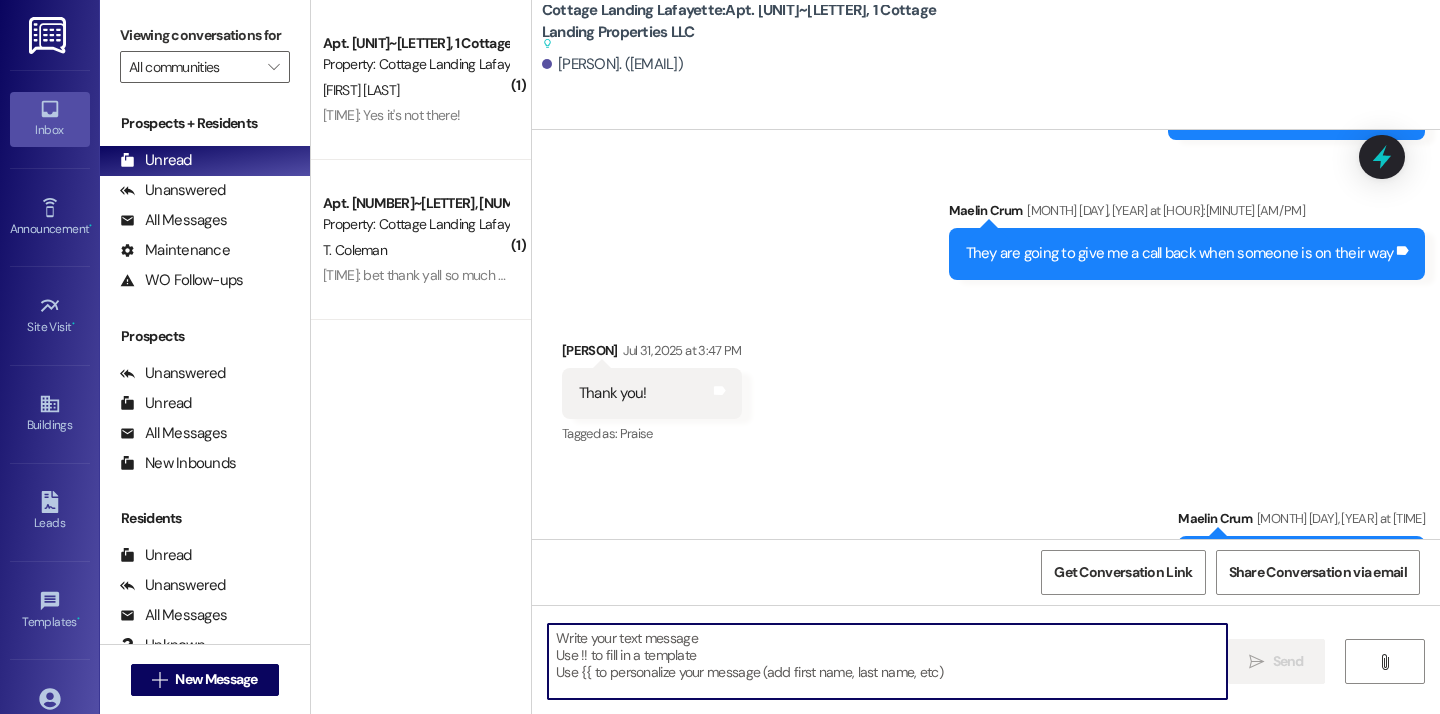 scroll, scrollTop: 63446, scrollLeft: 0, axis: vertical 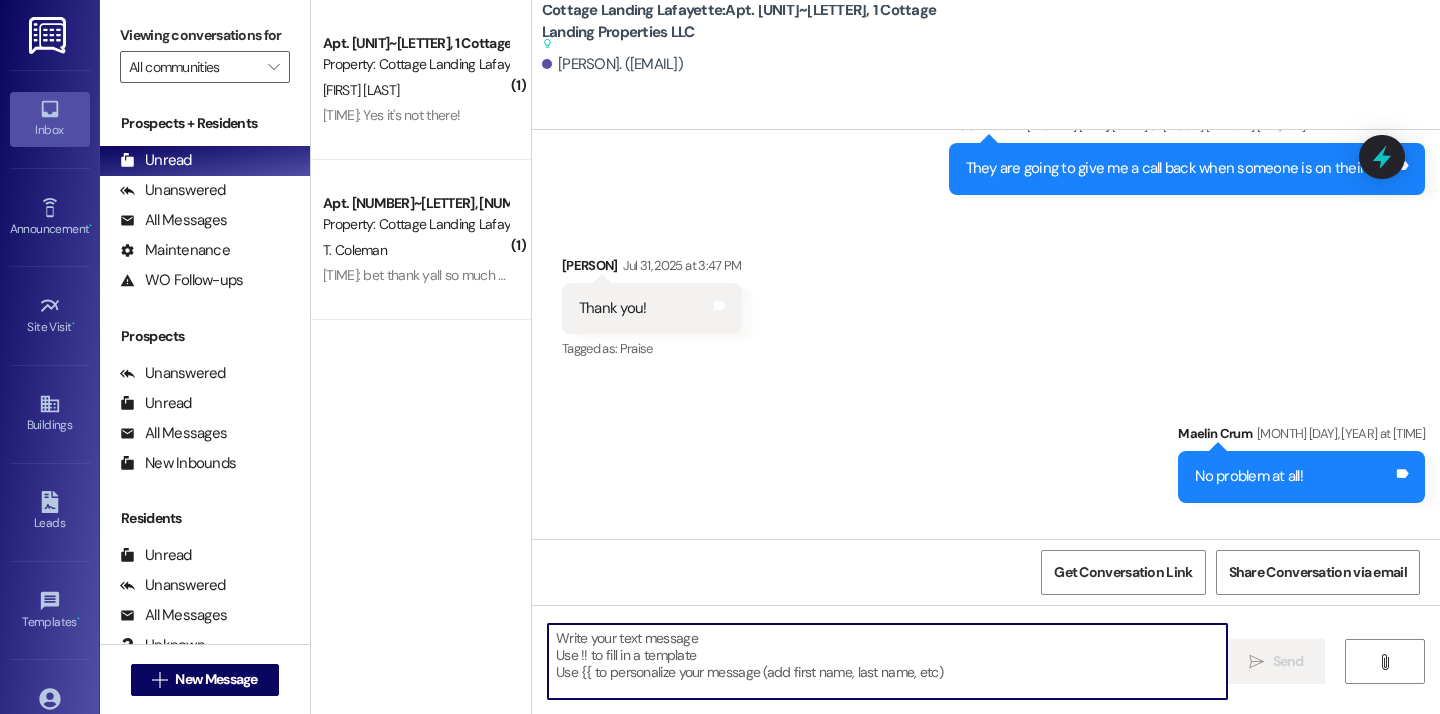 click at bounding box center [887, 661] 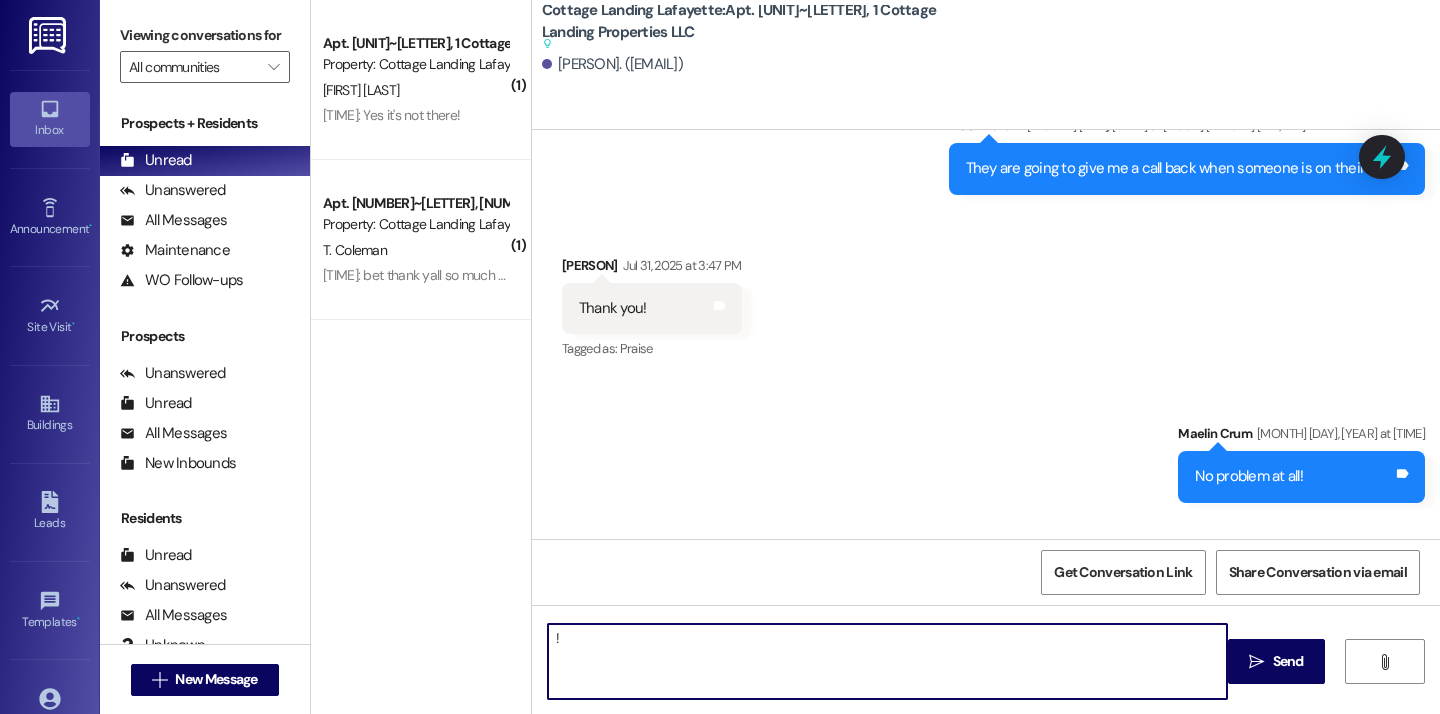 type on "!!" 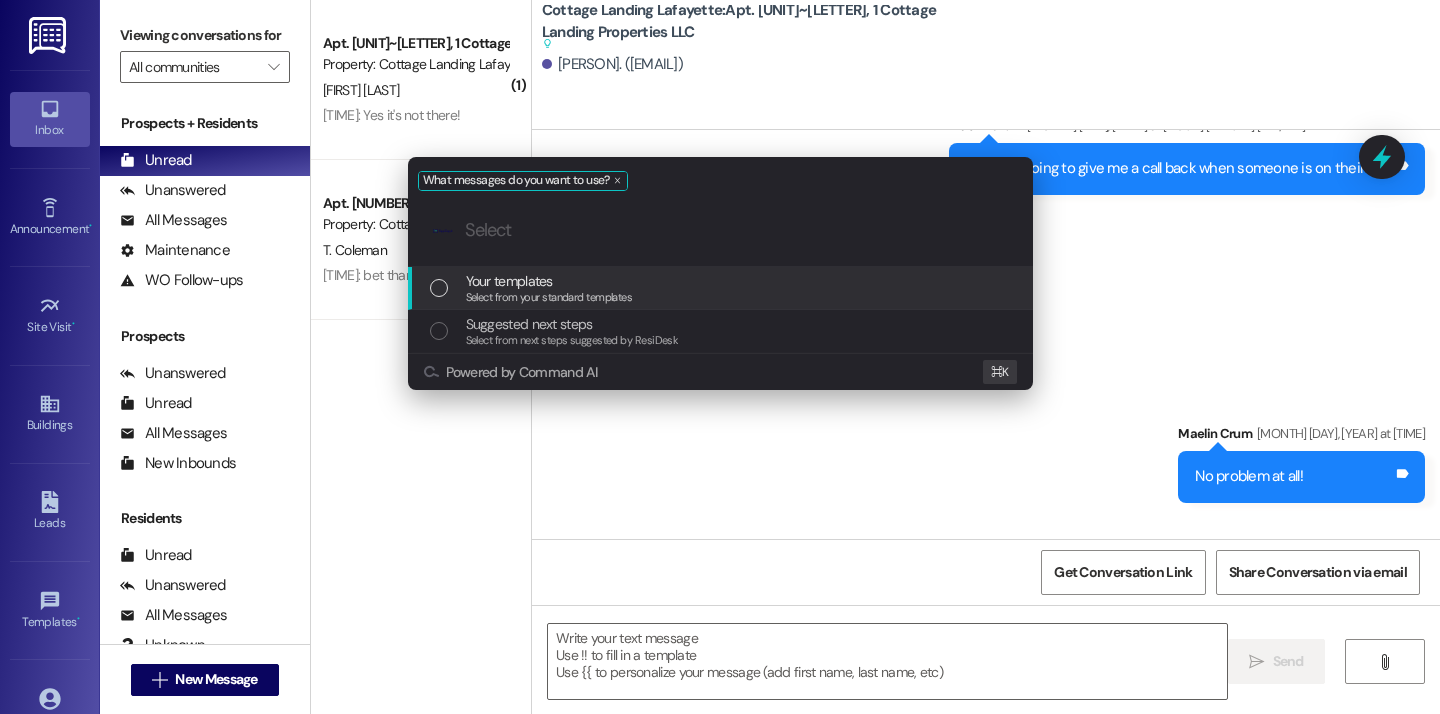 click on "Select from your standard templates" at bounding box center [549, 297] 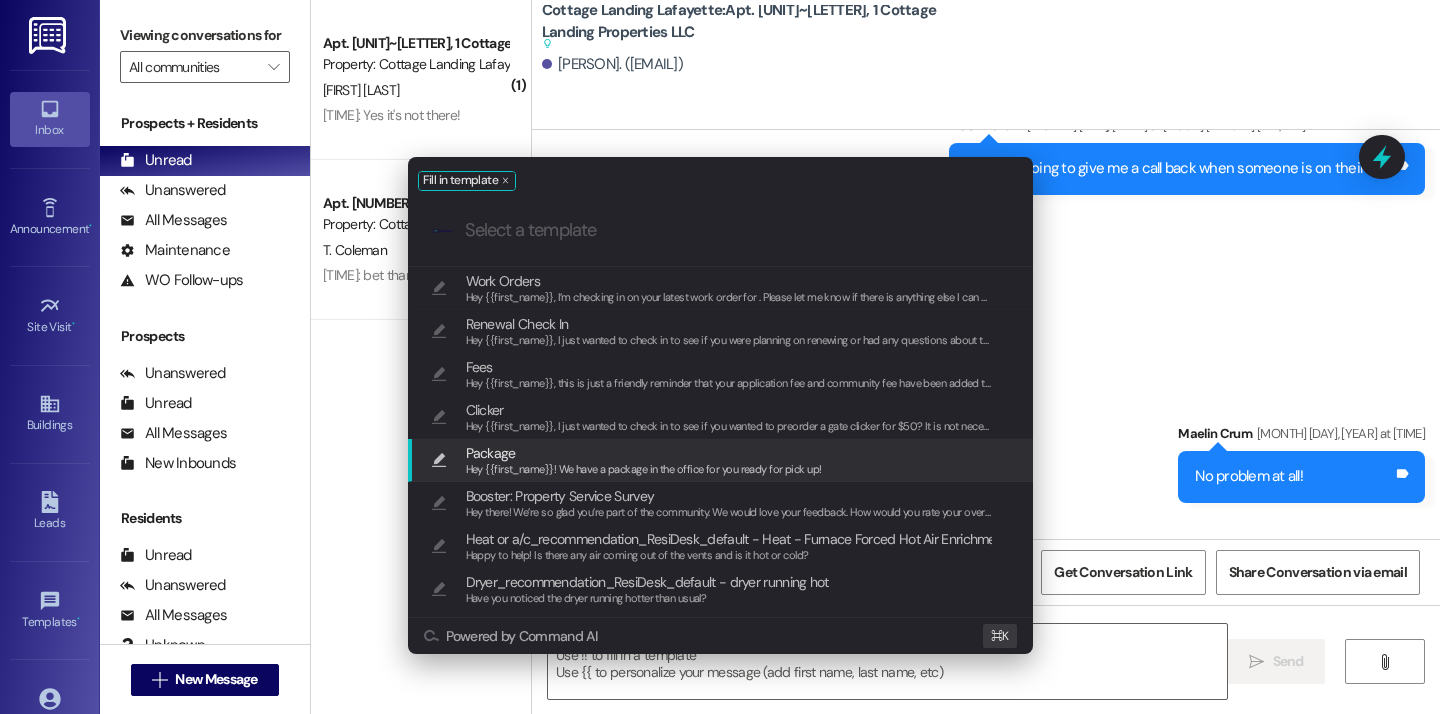 click on "Package" at bounding box center (644, 453) 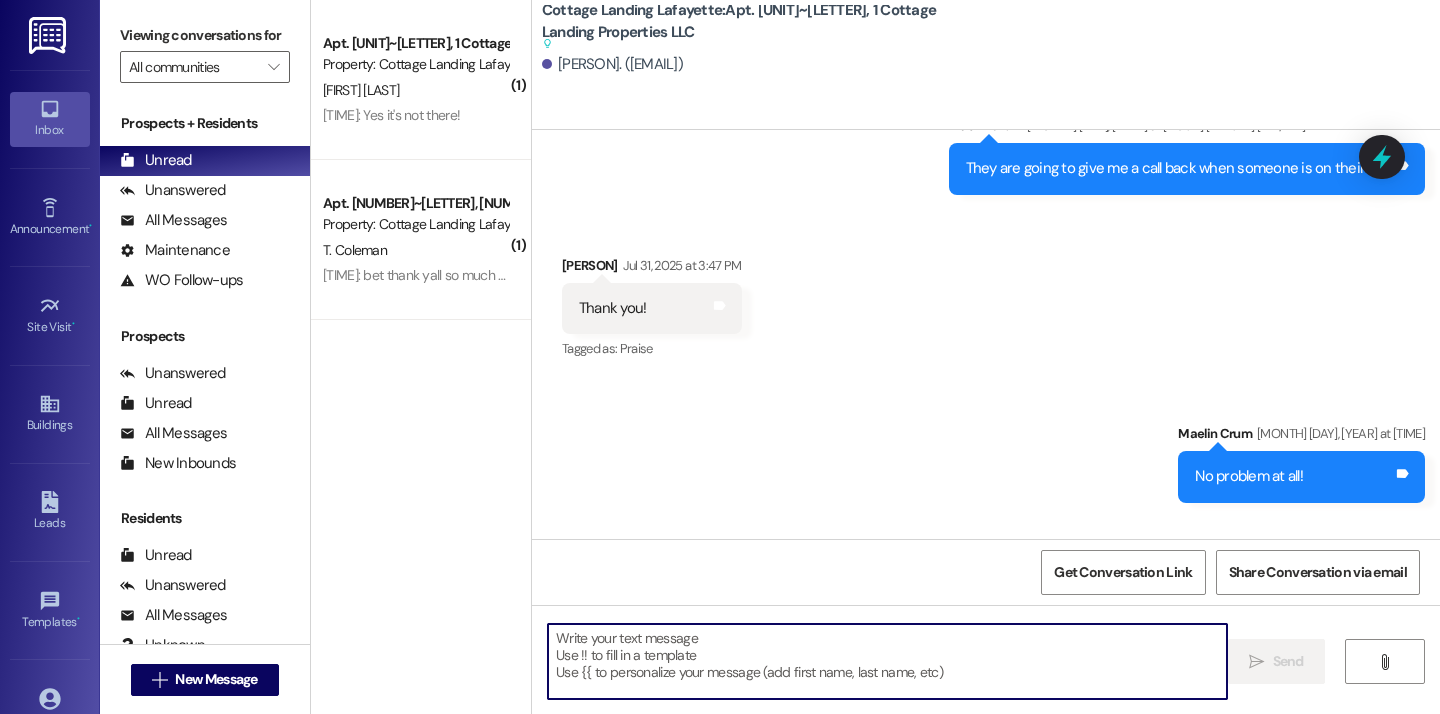 type on "Hey {{first_name}}! We have a package in the office for you ready for pick up!" 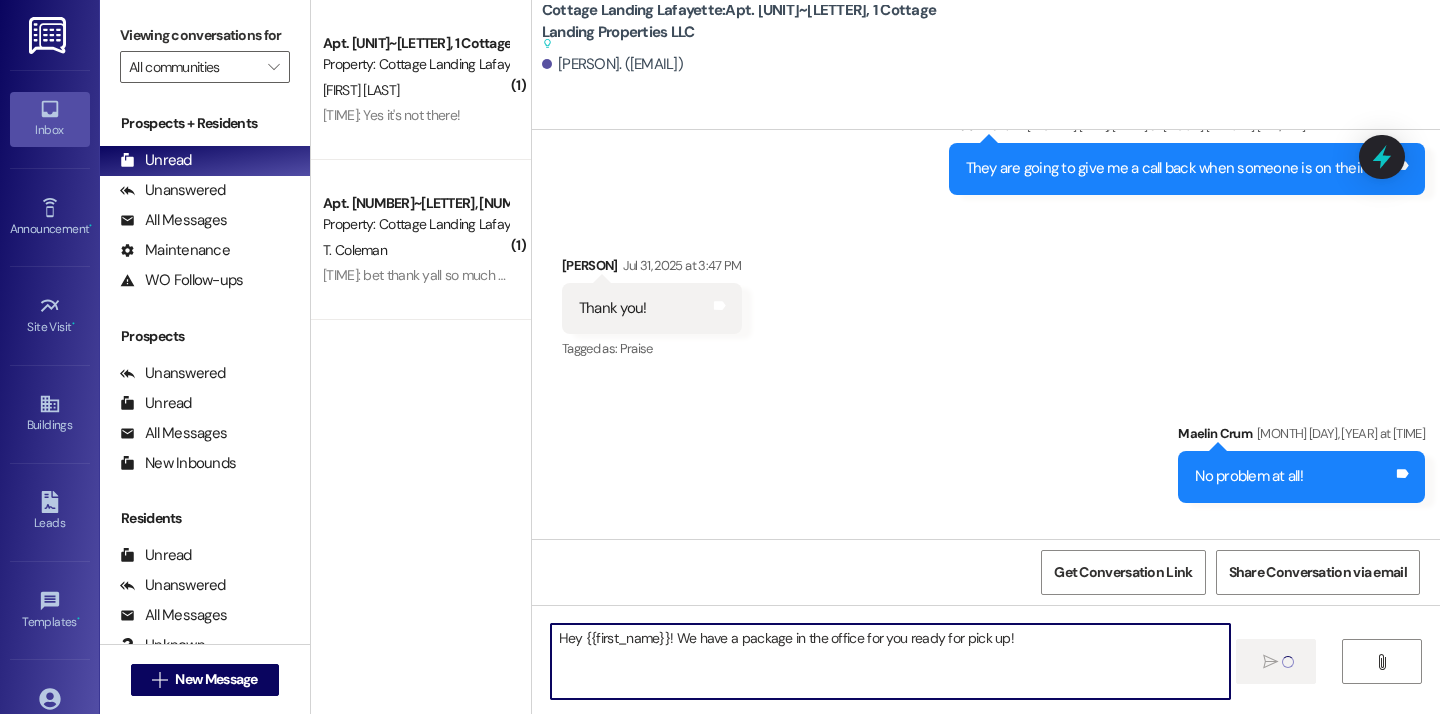 type 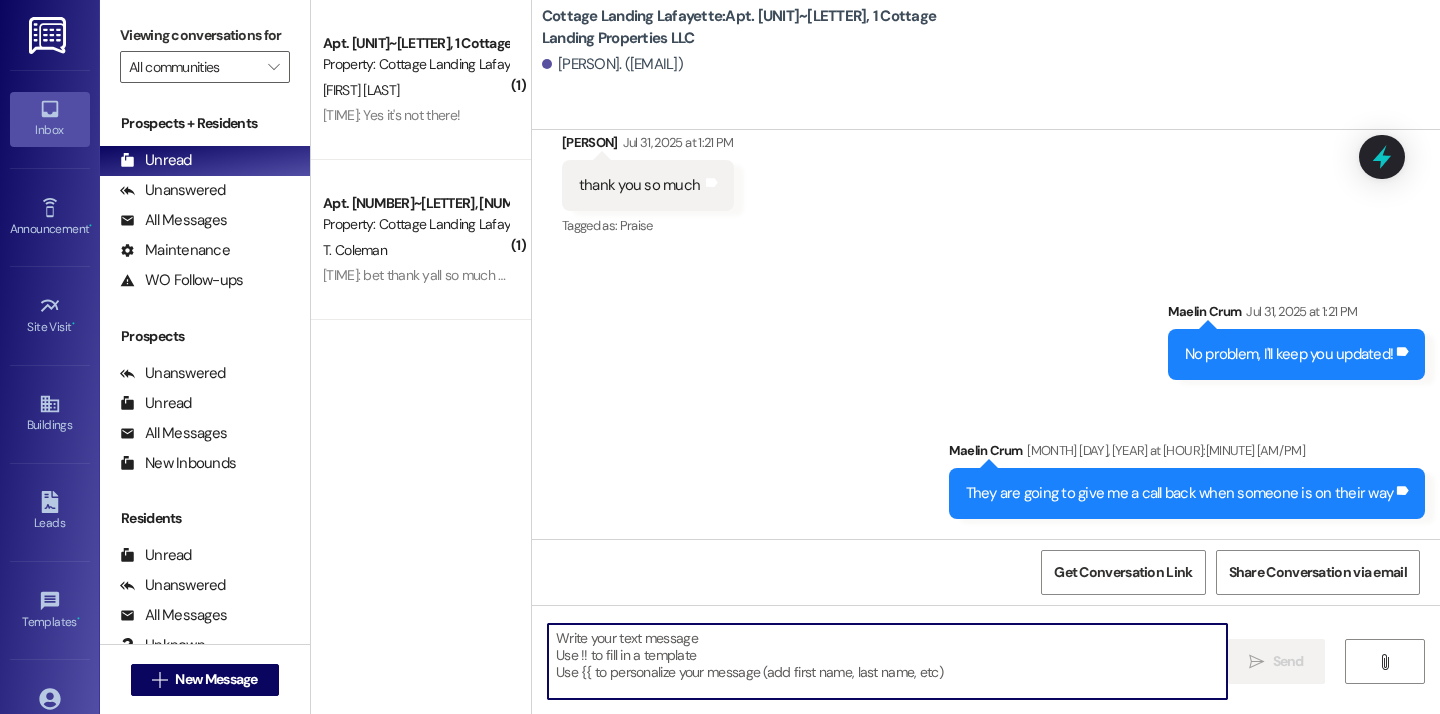 scroll, scrollTop: 63526, scrollLeft: 0, axis: vertical 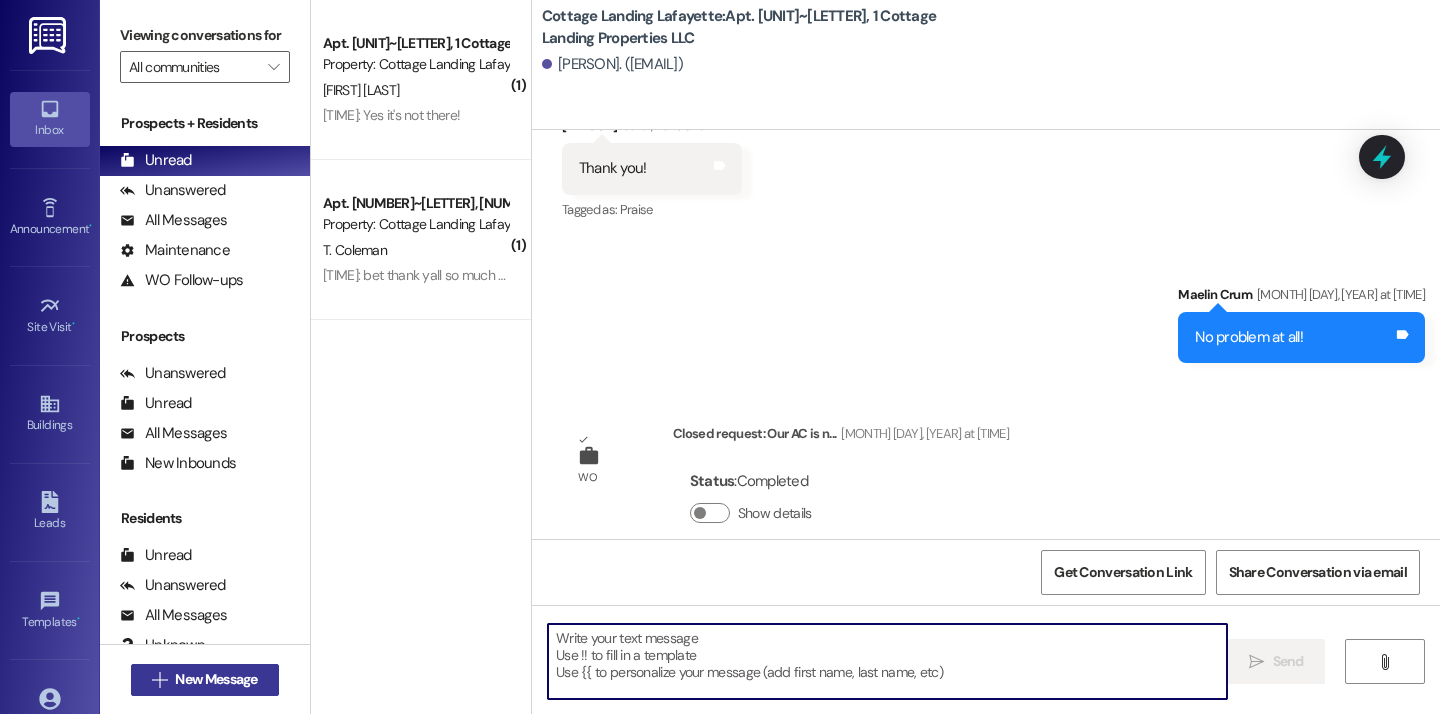 click on "New Message" at bounding box center [216, 679] 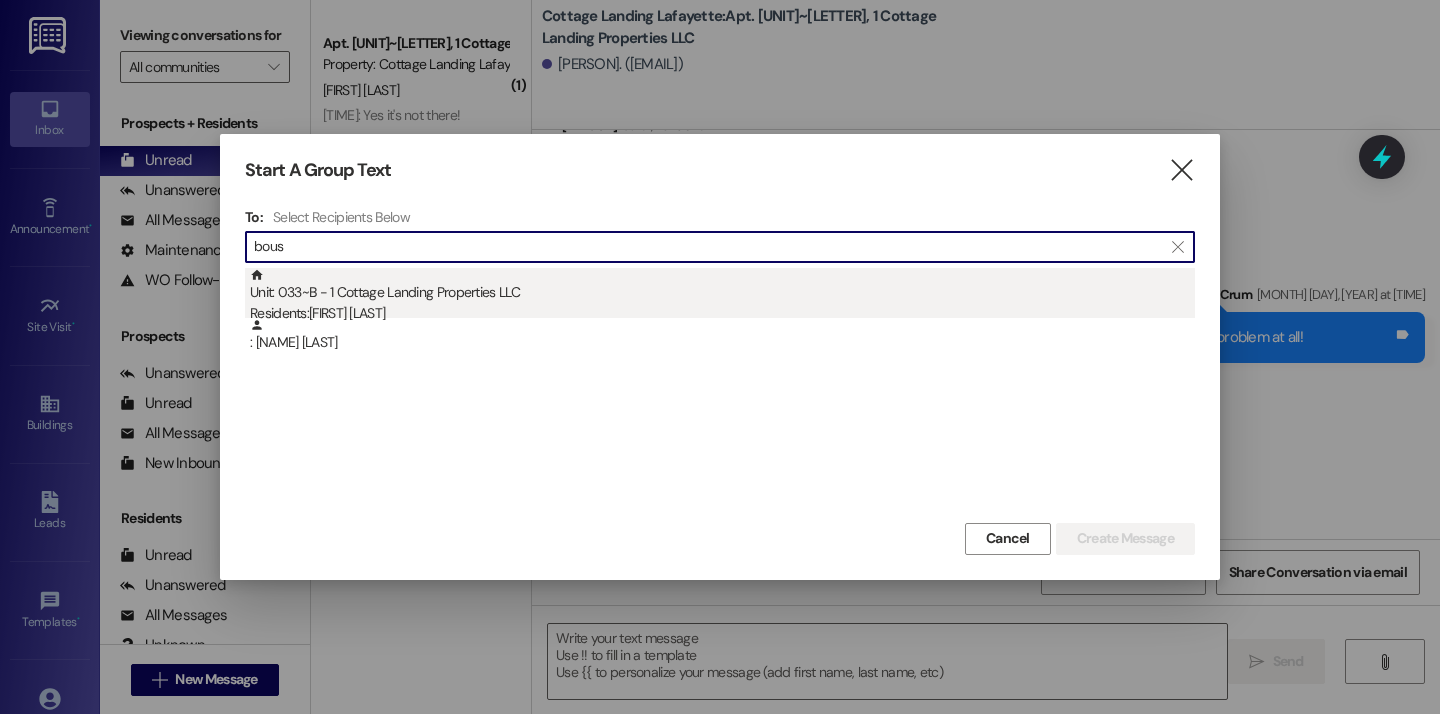 type on "bous" 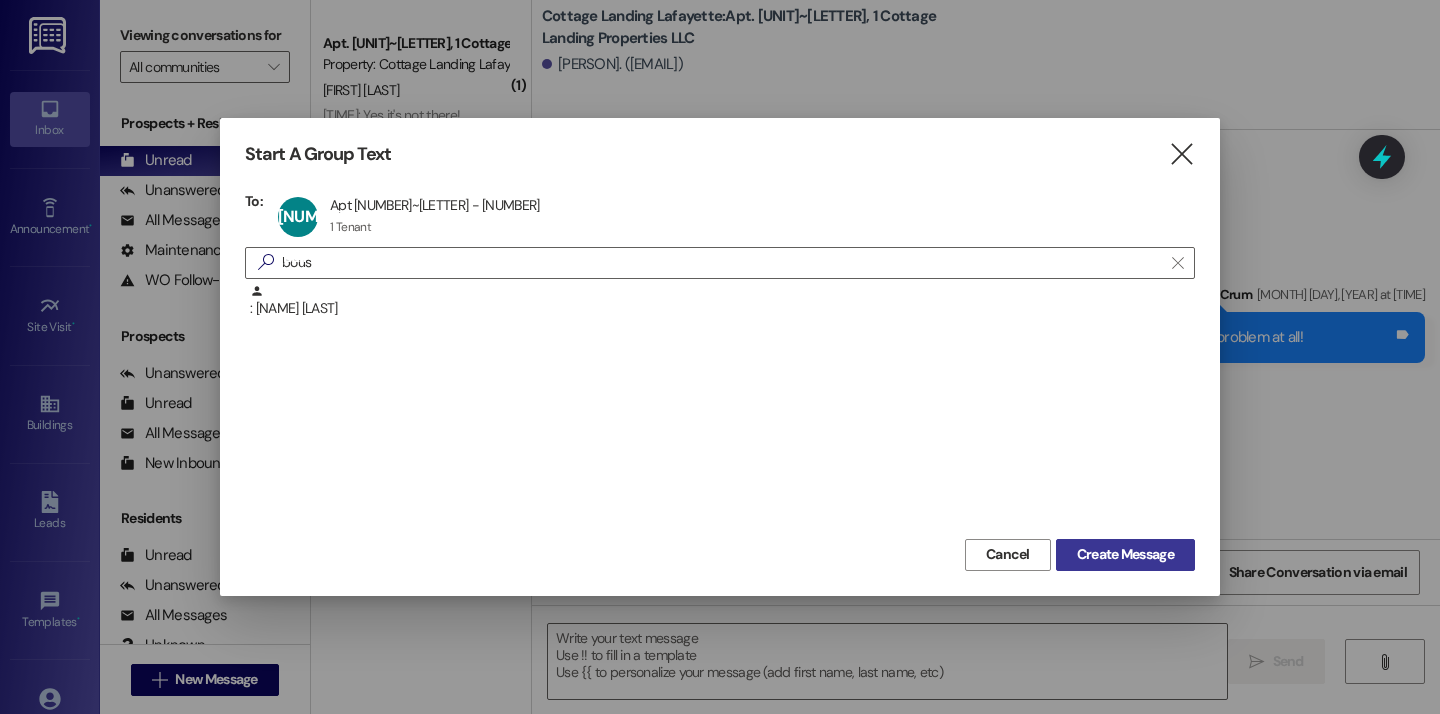 click on "Create Message" at bounding box center [1125, 554] 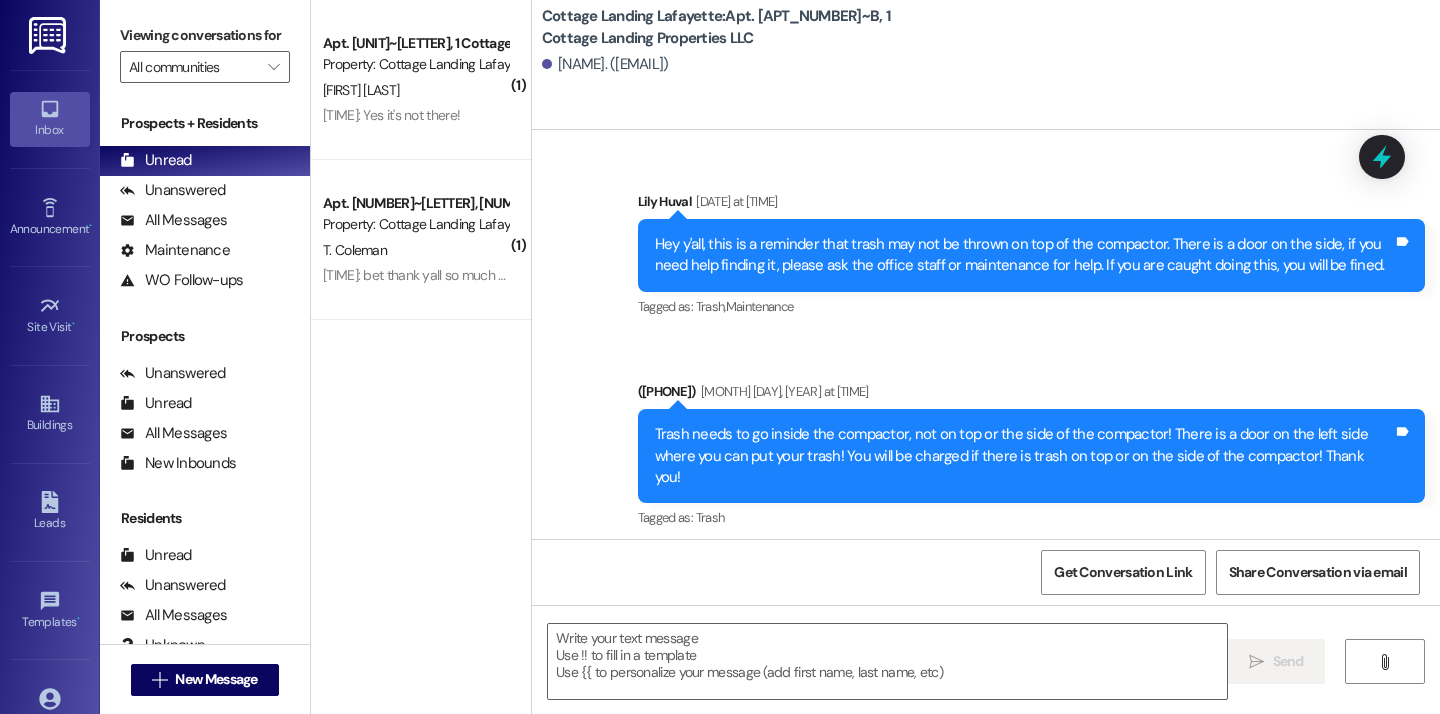 click at bounding box center [887, 661] 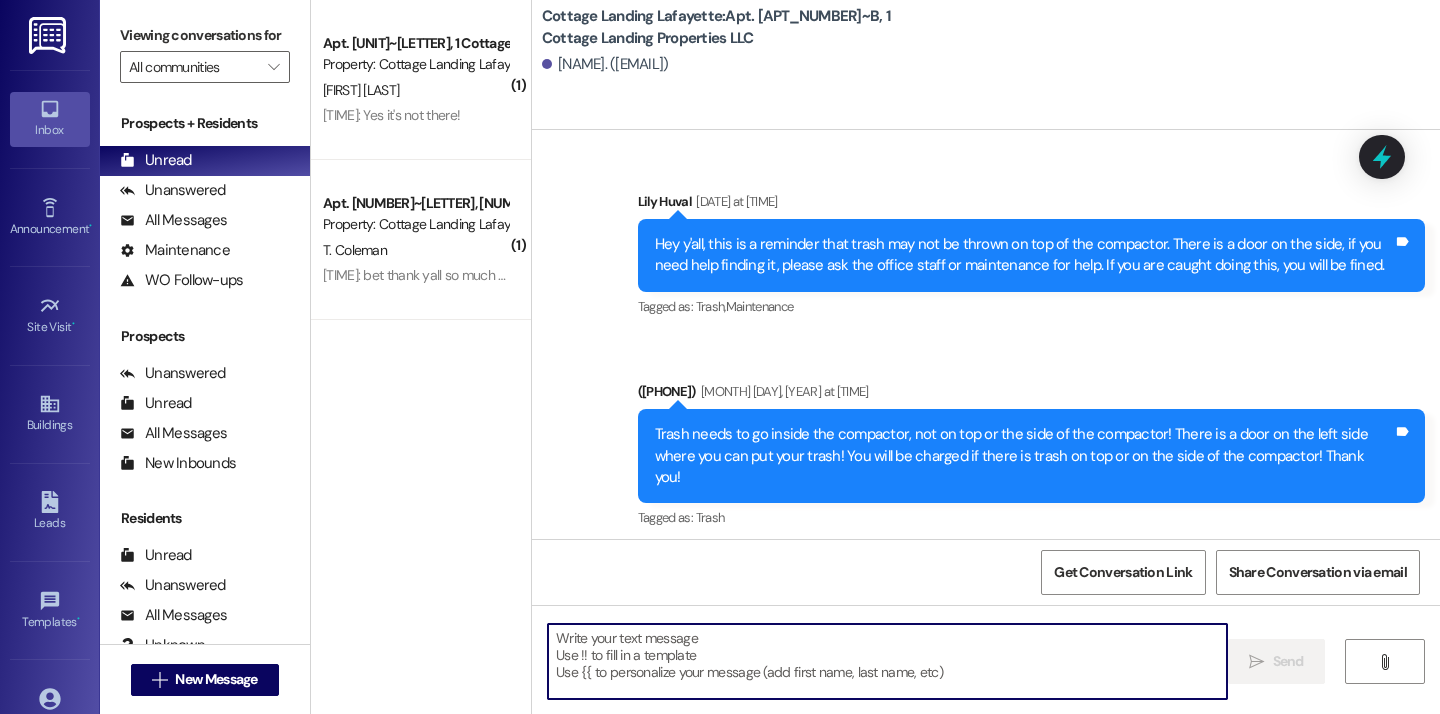 scroll, scrollTop: 96541, scrollLeft: 0, axis: vertical 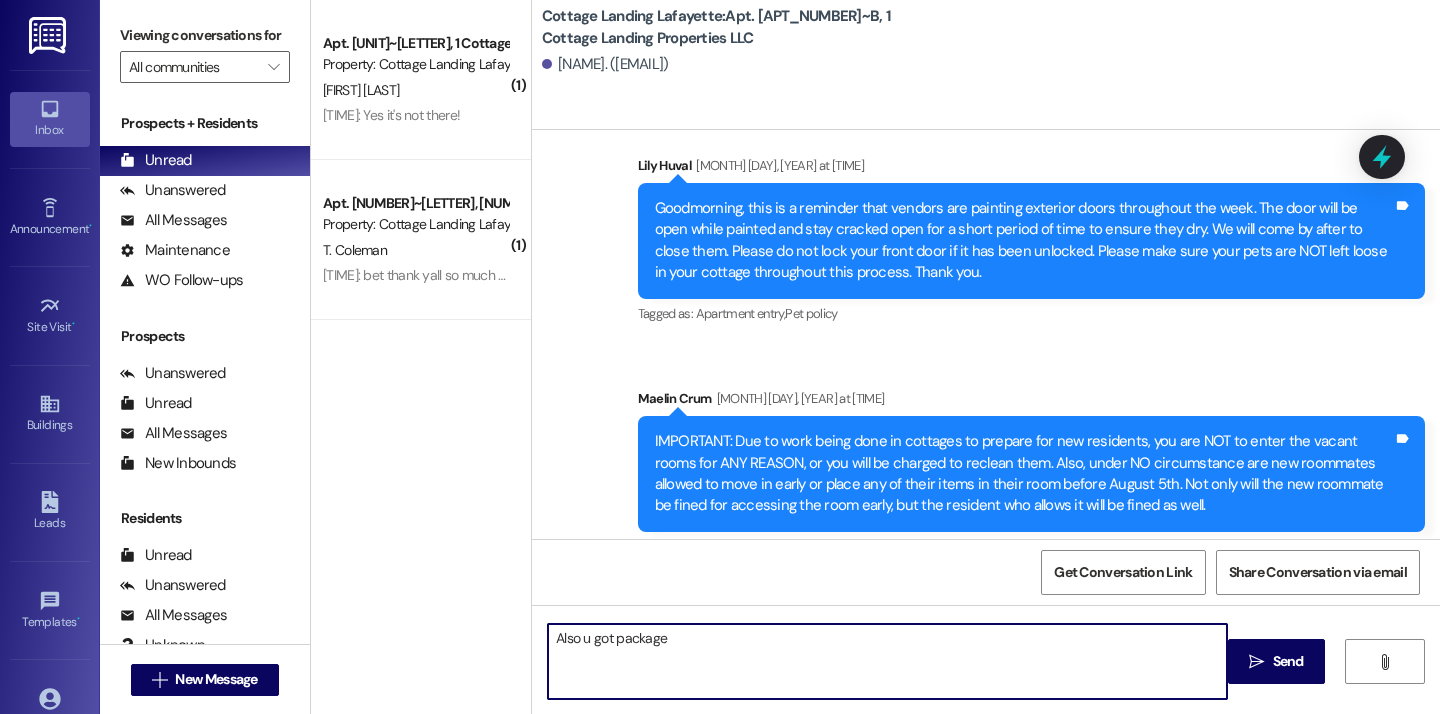type on "Also u got package" 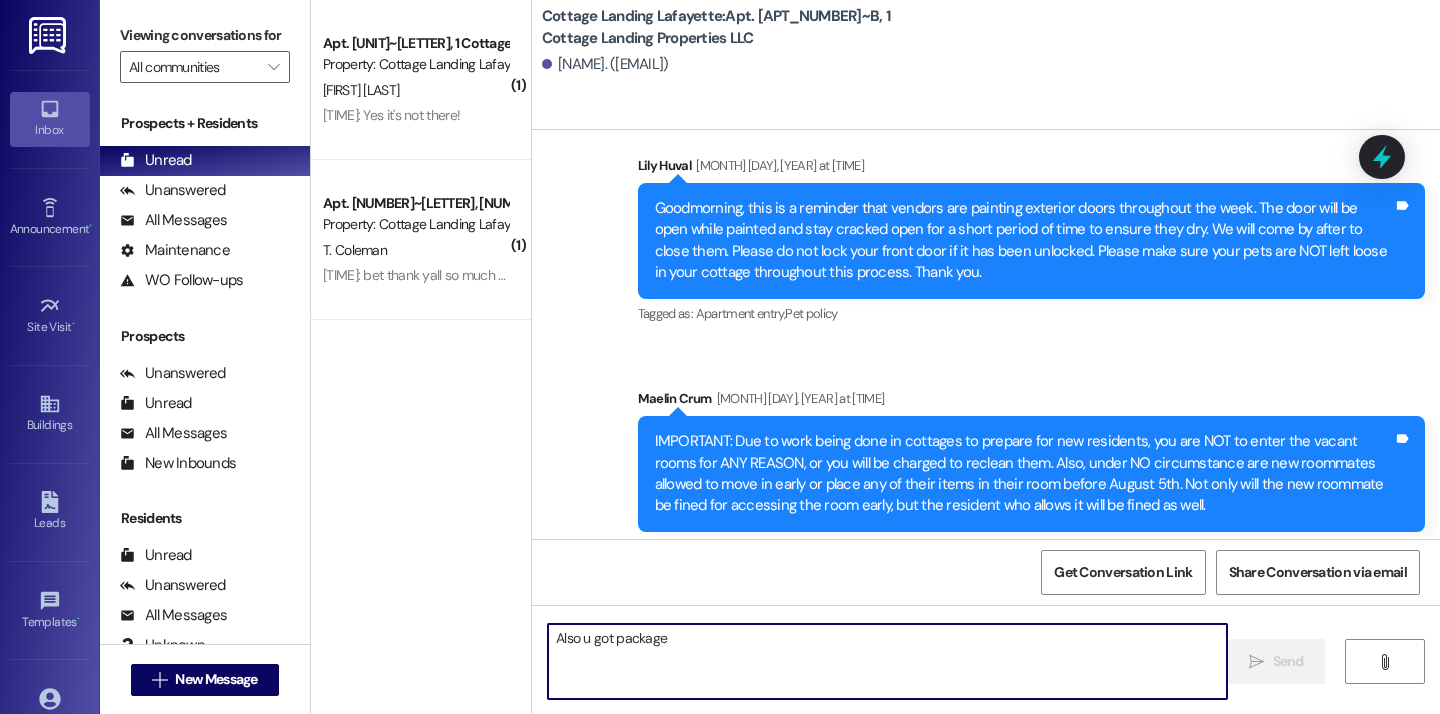 type 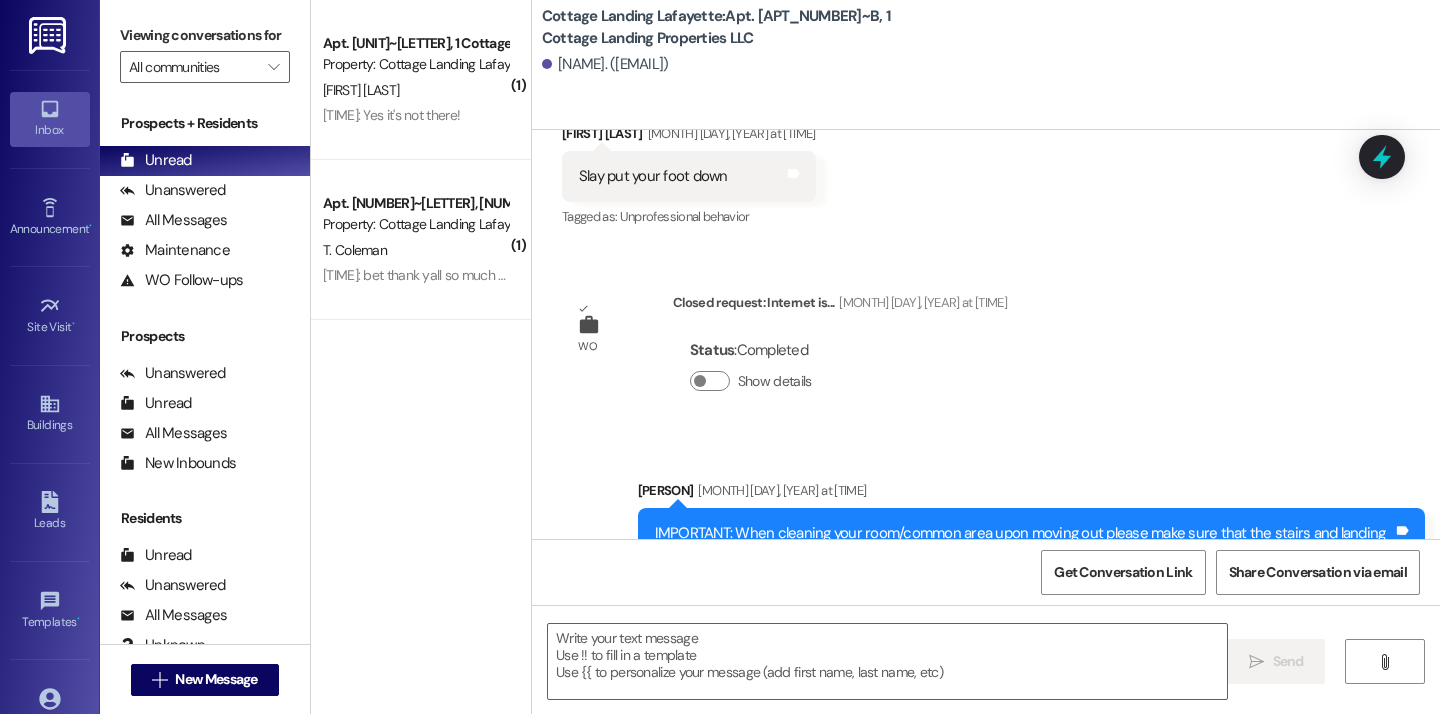 scroll, scrollTop: 93608, scrollLeft: 0, axis: vertical 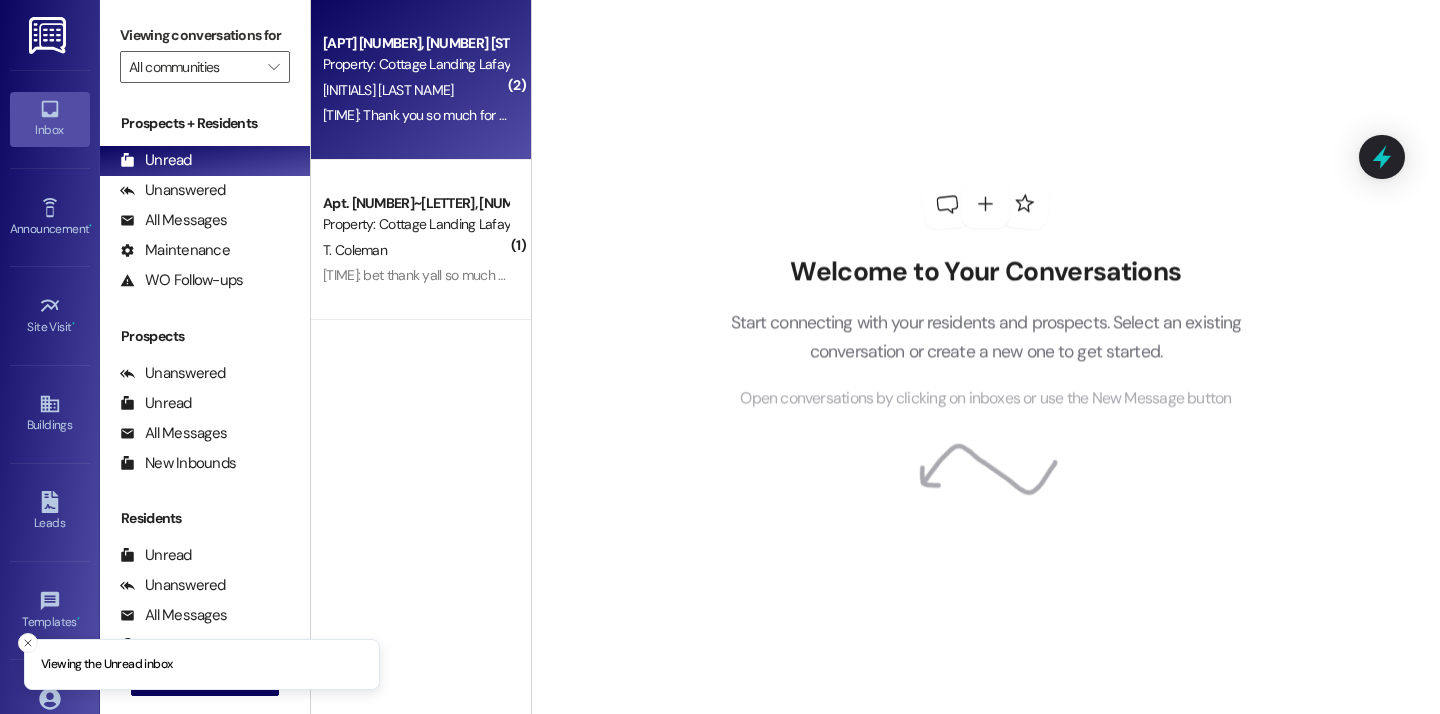 click on "[TIME]: Thank you so much for being understanding!  [TIME]: Thank you so much for being understanding!" at bounding box center (473, 115) 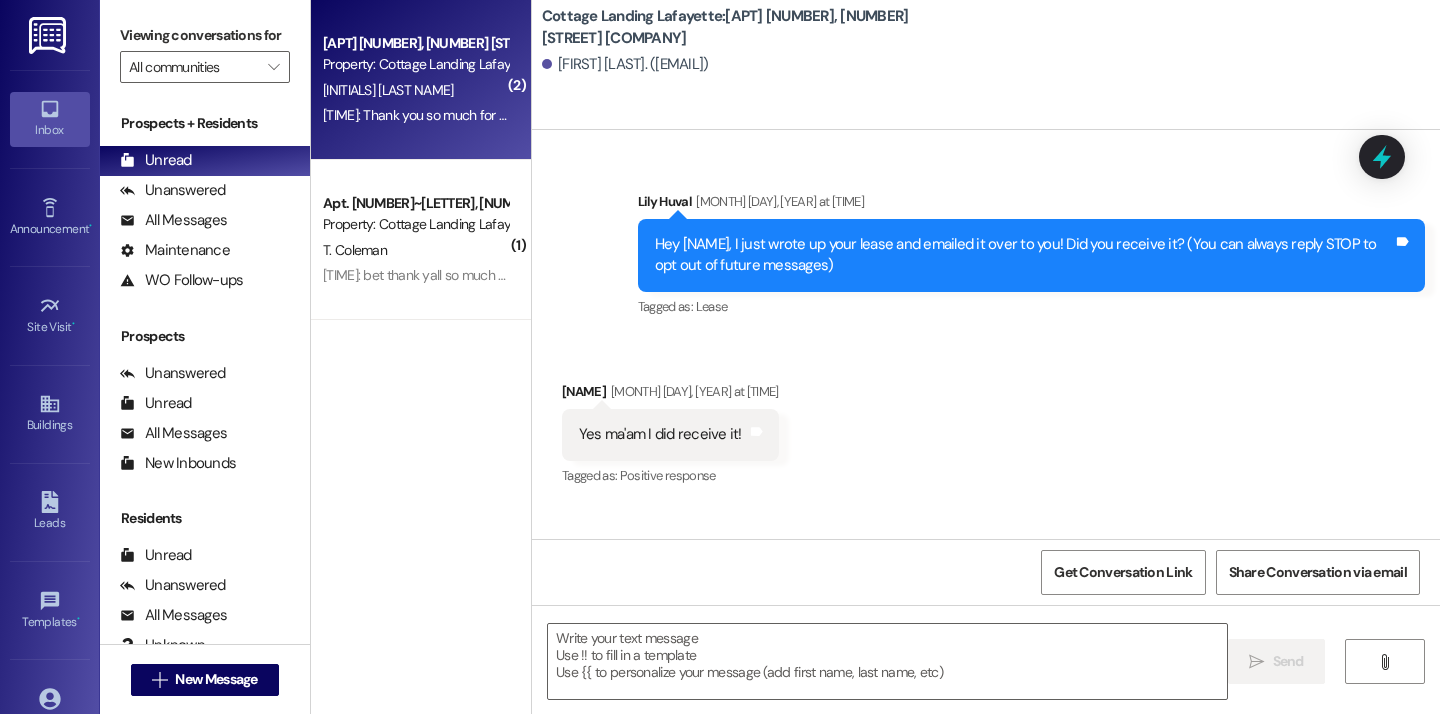 scroll, scrollTop: 29390, scrollLeft: 0, axis: vertical 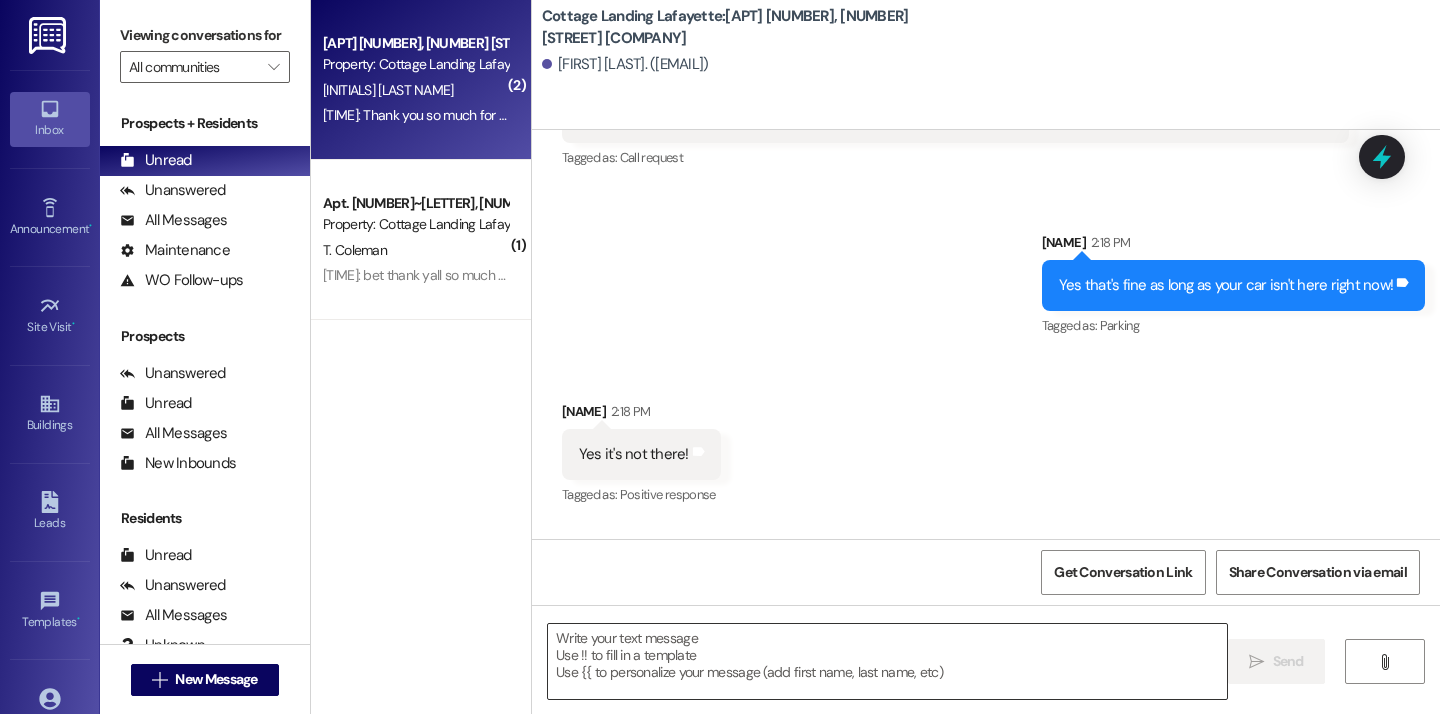 click at bounding box center (887, 661) 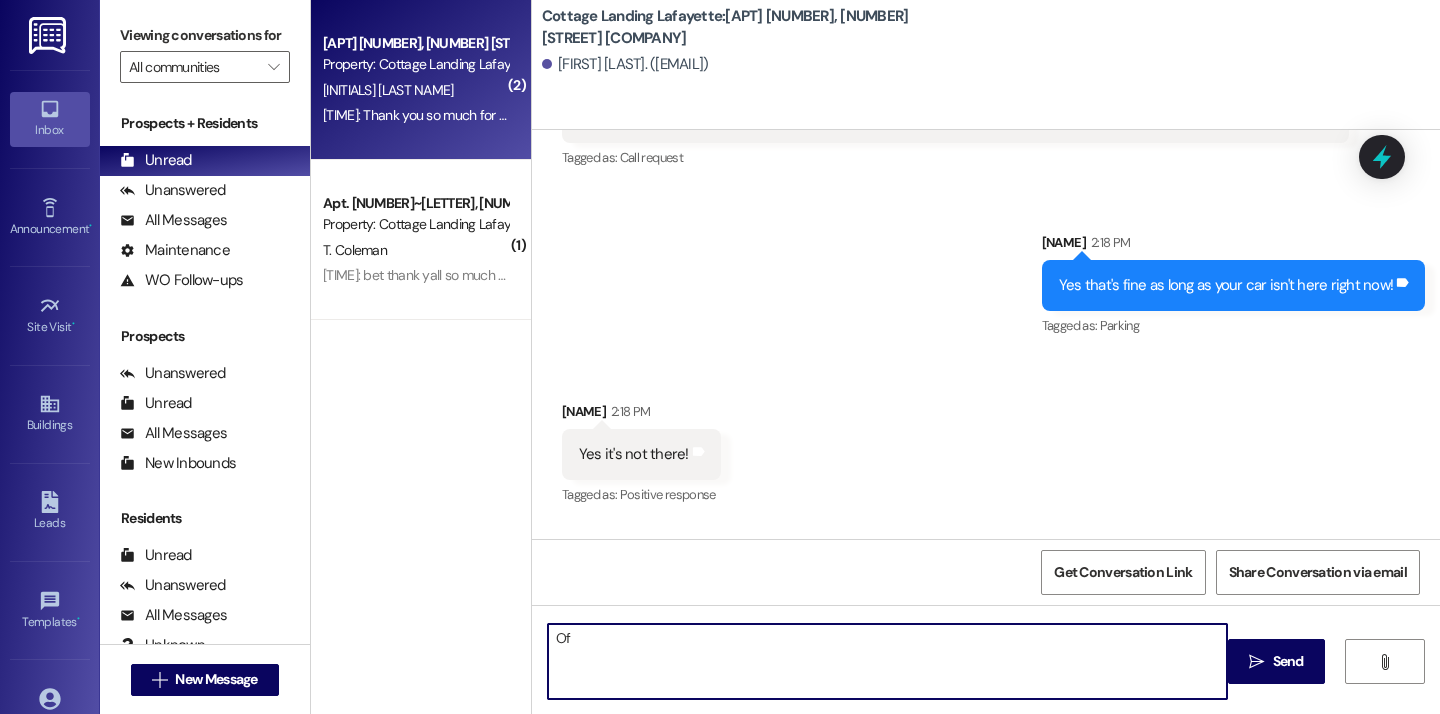 type on "O" 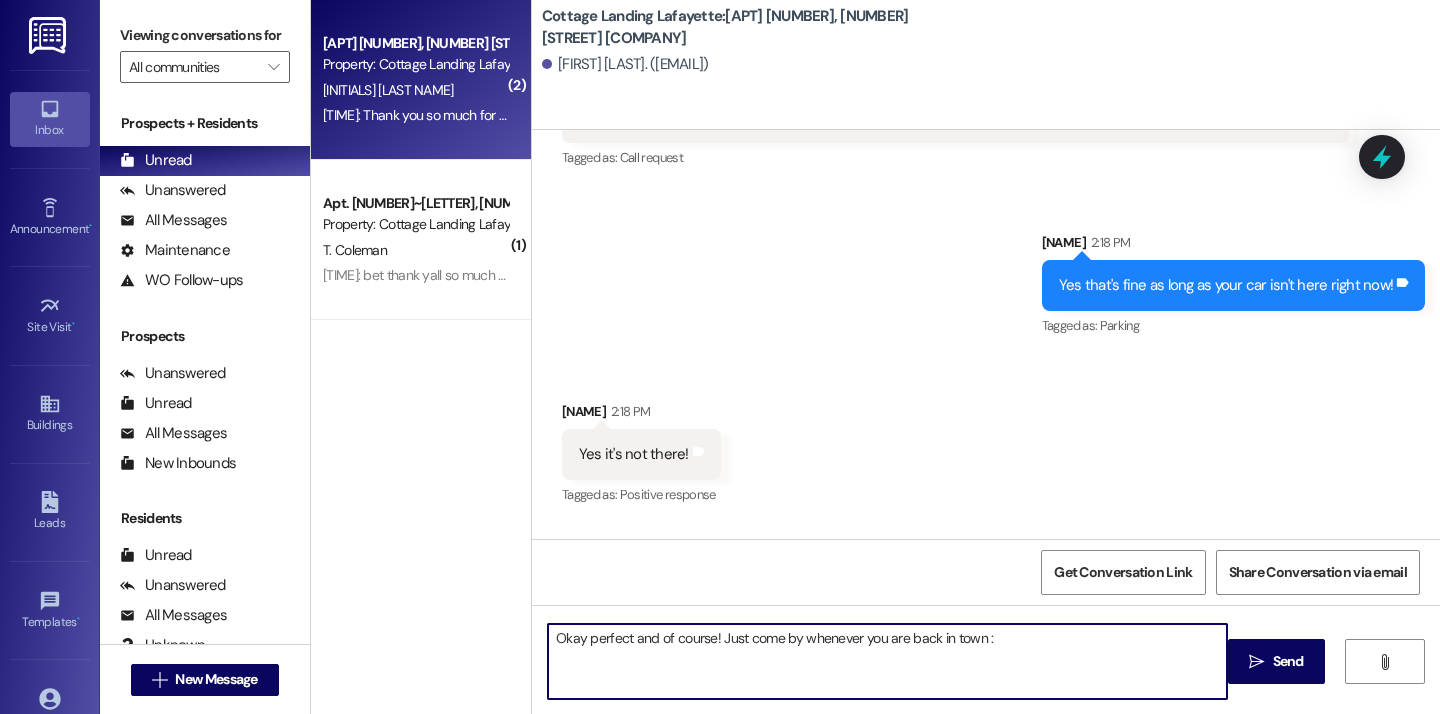 type on "Okay perfect and of course! Just come by whenever you are back in town :)" 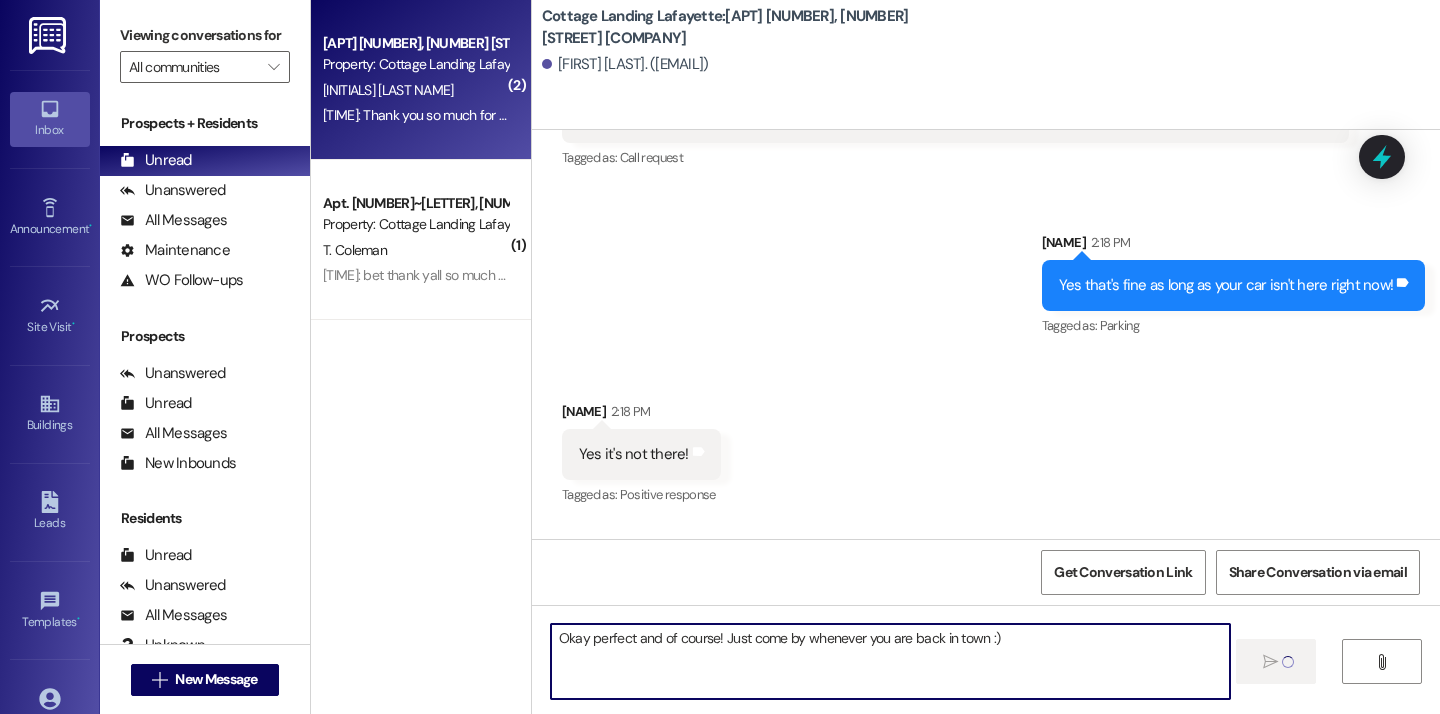 type 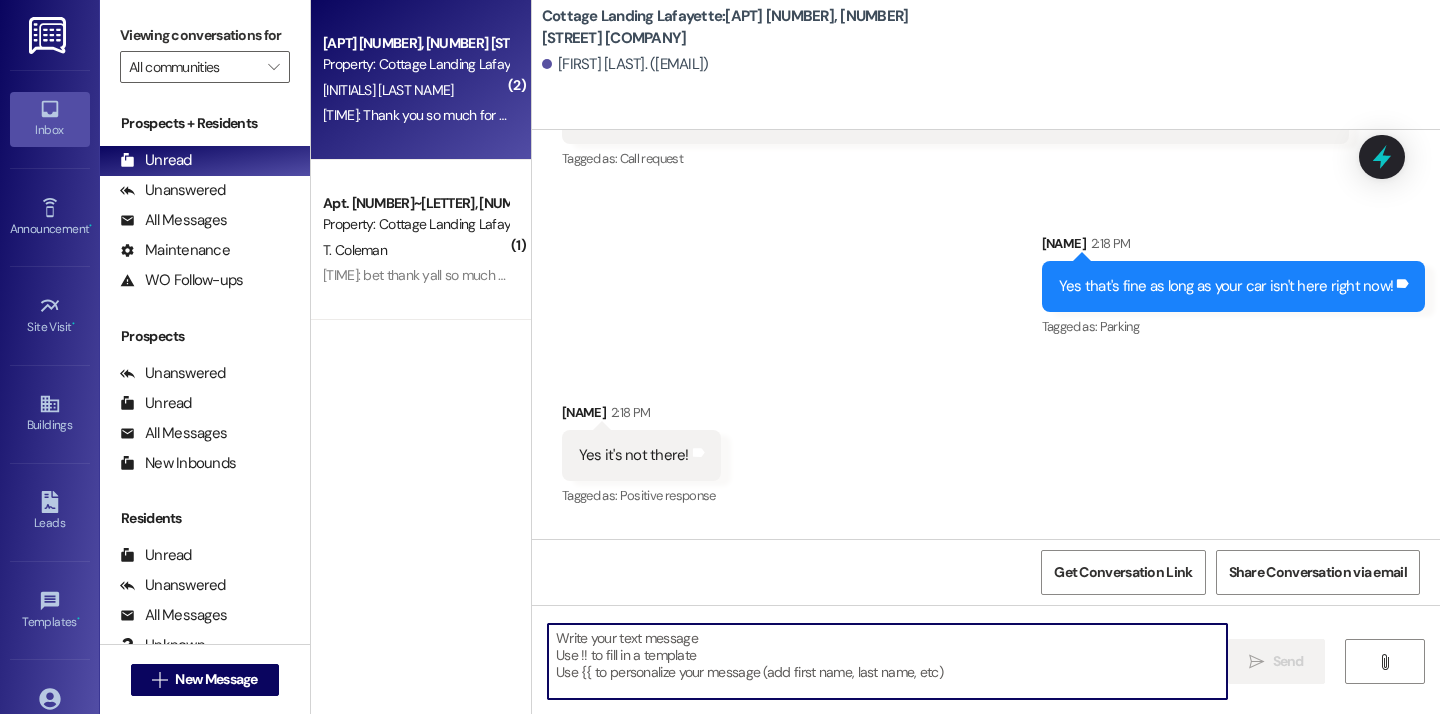 scroll, scrollTop: 29530, scrollLeft: 0, axis: vertical 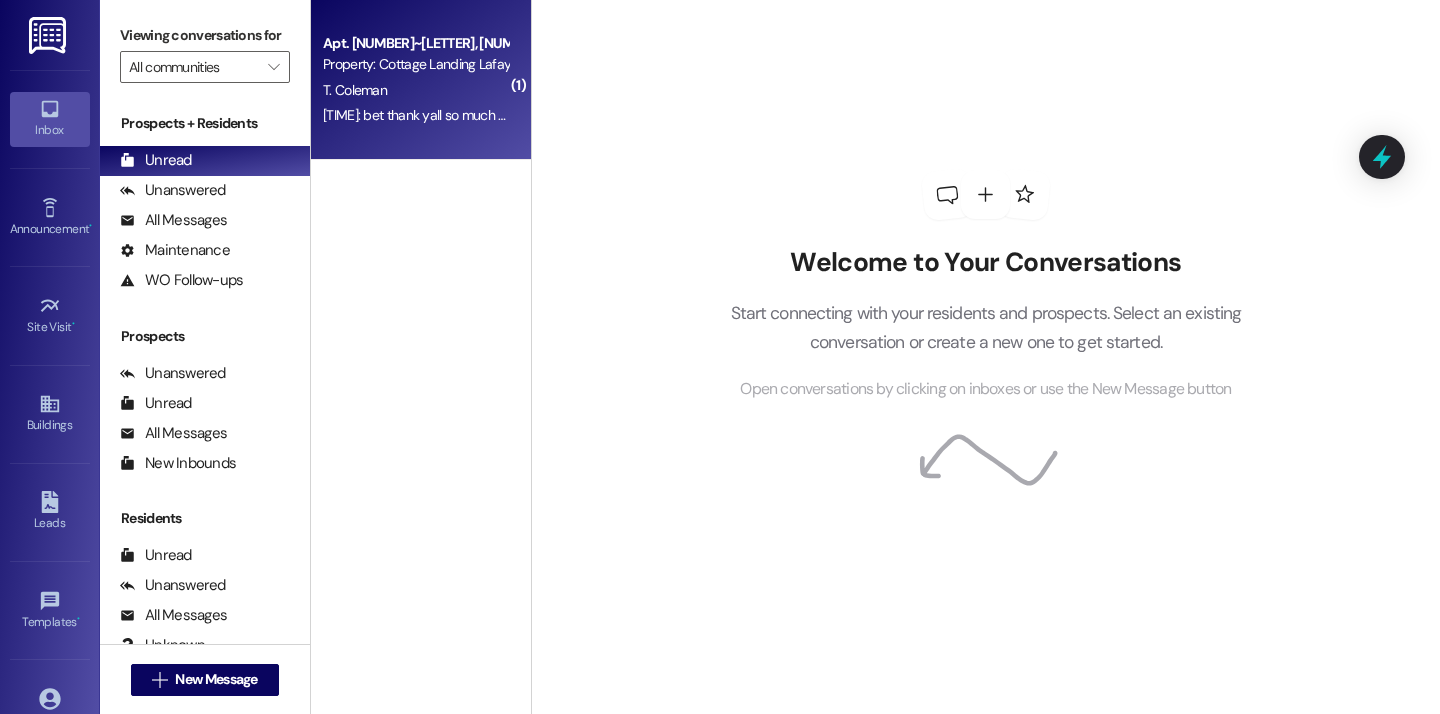 click on "Apt. [NUMBER]~[LETTER], [NUMBER] Cottage Landing Properties LLC Property: Cottage Landing [FIRST] [LAST] [TIME]: bet thank yall so much ! it should be an box [TIME]: bet thank yall so much ! it should be an box" at bounding box center [421, 80] 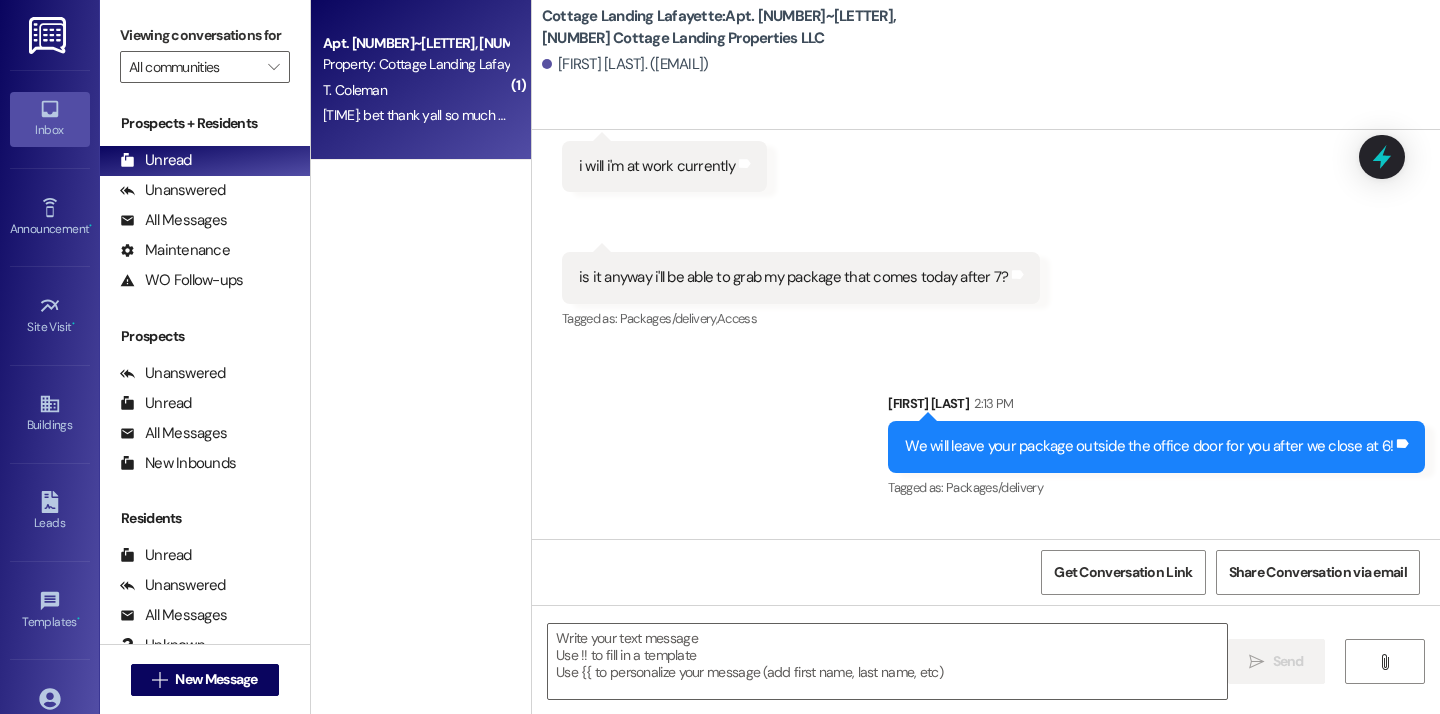 scroll, scrollTop: 69550, scrollLeft: 0, axis: vertical 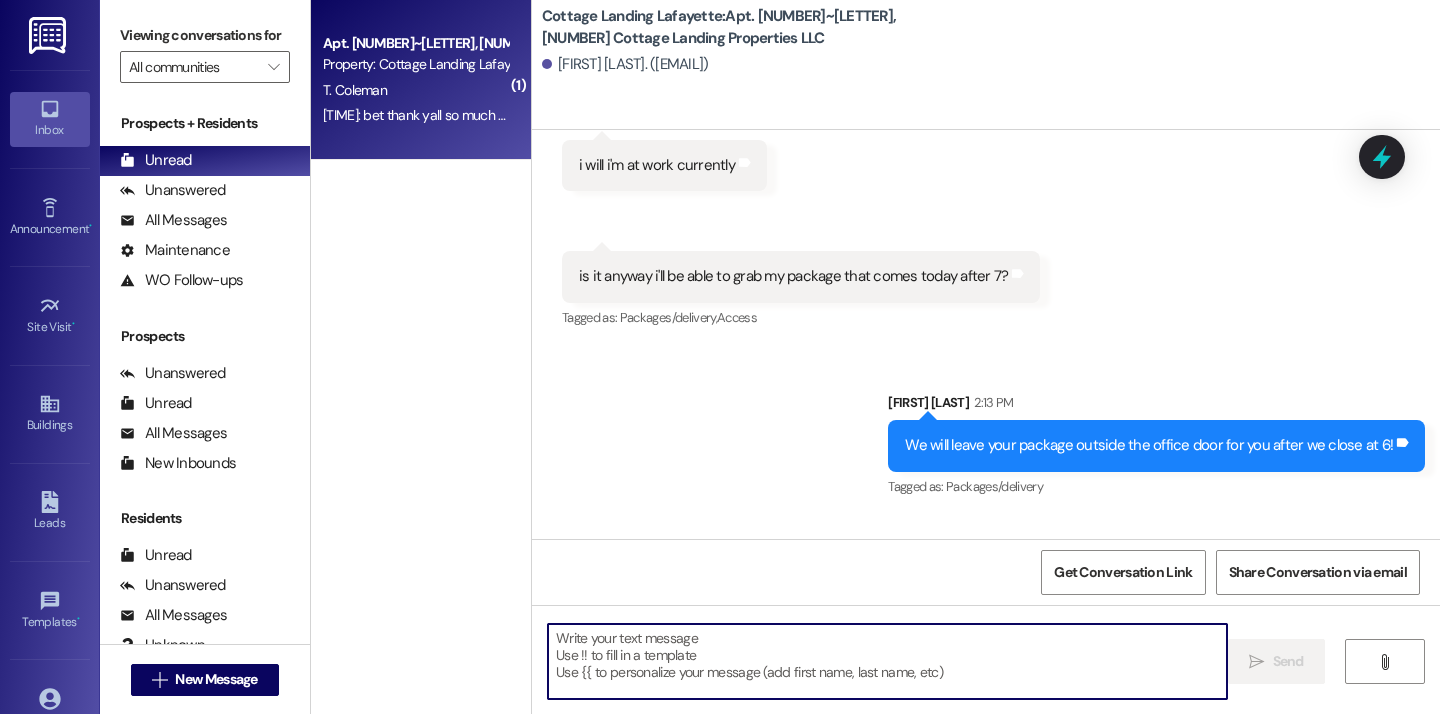 click at bounding box center [887, 661] 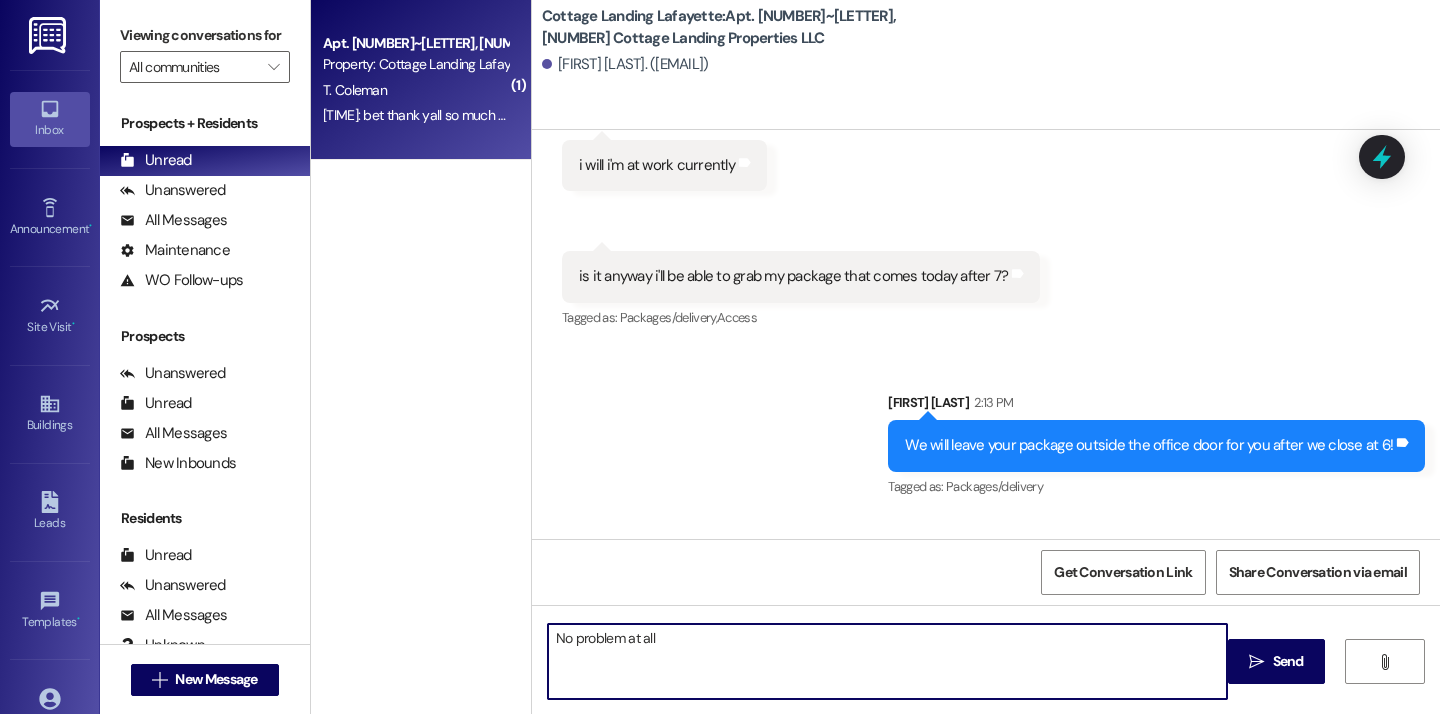 type on "No problem at all!" 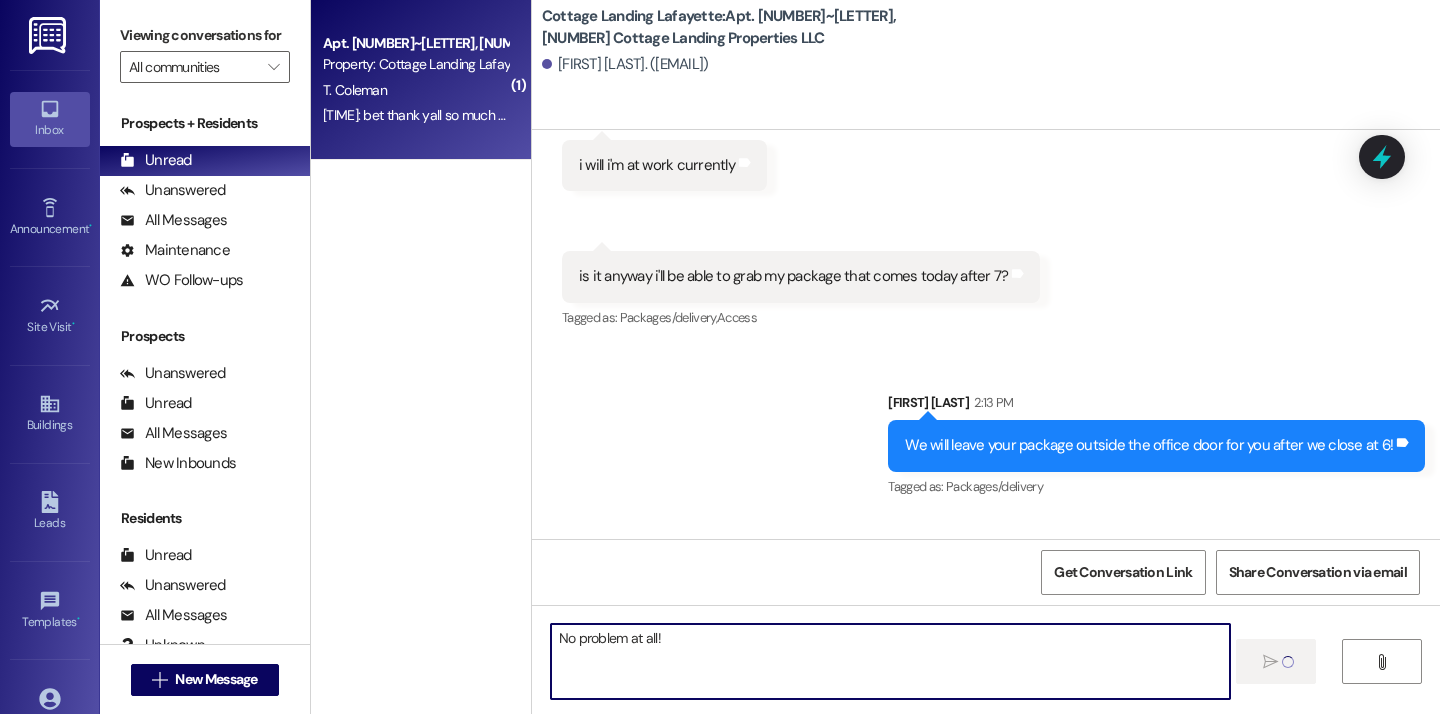 type 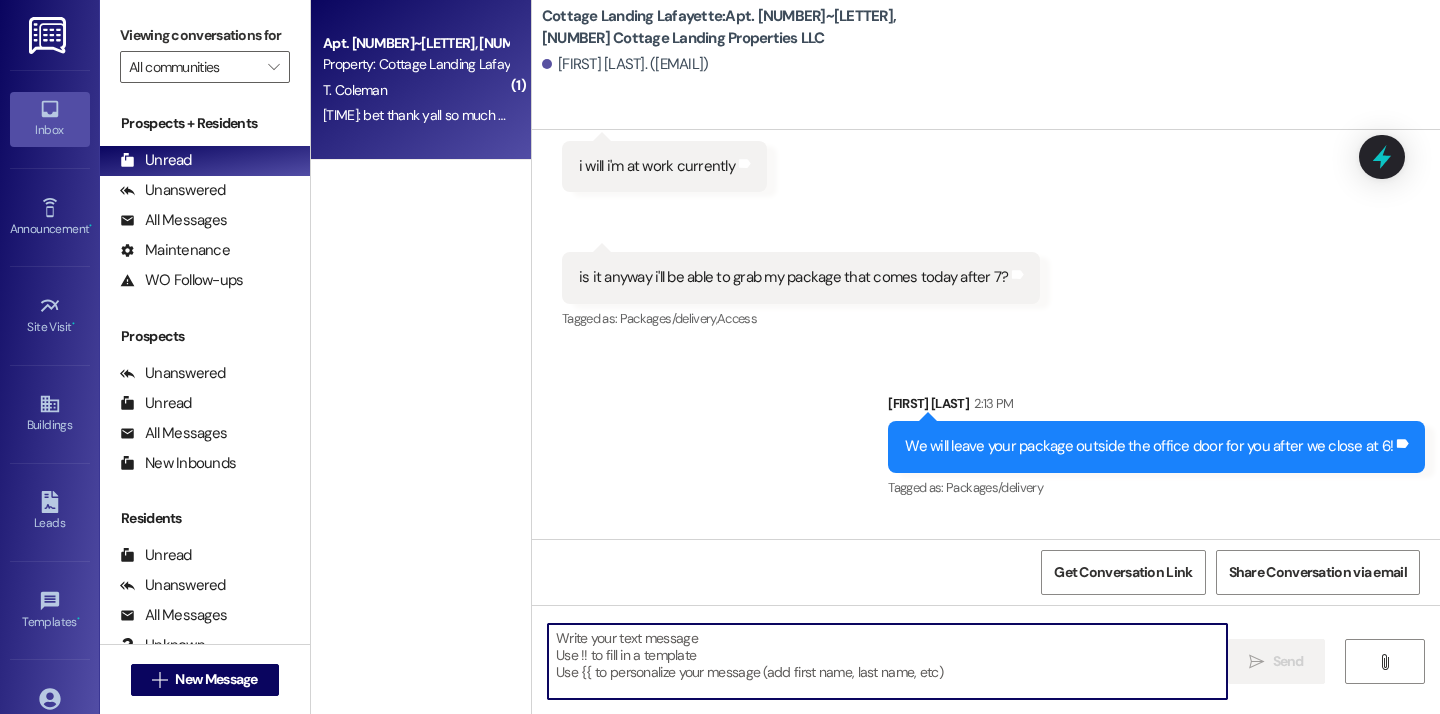scroll, scrollTop: 69690, scrollLeft: 0, axis: vertical 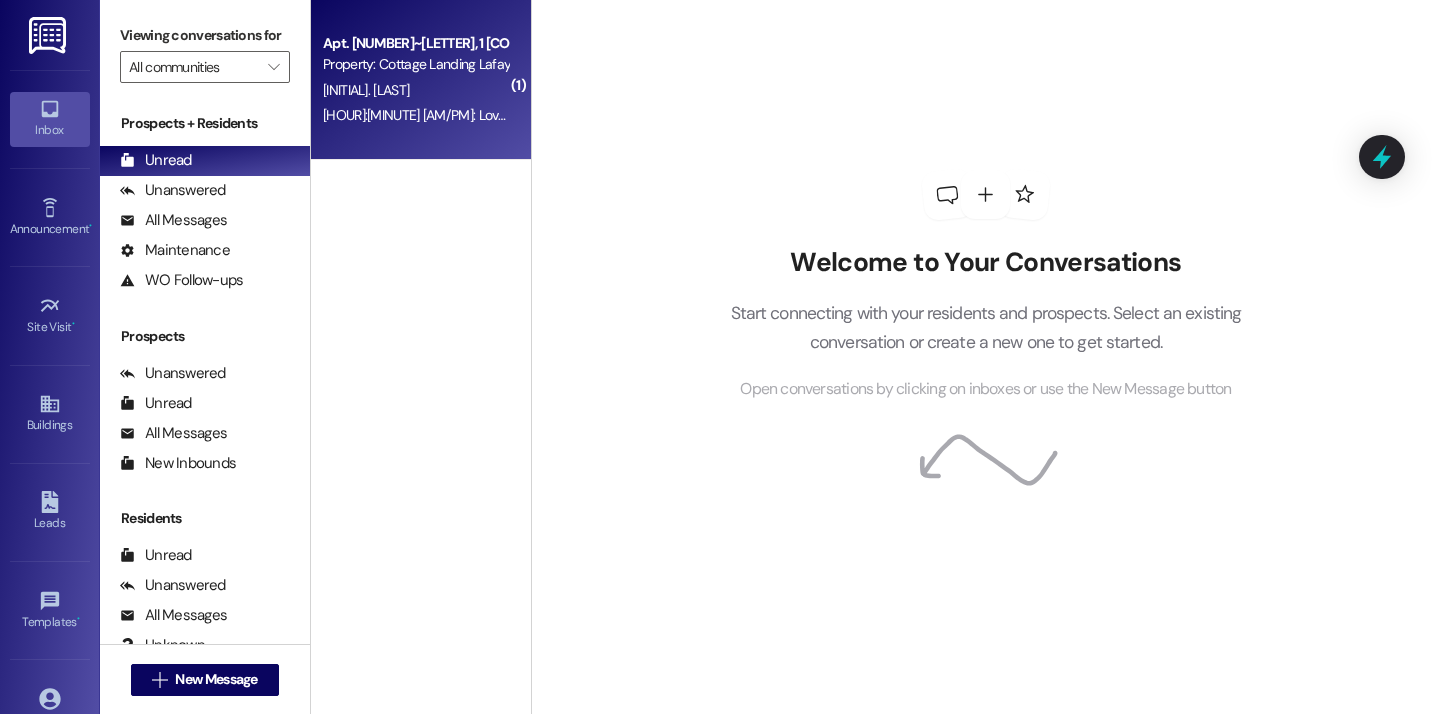 click on "Apt. [NUMBER]~[LETTER], 1 [COMPANY] Property: [COMPANY] [FIRST] [LAST] [HOUR]:[MINUTE] [AM/PM]: Loved “ [FIRST] [LAST] ([COMPANY]): Okay perf…” [HOUR]:[MINUTE] [AM/PM]: Loved “ [FIRST] [LAST] ([COMPANY]): Okay perf…”" at bounding box center (421, 80) 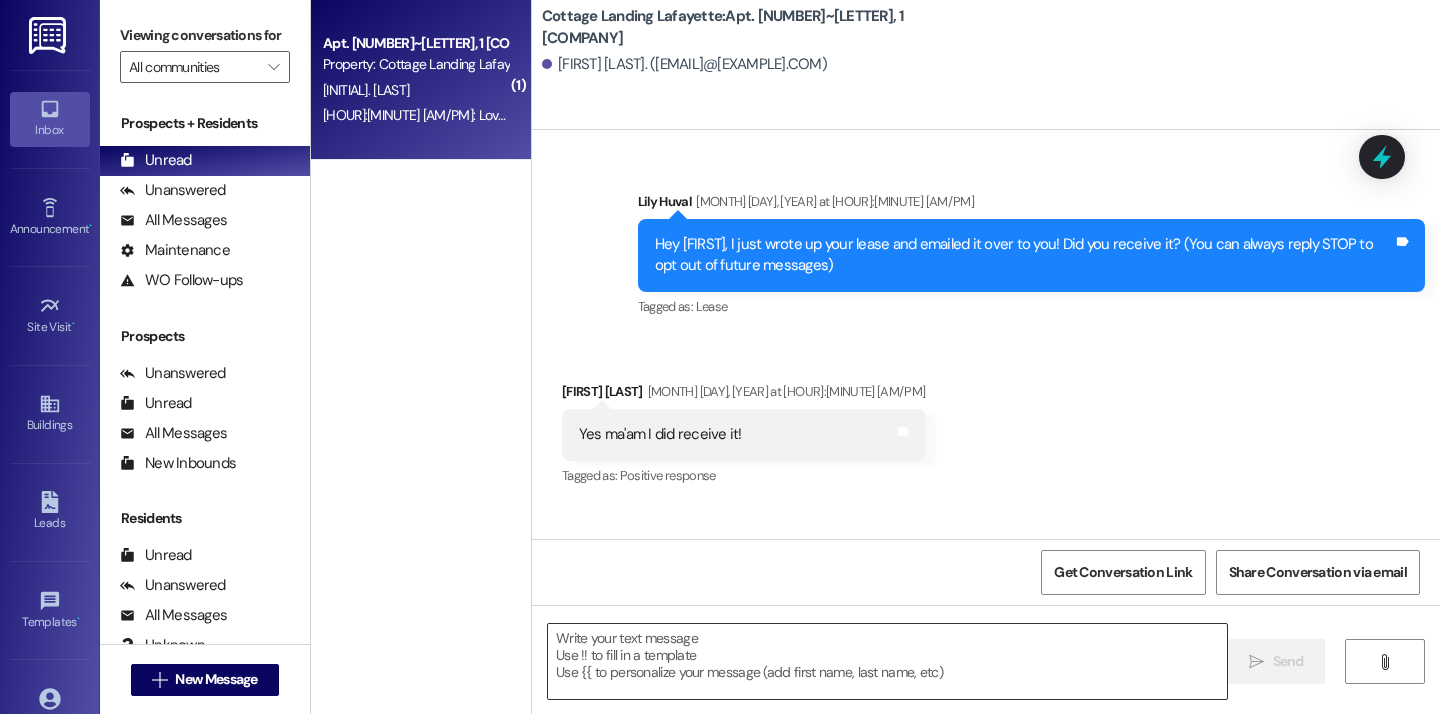 scroll, scrollTop: 29698, scrollLeft: 0, axis: vertical 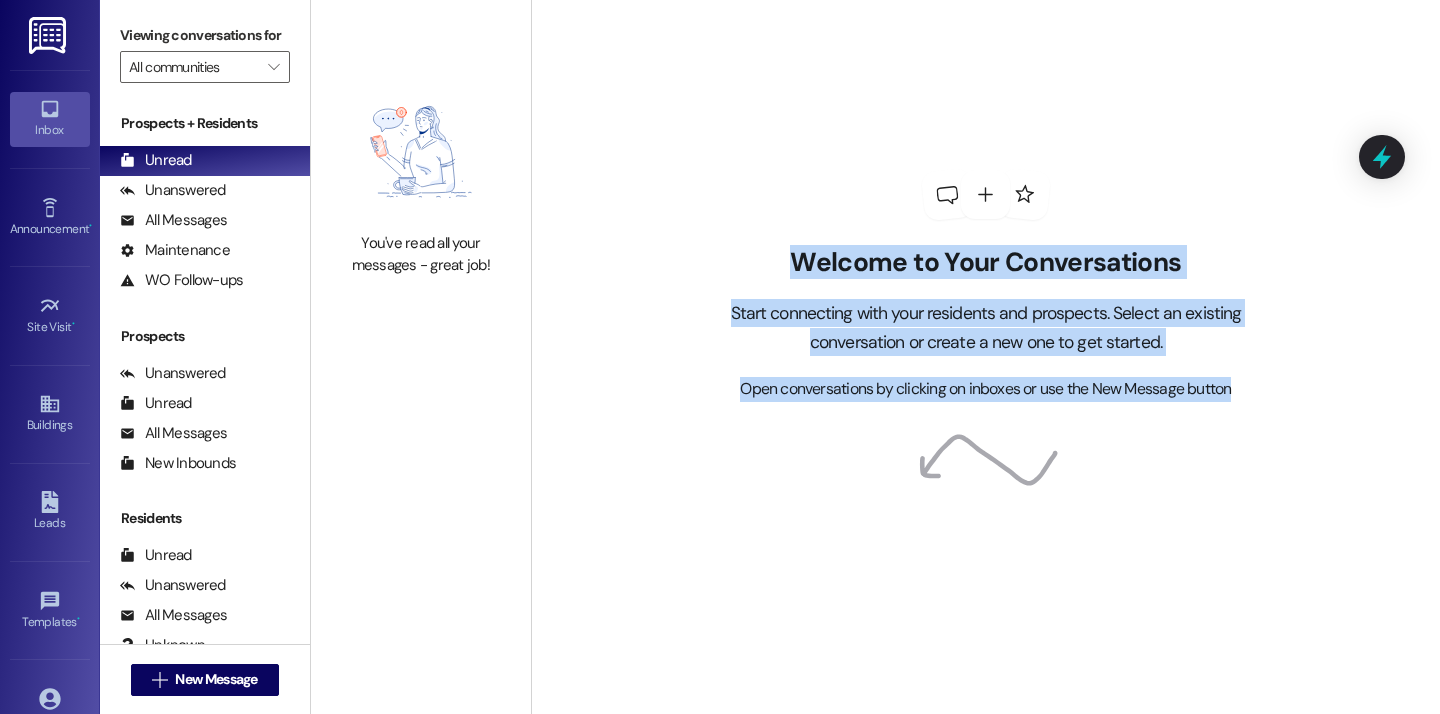 drag, startPoint x: 649, startPoint y: 128, endPoint x: 975, endPoint y: 419, distance: 436.98627 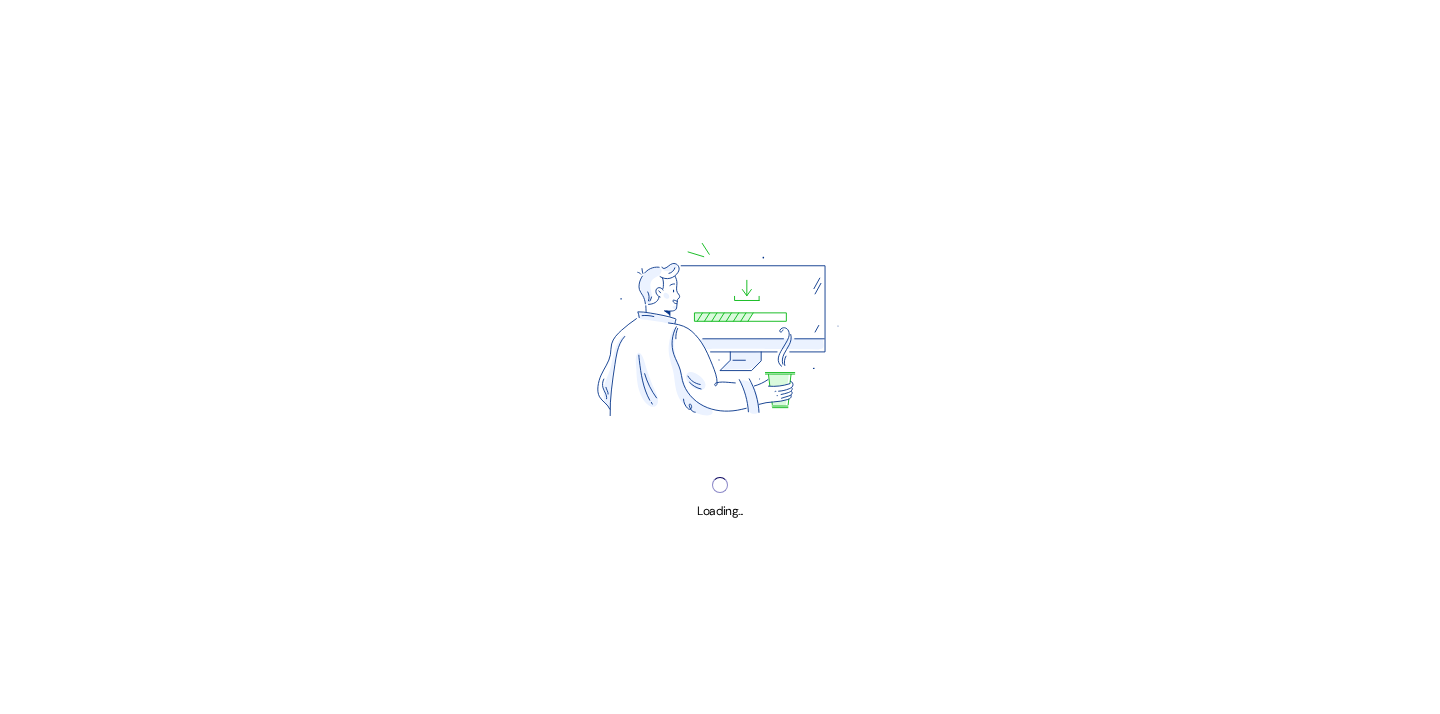 scroll, scrollTop: 0, scrollLeft: 0, axis: both 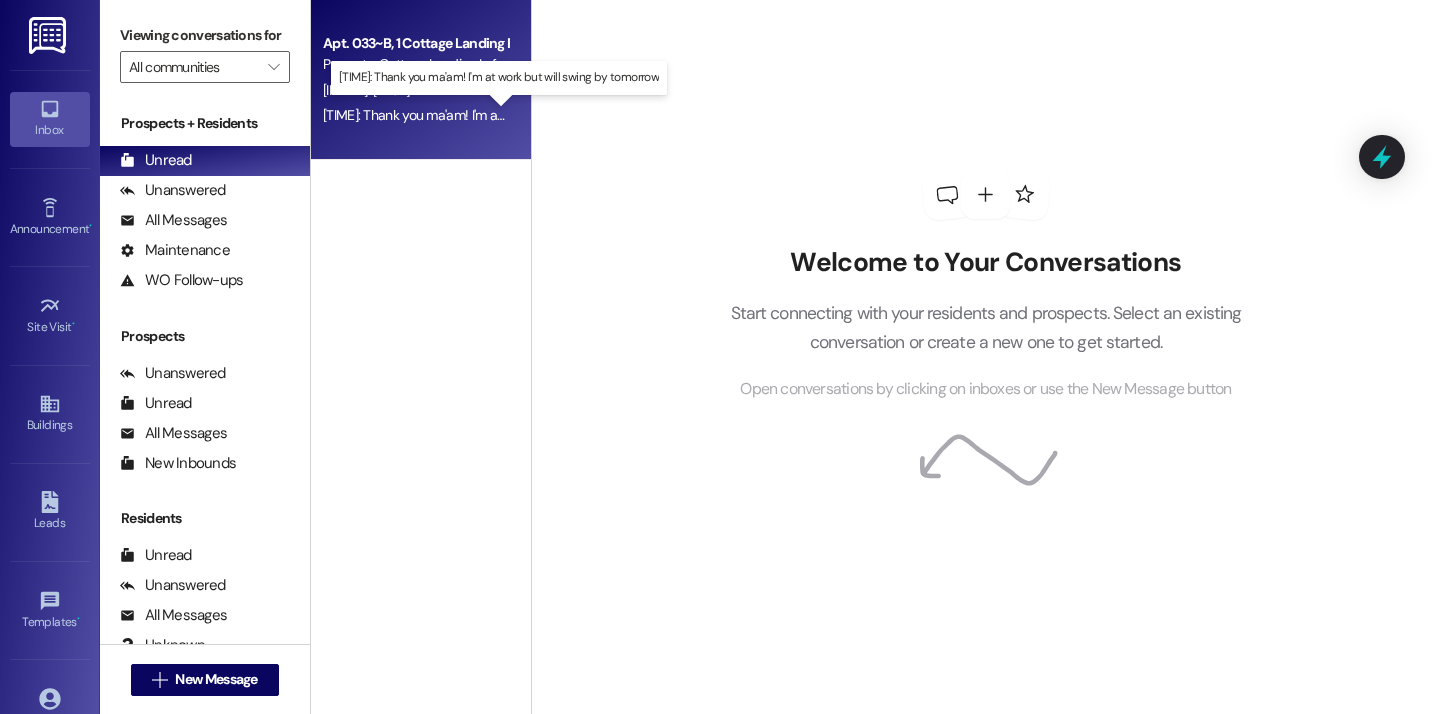 click on "[TIME]: Thank you ma'am! I'm at work but will swing by tomorrow [TIME]: Thank you ma'am! I'm at work but will swing by tomorrow" at bounding box center [507, 115] 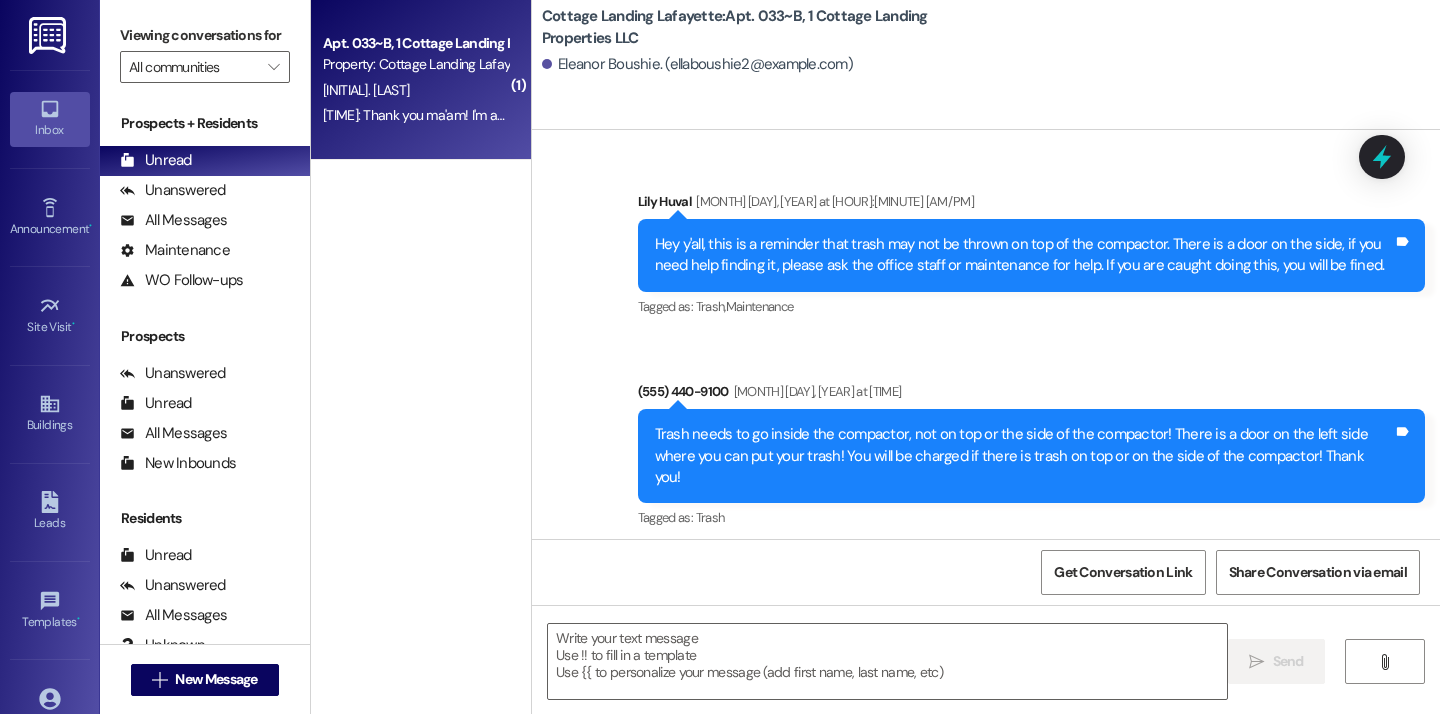 scroll, scrollTop: 96913, scrollLeft: 0, axis: vertical 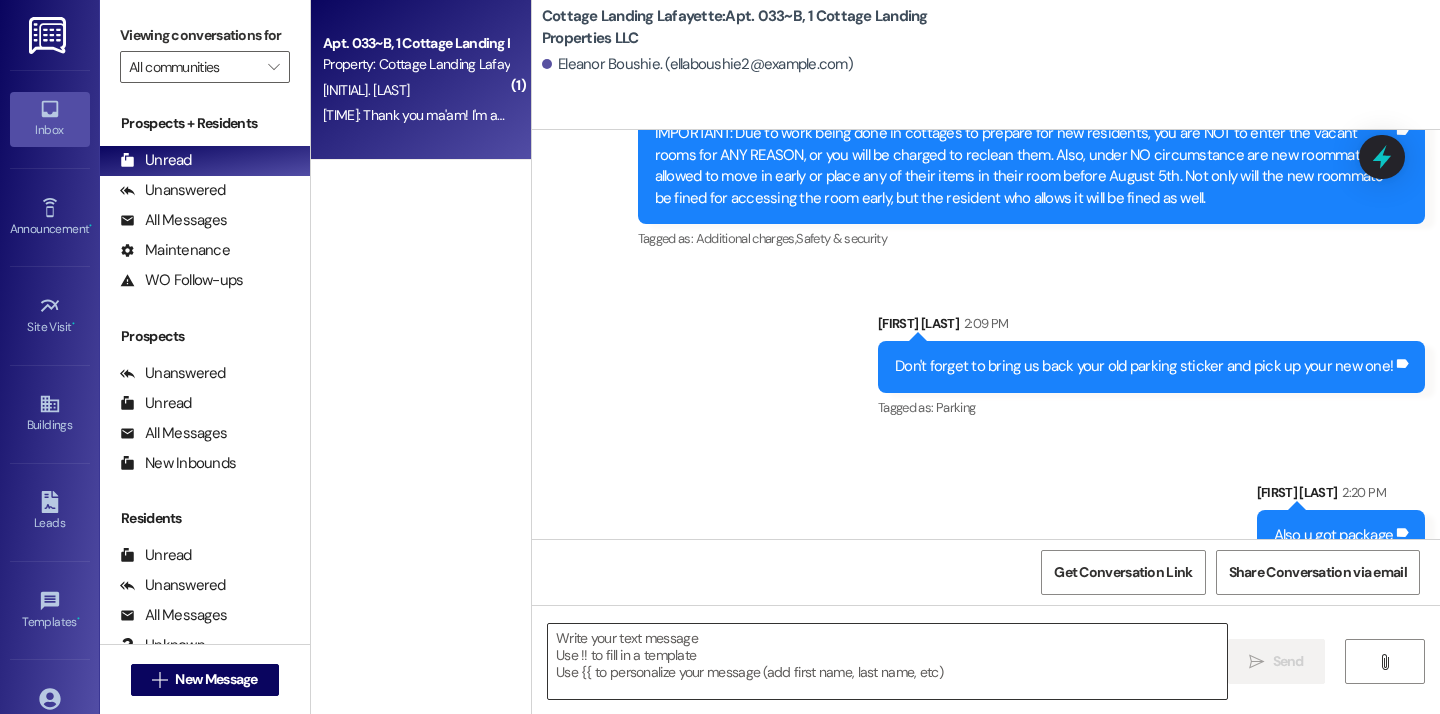 click at bounding box center [887, 661] 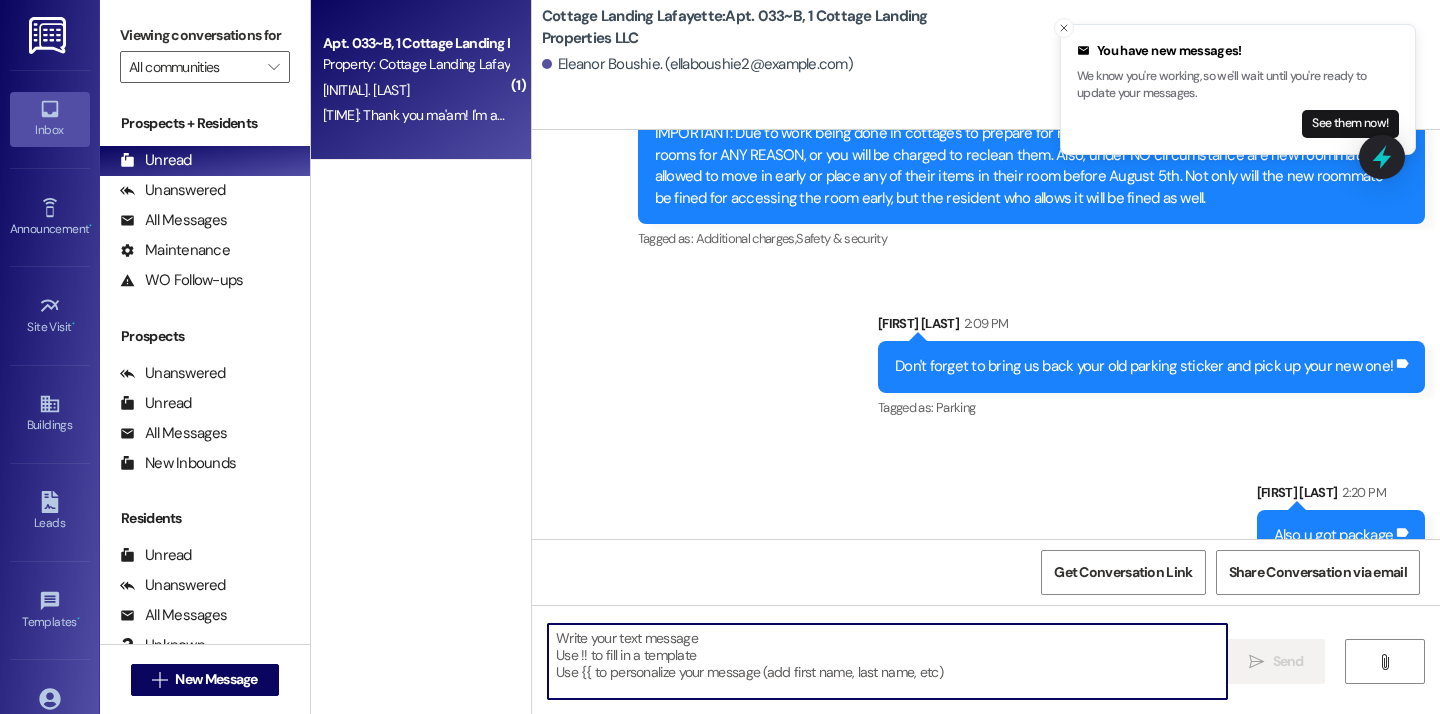 drag, startPoint x: 786, startPoint y: 321, endPoint x: 795, endPoint y: 277, distance: 44.911022 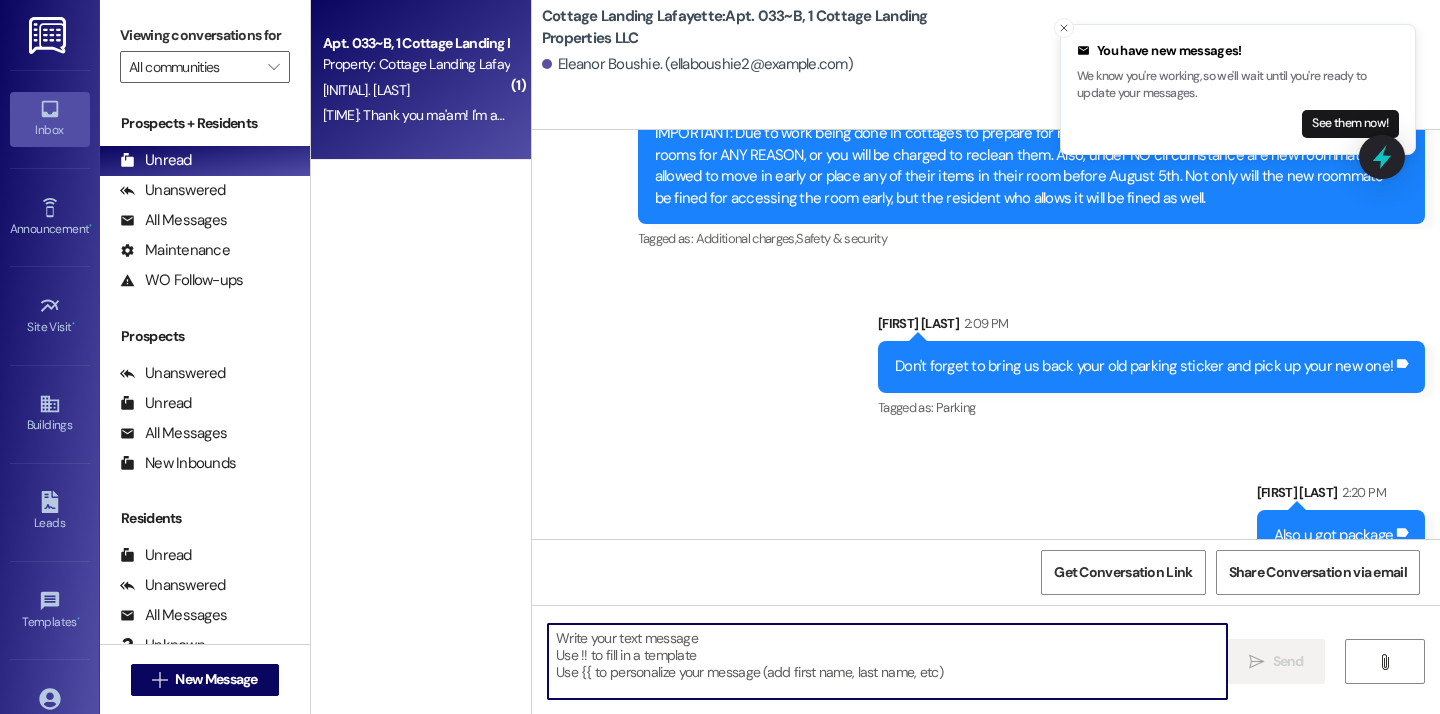 click at bounding box center (887, 661) 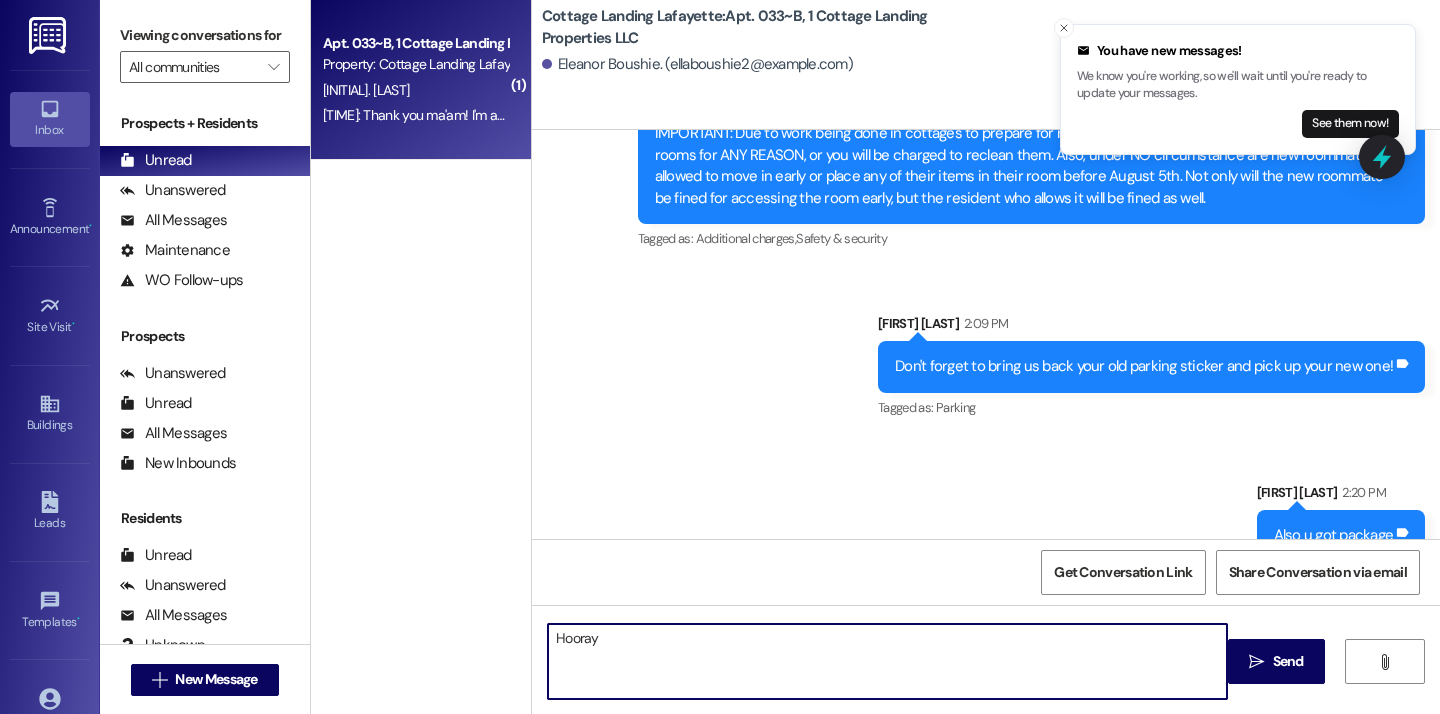 type on "Hooray!" 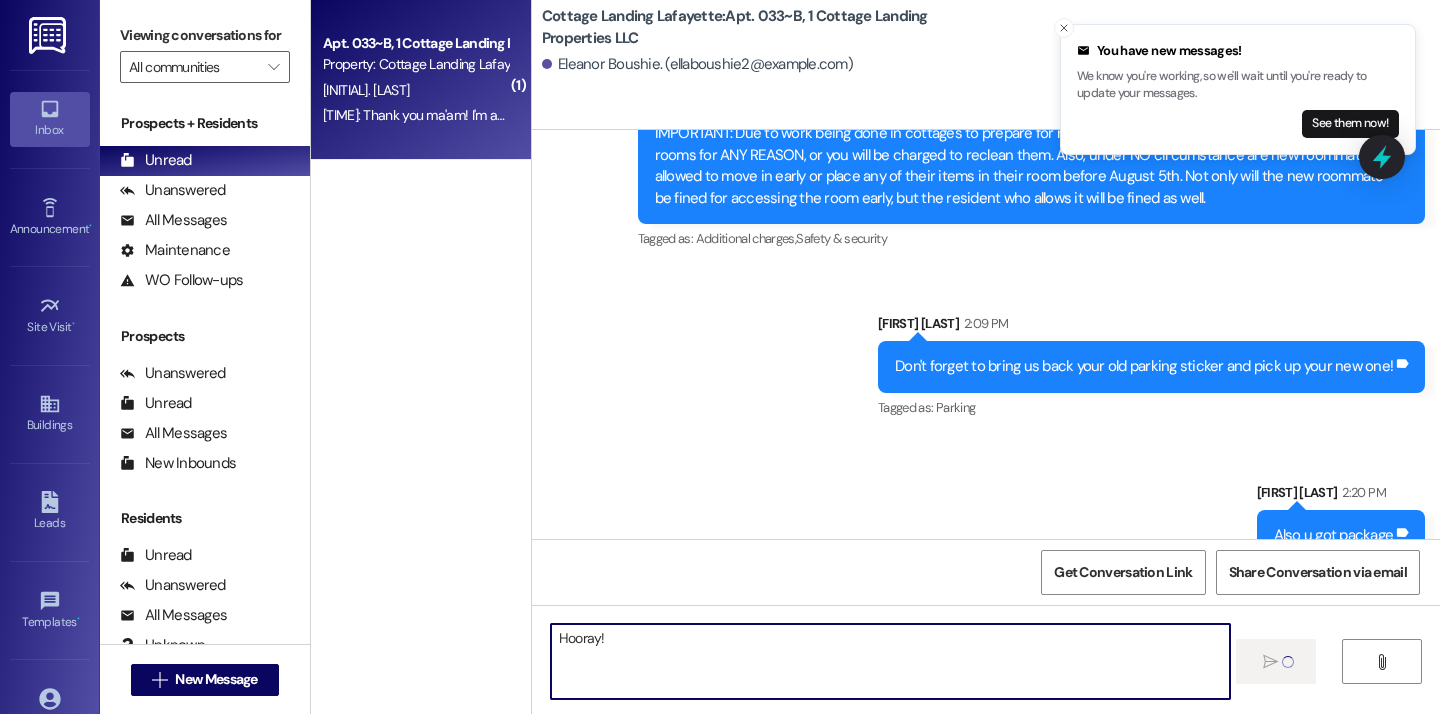 type 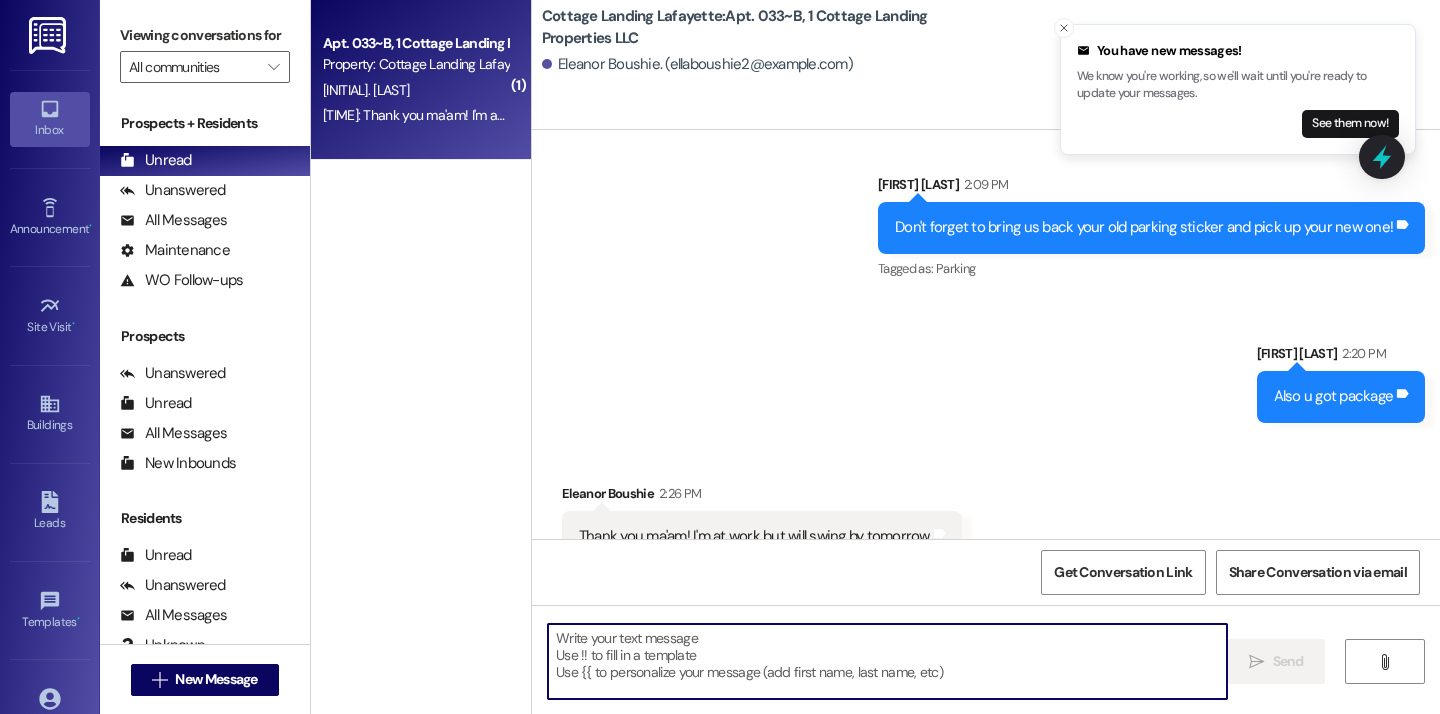 scroll, scrollTop: 97052, scrollLeft: 0, axis: vertical 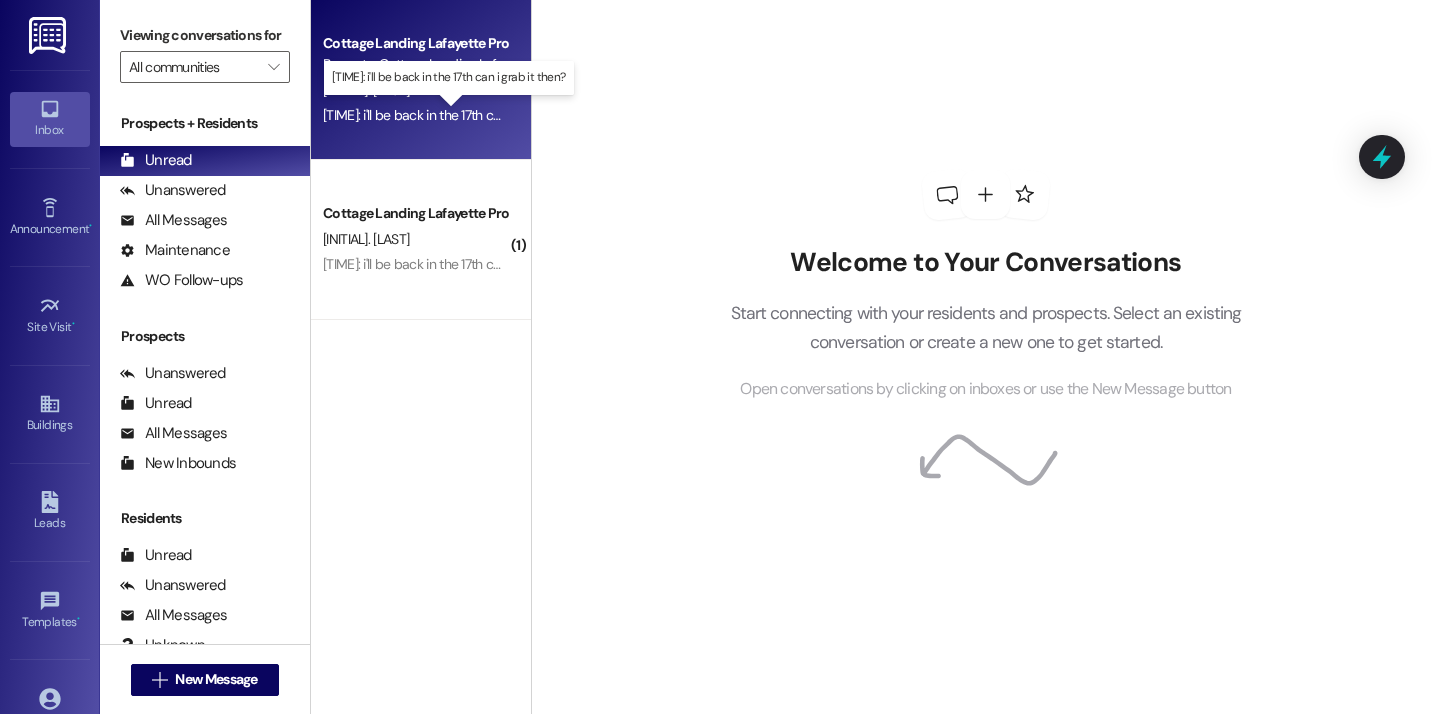 click on "[TIME]: i'll be back in the [DAY] can i grab it then?  [TIME]: i'll be back in the [DAY] can i grab it then?" at bounding box center (456, 115) 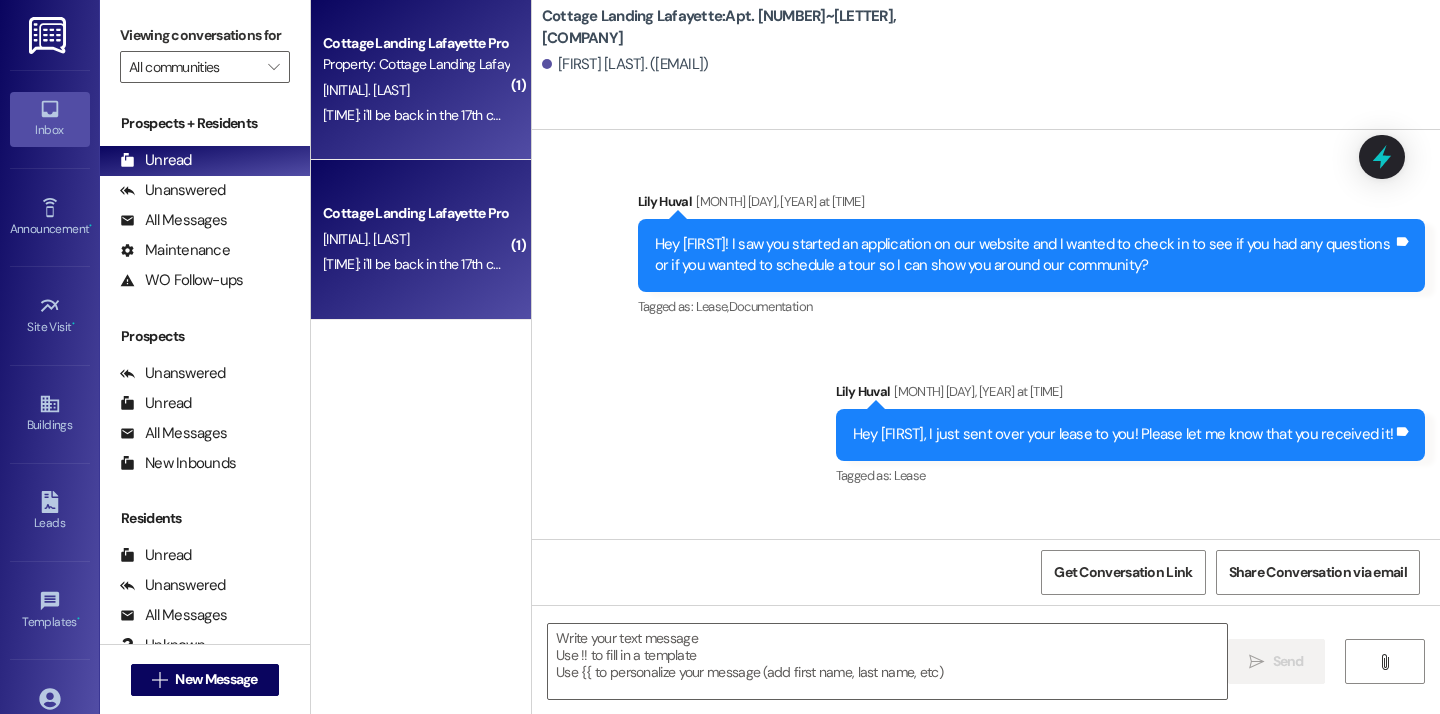 scroll, scrollTop: 59753, scrollLeft: 0, axis: vertical 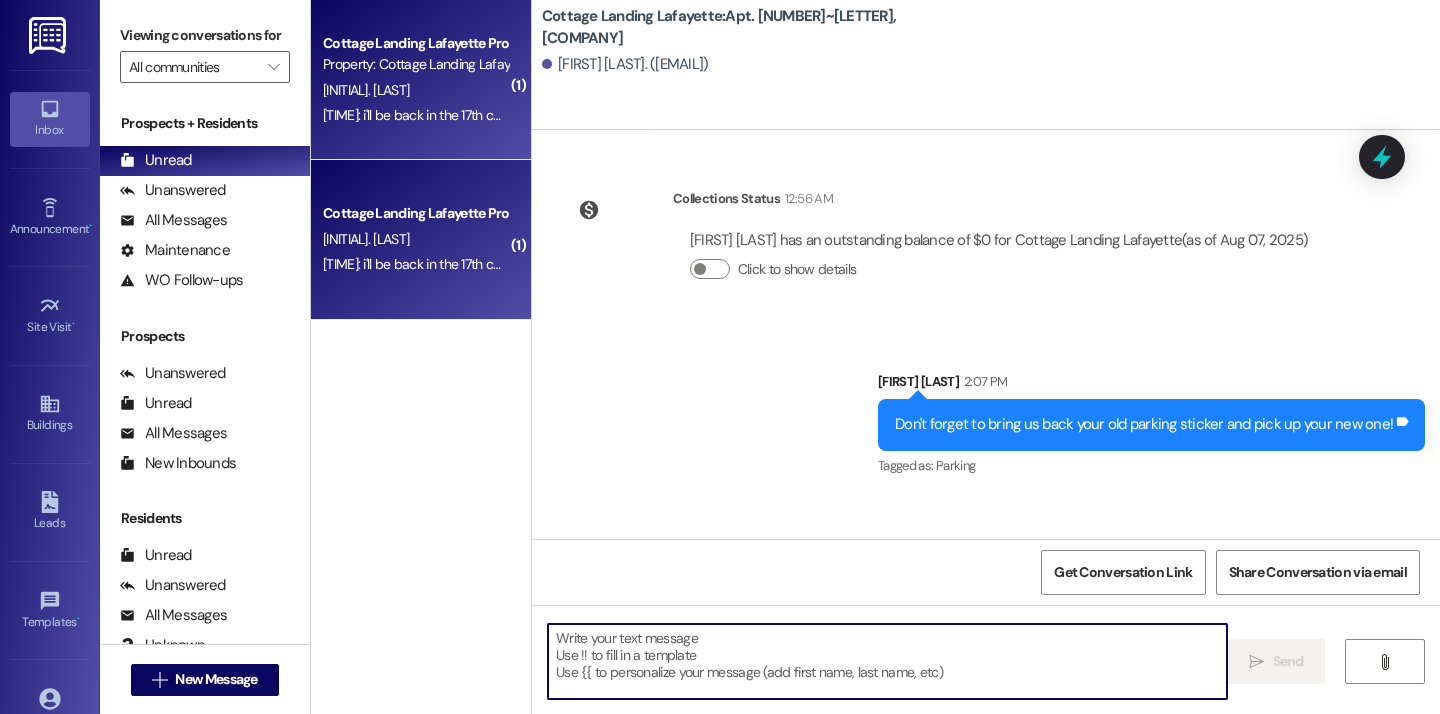 click at bounding box center [887, 661] 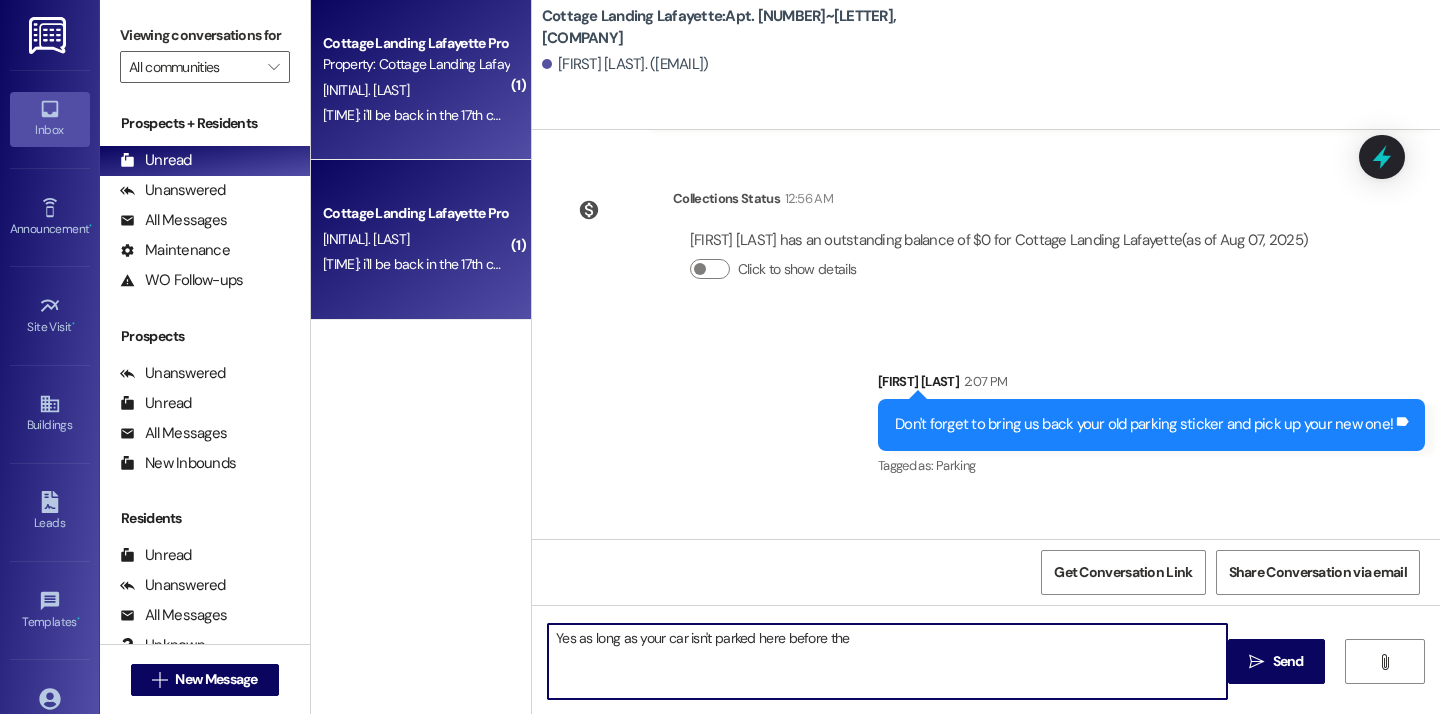 type on "Yes as long as your car isn't parked here before then" 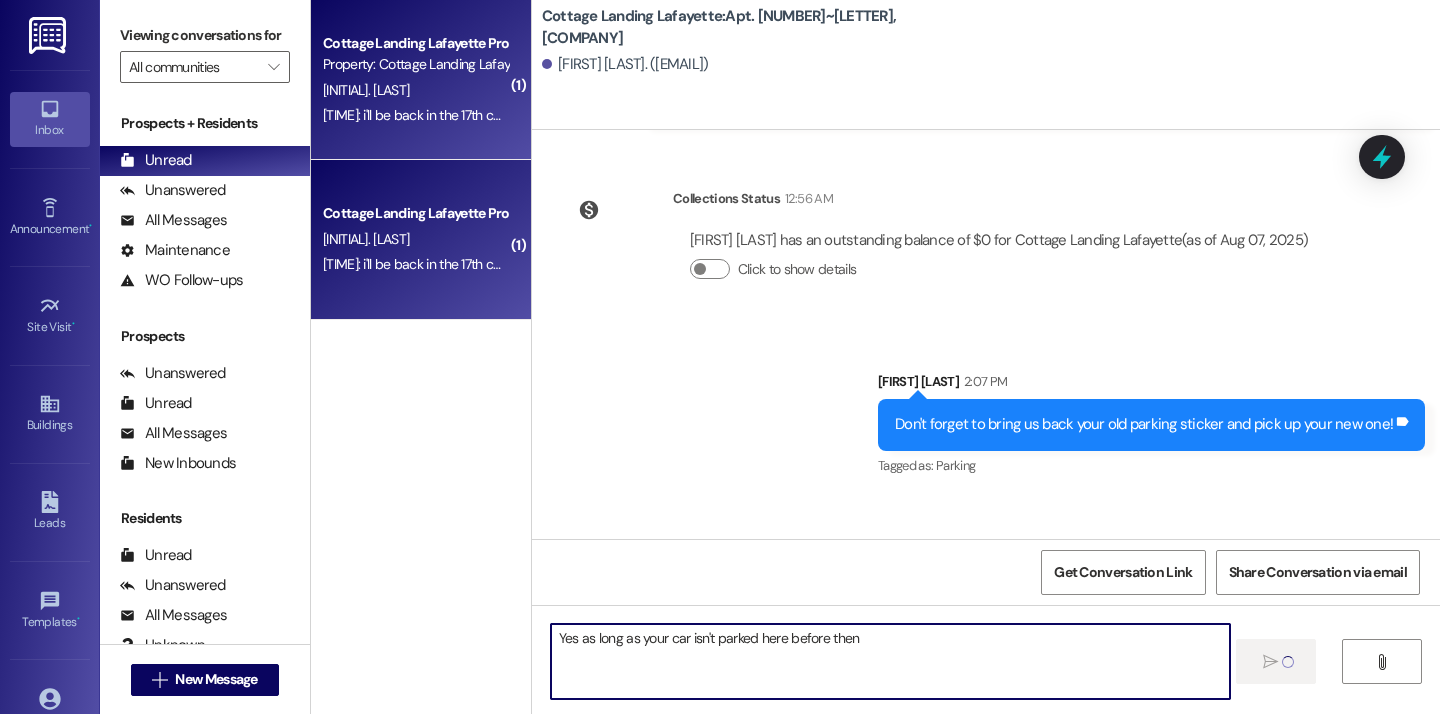 type 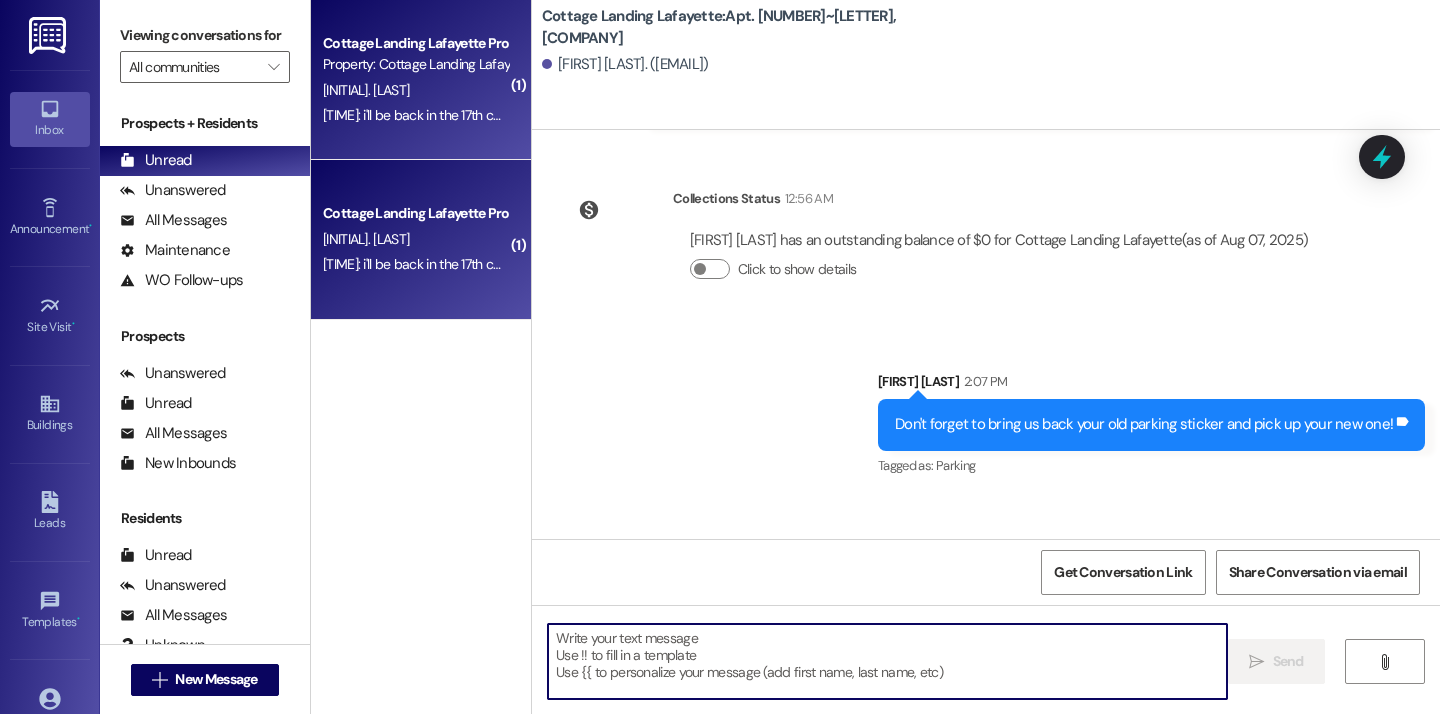 scroll, scrollTop: 59893, scrollLeft: 0, axis: vertical 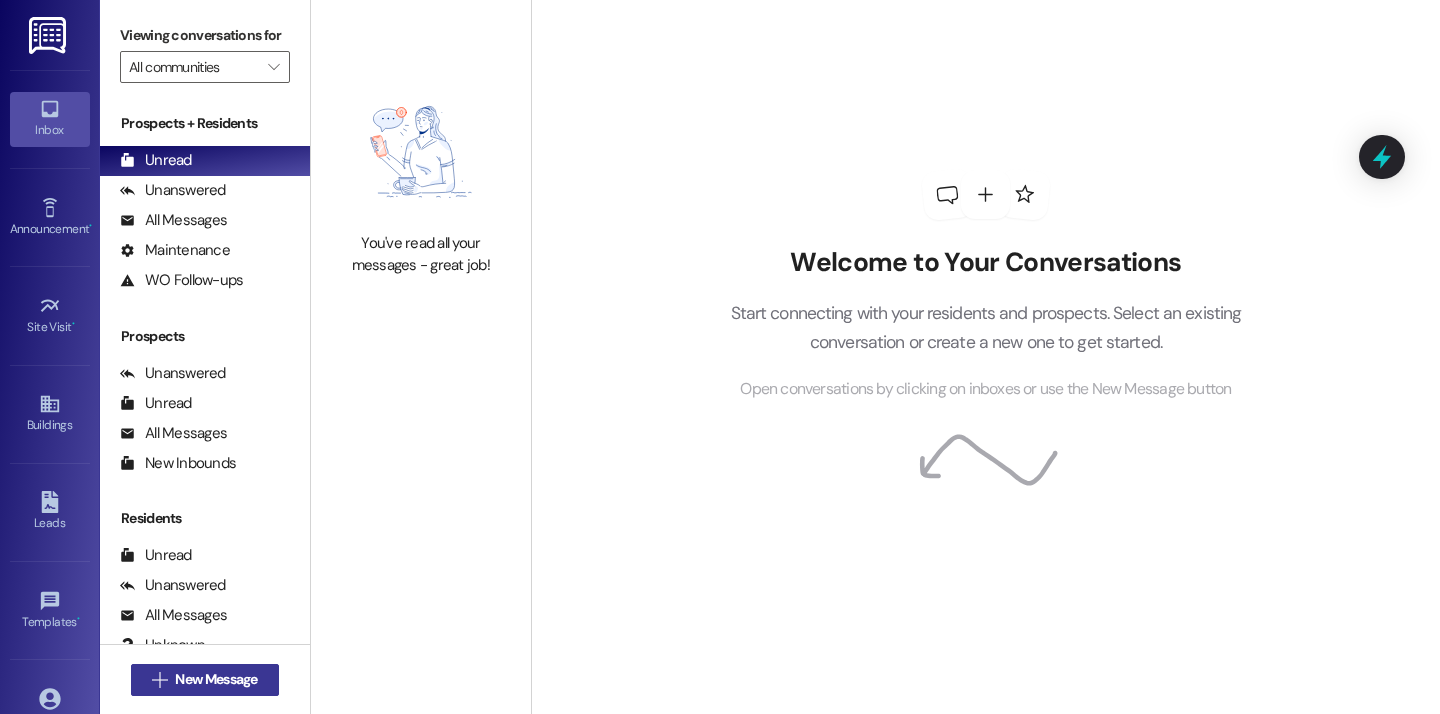 click on "New Message" at bounding box center (216, 679) 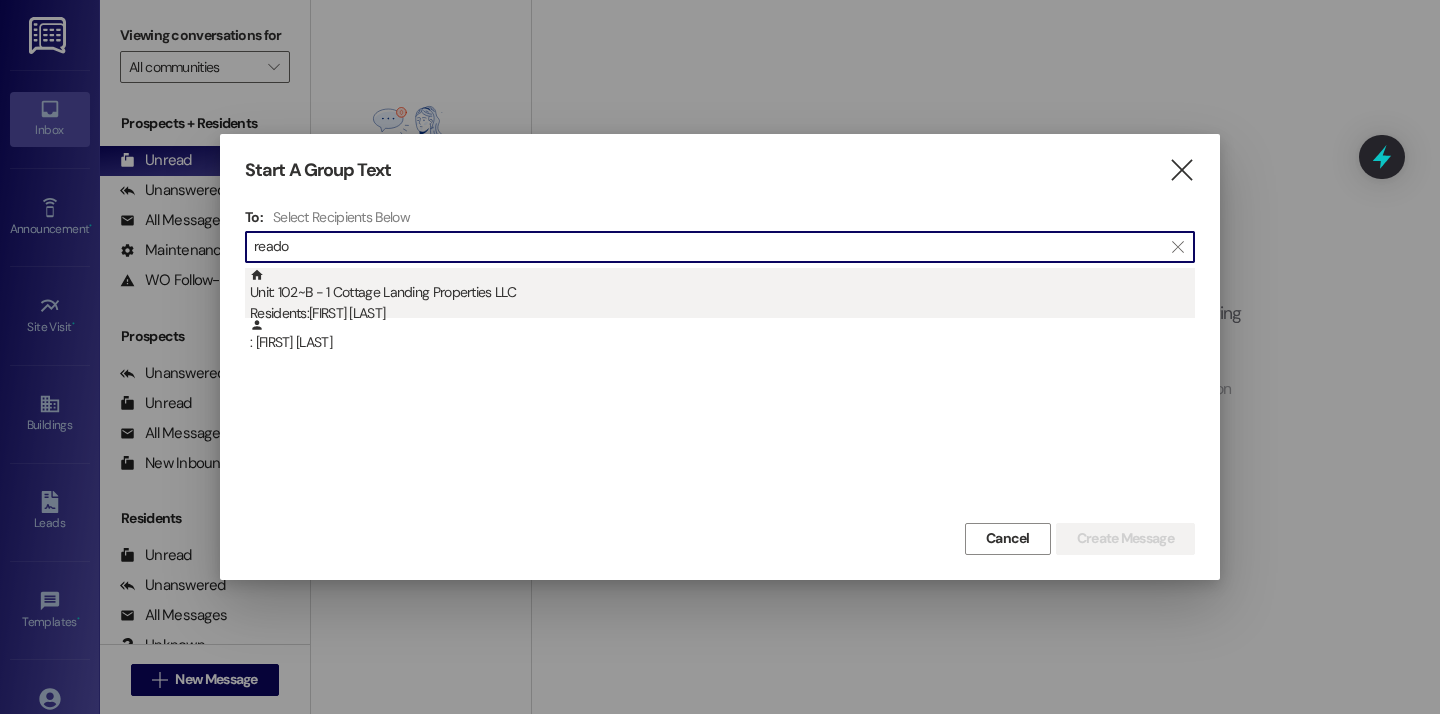 type on "reado" 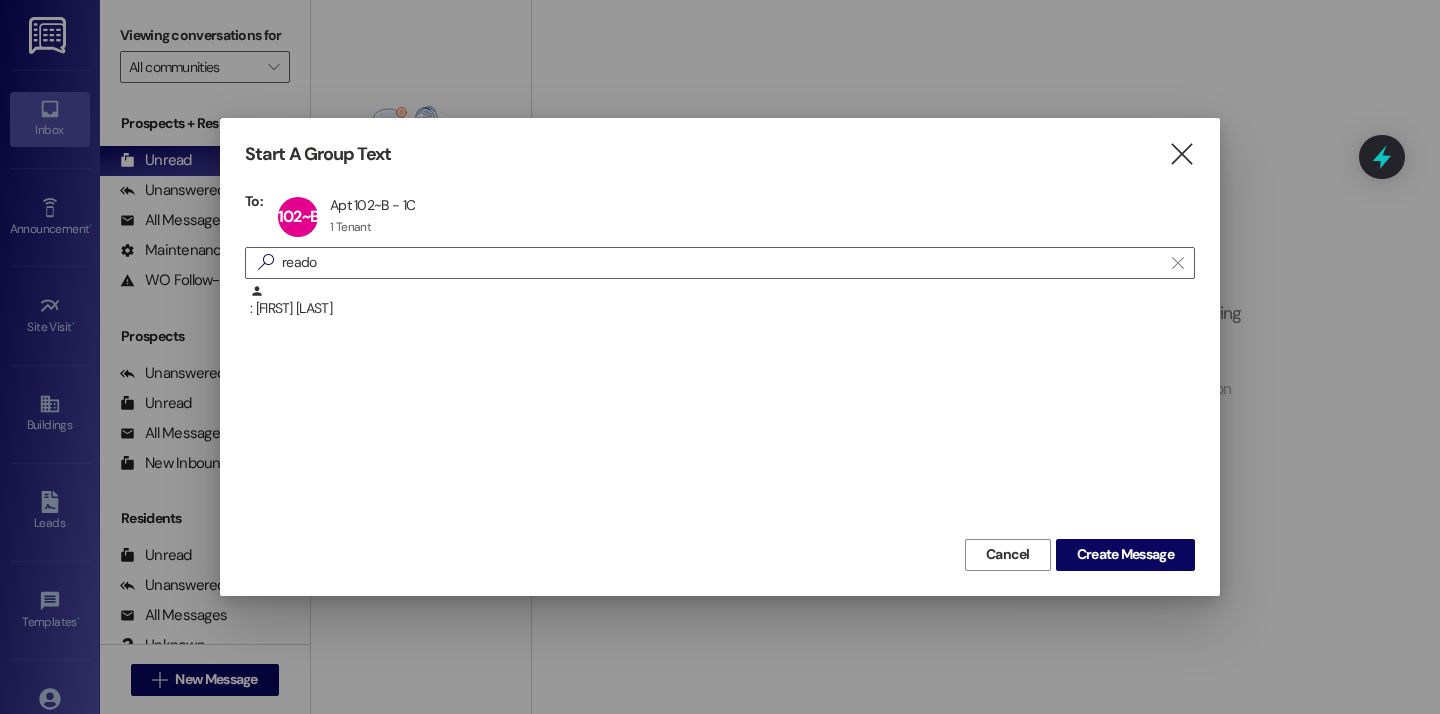 click on "Start A Group Text  To:  [NUMBER]~[LETTER] Apt [NUMBER]~[LETTER] - [LETTER][LETTER] Apt [NUMBER]~[LETTER] - [LETTER][LETTER] [NUMBER] Tenant [NUMBER] Tenant click to remove  [LAST]  : [FIRST] [LAST] Cancel Create Message" at bounding box center [720, 356] 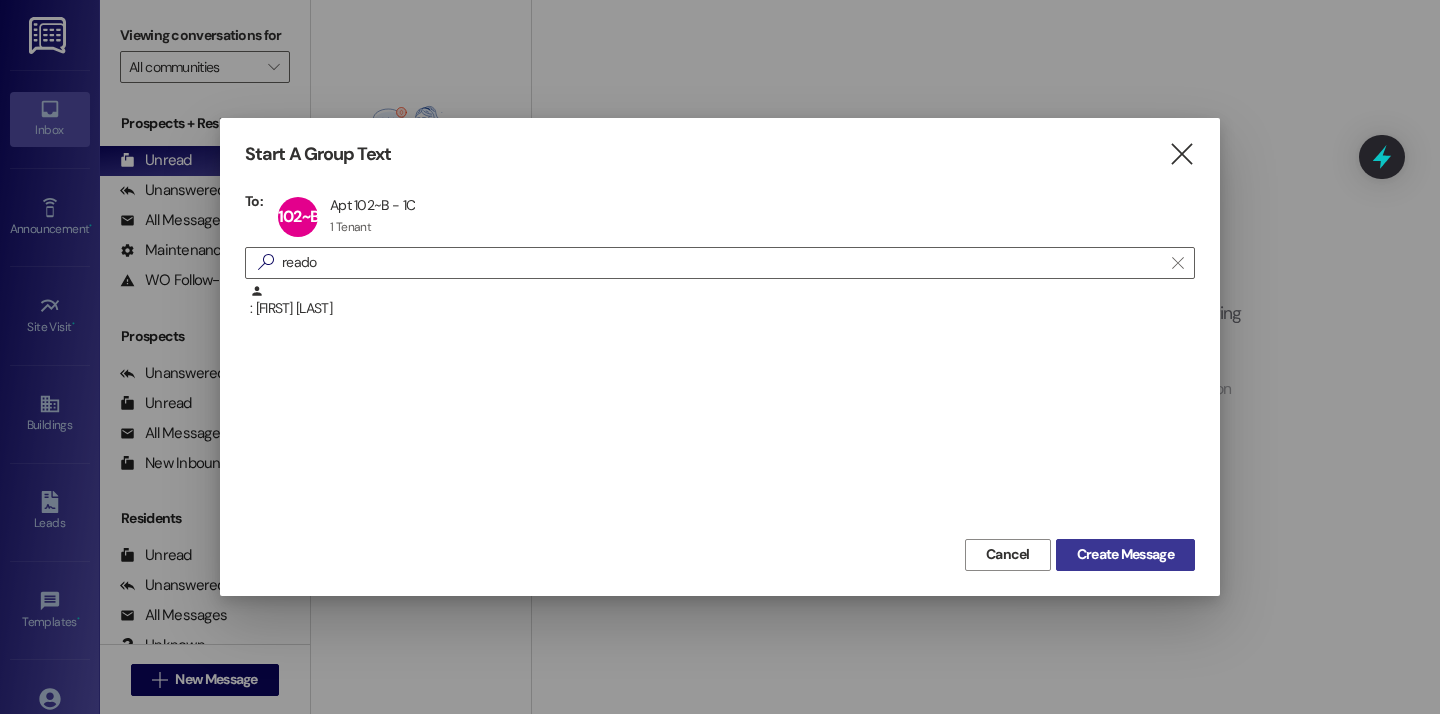 click on "Create Message" at bounding box center (1125, 554) 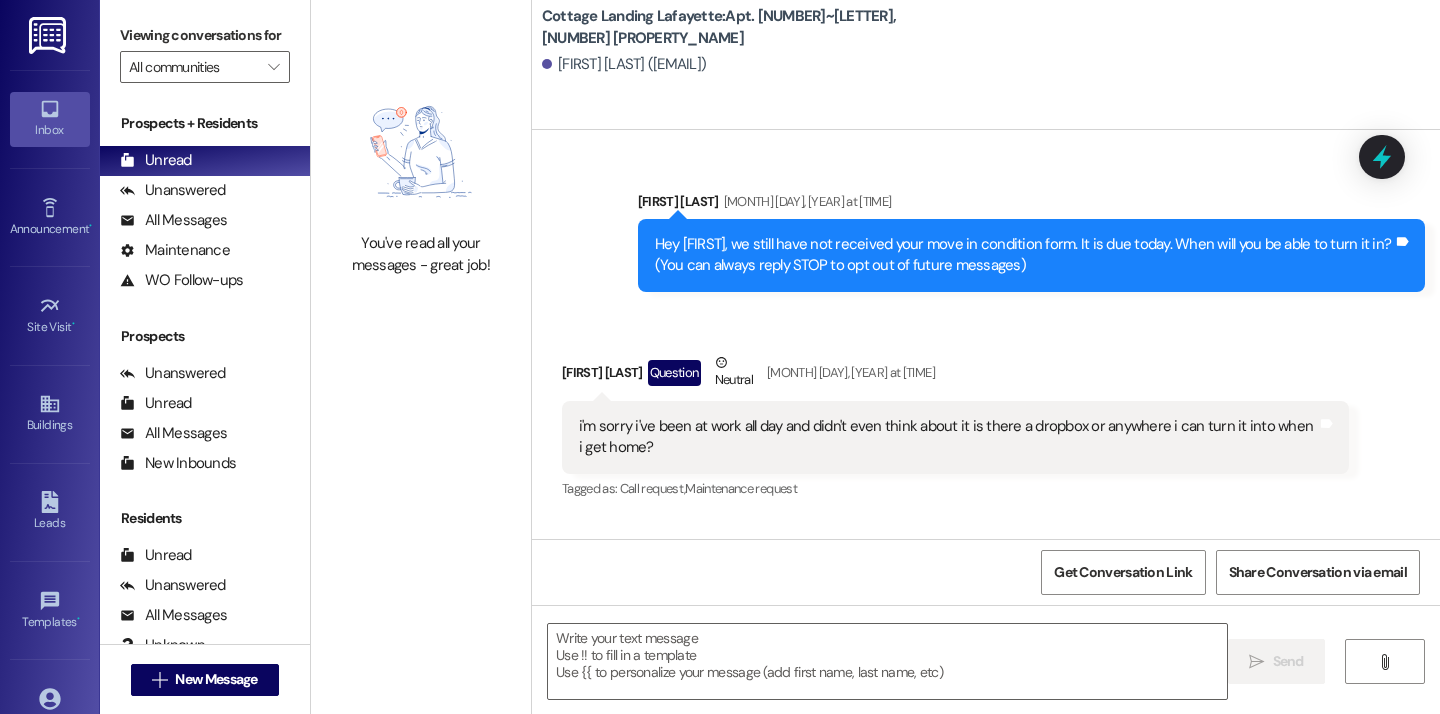 scroll, scrollTop: 20685, scrollLeft: 0, axis: vertical 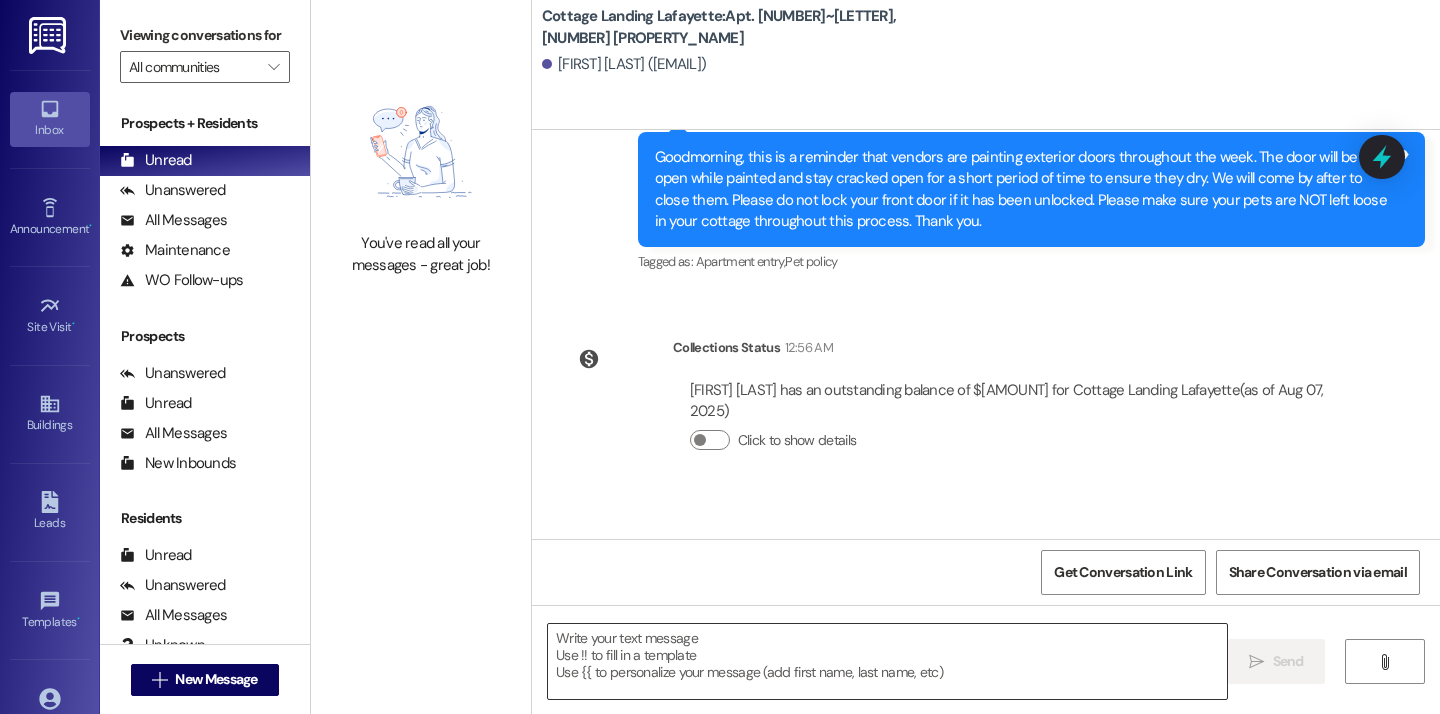 click at bounding box center [887, 661] 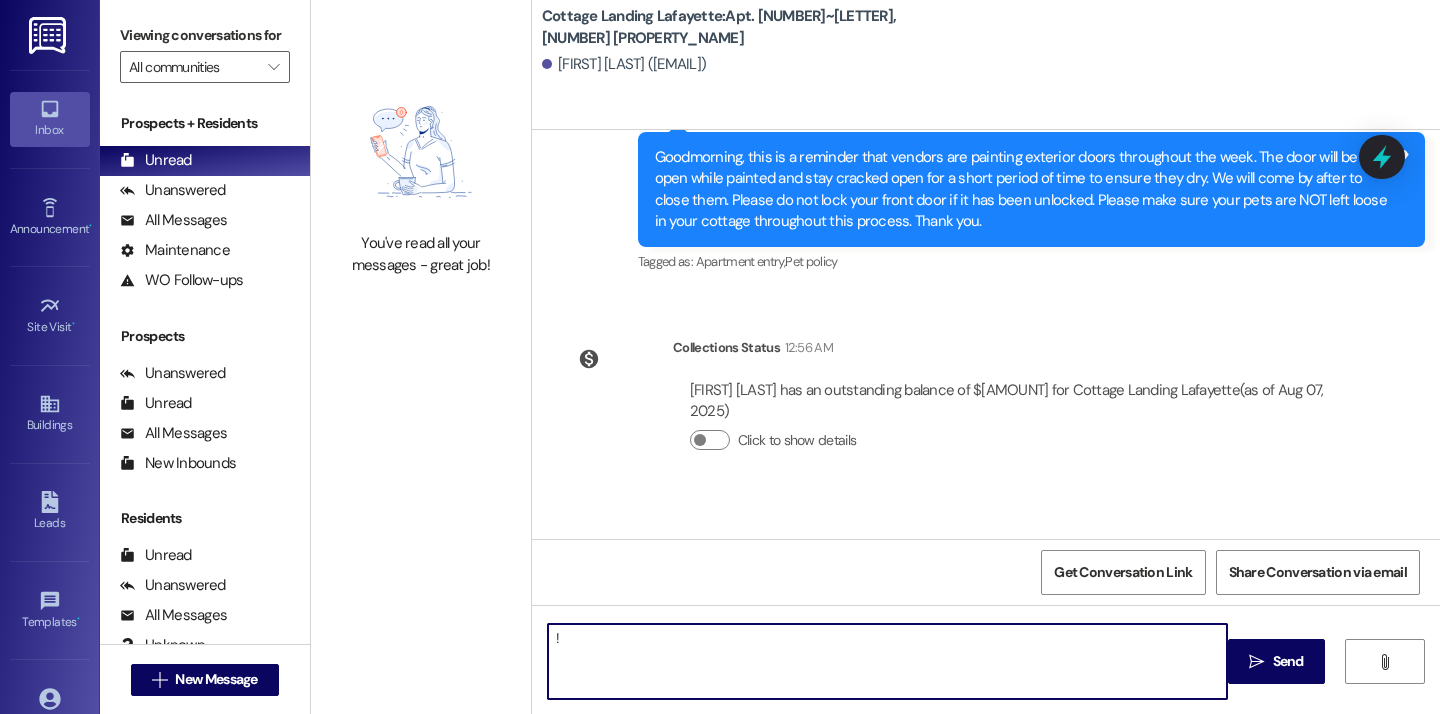 type on "!!" 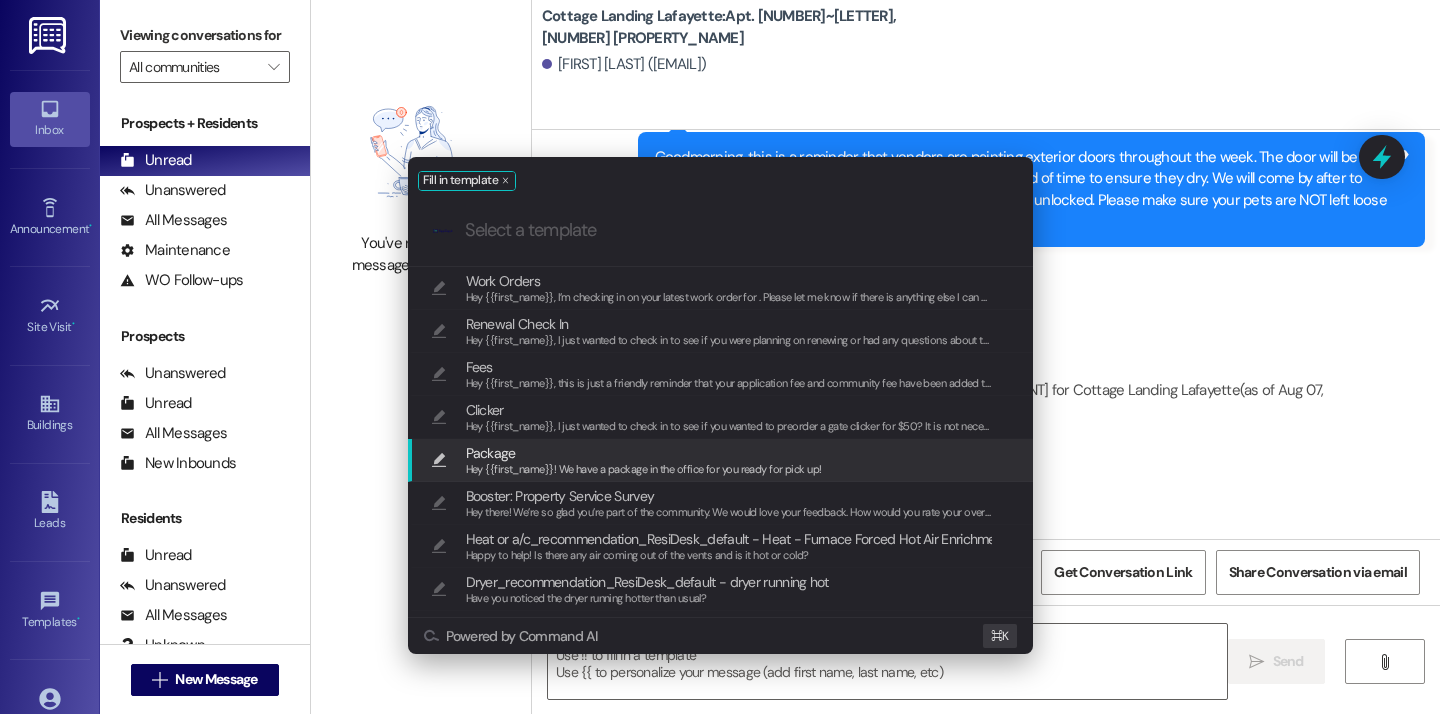 click on "Hey {{first_name}}! We have a package in the office for you ready for pick up!" at bounding box center (644, 469) 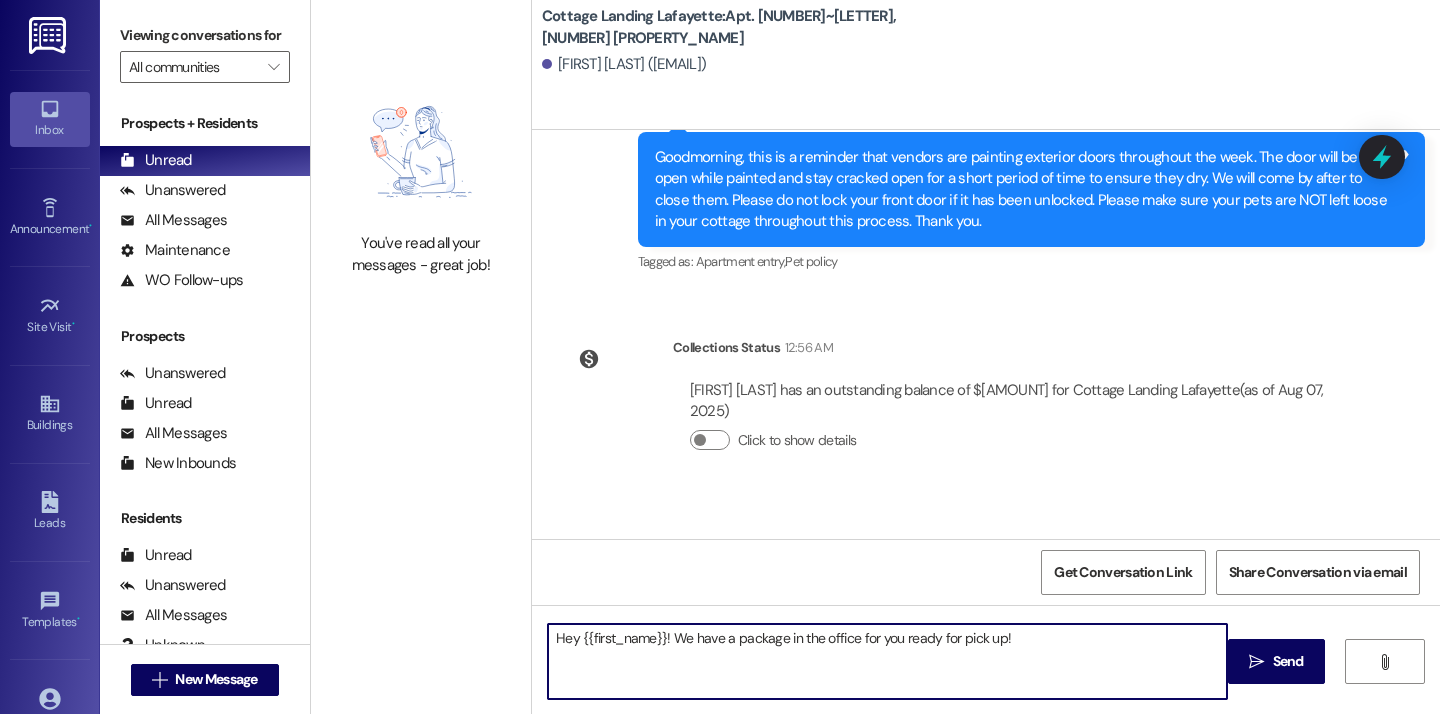 click on "Hey {{first_name}}! We have a package in the office for you ready for pick up!" at bounding box center [887, 661] 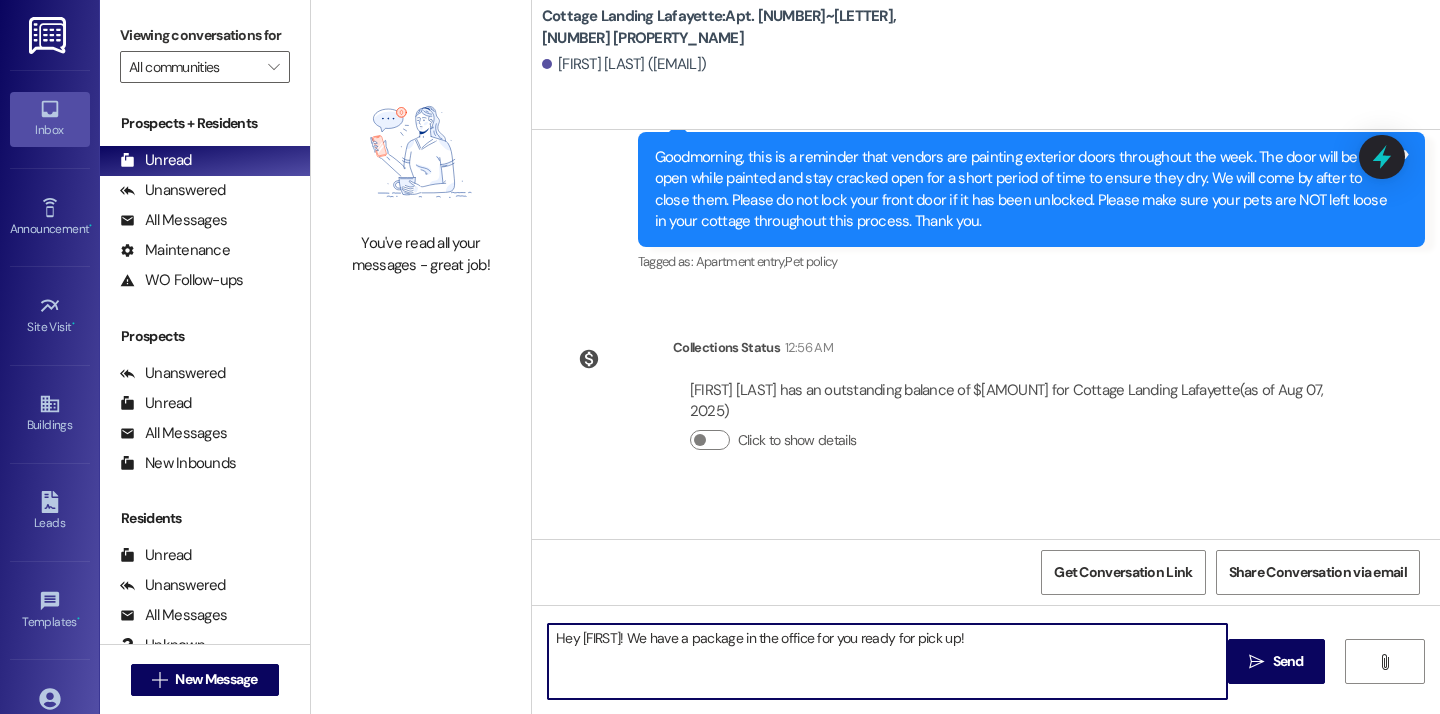 type on "Hey Reggie! We have a package in the office for you ready for pick up!" 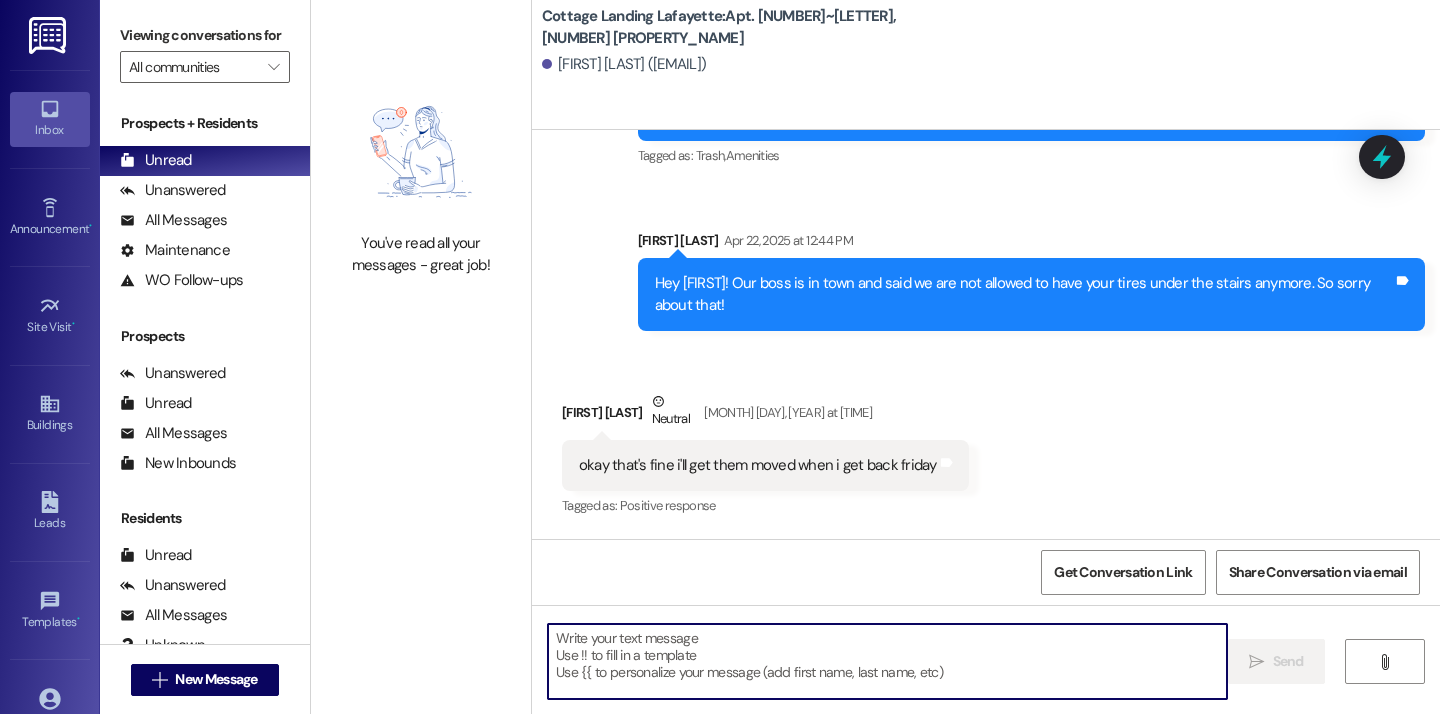 type 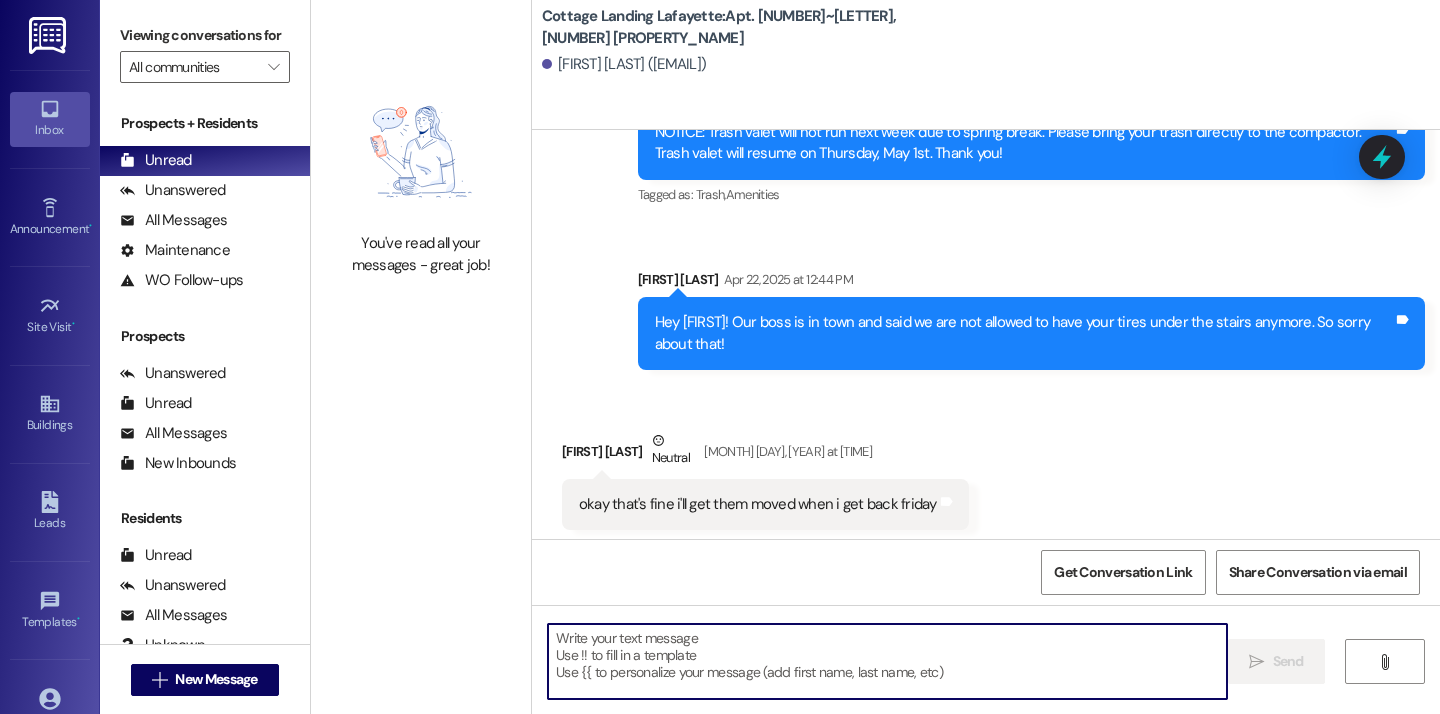 scroll, scrollTop: 14001, scrollLeft: 0, axis: vertical 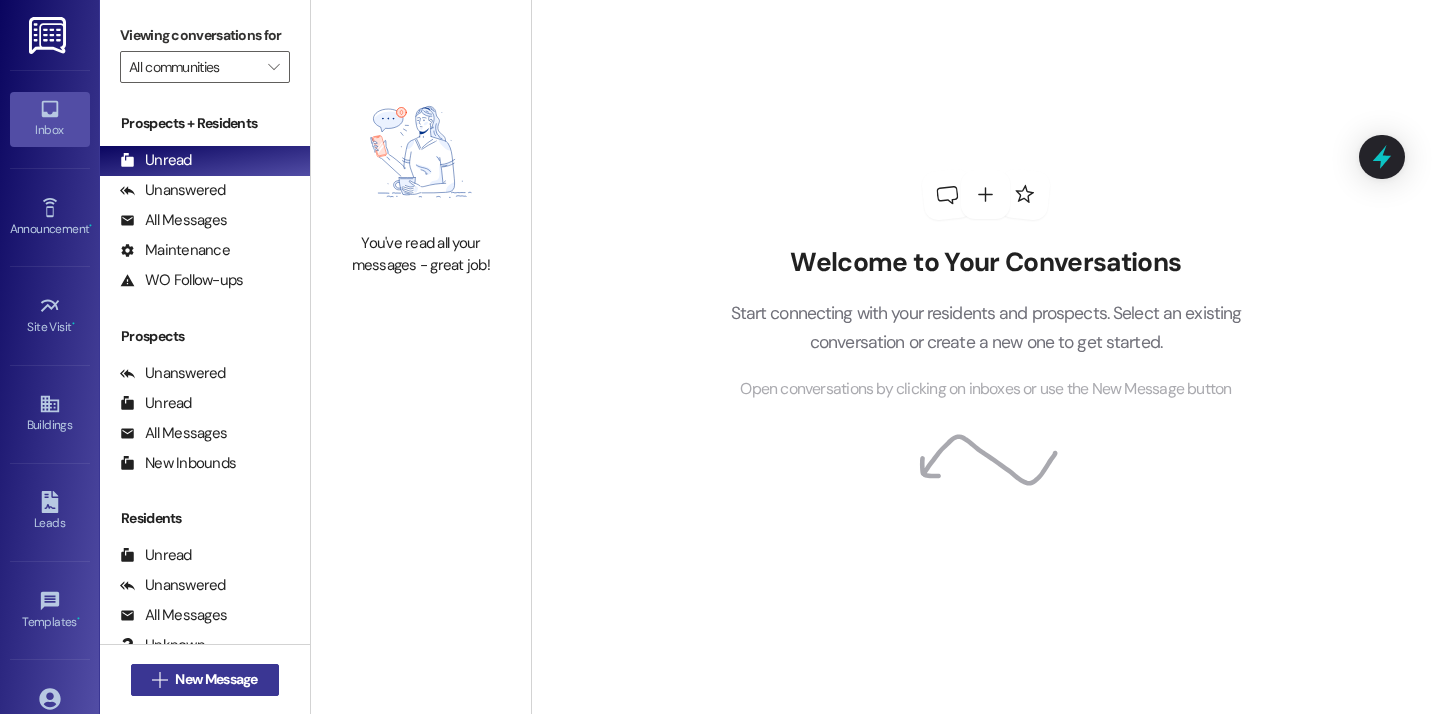 click on " New Message" at bounding box center (205, 680) 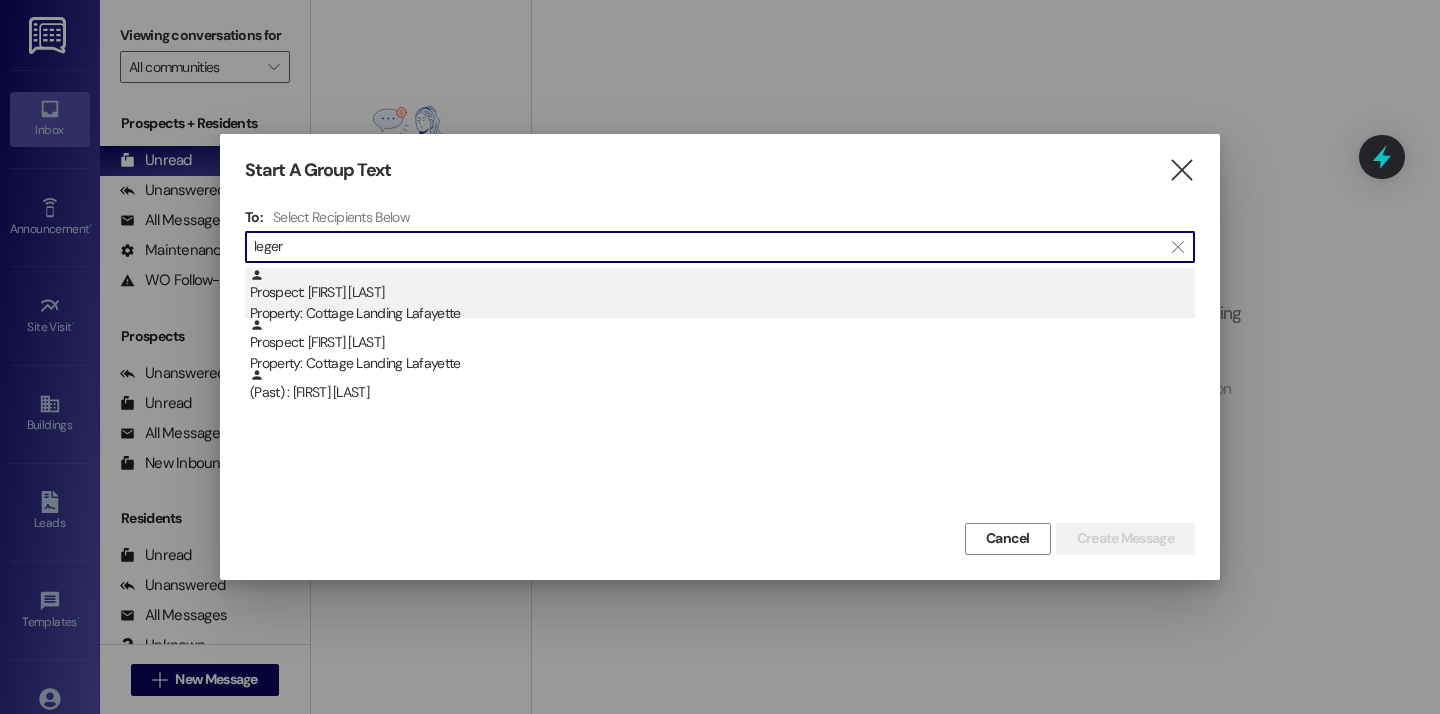 type on "leger" 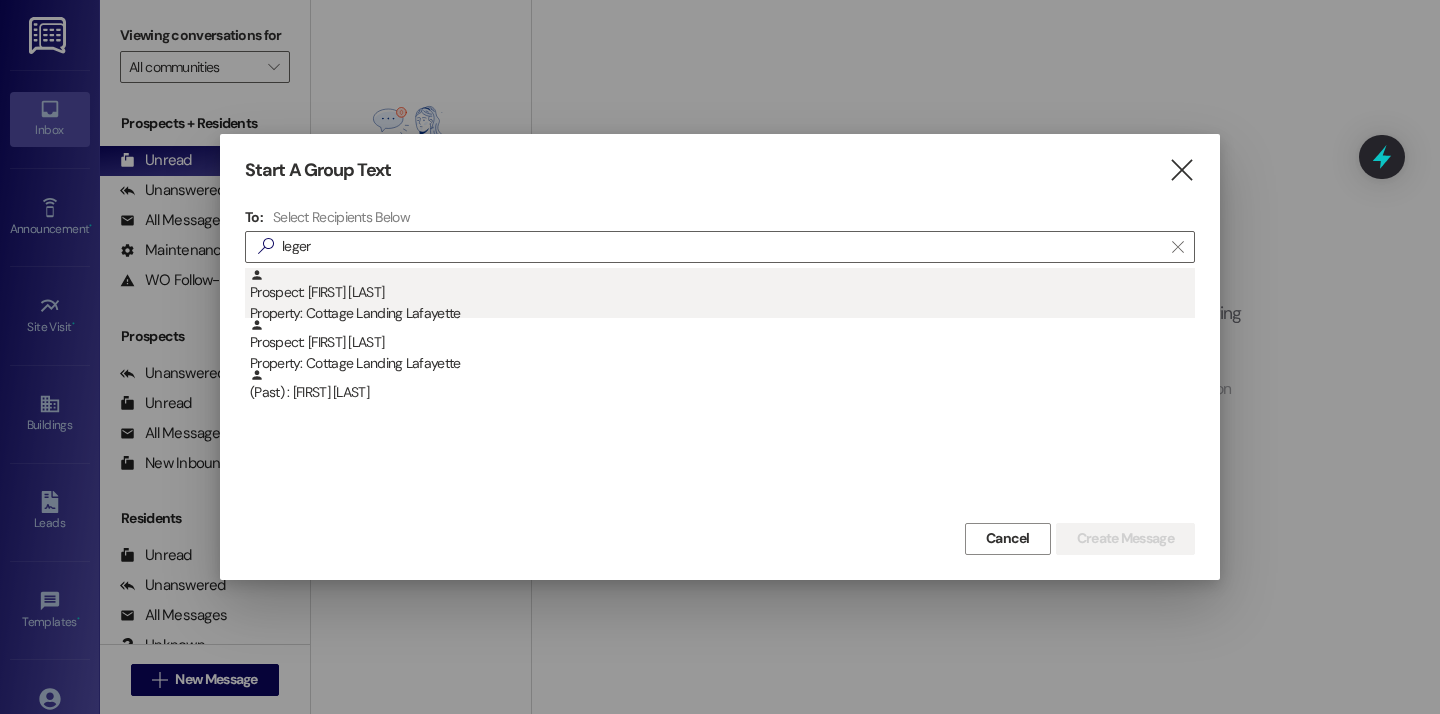 click on "Property: Cottage Landing Lafayette" at bounding box center (722, 313) 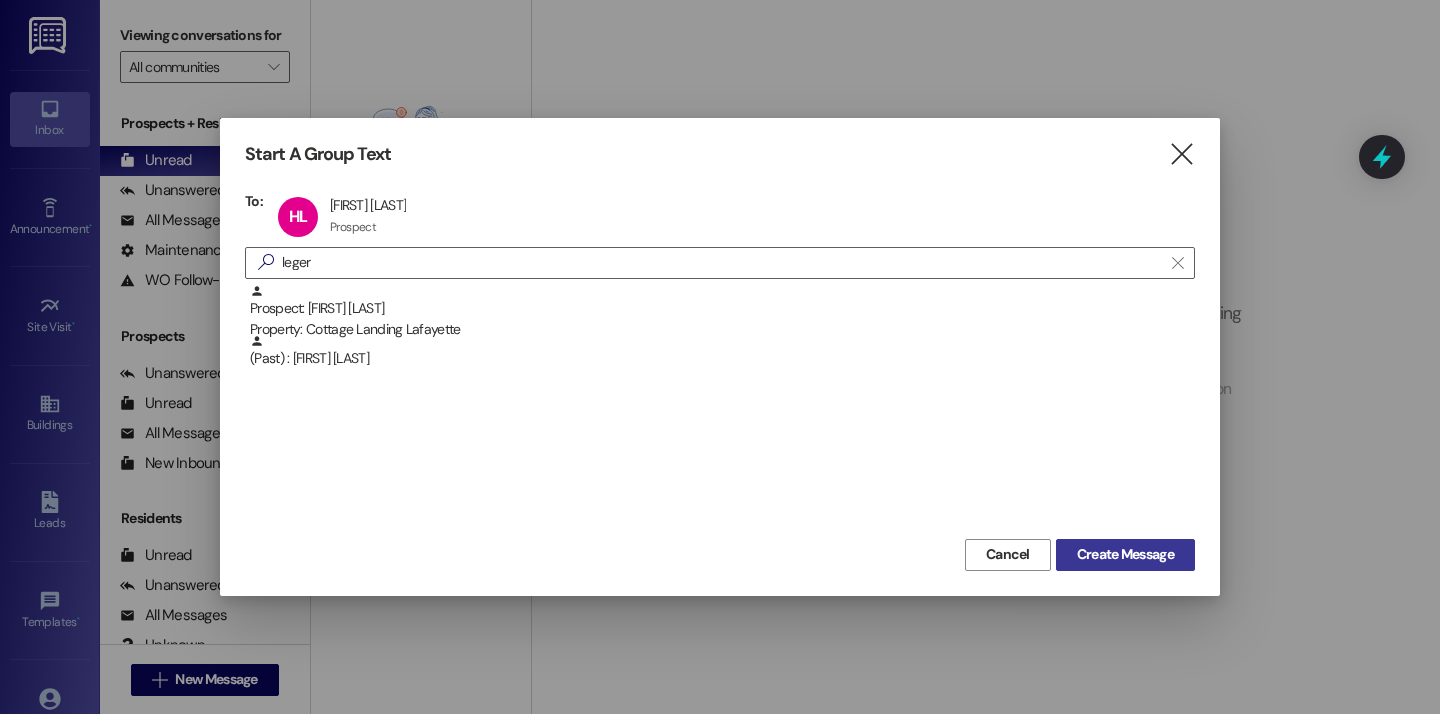 click on "Create Message" at bounding box center (1125, 555) 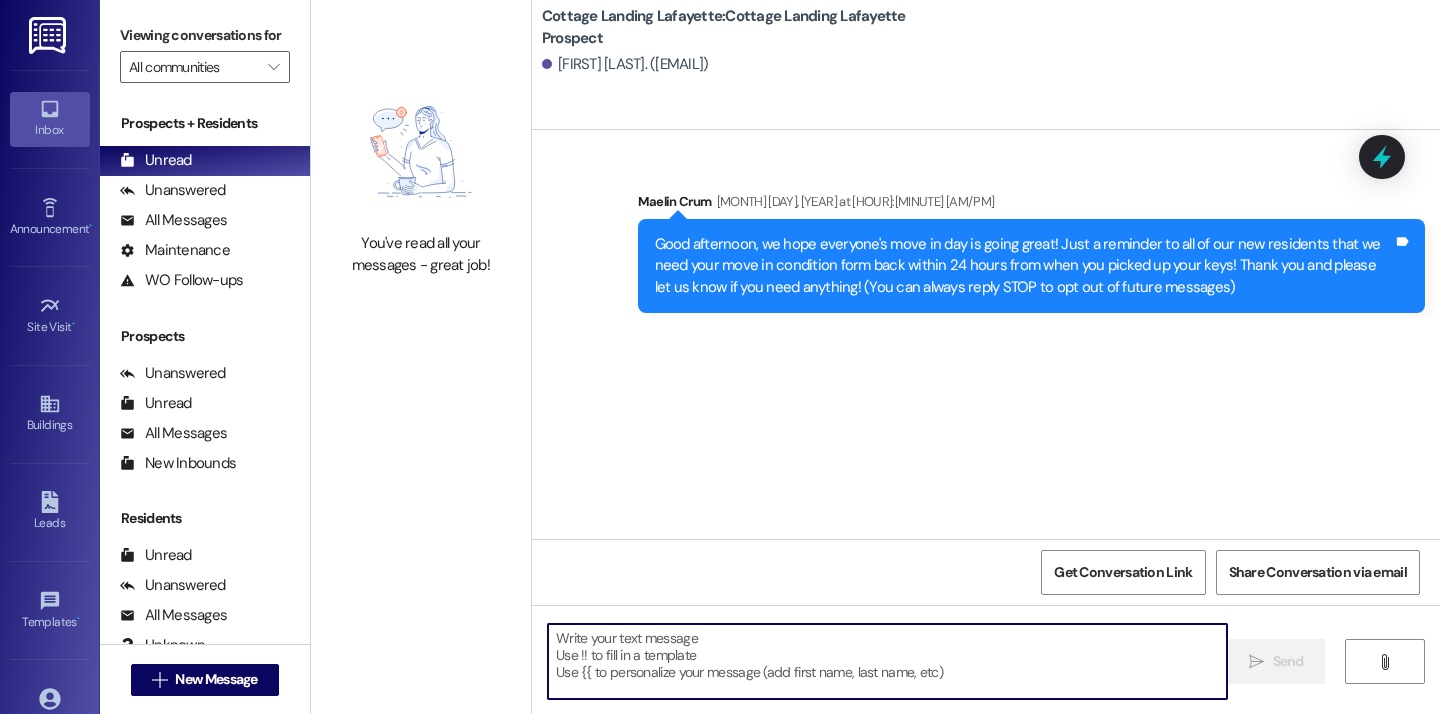 click at bounding box center (887, 661) 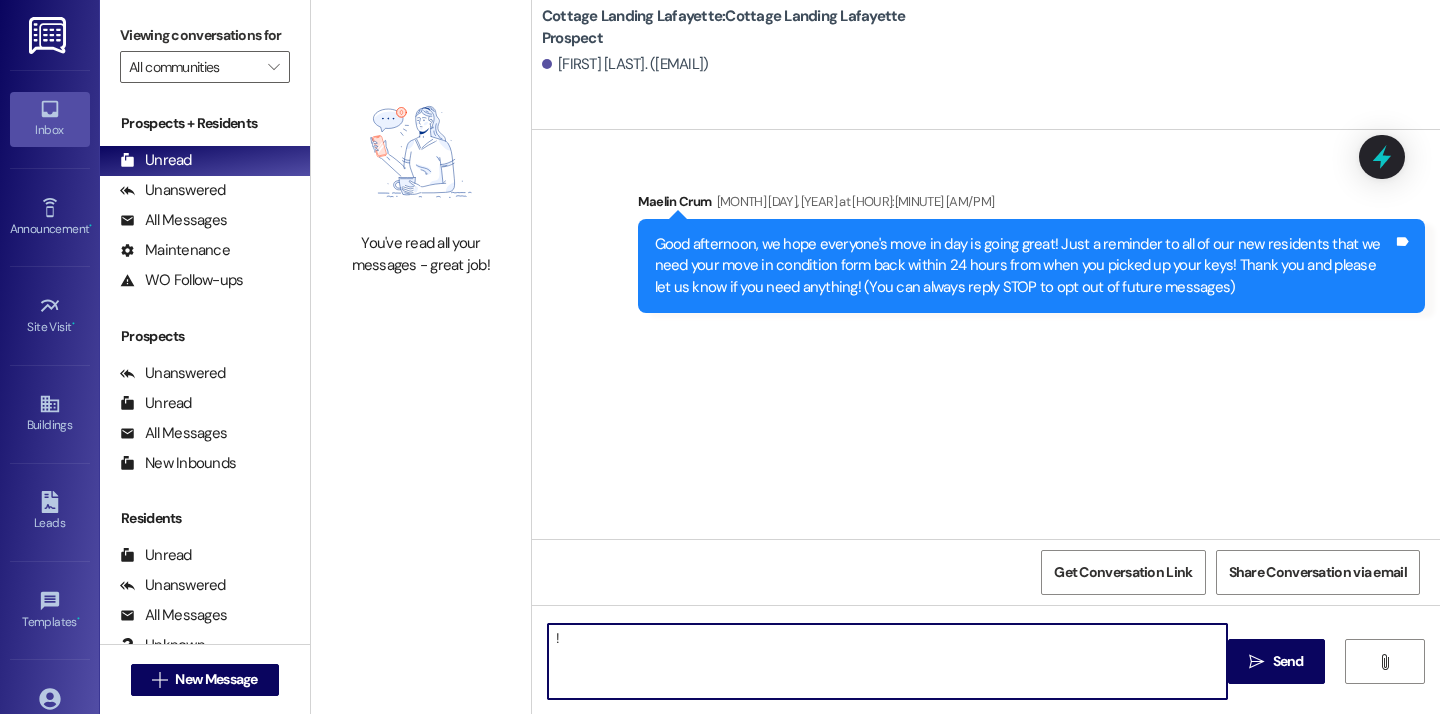 type on "!!" 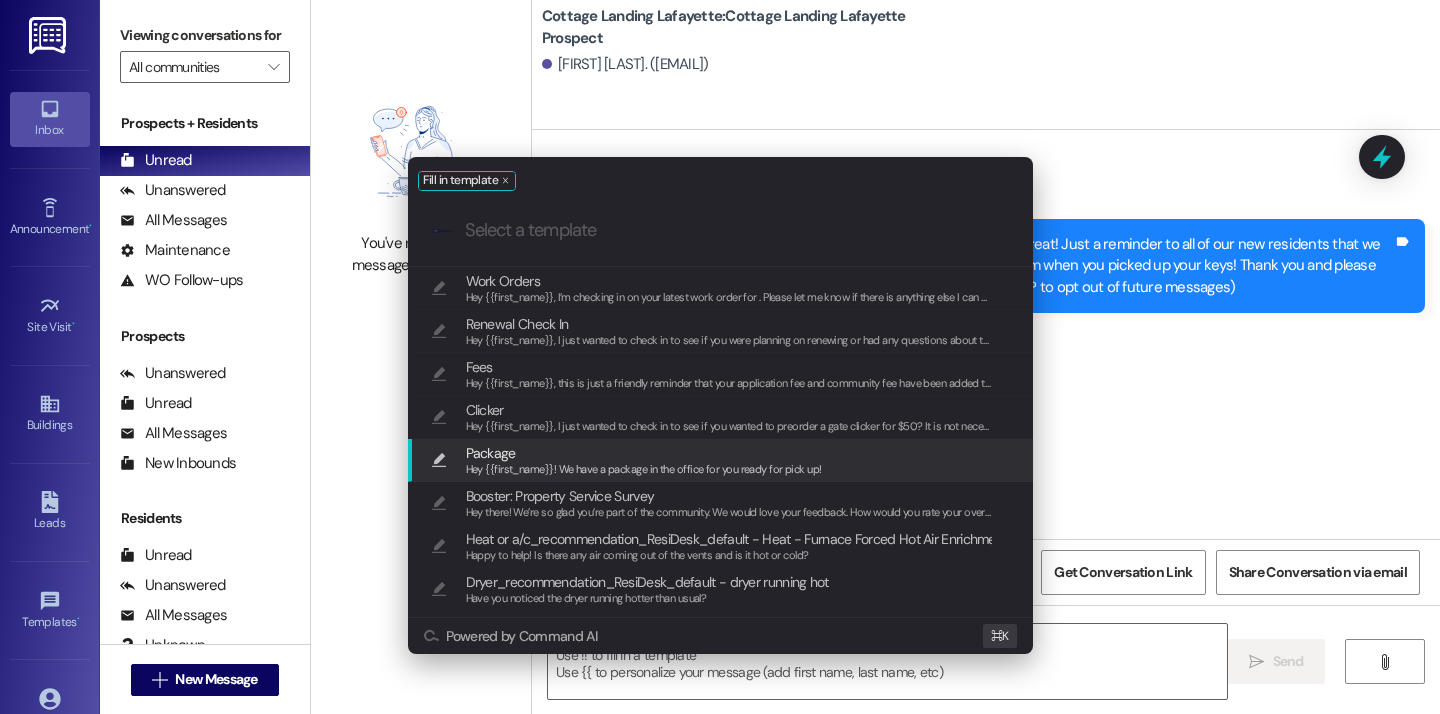 click on "Hey {{first_name}}! We have a package in the office for you ready for pick up!" at bounding box center [644, 469] 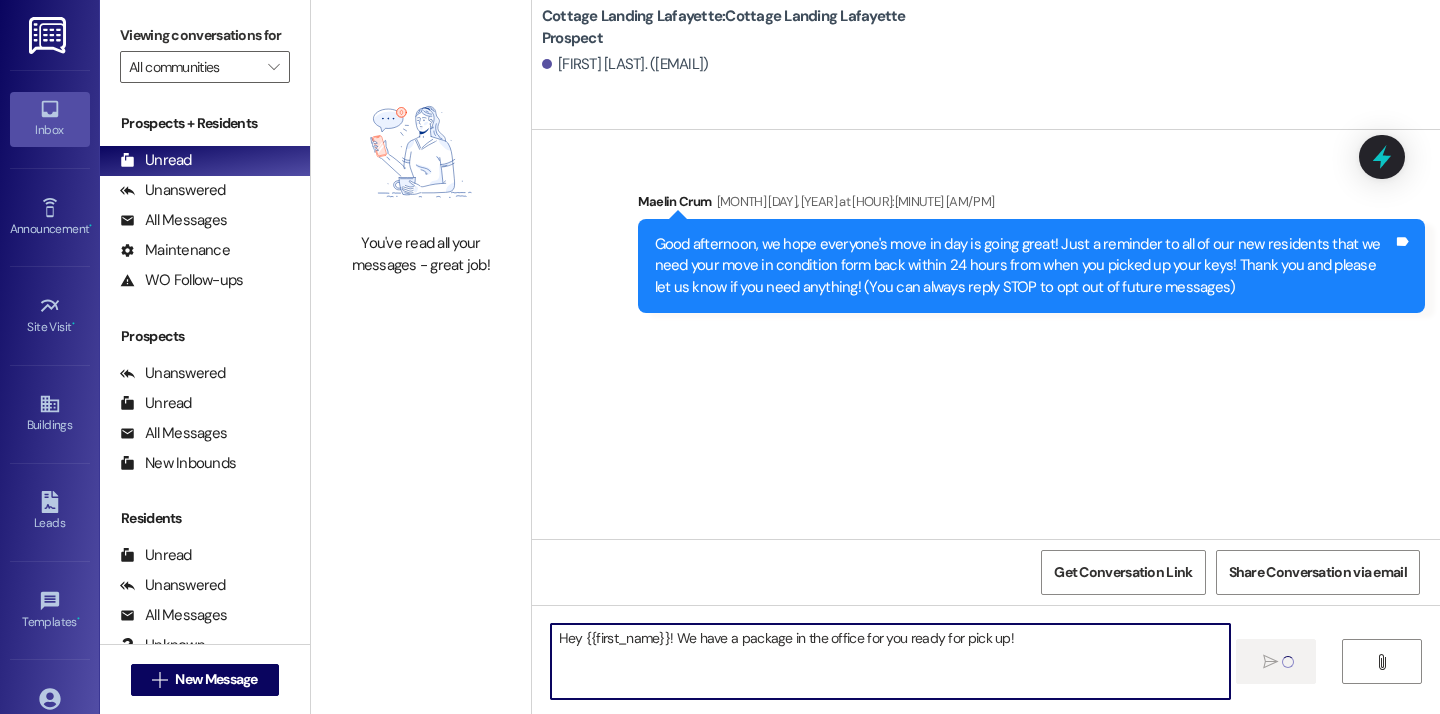 type 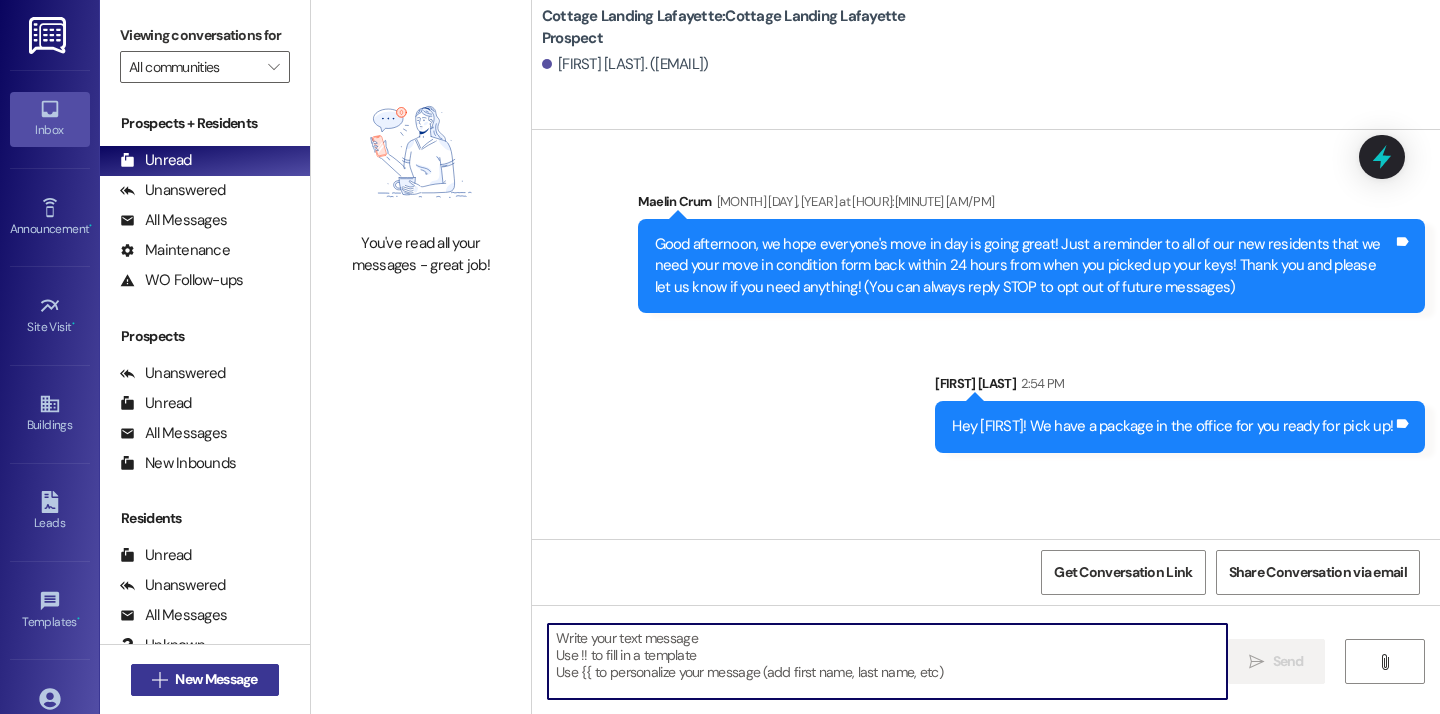 click on "New Message" at bounding box center [216, 679] 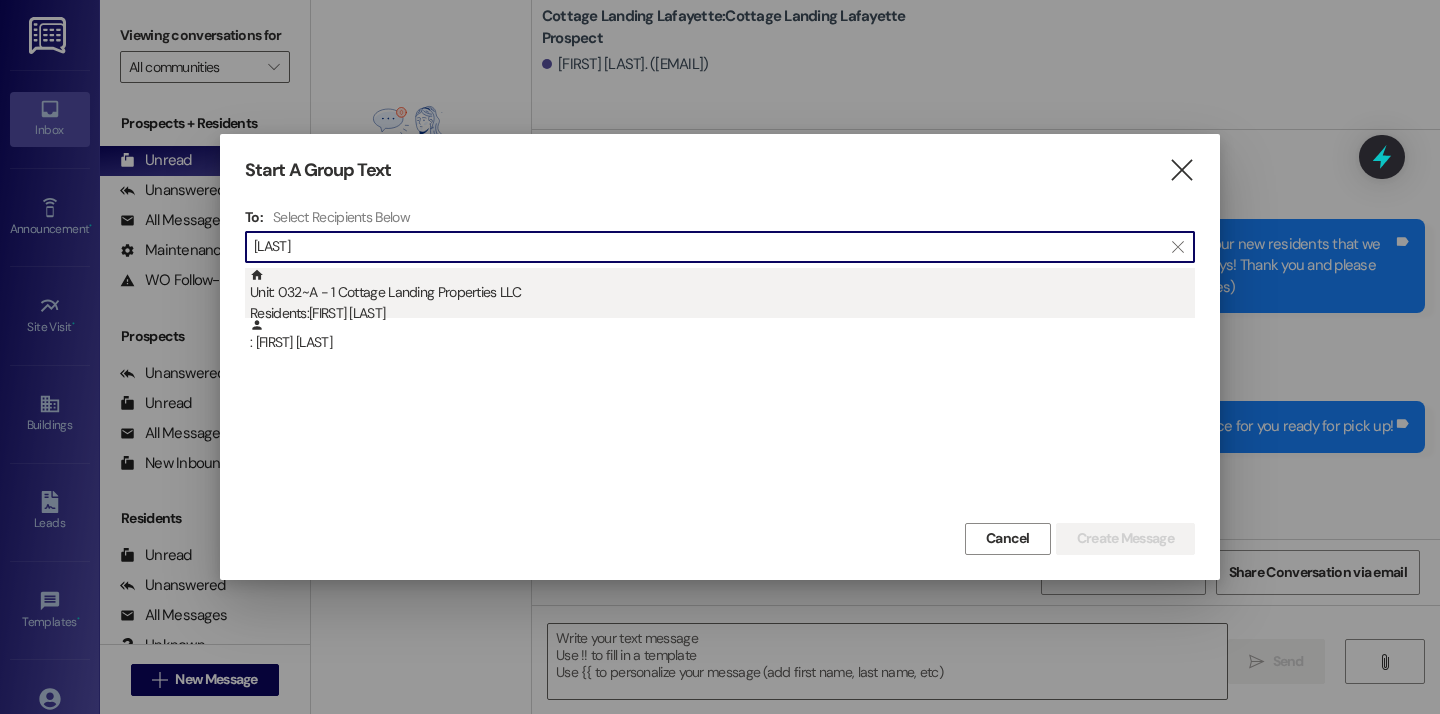 type on "kellog" 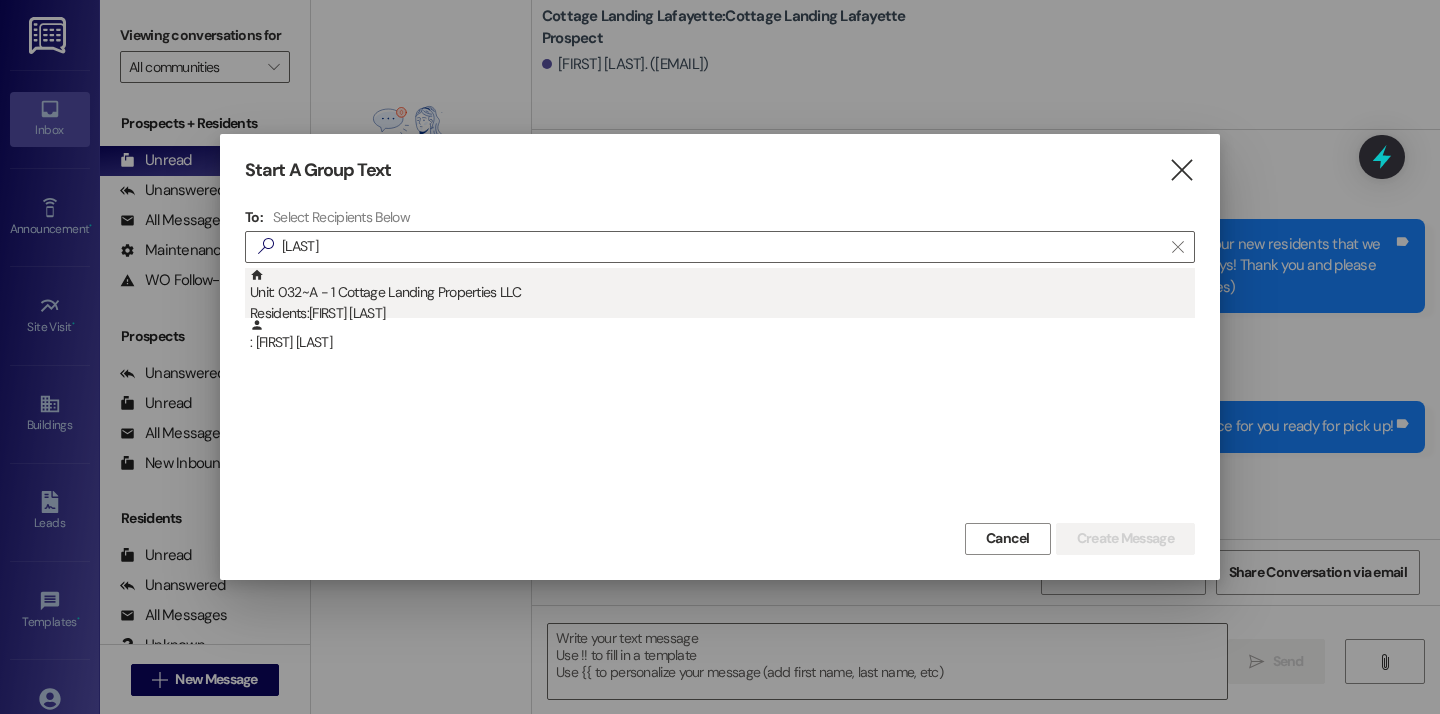 click on "Residents:  Baileigh Kellogg" at bounding box center [722, 313] 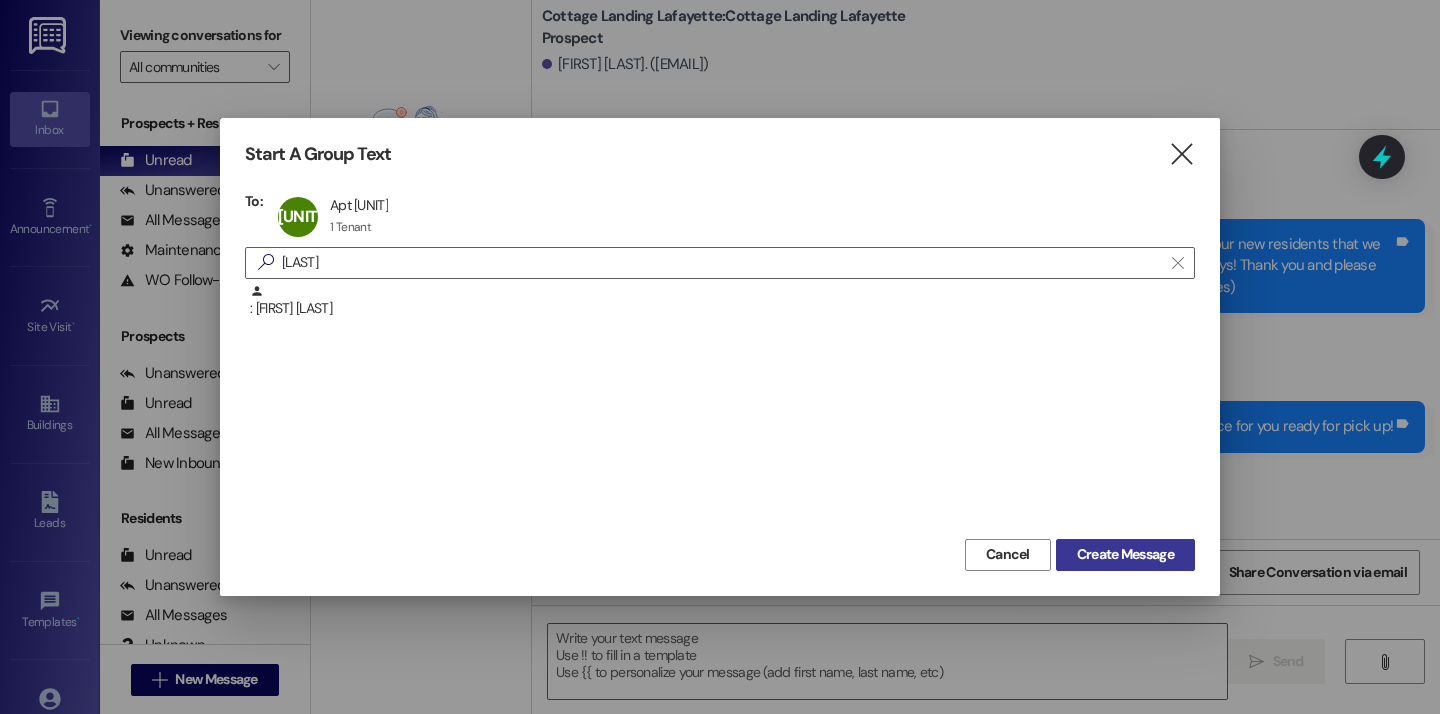 click on "Create Message" at bounding box center [1125, 554] 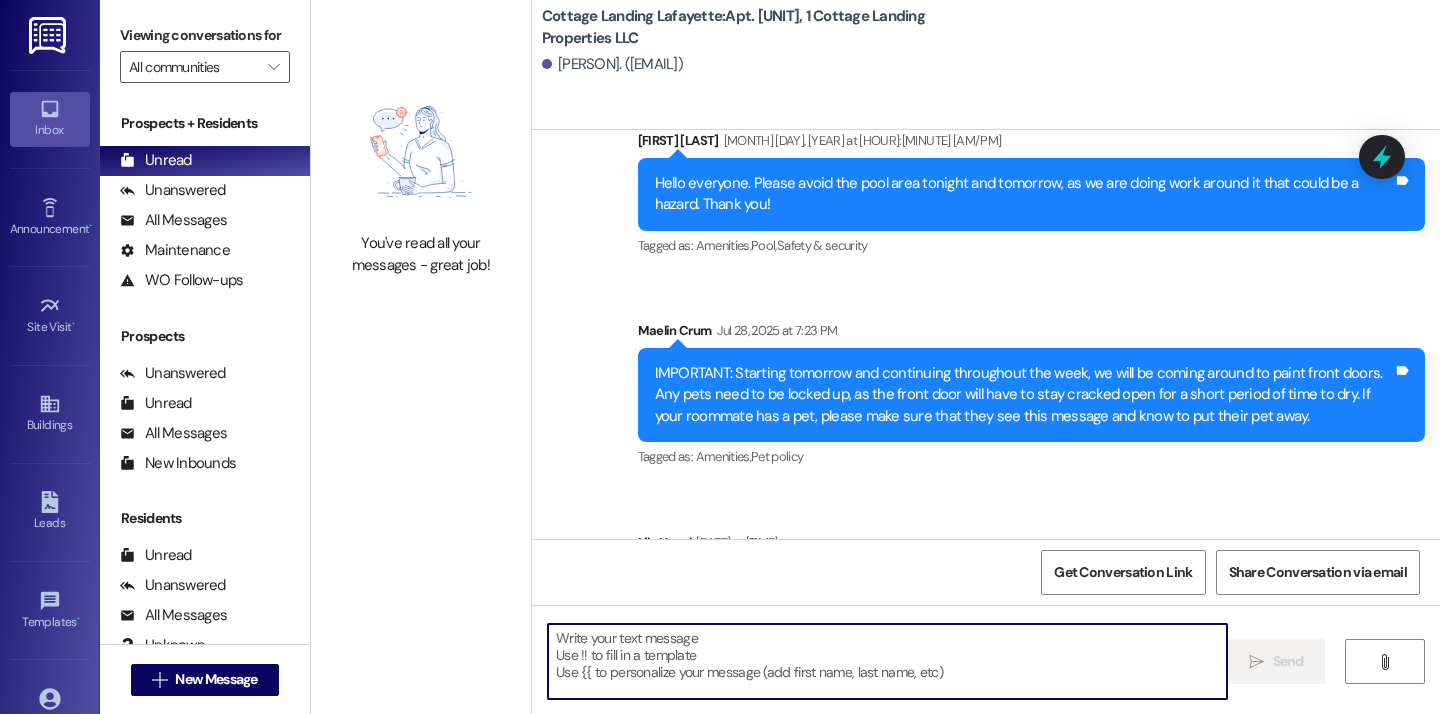 click at bounding box center [887, 661] 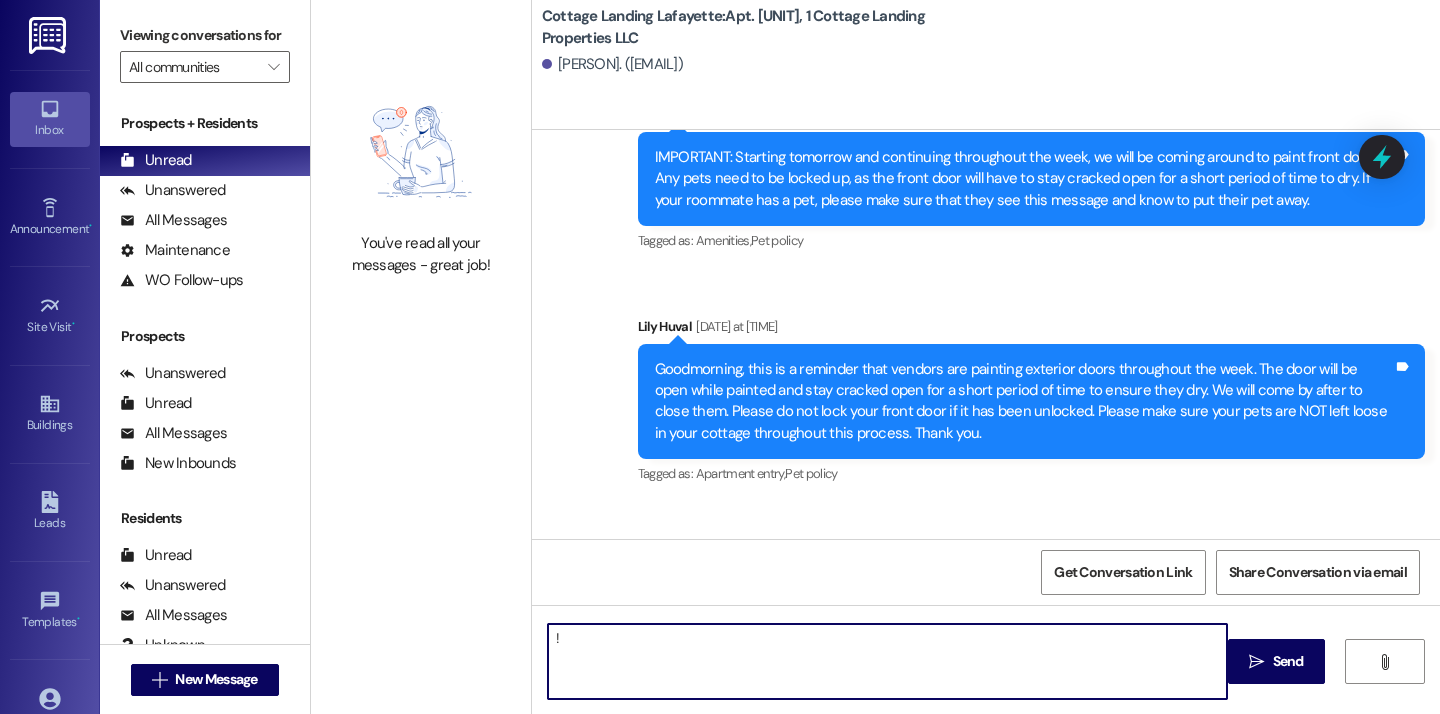 type on "!!" 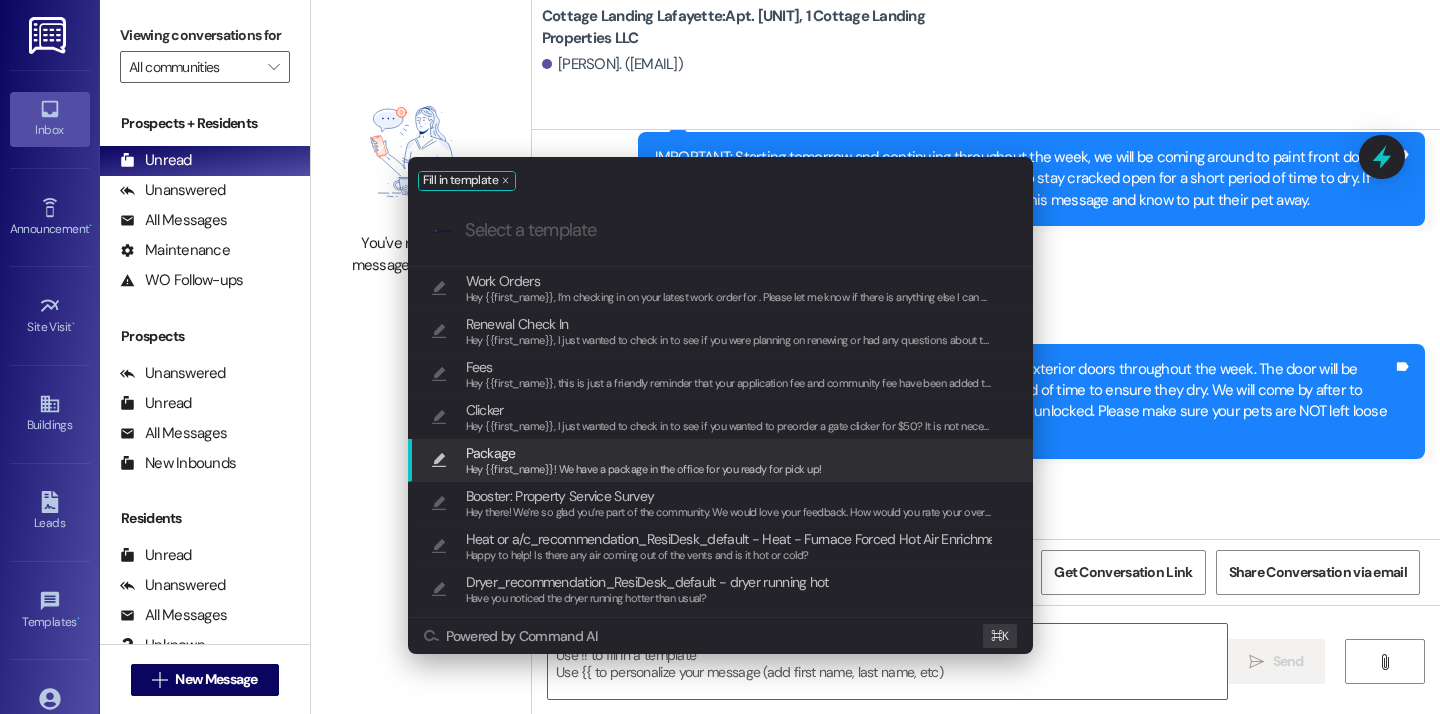 click on "Package" at bounding box center [644, 453] 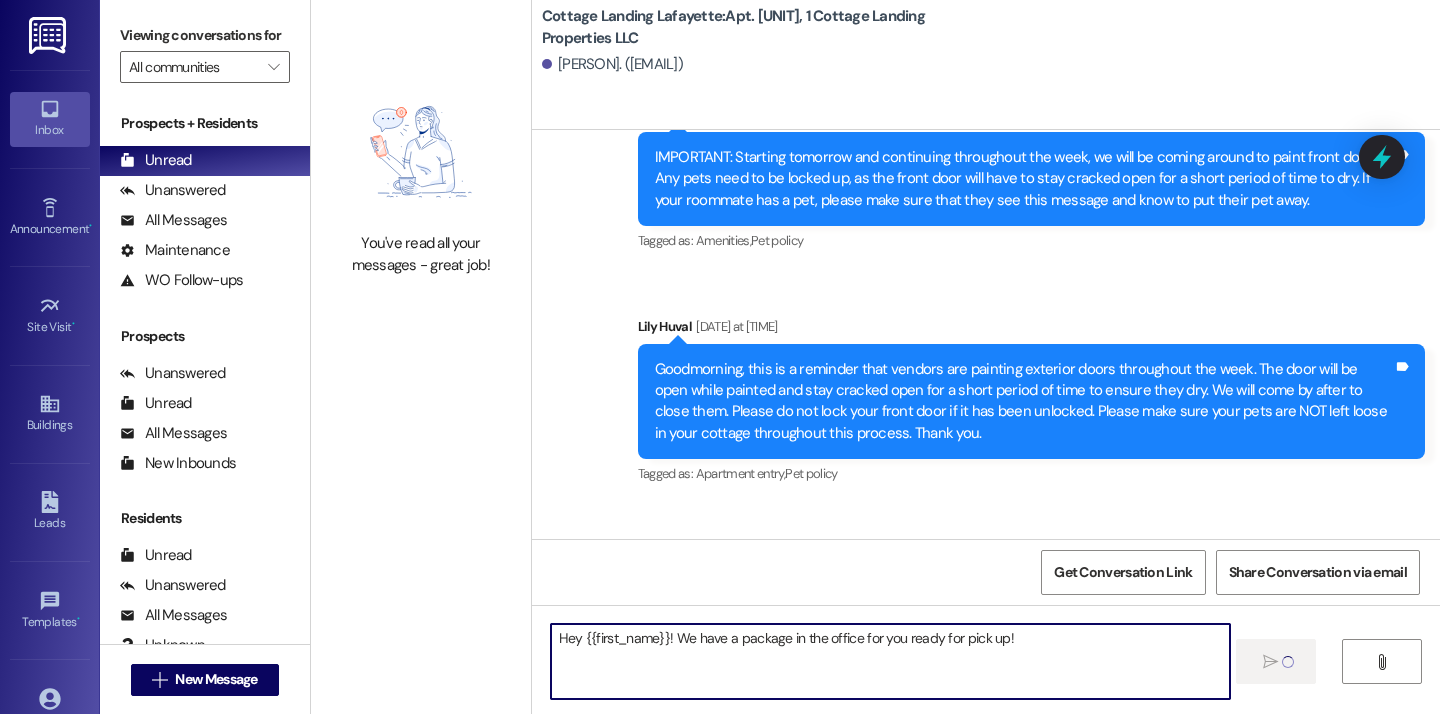 type 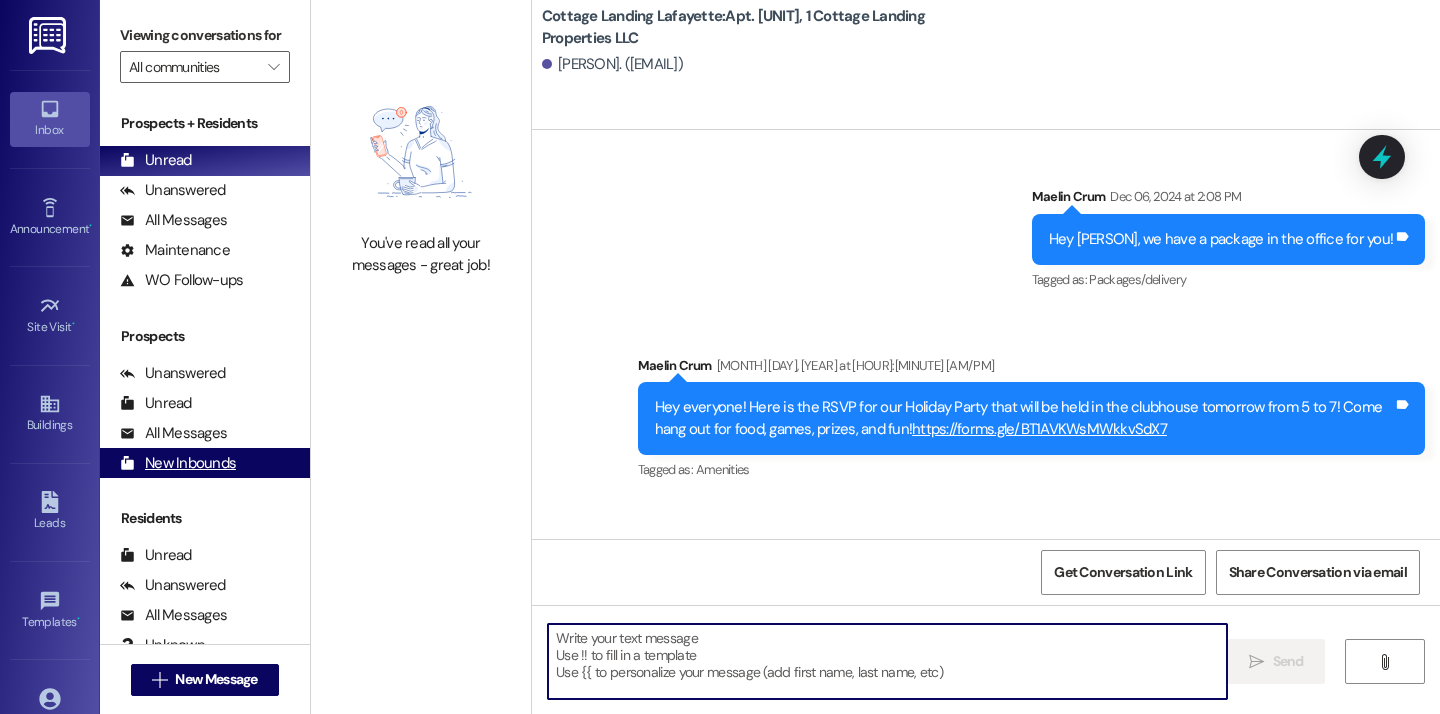 scroll, scrollTop: 24294, scrollLeft: 0, axis: vertical 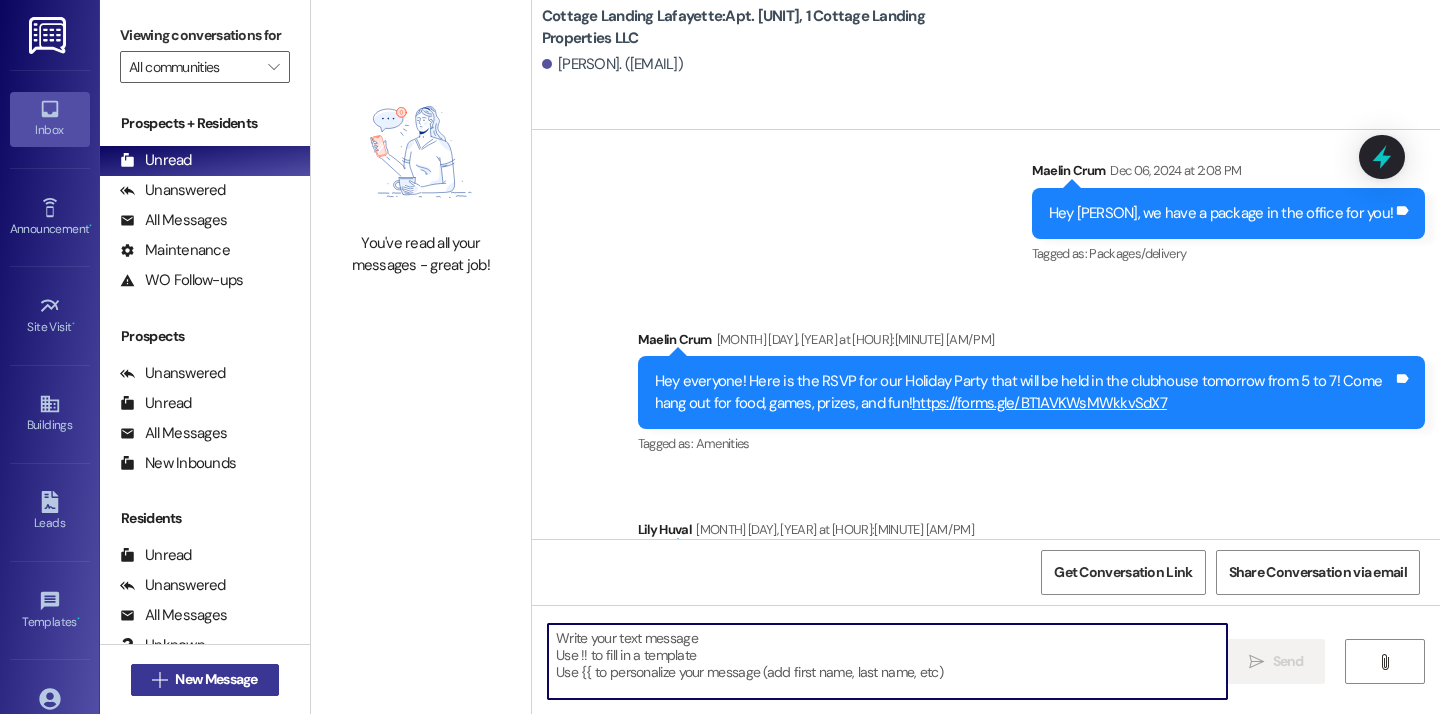 click on " New Message" at bounding box center [205, 680] 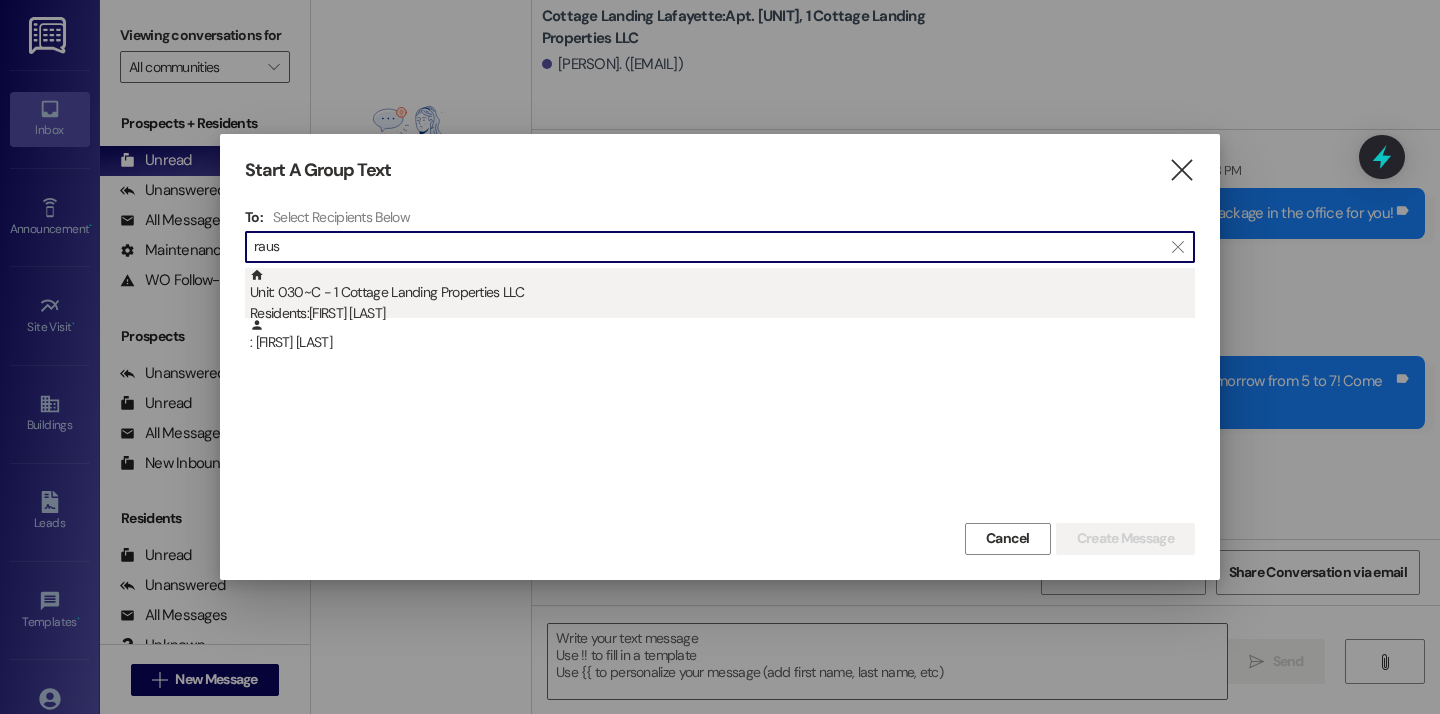 type on "raus" 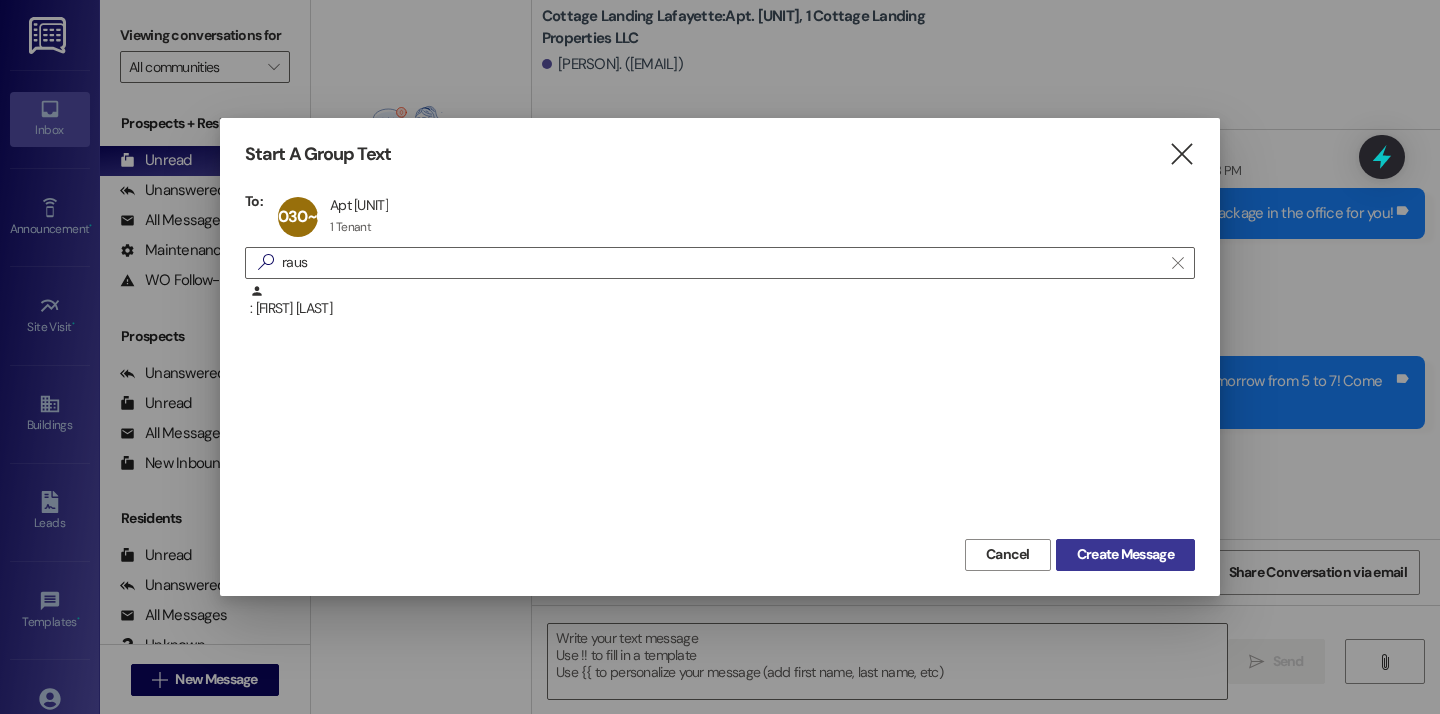 click on "Create Message" at bounding box center [1125, 554] 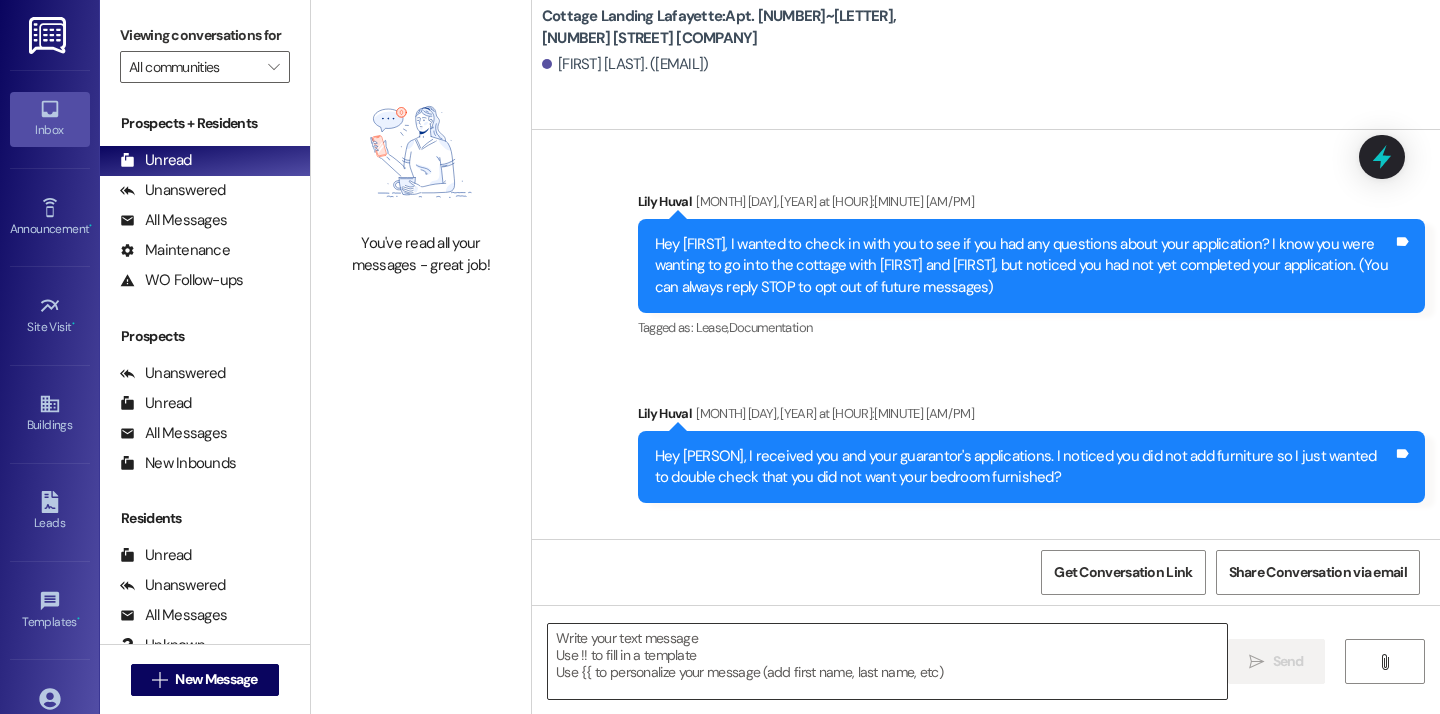 click at bounding box center [887, 661] 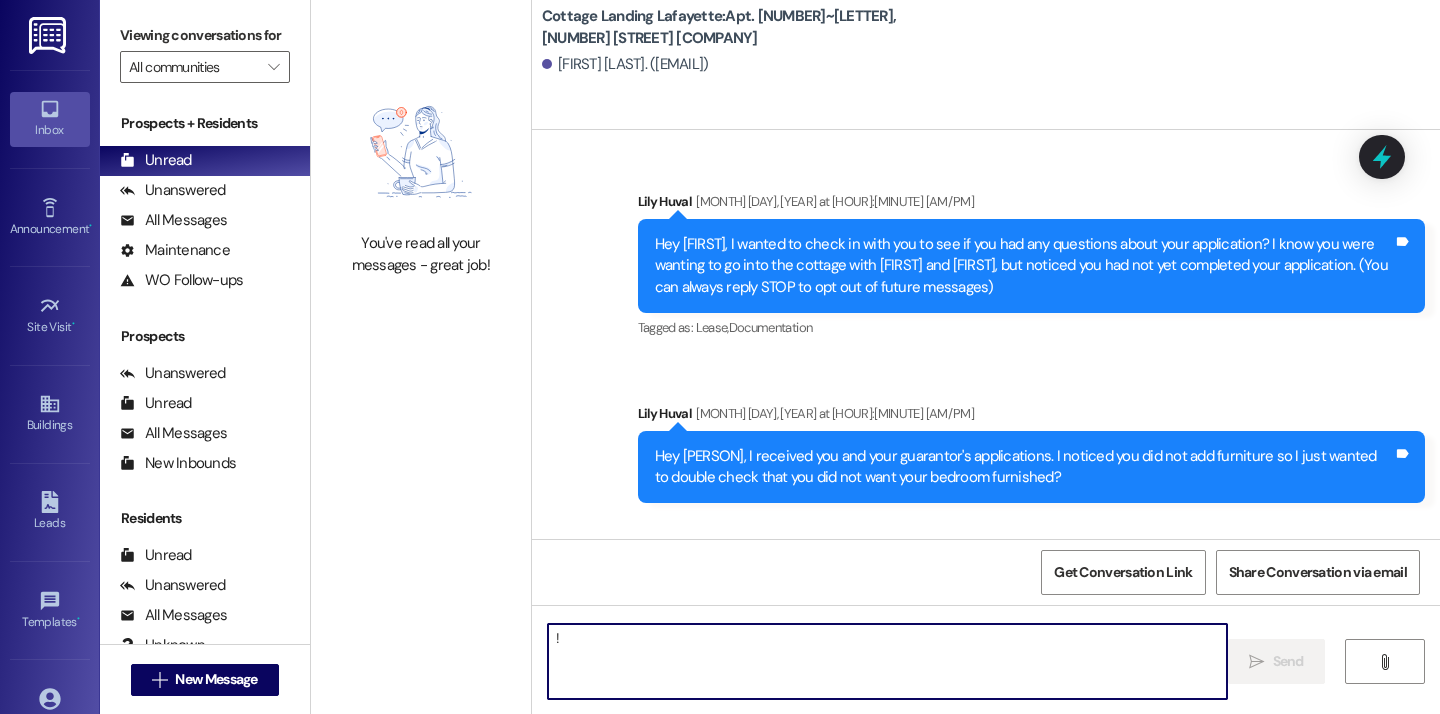 scroll, scrollTop: 28269, scrollLeft: 0, axis: vertical 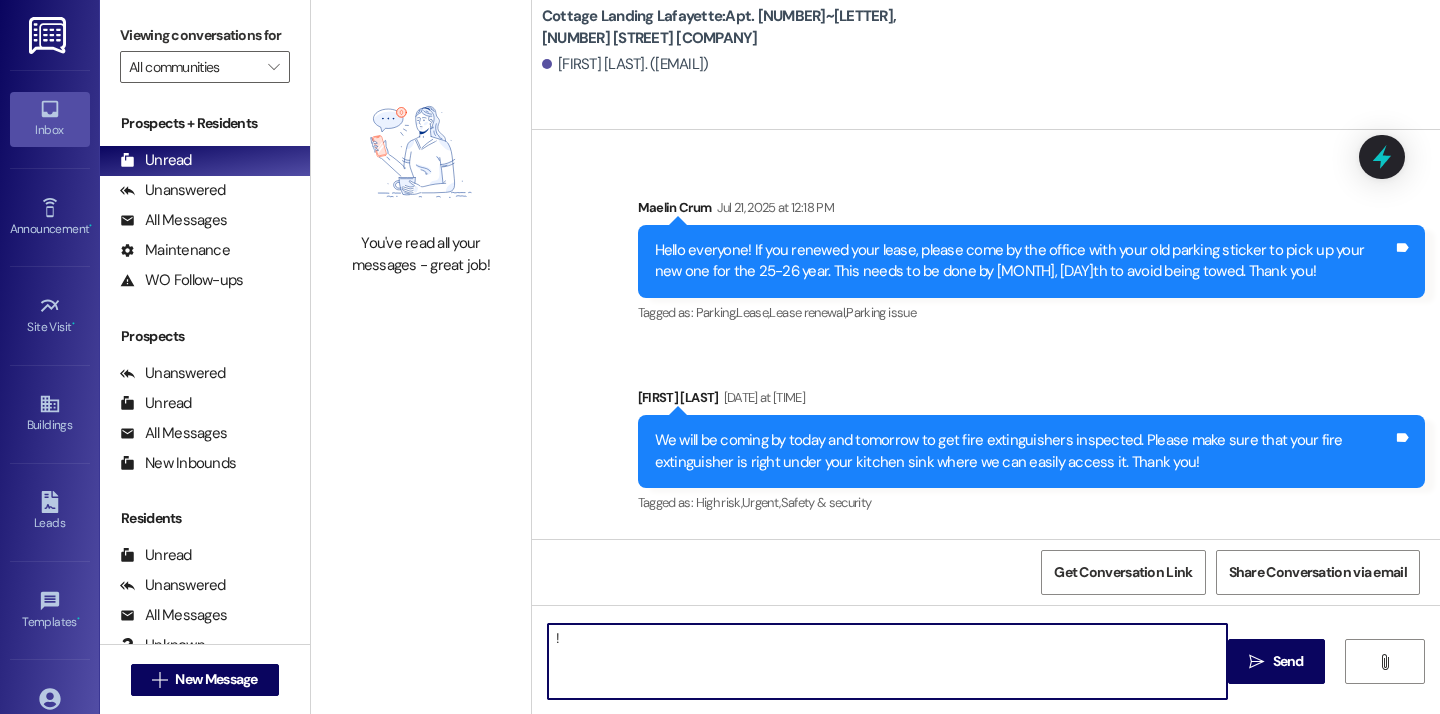 type on "!!" 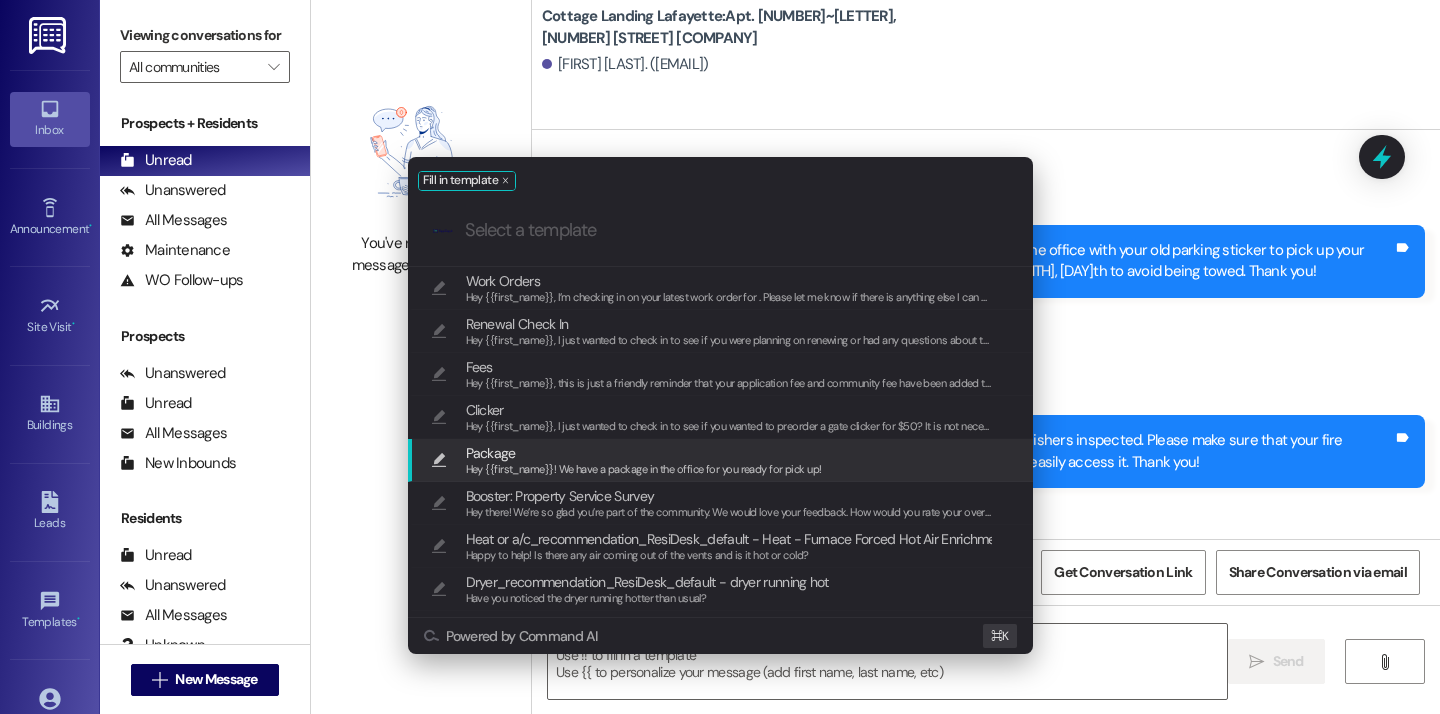 click on "Hey {{first_name}}! We have a package in the office for you ready for pick up!" at bounding box center (644, 469) 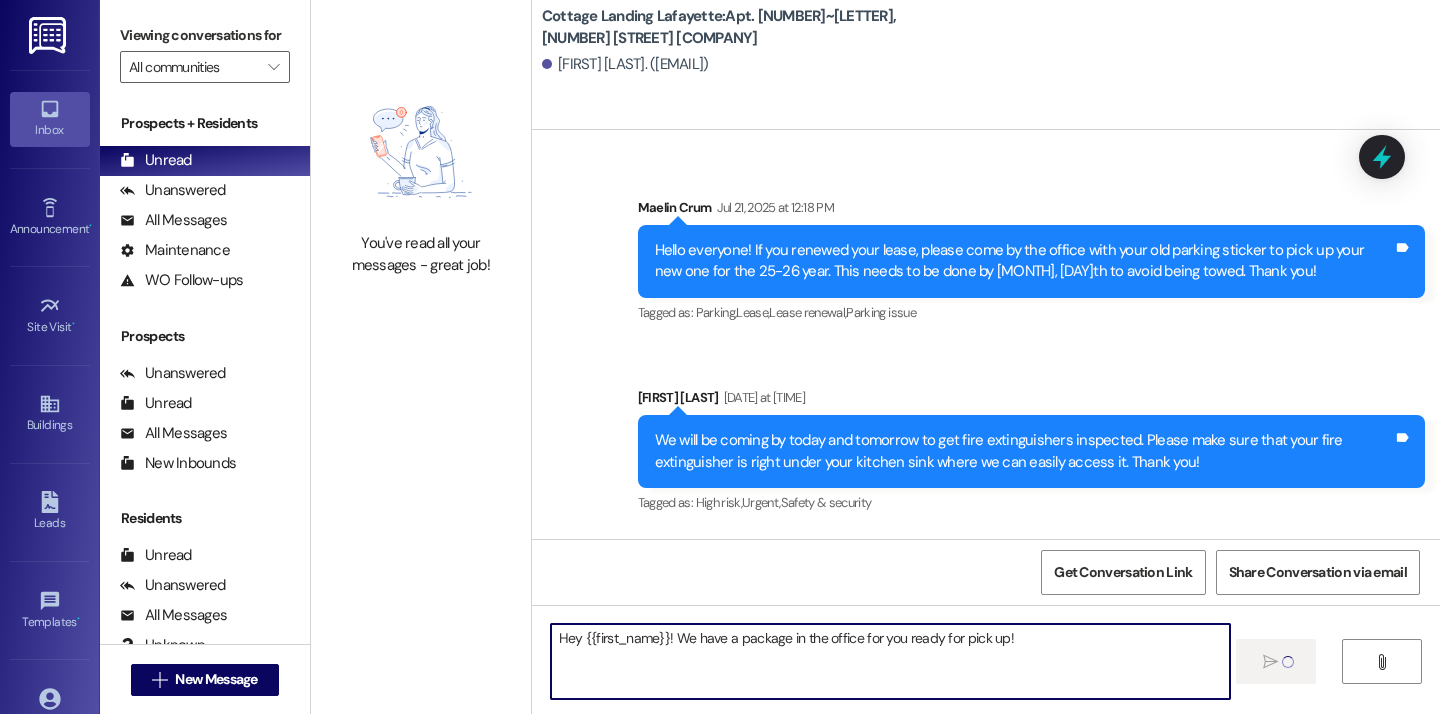 type 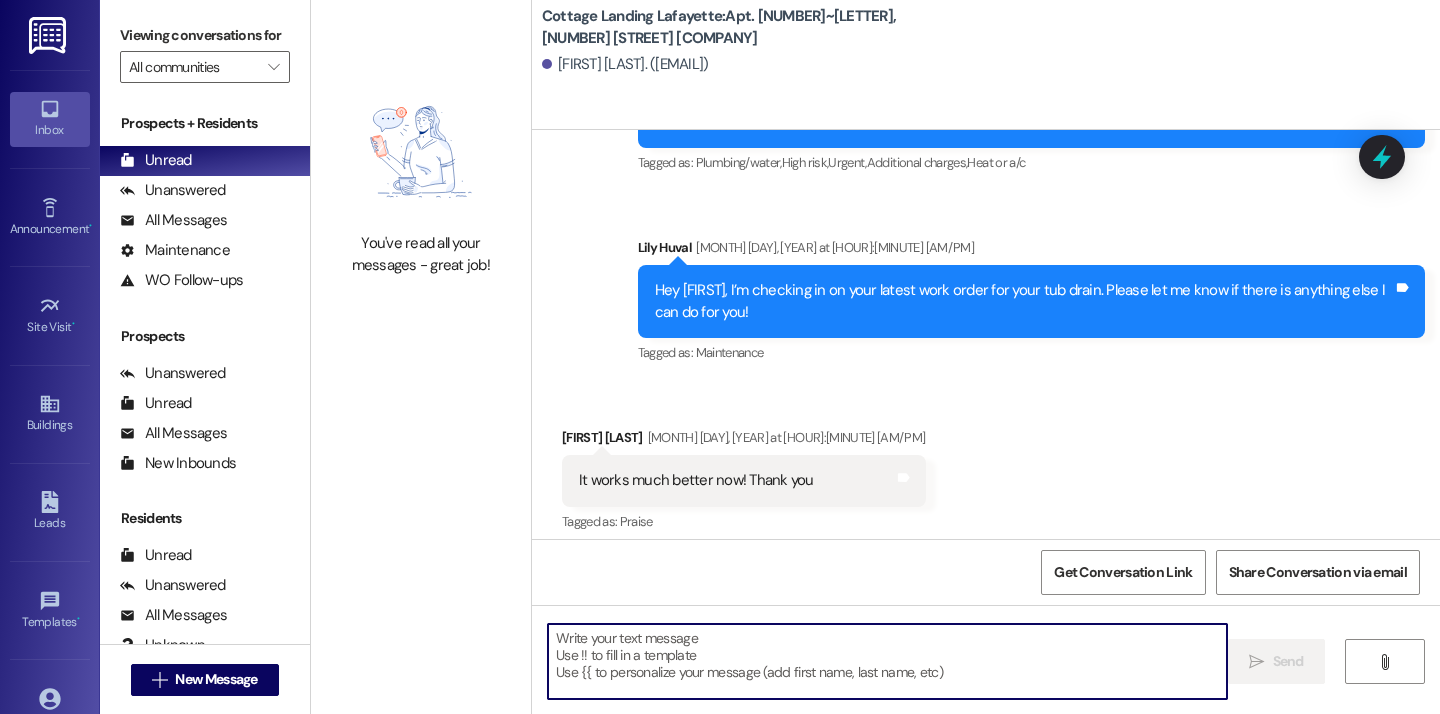 scroll, scrollTop: 17734, scrollLeft: 0, axis: vertical 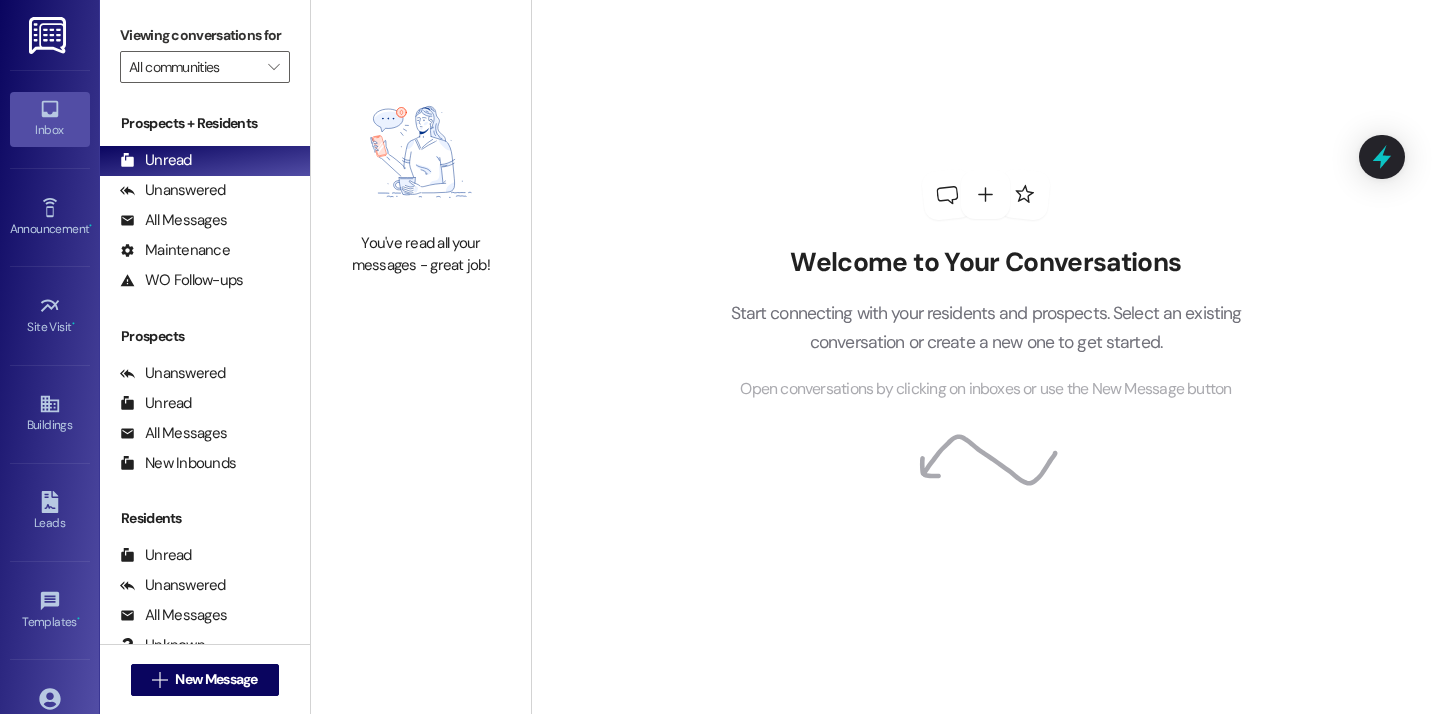 click on "Welcome to Your Conversations Start connecting with your residents and prospects. Select an existing conversation or create a new one to get started. Open conversations by clicking on inboxes or use the New Message button" at bounding box center (986, 285) 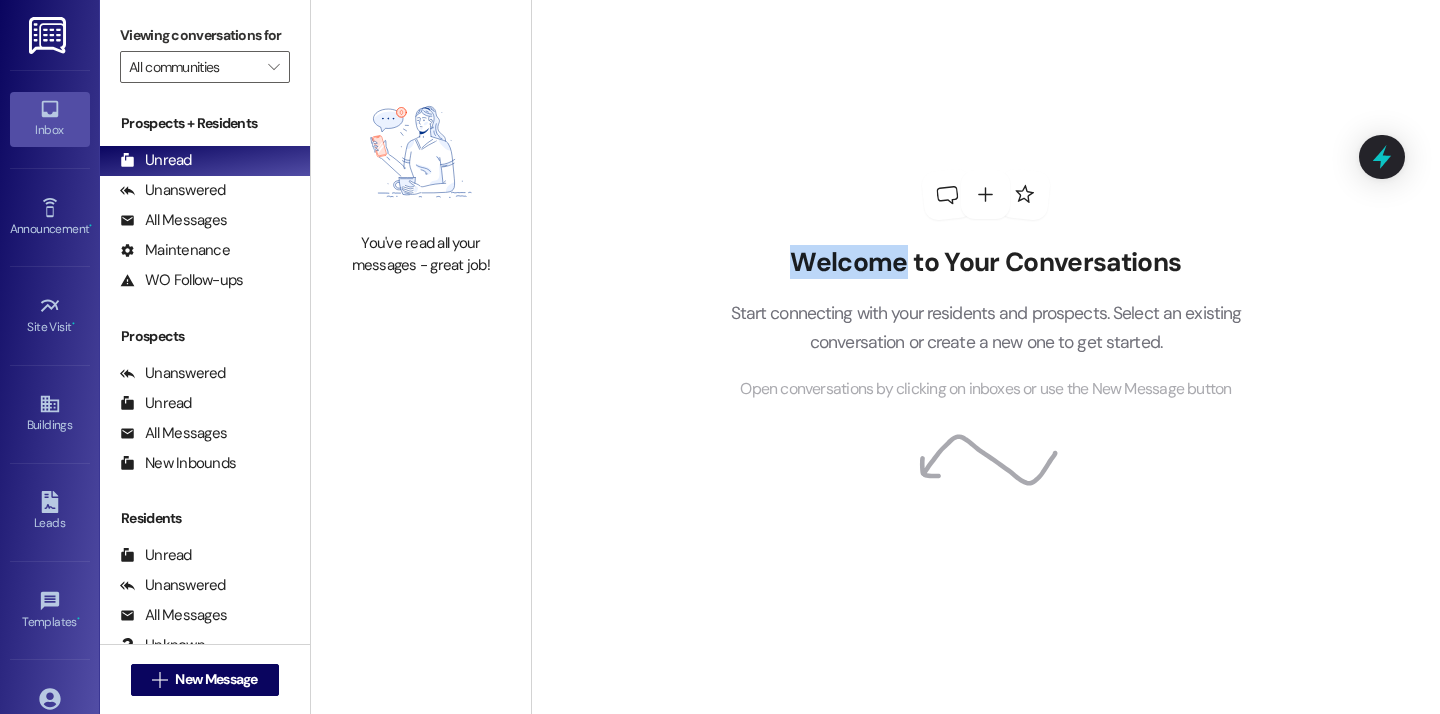 click on "Welcome to Your Conversations Start connecting with your residents and prospects. Select an existing conversation or create a new one to get started. Open conversations by clicking on inboxes or use the New Message button" at bounding box center (986, 285) 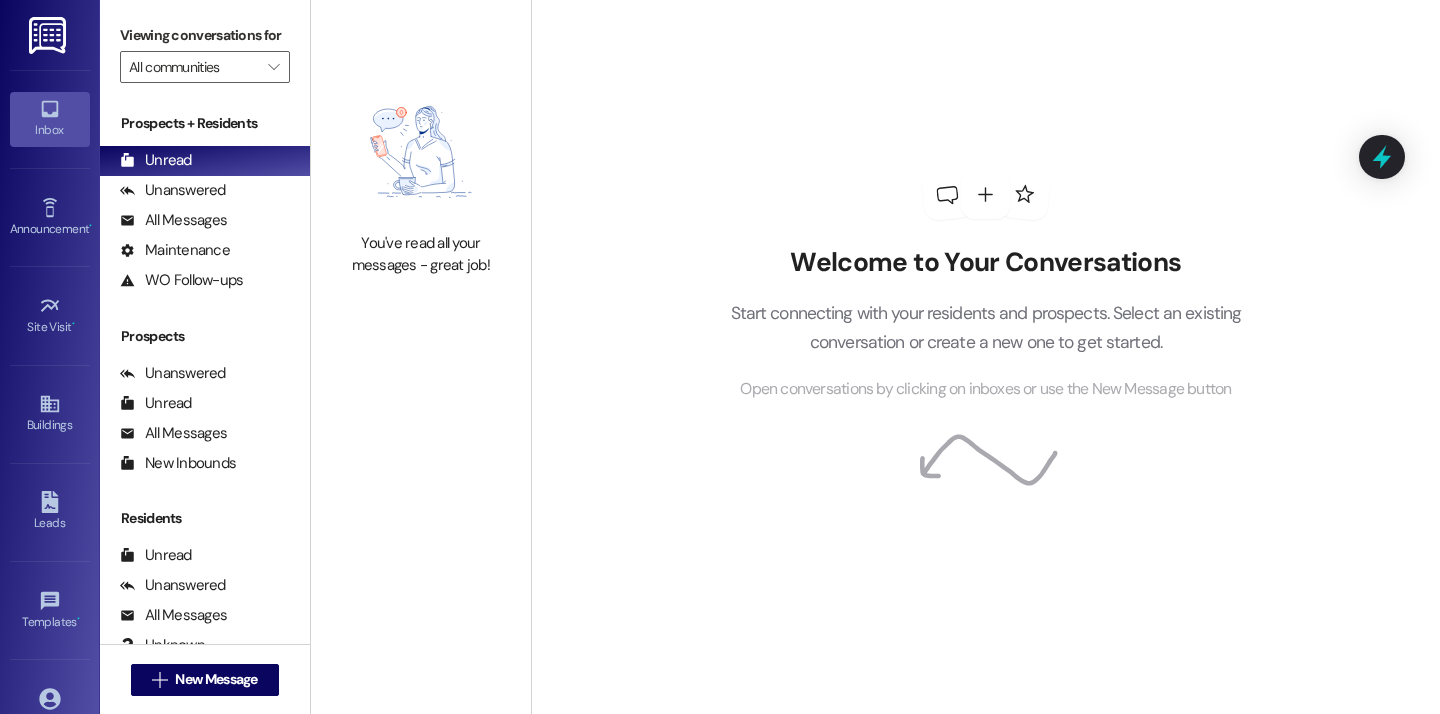 click on "Welcome to Your Conversations Start connecting with your residents and prospects. Select an existing conversation or create a new one to get started. Open conversations by clicking on inboxes or use the New Message button" at bounding box center [986, 285] 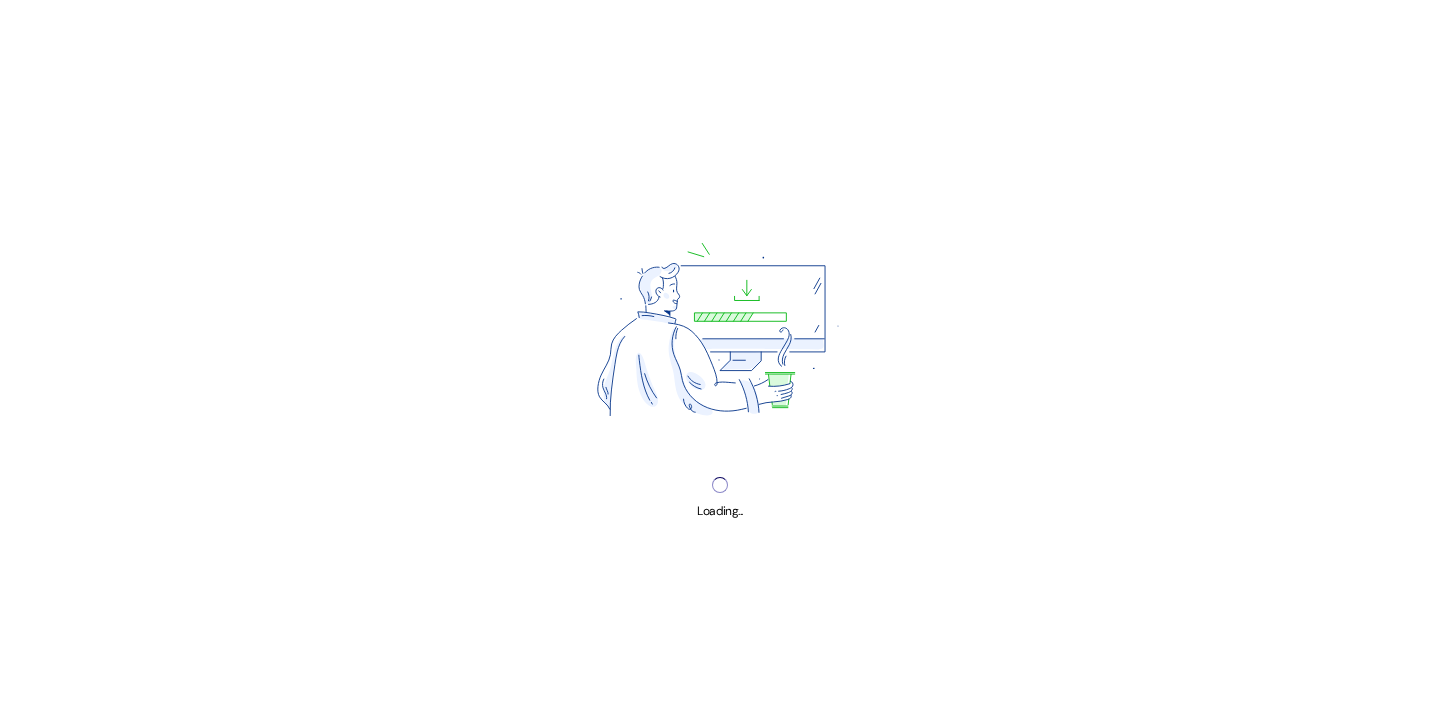 scroll, scrollTop: 0, scrollLeft: 0, axis: both 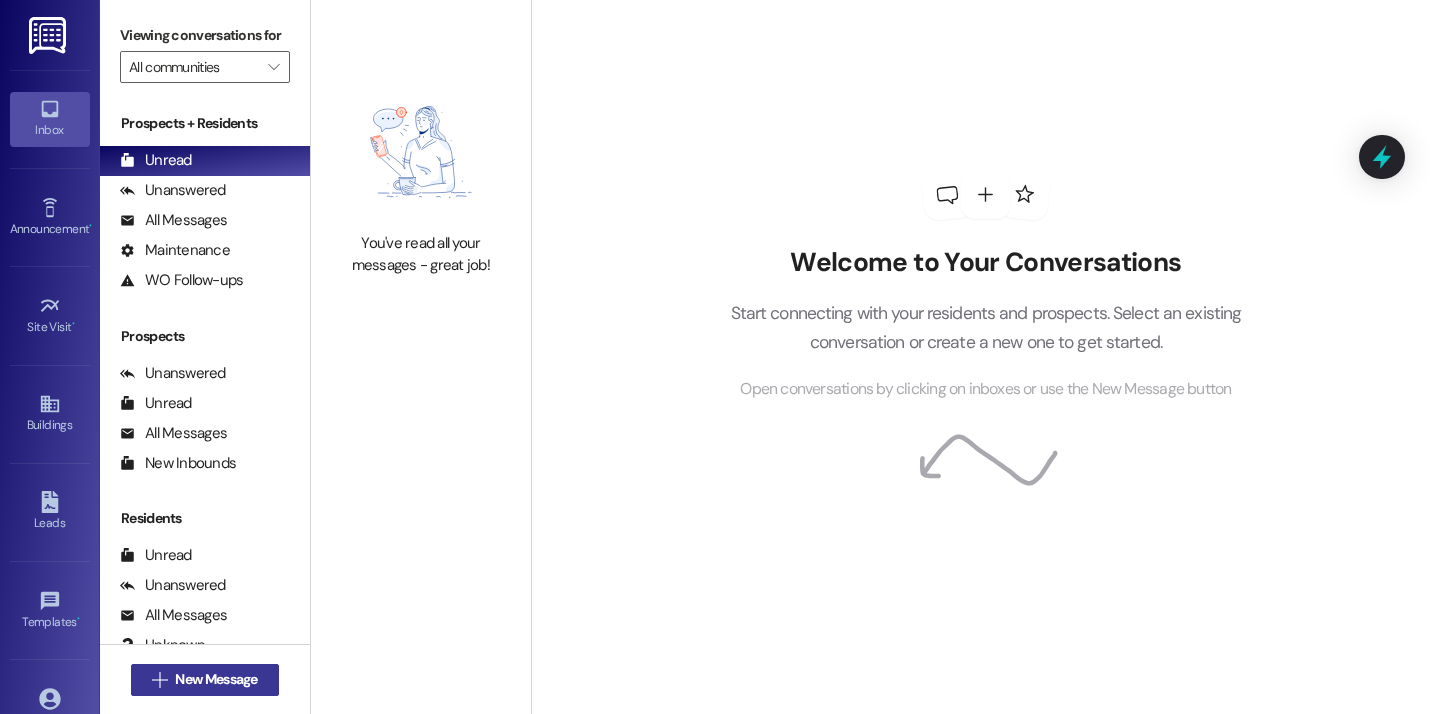 click on "New Message" at bounding box center (216, 679) 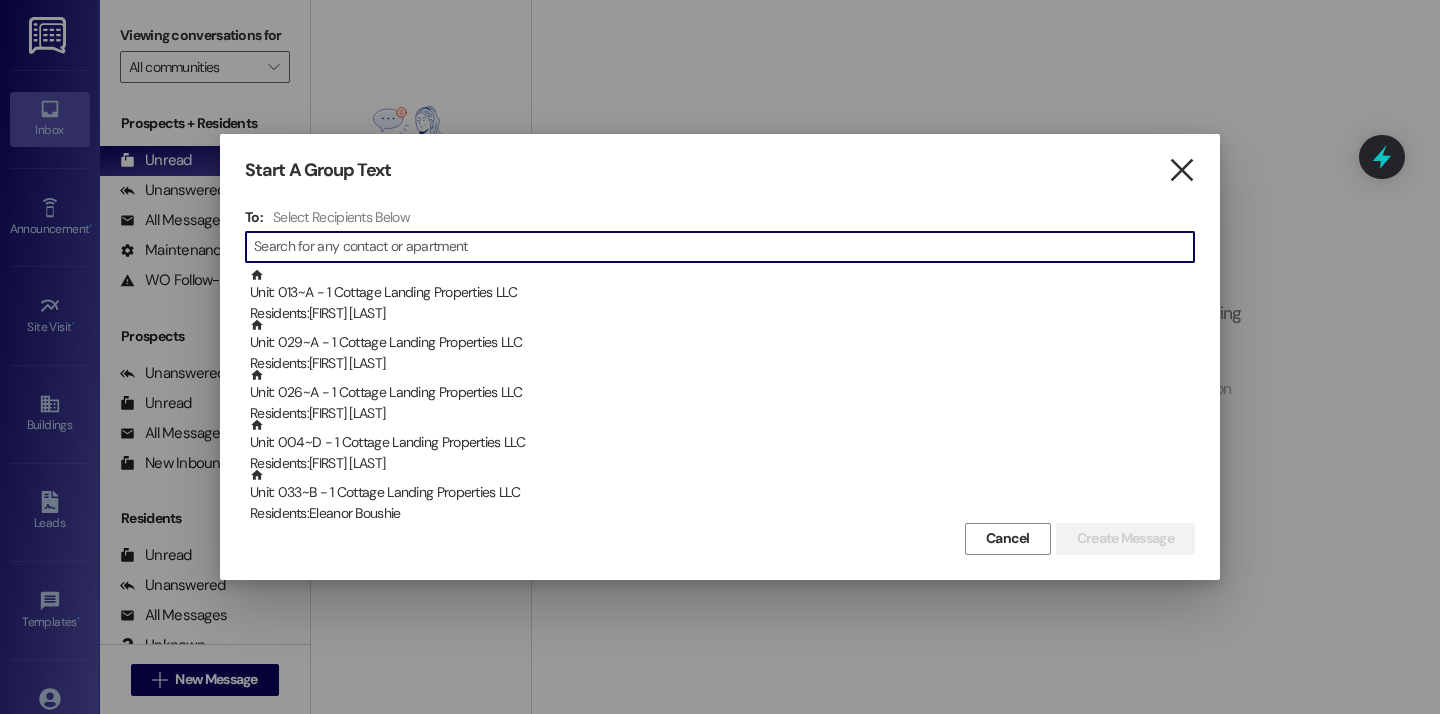 click on "" at bounding box center [1181, 170] 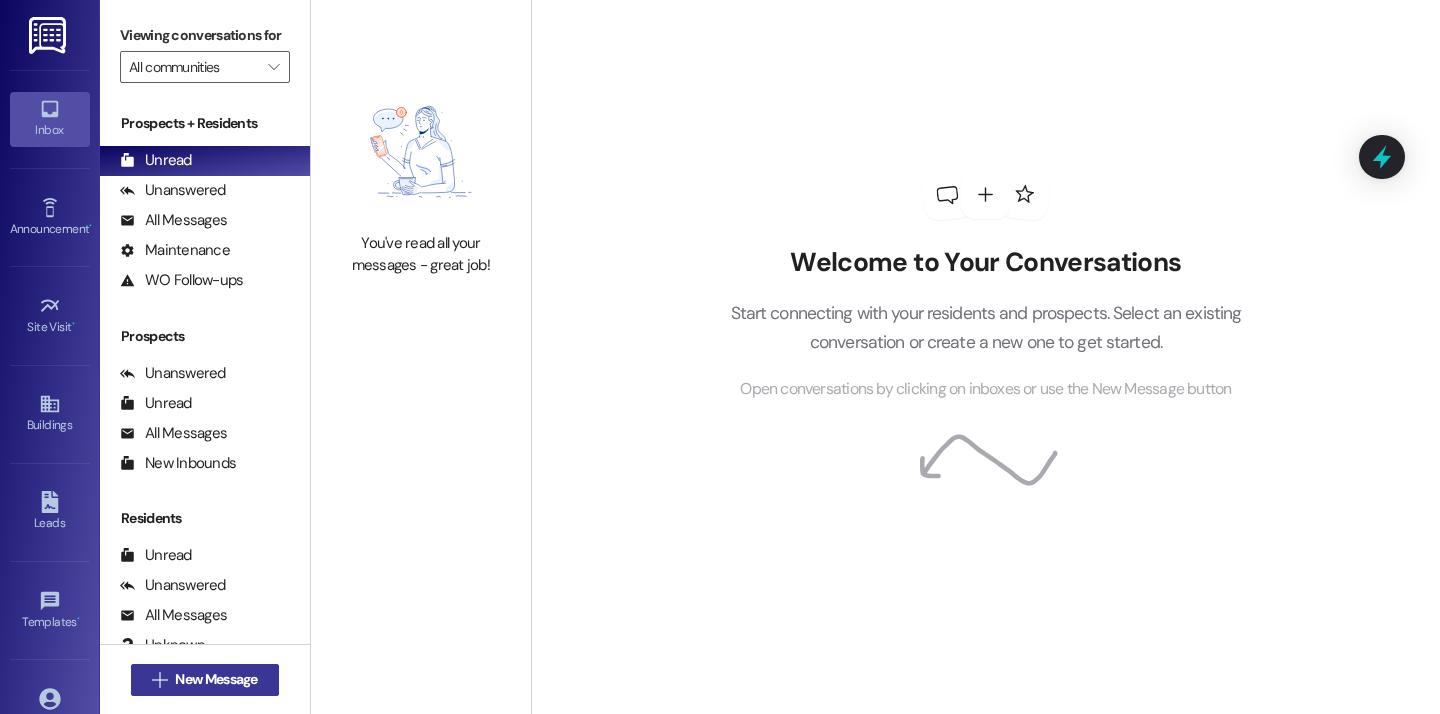 click on "New Message" at bounding box center [216, 679] 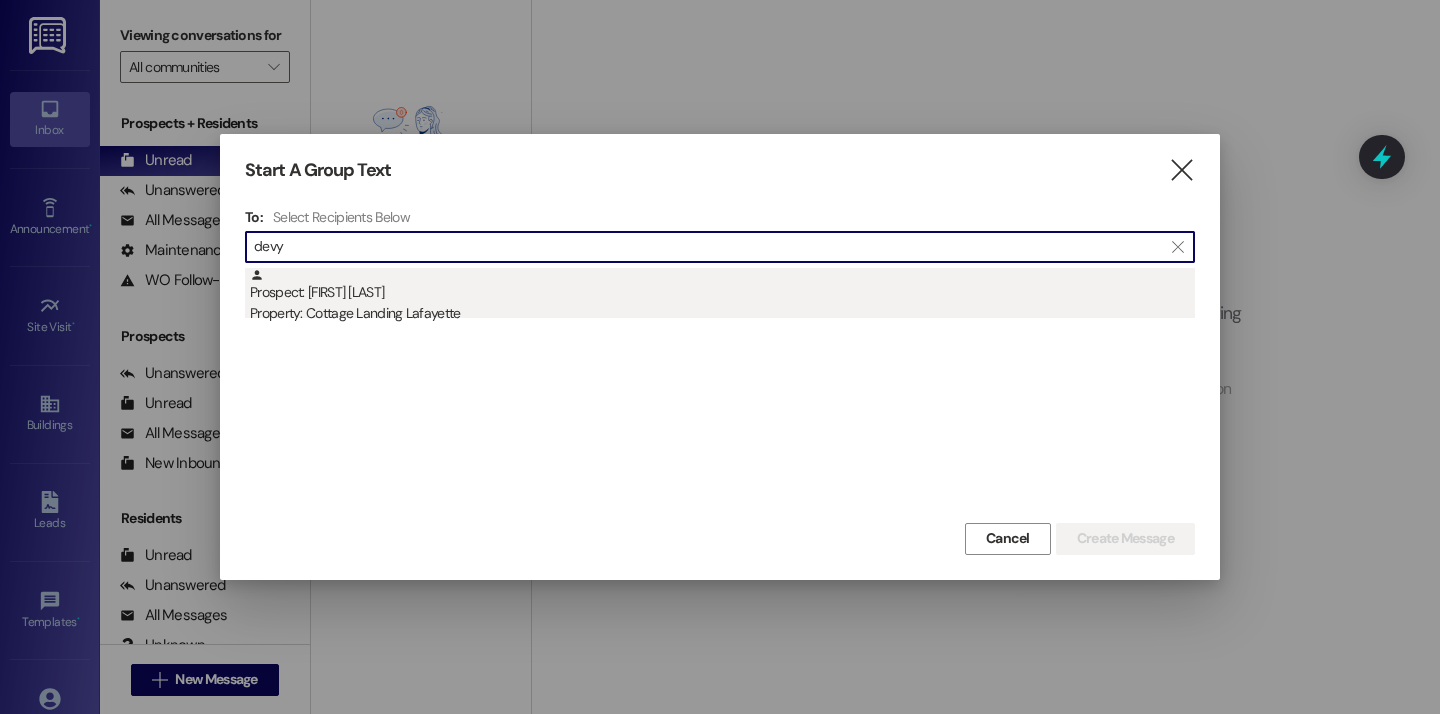 type on "devy" 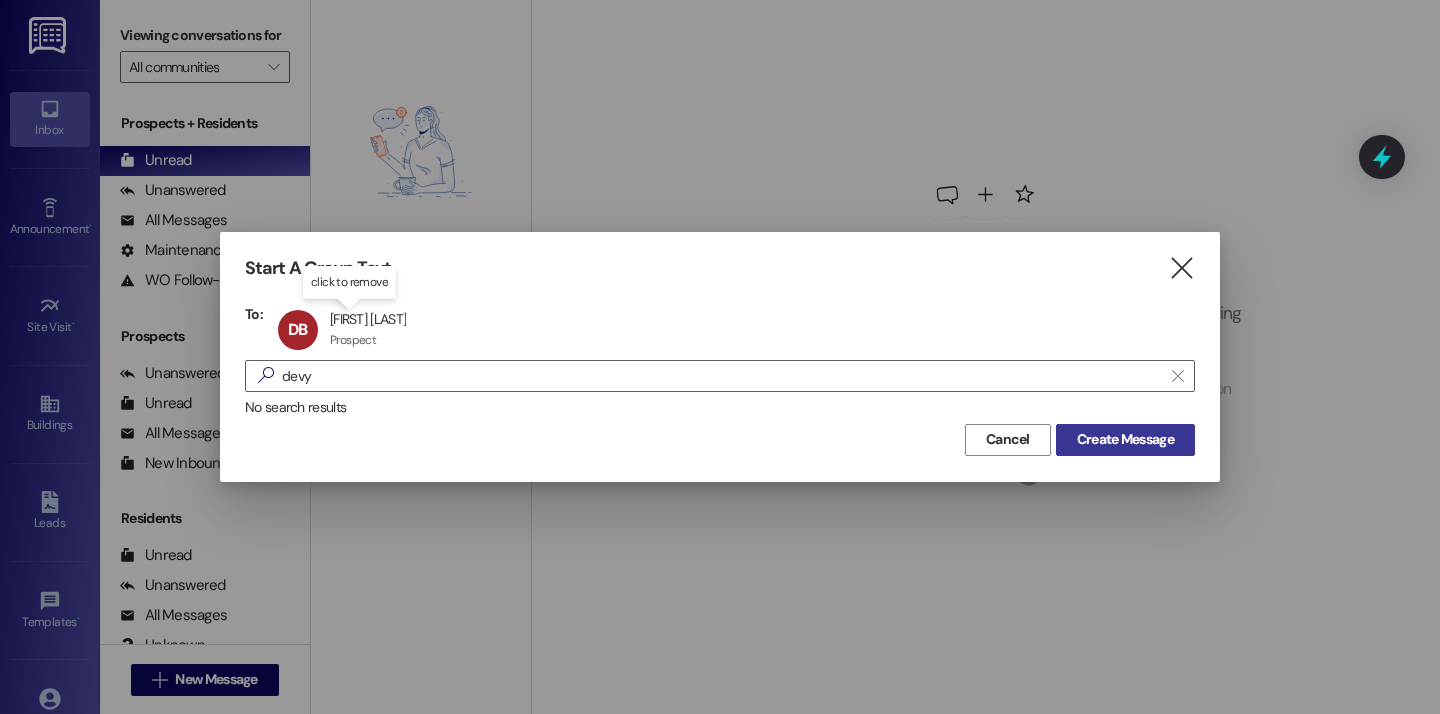 click on "Create Message" at bounding box center (1125, 439) 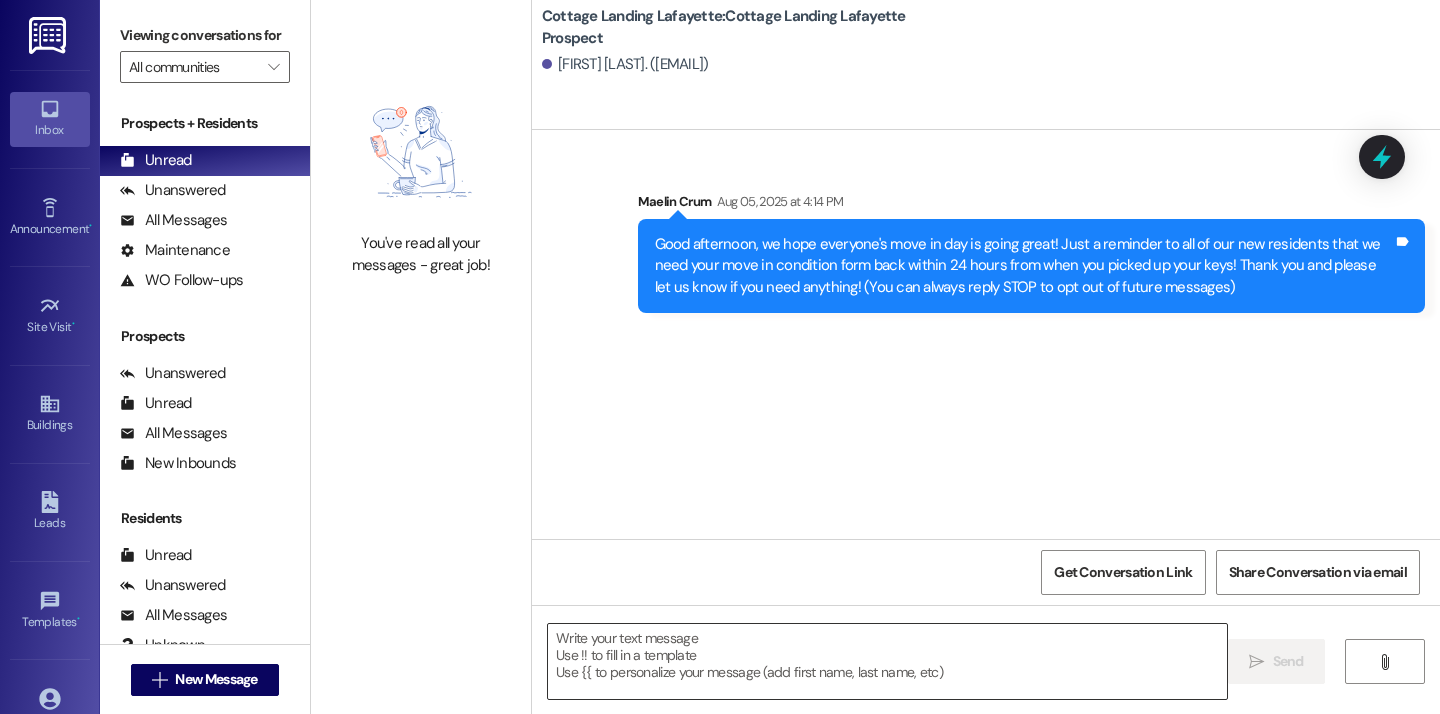 click at bounding box center [887, 661] 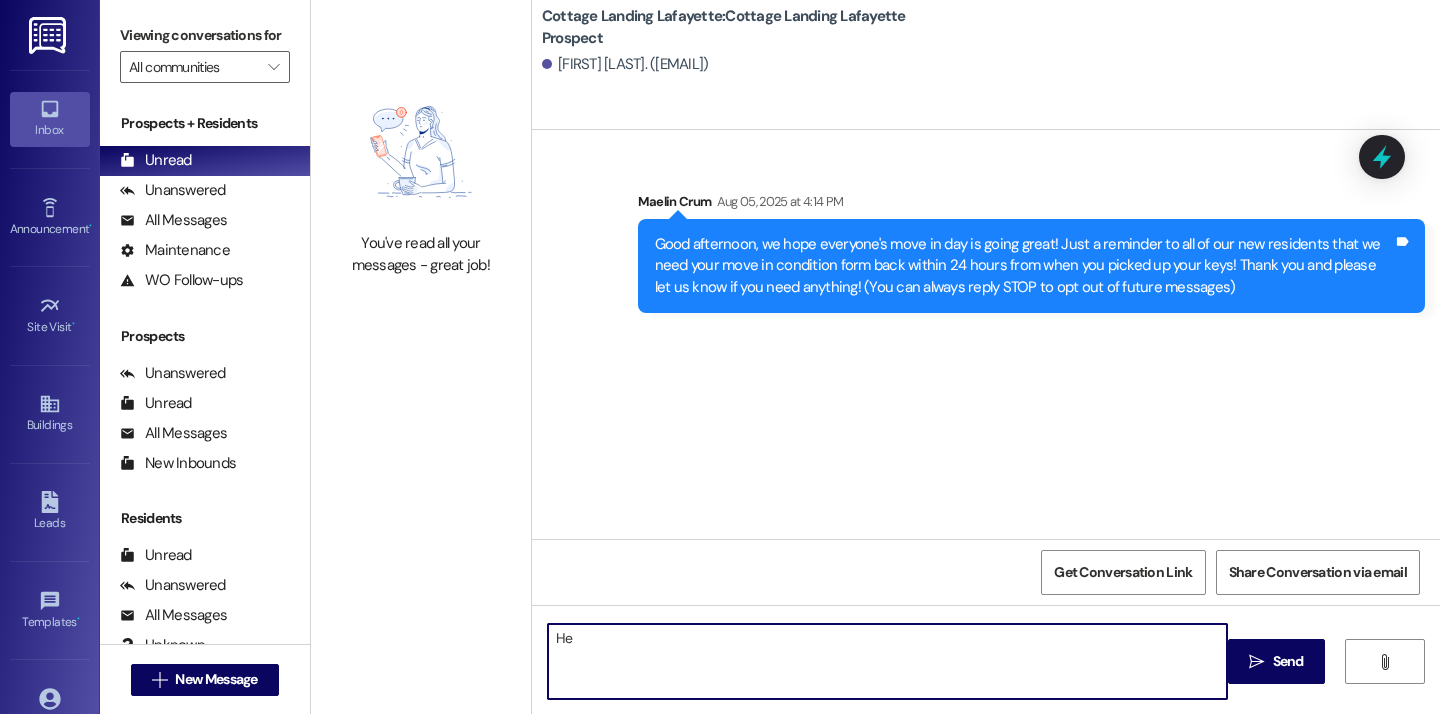 type on "H" 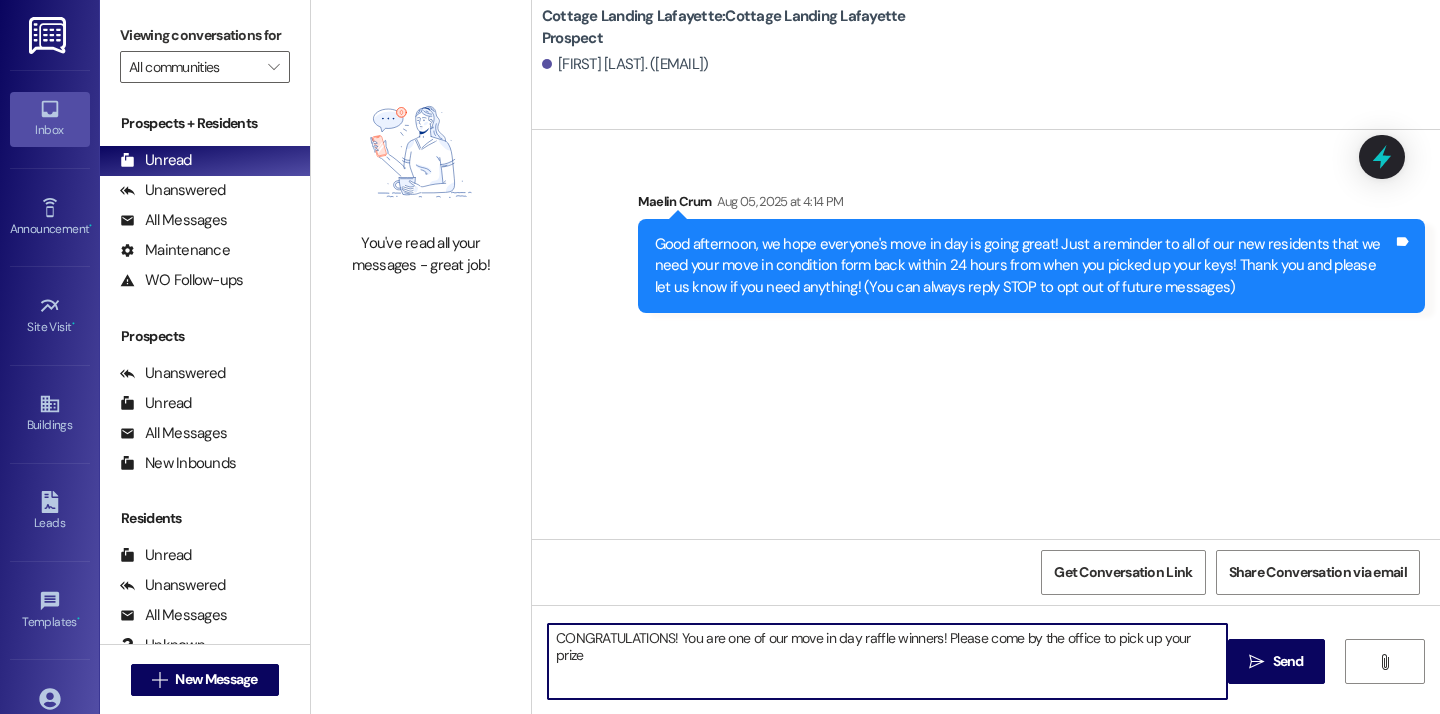 click on "CONGRATULATIONS! You are one of our move in day raffle winners! Please come by the office to pick up your prize" at bounding box center (887, 661) 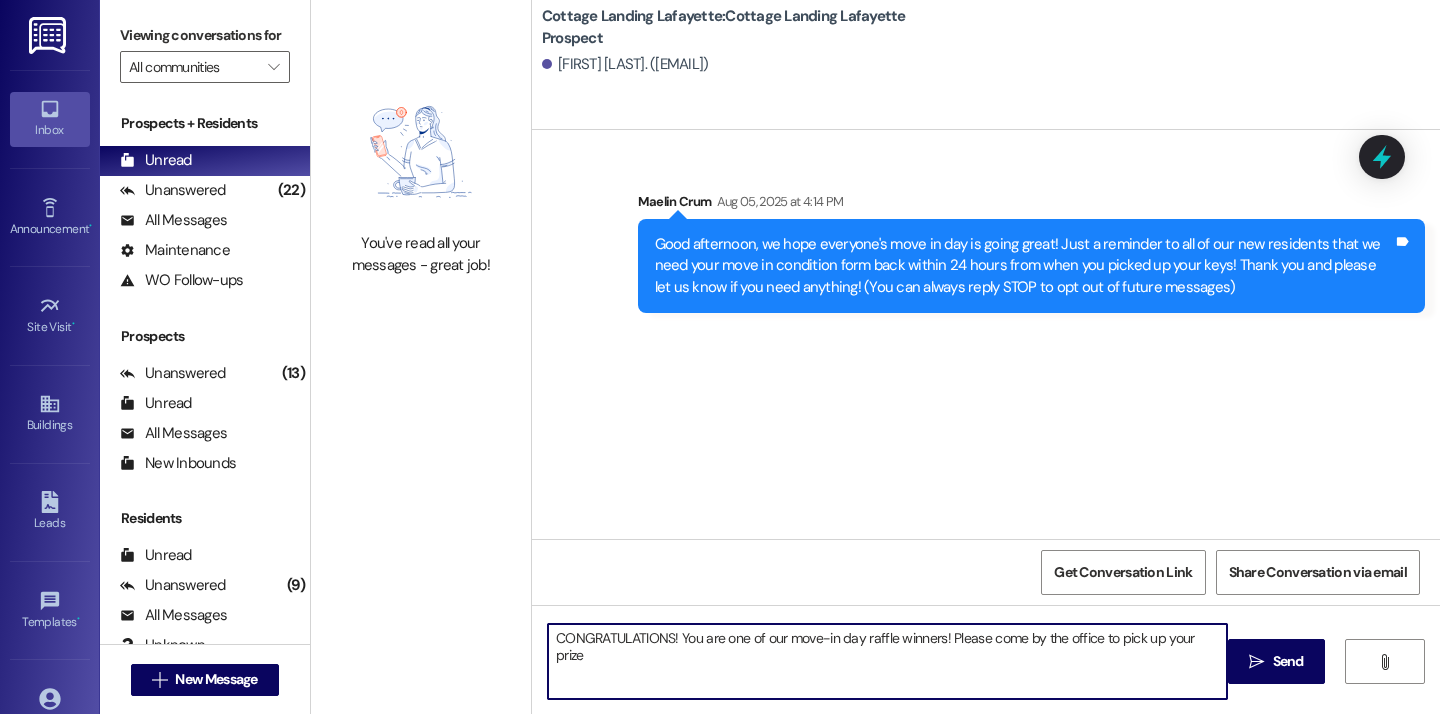 click on "CONGRATULATIONS! You are one of our move-in day raffle winners! Please come by the office to pick up your prize" at bounding box center [887, 661] 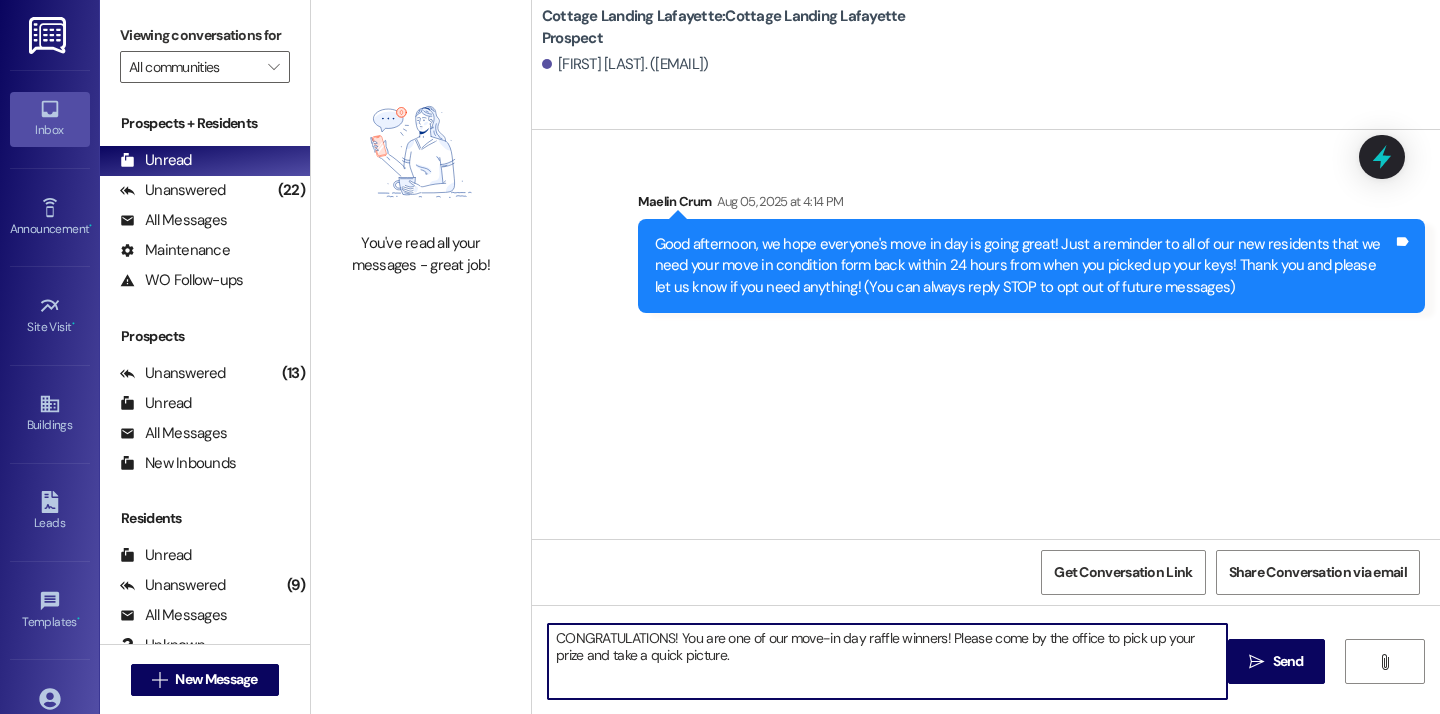 click on "CONGRATULATIONS! You are one of our move-in day raffle winners! Please come by the office to pick up your prize and take a quick picture." at bounding box center (887, 661) 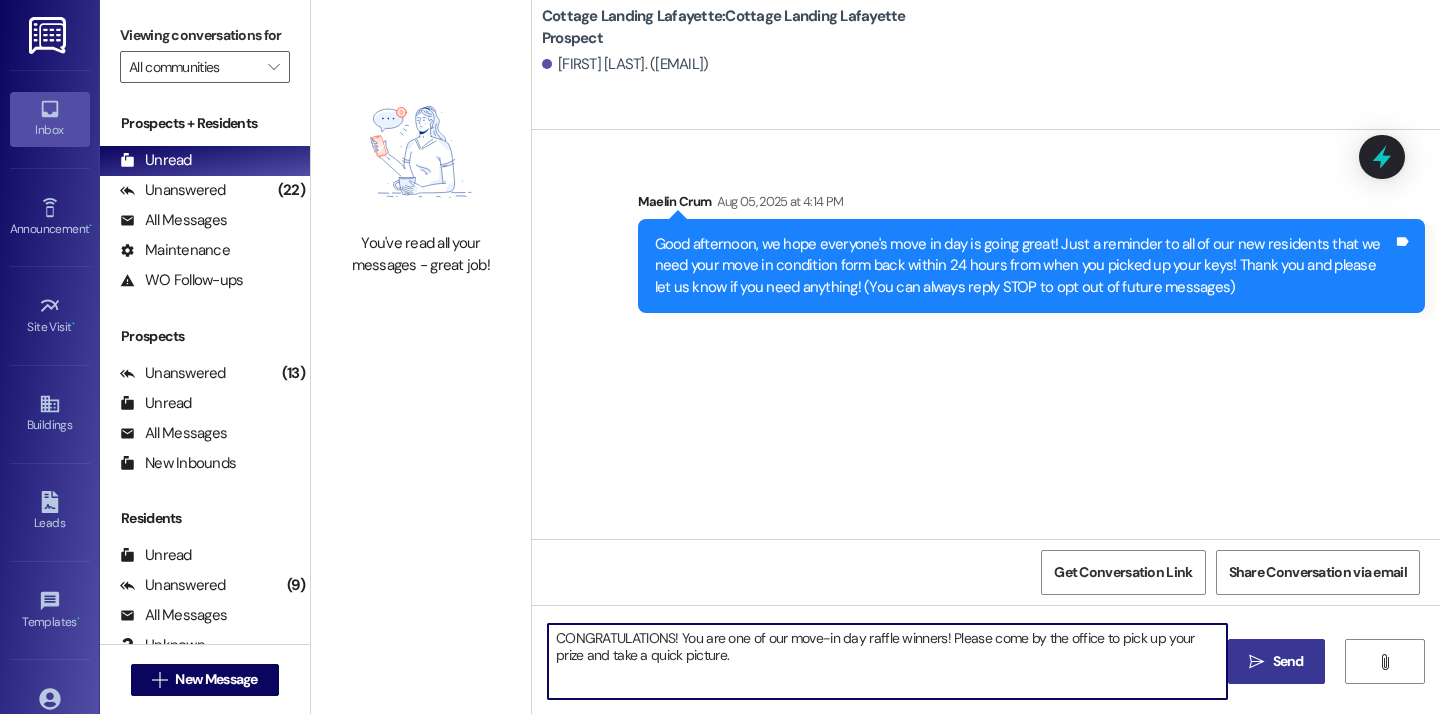type on "CONGRATULATIONS! You are one of our move-in day raffle winners! Please come by the office to pick up your prize and take a quick picture." 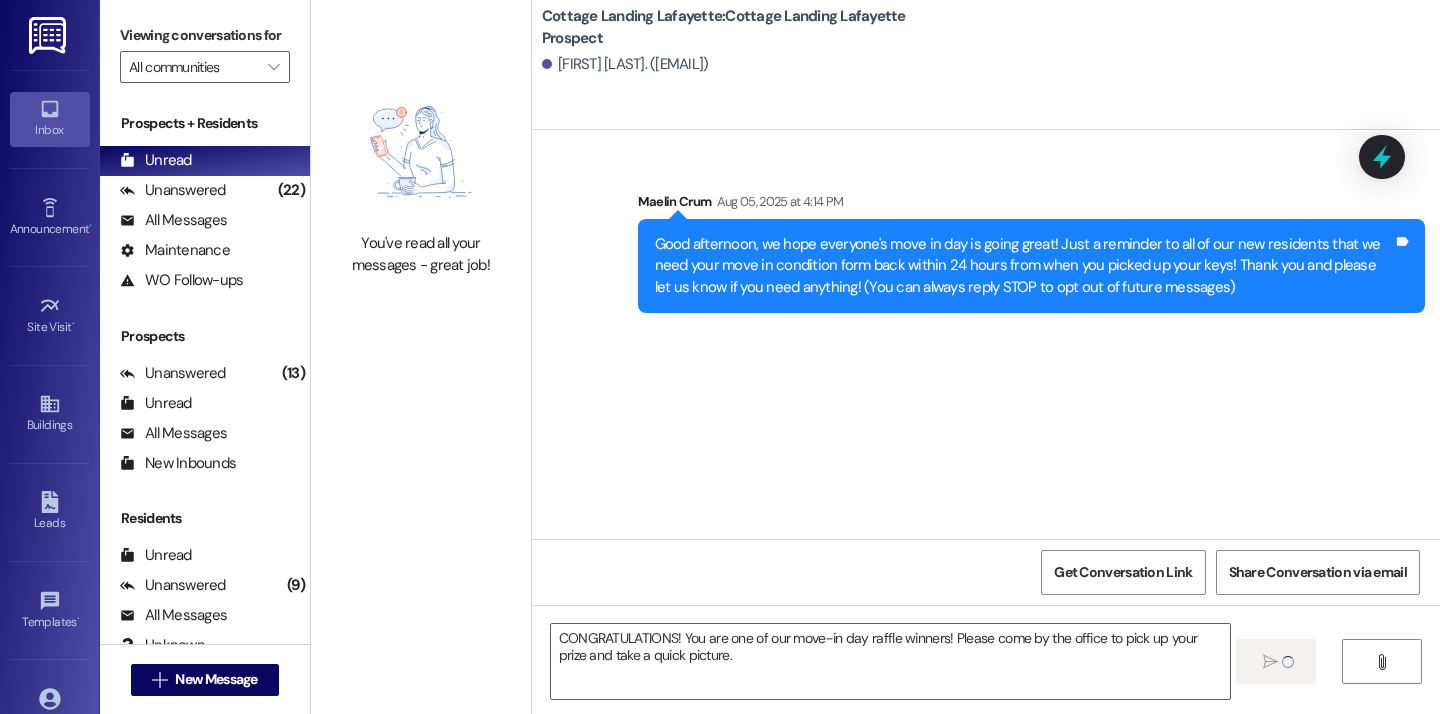 type 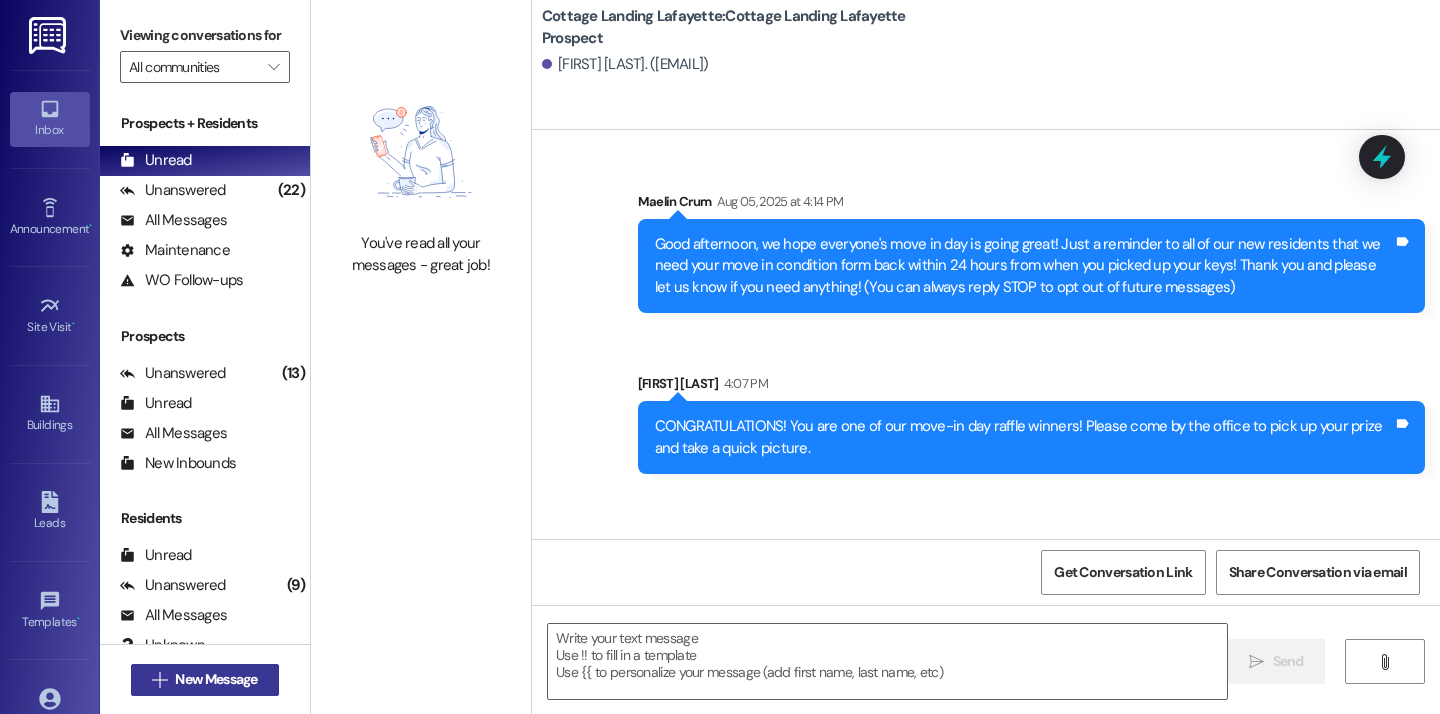 click on "New Message" at bounding box center [216, 679] 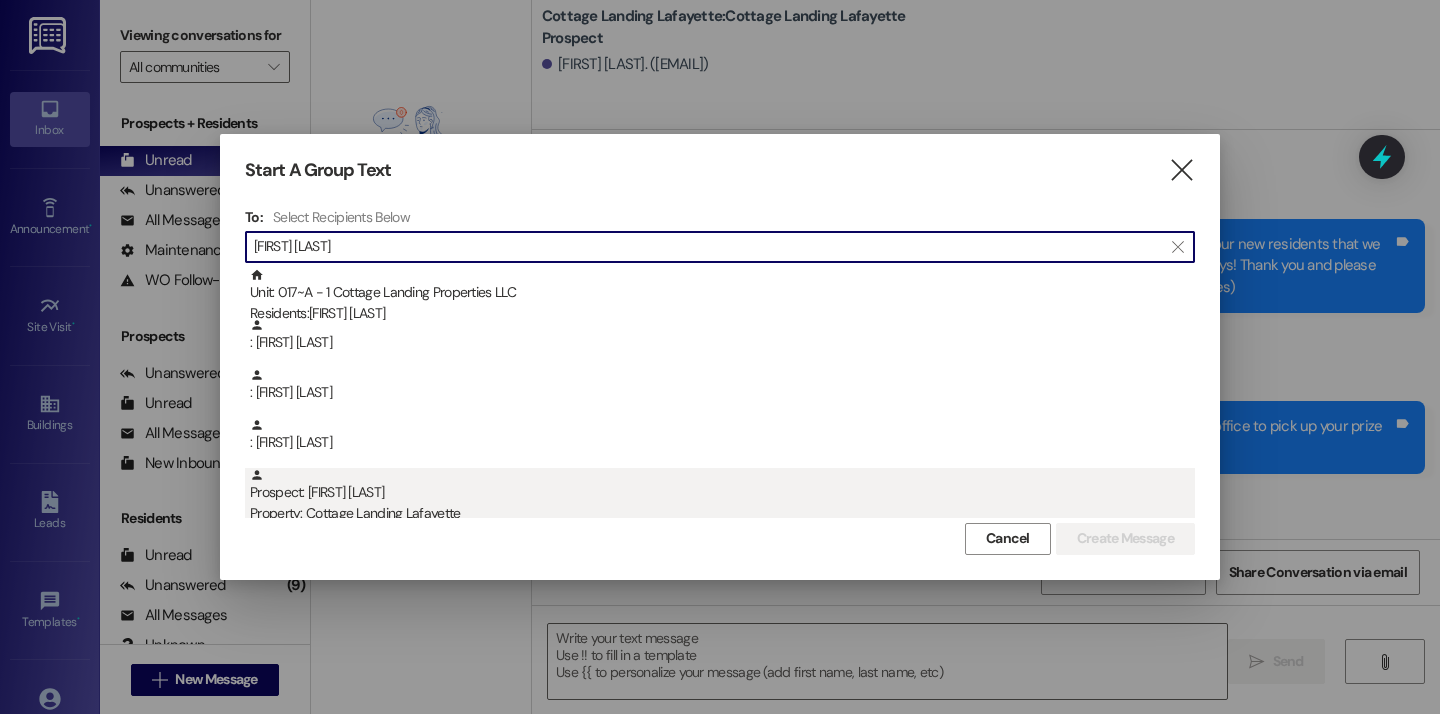 type on "lauren f" 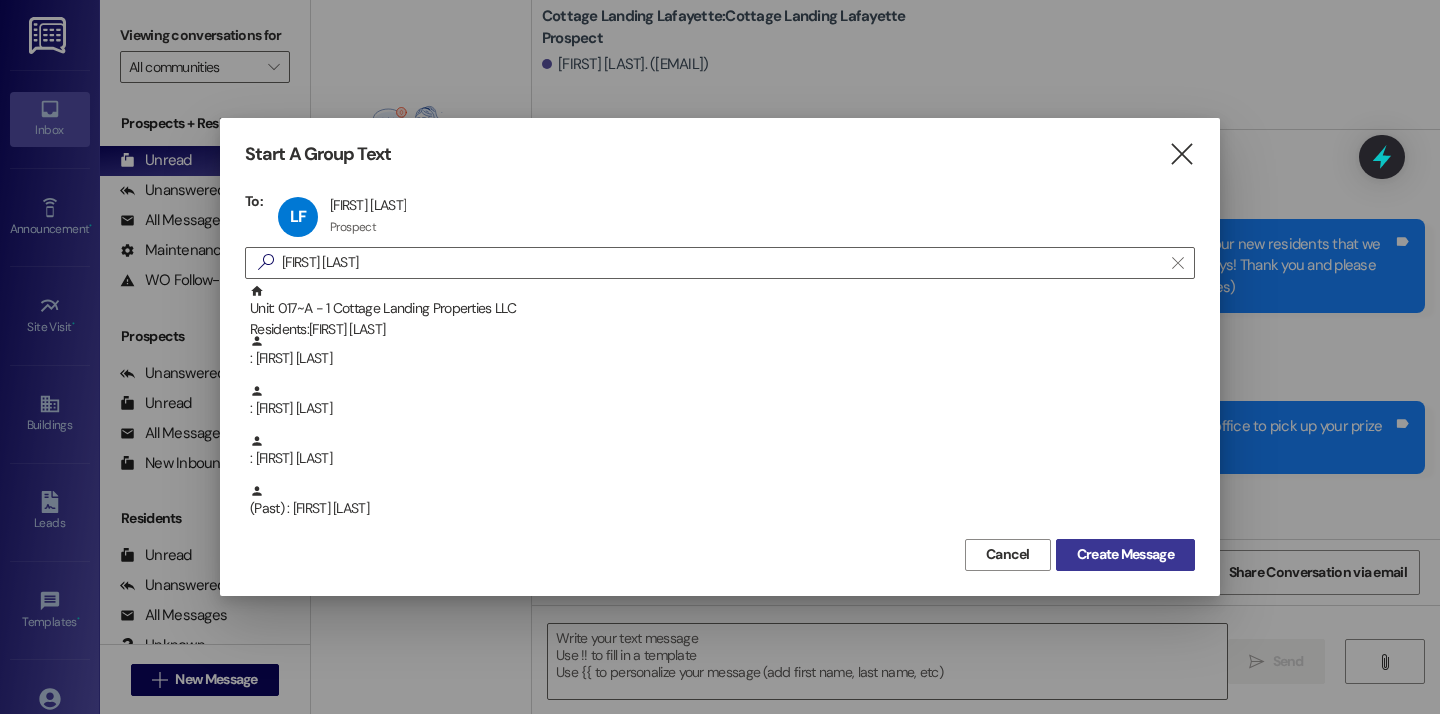 click on "Create Message" at bounding box center (1125, 554) 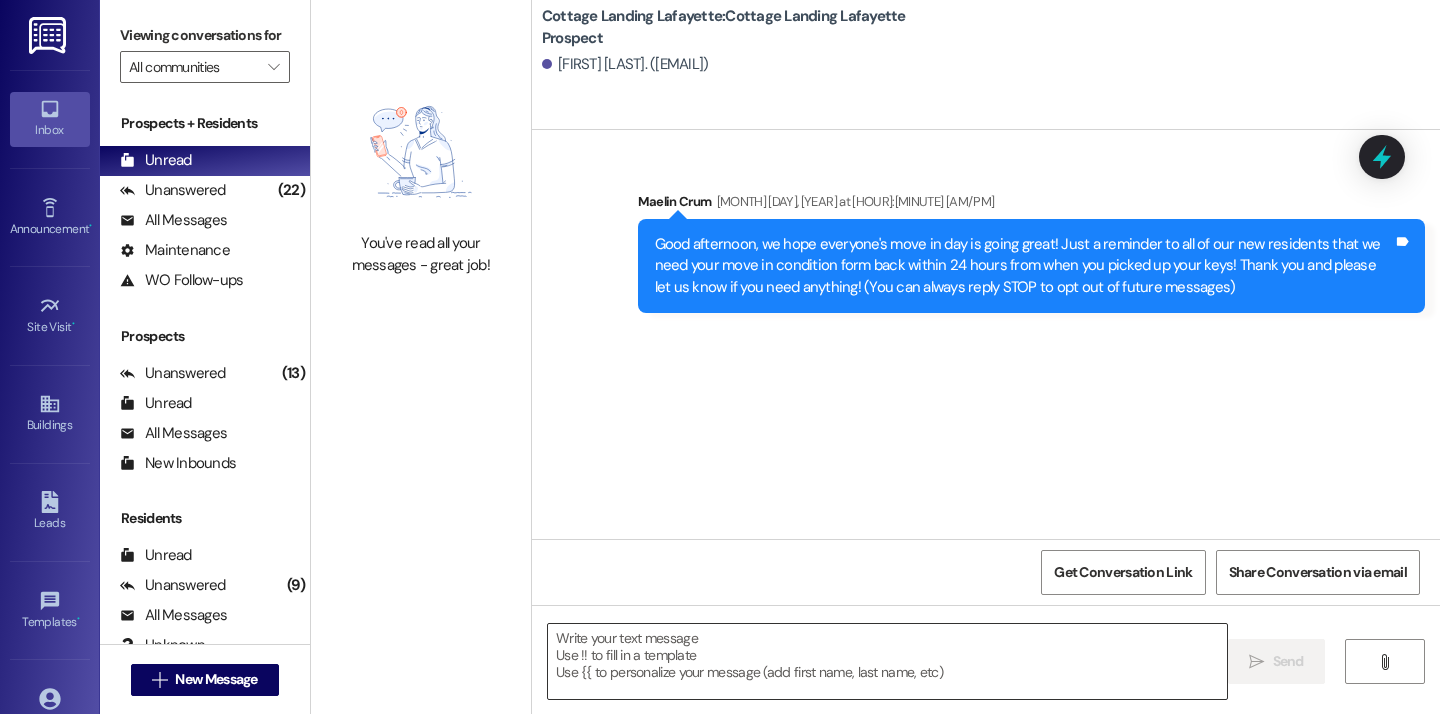 click at bounding box center (887, 661) 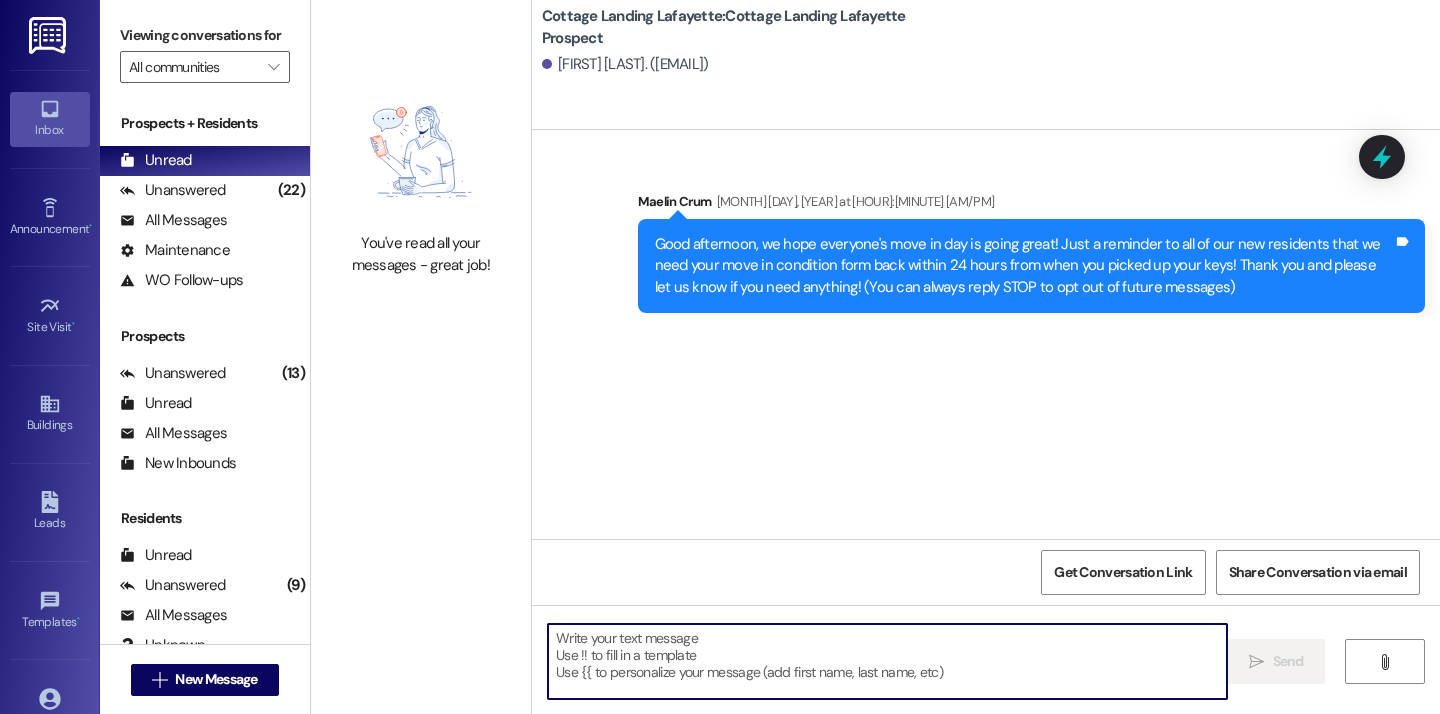 paste on "CONGRATULATIONS! You are one of our move-in day raffle winners! Please come by the office to pick up your prize and take a quick picture." 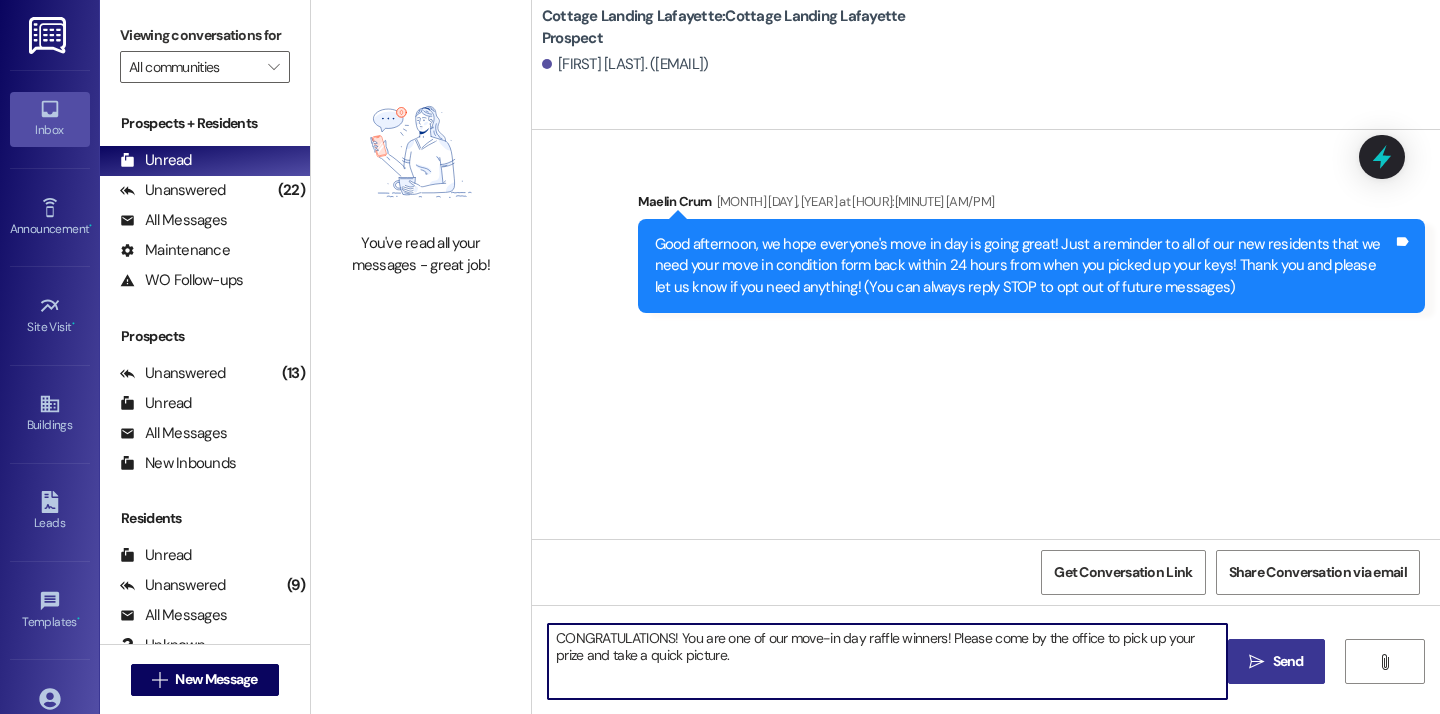 type on "CONGRATULATIONS! You are one of our move-in day raffle winners! Please come by the office to pick up your prize and take a quick picture." 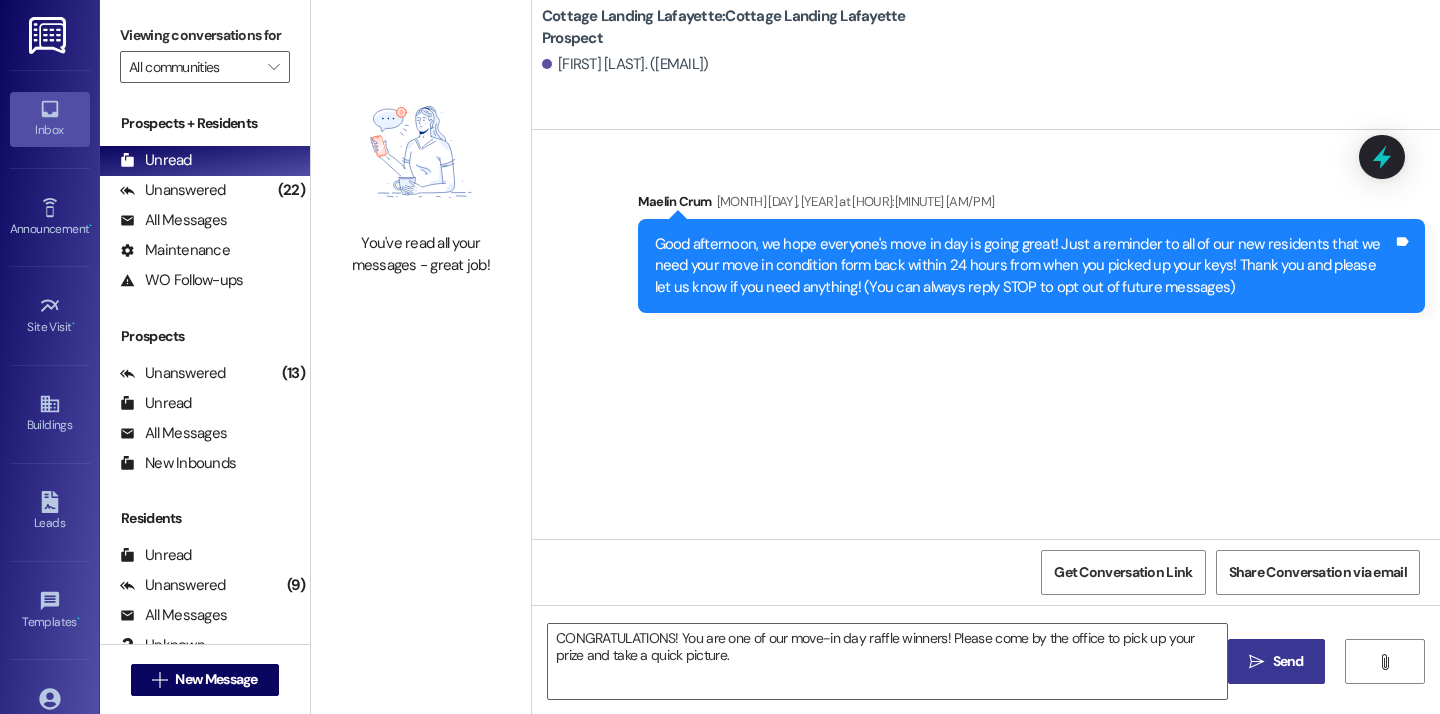 click on " Send" at bounding box center (1276, 661) 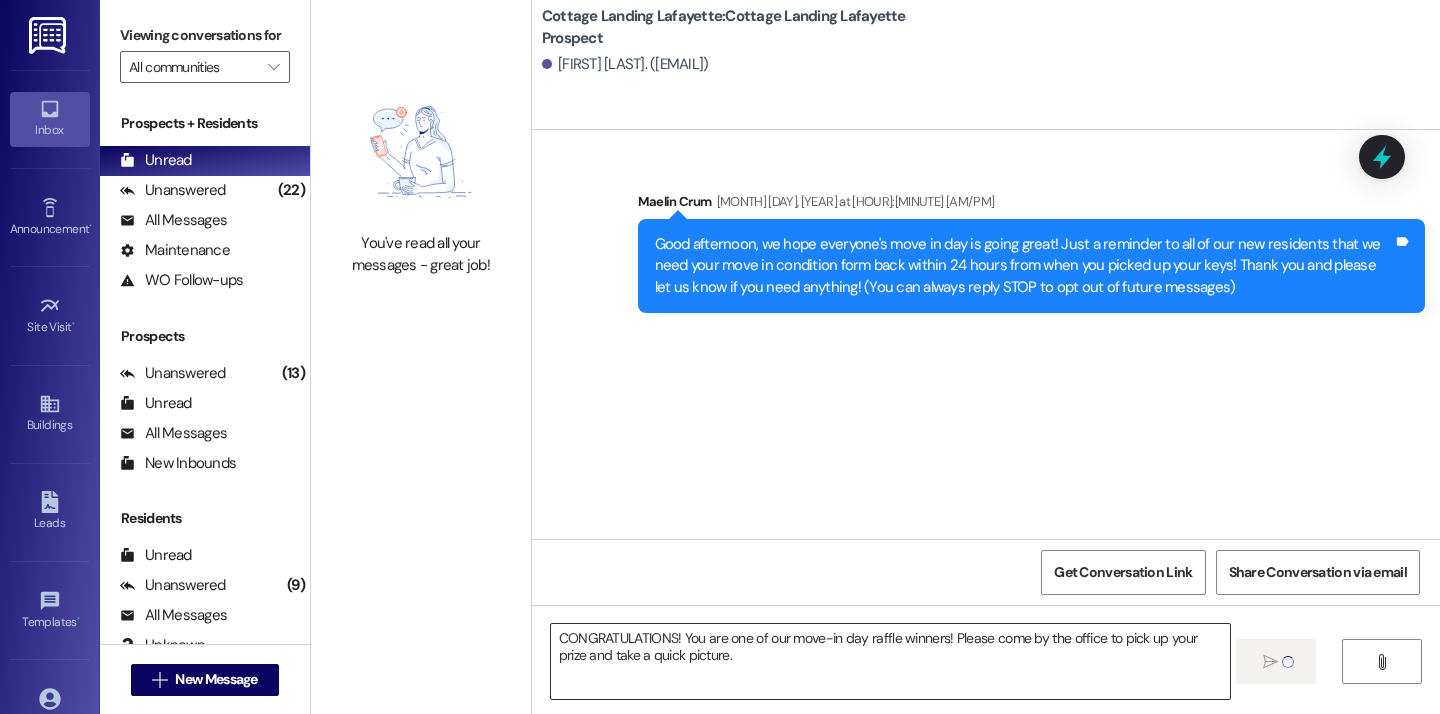 type 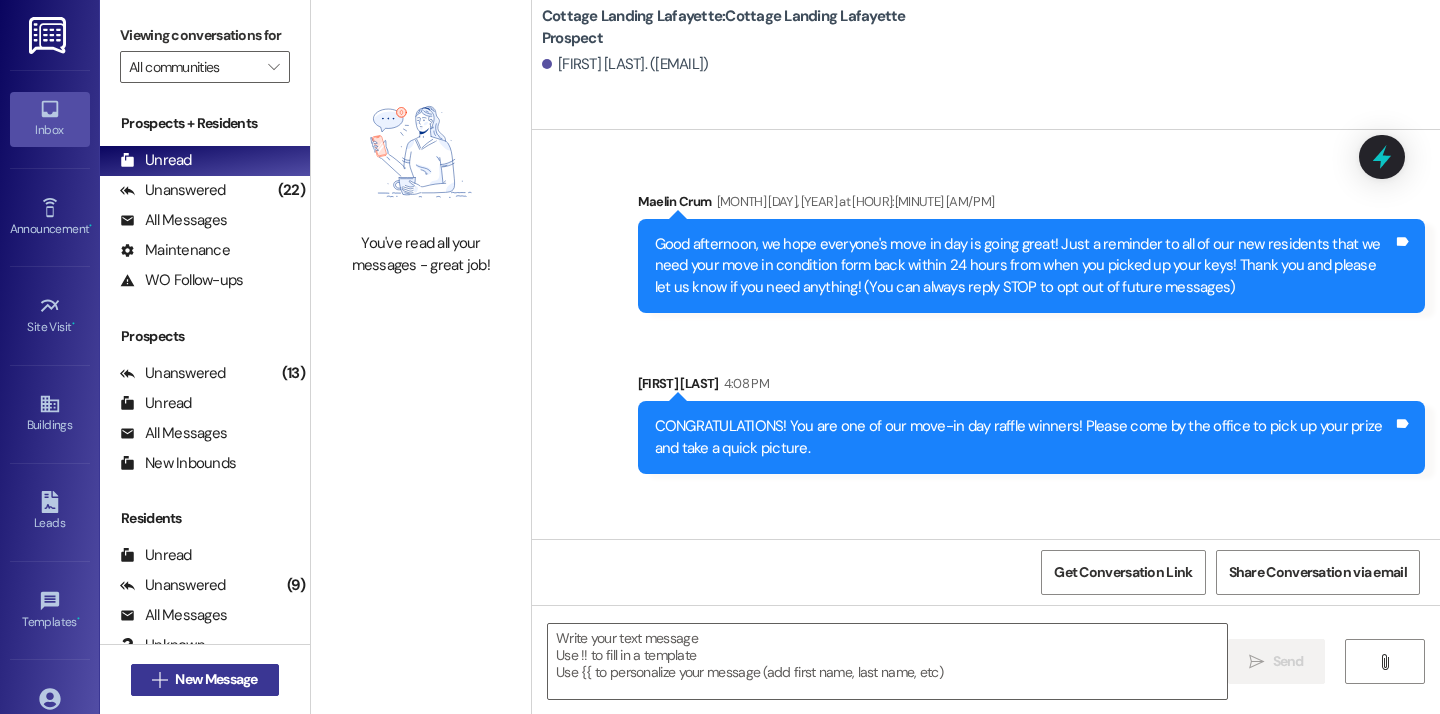 click on "New Message" at bounding box center (216, 679) 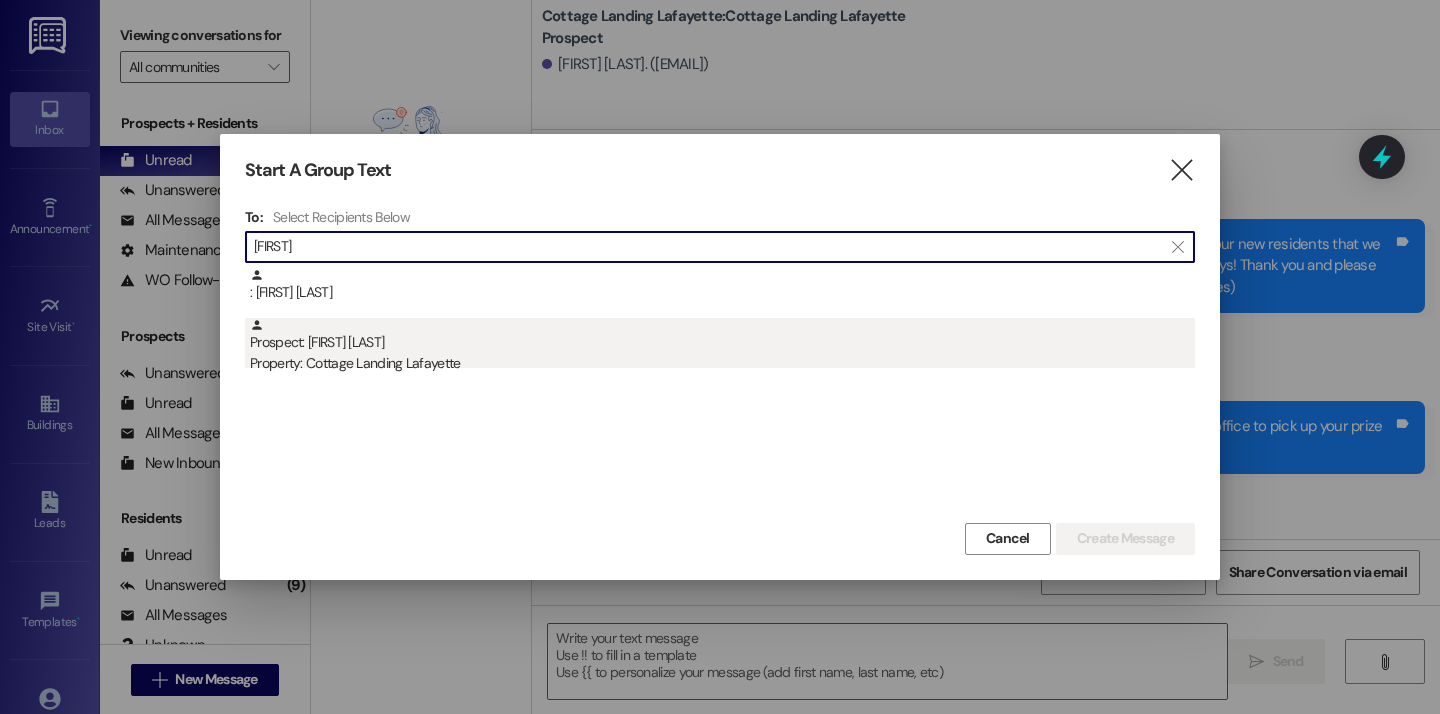 type on "aral" 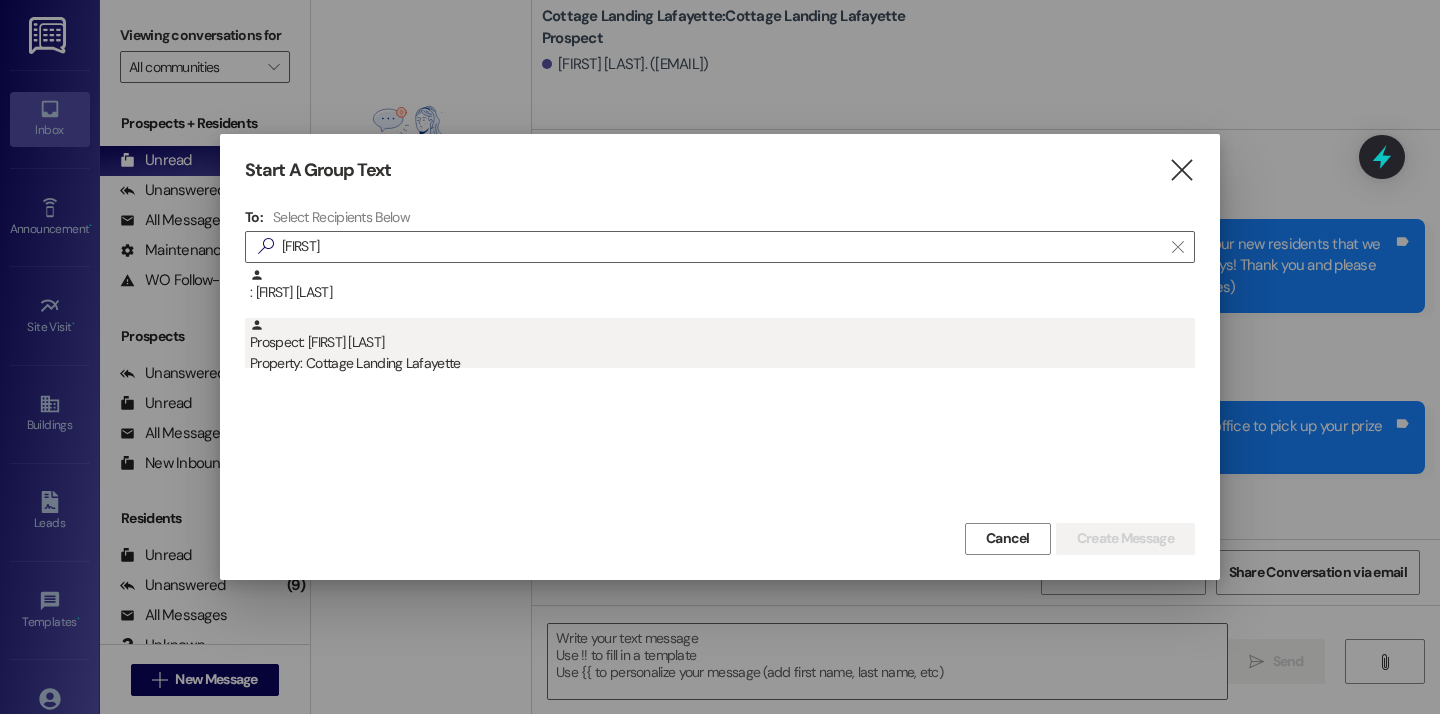 click on "Property: Cottage Landing Lafayette" at bounding box center (722, 363) 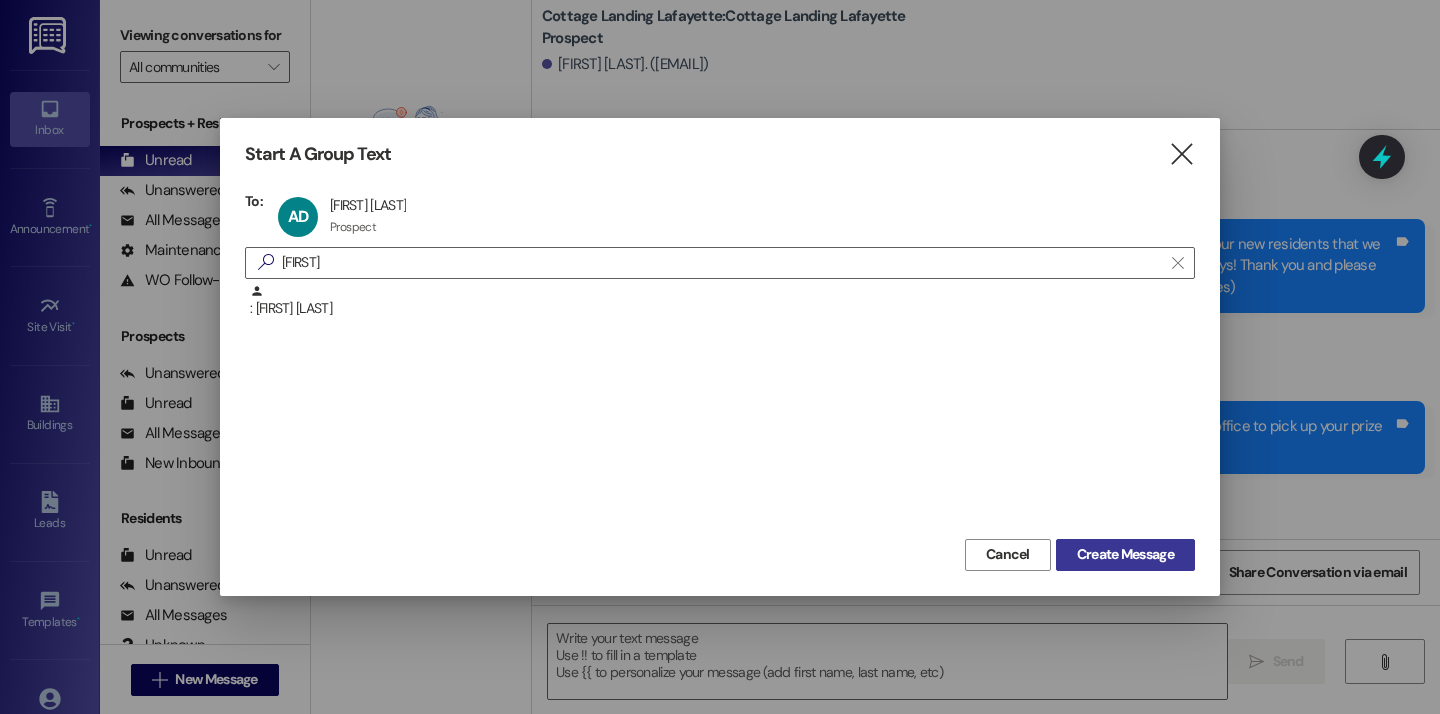 click on "Create Message" at bounding box center (1125, 555) 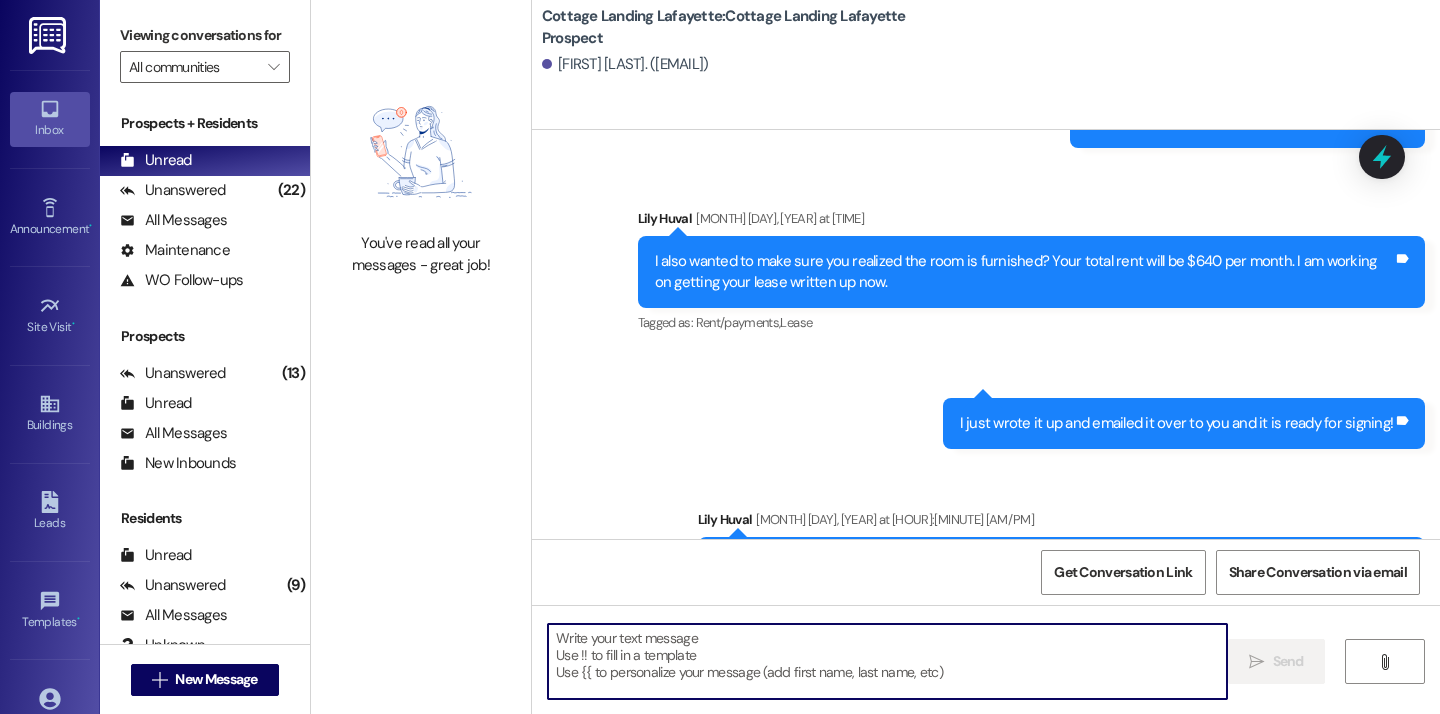 click at bounding box center [887, 661] 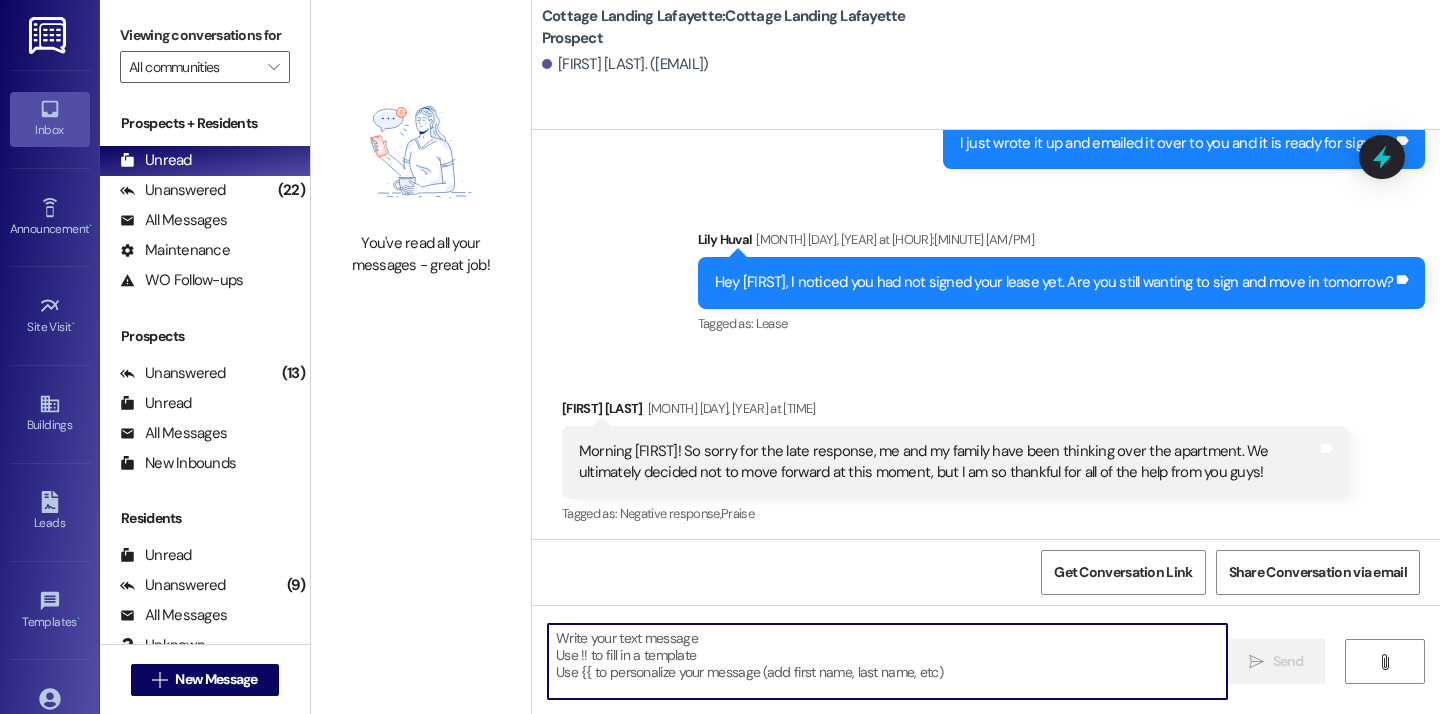 scroll, scrollTop: 1618, scrollLeft: 0, axis: vertical 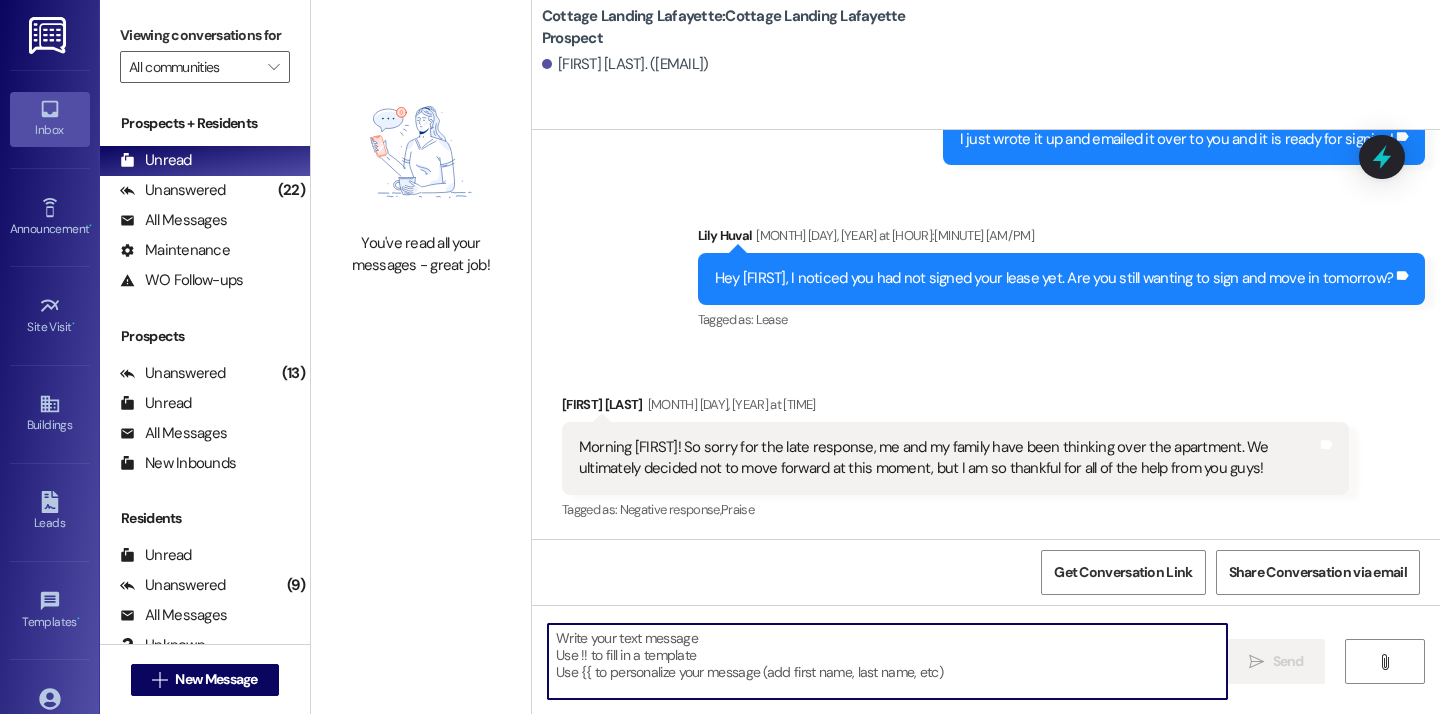 paste on "CONGRATULATIONS! You are one of our move-in day raffle winners! Please come by the office to pick up your prize and take a quick picture." 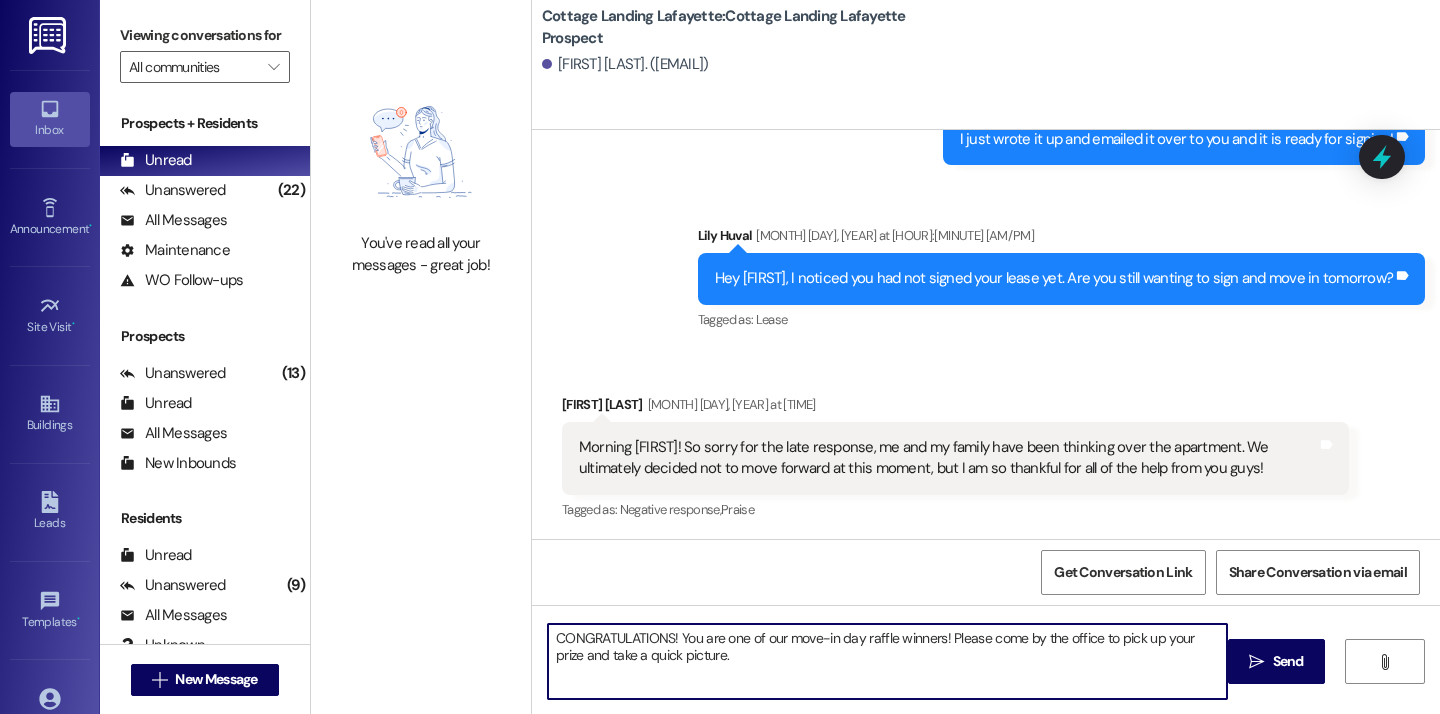 type on "CONGRATULATIONS! You are one of our move-in day raffle winners! Please come by the office to pick up your prize and take a quick picture." 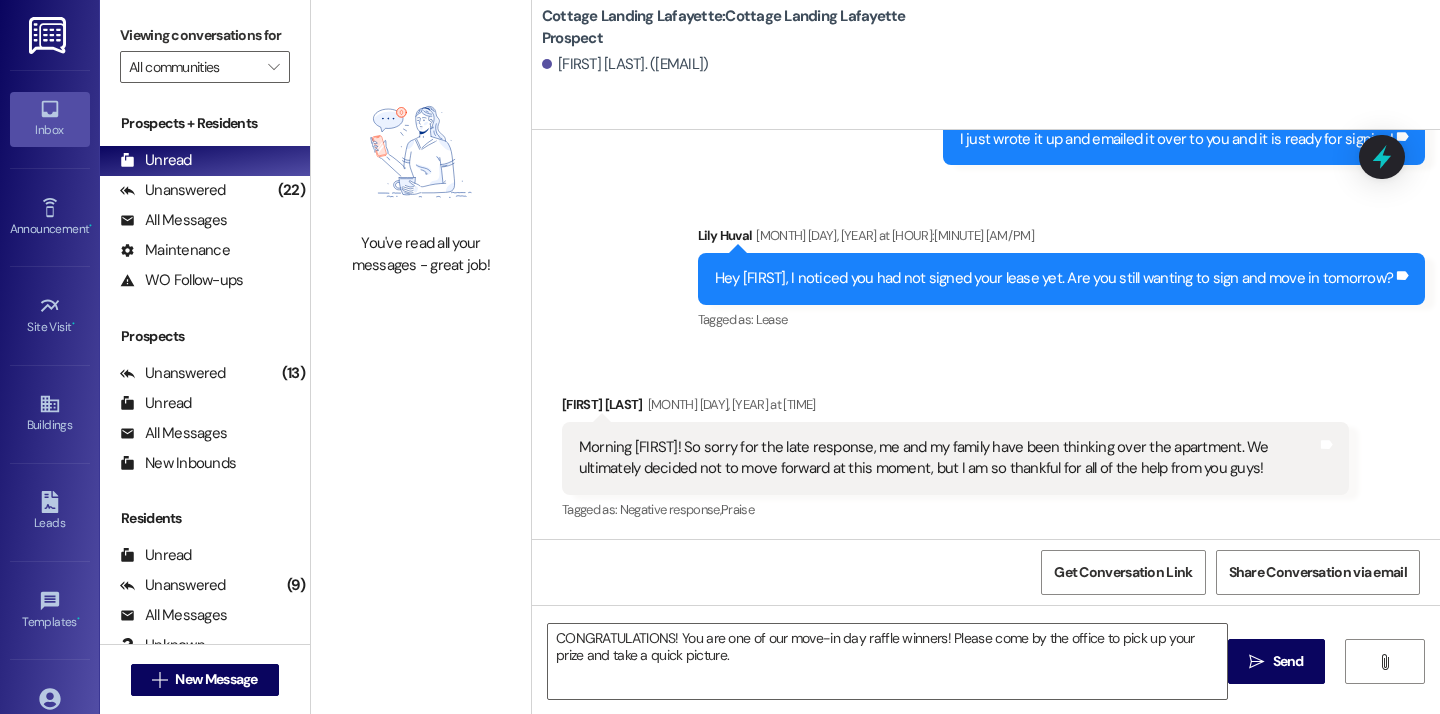 click on "Send" at bounding box center (1288, 661) 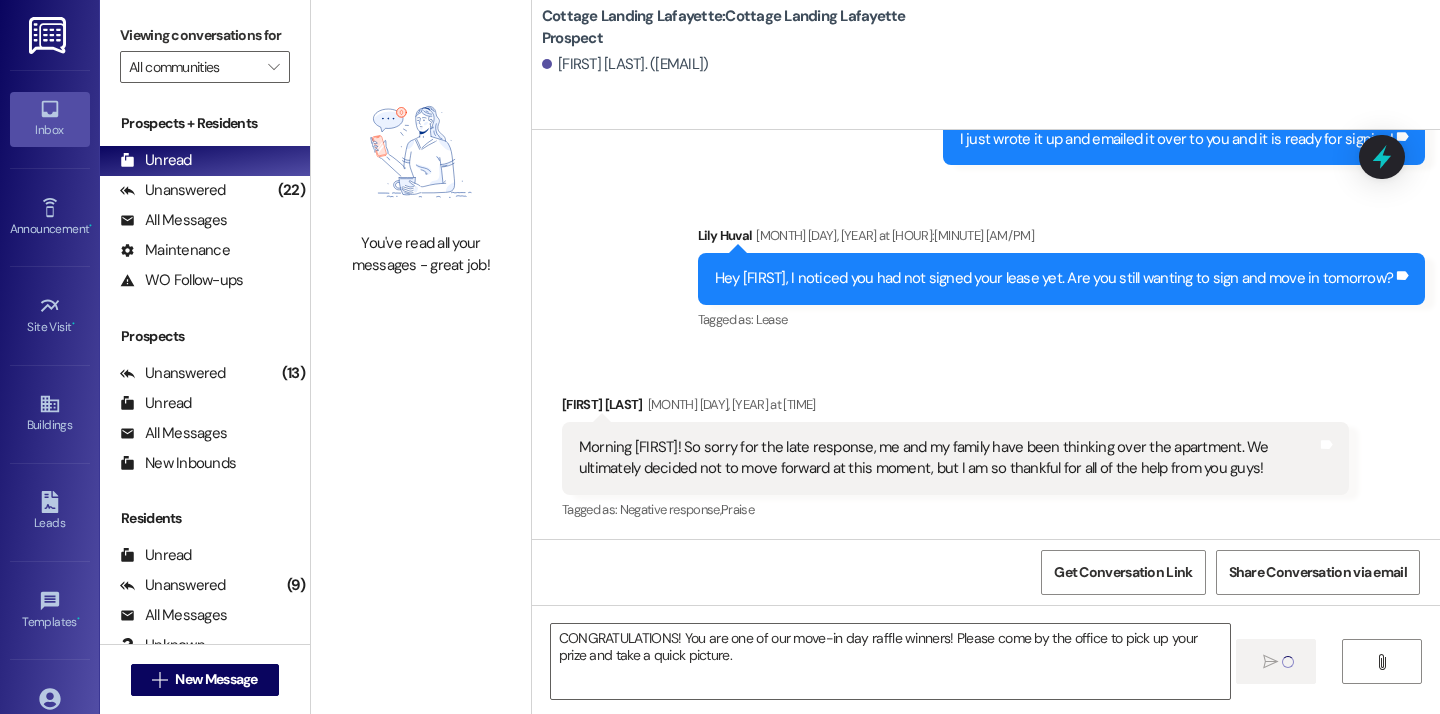 type 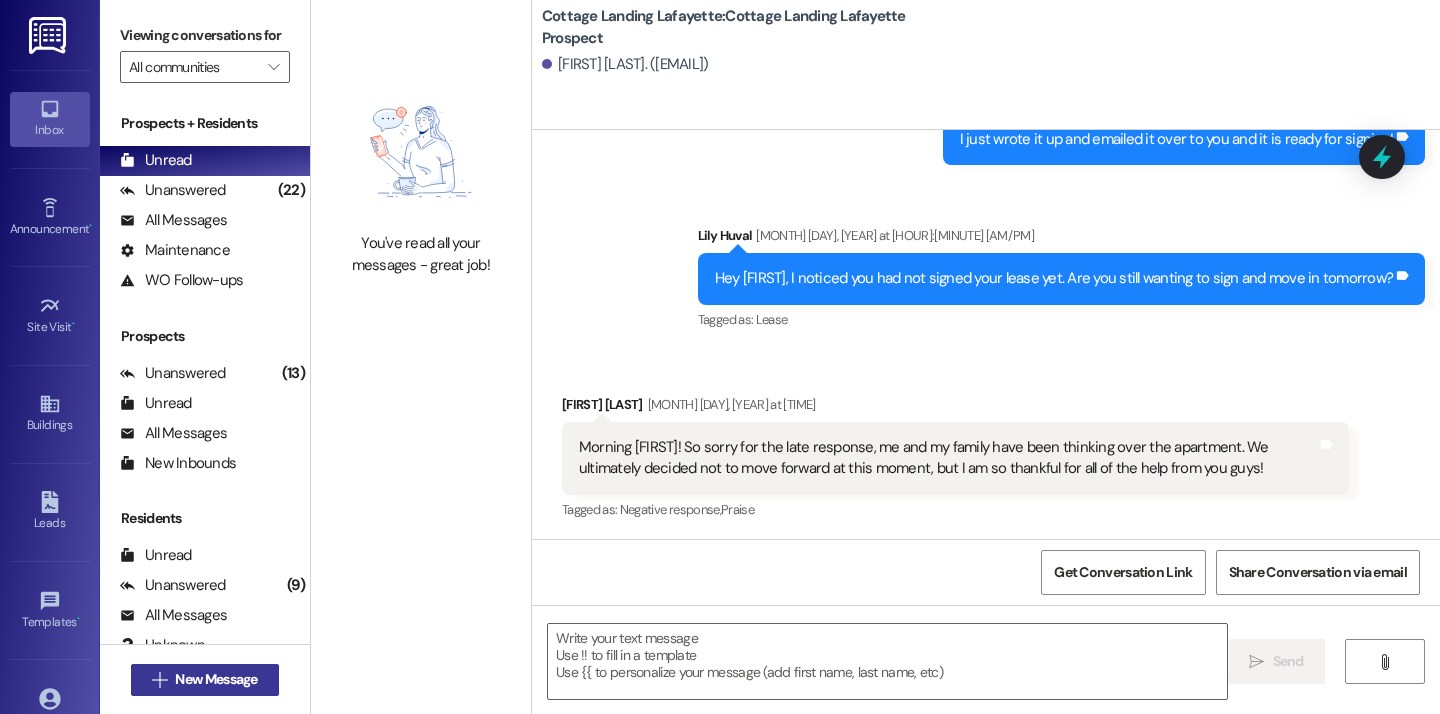 click on "" at bounding box center (159, 680) 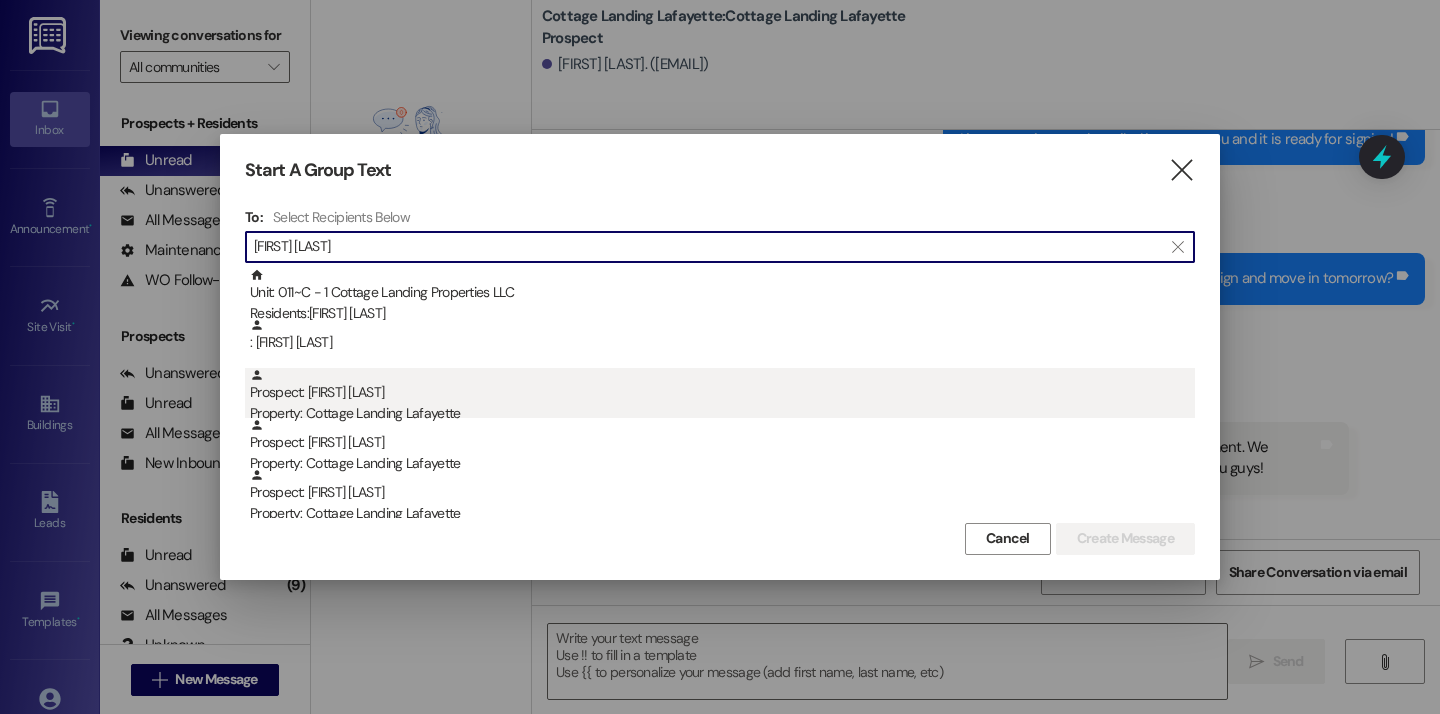 type on "claire l" 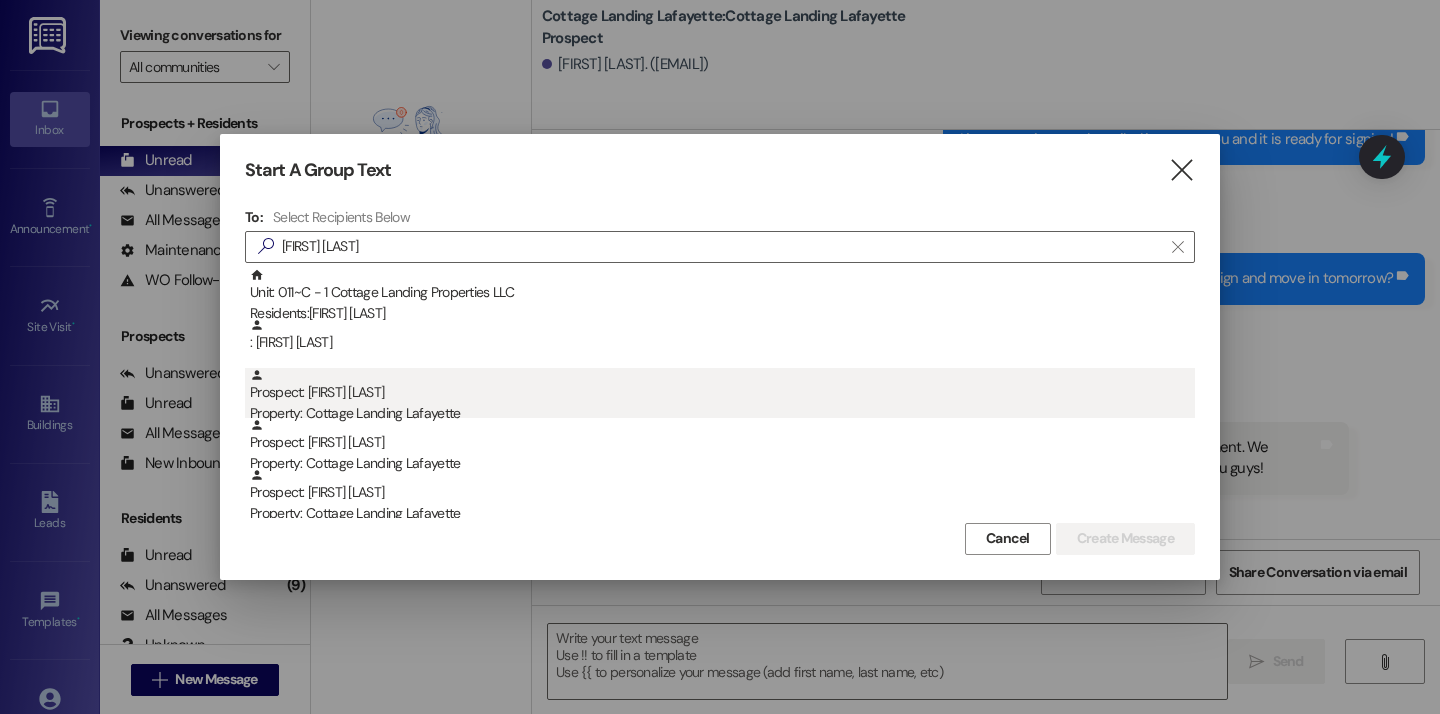 click on "Prospect: Claire Lofland Property: Cottage Landing Lafayette" at bounding box center (722, 396) 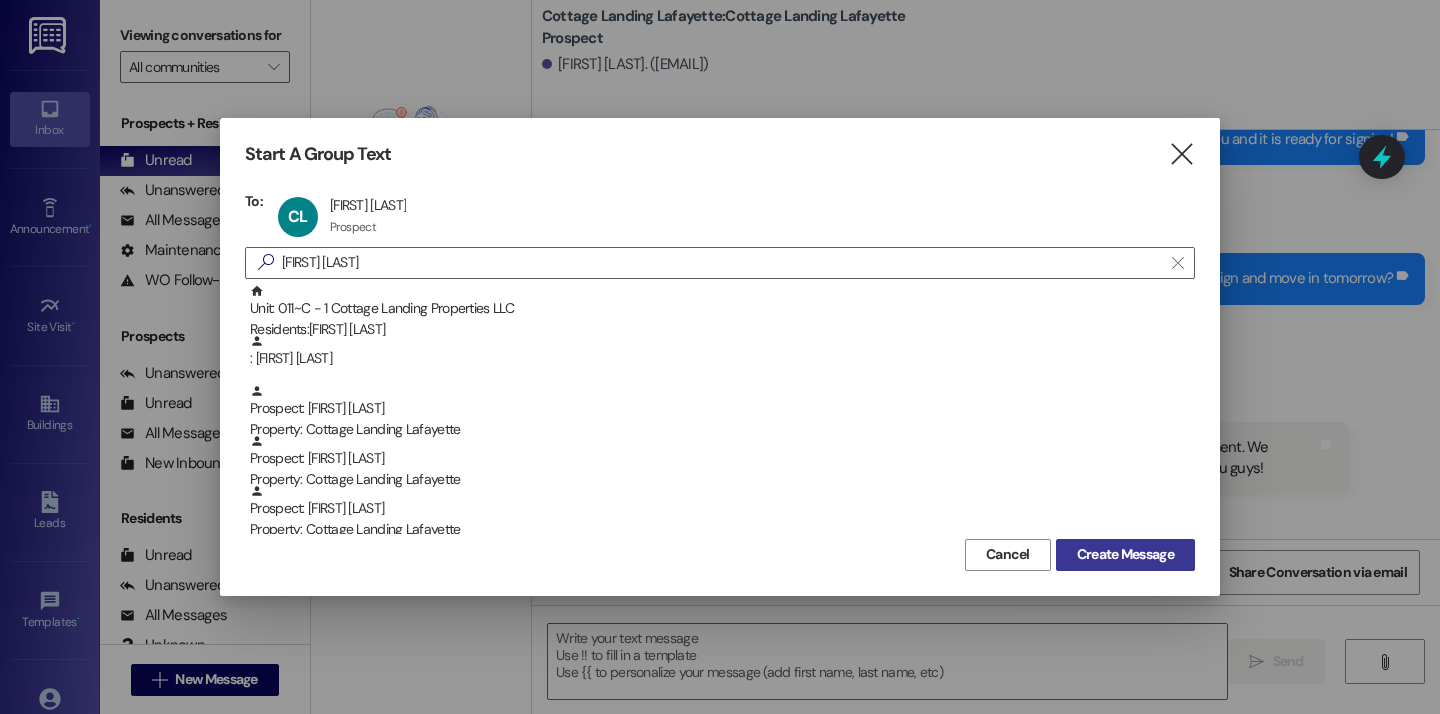 click on "Create Message" at bounding box center [1125, 554] 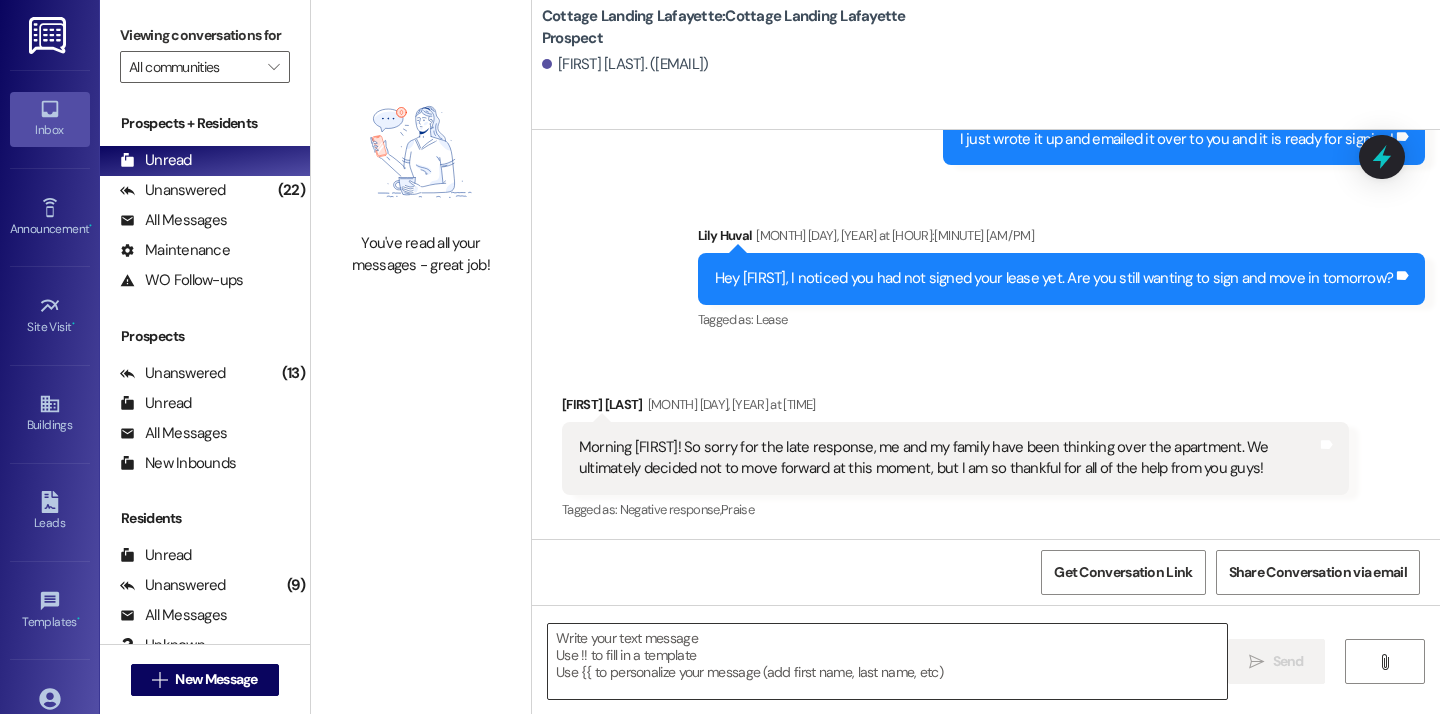 scroll, scrollTop: 2, scrollLeft: 0, axis: vertical 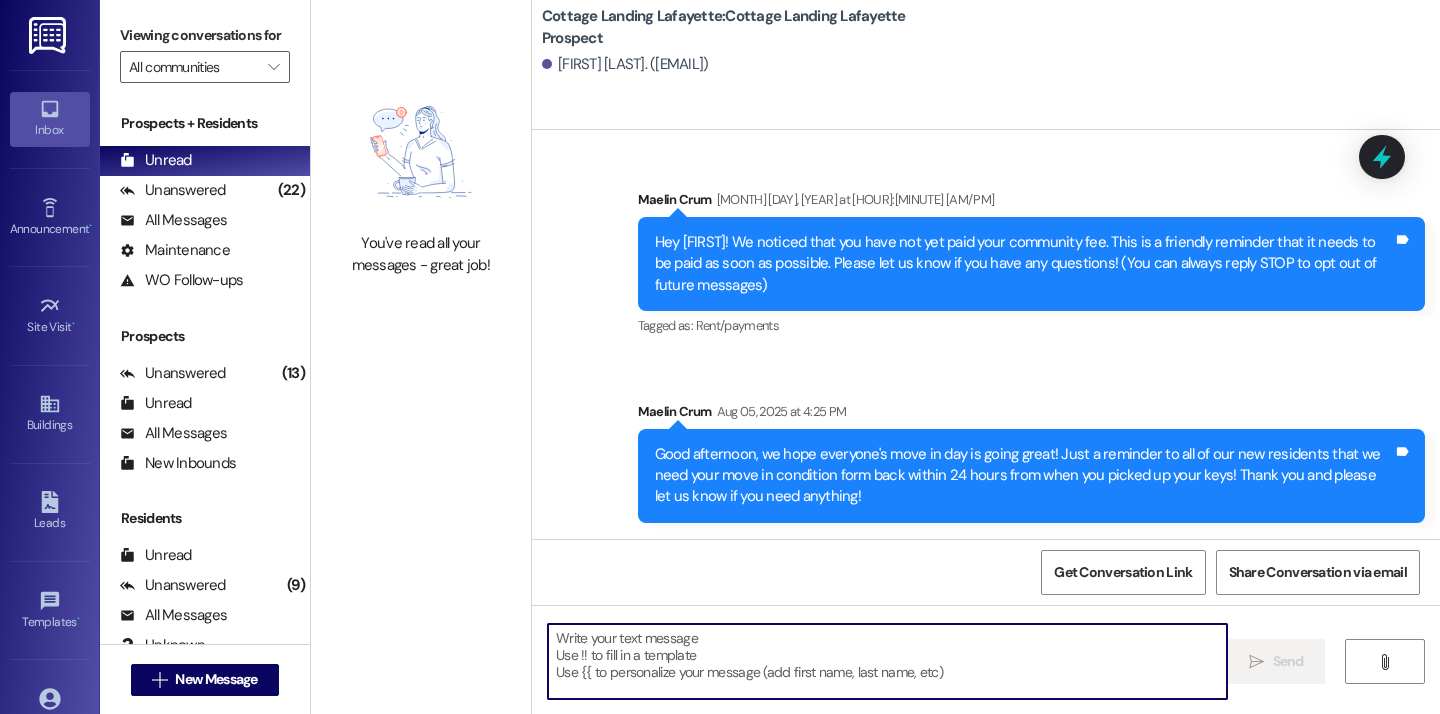 click at bounding box center (887, 661) 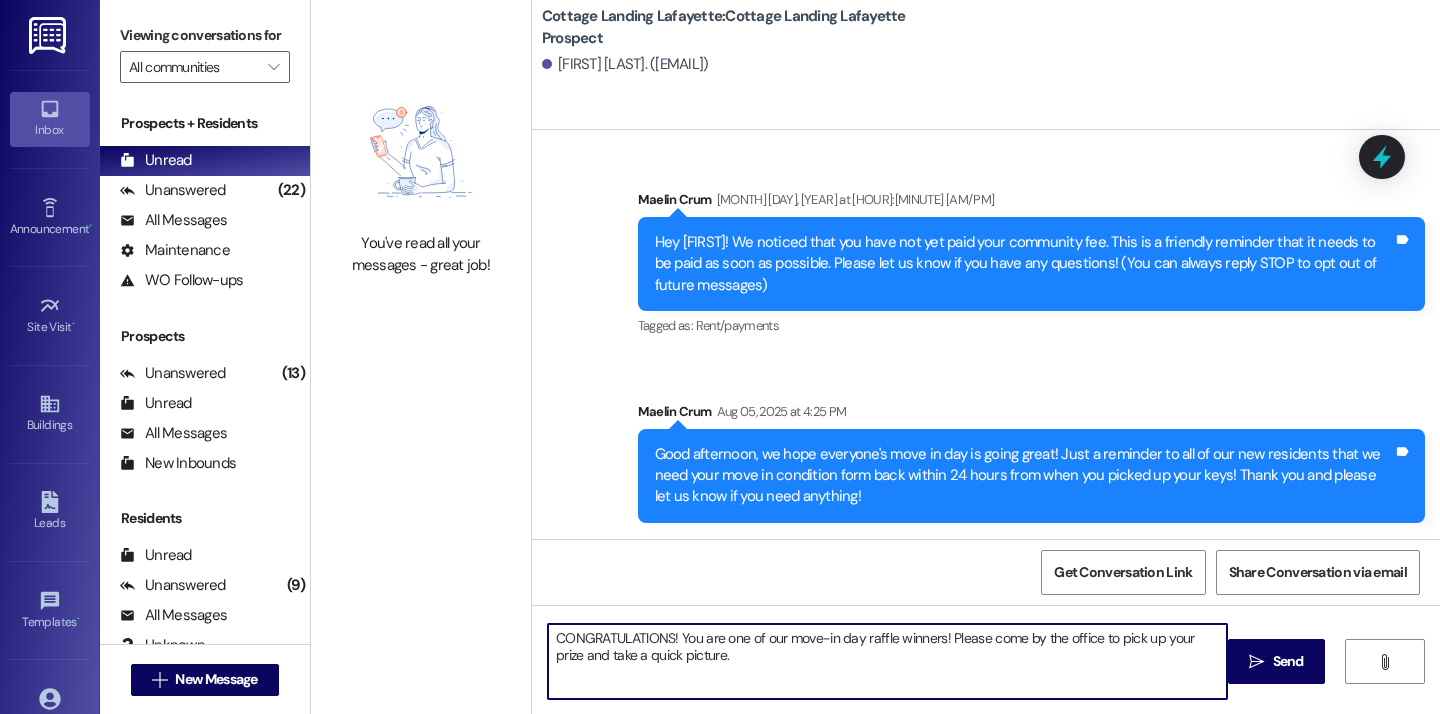 type on "CONGRATULATIONS! You are one of our move-in day raffle winners! Please come by the office to pick up your prize and take a quick picture." 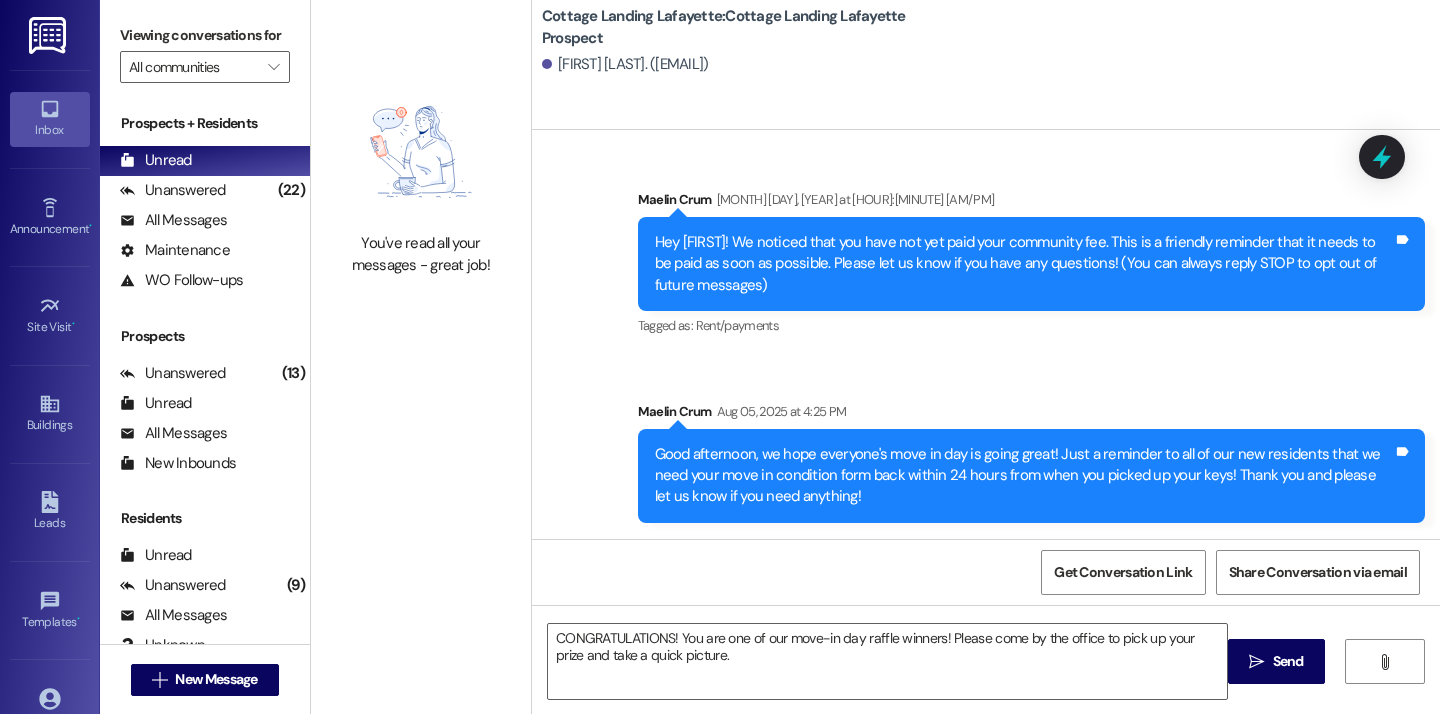 click on "" at bounding box center (1256, 662) 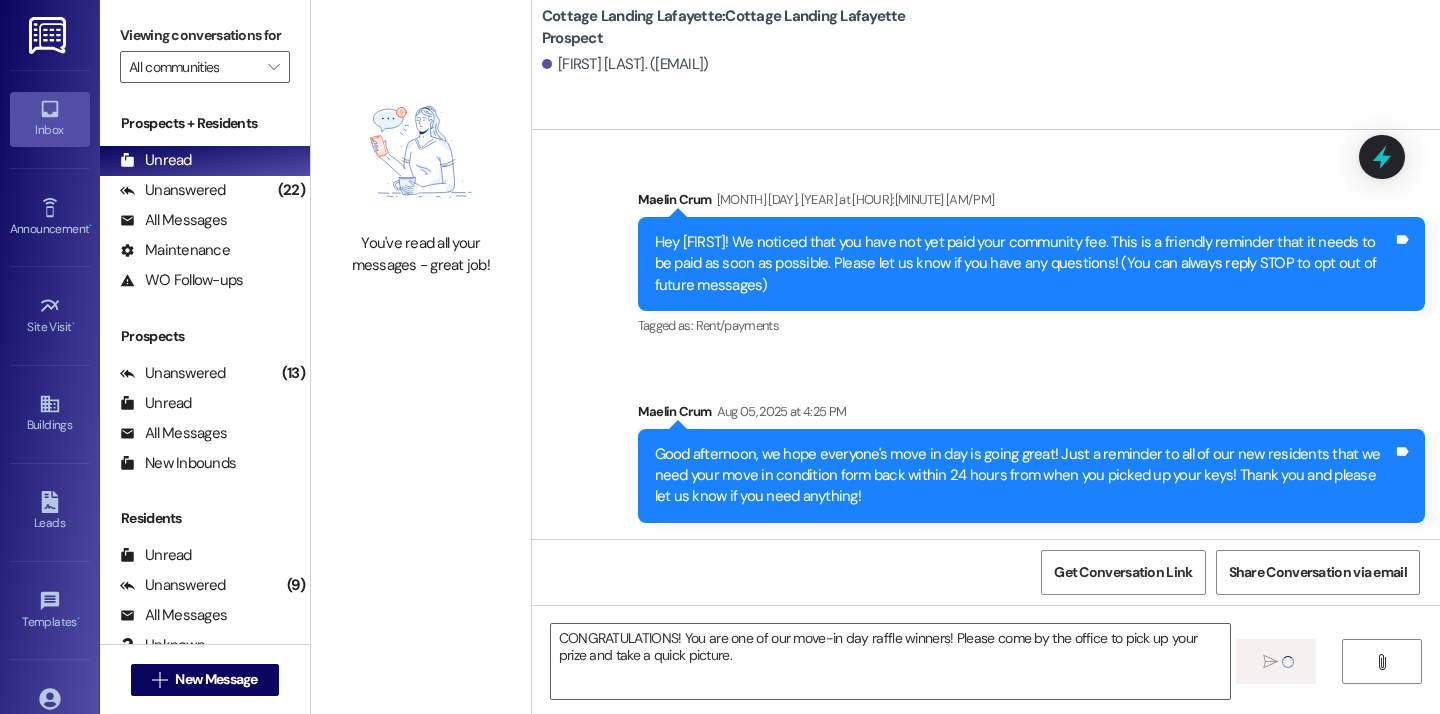 type 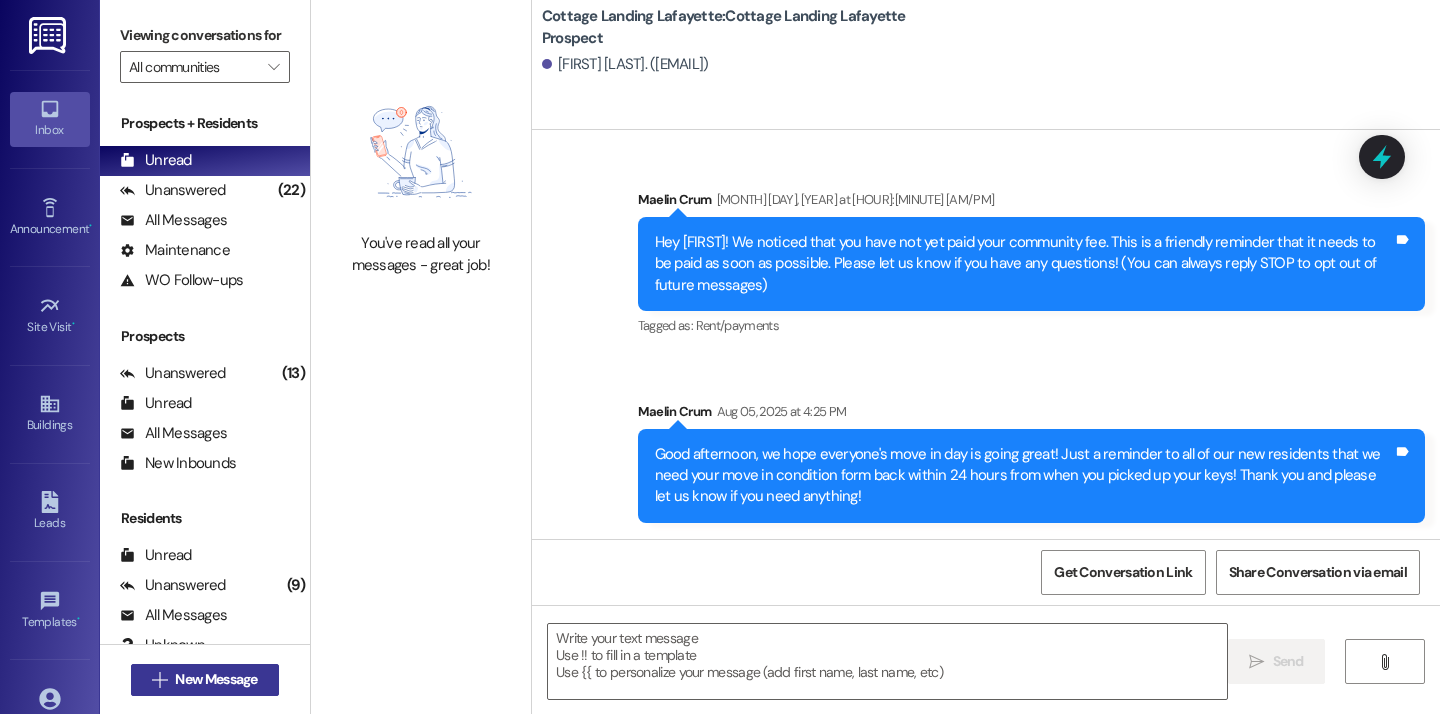 click on "New Message" at bounding box center (216, 679) 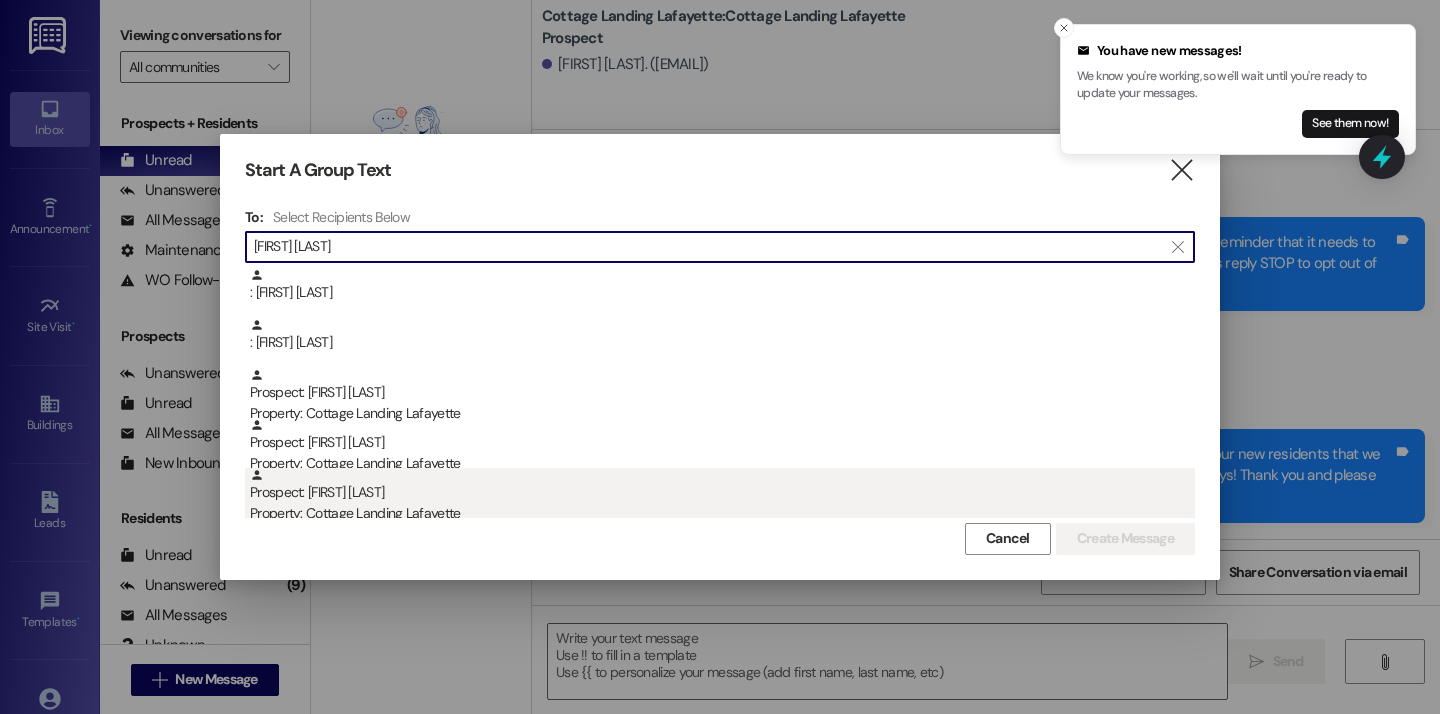 type on "mary lan" 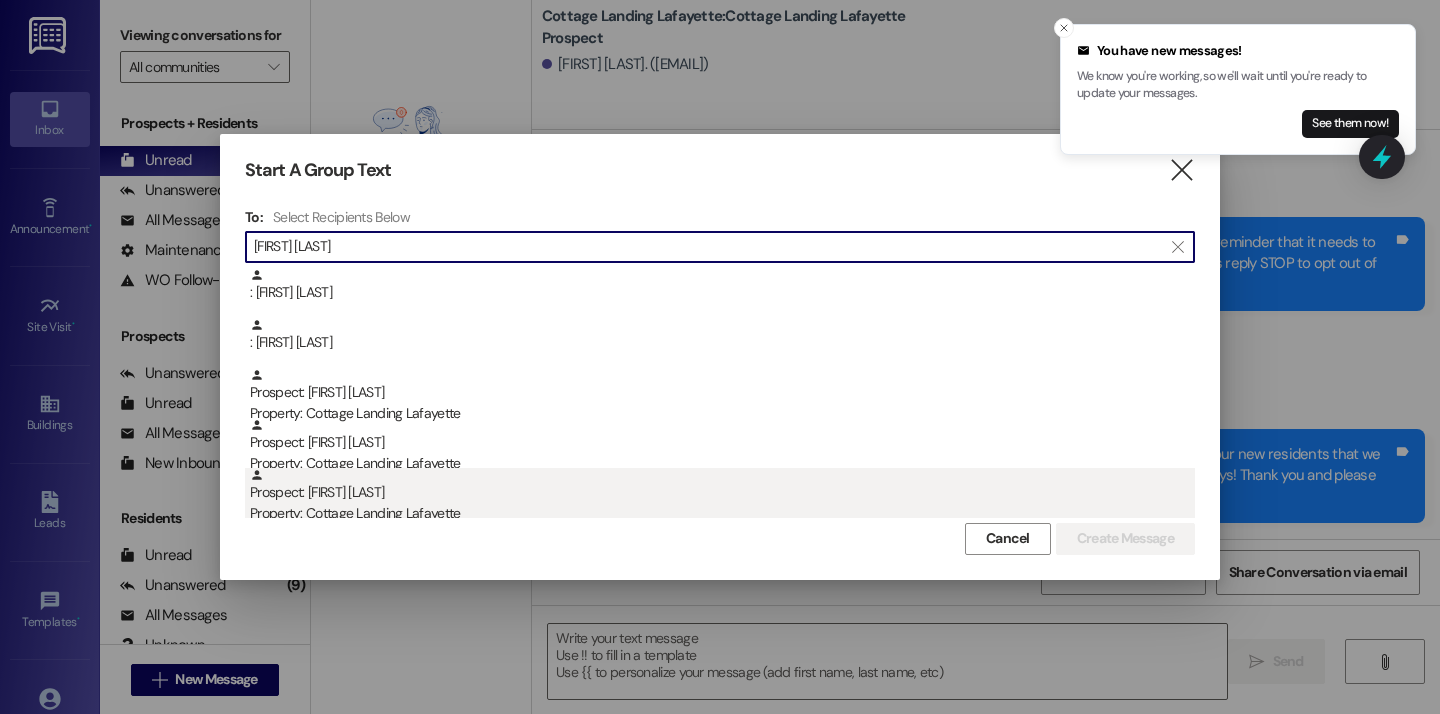 click on "Prospect: Mary Landry Property: Cottage Landing Lafayette" at bounding box center [722, 496] 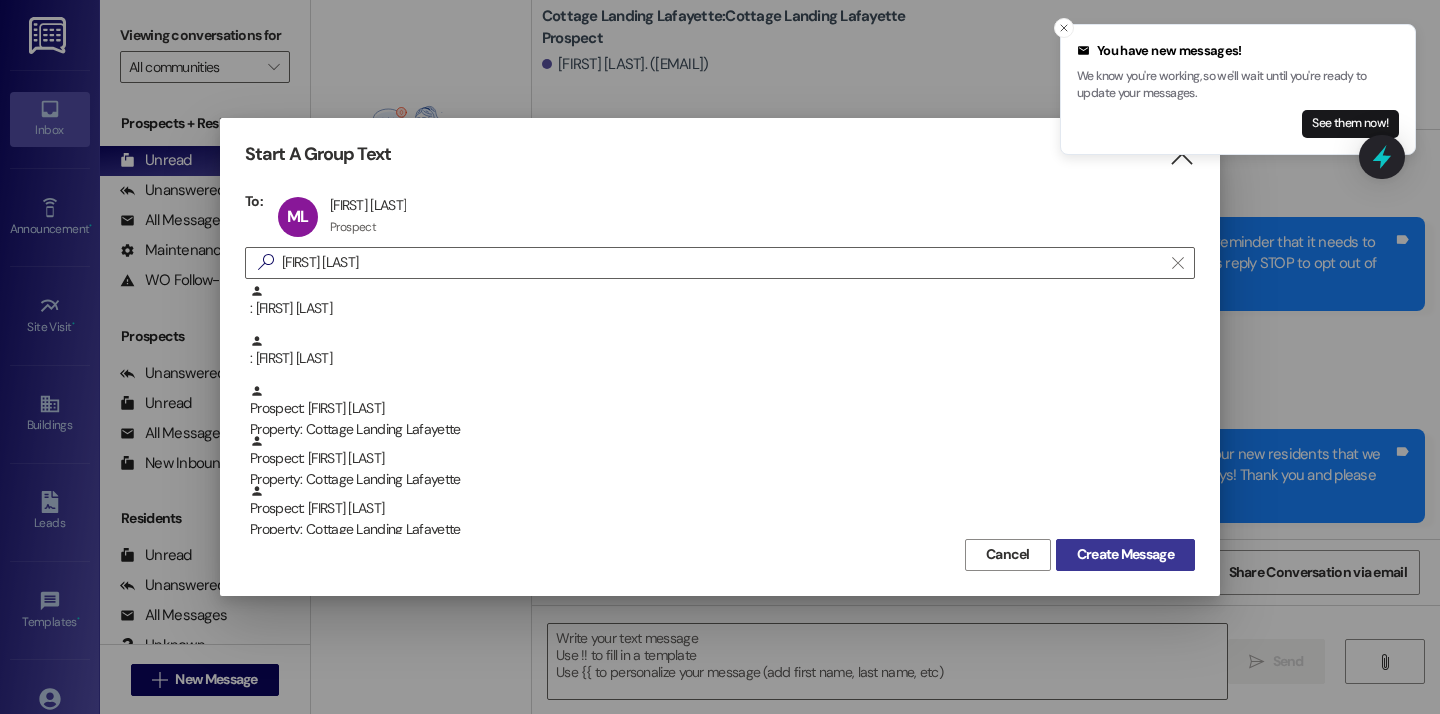 click on "Create Message" at bounding box center [1125, 554] 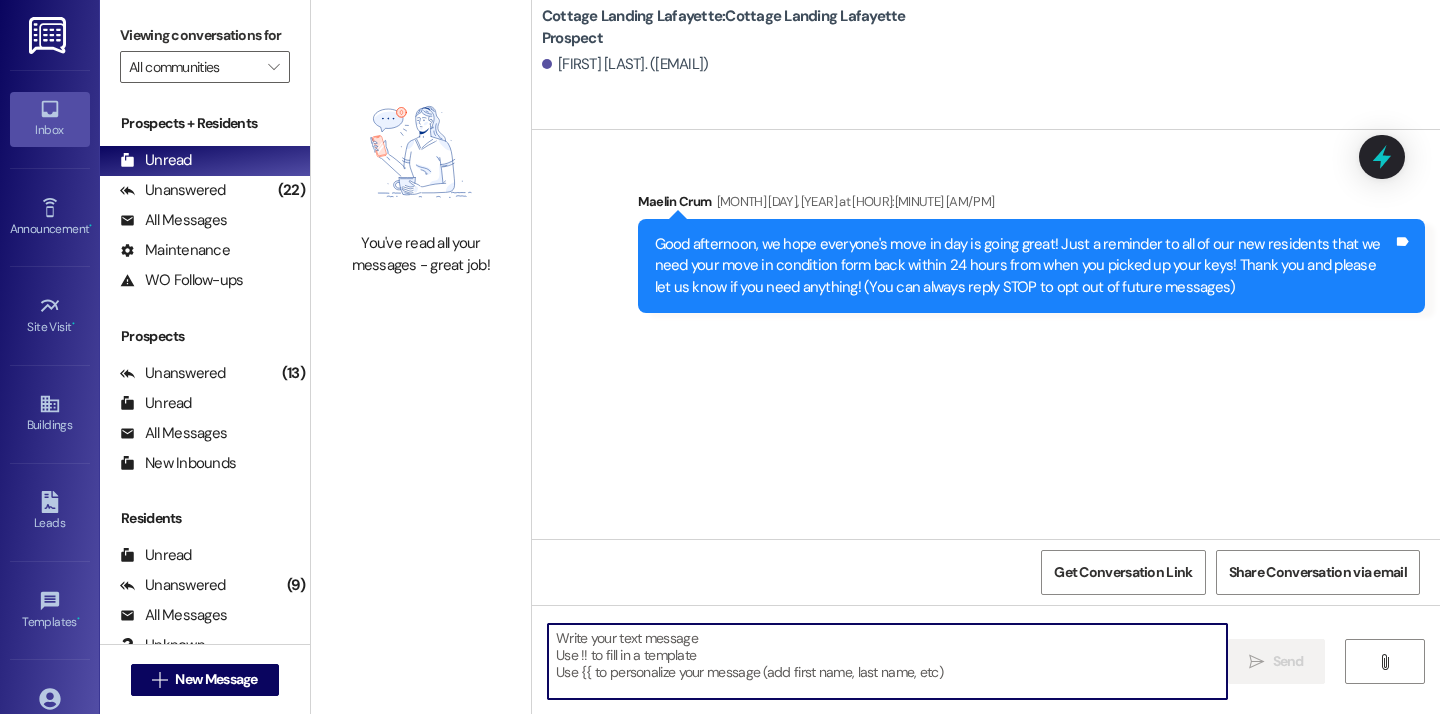 click at bounding box center (887, 661) 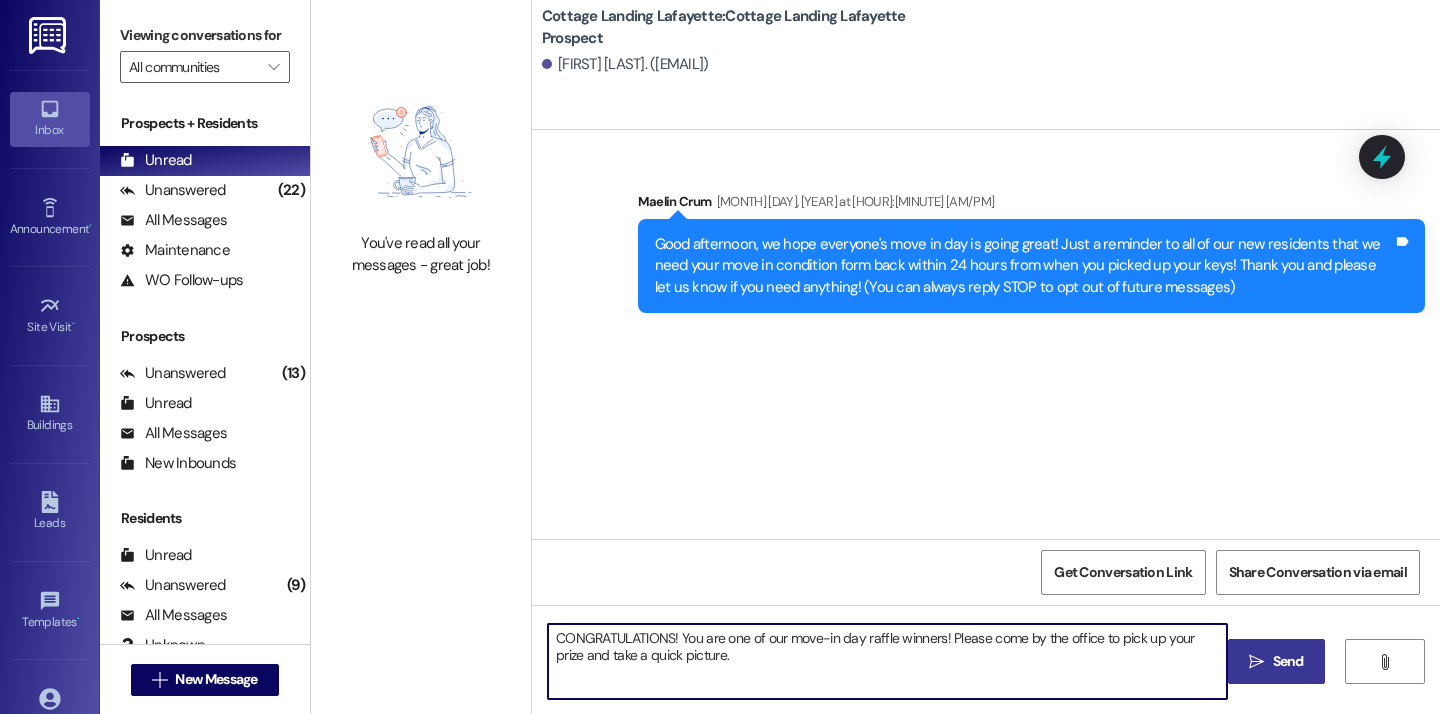 type on "CONGRATULATIONS! You are one of our move-in day raffle winners! Please come by the office to pick up your prize and take a quick picture." 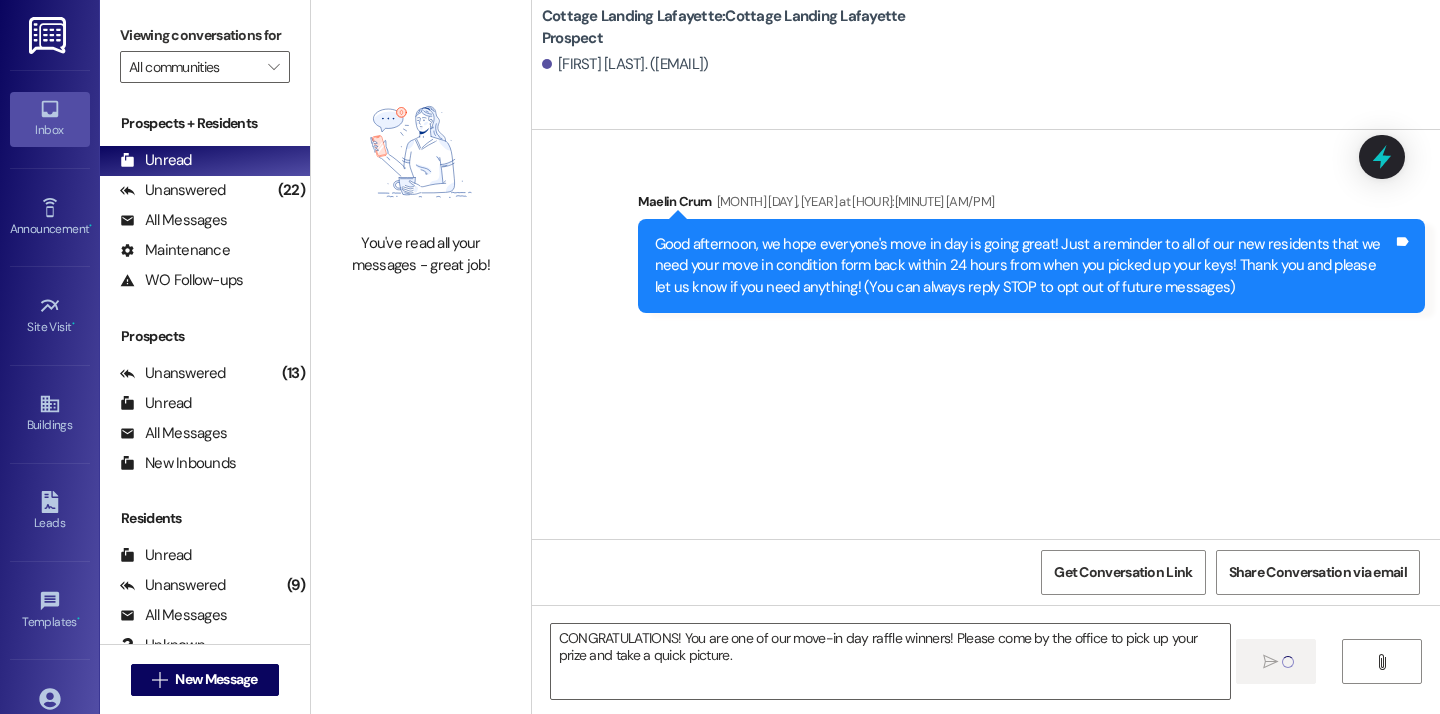 type 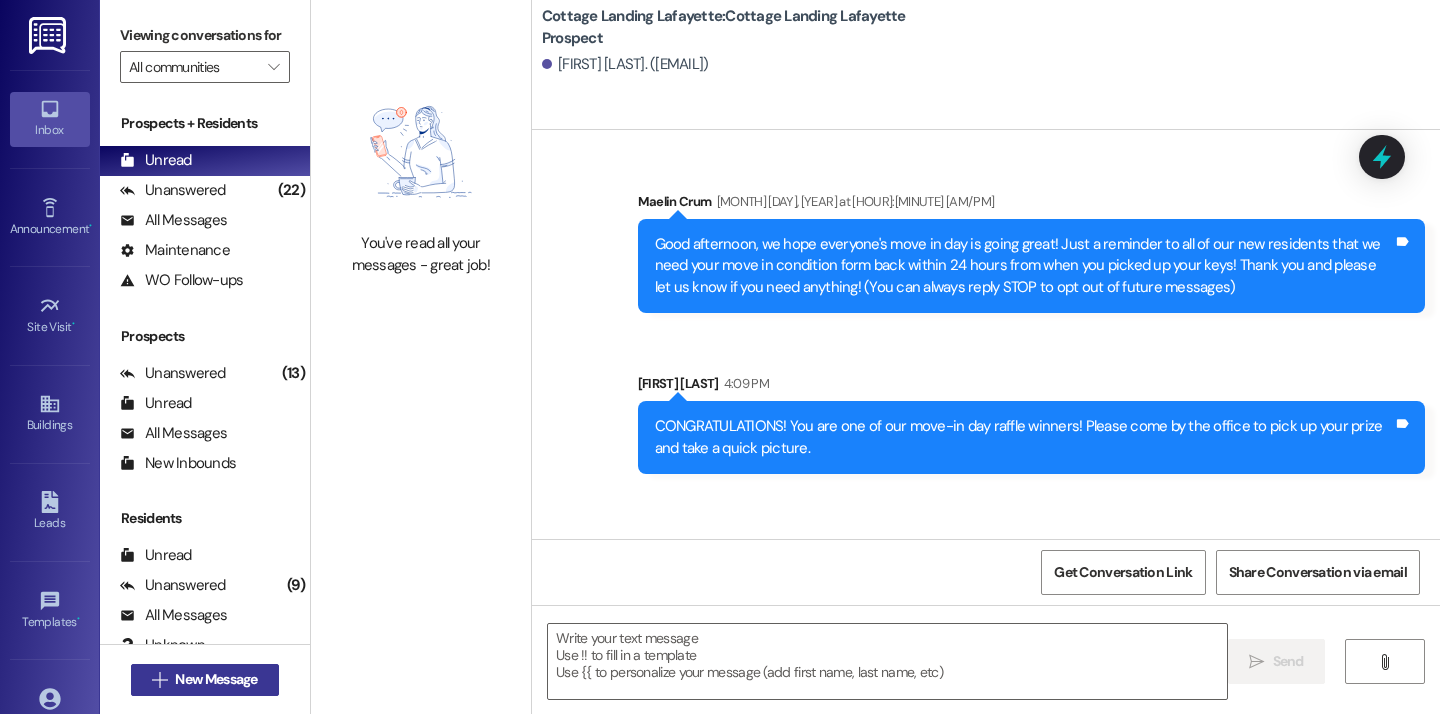 click on "New Message" at bounding box center [216, 679] 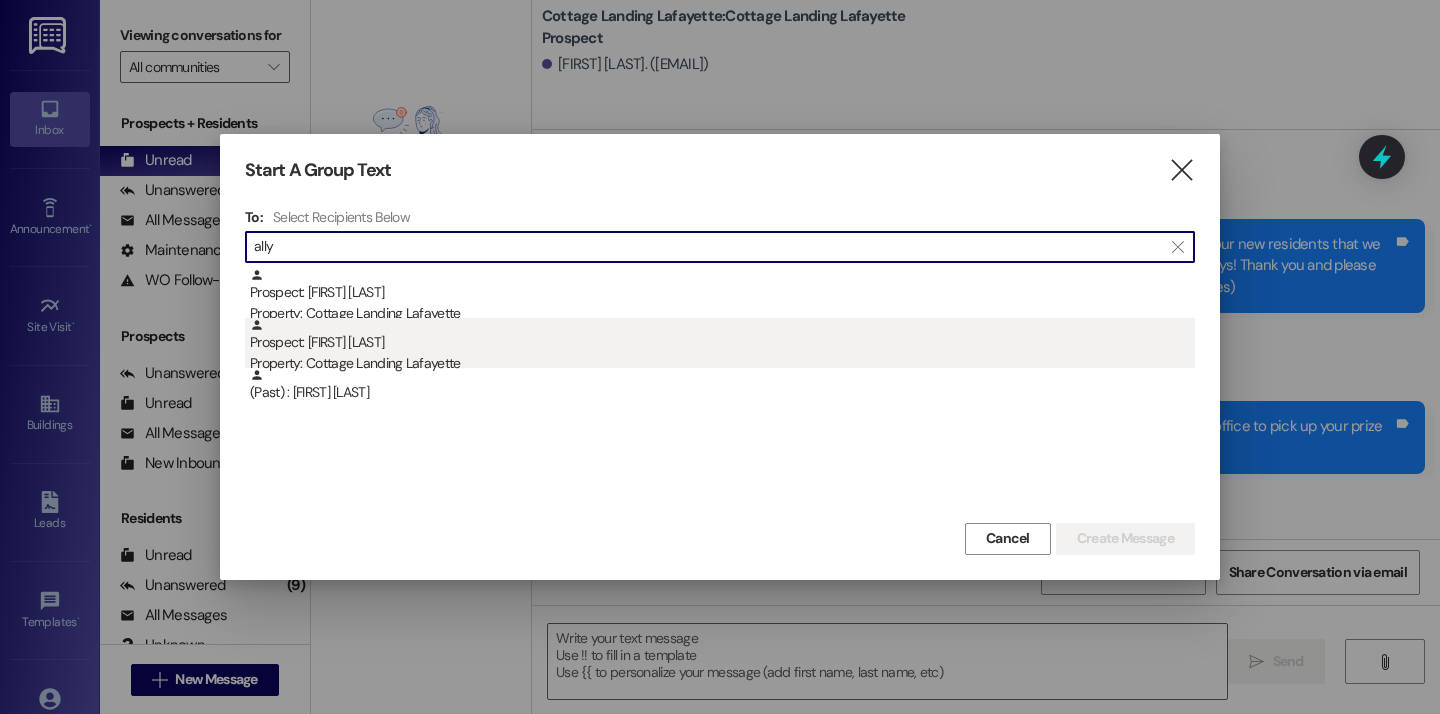 type on "ally" 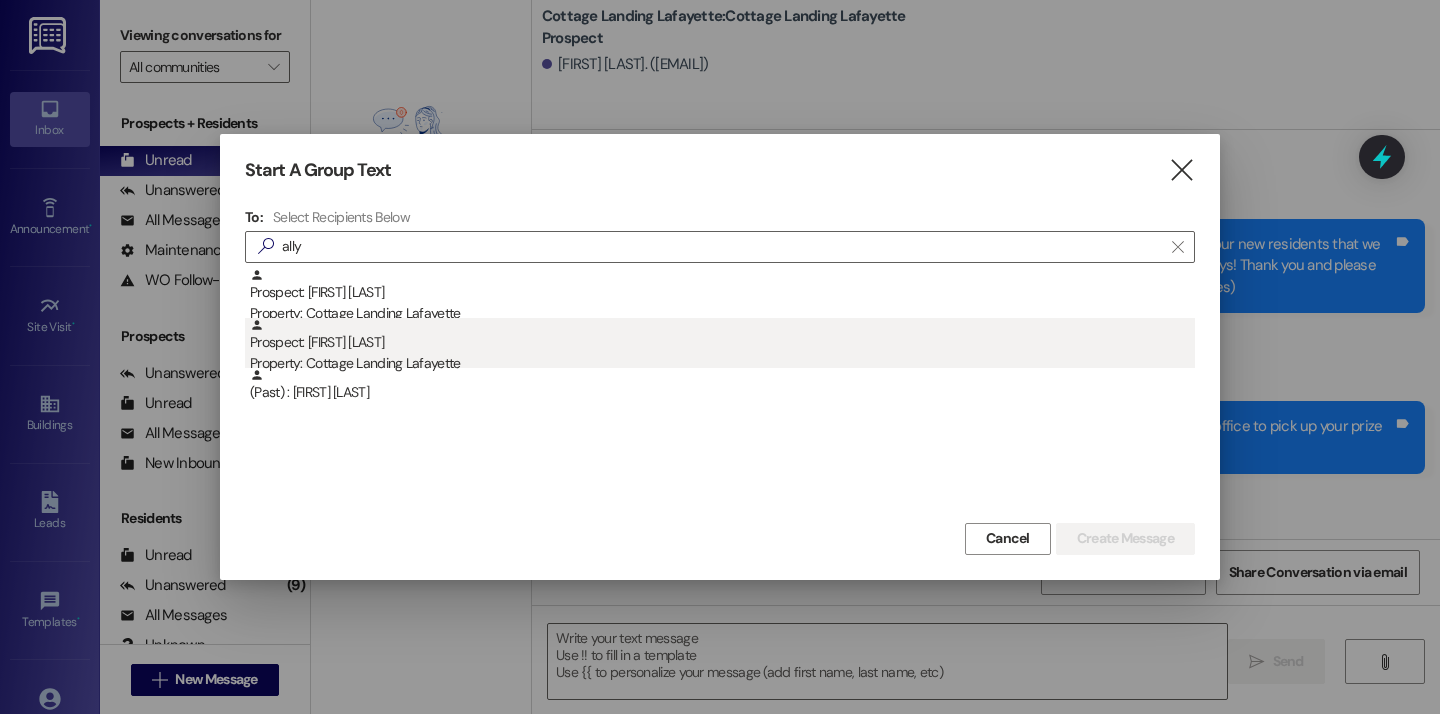 click on "Prospect: [FIRST] [LAST] Property: Cottage Landing [CITY]" at bounding box center (722, 346) 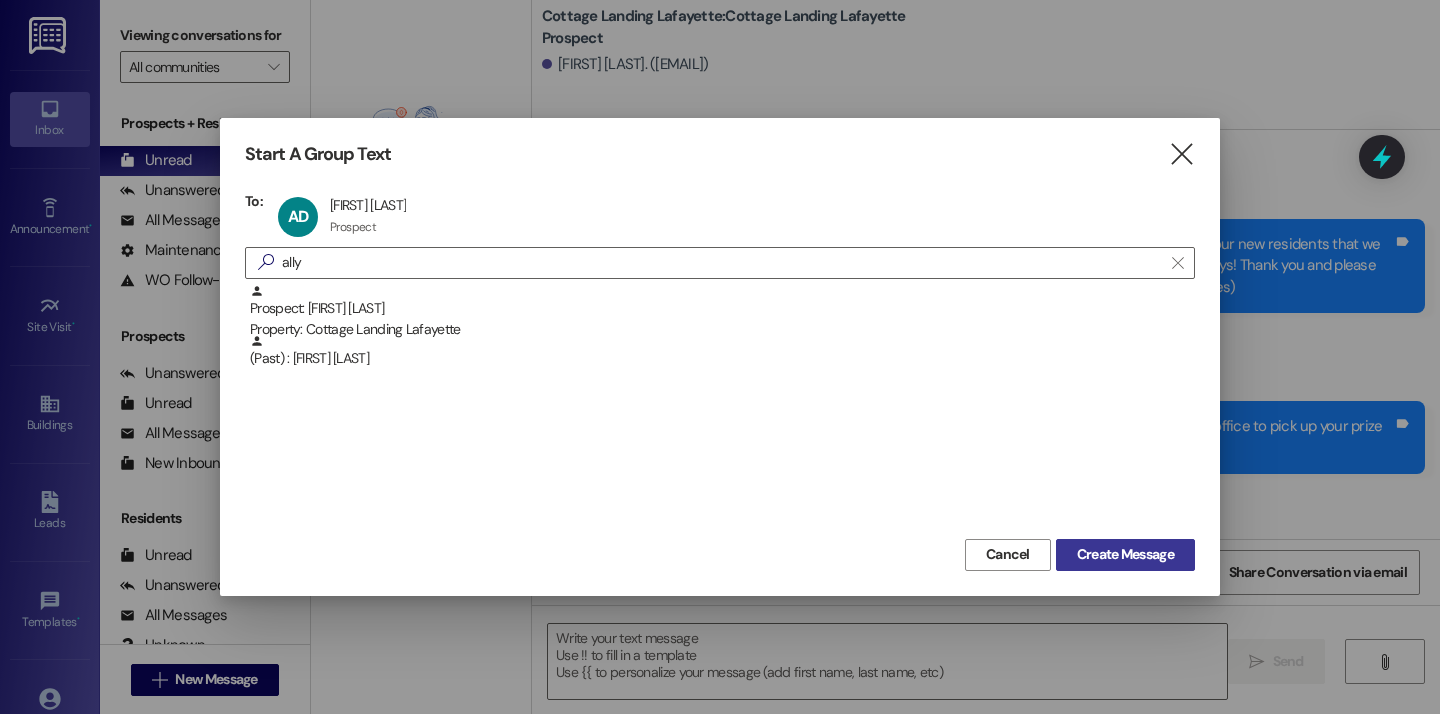 click on "Create Message" at bounding box center (1125, 554) 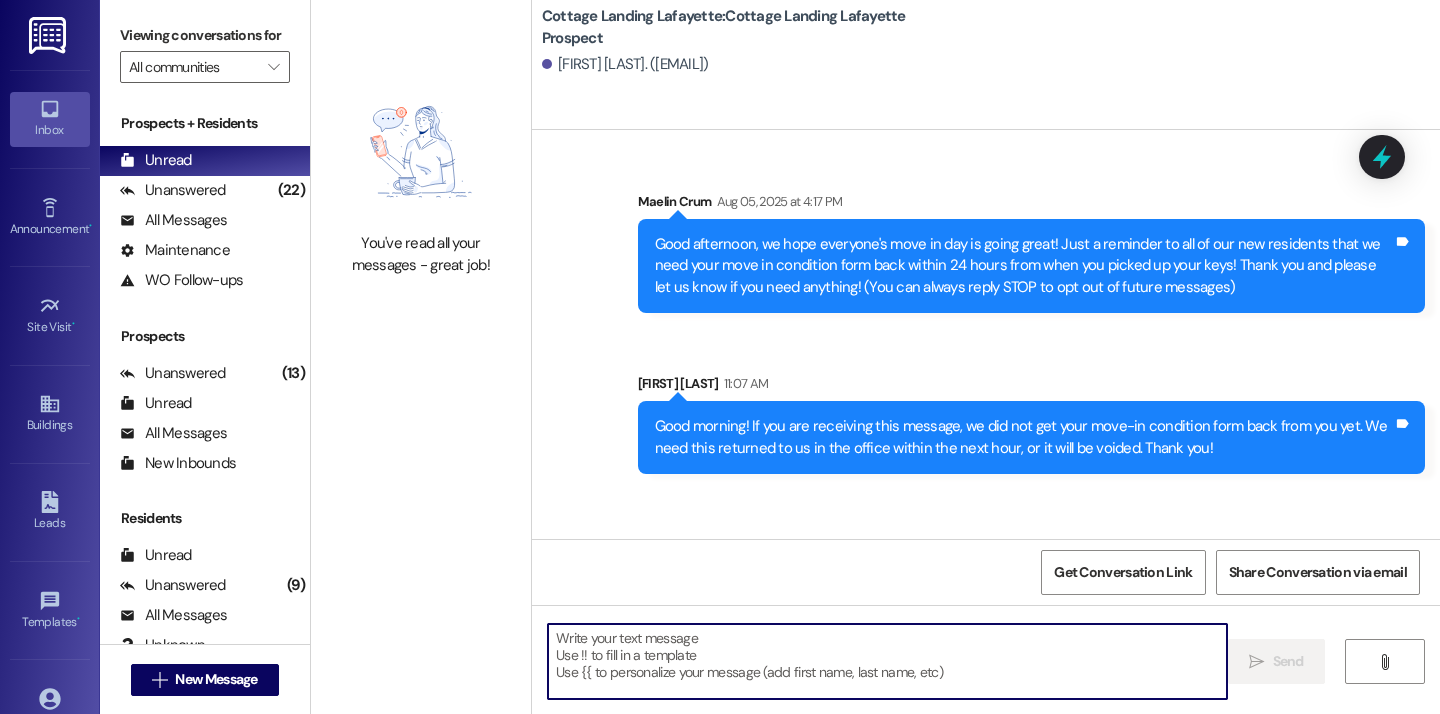 click at bounding box center (887, 661) 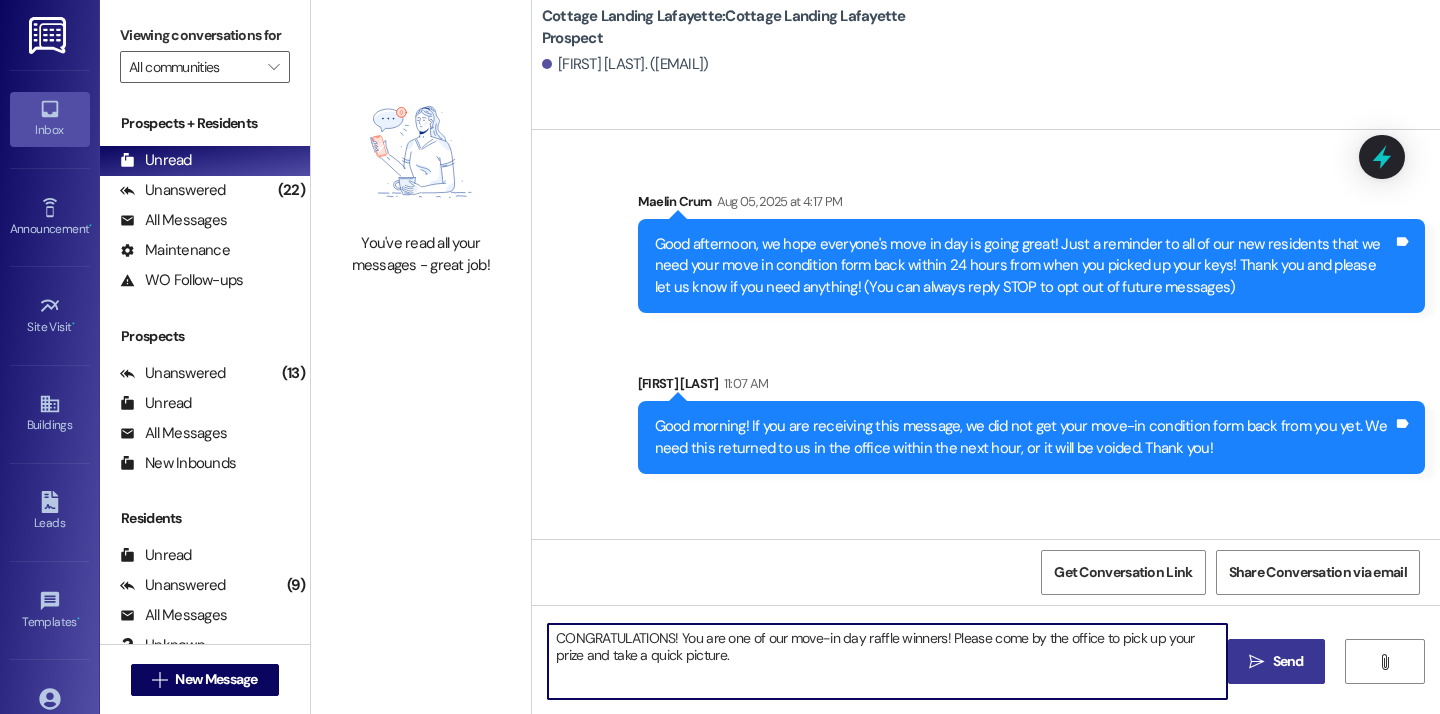 type on "CONGRATULATIONS! You are one of our move-in day raffle winners! Please come by the office to pick up your prize and take a quick picture." 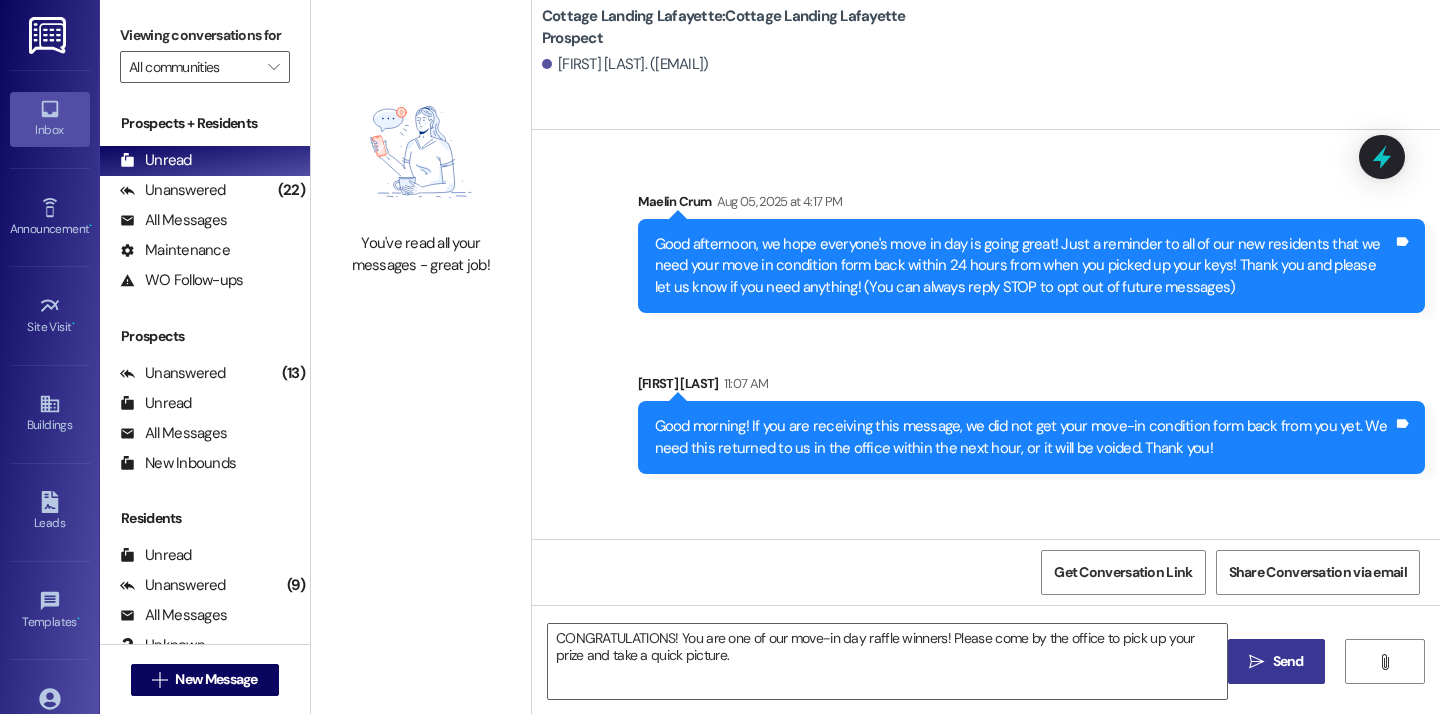 click on " Send" at bounding box center (1276, 661) 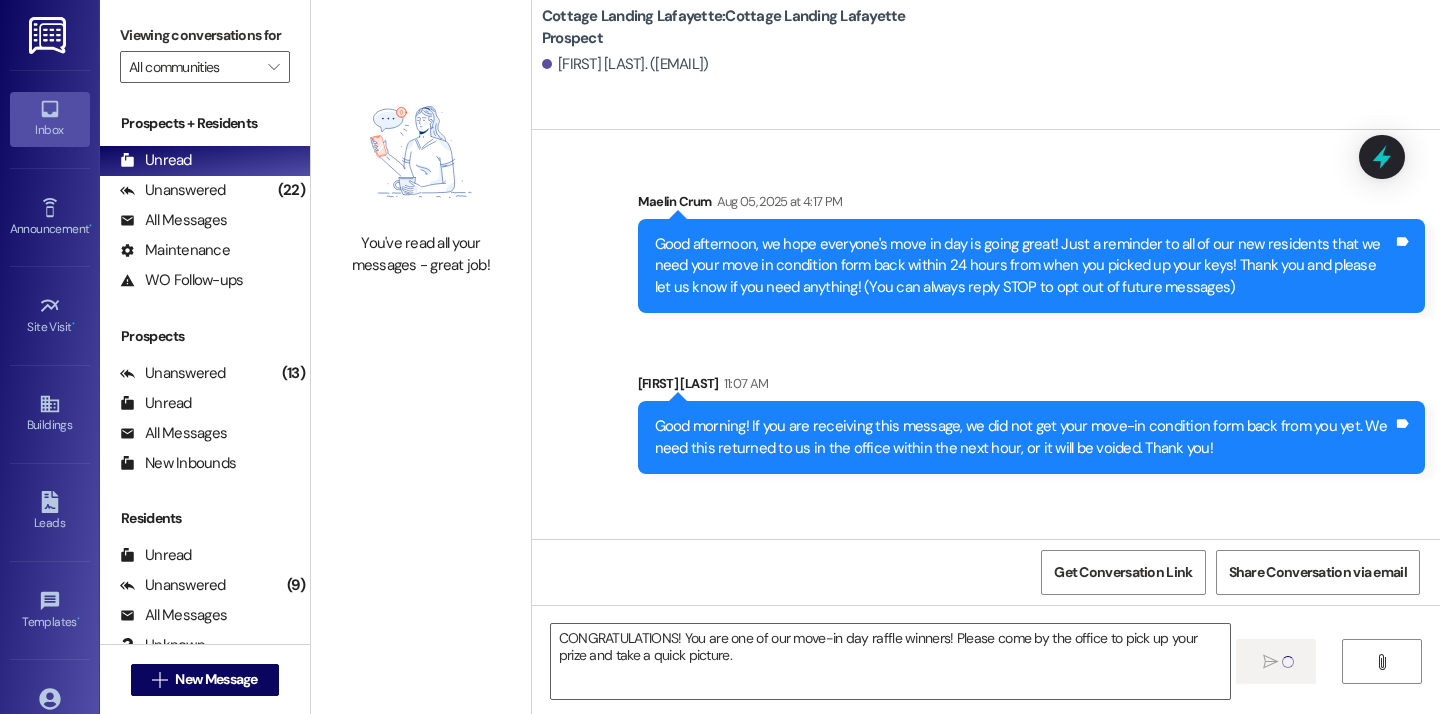 type 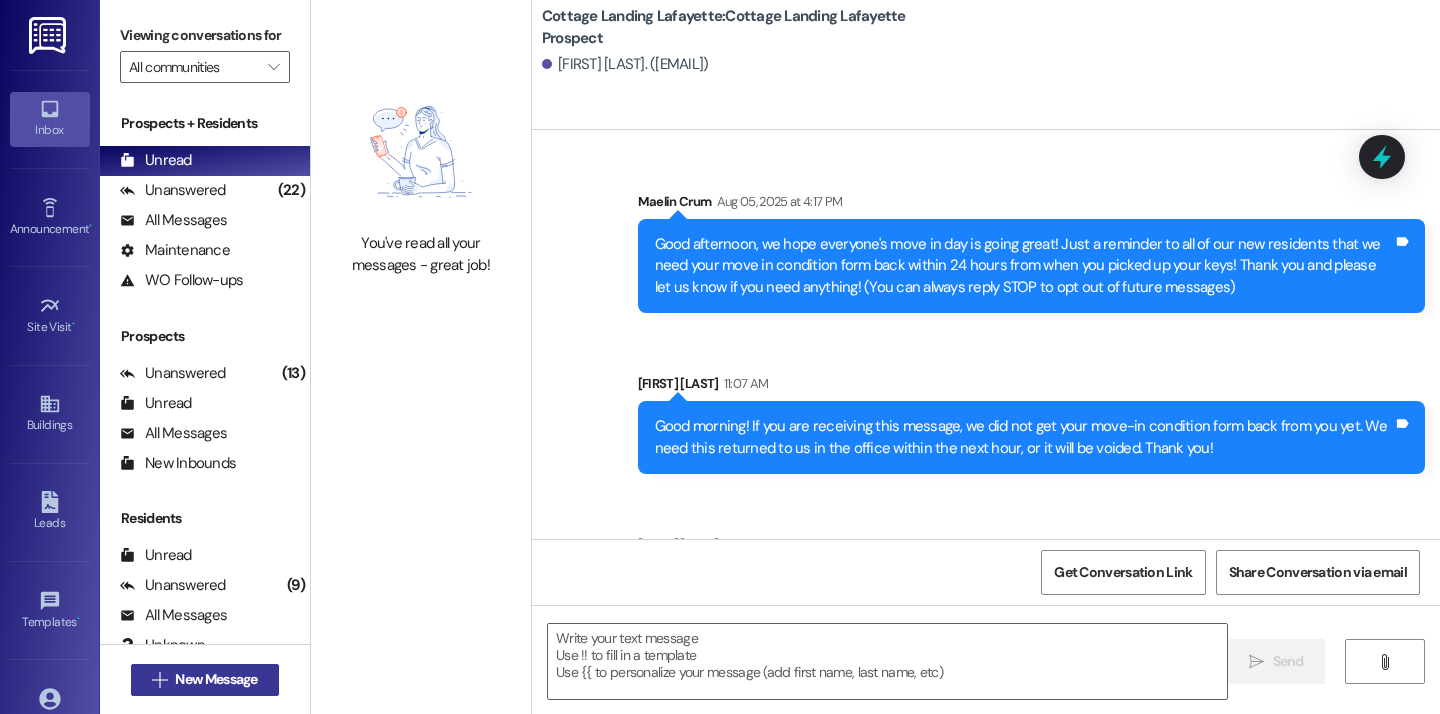 click on "New Message" at bounding box center [216, 679] 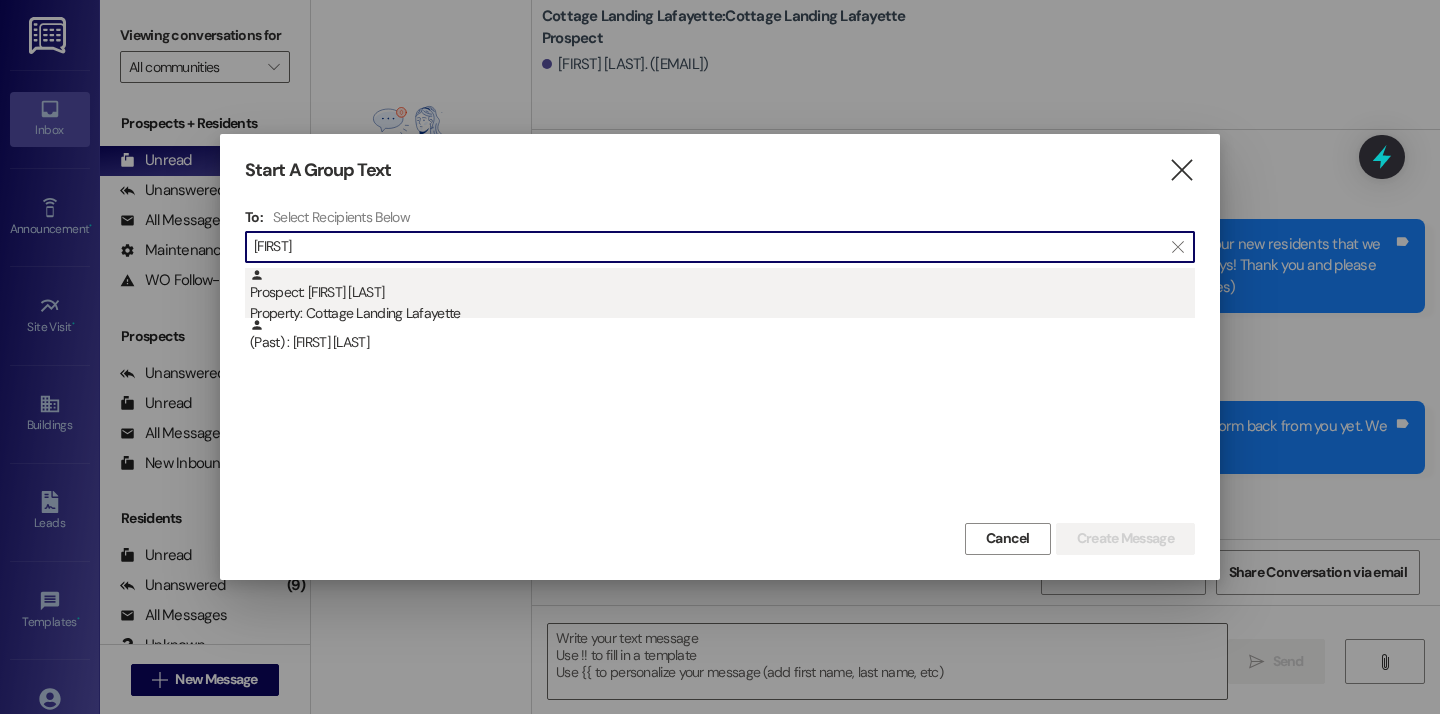 type on "[FIRST]" 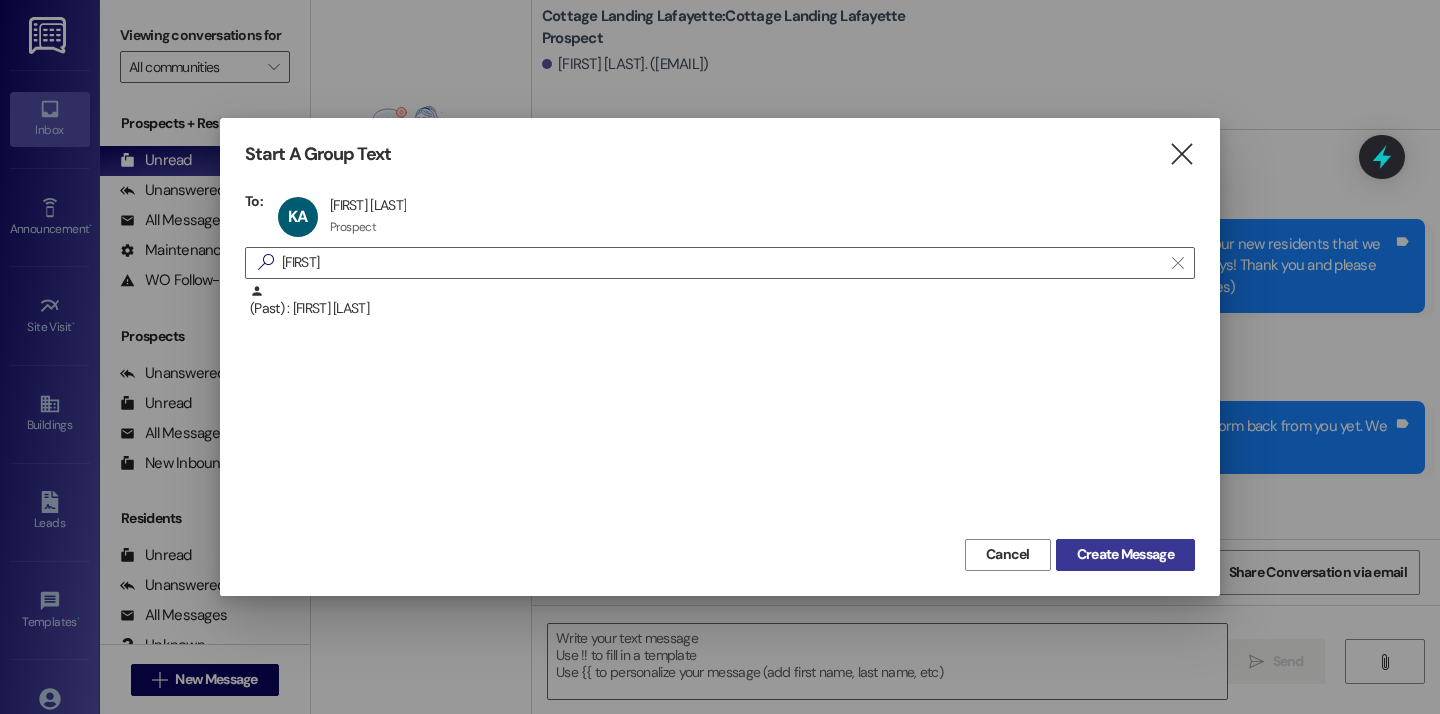 click on "Create Message" at bounding box center (1125, 554) 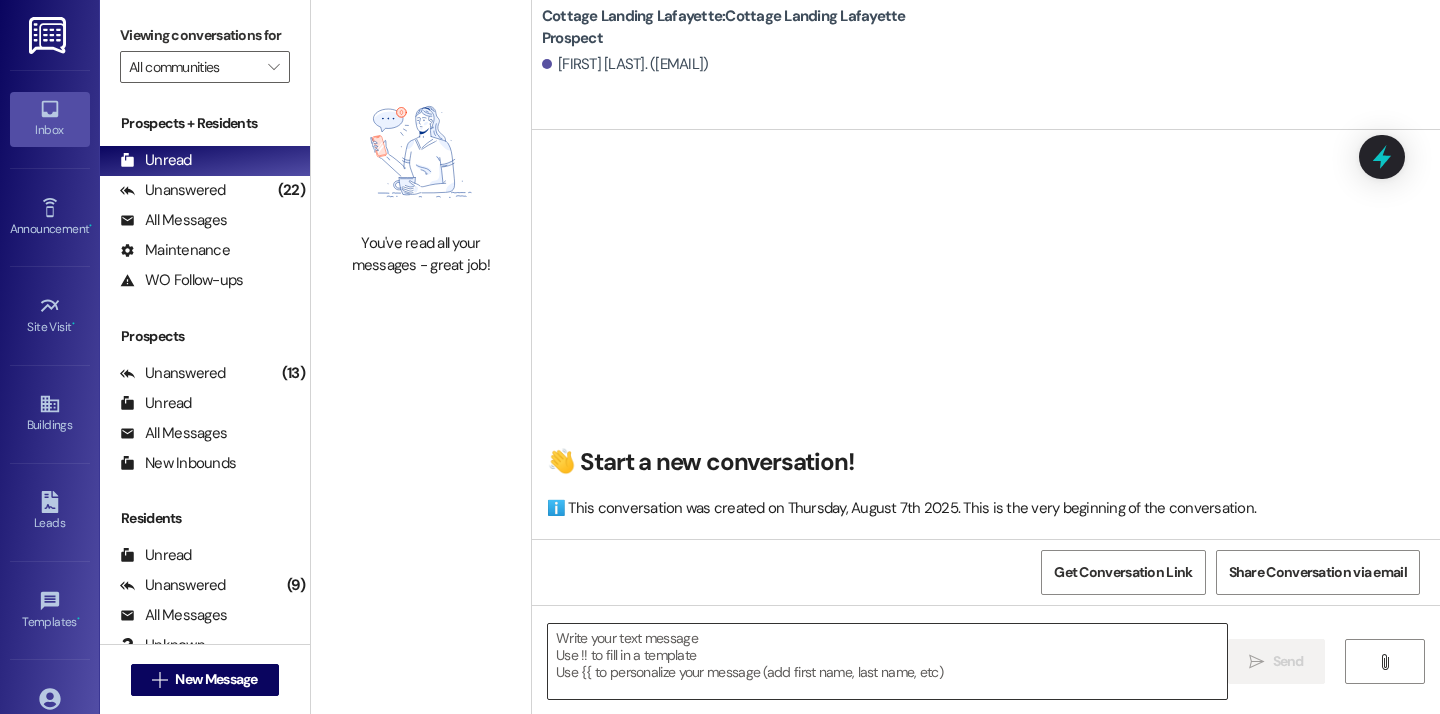 click at bounding box center (887, 661) 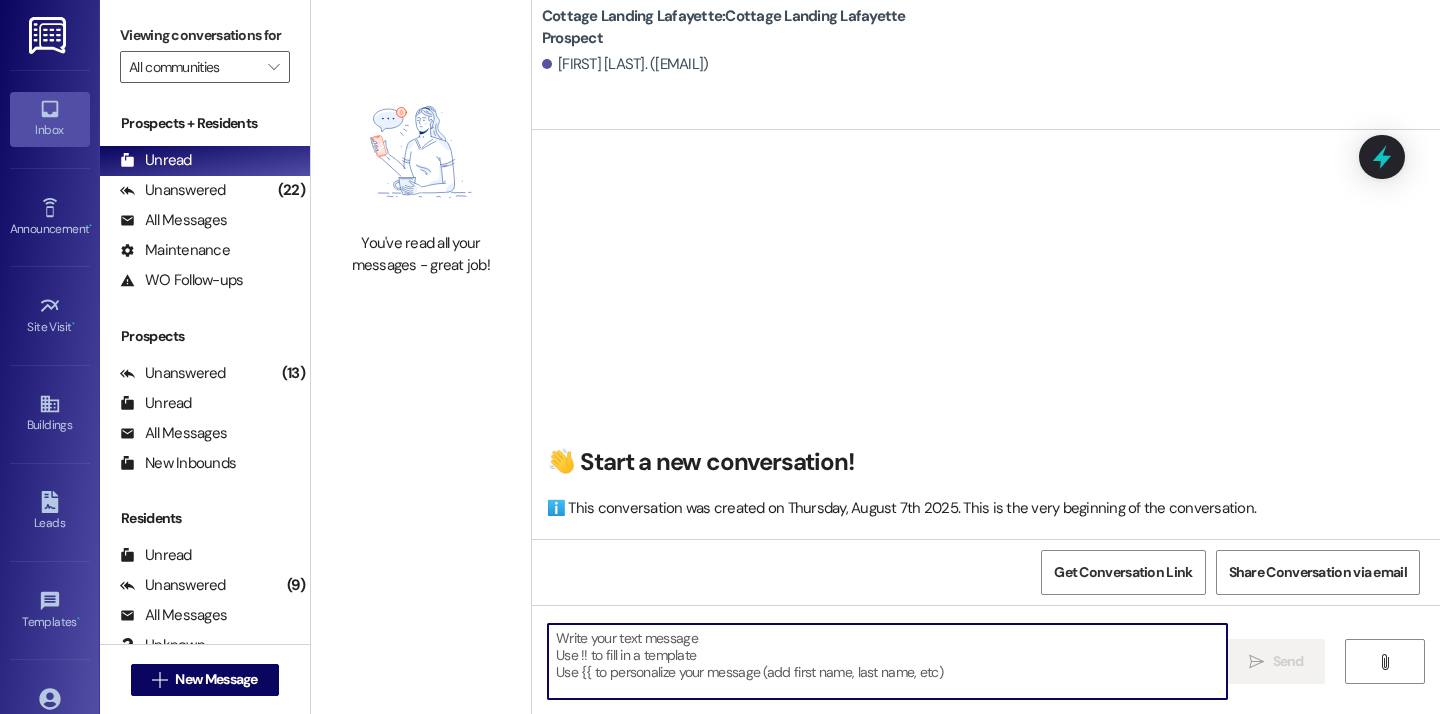 paste on "CONGRATULATIONS! You are one of our move-in day raffle winners! Please come by the office to pick up your prize and take a quick picture." 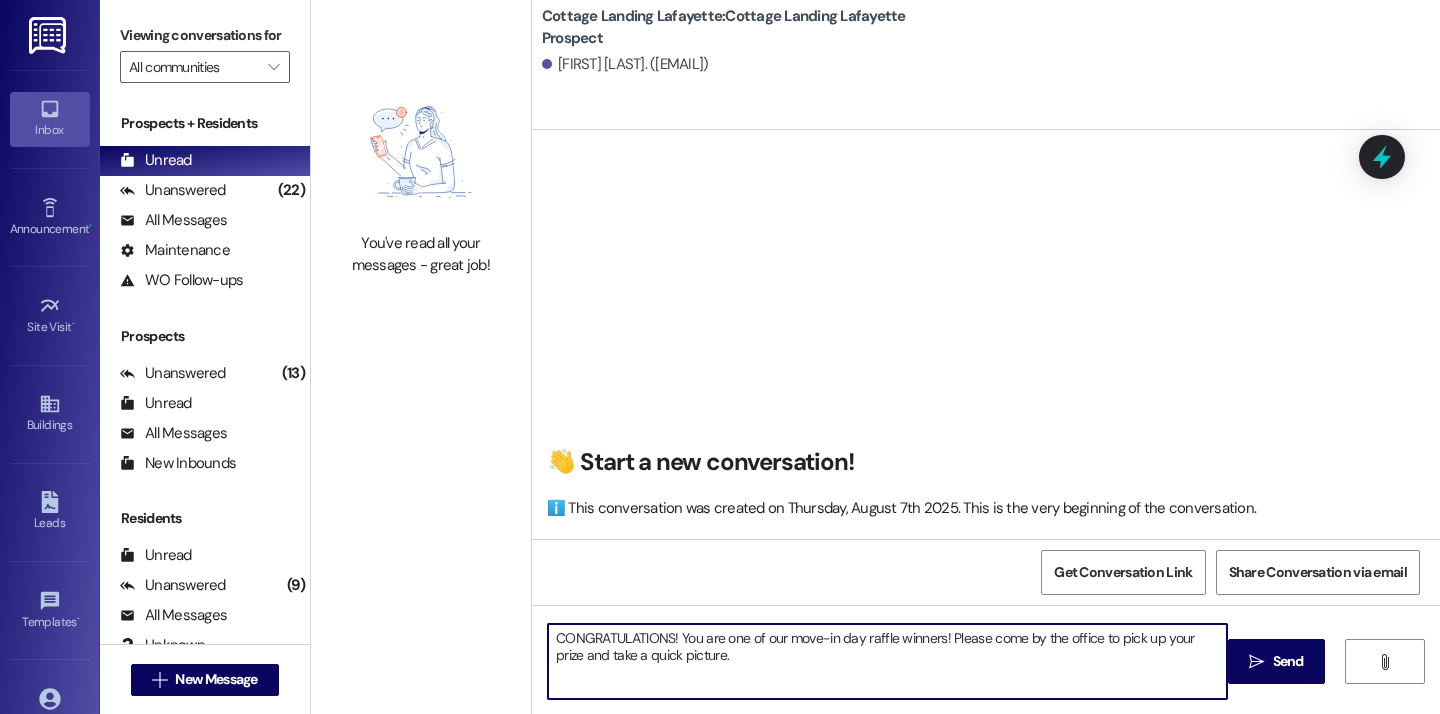type on "CONGRATULATIONS! You are one of our move-in day raffle winners! Please come by the office to pick up your prize and take a quick picture." 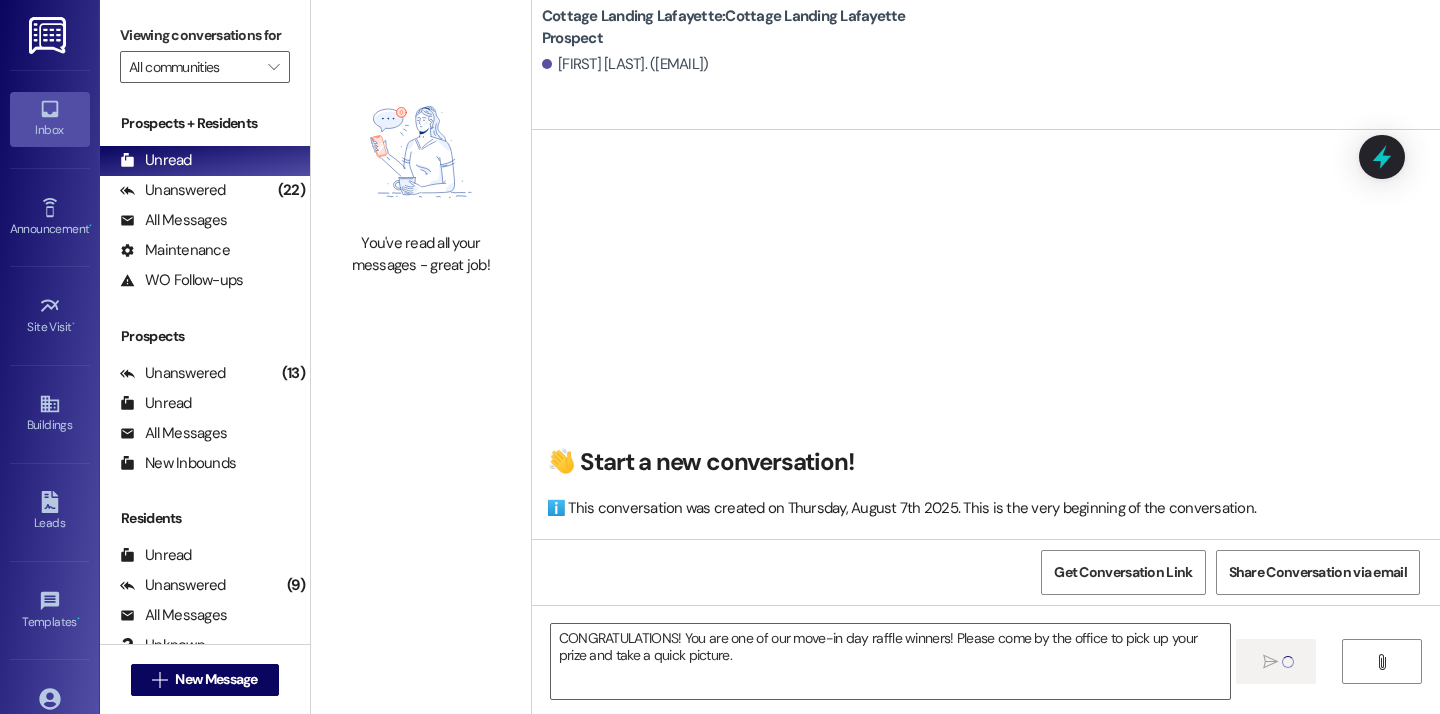 type 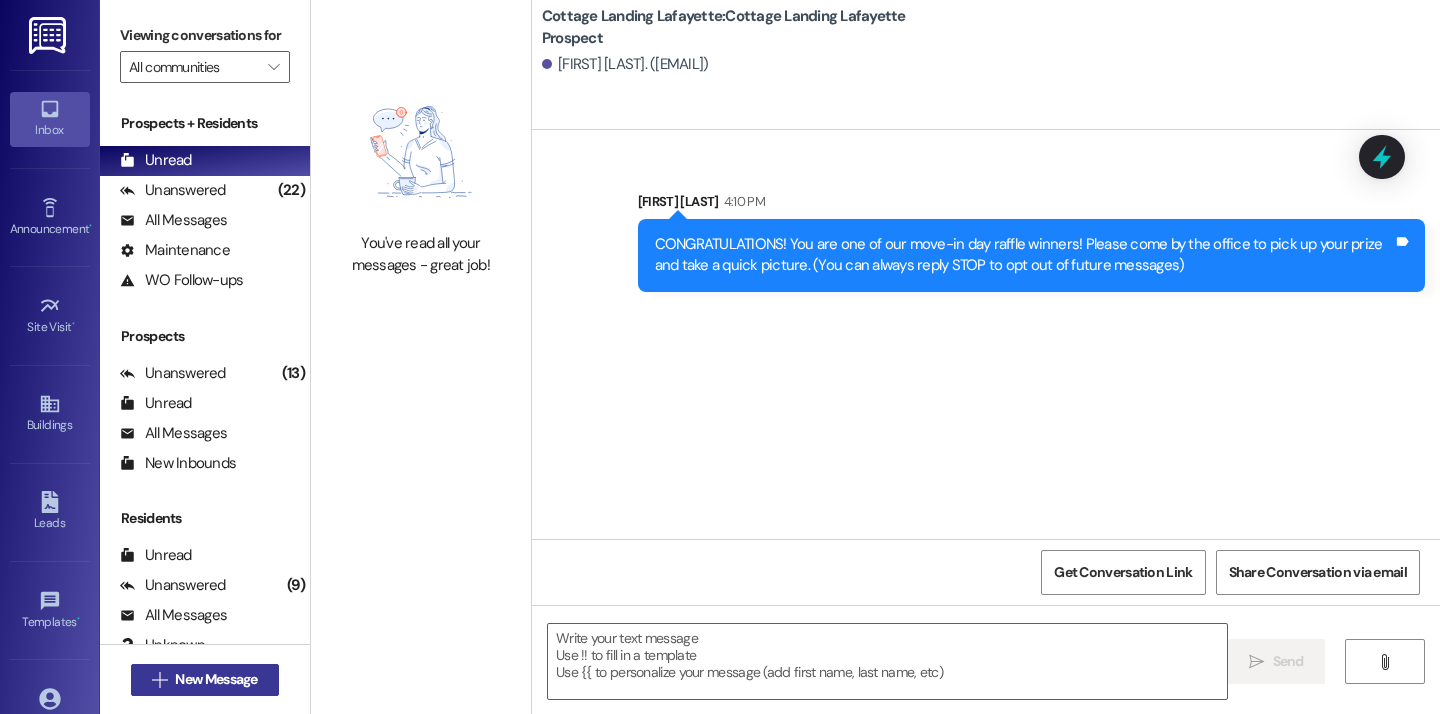 click on " New Message" at bounding box center (205, 680) 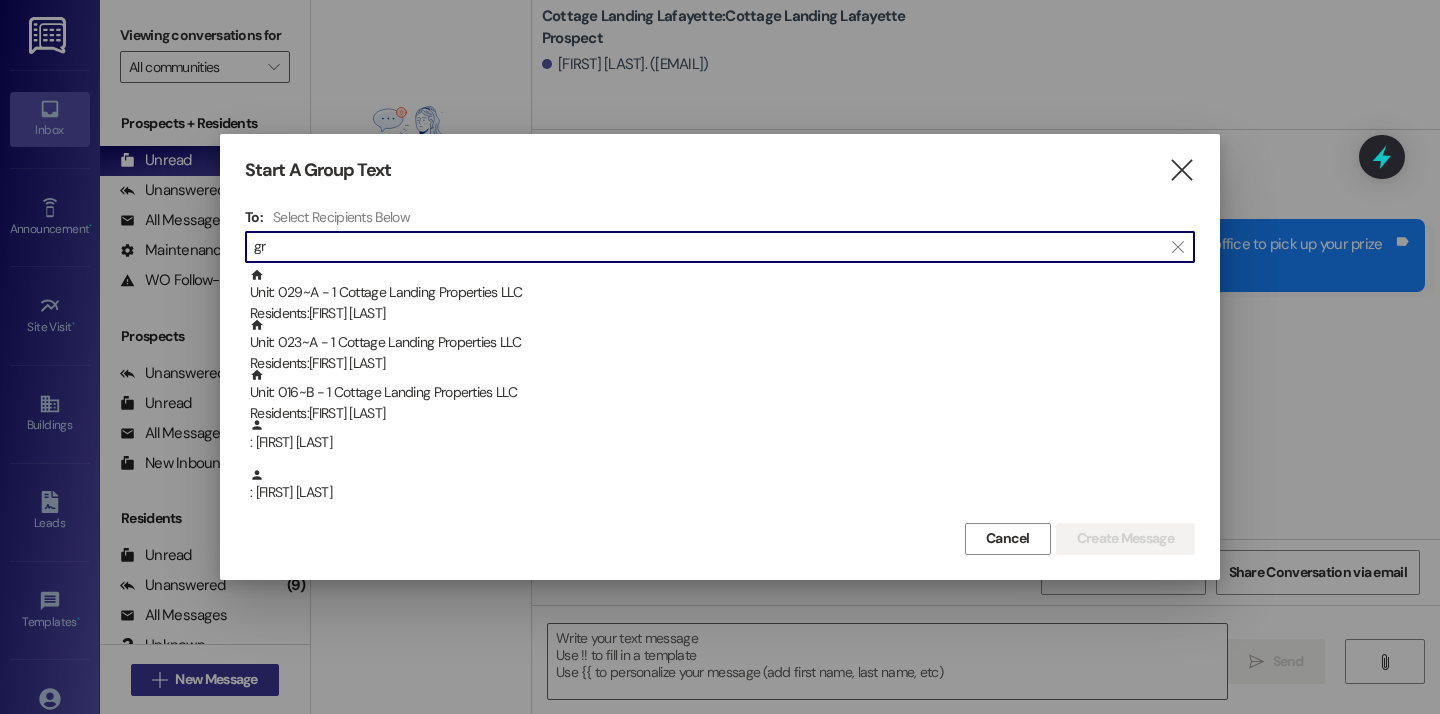type on "g" 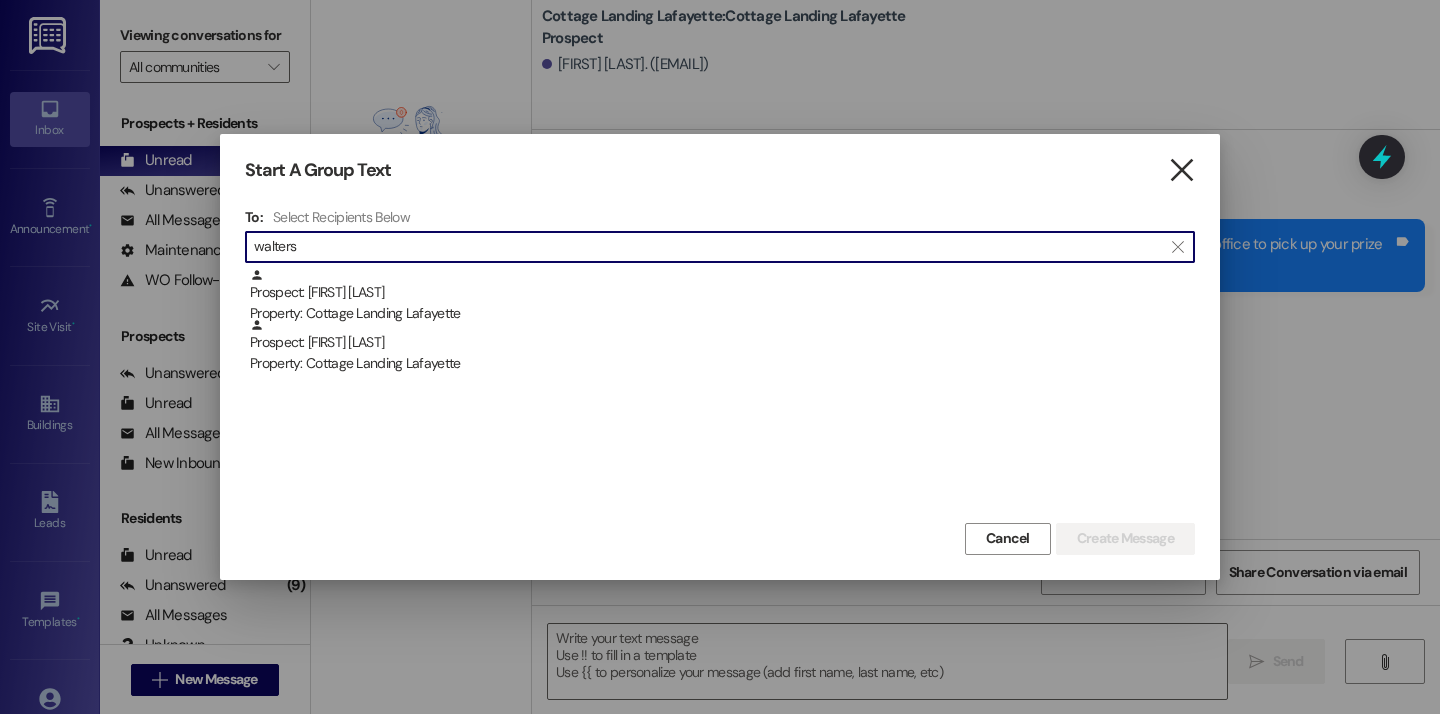type on "walters" 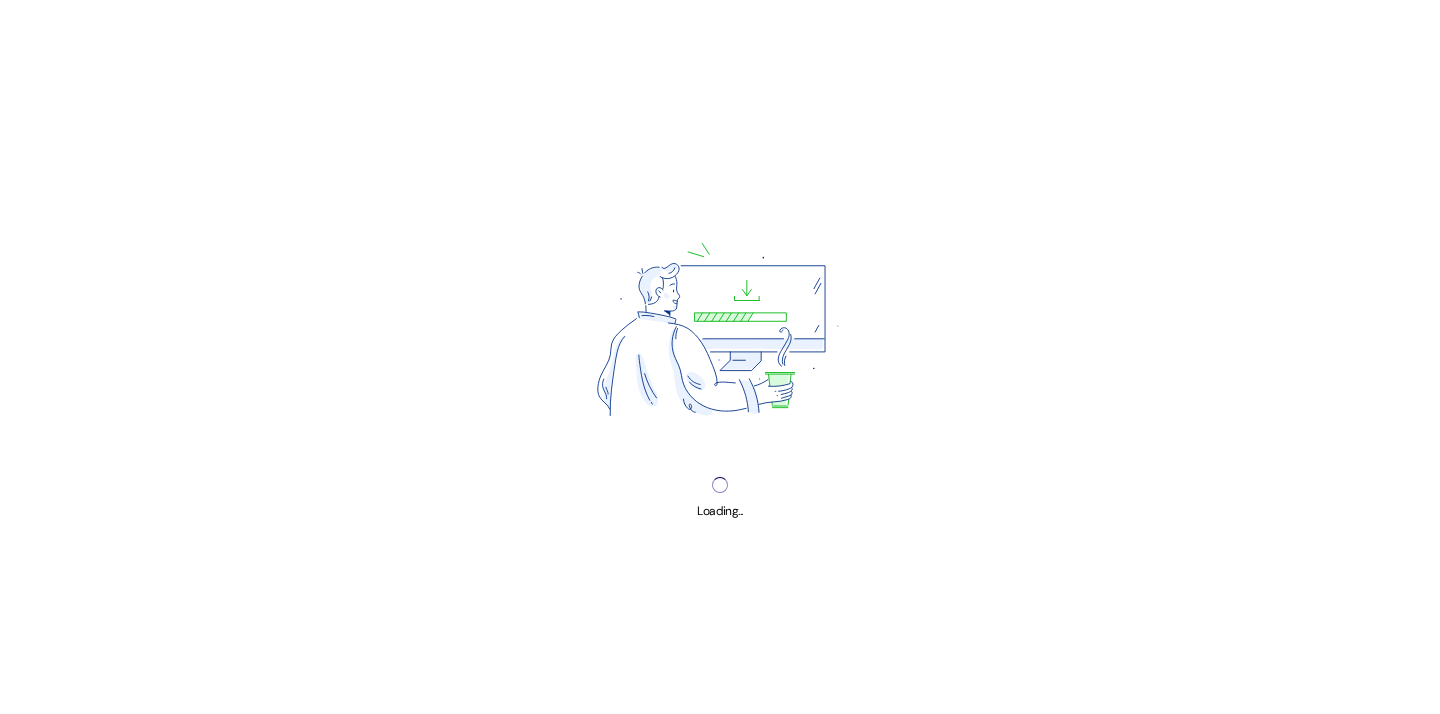 scroll, scrollTop: 0, scrollLeft: 0, axis: both 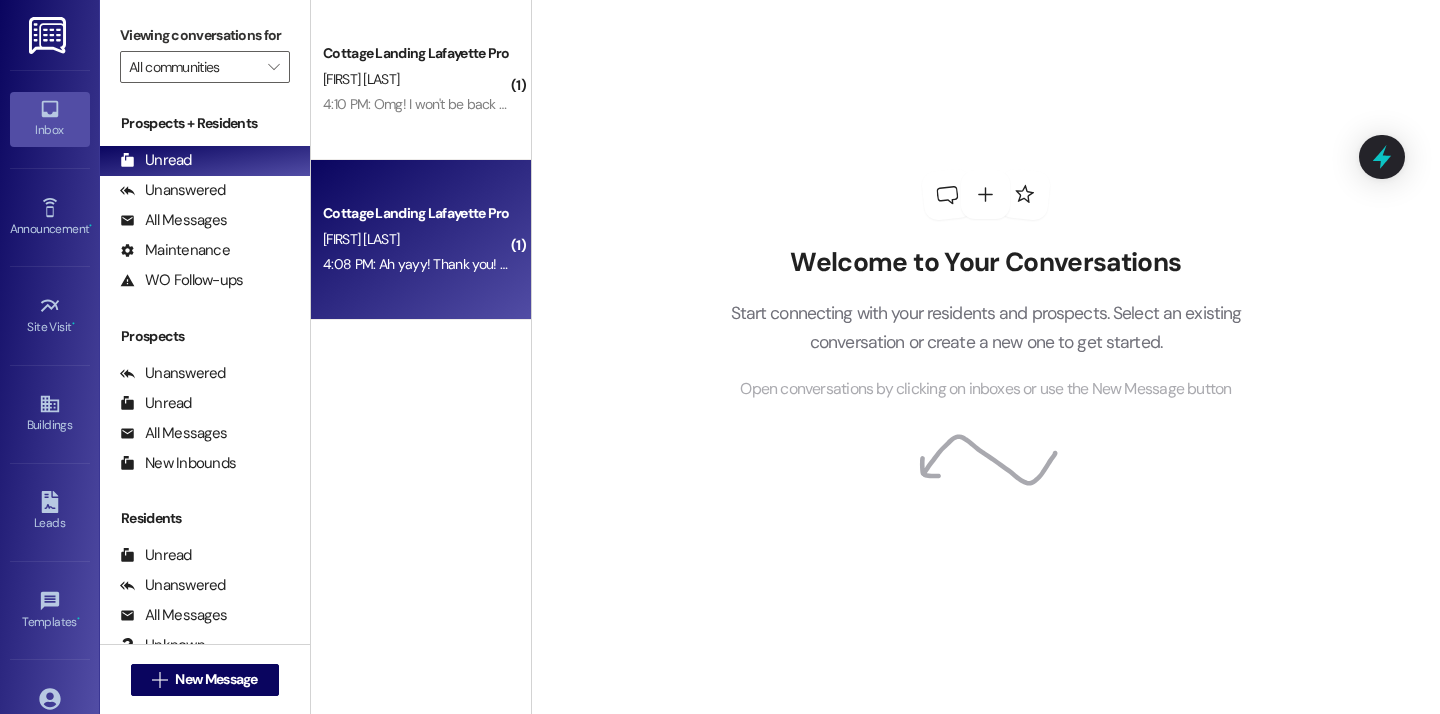 click on "Cottage Landing Lafayette Prospect" at bounding box center (415, 213) 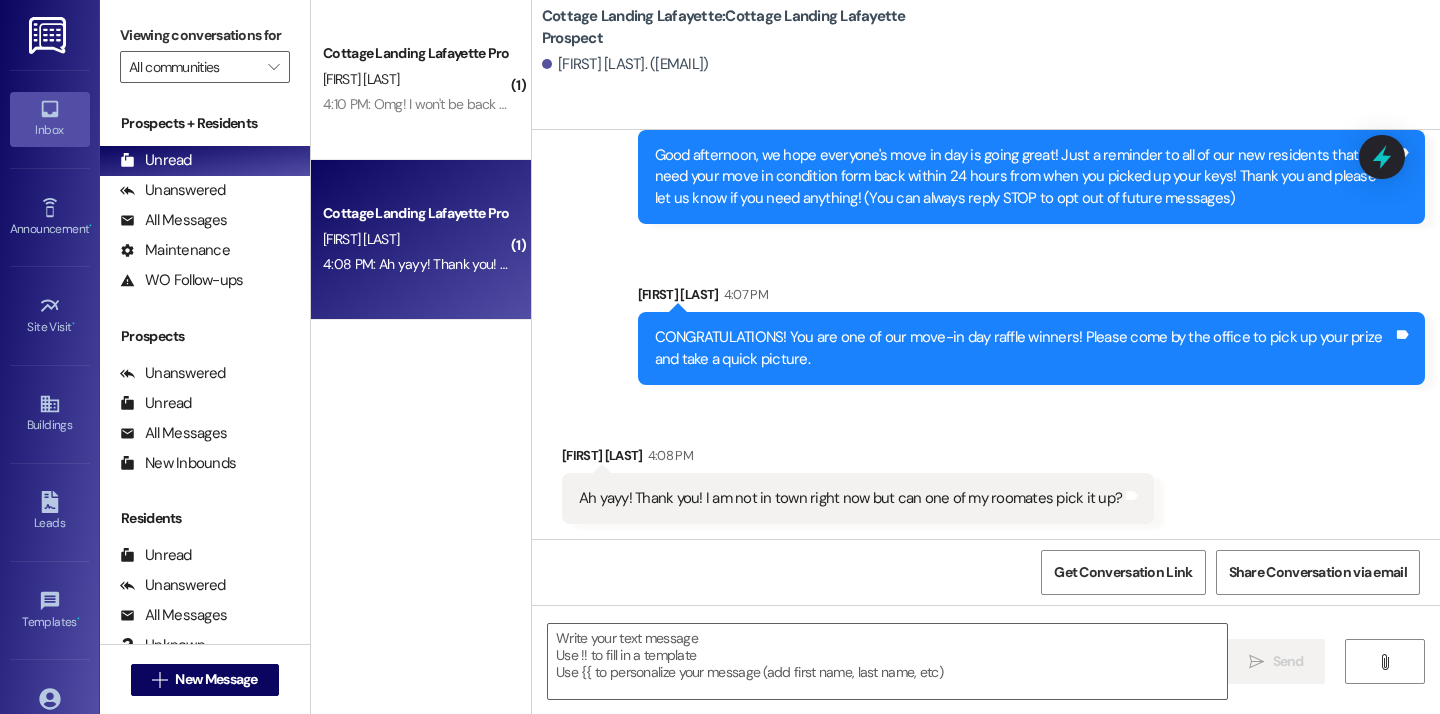 scroll, scrollTop: 90, scrollLeft: 0, axis: vertical 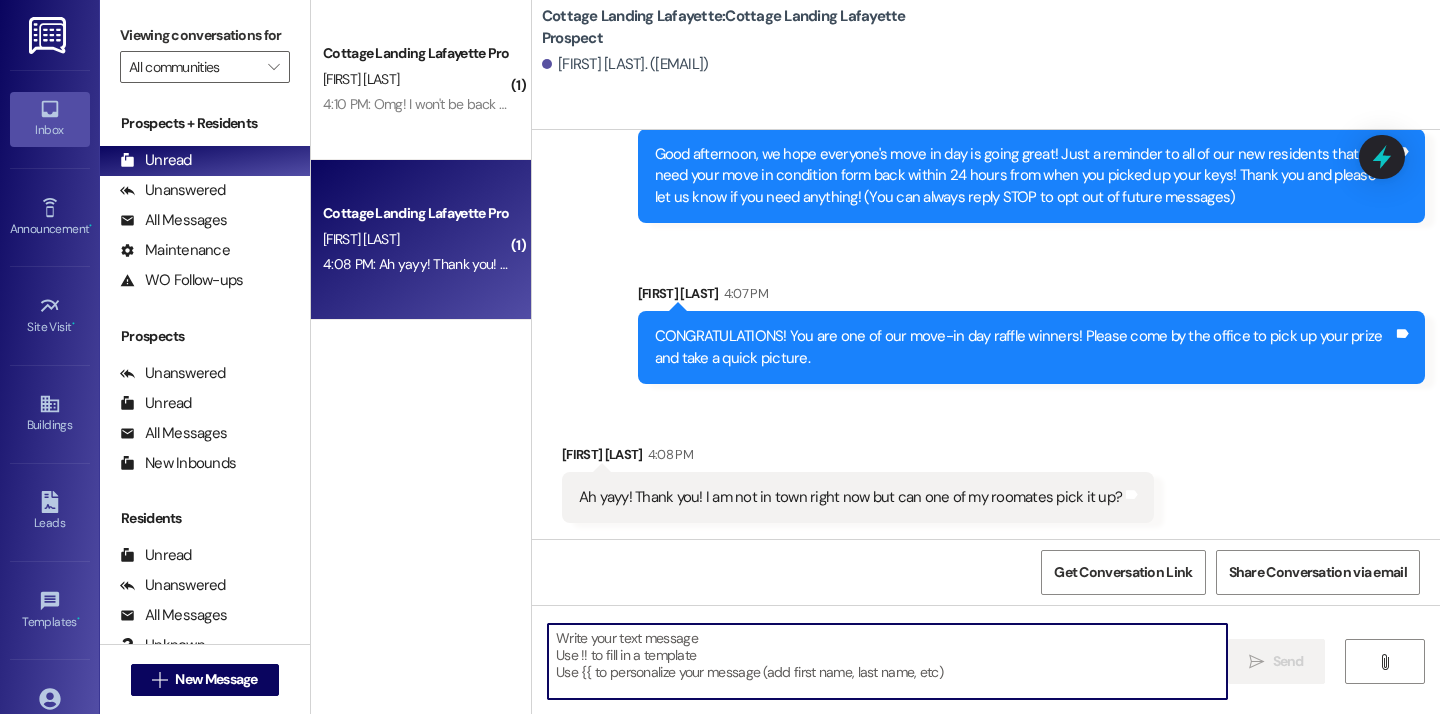 click at bounding box center [887, 661] 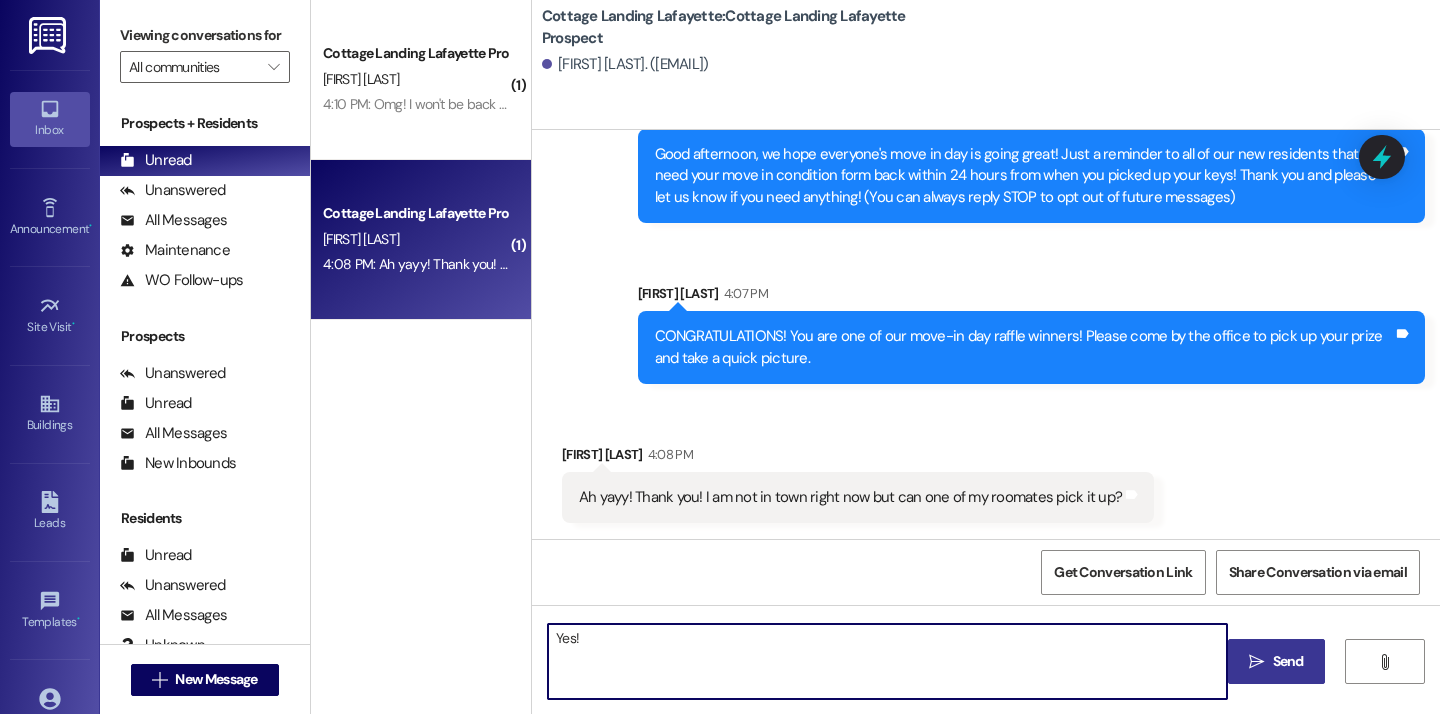type on "Yes!" 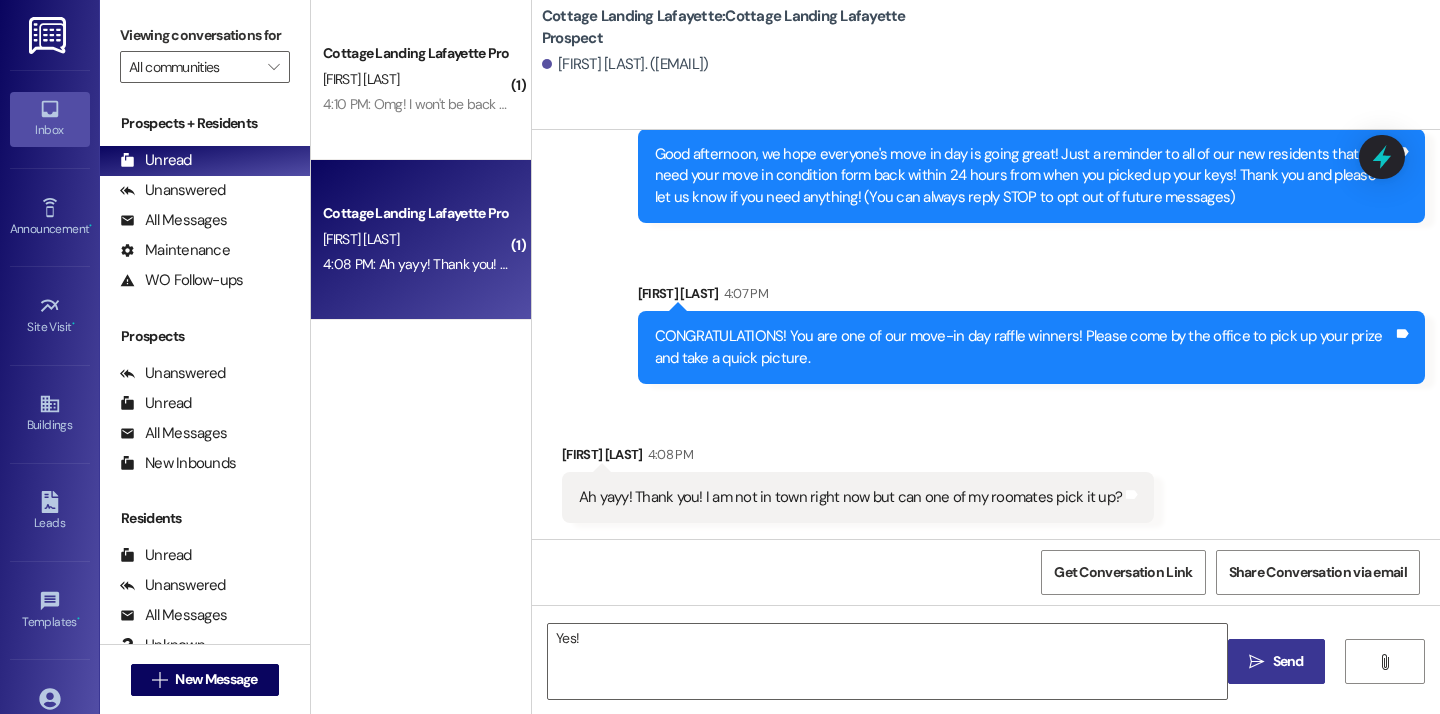 click on " Send" at bounding box center [1276, 661] 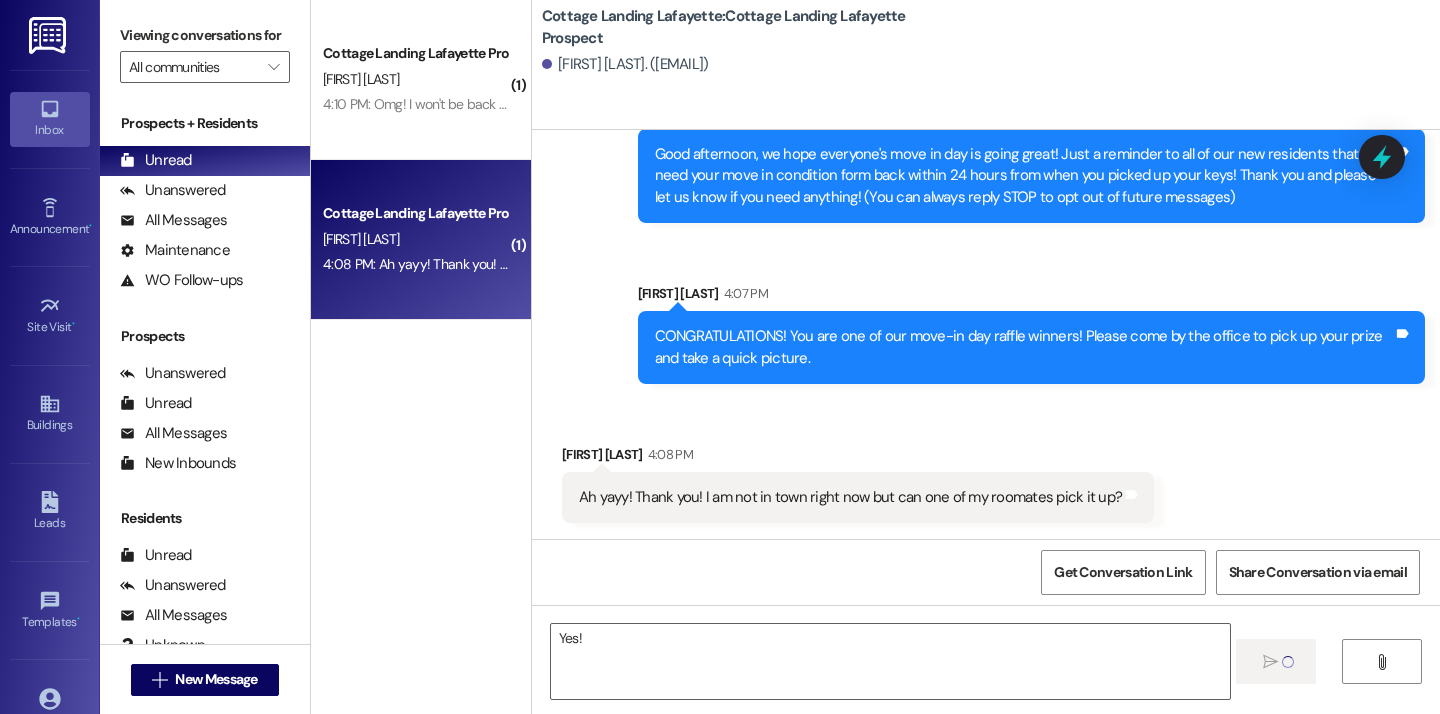click on "Sent via SMS [FIRST] [LAST] Aug 05, 2025 at 4:14 PM Good afternoon, we hope everyone's move in day is going great! Just a reminder to all of our new residents that we need your move in condition form back within 24 hours from when you picked up your keys! Thank you and please let us know if you need anything! (You can always reply STOP to opt out of future messages) Tags and notes Sent via SMS [FIRST] [LAST] 4:07 PM CONGRATULATIONS! You are one of our move-in day raffle winners! Please come by the office to pick up your prize and take a quick picture. Tags and notes Received via SMS [FIRST] [LAST] 4:08 PM Ah yayy! Thank you! I am not in town right now but can one of my roomates pick it up? Tags and notes Get Conversation Link Share Conversation via email Yes!  " at bounding box center [986, 487] 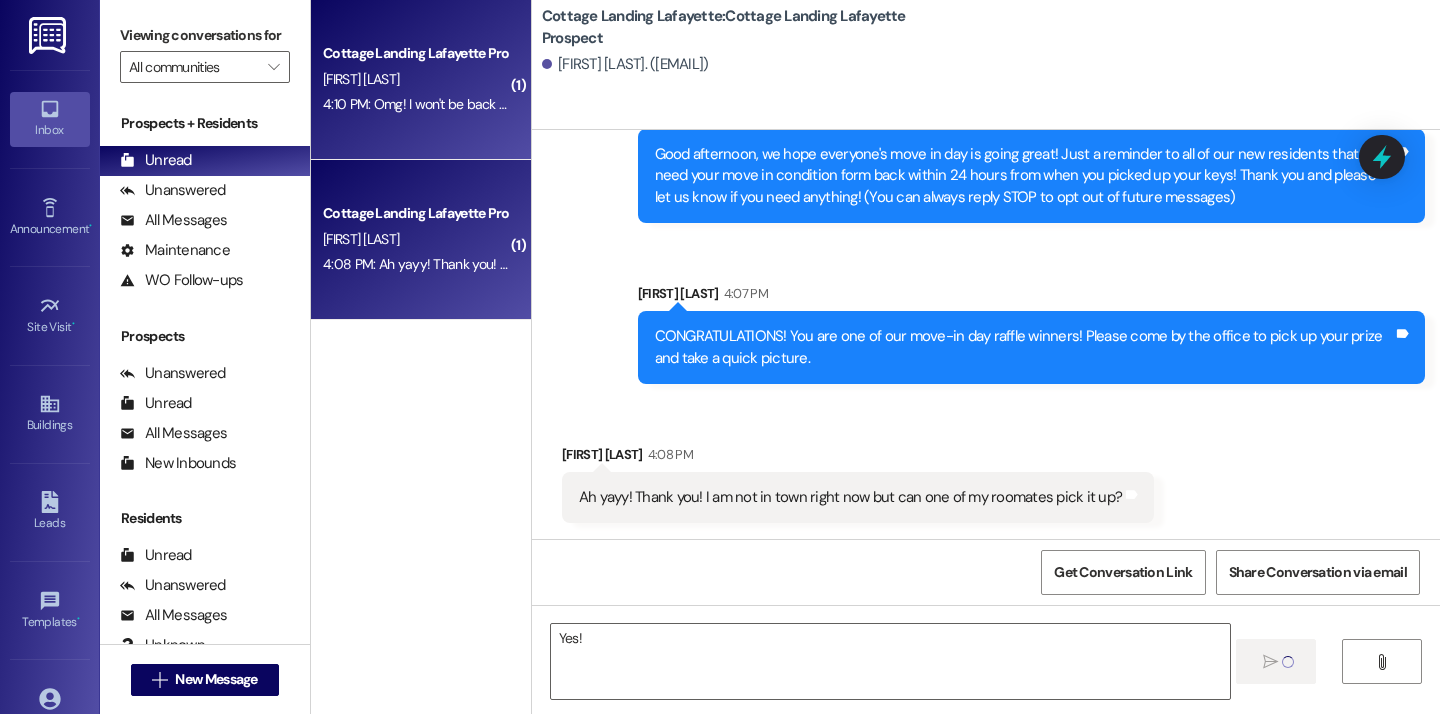 type 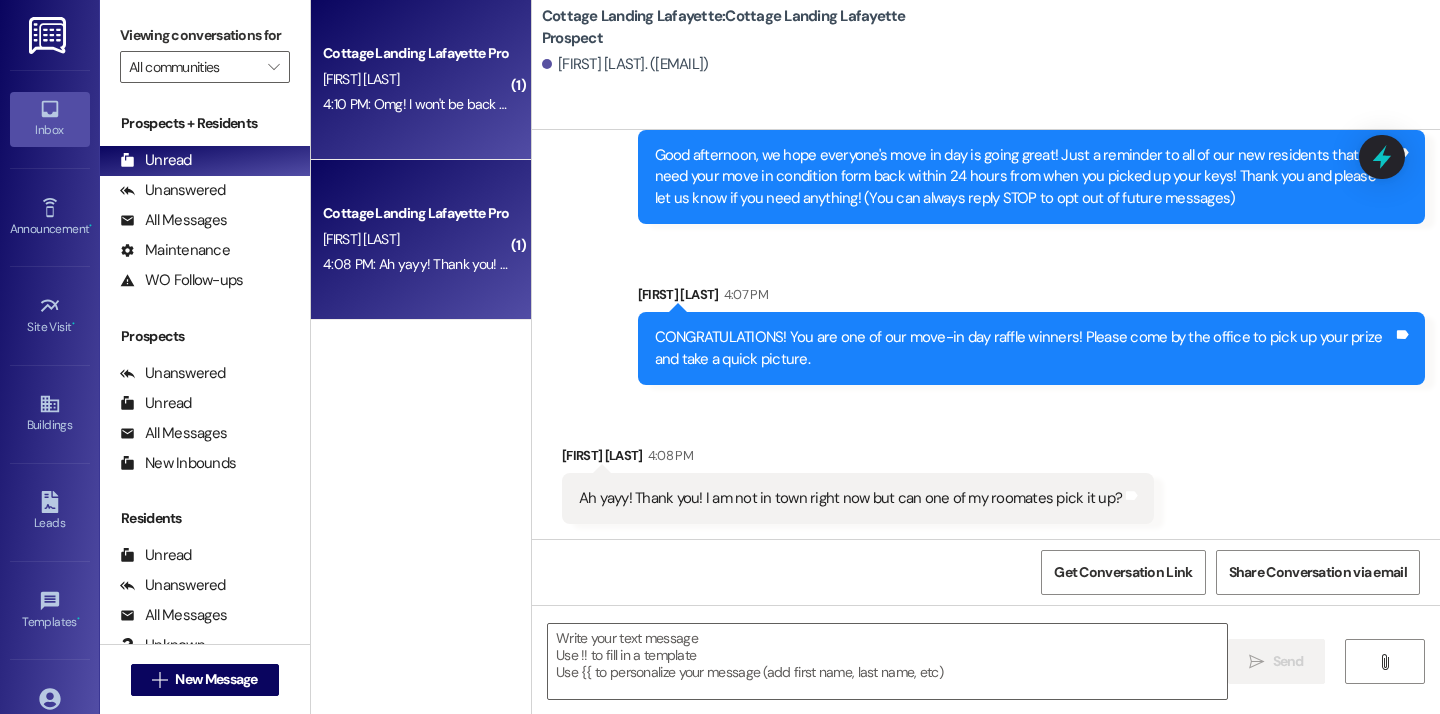 click on "Cottage Landing [CITY] Prospect [FIRST] [LAST] 4:10 PM: Omg! I won't be back until next week but I'll come by then! 4:10 PM: Omg! I won't be back until next week but I'll come by then!" at bounding box center [421, 80] 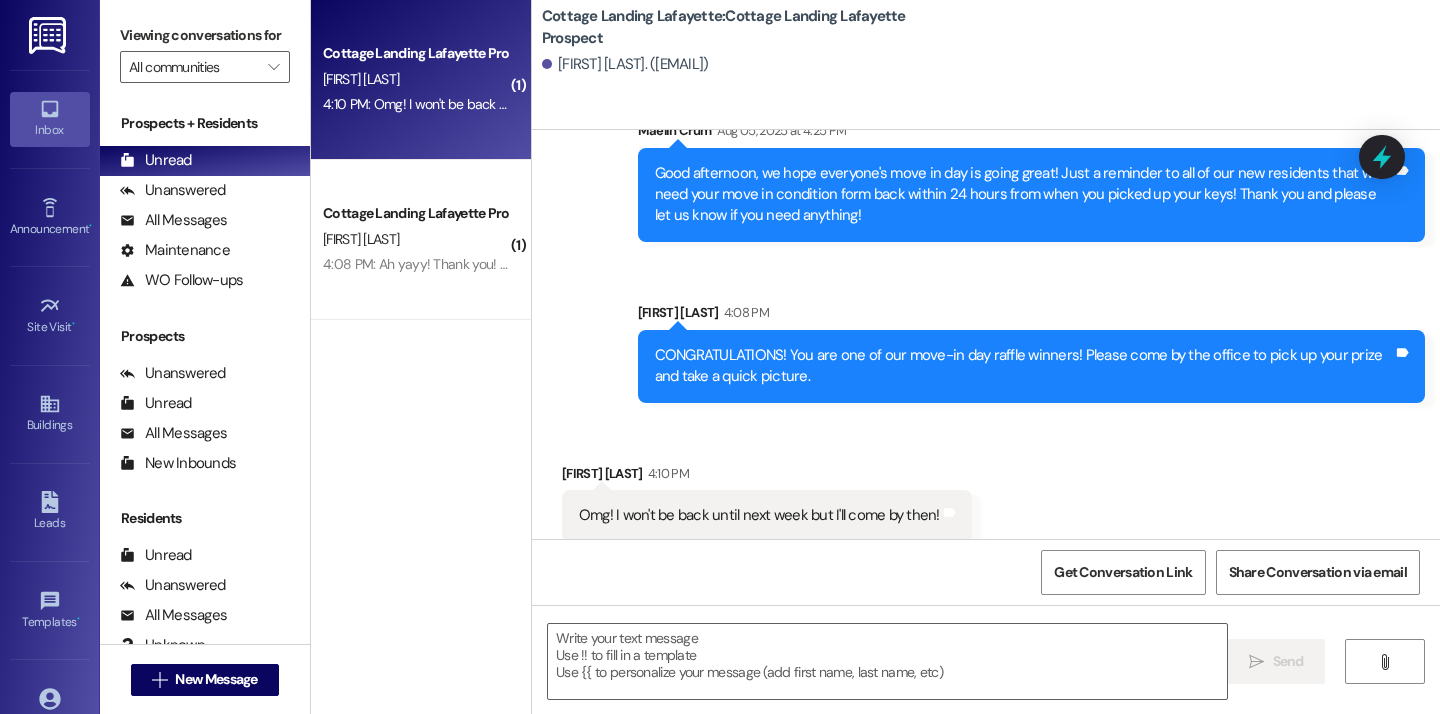scroll, scrollTop: 301, scrollLeft: 0, axis: vertical 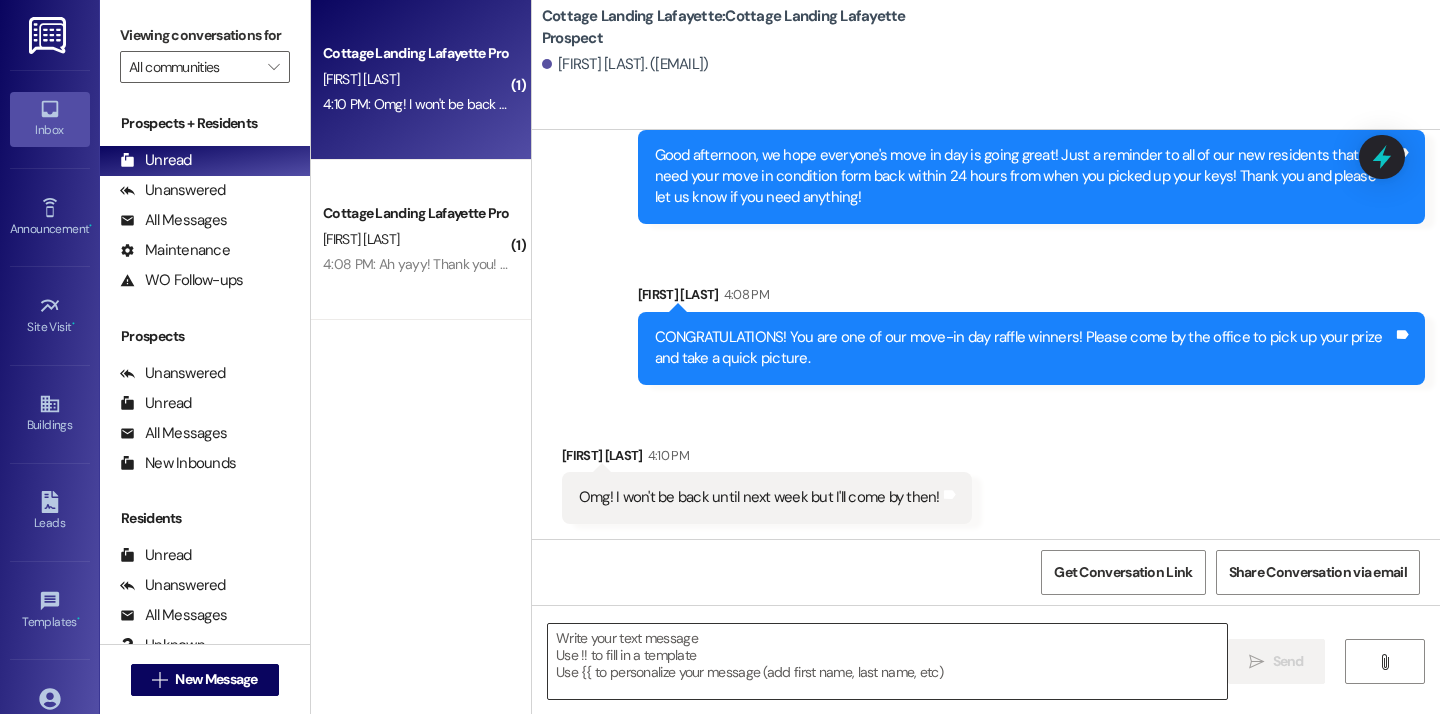 click at bounding box center (887, 661) 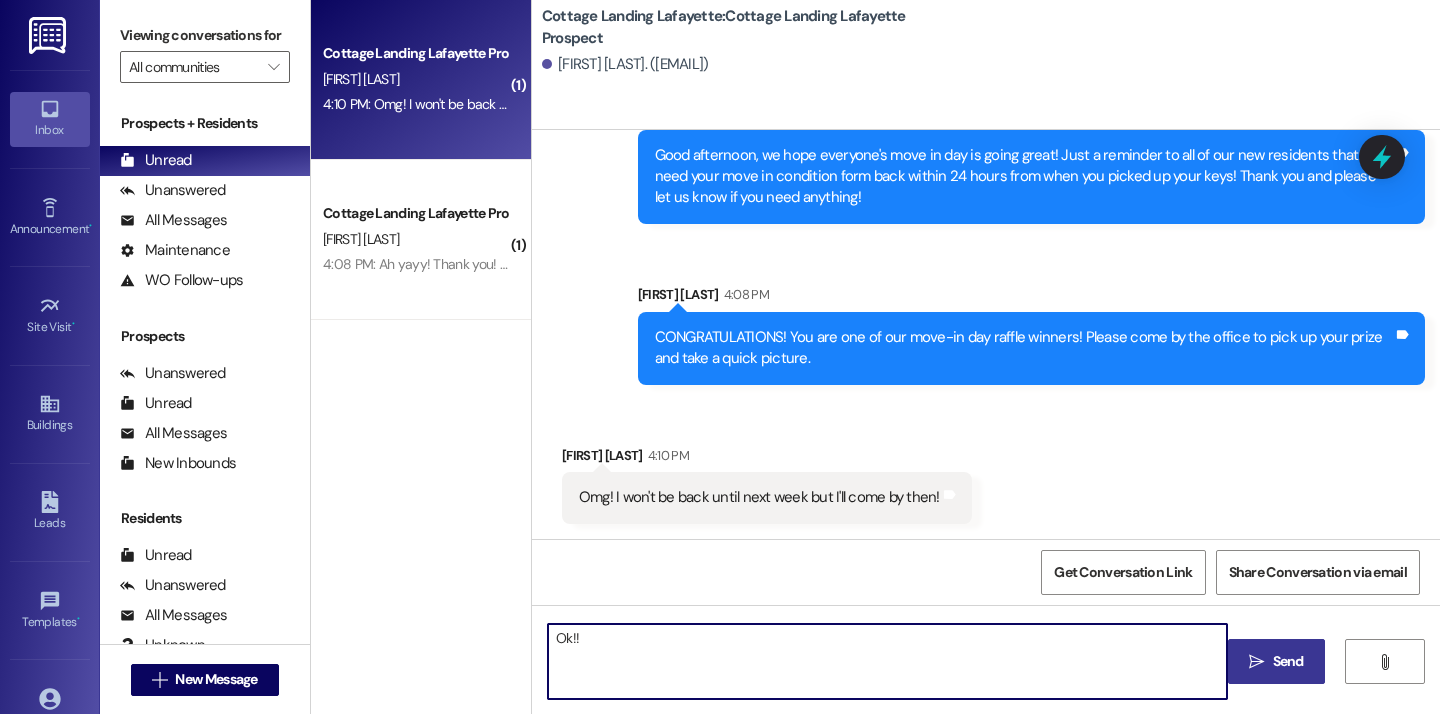type on "Ok!!" 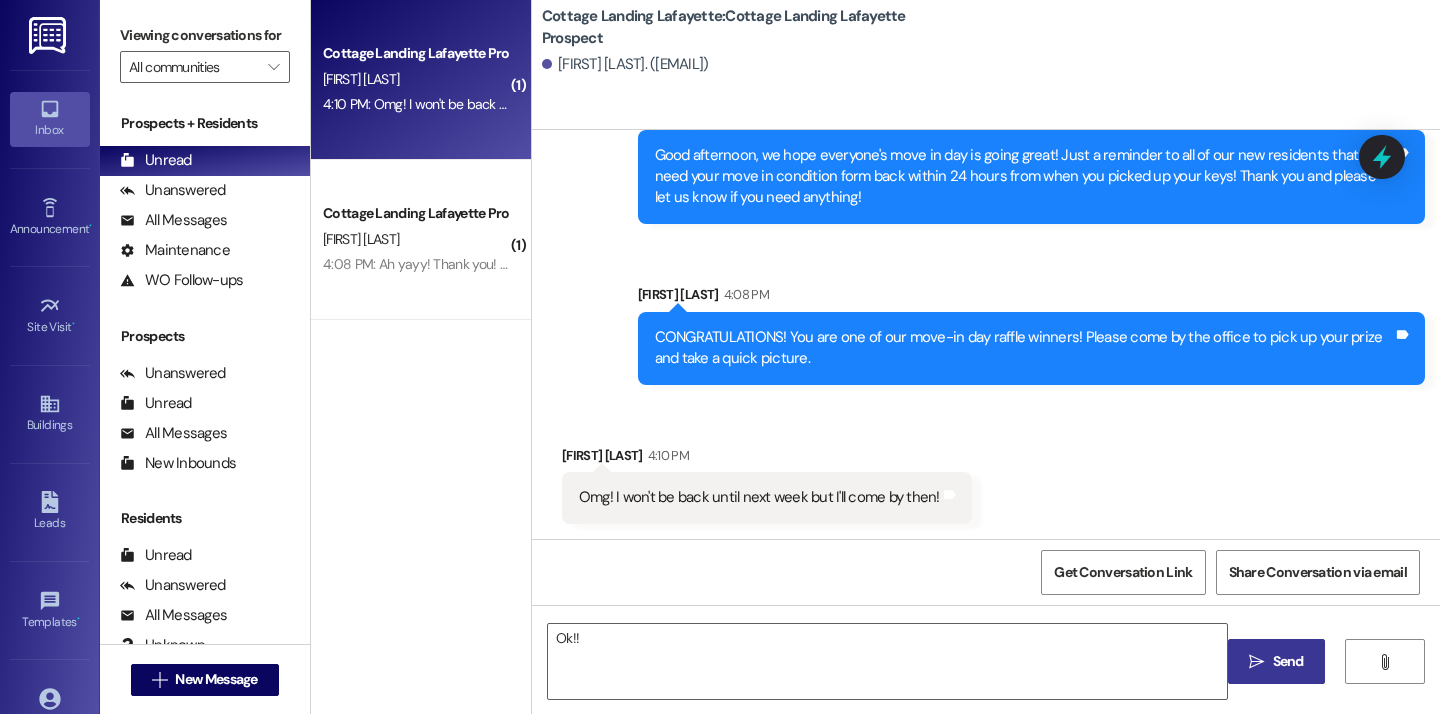 click on "" at bounding box center (1256, 662) 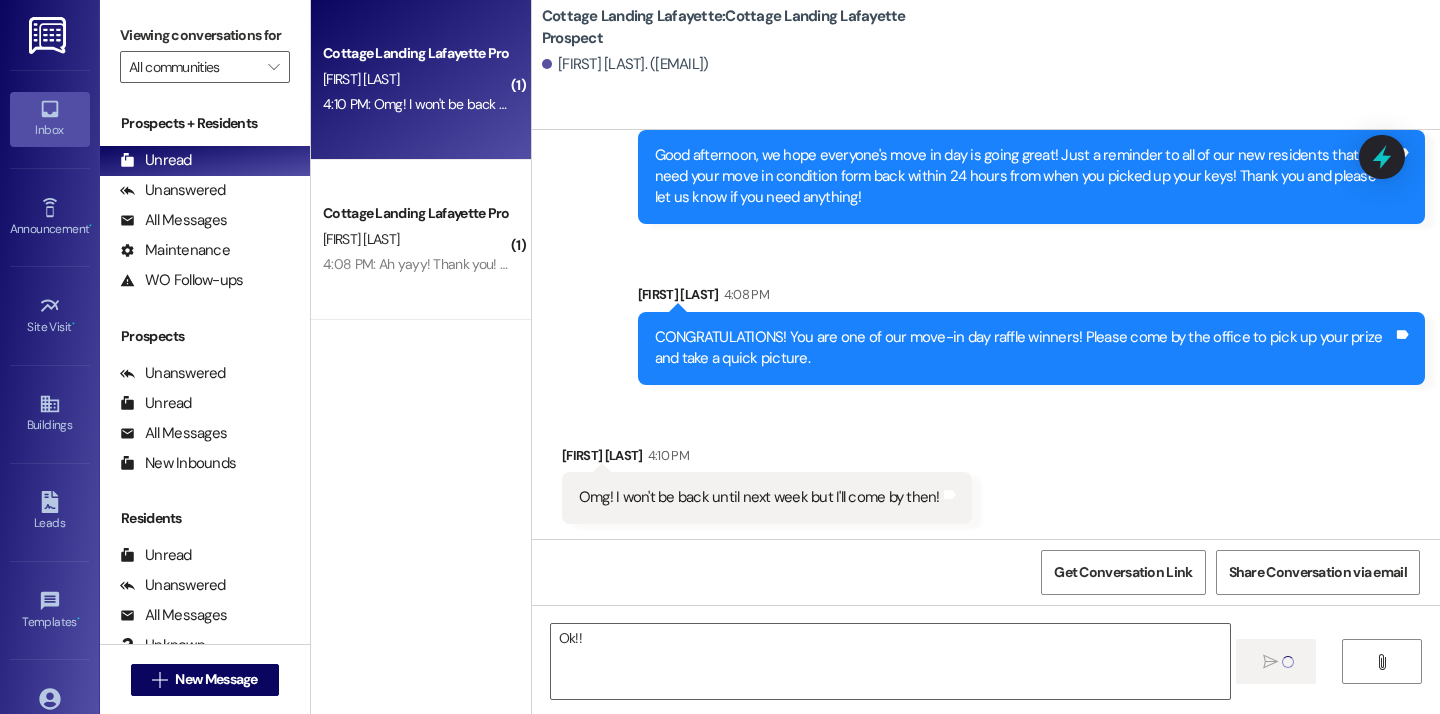 type 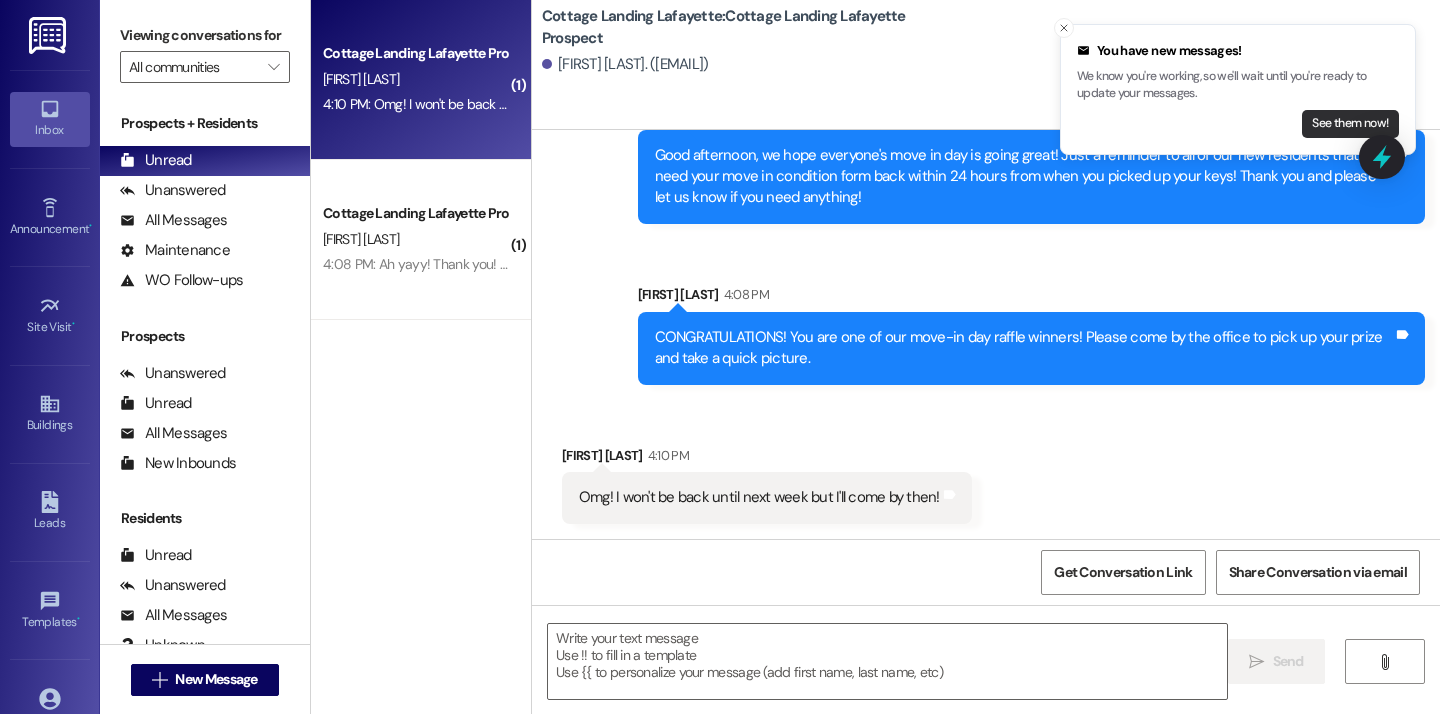 click on "See them now!" at bounding box center [1350, 124] 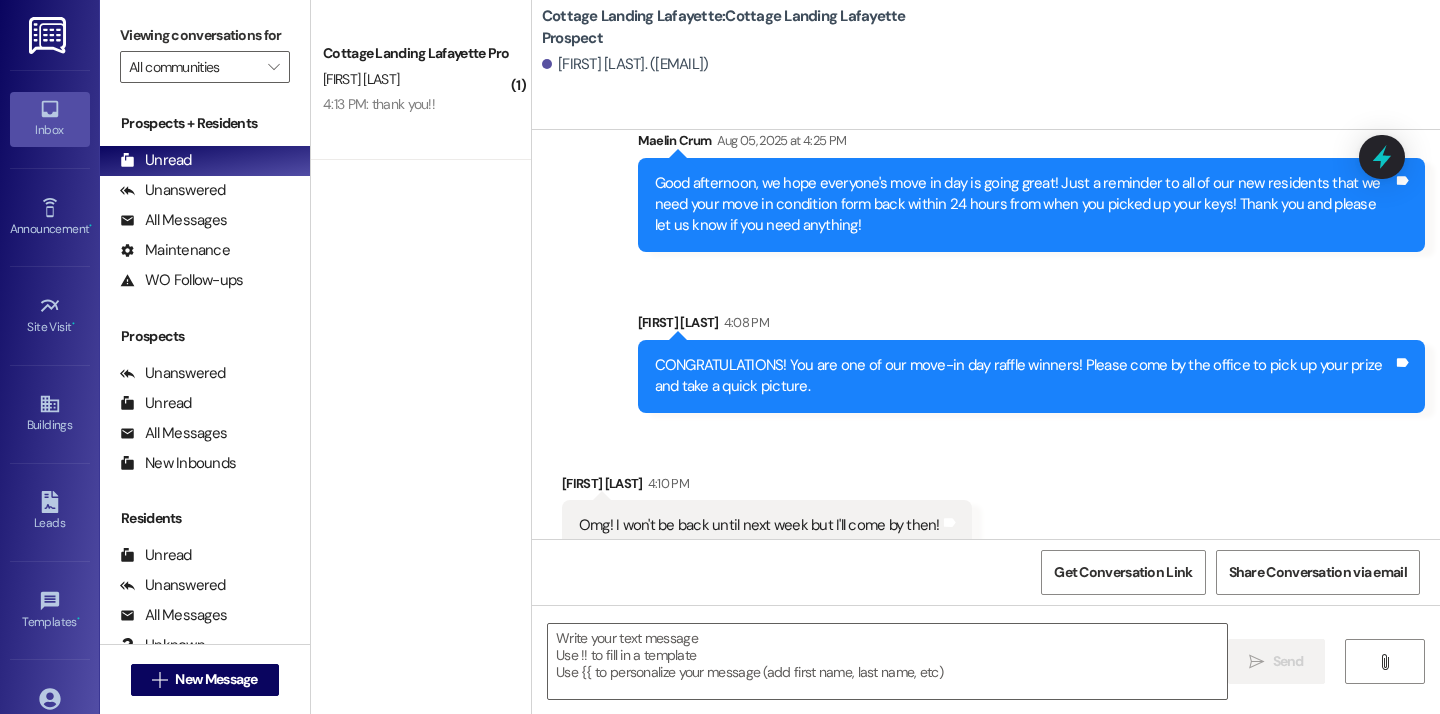 scroll, scrollTop: 301, scrollLeft: 0, axis: vertical 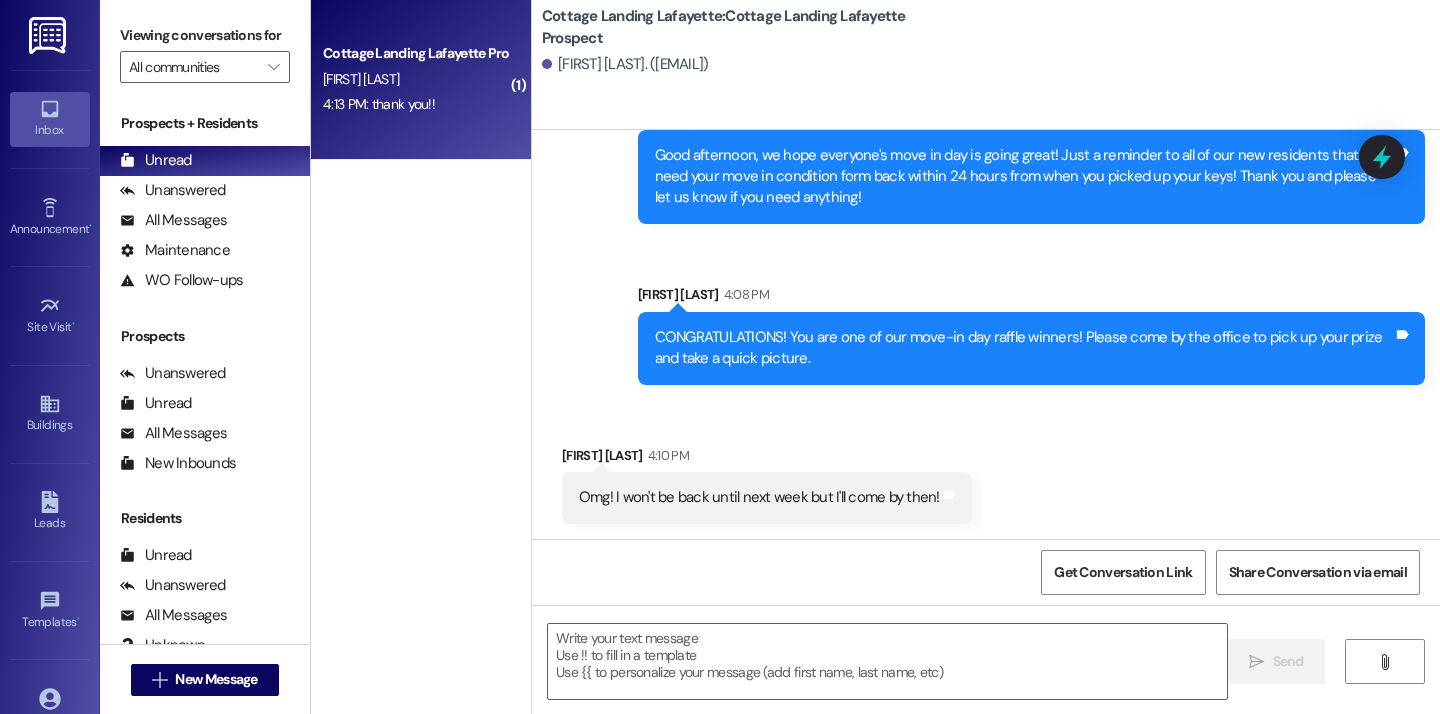 click on "4:13 PM: thank you!! 4:13 PM: thank you!!" at bounding box center (415, 104) 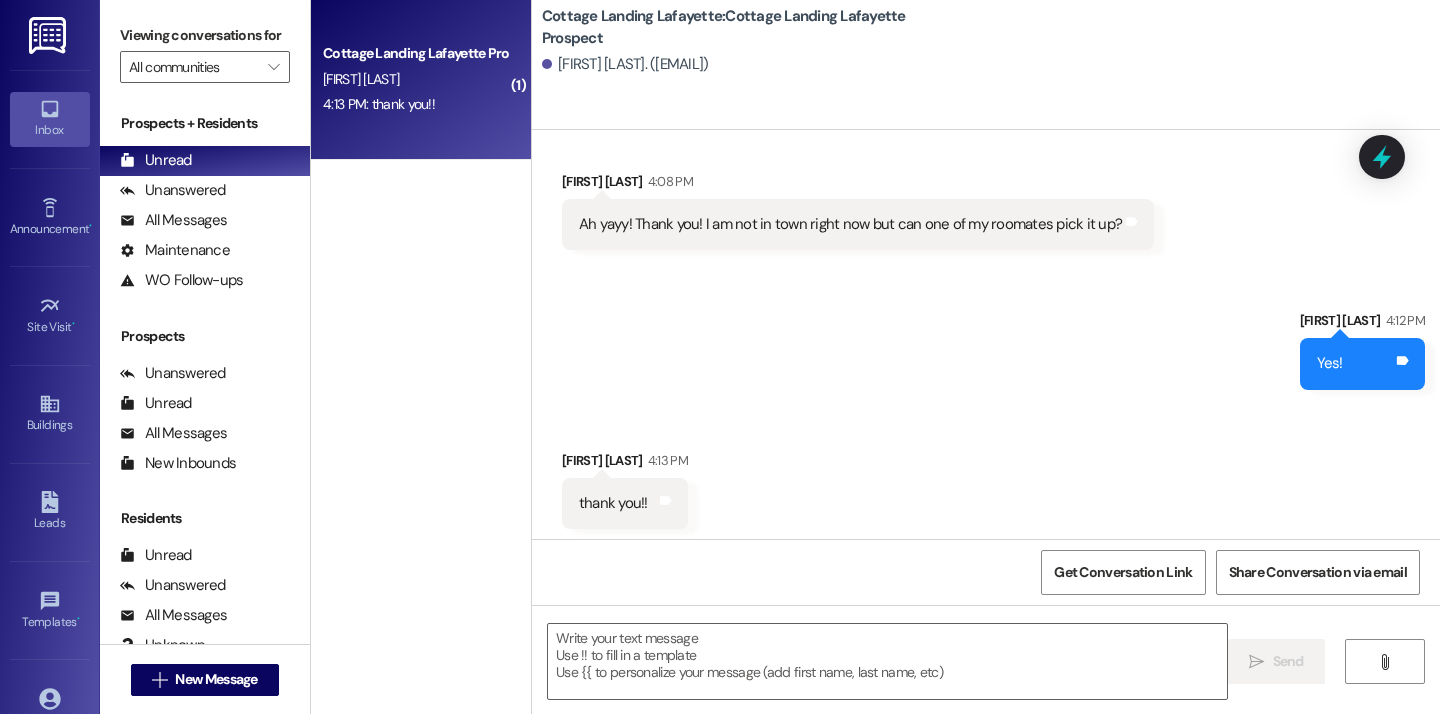 scroll, scrollTop: 368, scrollLeft: 0, axis: vertical 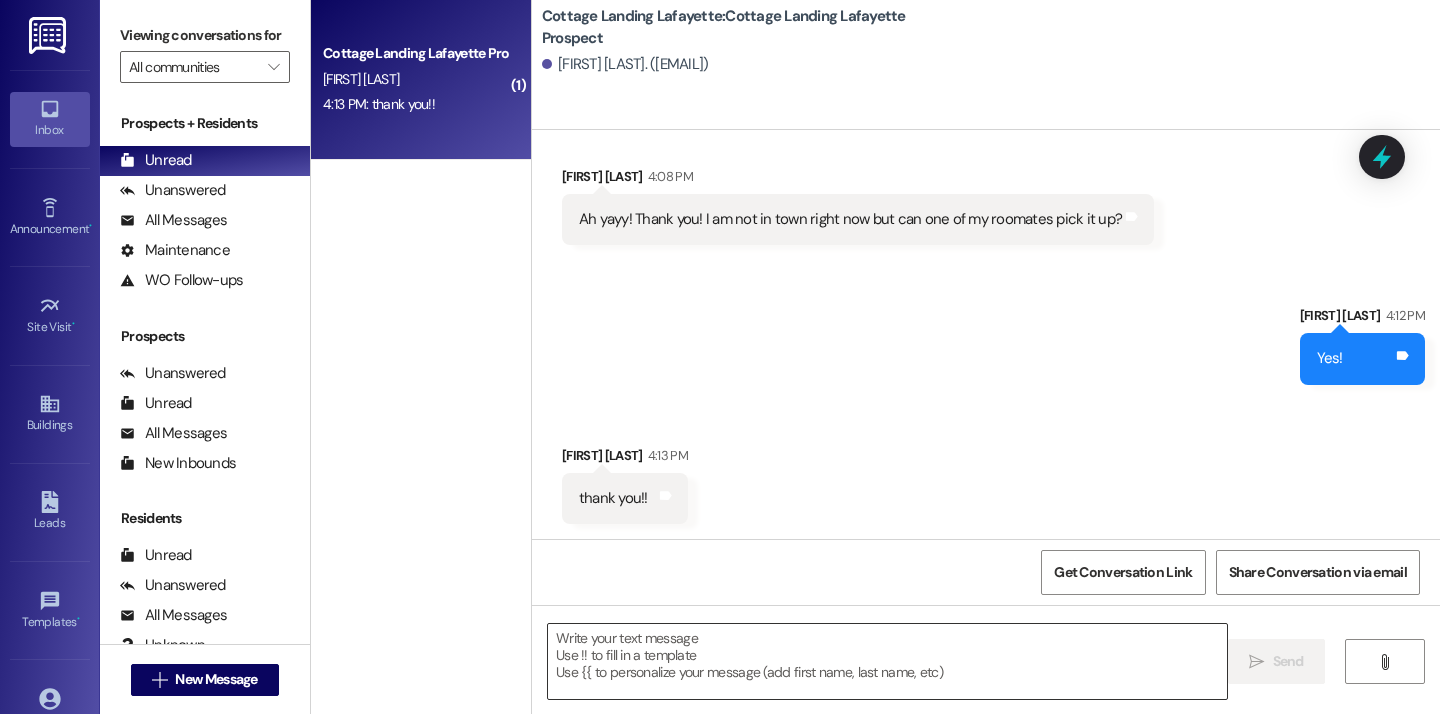 click at bounding box center (887, 661) 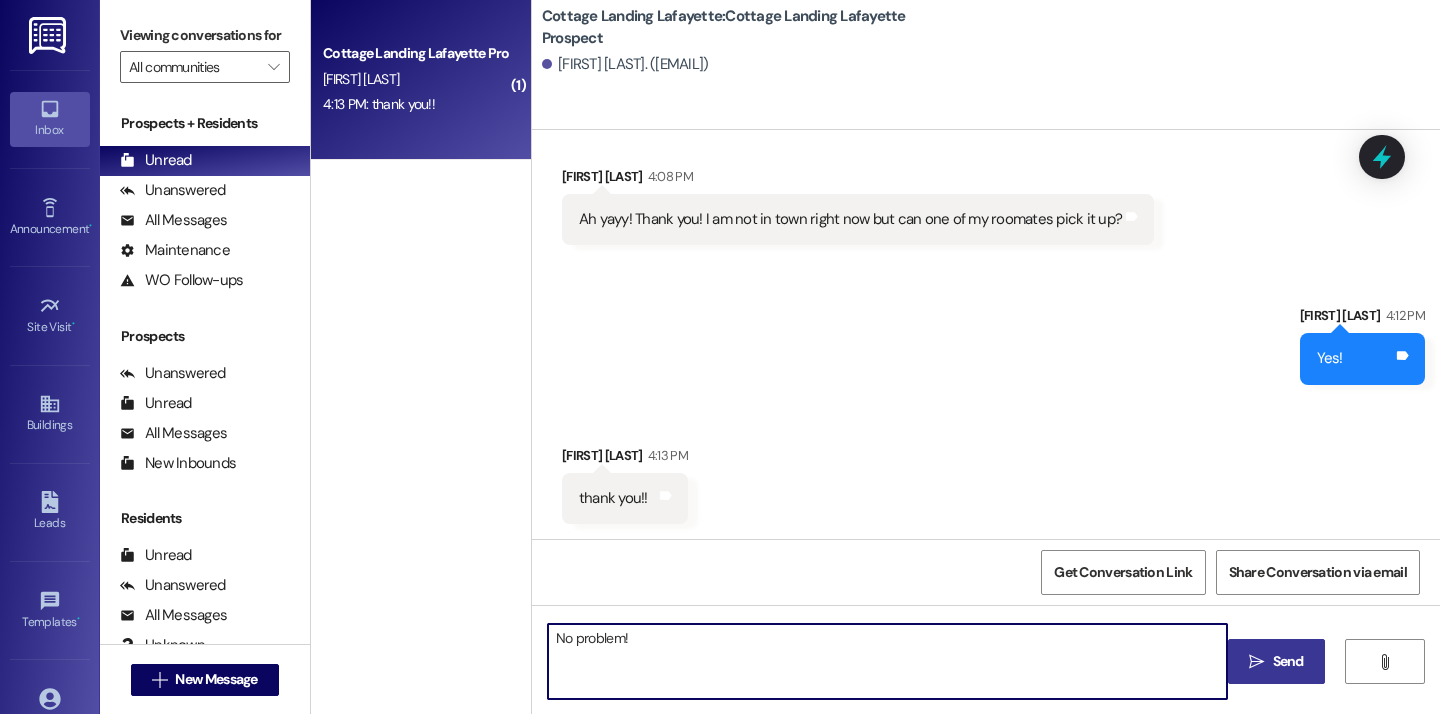 type on "No problem!" 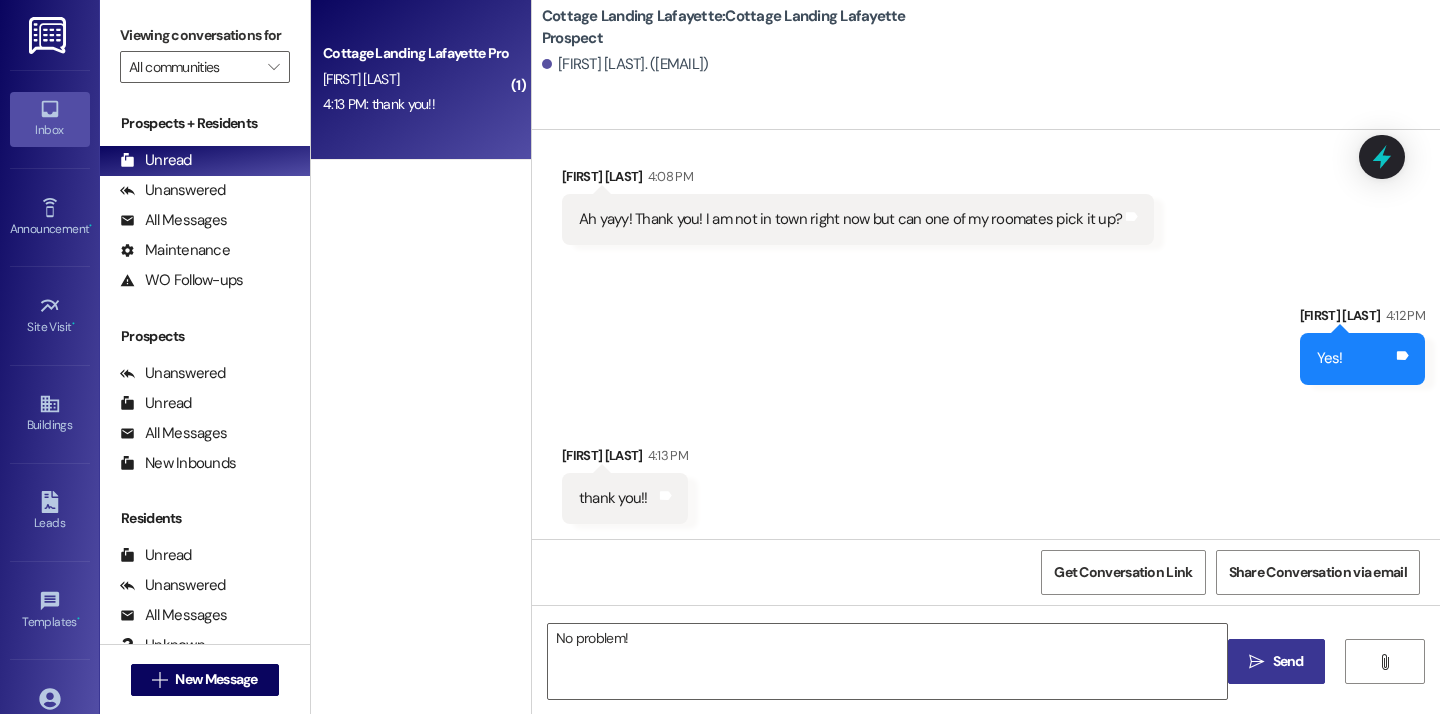 click on " Send" at bounding box center (1276, 661) 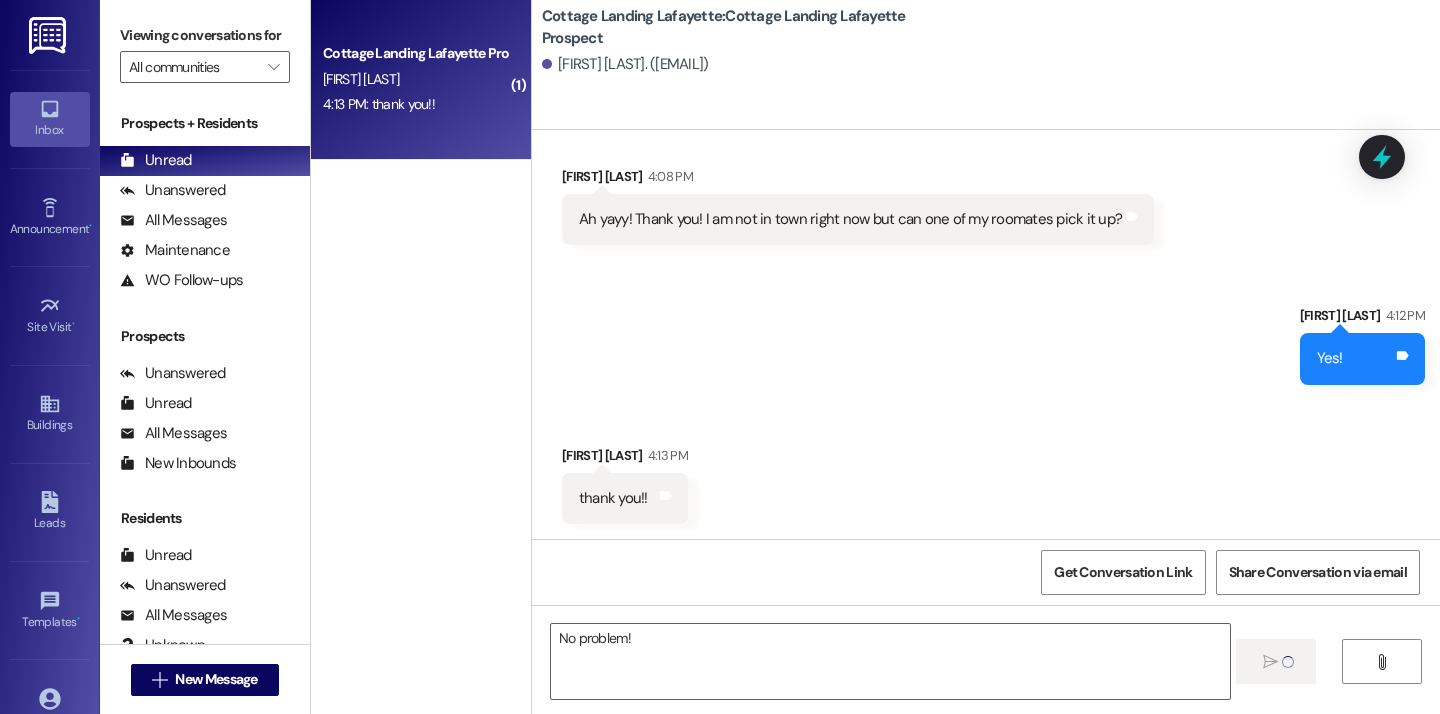 type 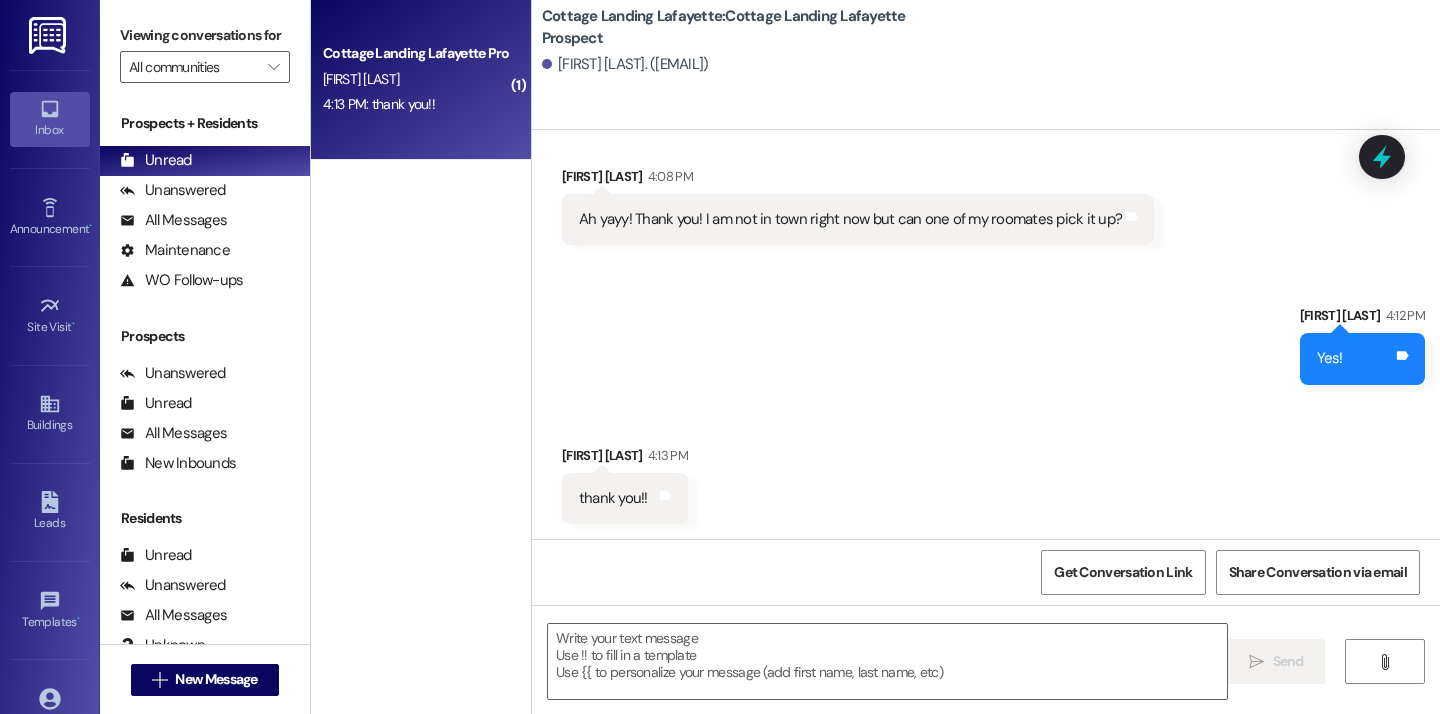 scroll, scrollTop: 508, scrollLeft: 0, axis: vertical 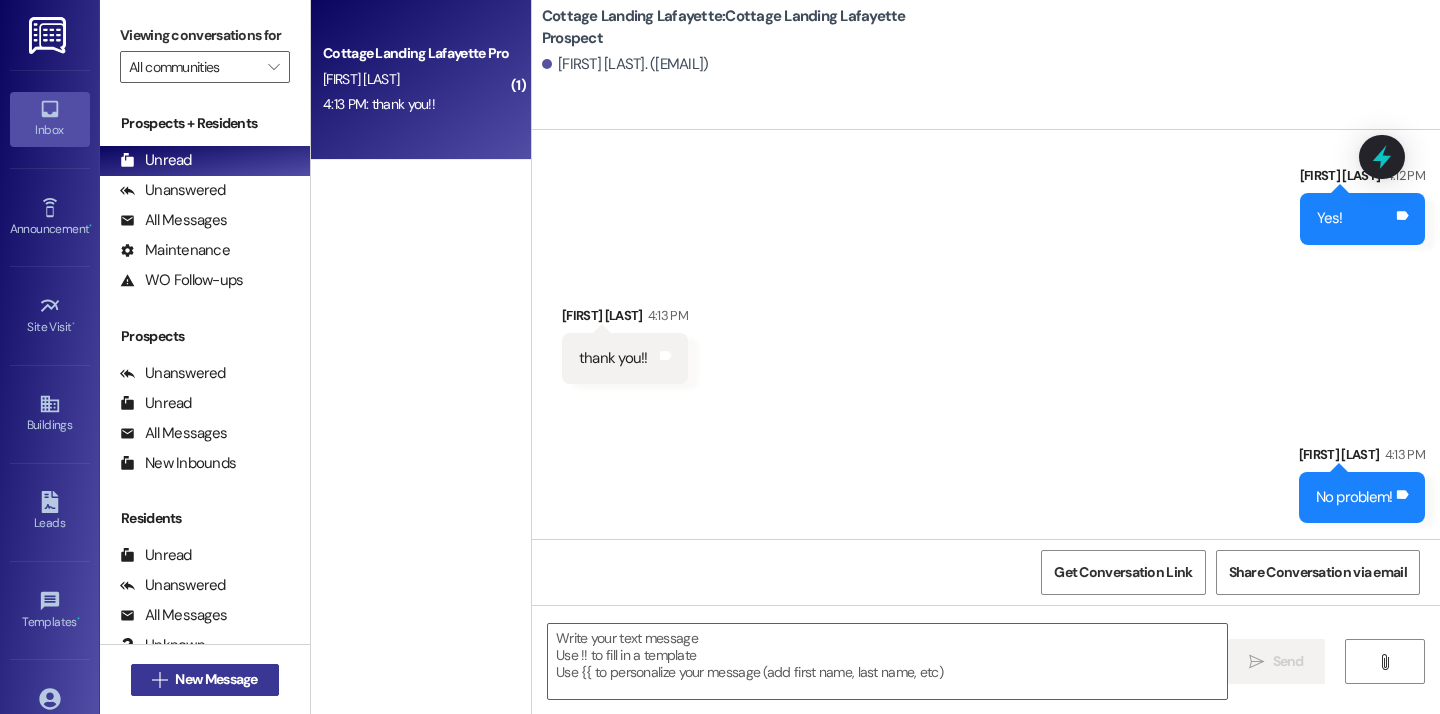 click on "New Message" at bounding box center (216, 679) 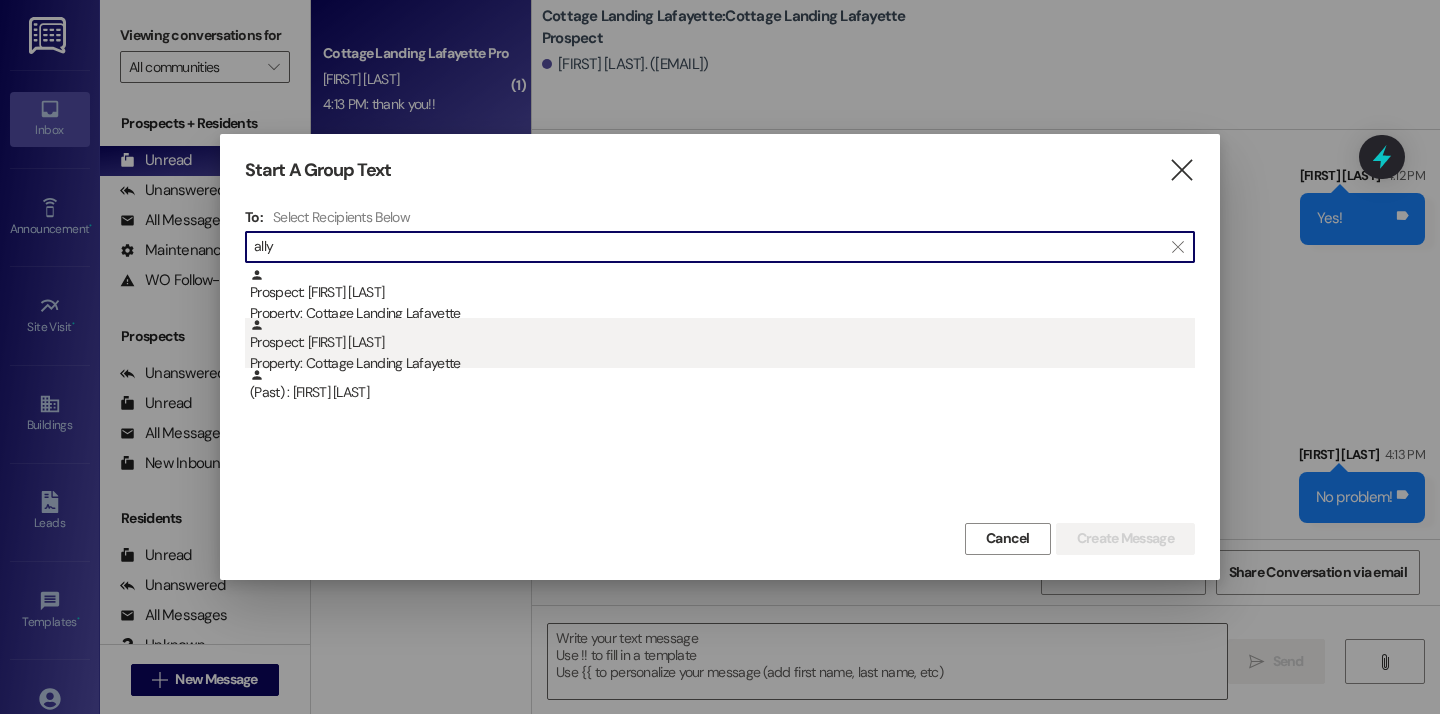type on "ally" 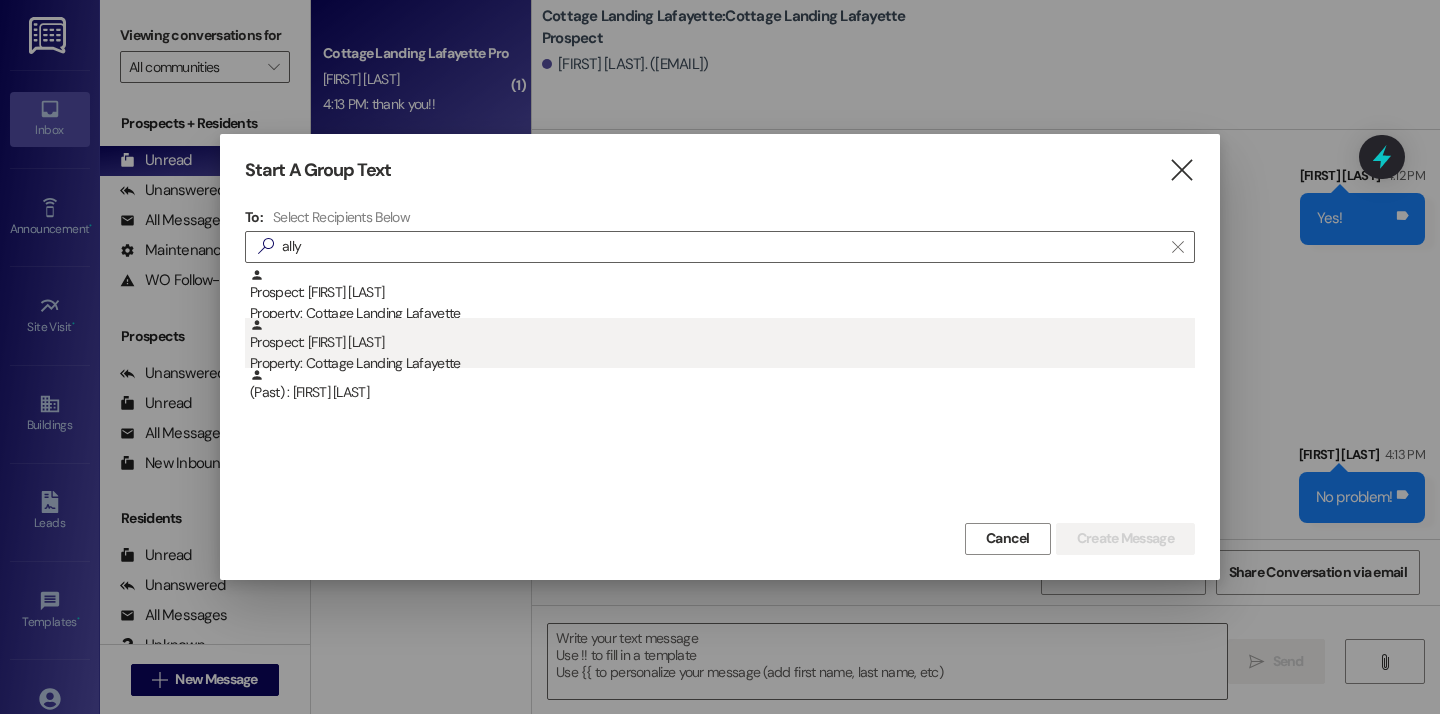 click on "Prospect: [FIRST] [LAST] Property: Cottage Landing [CITY]" at bounding box center [722, 346] 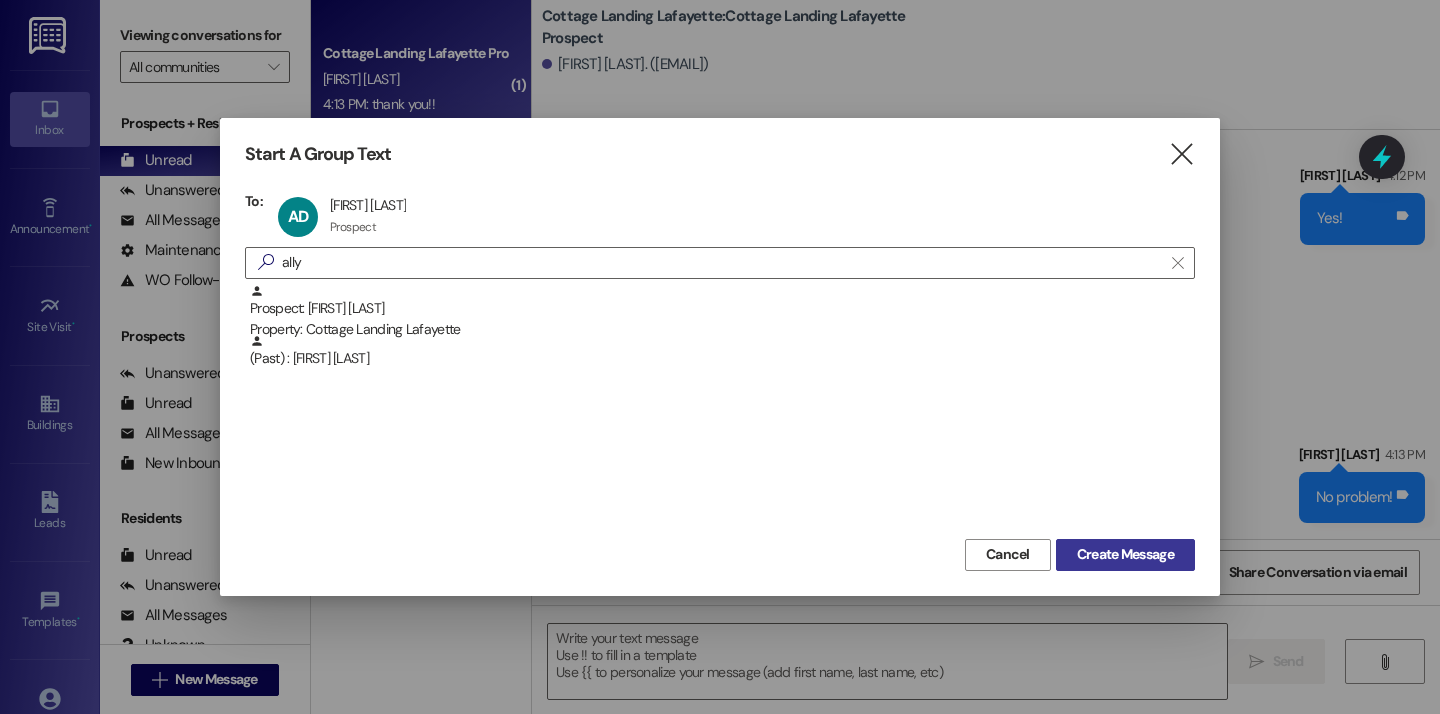 click on "Create Message" at bounding box center [1125, 554] 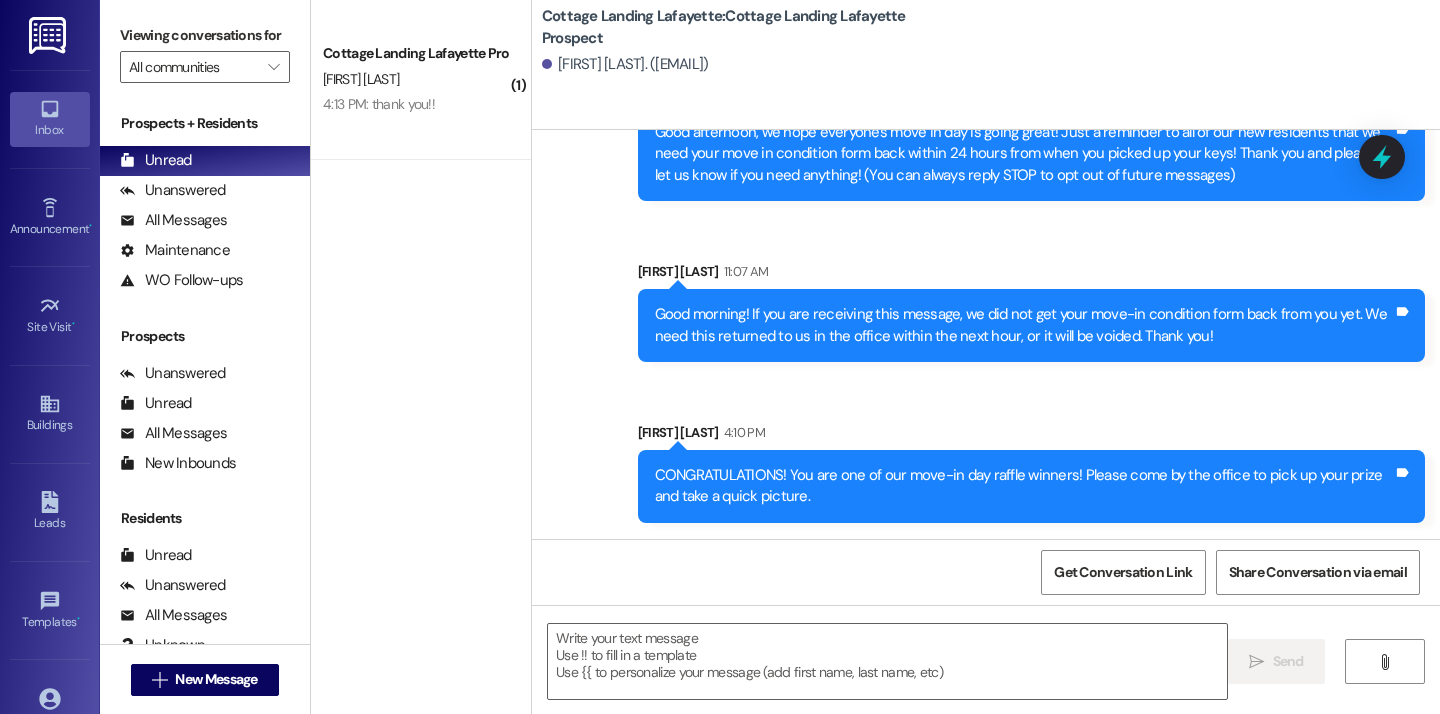 scroll, scrollTop: 112, scrollLeft: 0, axis: vertical 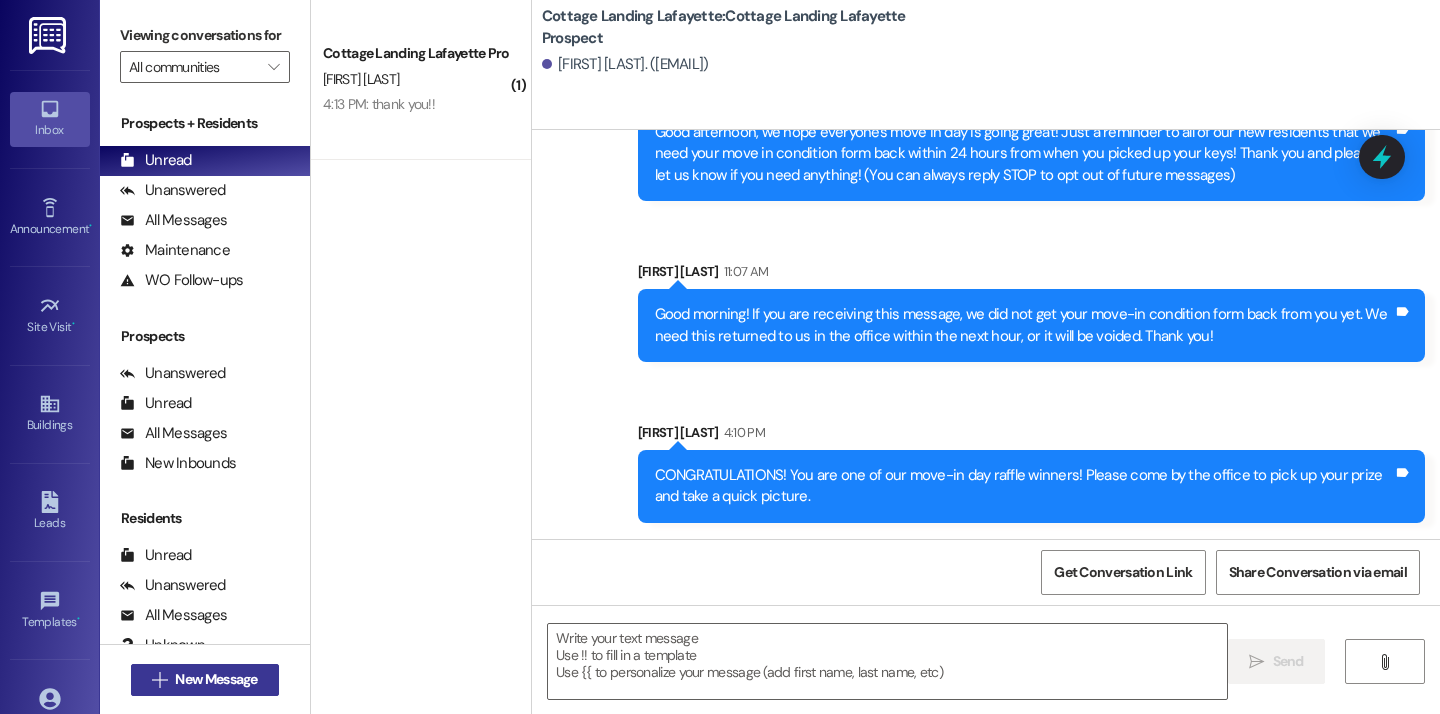 click on "New Message" at bounding box center (216, 679) 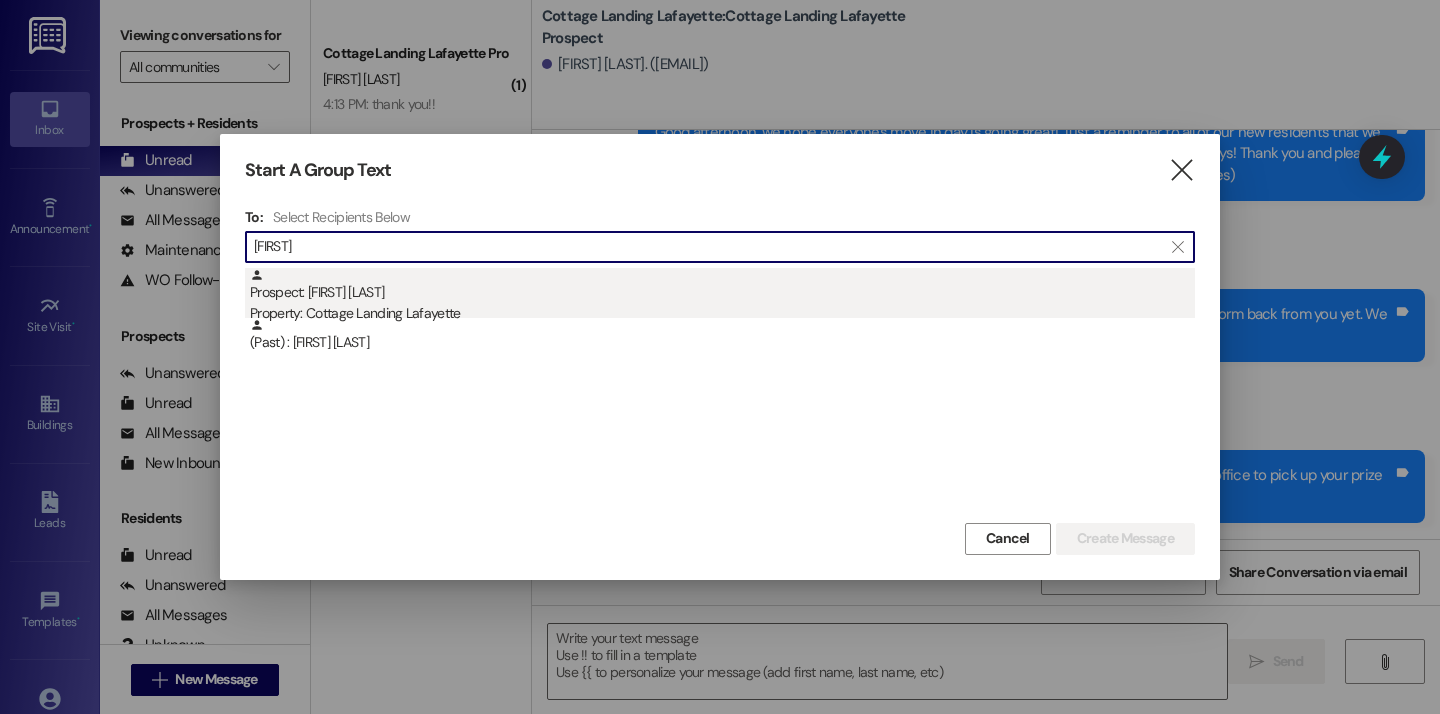 type on "[FIRST]" 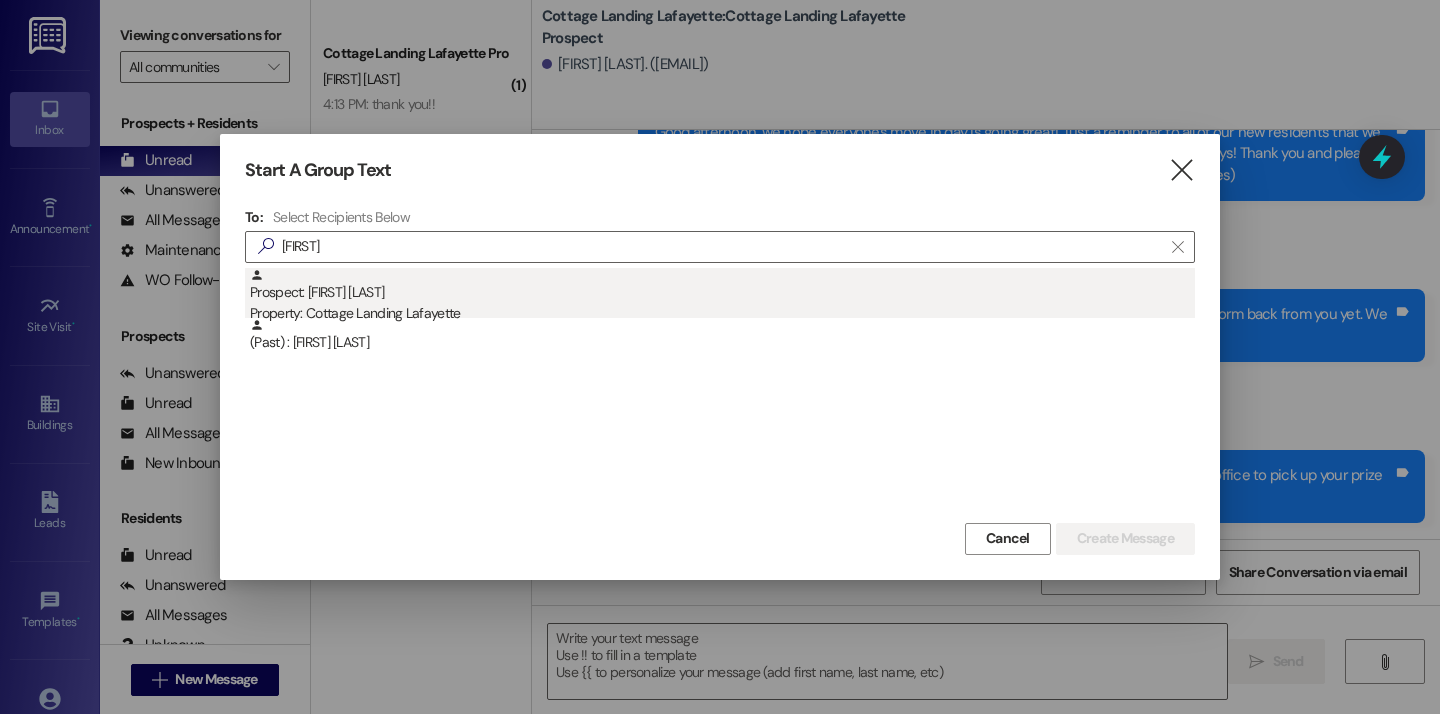 click on "Property: Cottage Landing Lafayette" at bounding box center [722, 313] 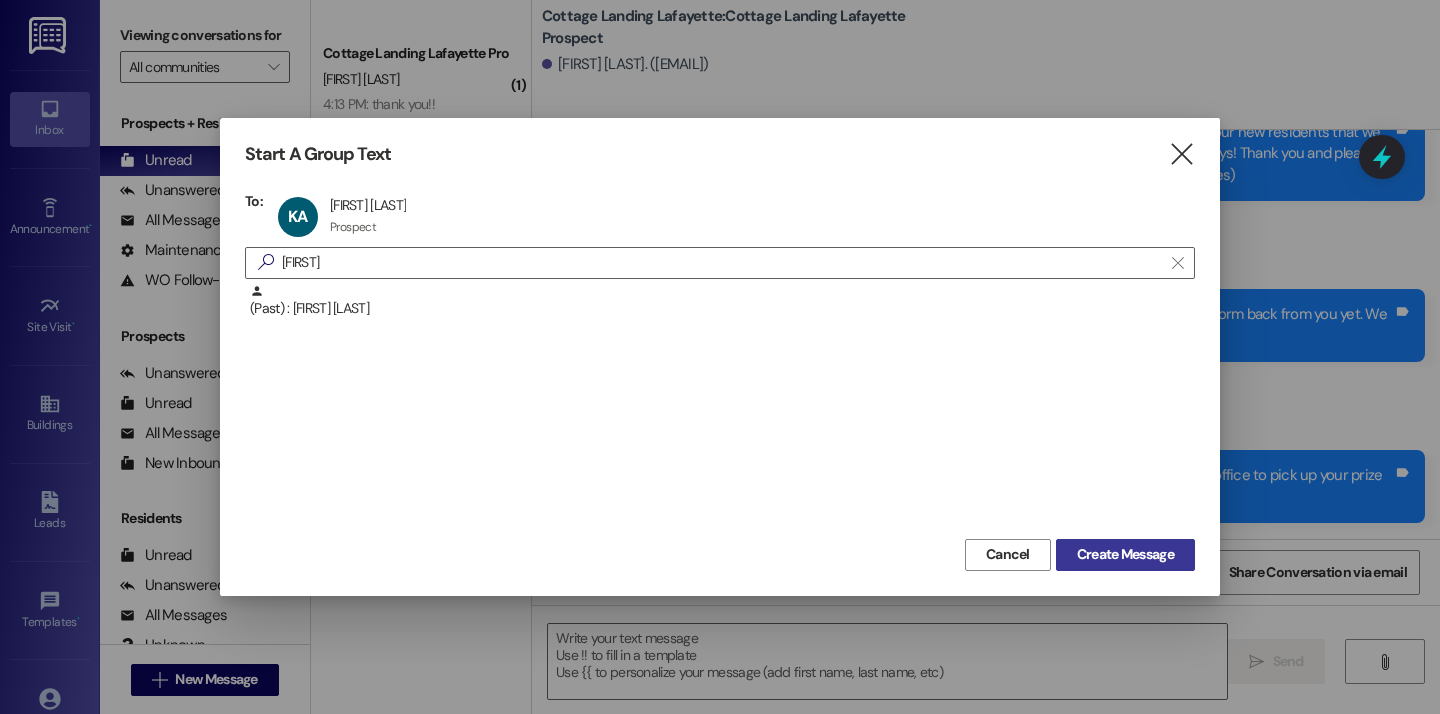 click on "Create Message" at bounding box center [1125, 554] 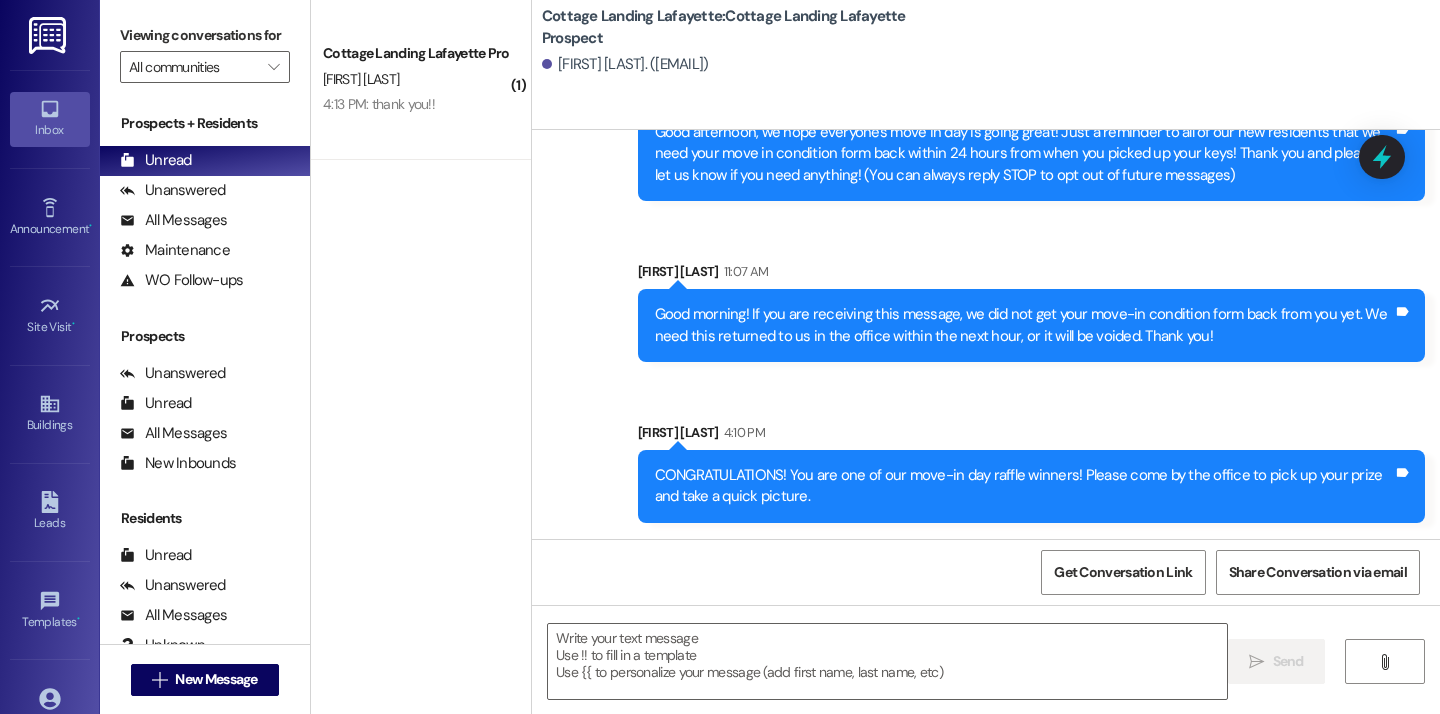 scroll, scrollTop: 0, scrollLeft: 0, axis: both 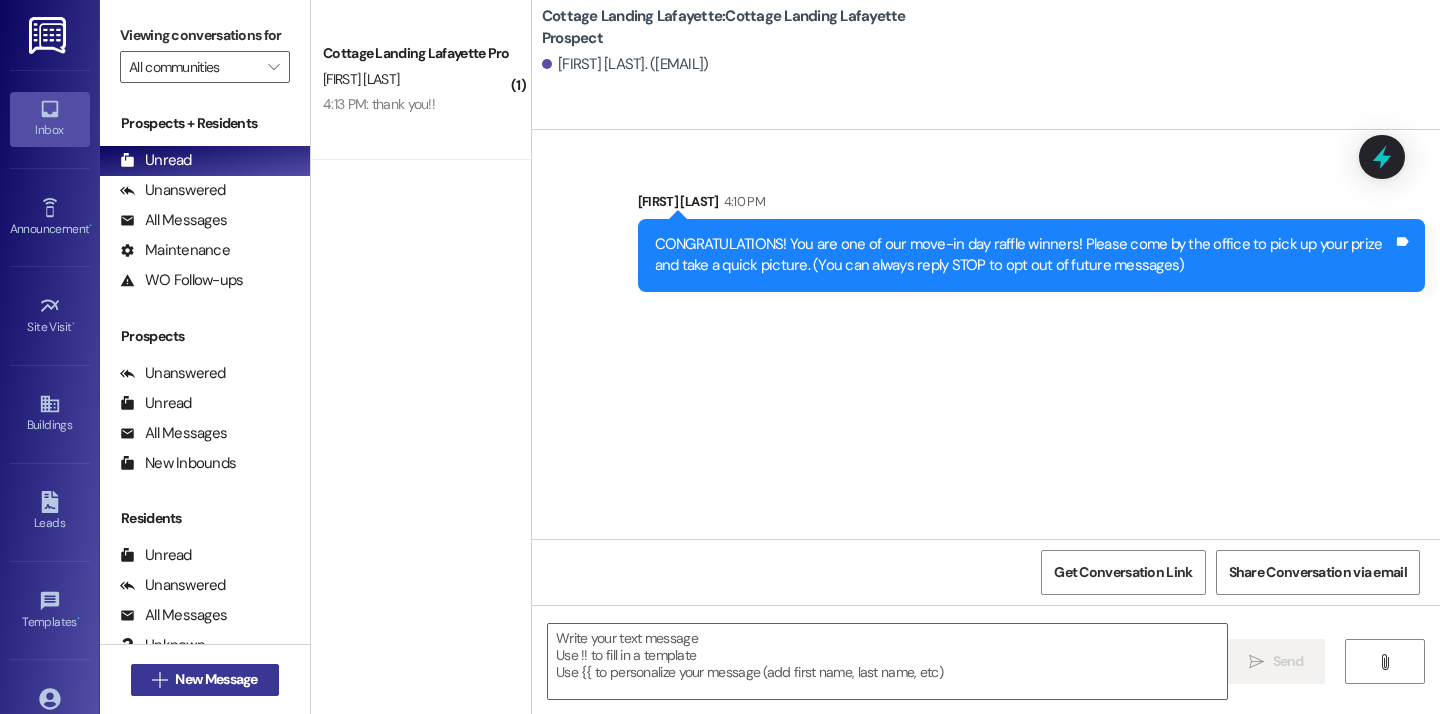 click on "New Message" at bounding box center [216, 679] 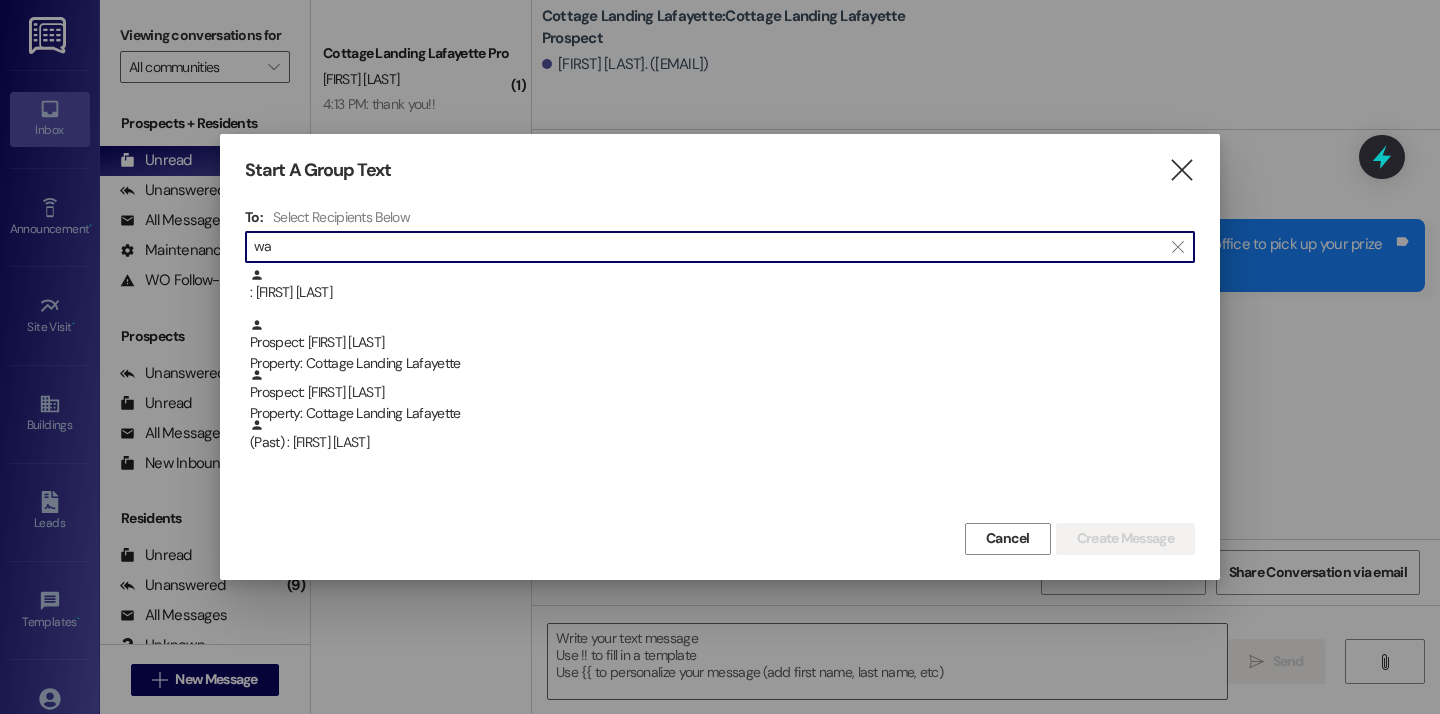 type on "w" 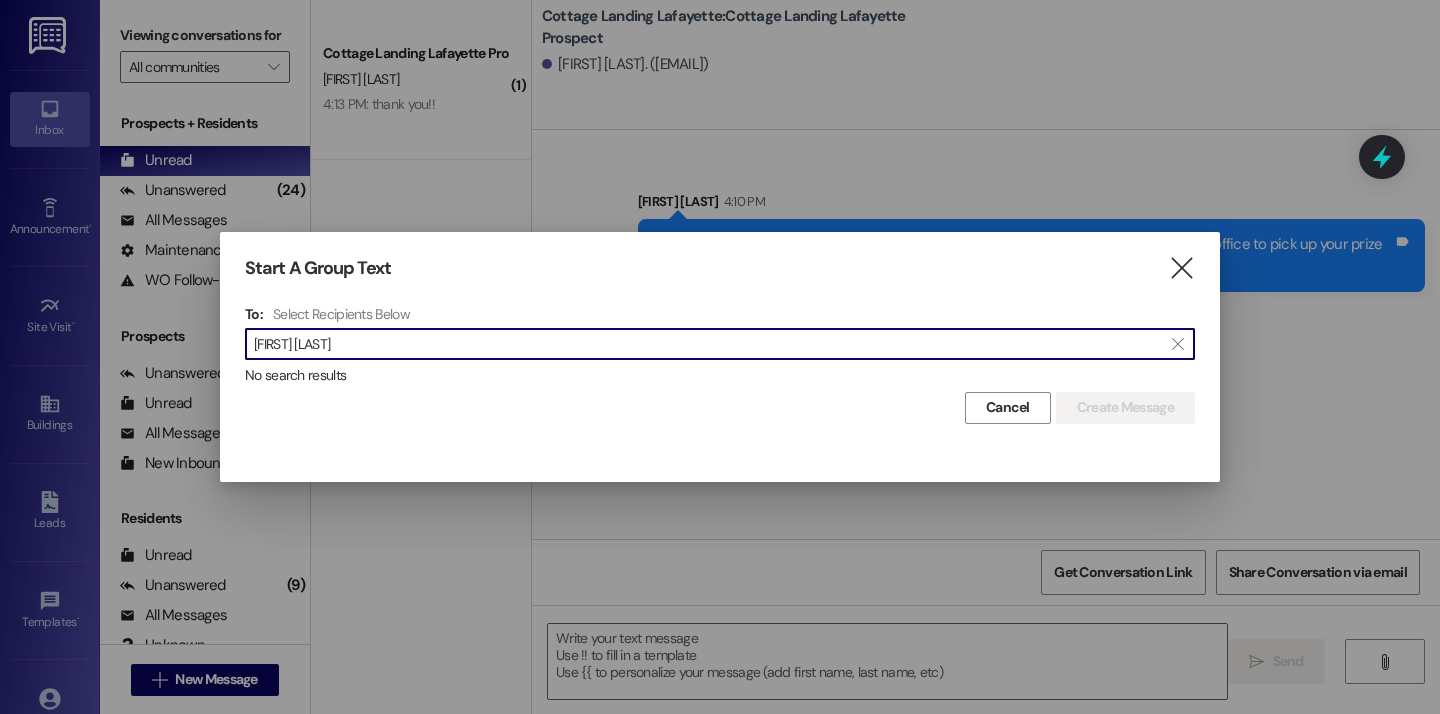 type on "[FIRST] [LAST]" 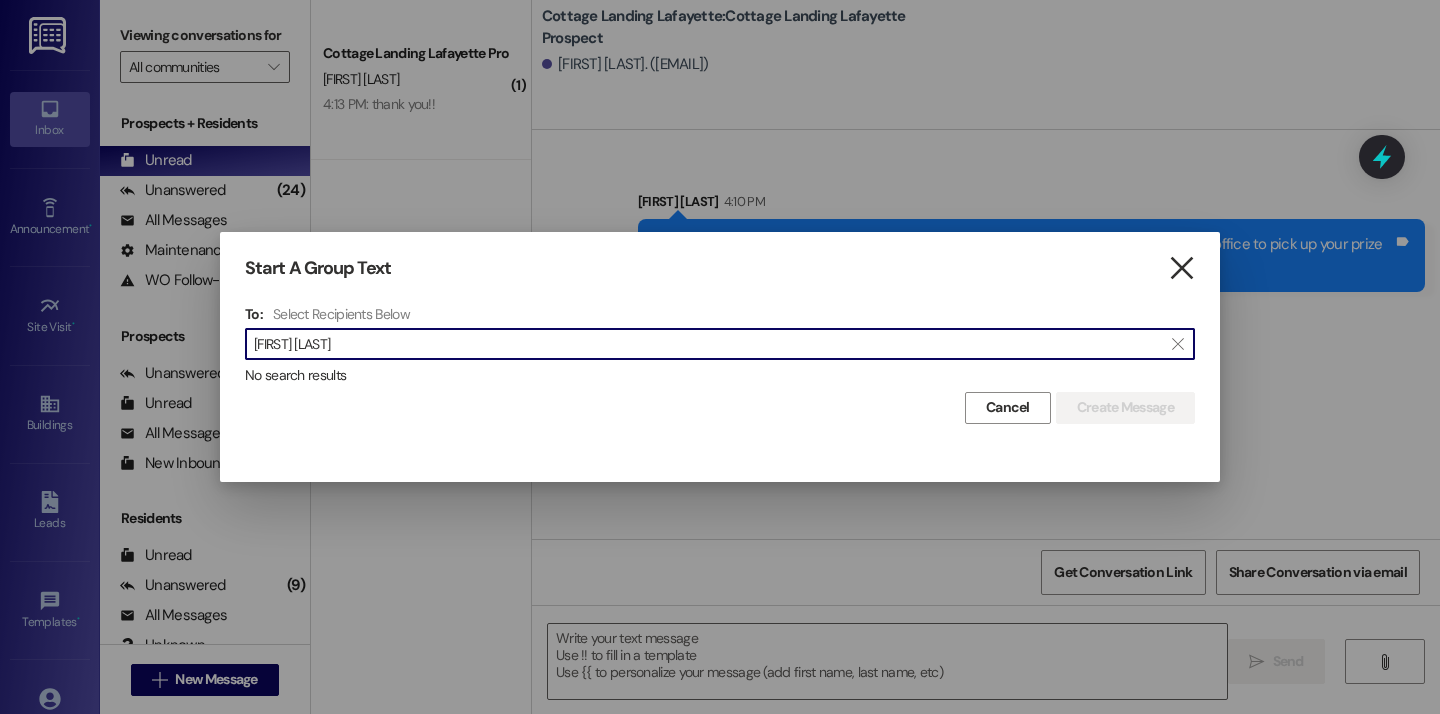 click on "" at bounding box center [1181, 268] 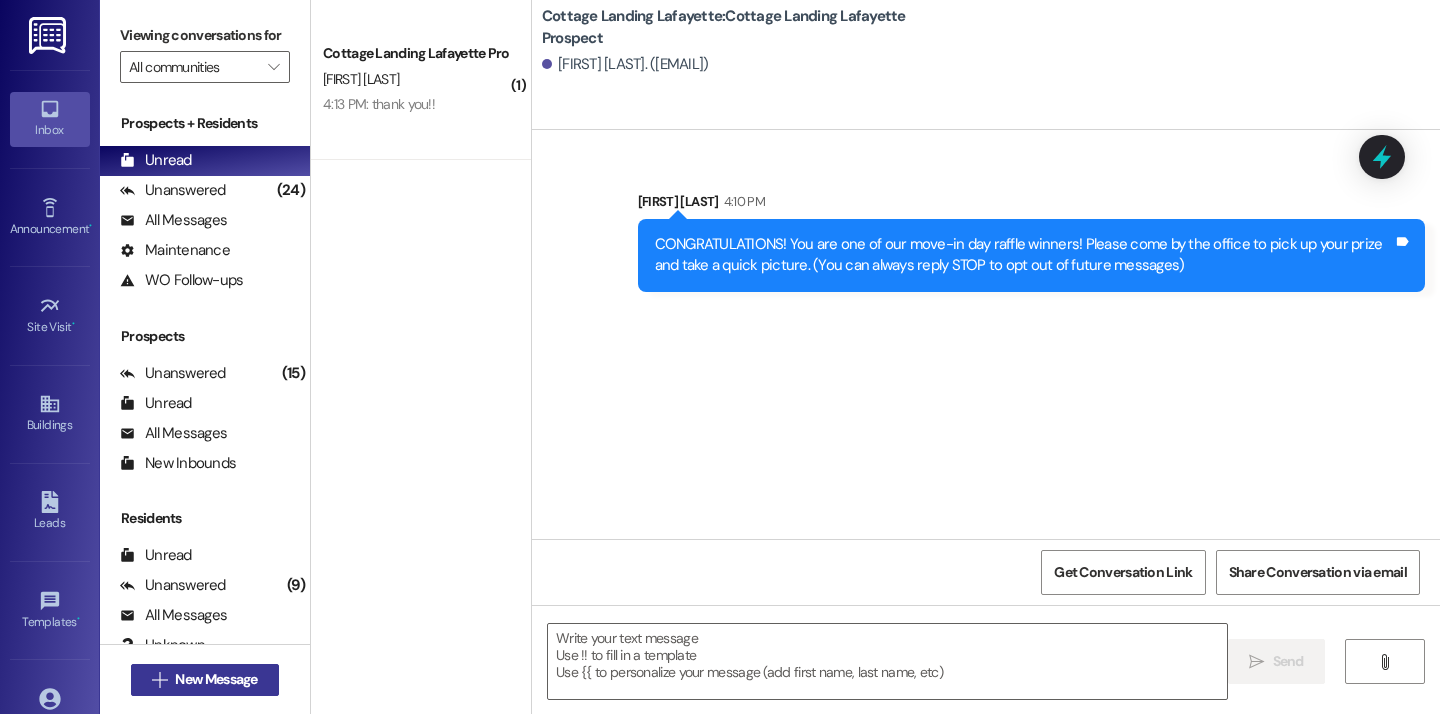 click on "New Message" at bounding box center [216, 679] 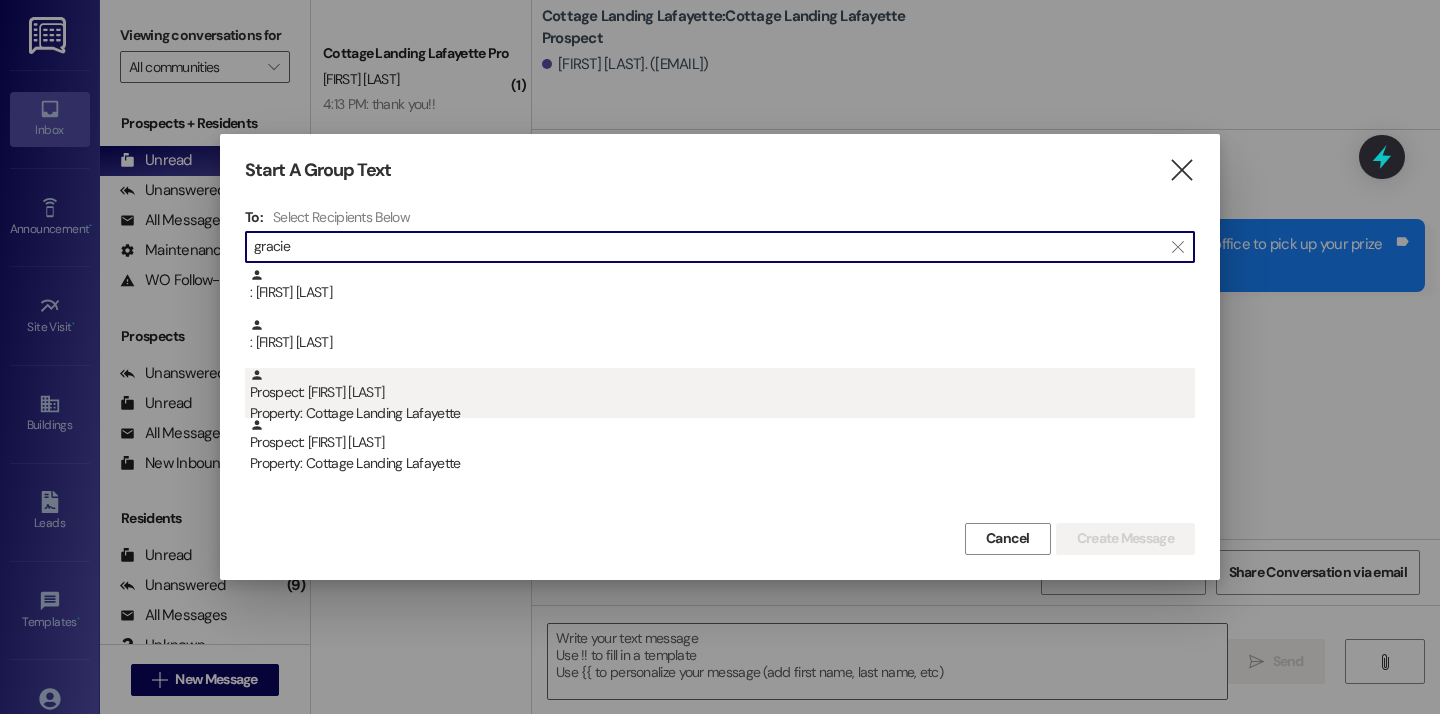 type on "gracie" 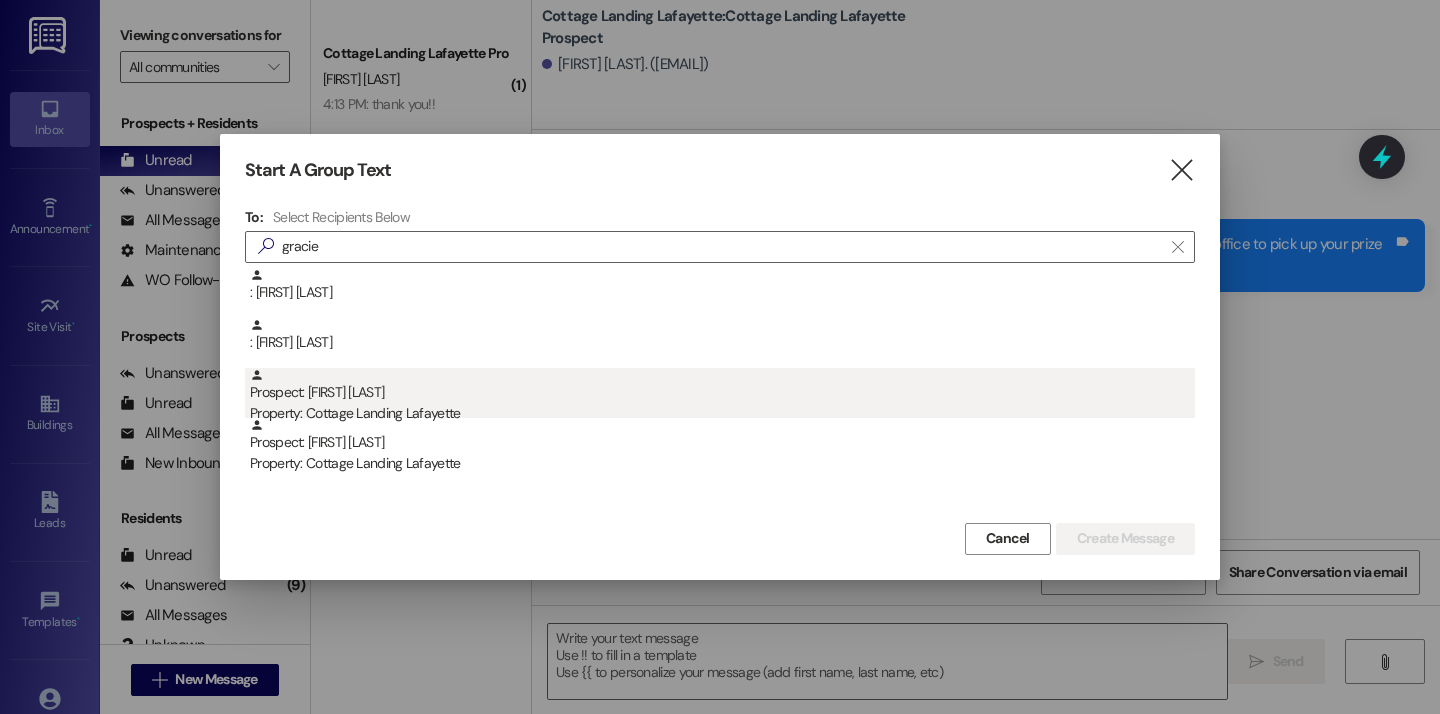 click on "Property: Cottage Landing Lafayette" at bounding box center (722, 413) 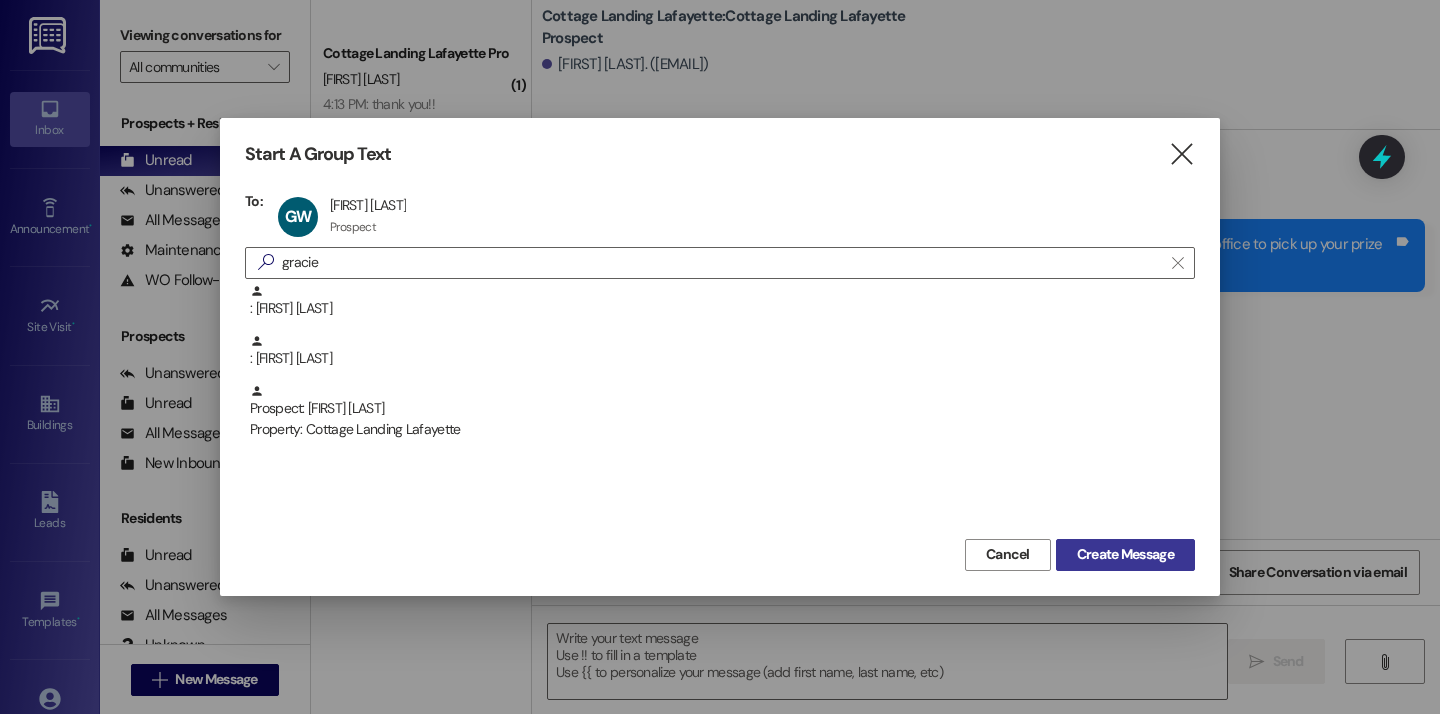 click on "Create Message" at bounding box center (1125, 554) 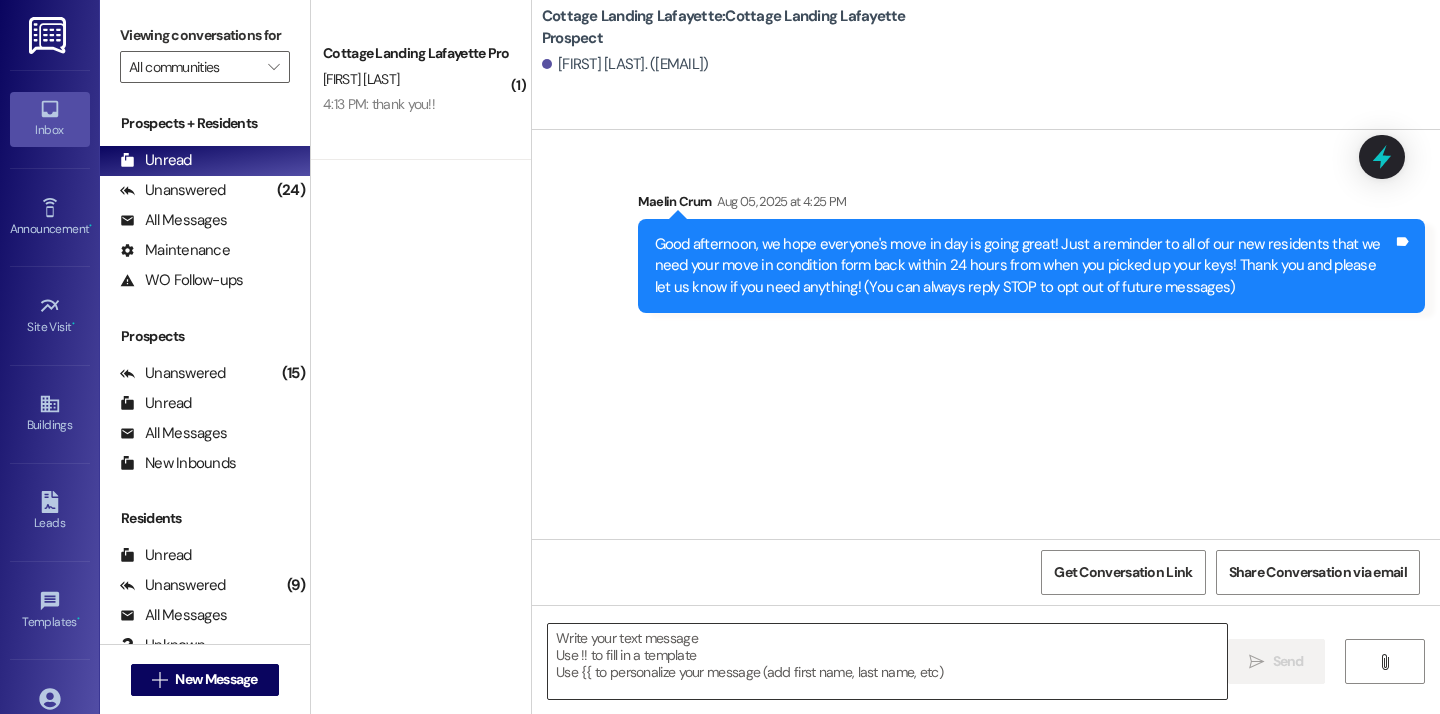 click at bounding box center (887, 661) 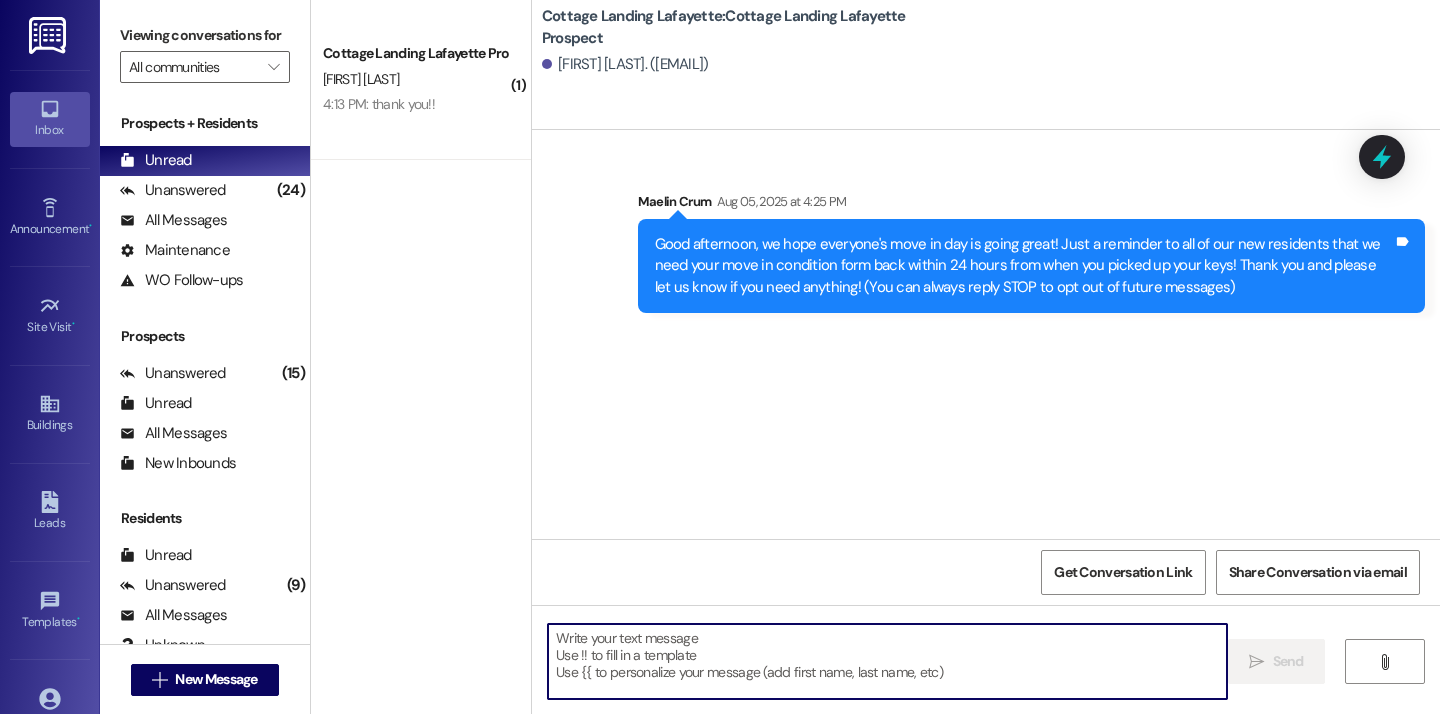 paste on "CONGRATULATIONS! You are one of our move-in day raffle winners! Please come by the office to pick up your prize and take a quick picture." 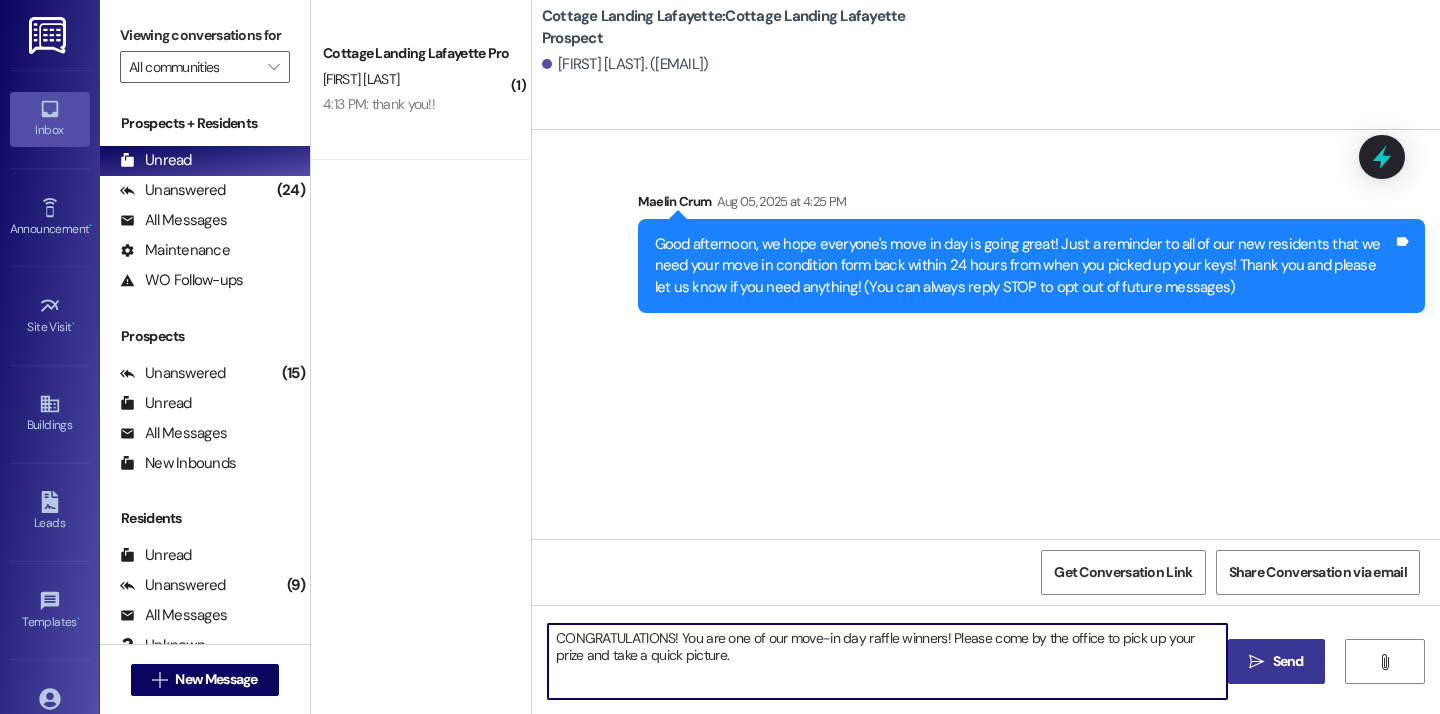 type on "CONGRATULATIONS! You are one of our move-in day raffle winners! Please come by the office to pick up your prize and take a quick picture." 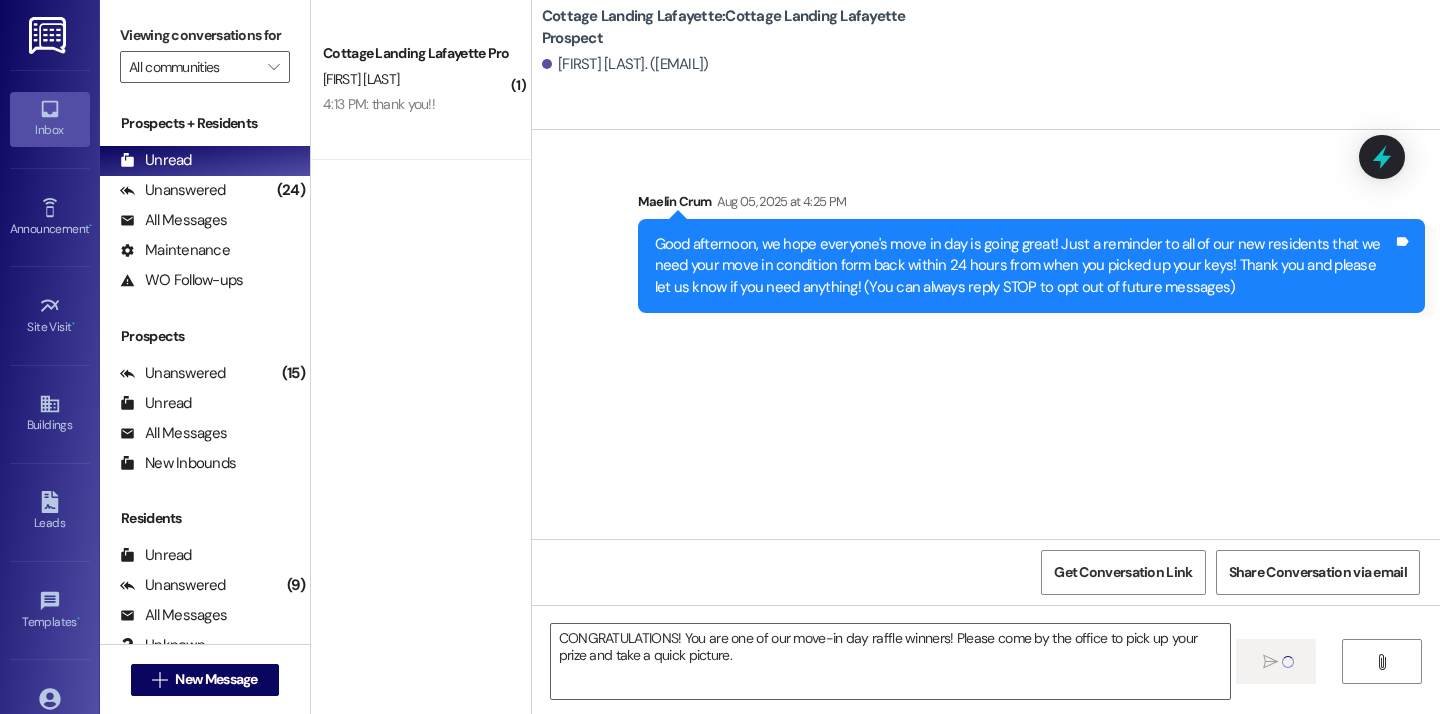 type 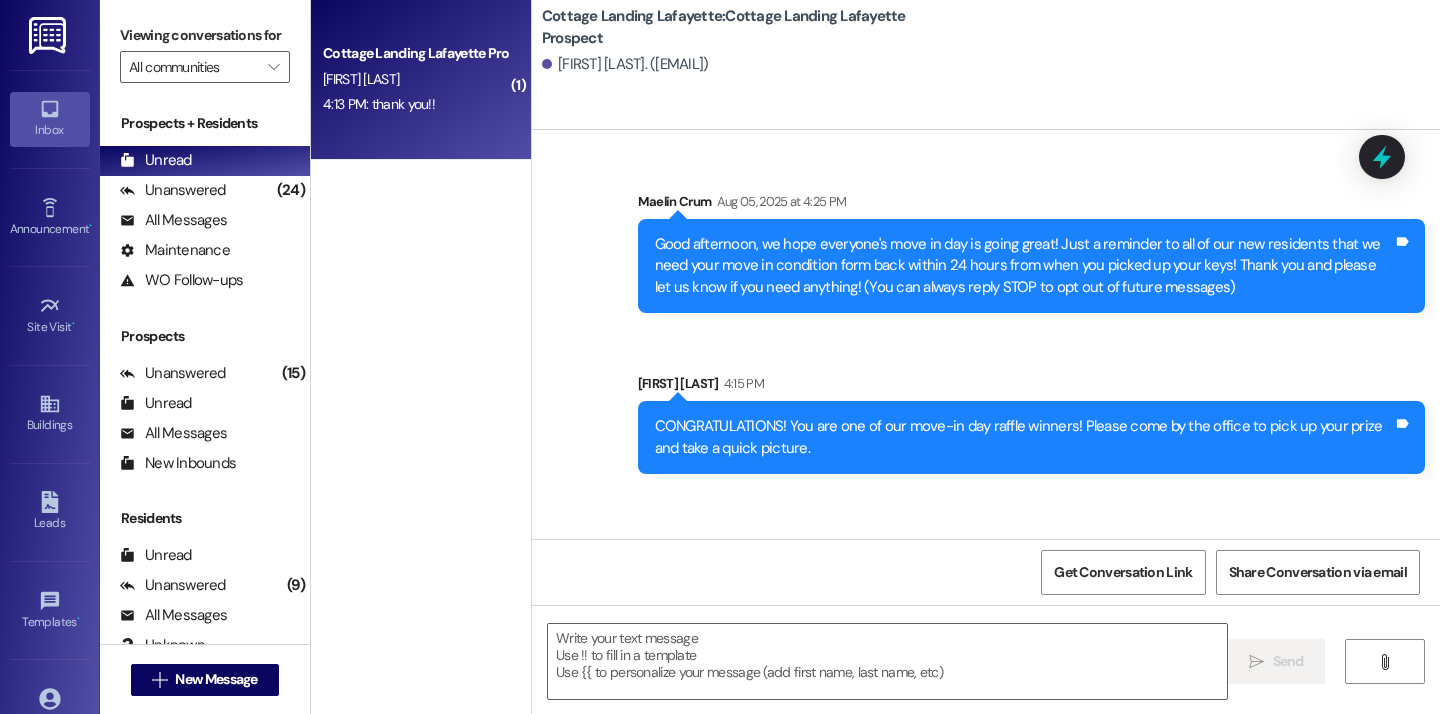 click on "[FIRST] [LAST]" at bounding box center [361, 79] 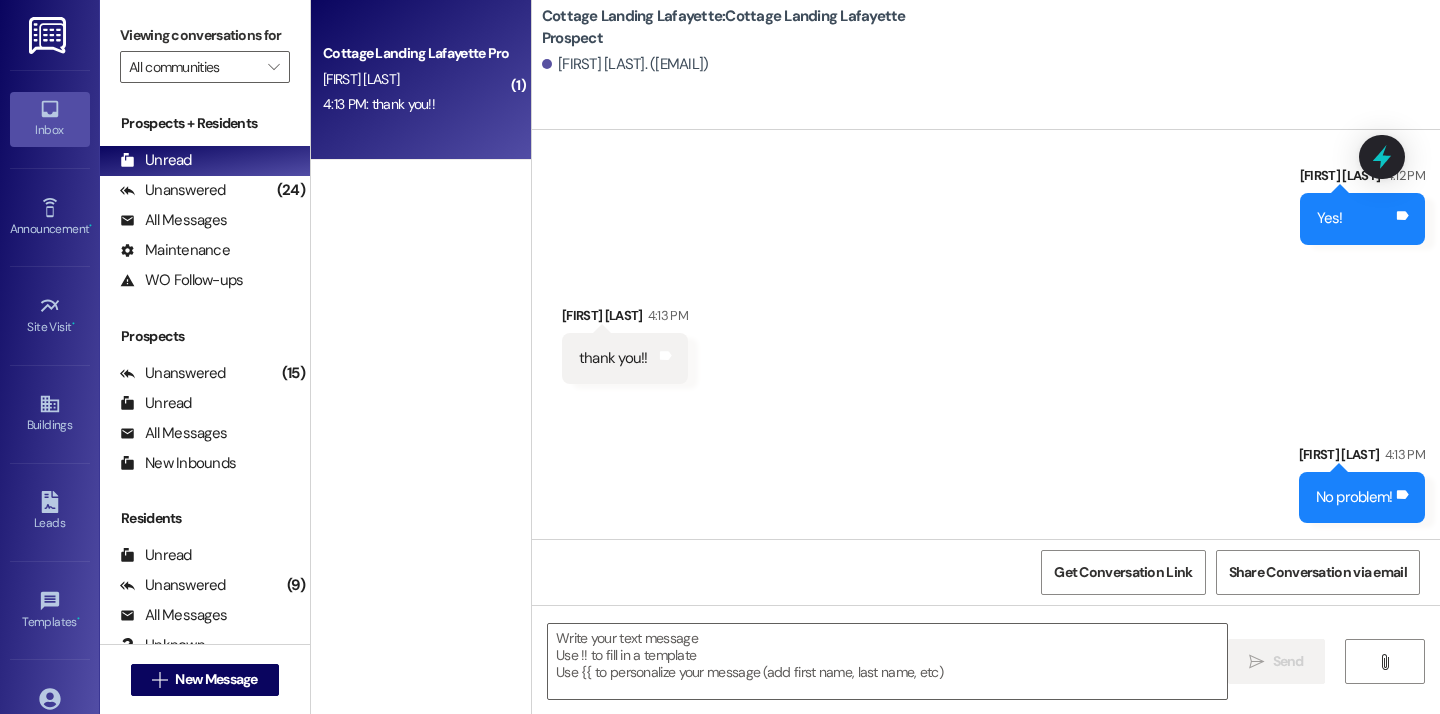 scroll, scrollTop: 508, scrollLeft: 0, axis: vertical 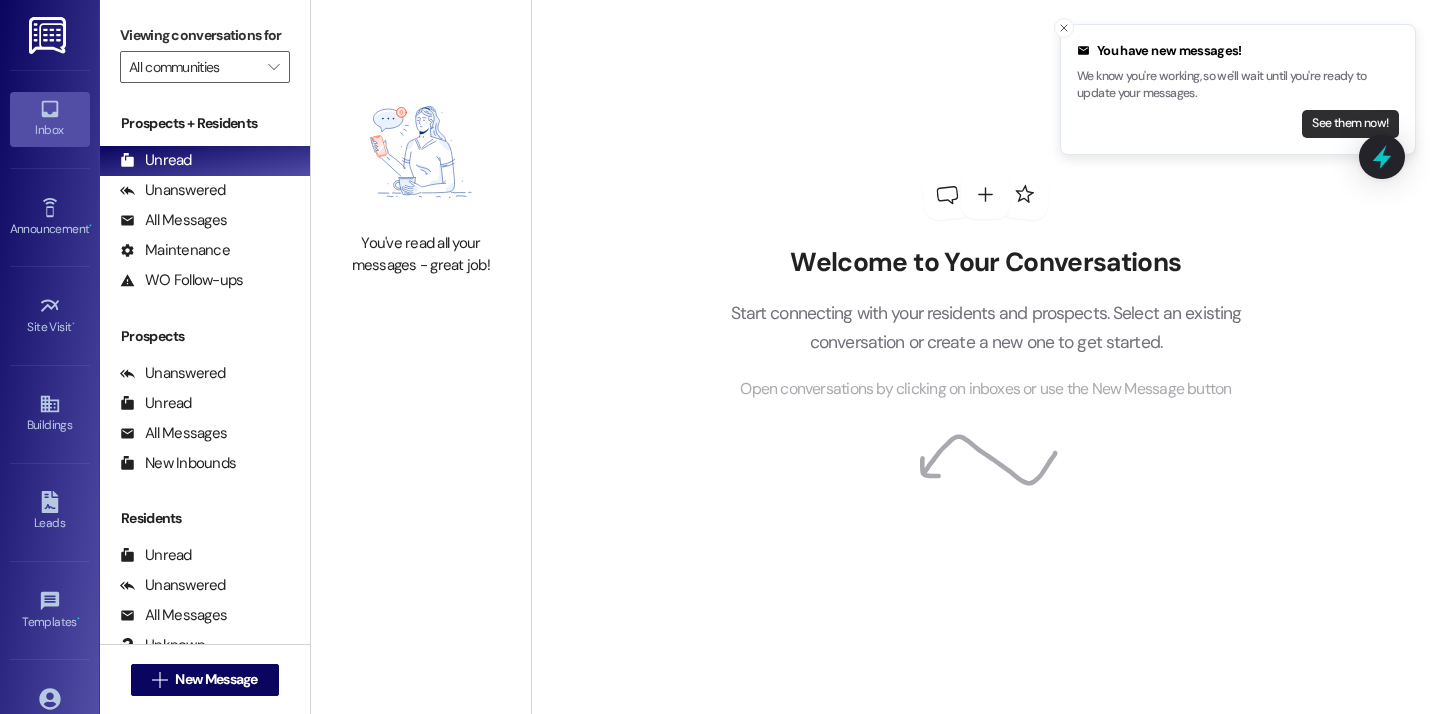 click on "See them now!" at bounding box center [1350, 124] 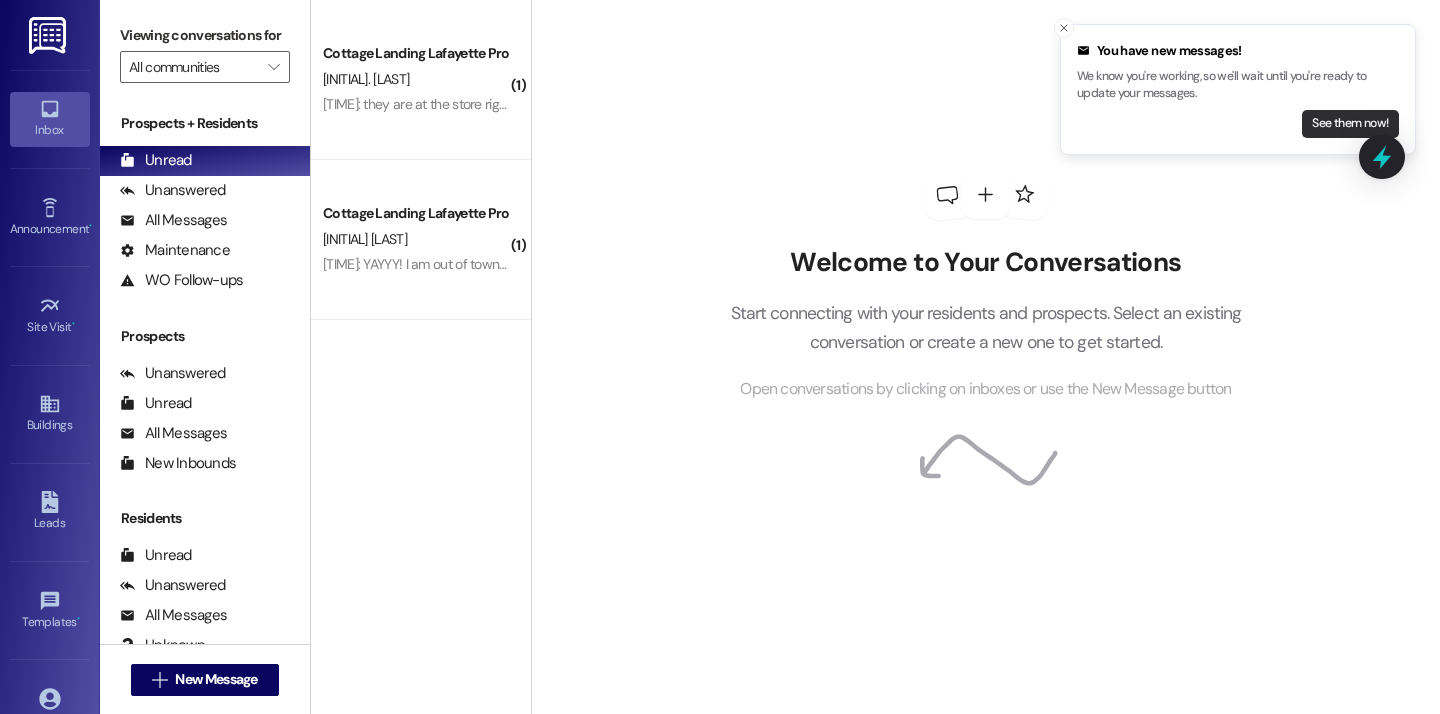 click on "See them now!" at bounding box center (1350, 124) 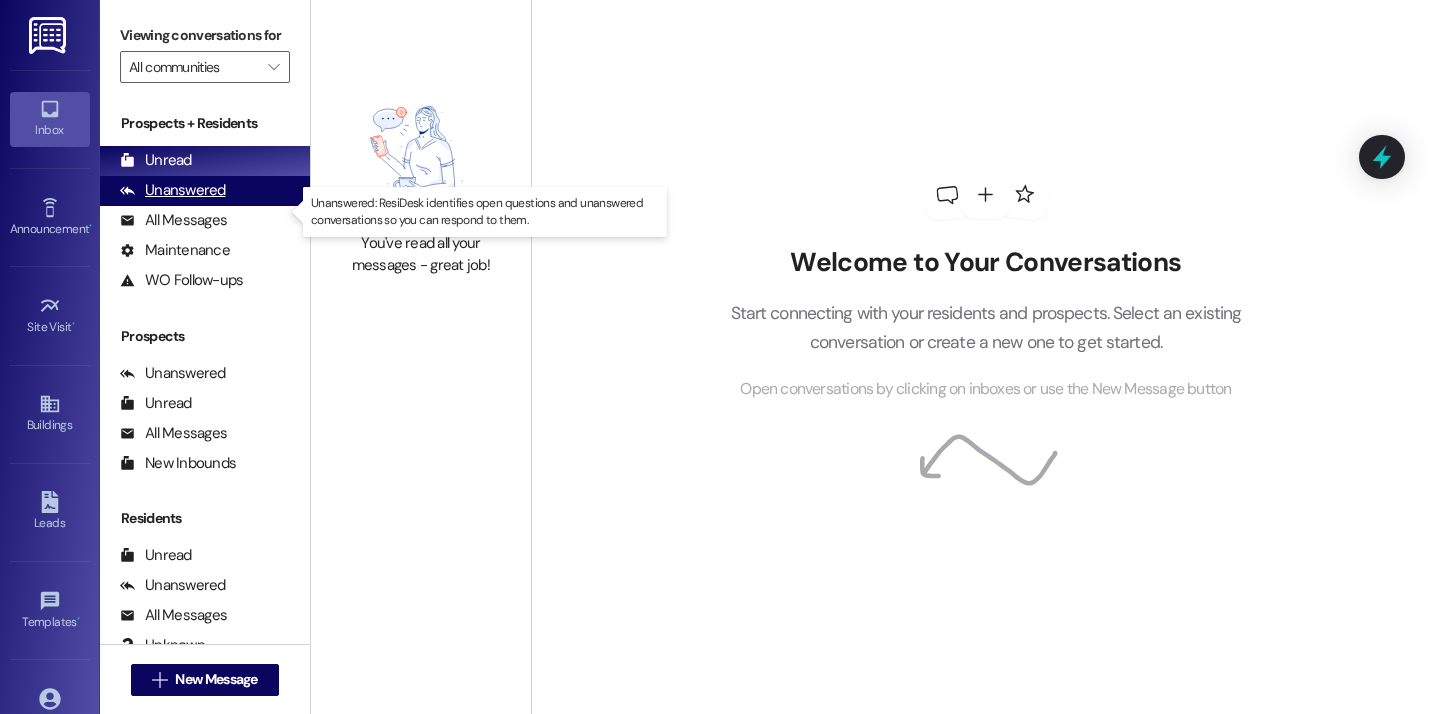 click on "Unanswered (0)" at bounding box center (205, 191) 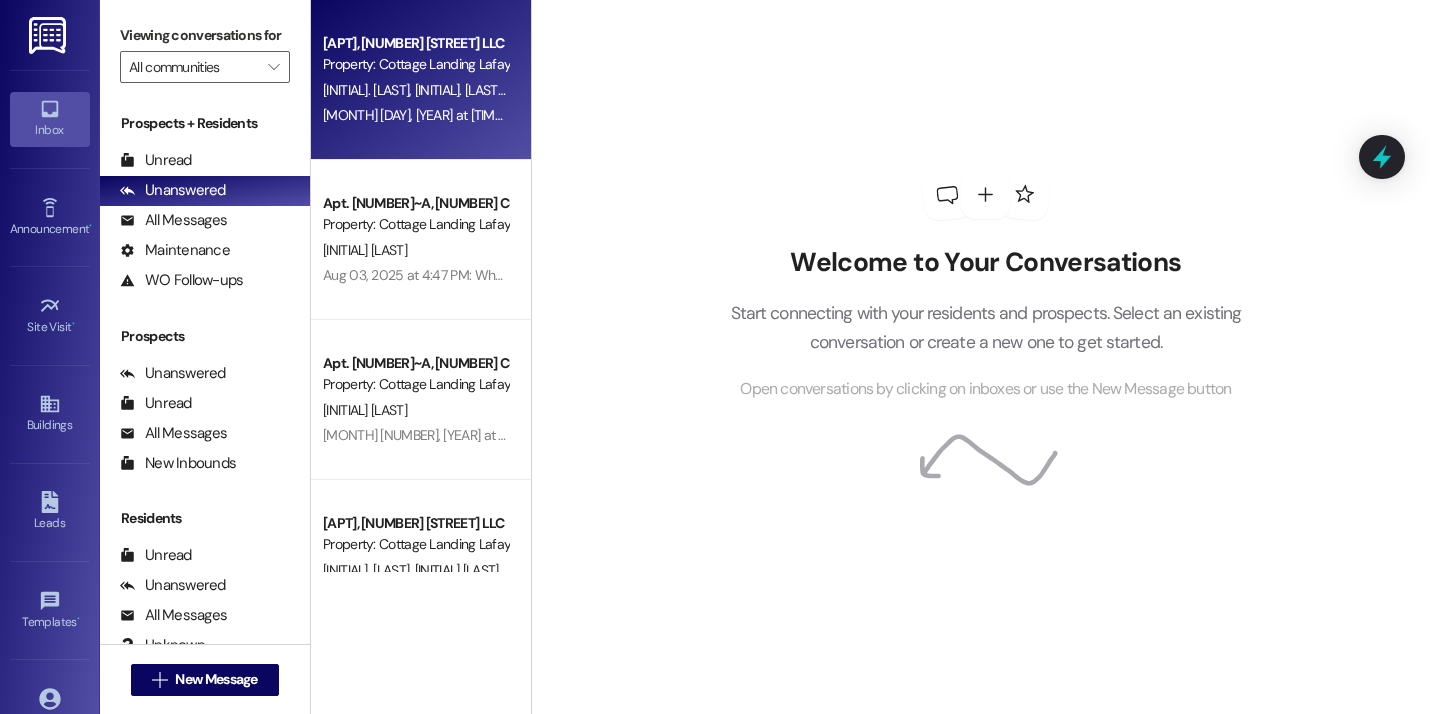 click on "Property: Cottage Landing Lafayette" at bounding box center (415, 64) 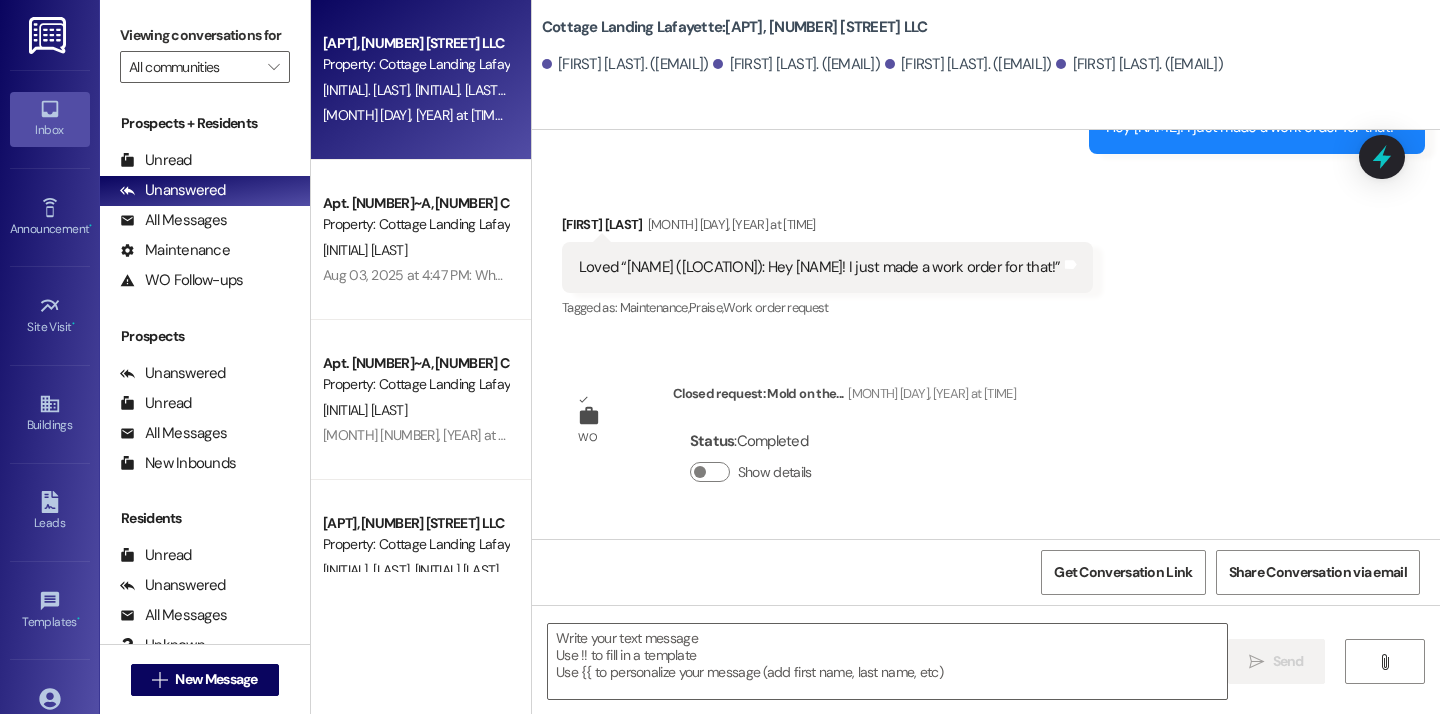 scroll, scrollTop: 15788, scrollLeft: 0, axis: vertical 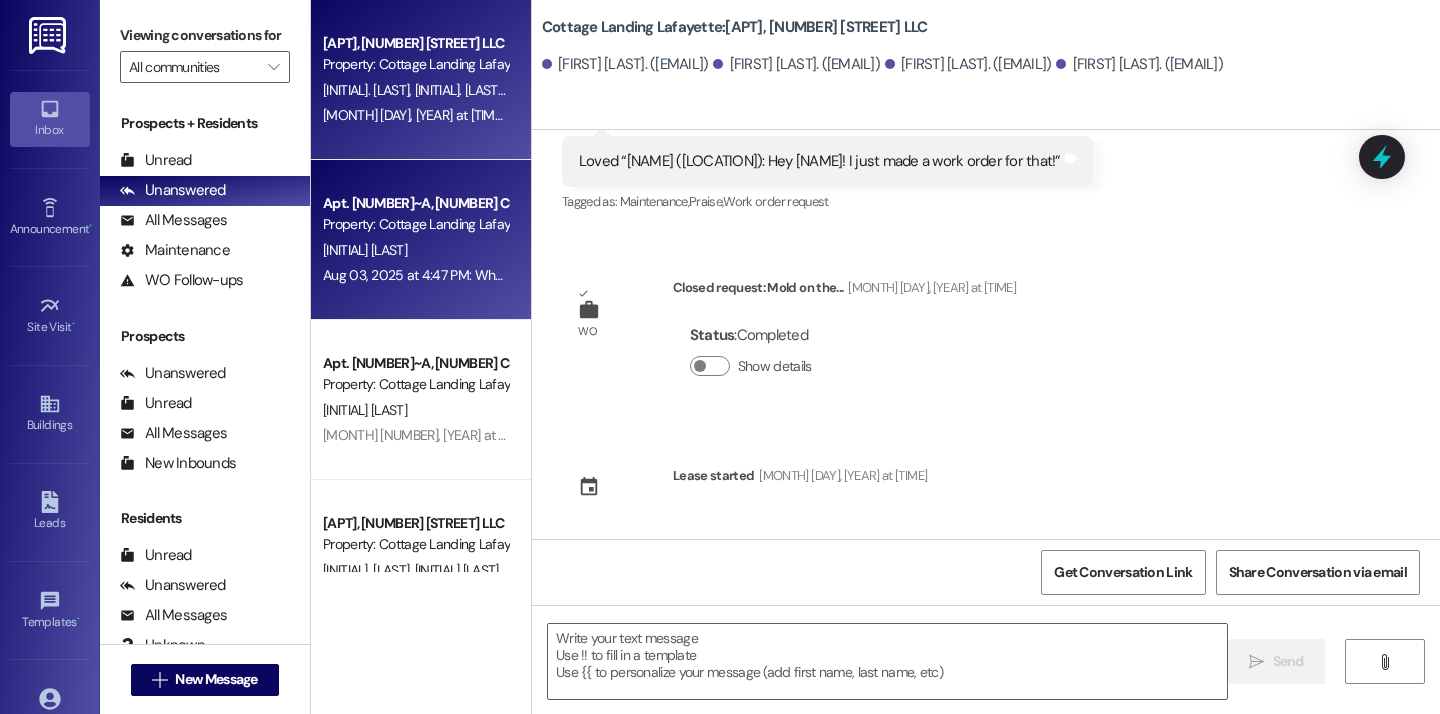 click on "Apt. 021~A, 1 Cottage Landing Properties LLC" at bounding box center [415, 203] 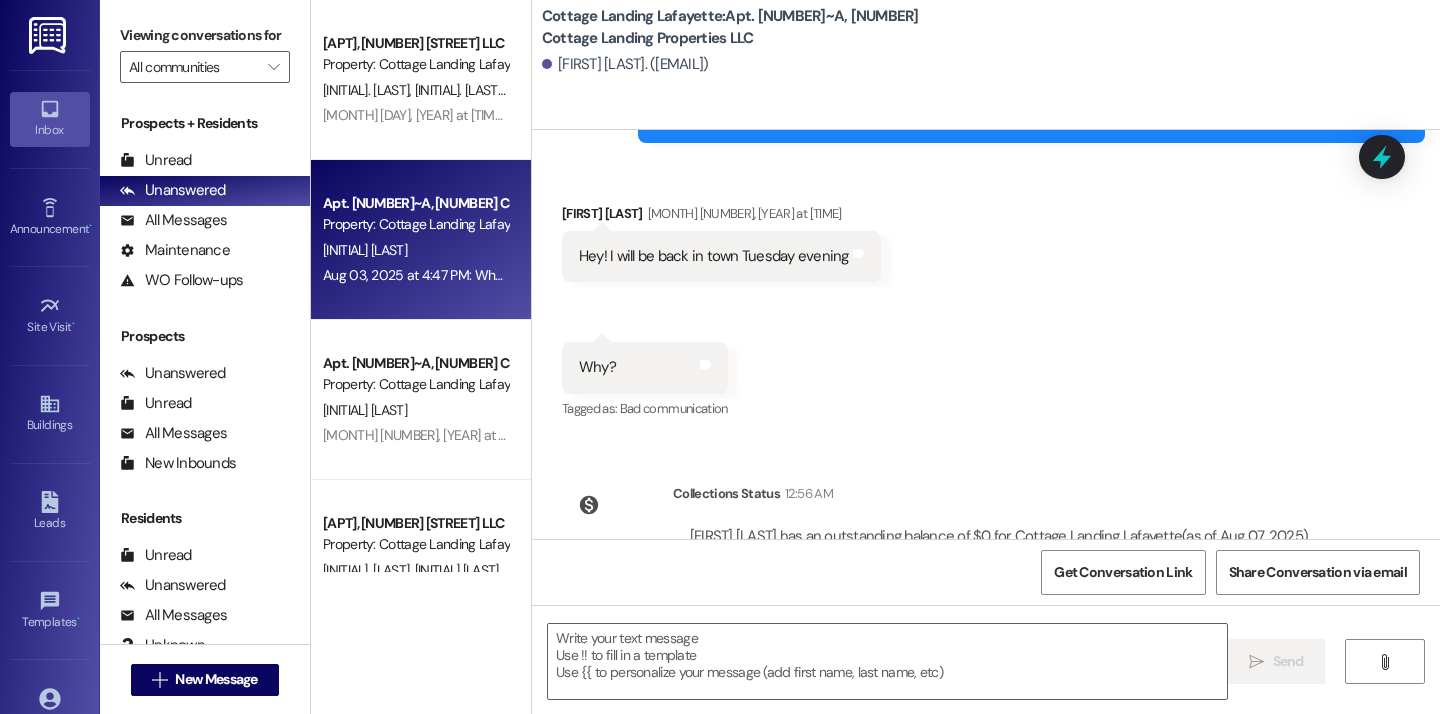 scroll, scrollTop: 28916, scrollLeft: 0, axis: vertical 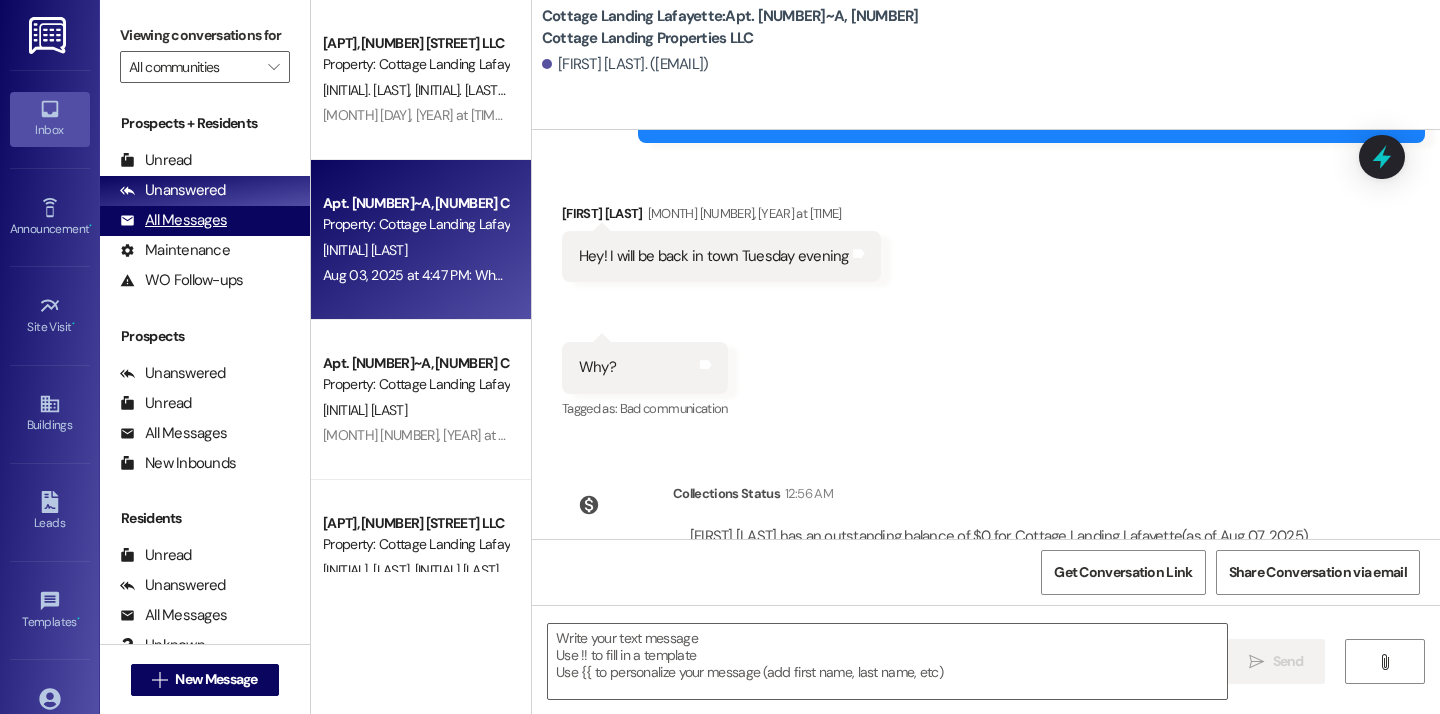 click on "All Messages" at bounding box center [173, 220] 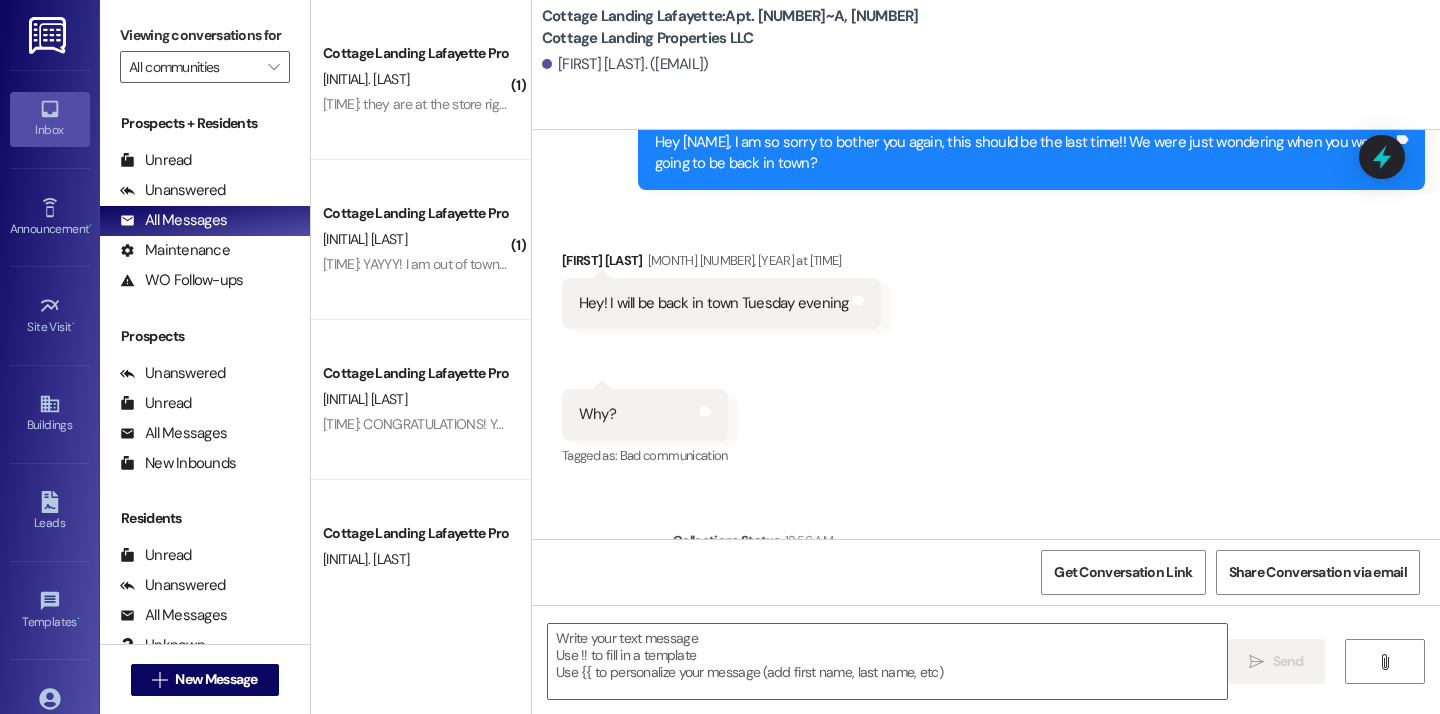 scroll, scrollTop: 28916, scrollLeft: 0, axis: vertical 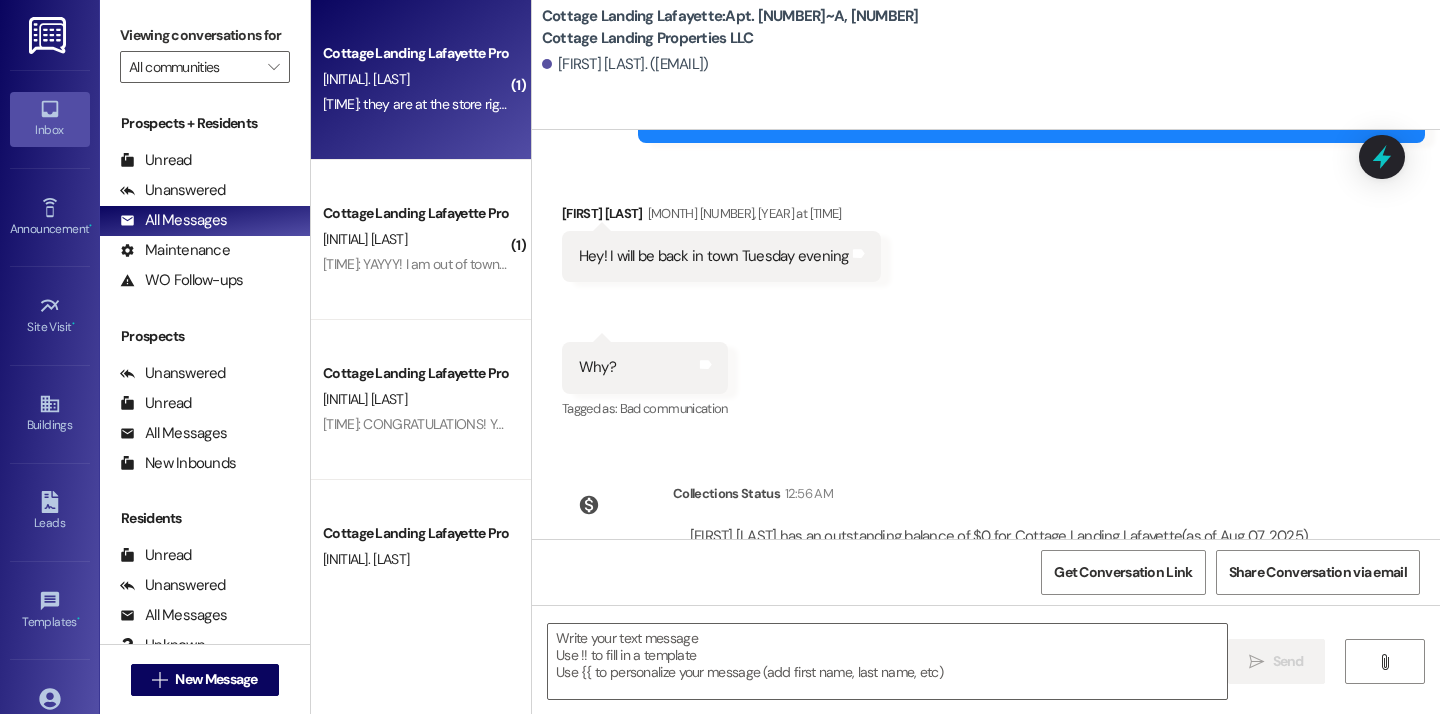 click on "D. Breaux" at bounding box center [415, 79] 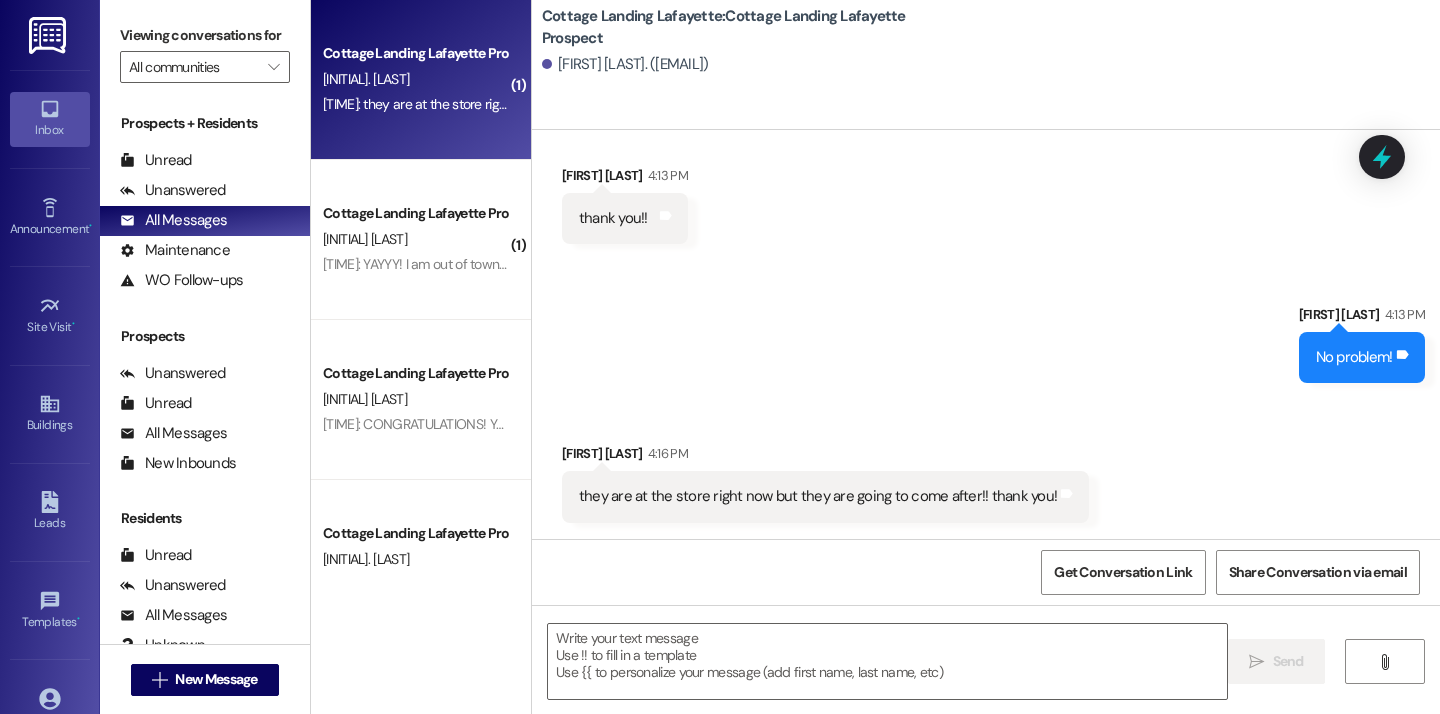 scroll, scrollTop: 648, scrollLeft: 0, axis: vertical 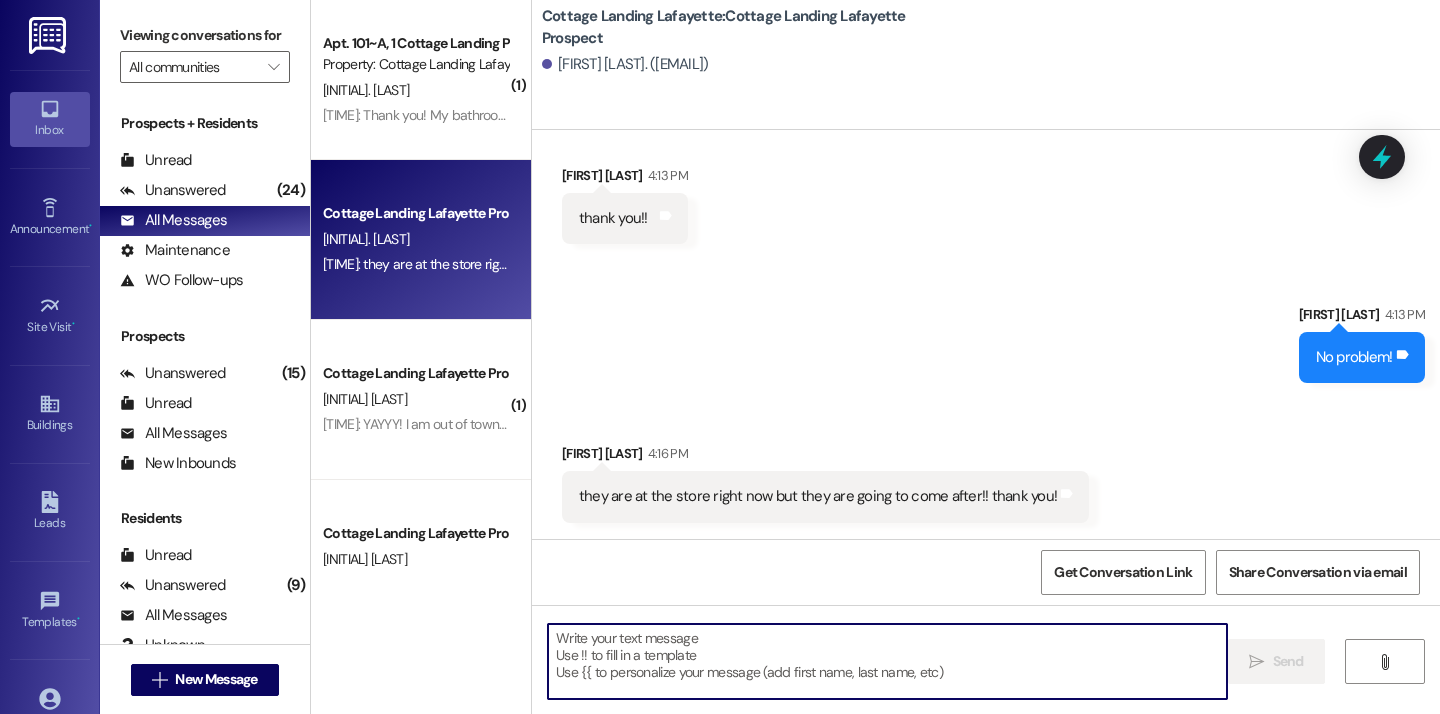 click at bounding box center [887, 661] 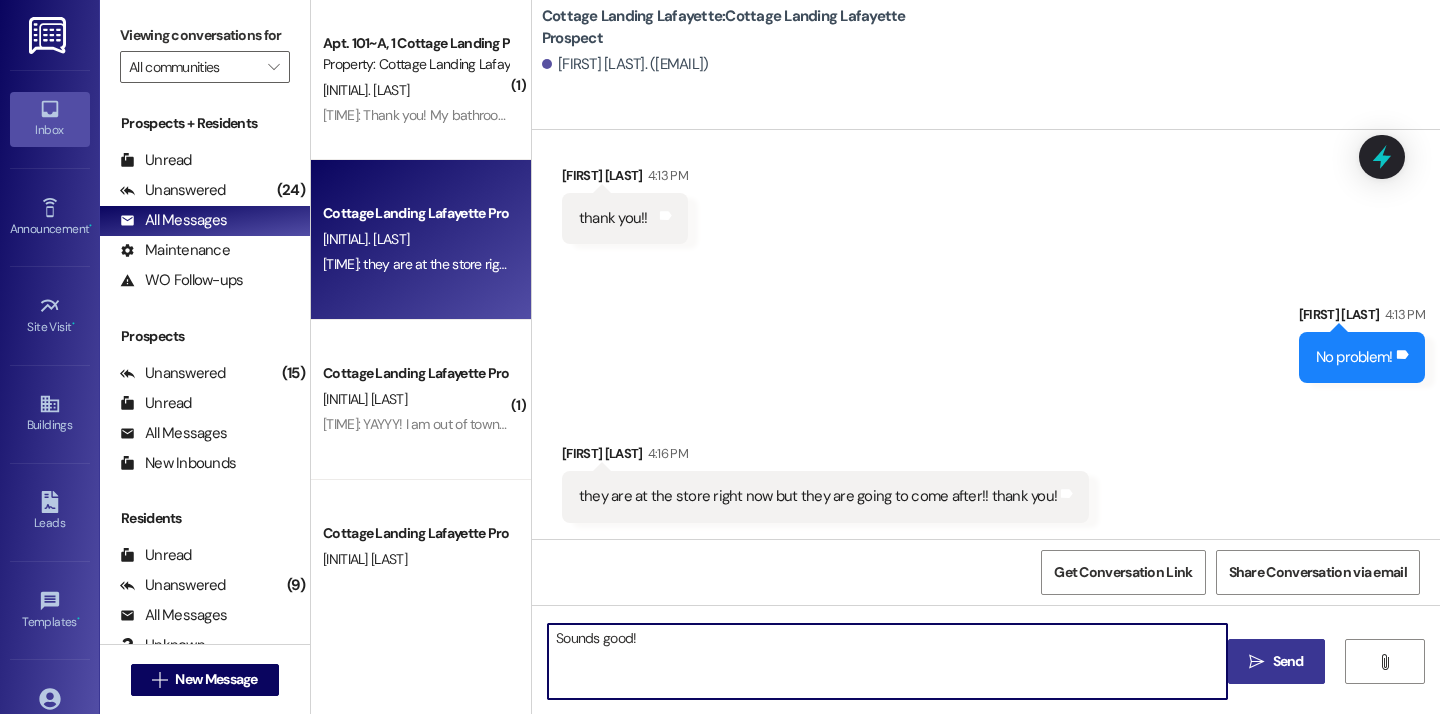 type on "Sounds good!" 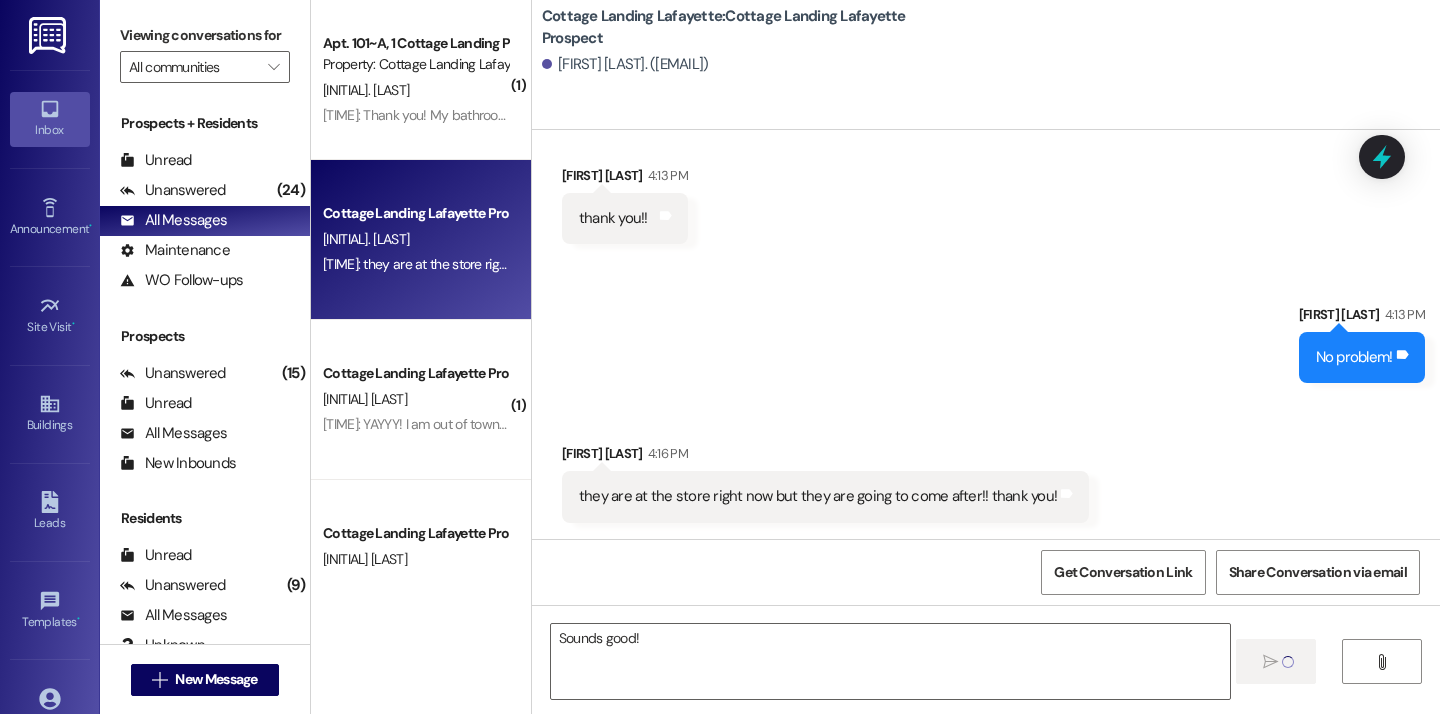 type 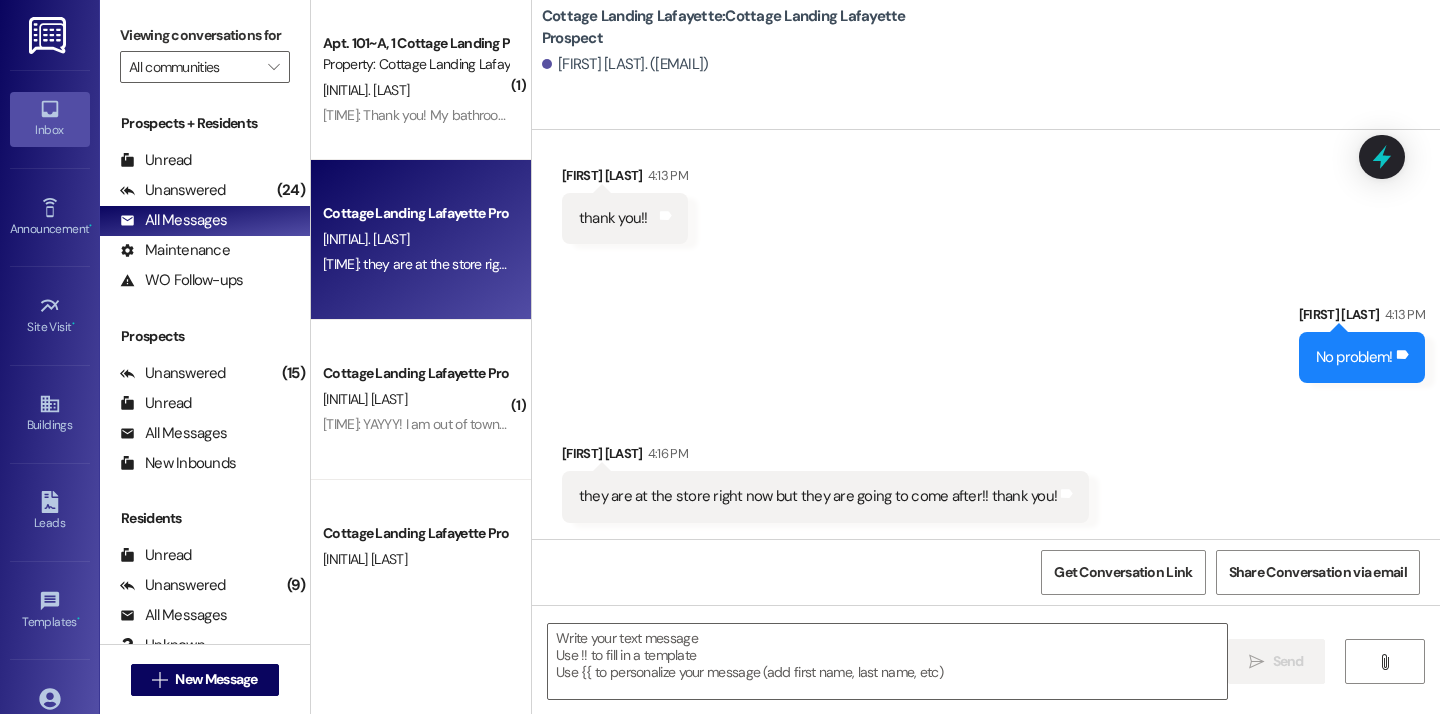 scroll, scrollTop: 647, scrollLeft: 0, axis: vertical 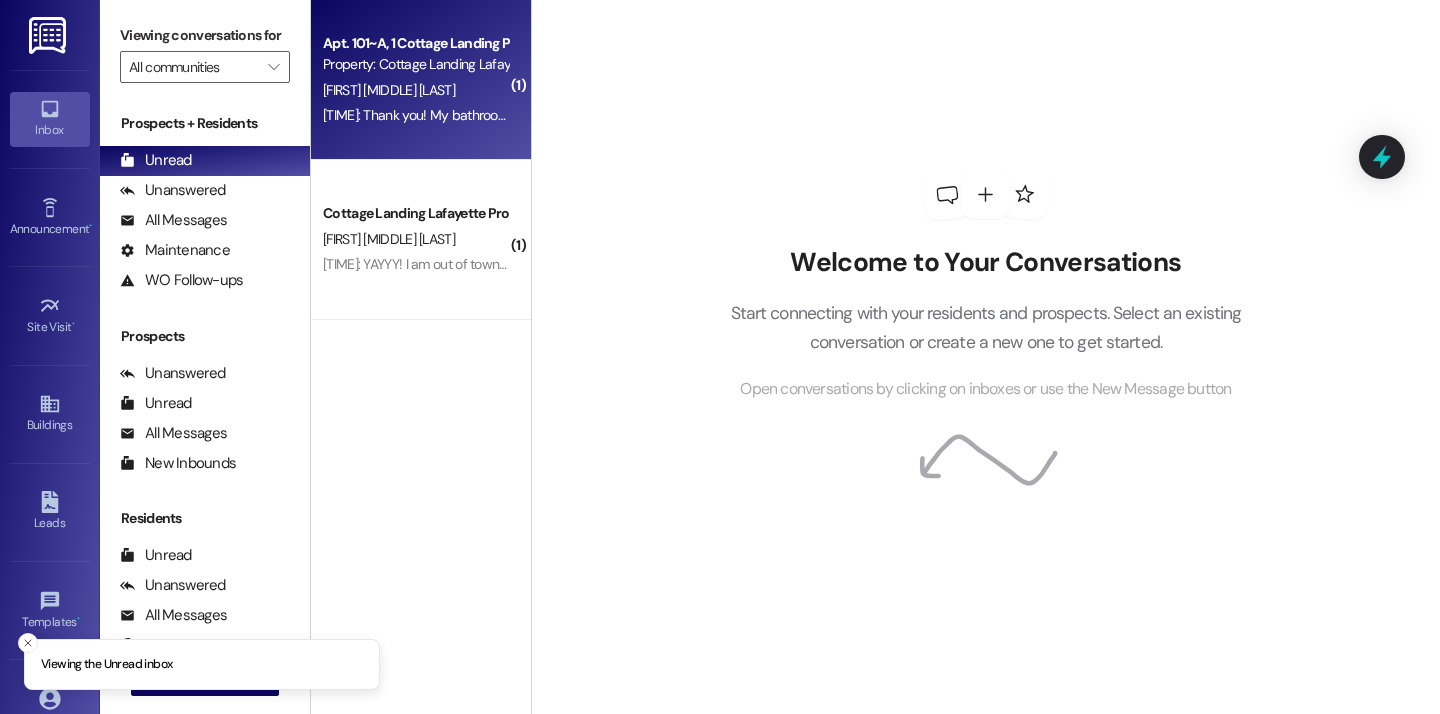 click on "Property: Cottage Landing Lafayette" at bounding box center (415, 64) 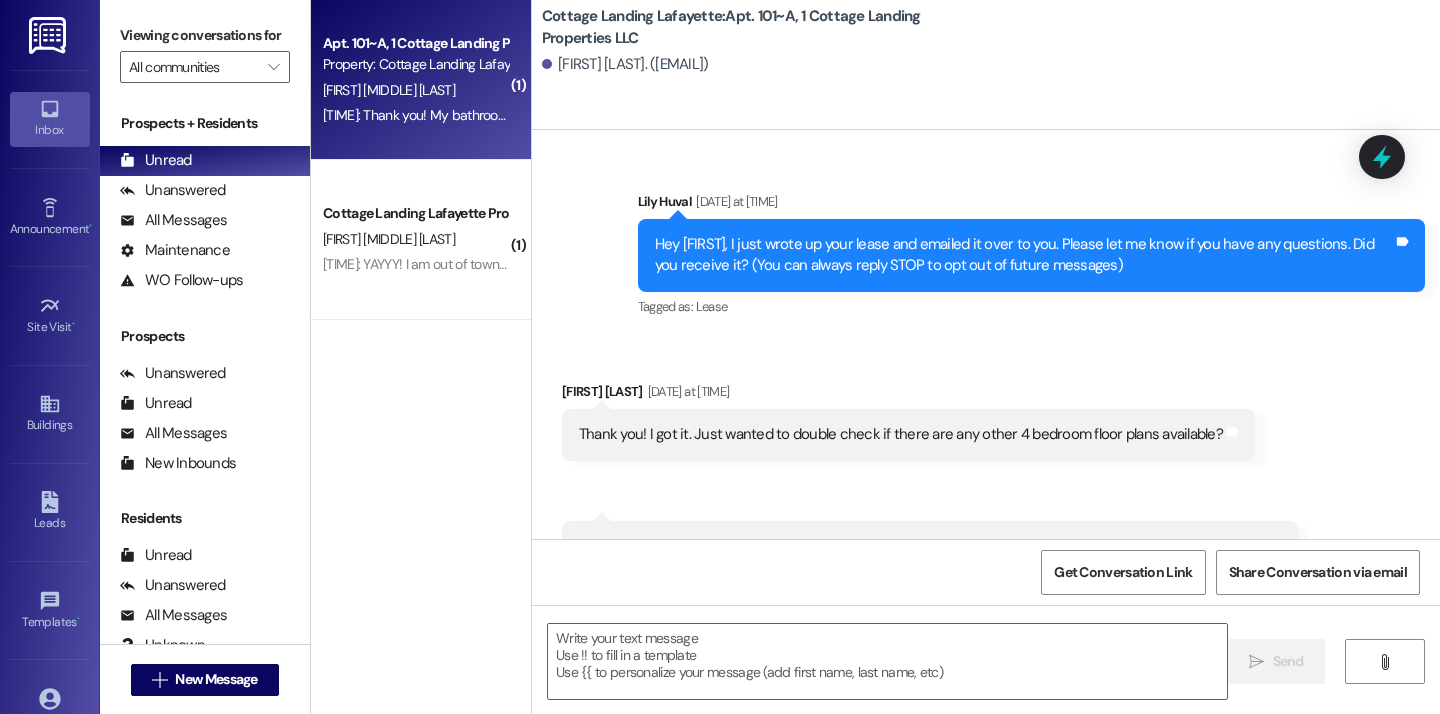 scroll, scrollTop: 35649, scrollLeft: 0, axis: vertical 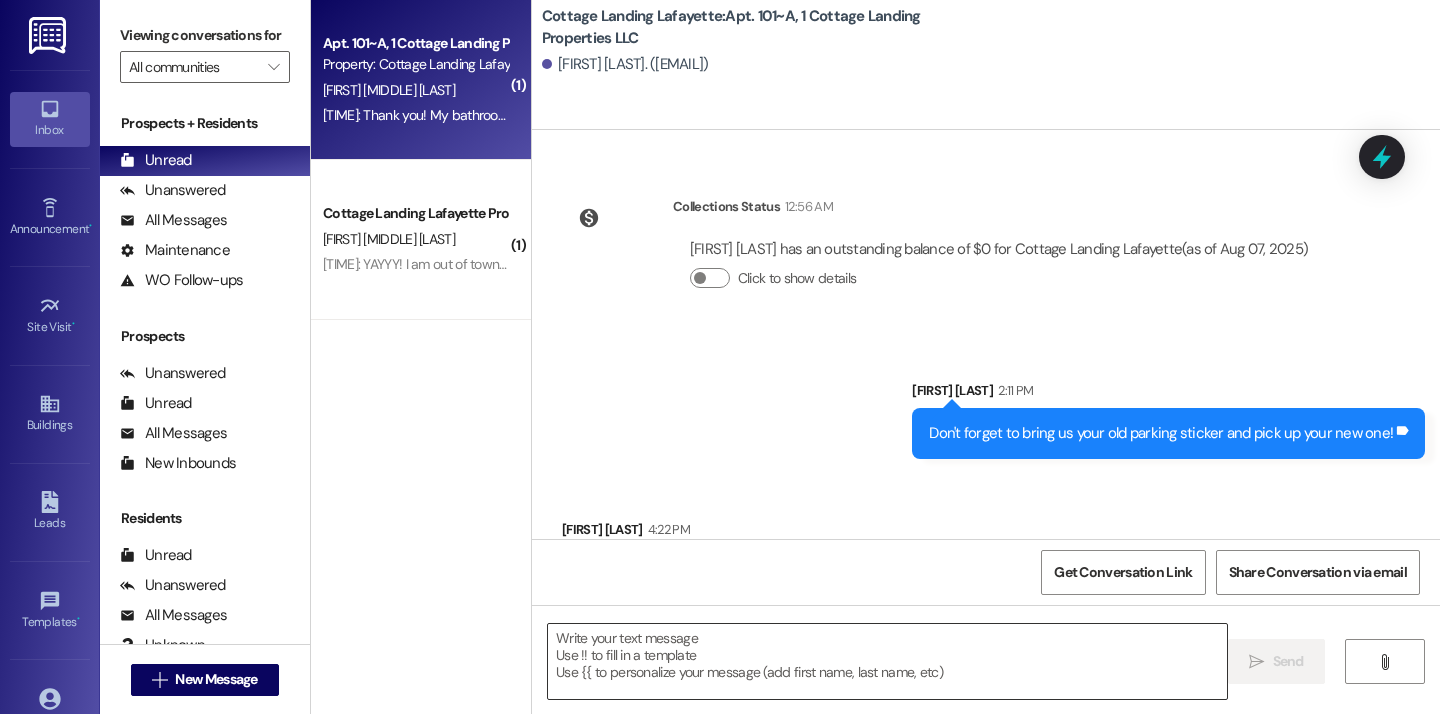 click at bounding box center (887, 661) 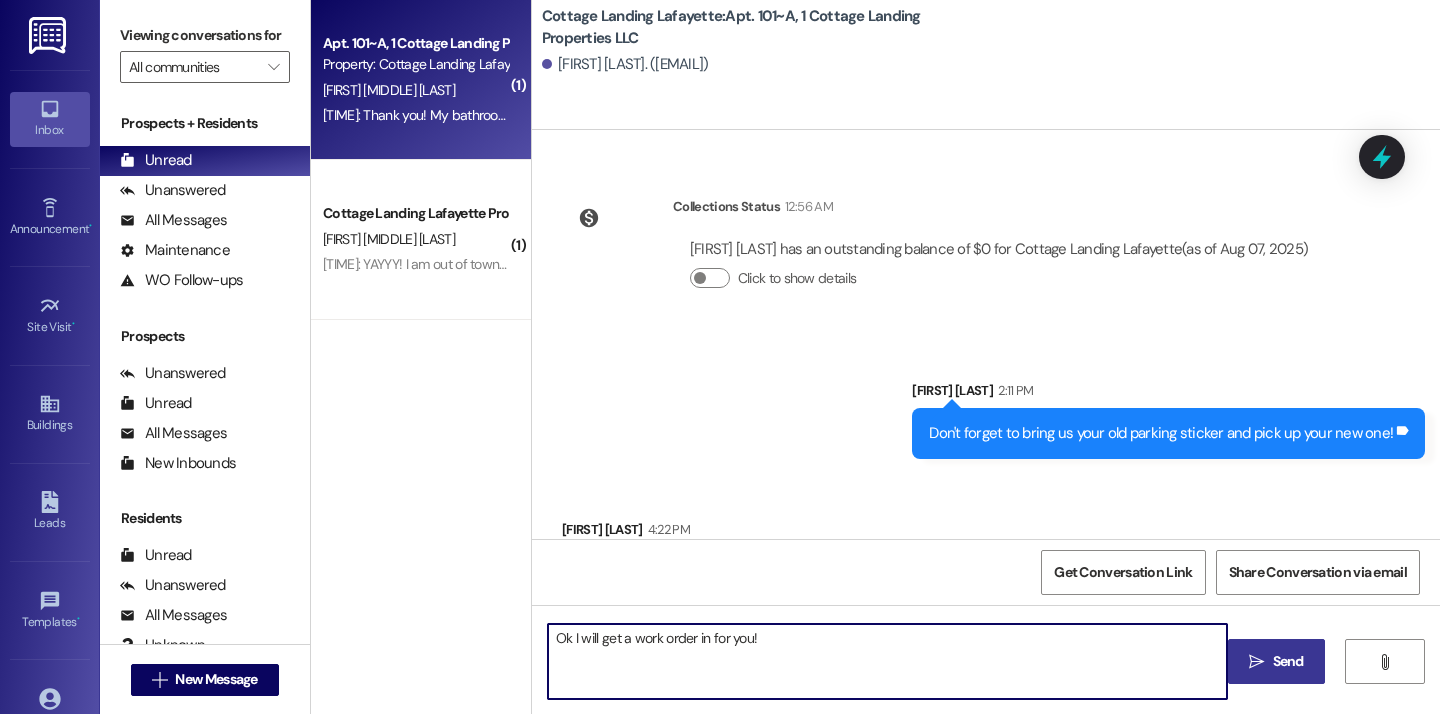 type on "Ok I will get a work order in for you!" 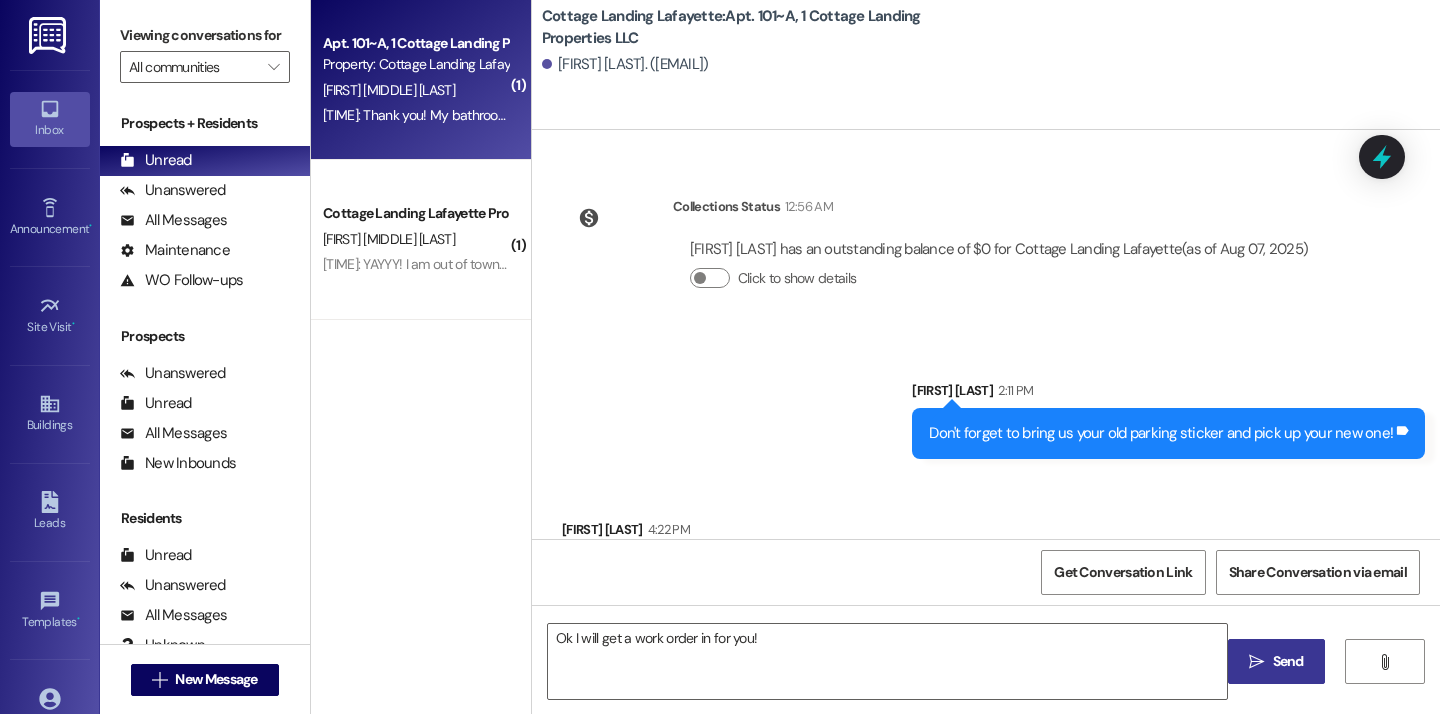 click on " Send" at bounding box center (1276, 661) 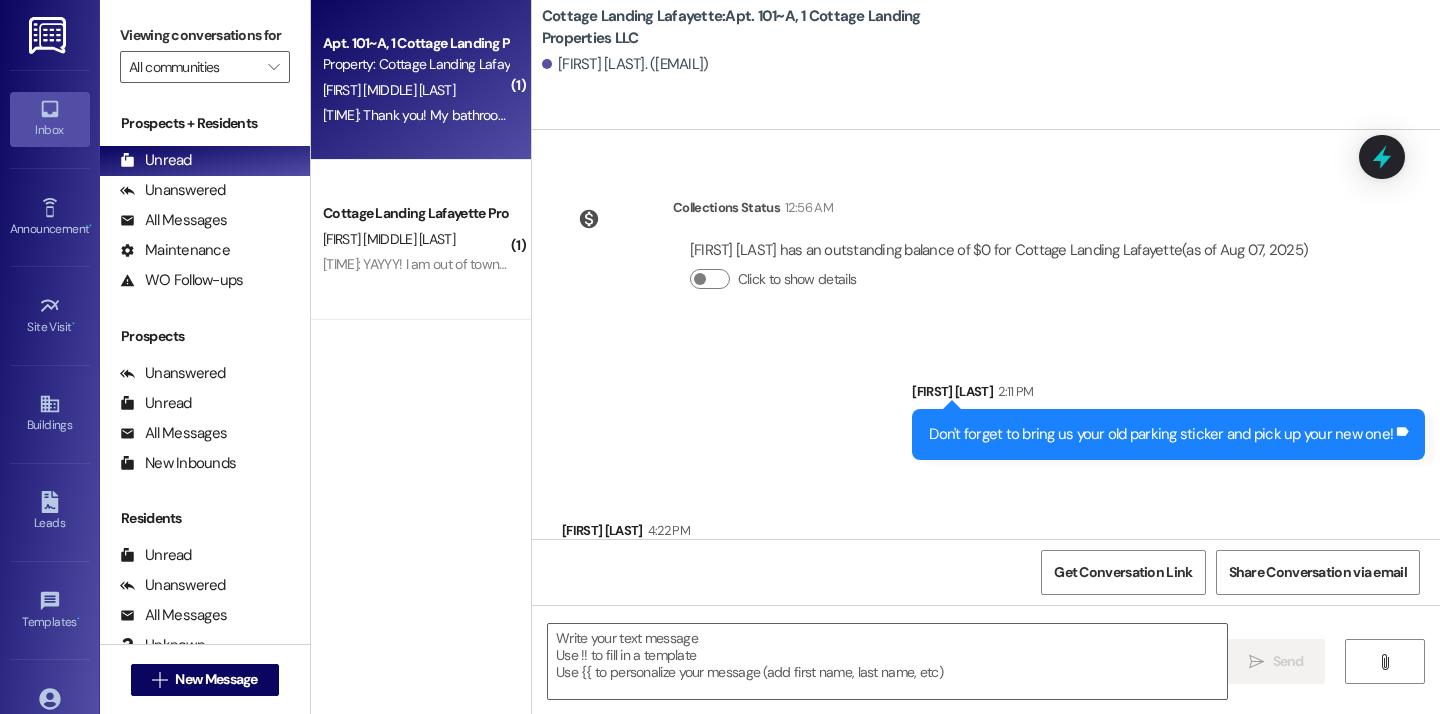 scroll, scrollTop: 35788, scrollLeft: 0, axis: vertical 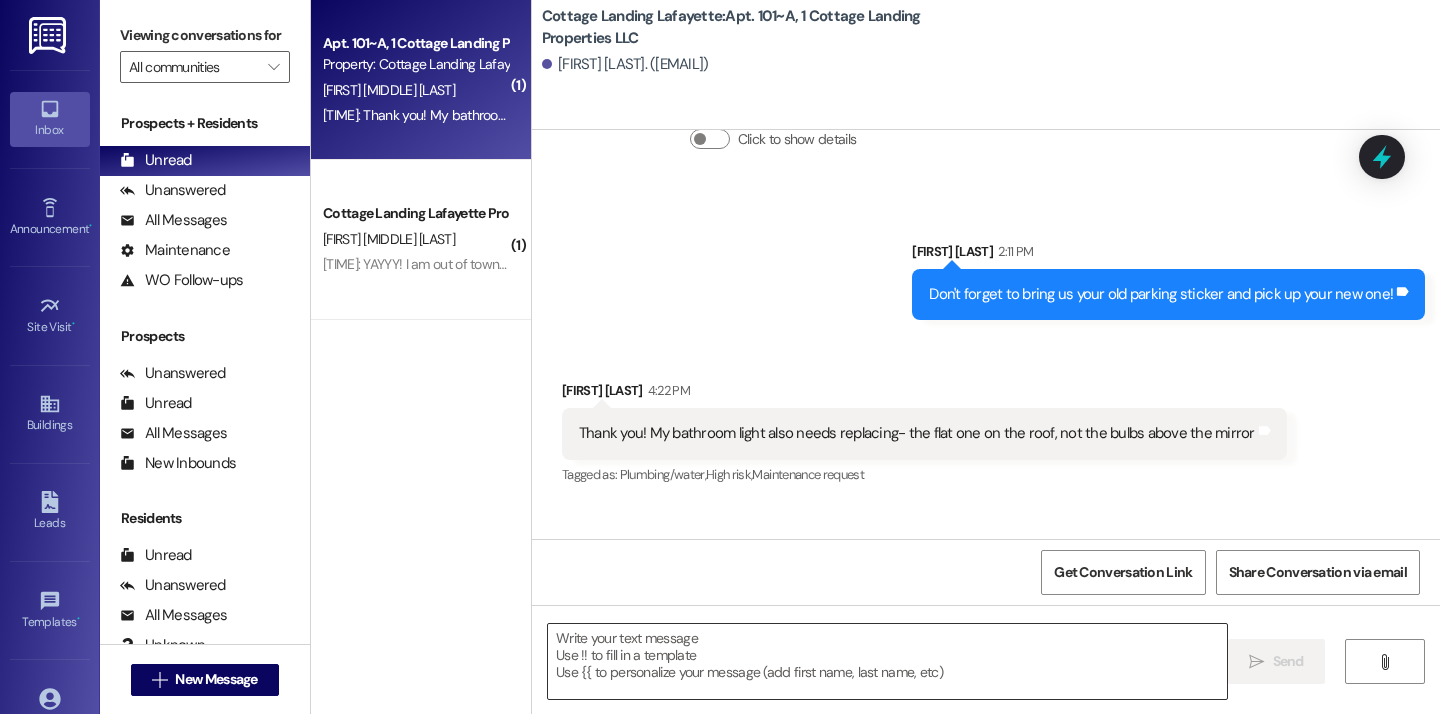 click at bounding box center (887, 661) 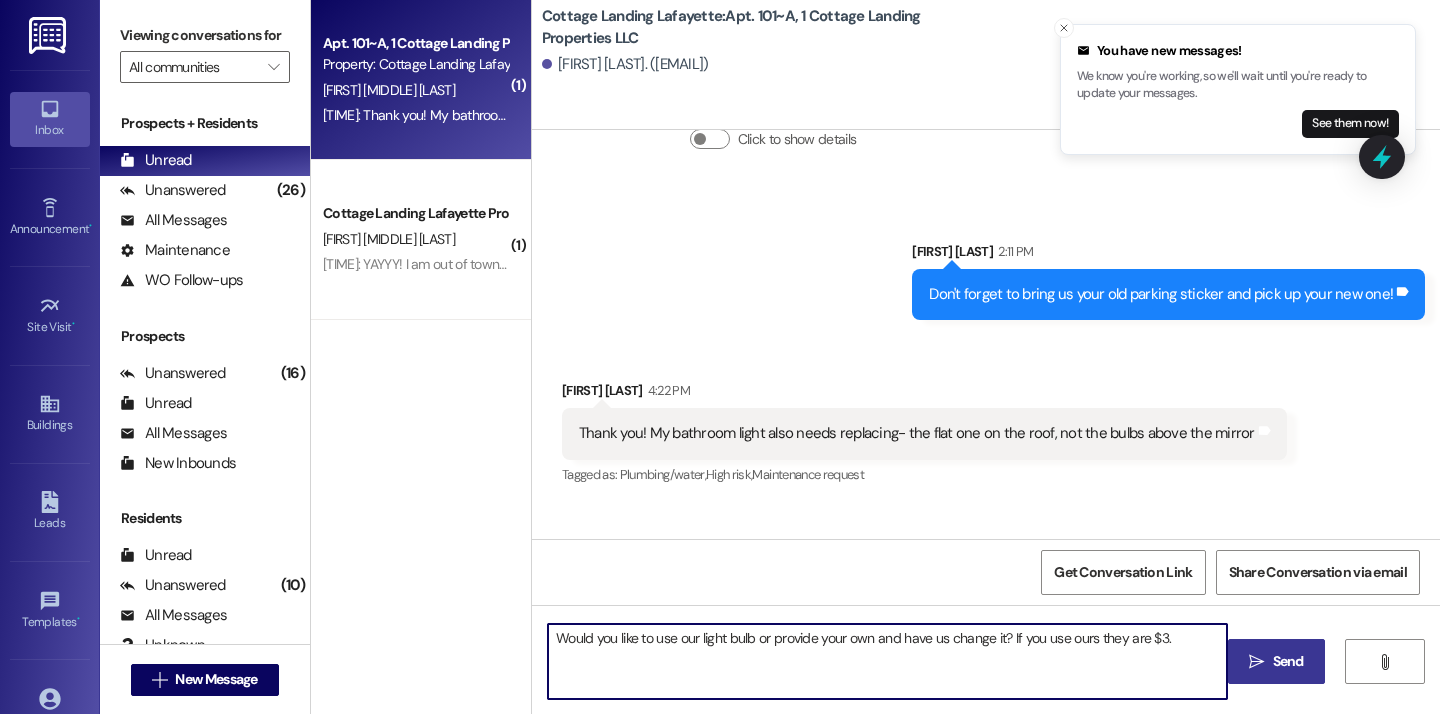 type on "Would you like to use our light bulb or provide your own and have us change it? If you use ours they are $3." 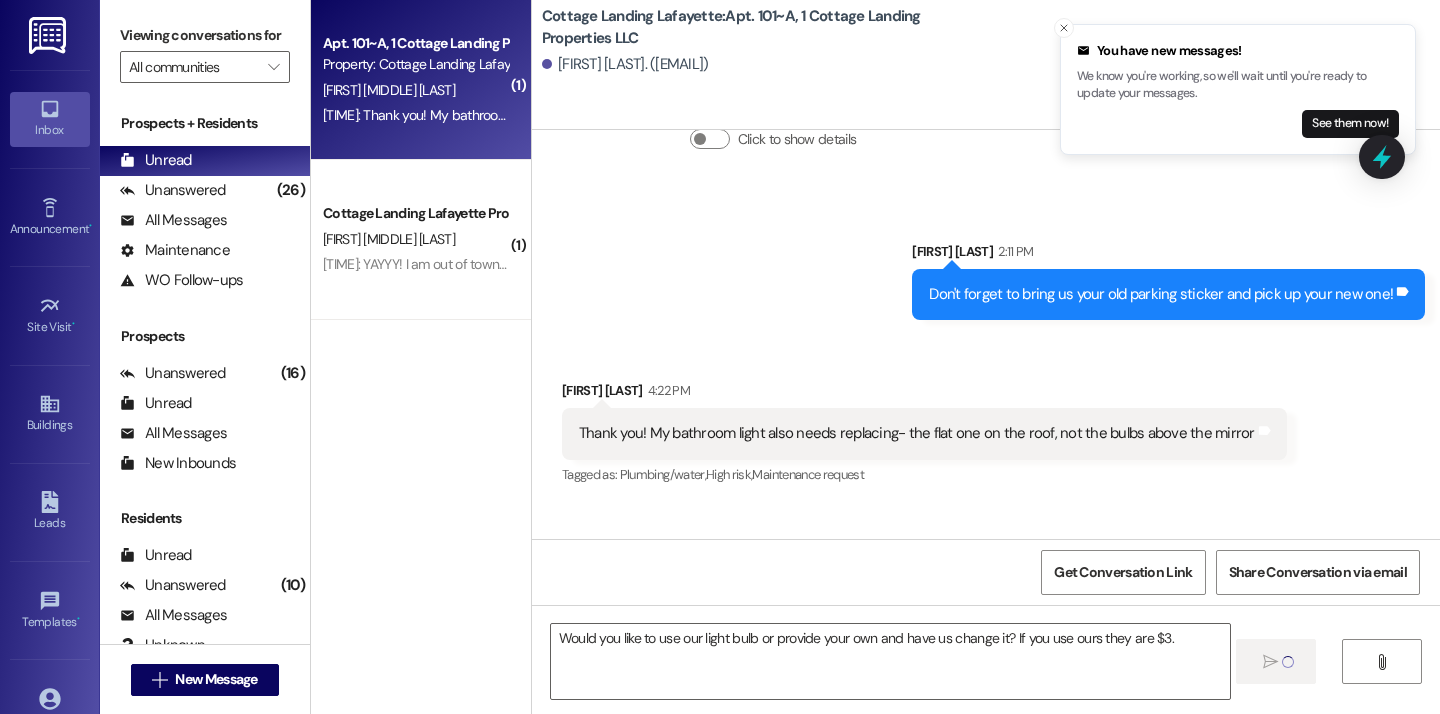 type 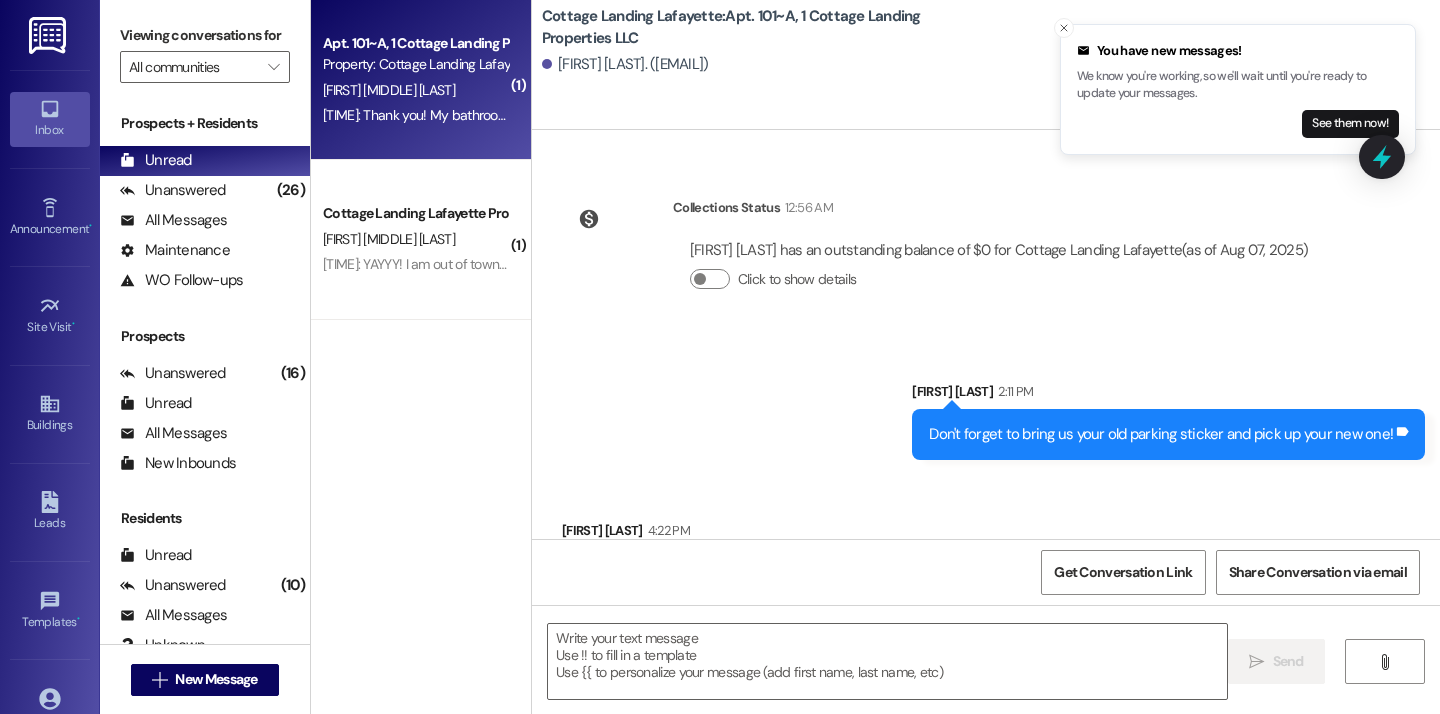 scroll, scrollTop: 35928, scrollLeft: 0, axis: vertical 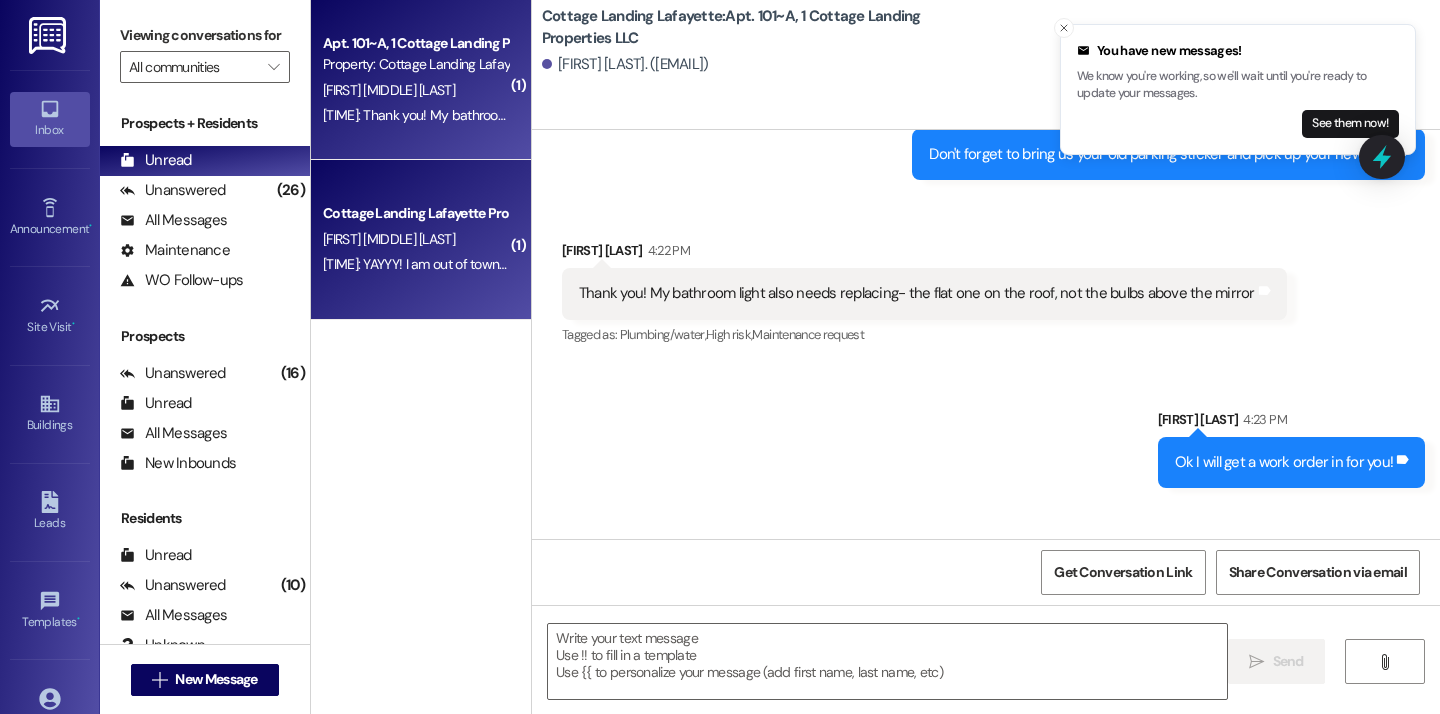 click on "[FIRST] [MIDDLE] [LAST]" at bounding box center (415, 239) 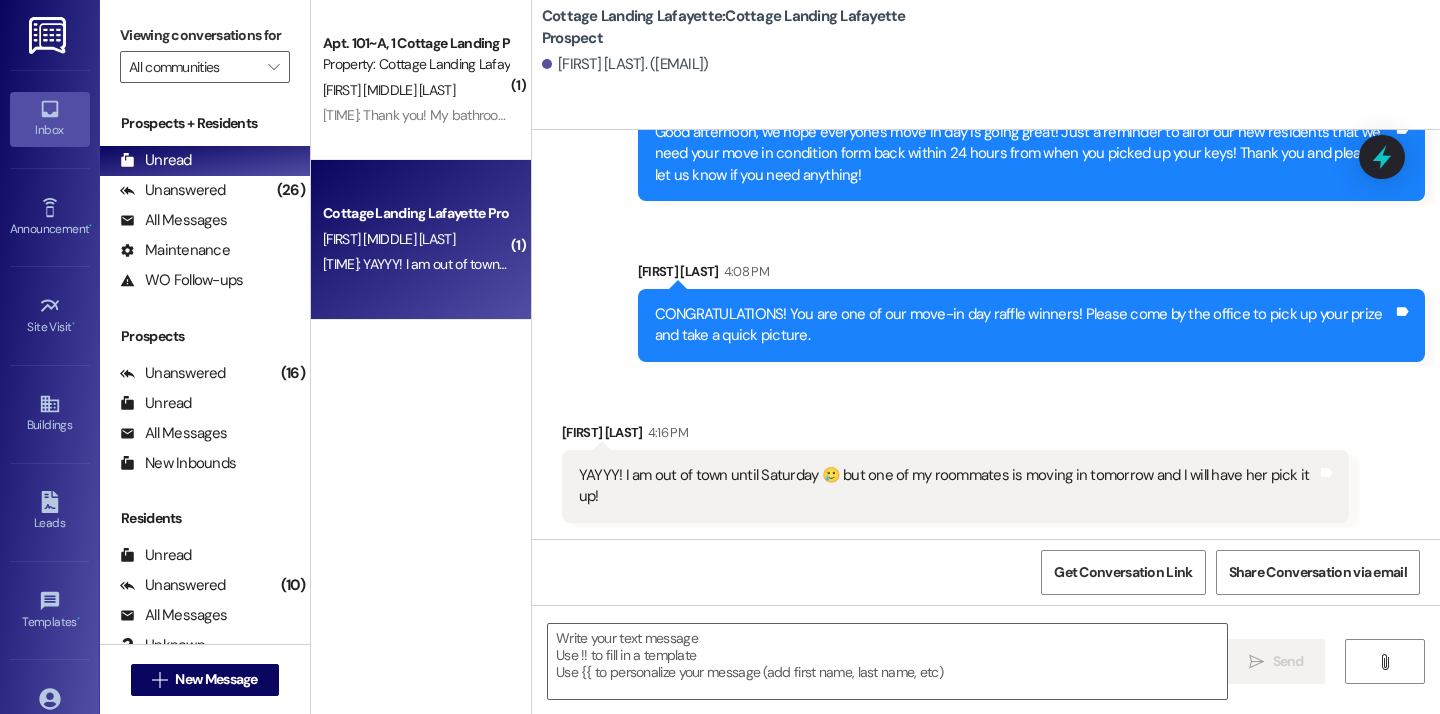 scroll, scrollTop: 2431, scrollLeft: 0, axis: vertical 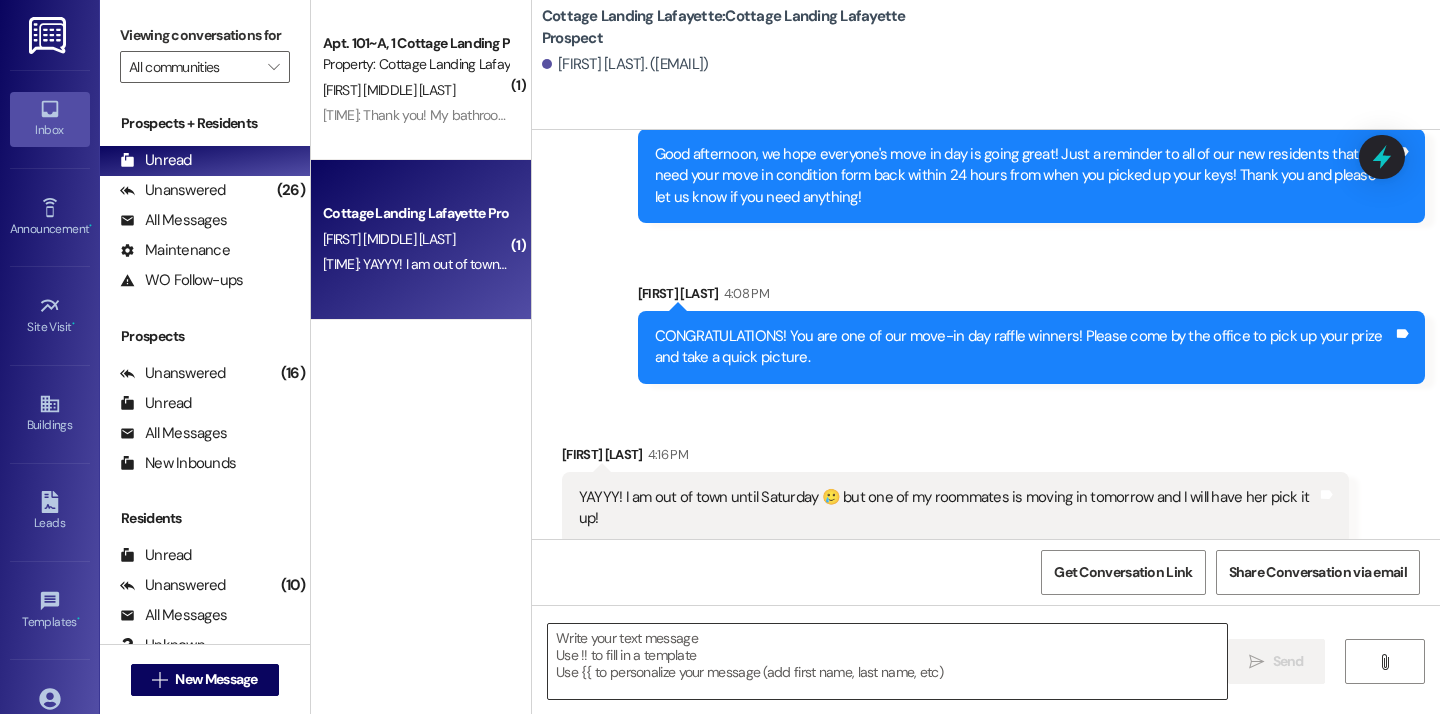 click at bounding box center [887, 661] 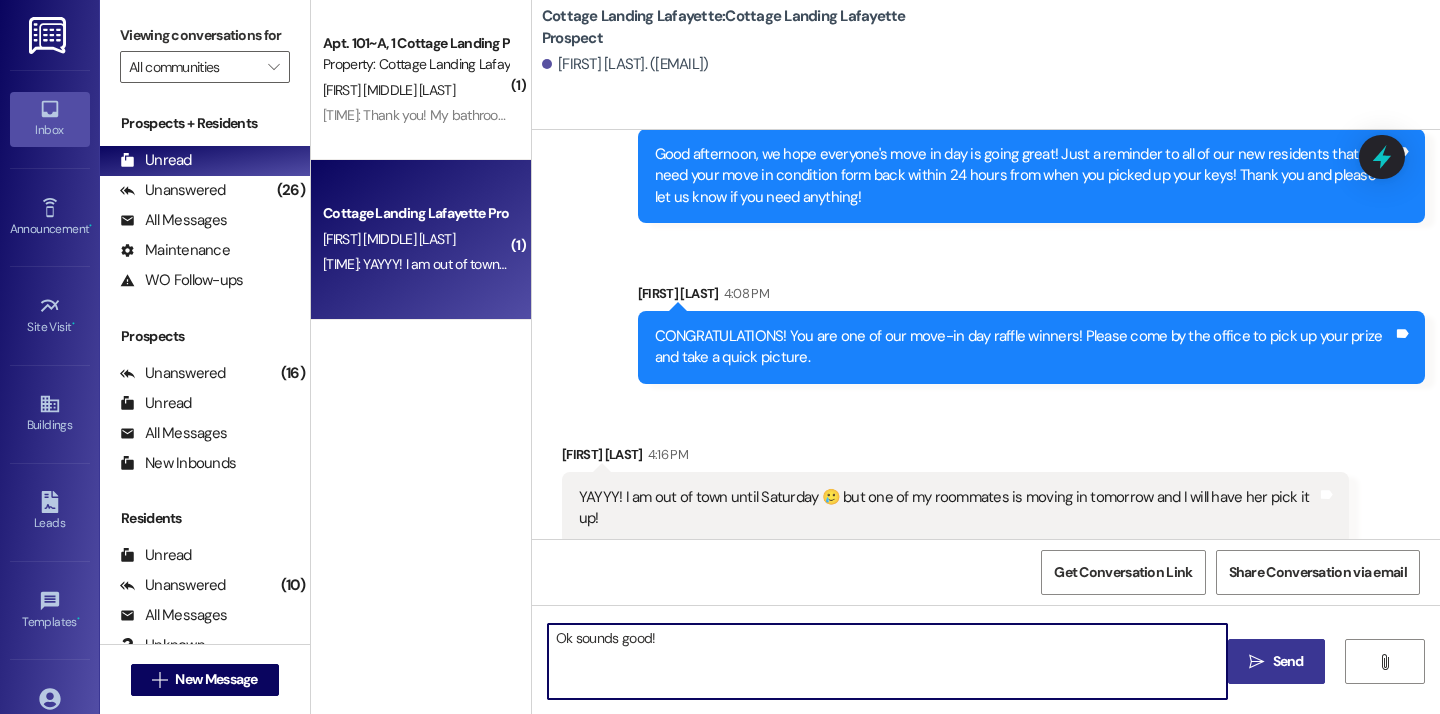 type on "Ok sounds good!" 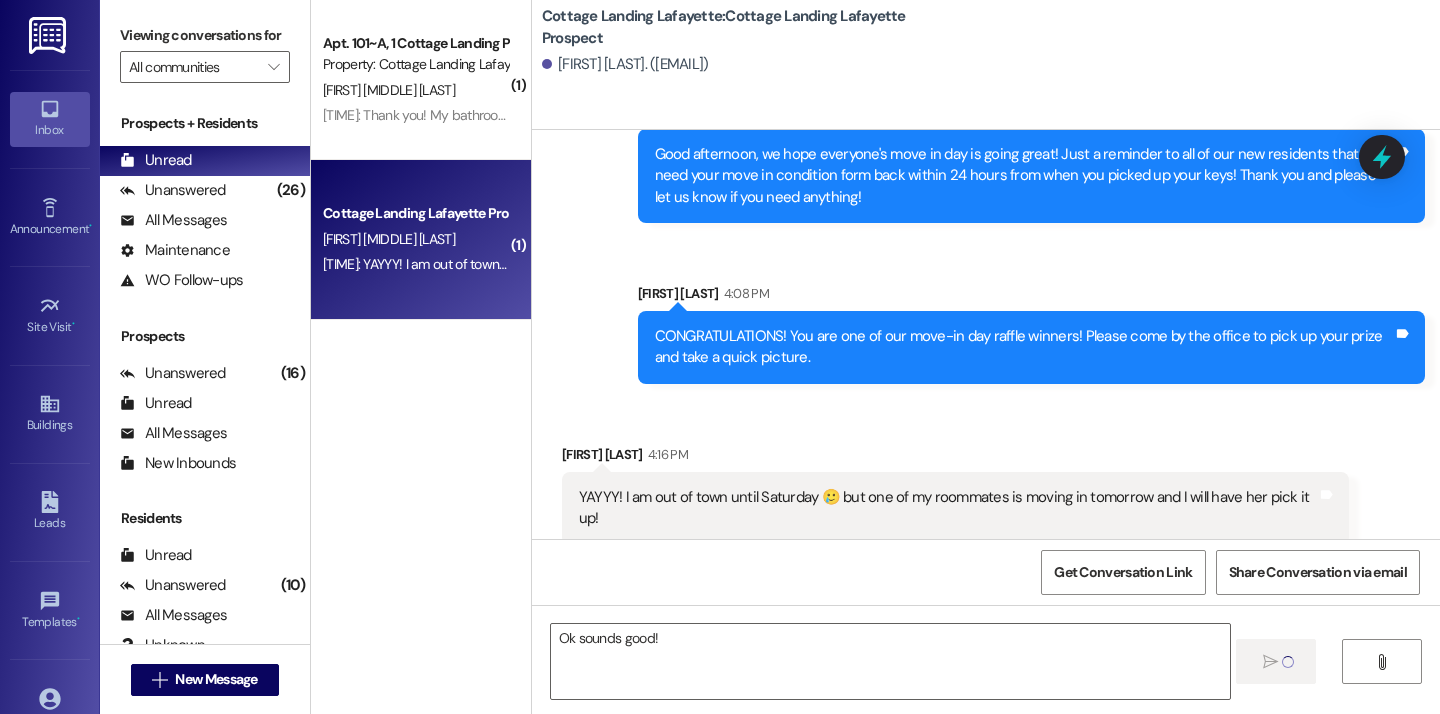 type 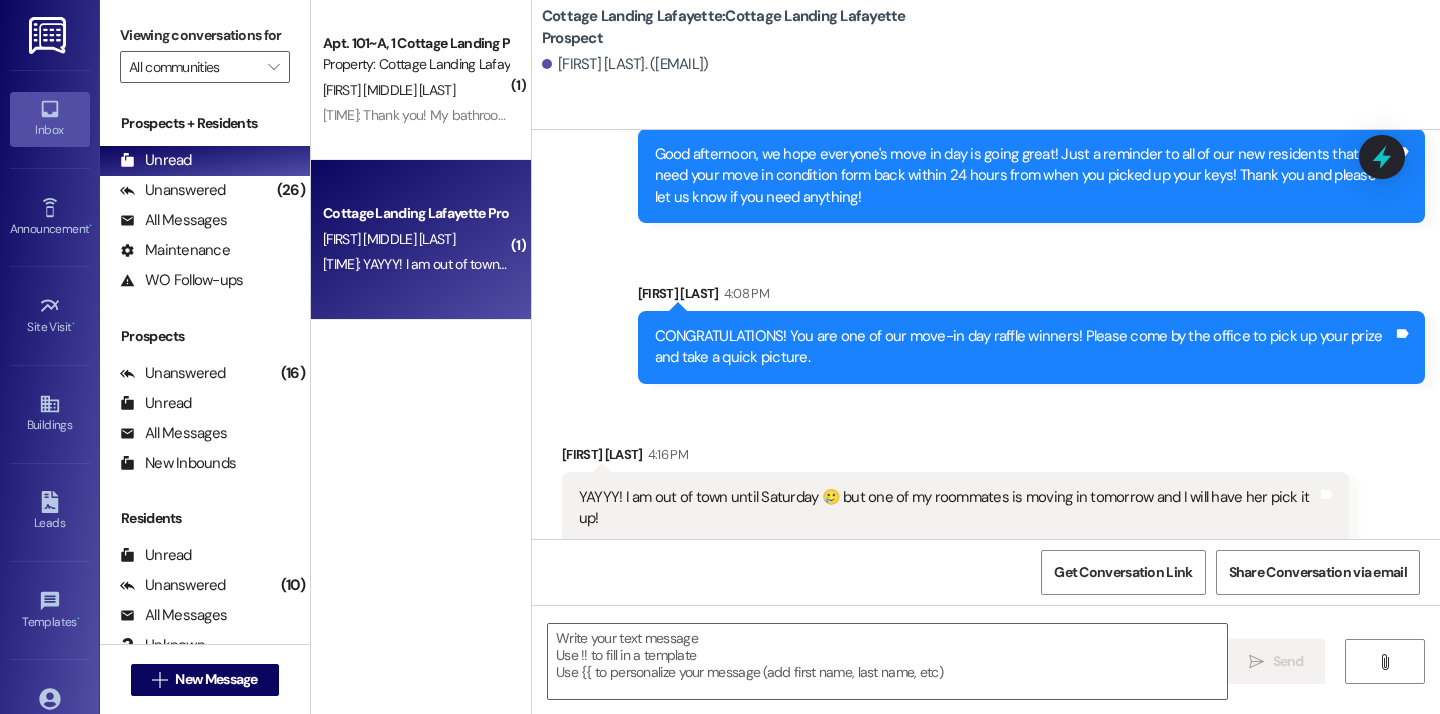 scroll, scrollTop: 2571, scrollLeft: 0, axis: vertical 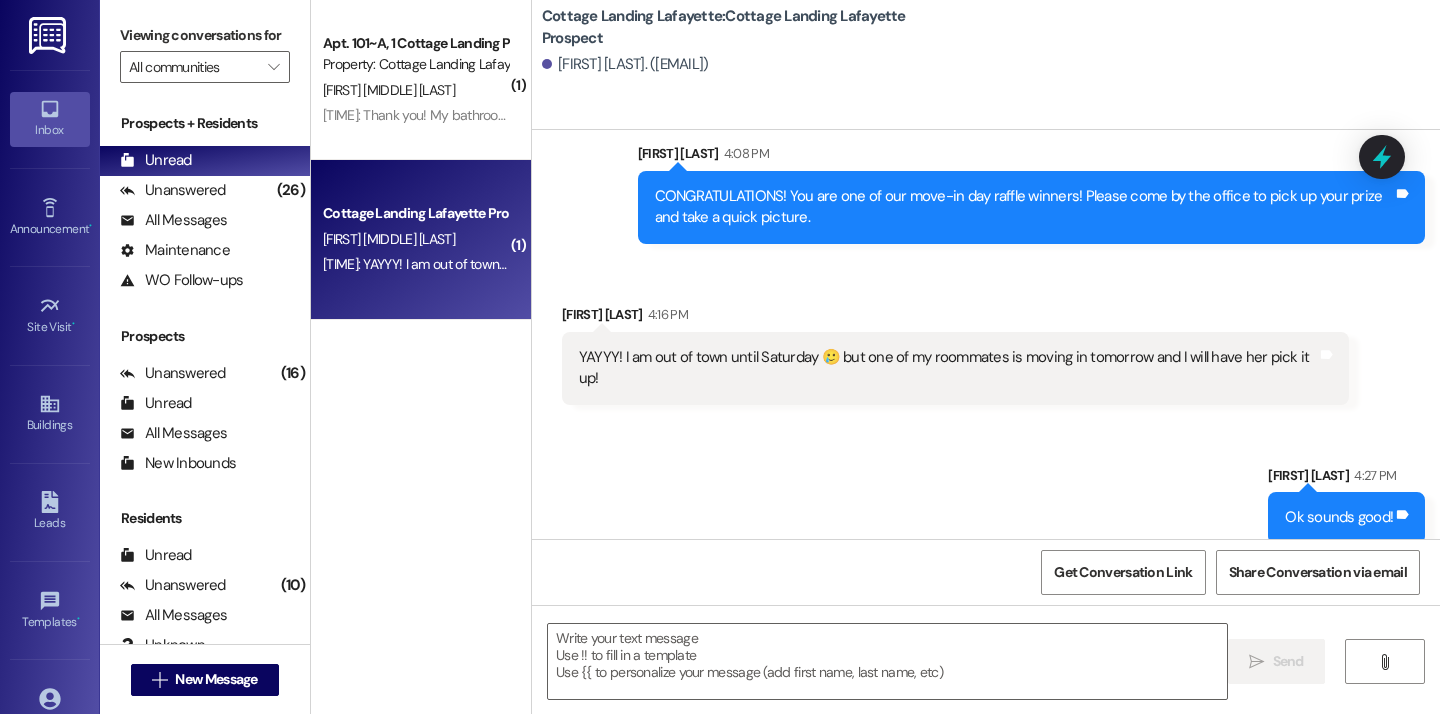 click on "Property: Cottage Landing Lafayette" at bounding box center (415, 64) 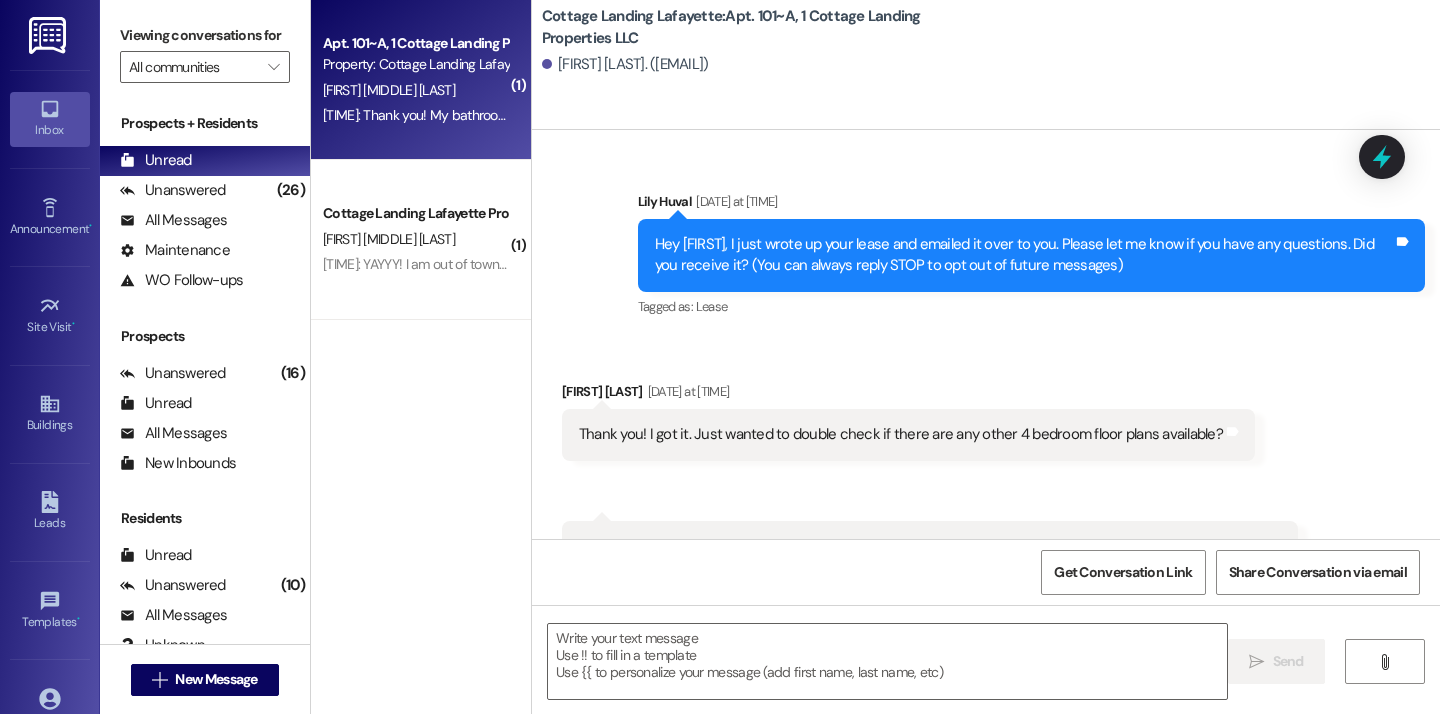 scroll, scrollTop: 36131, scrollLeft: 0, axis: vertical 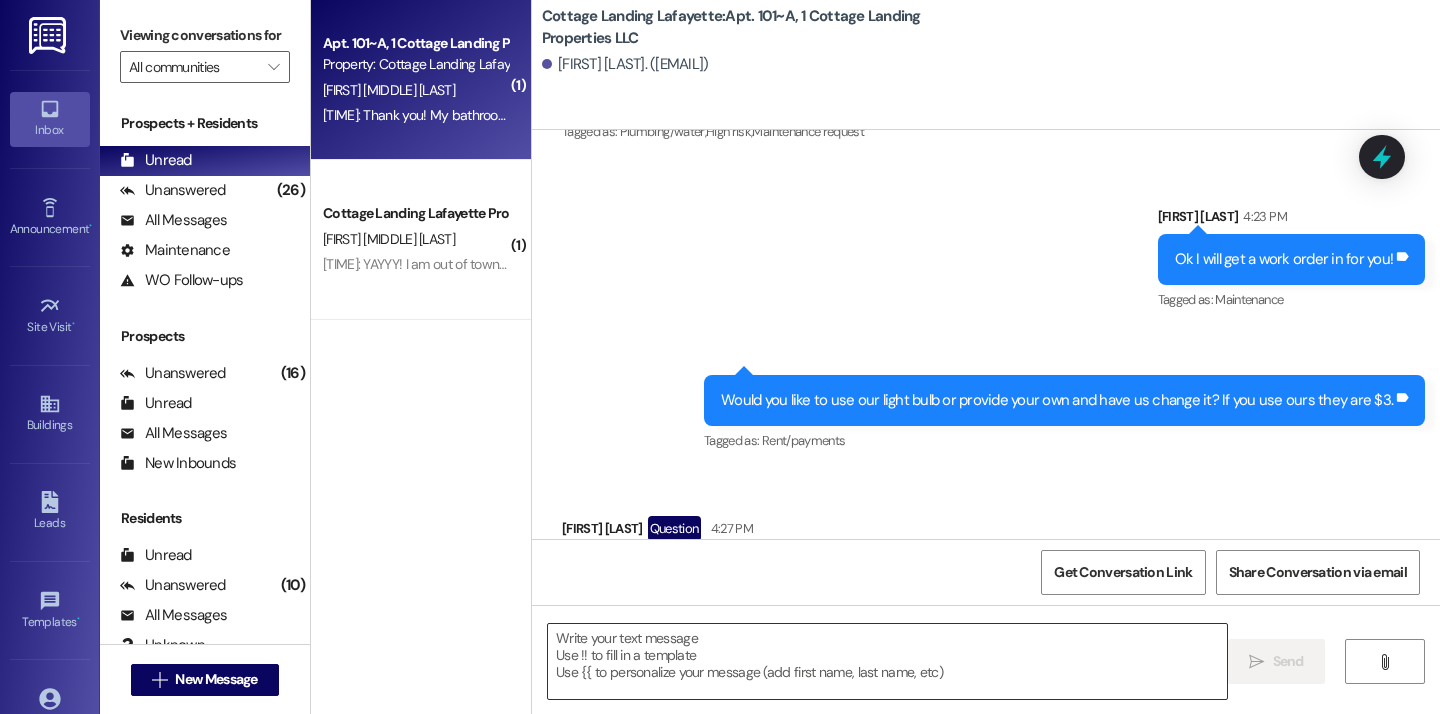 click at bounding box center [887, 661] 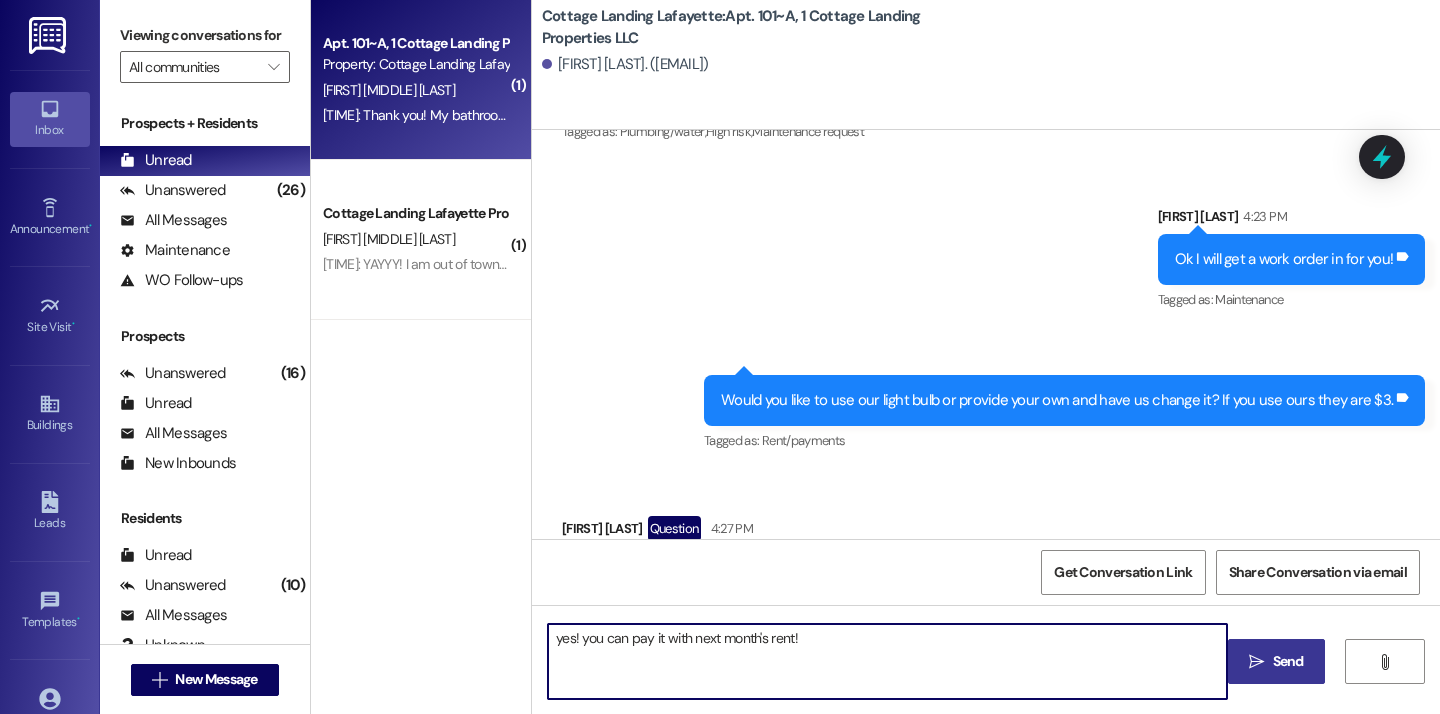 type on "yes! you can pay it with next month's rent!" 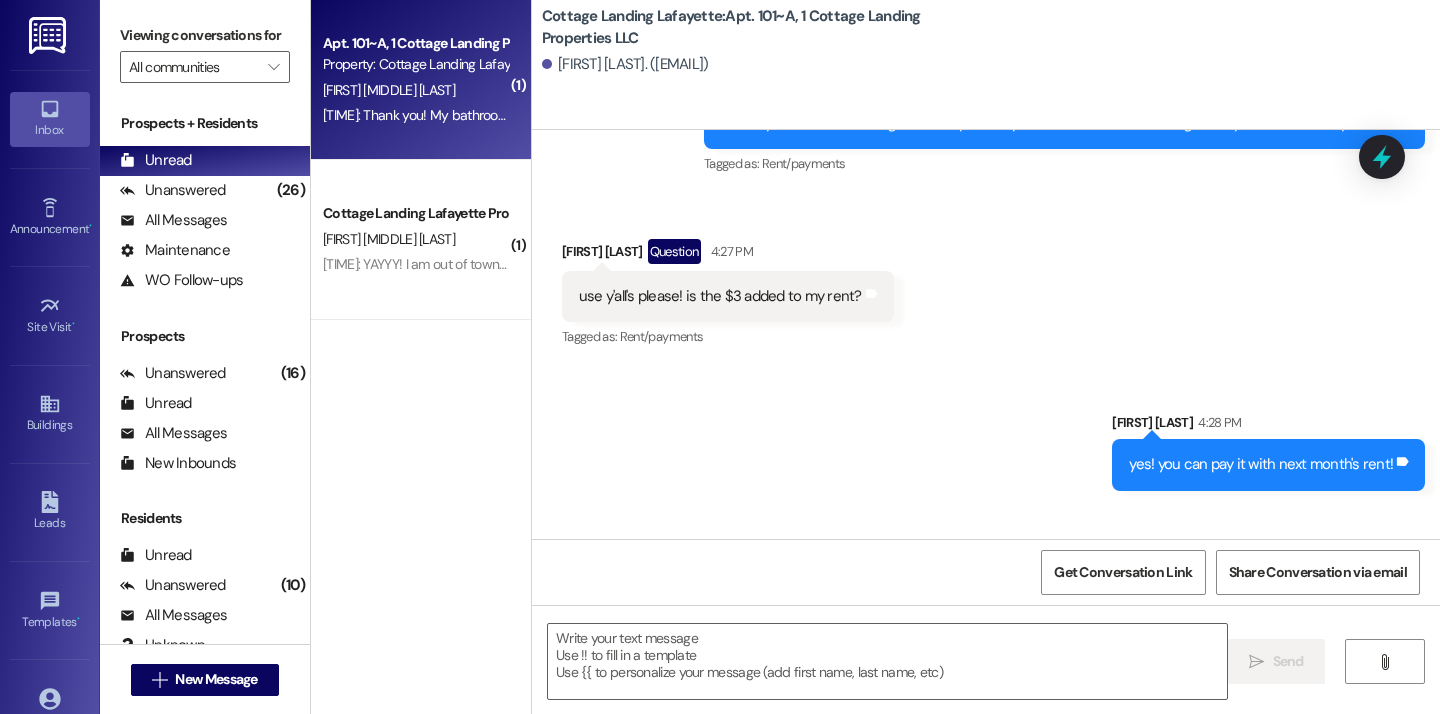 scroll, scrollTop: 36409, scrollLeft: 0, axis: vertical 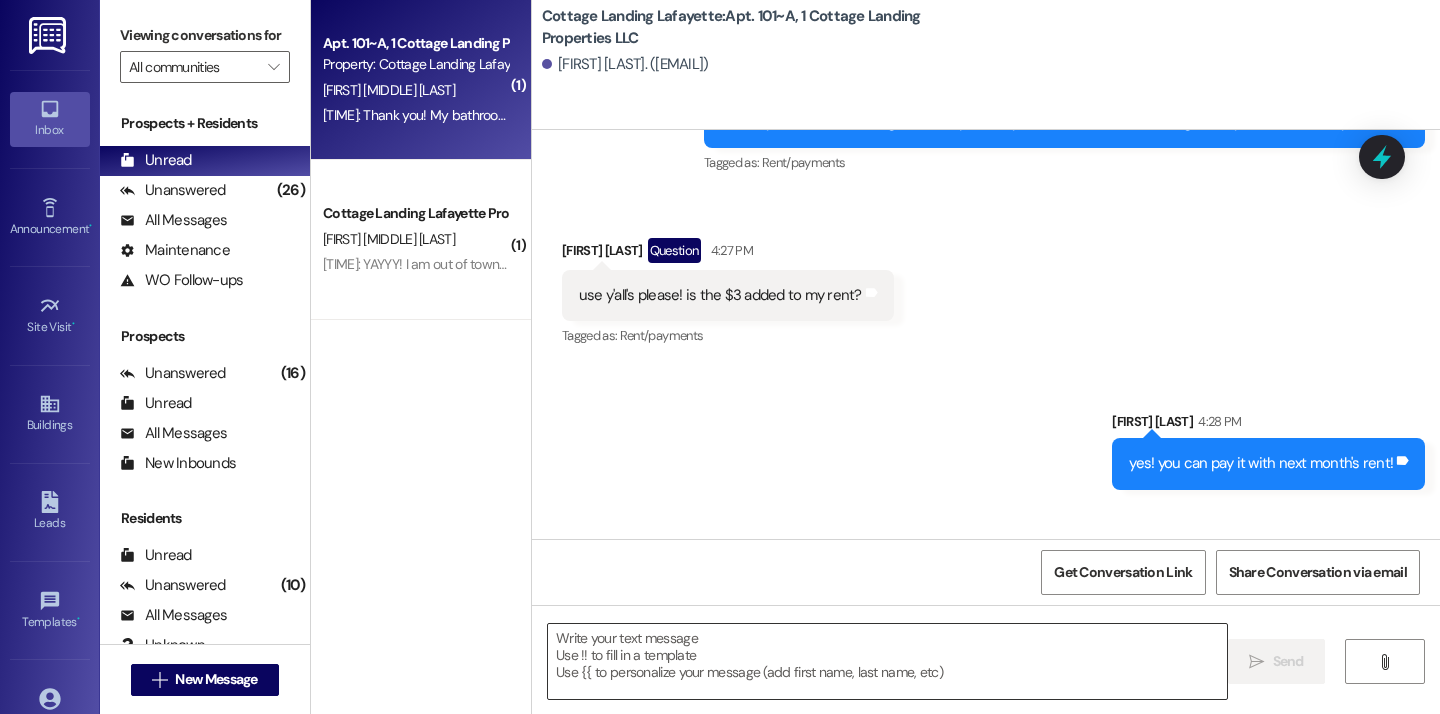 click at bounding box center [887, 661] 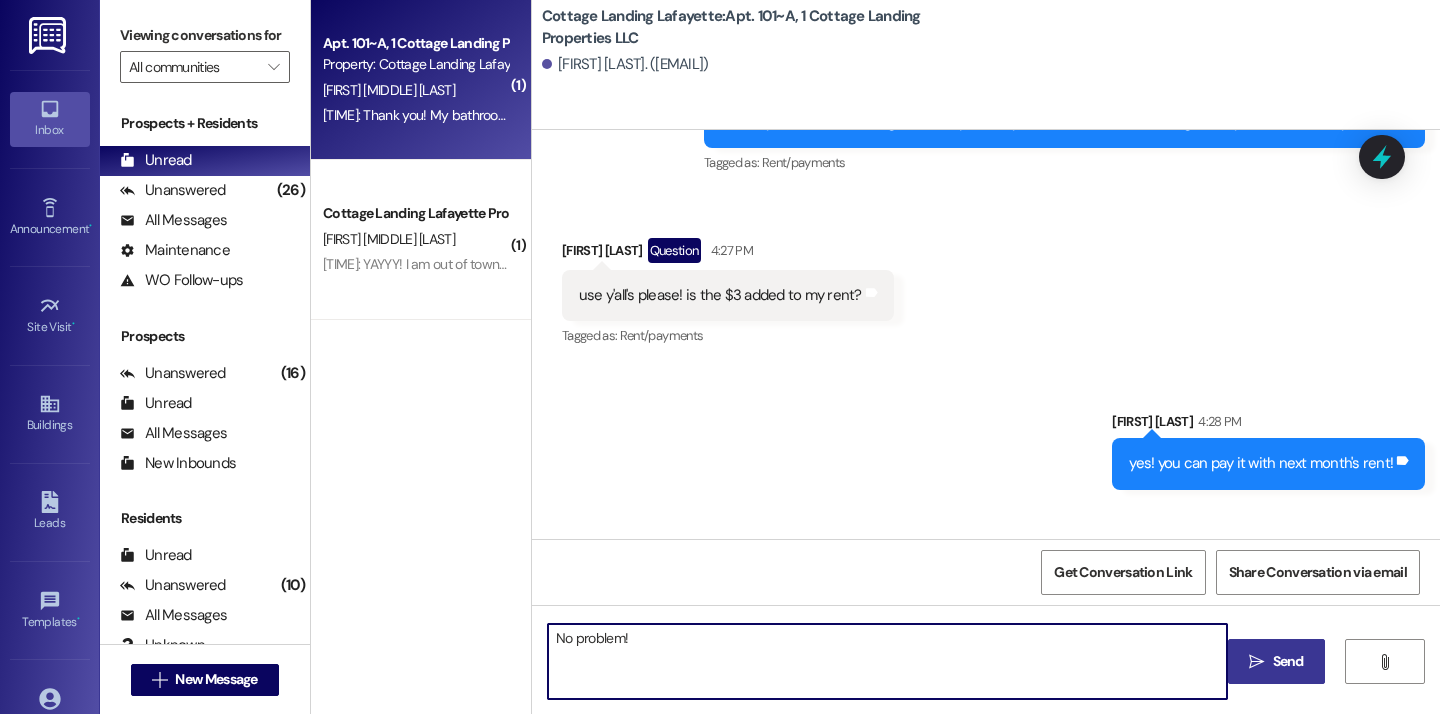 type on "No problem!" 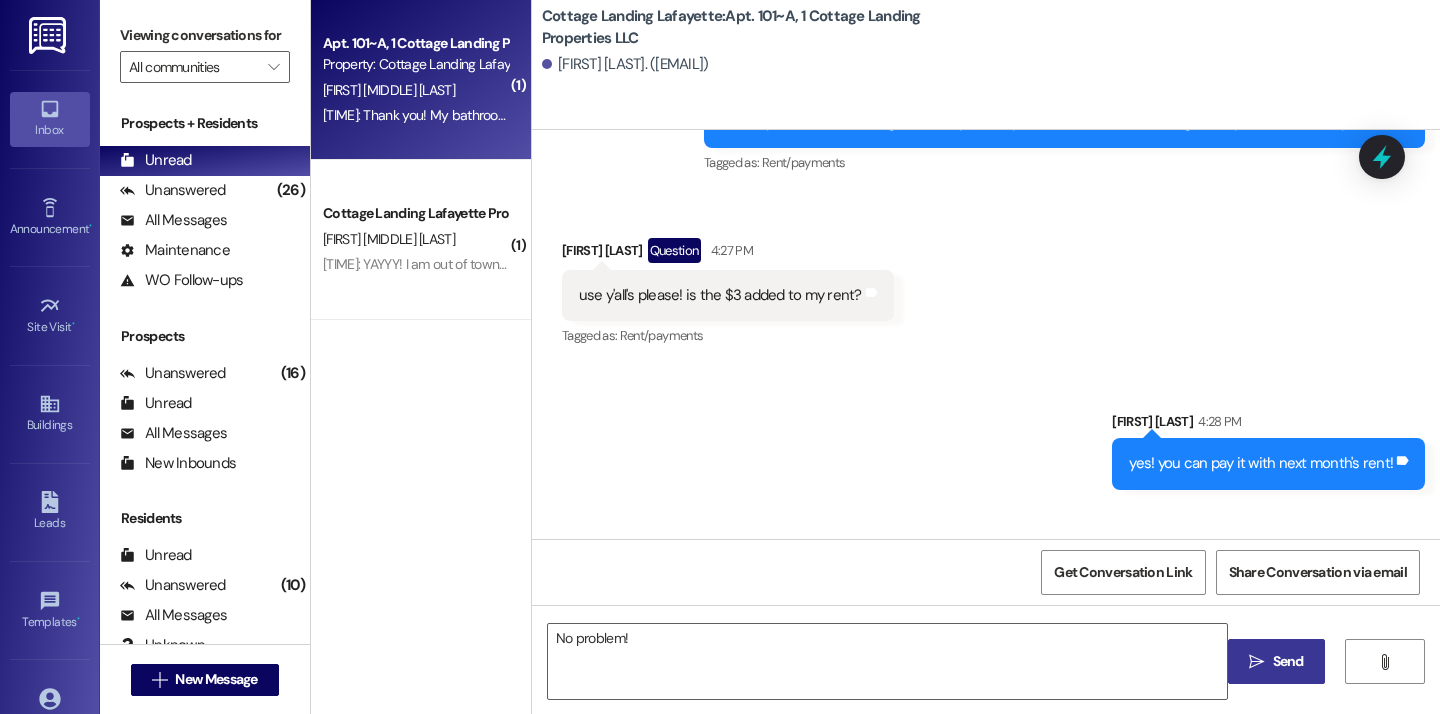 click on " Send" at bounding box center (1276, 661) 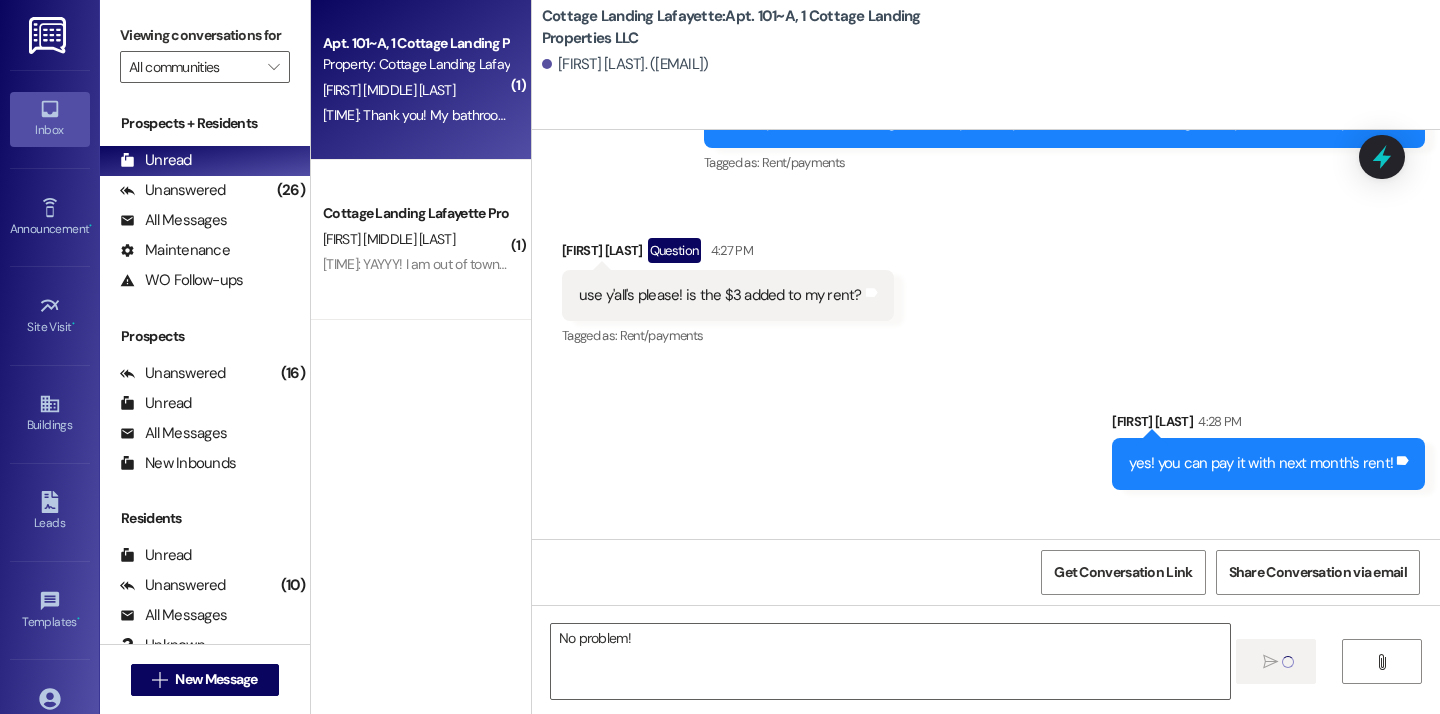 type 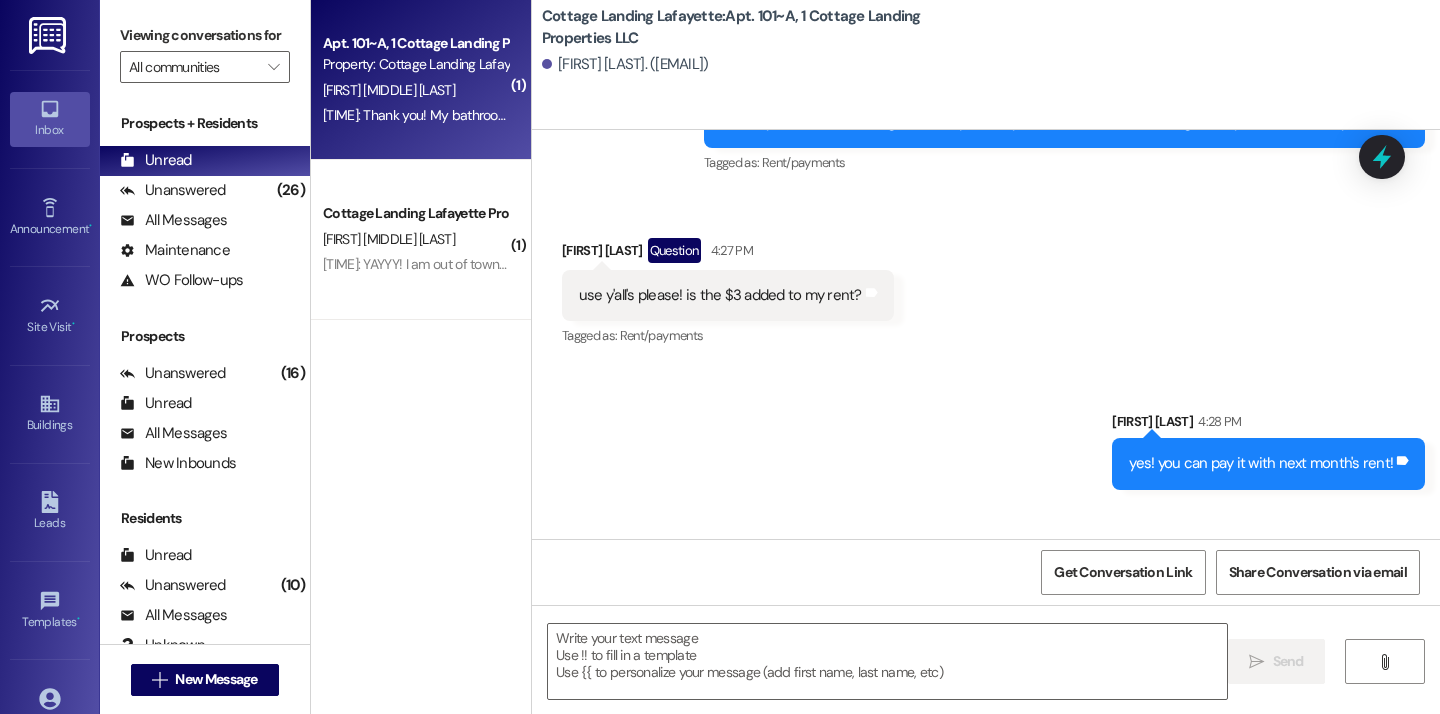 scroll, scrollTop: 36550, scrollLeft: 0, axis: vertical 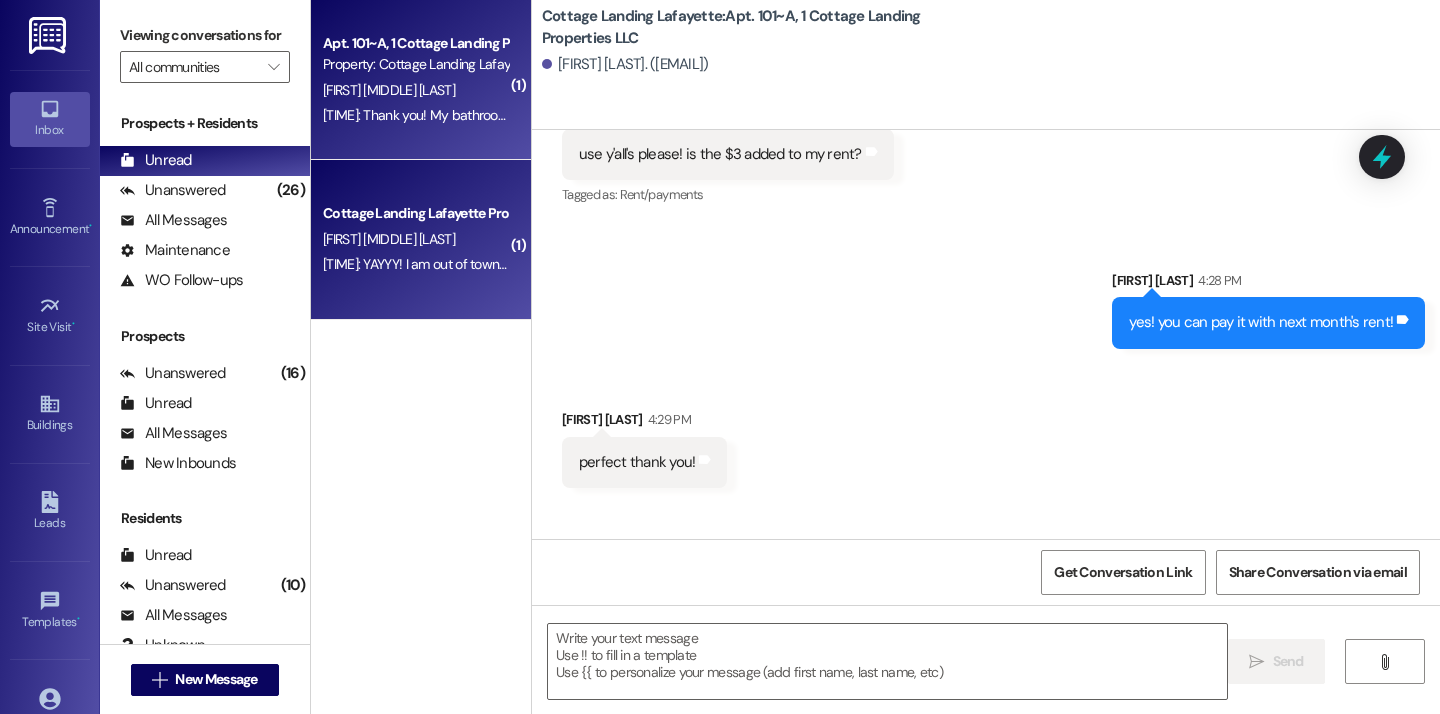 click on "A. Dickerson" at bounding box center (415, 239) 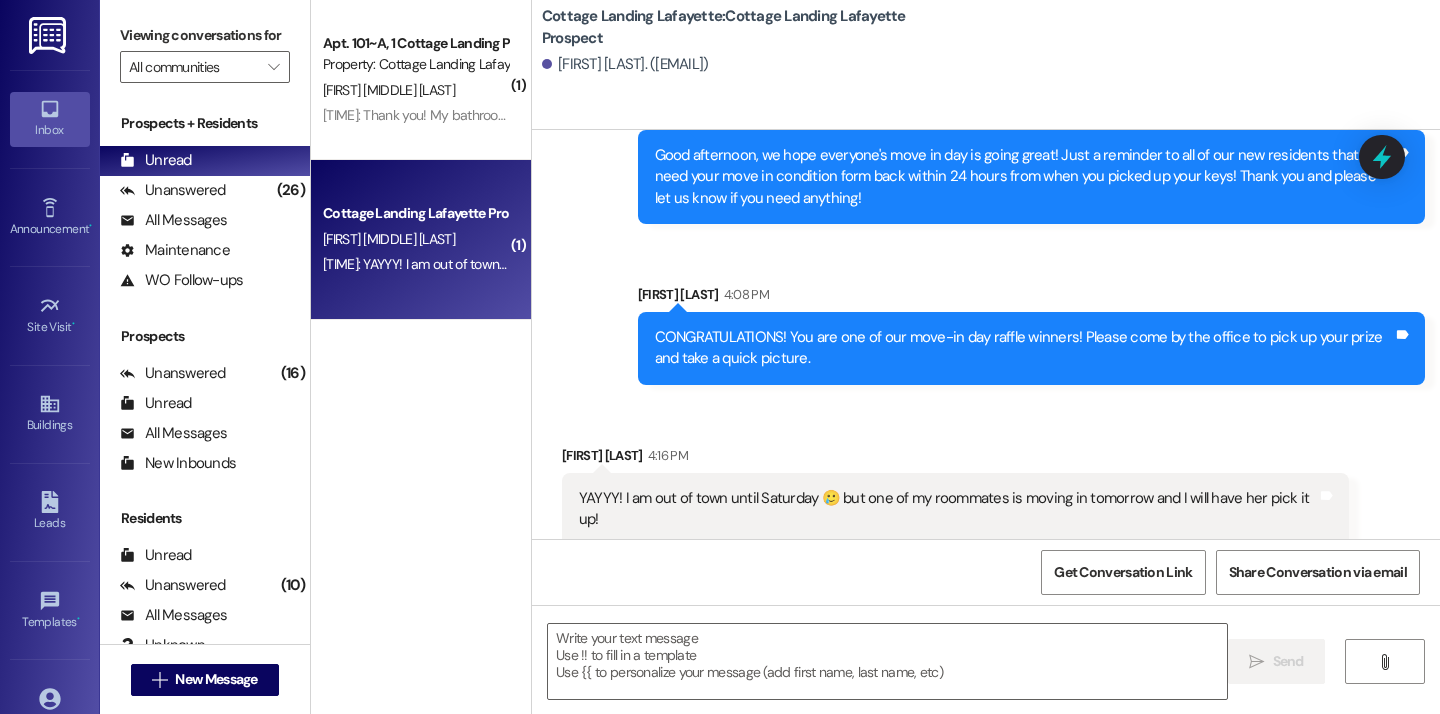 scroll, scrollTop: 2571, scrollLeft: 0, axis: vertical 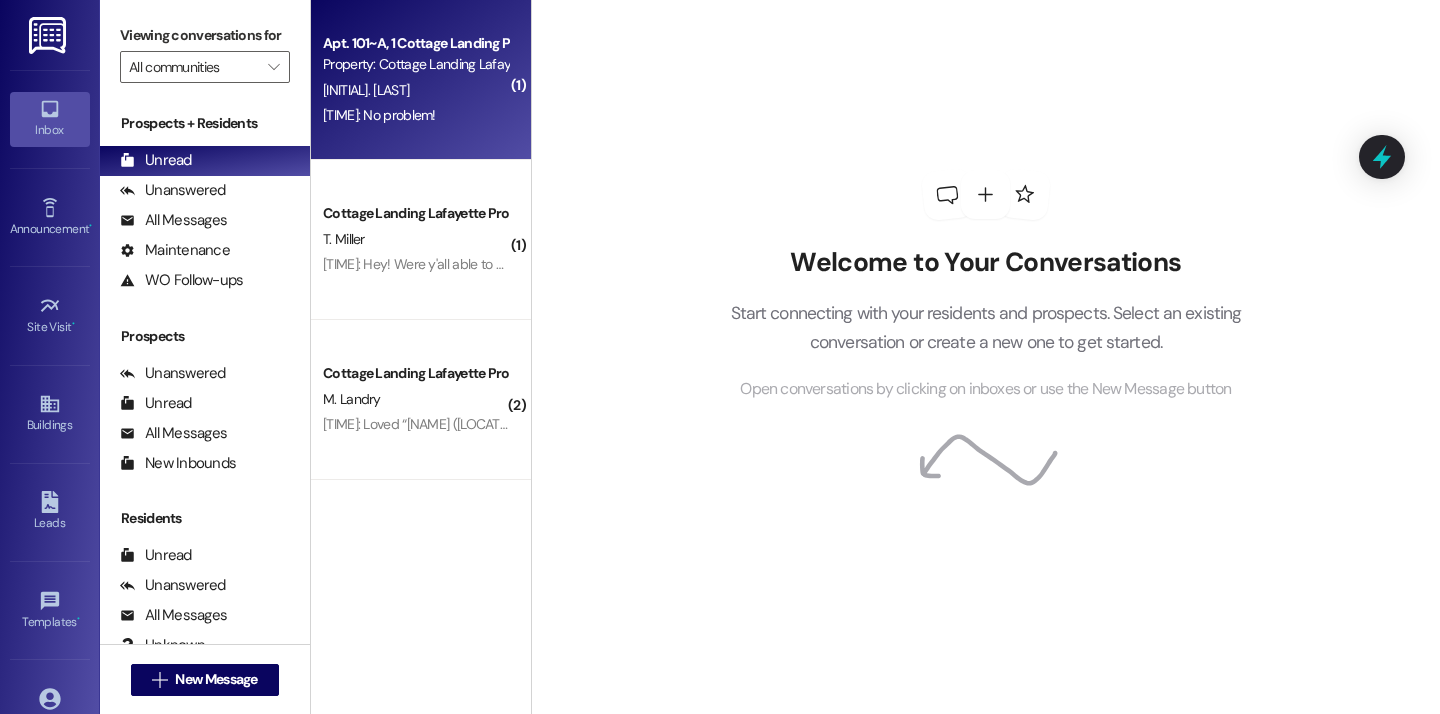 click on "Property: Cottage Landing Lafayette" at bounding box center [415, 64] 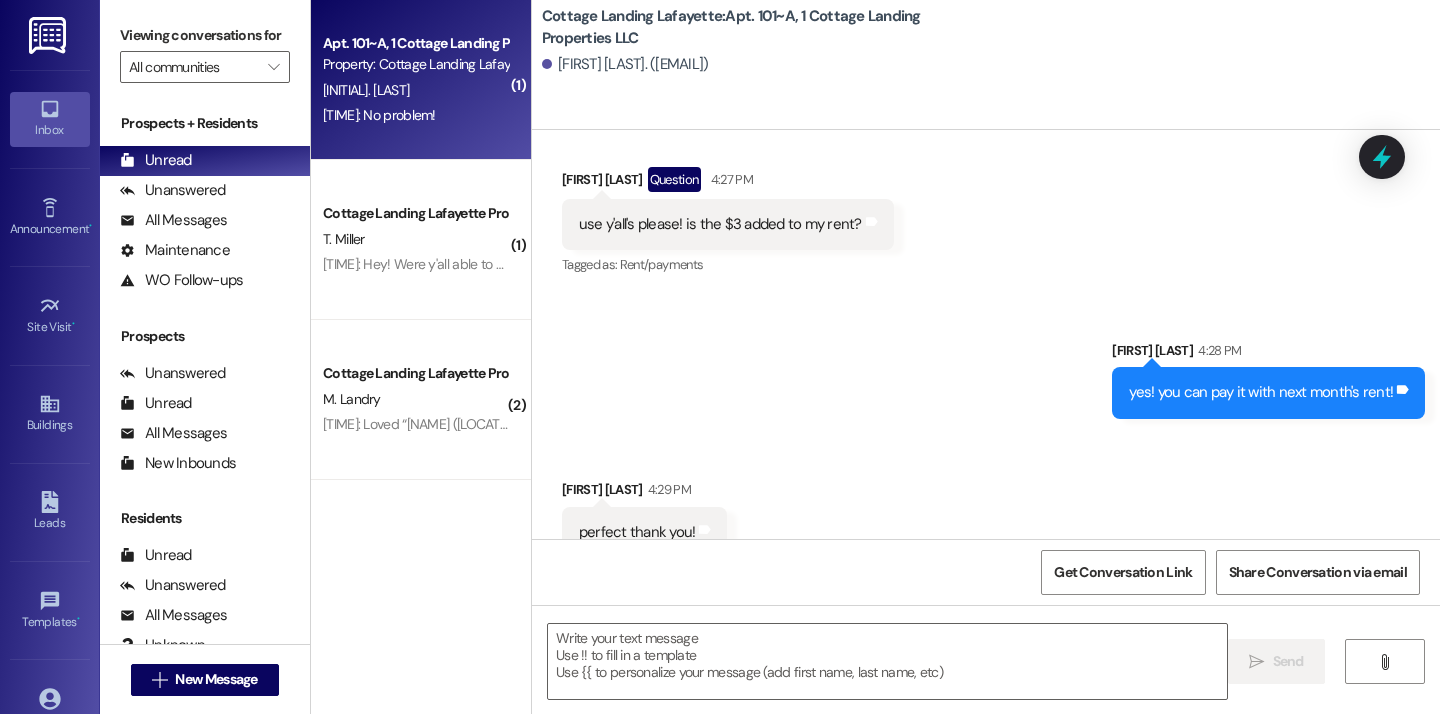 scroll, scrollTop: 36579, scrollLeft: 0, axis: vertical 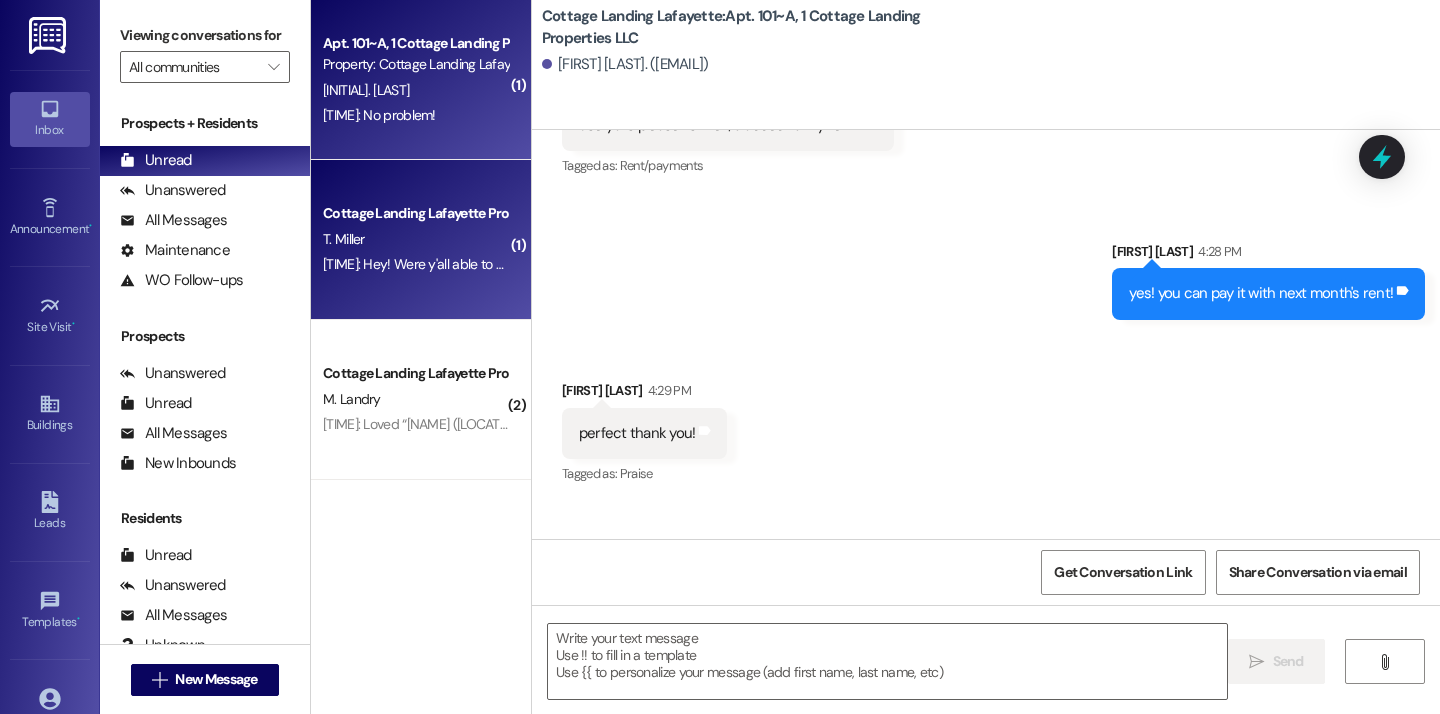 click on "Cottage Landing Lafayette Prospect" at bounding box center [415, 213] 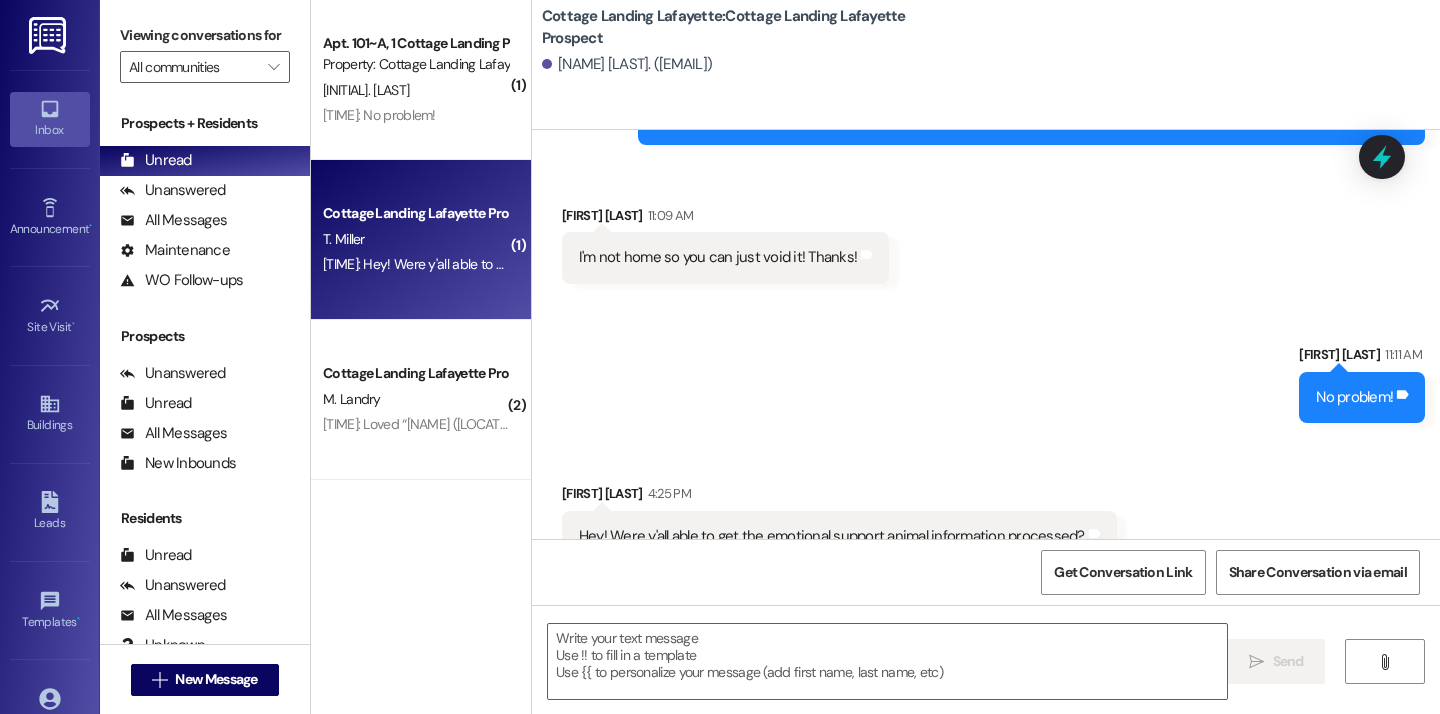 scroll, scrollTop: 3515, scrollLeft: 0, axis: vertical 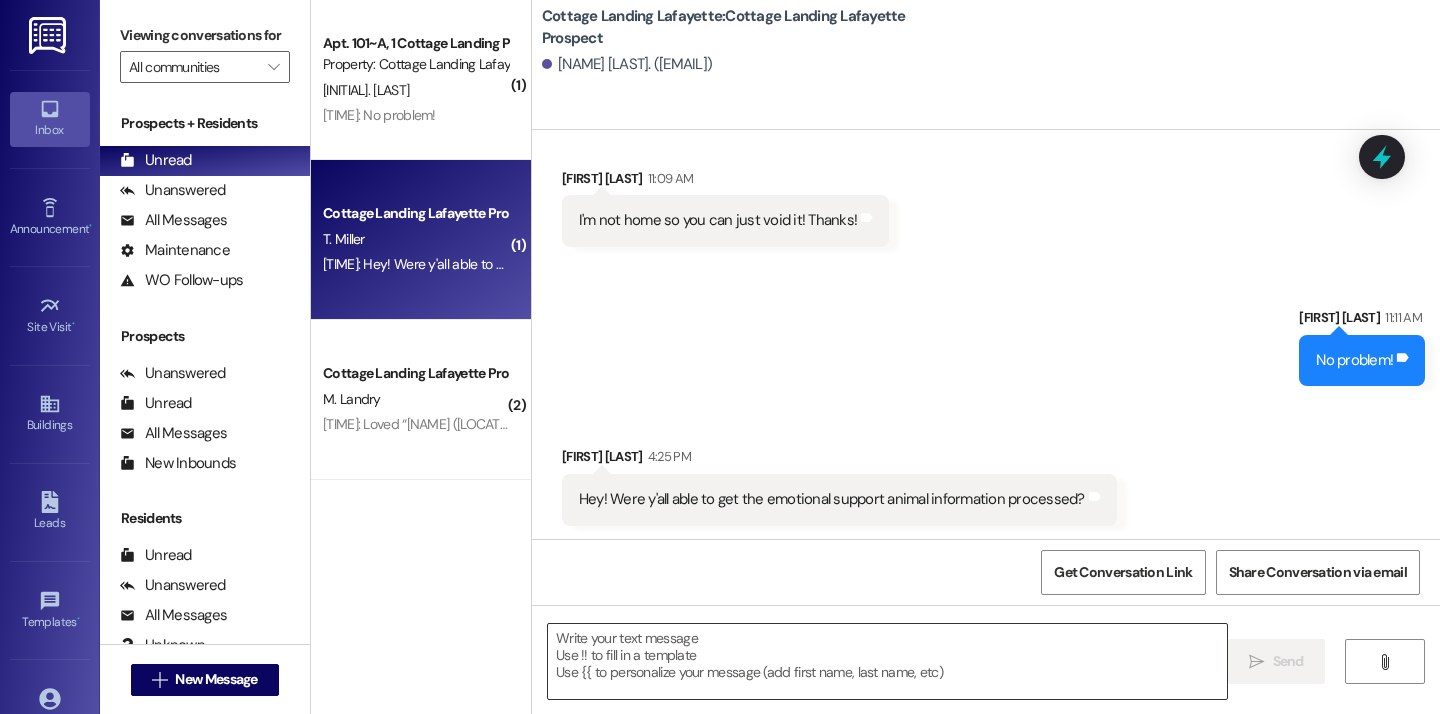click at bounding box center (887, 661) 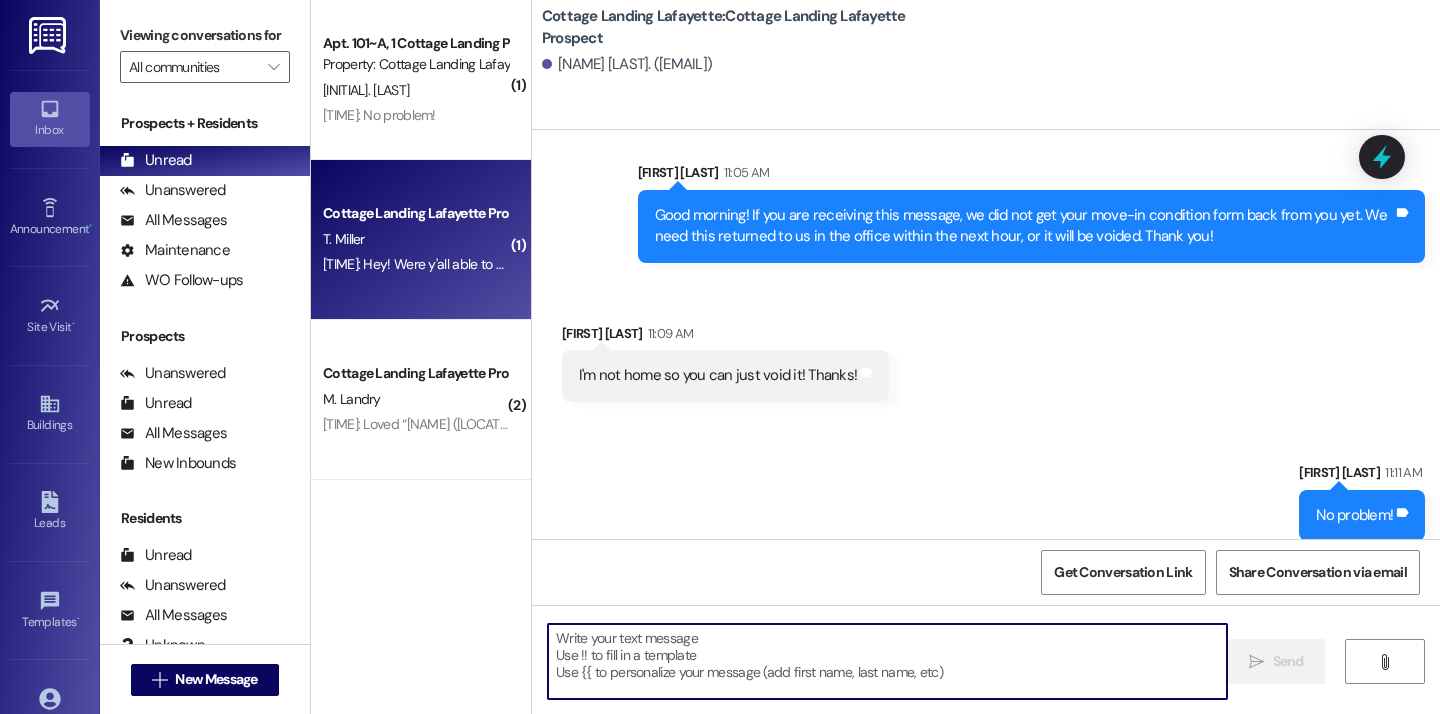 scroll, scrollTop: 3361, scrollLeft: 0, axis: vertical 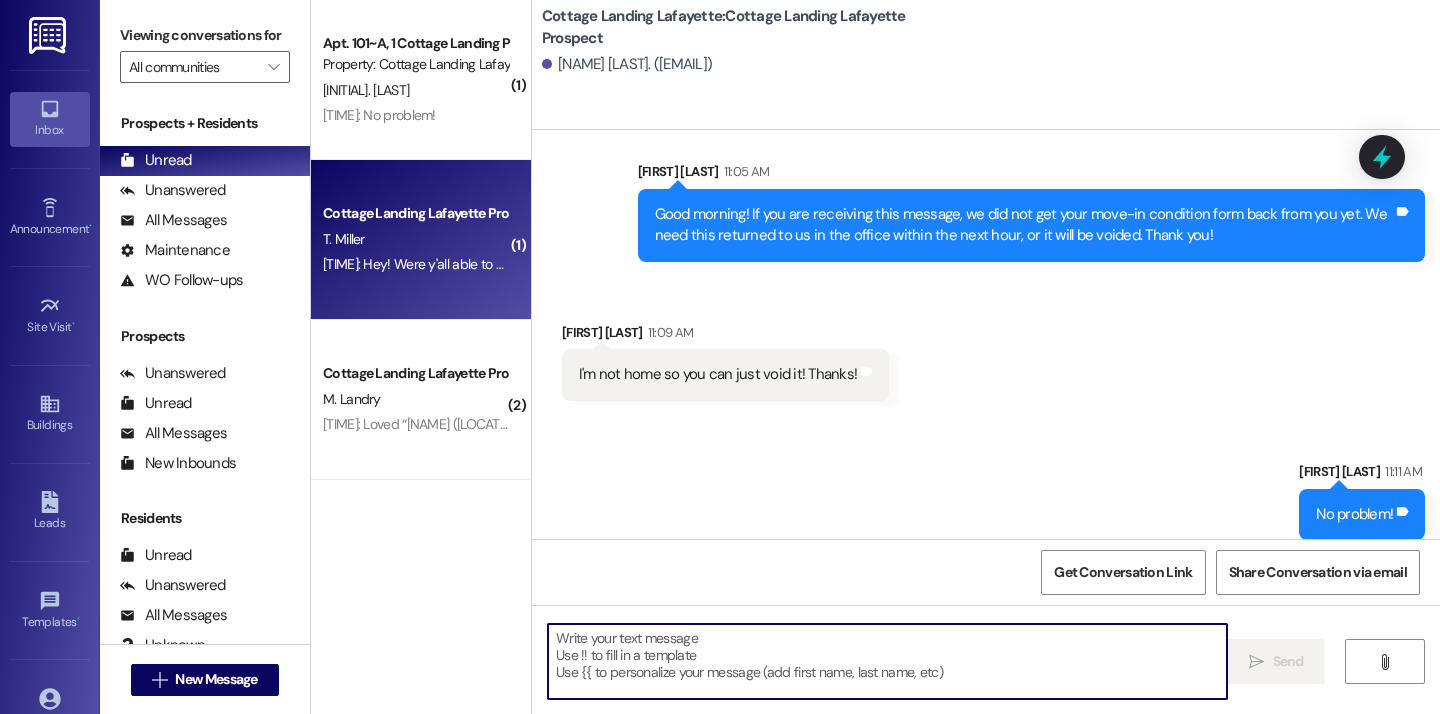 type on "j" 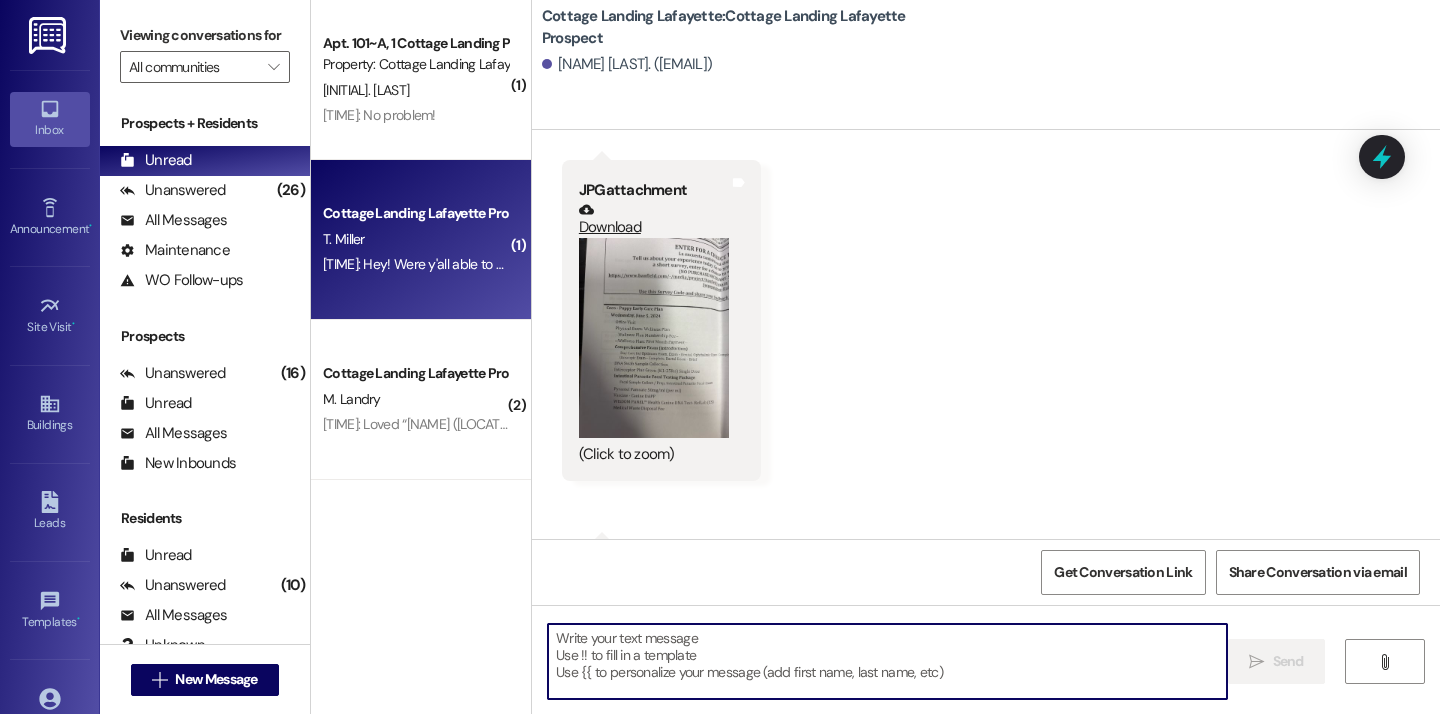scroll, scrollTop: 1690, scrollLeft: 0, axis: vertical 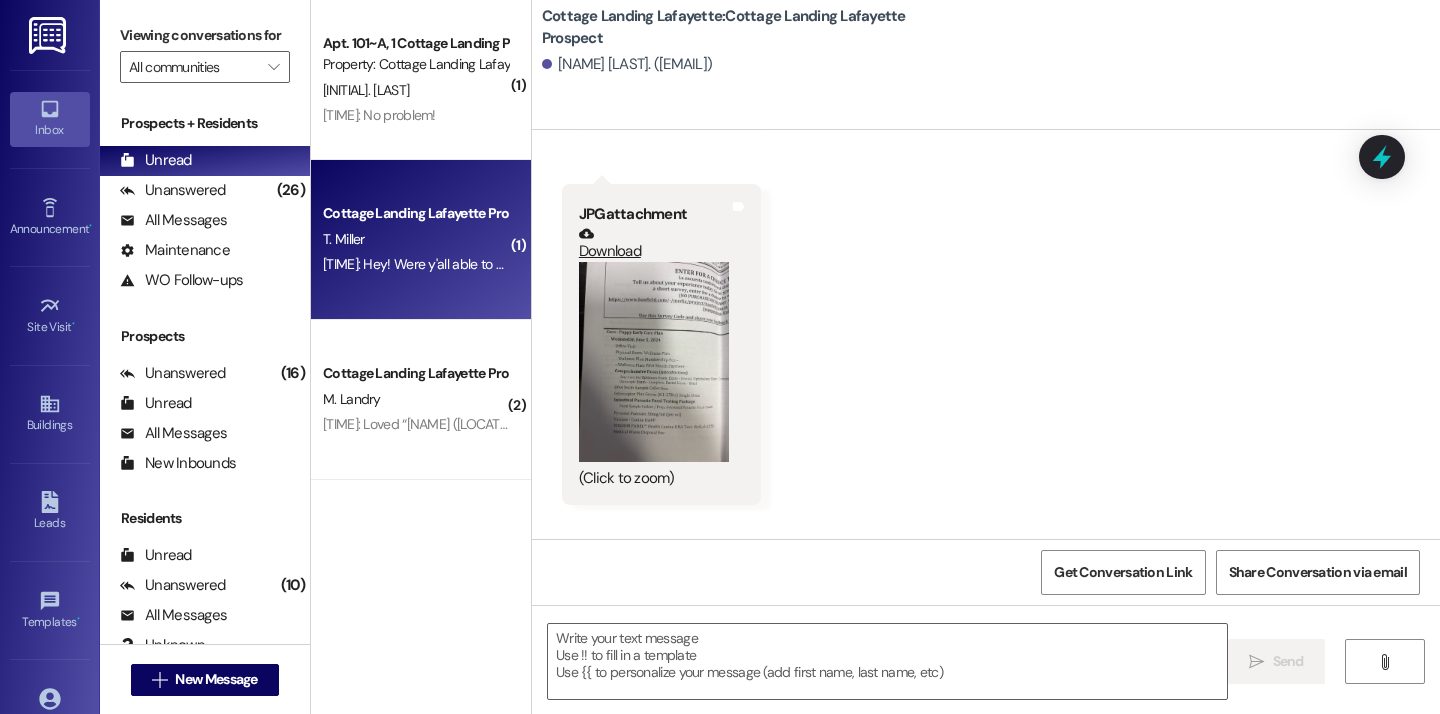 click at bounding box center (654, 362) 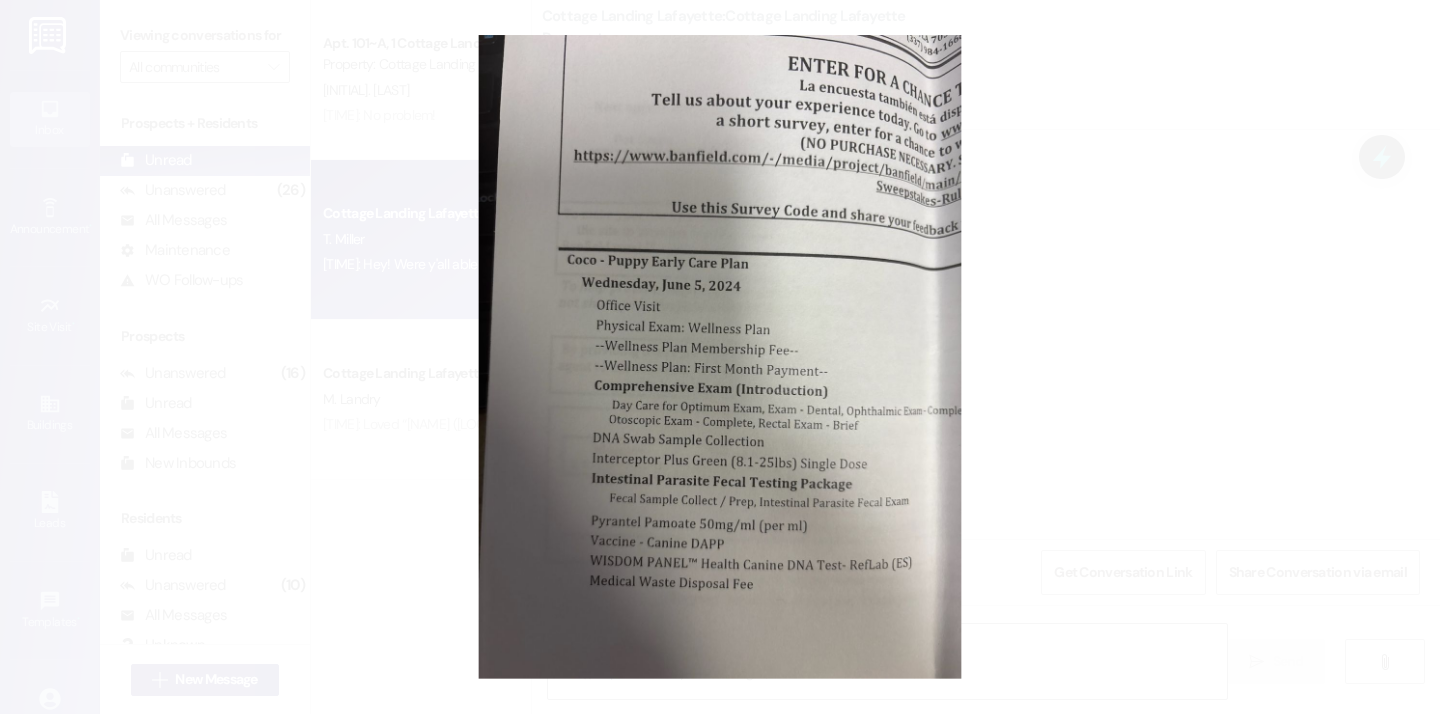 click at bounding box center (720, 357) 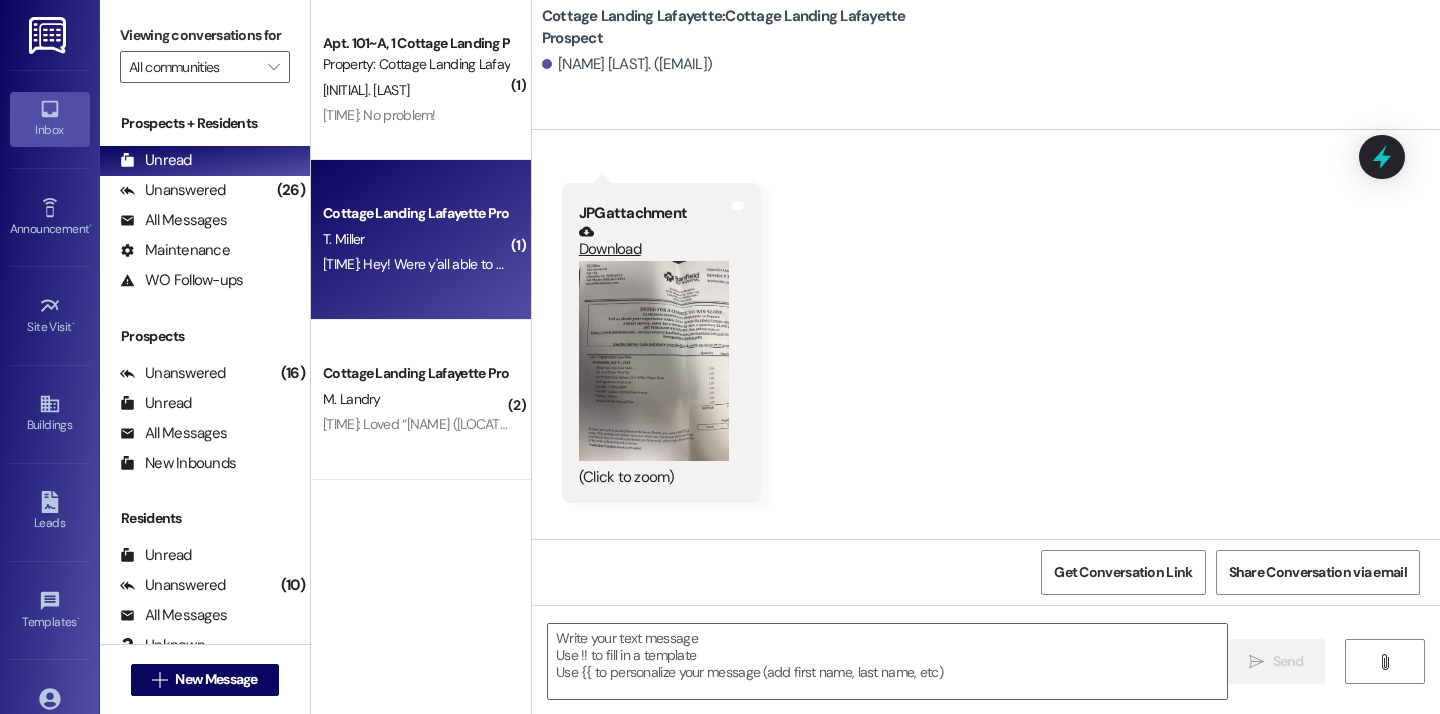 scroll, scrollTop: 2078, scrollLeft: 0, axis: vertical 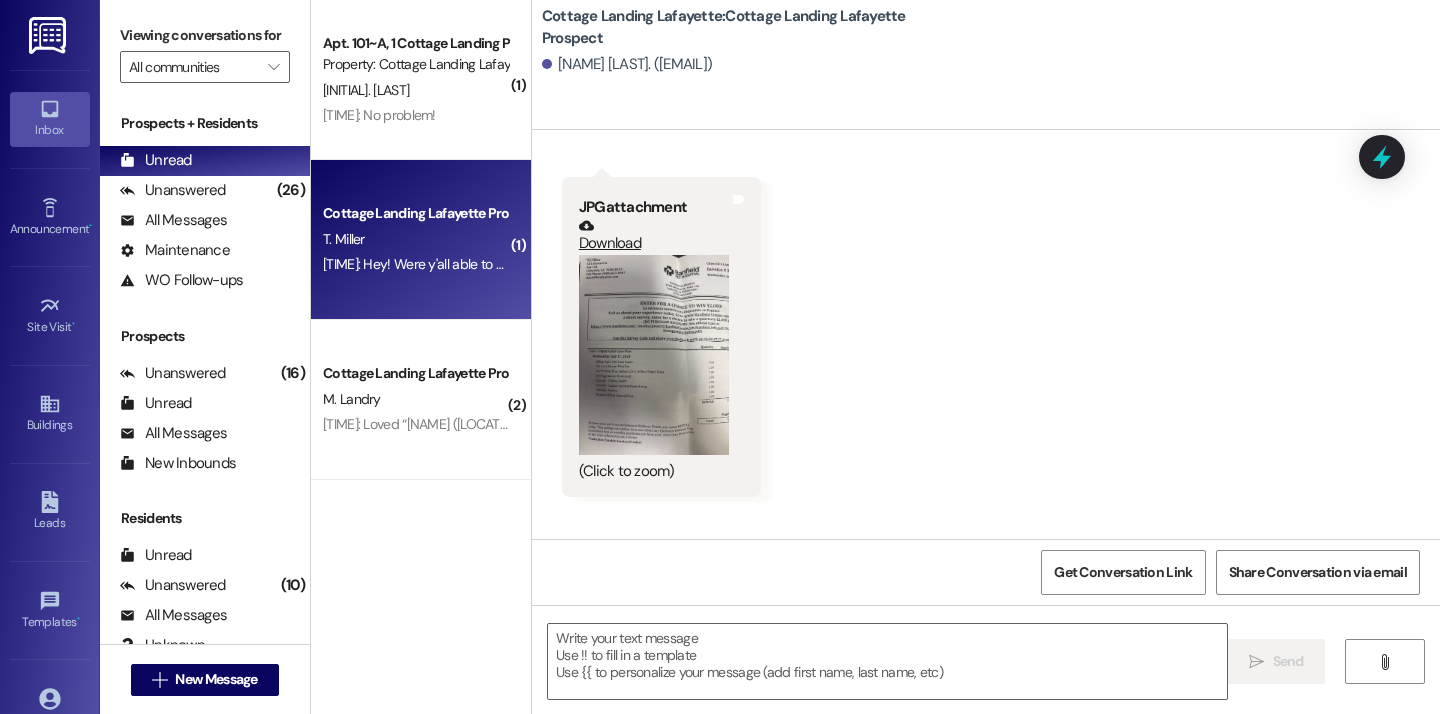 click at bounding box center [654, 355] 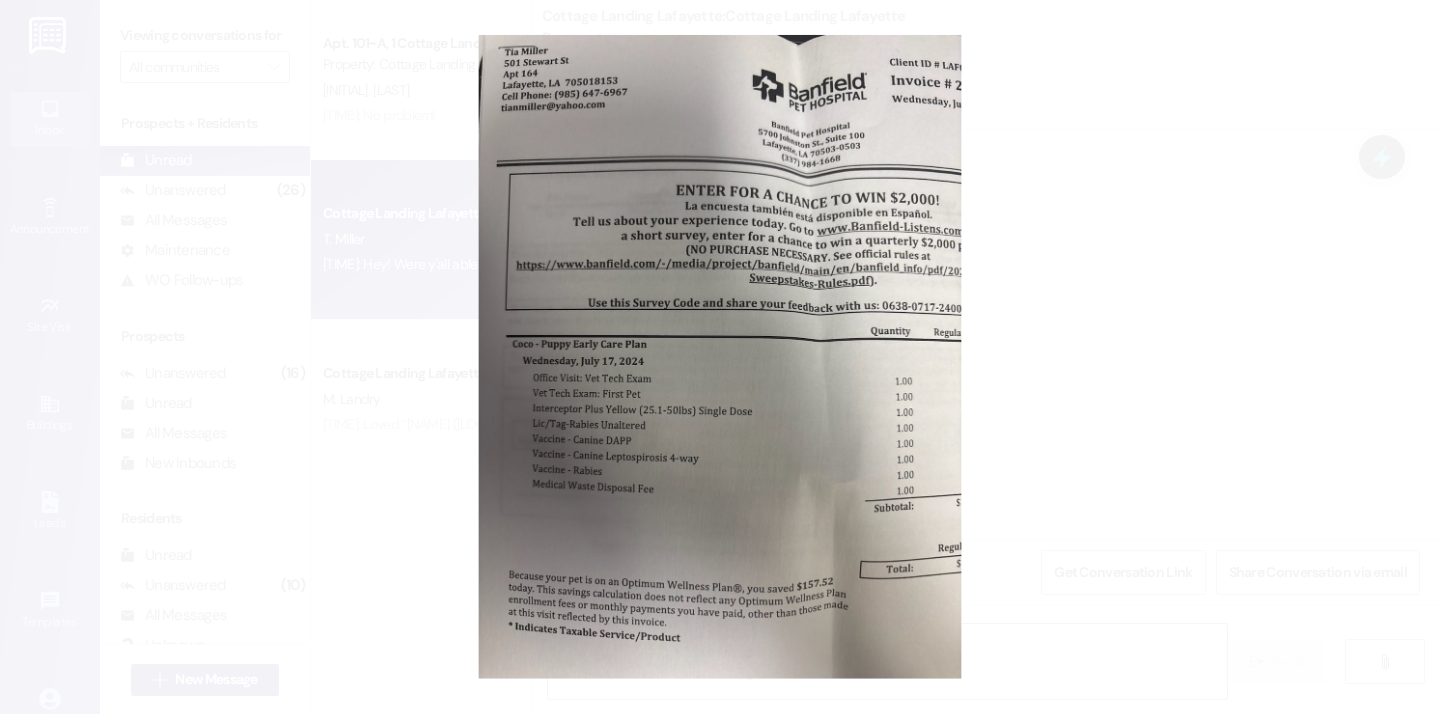 click at bounding box center (720, 357) 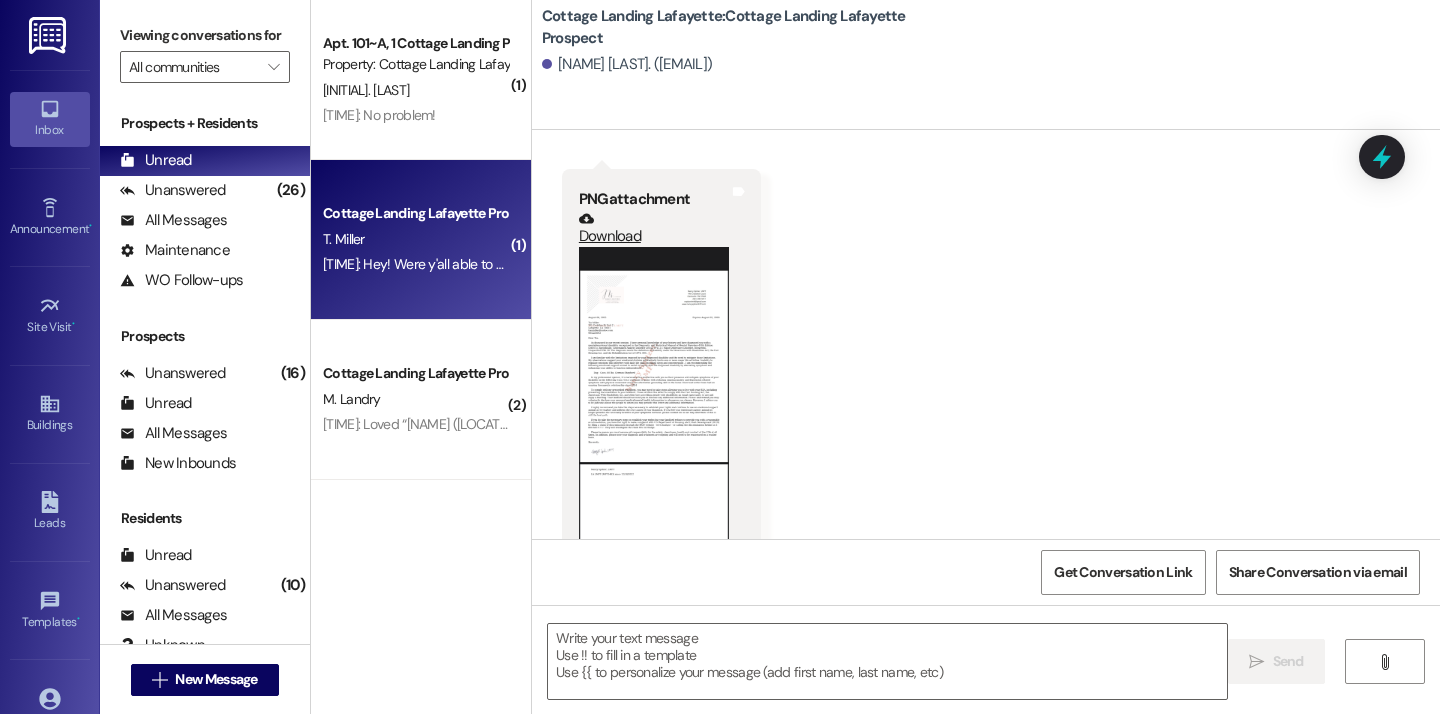scroll, scrollTop: 2467, scrollLeft: 0, axis: vertical 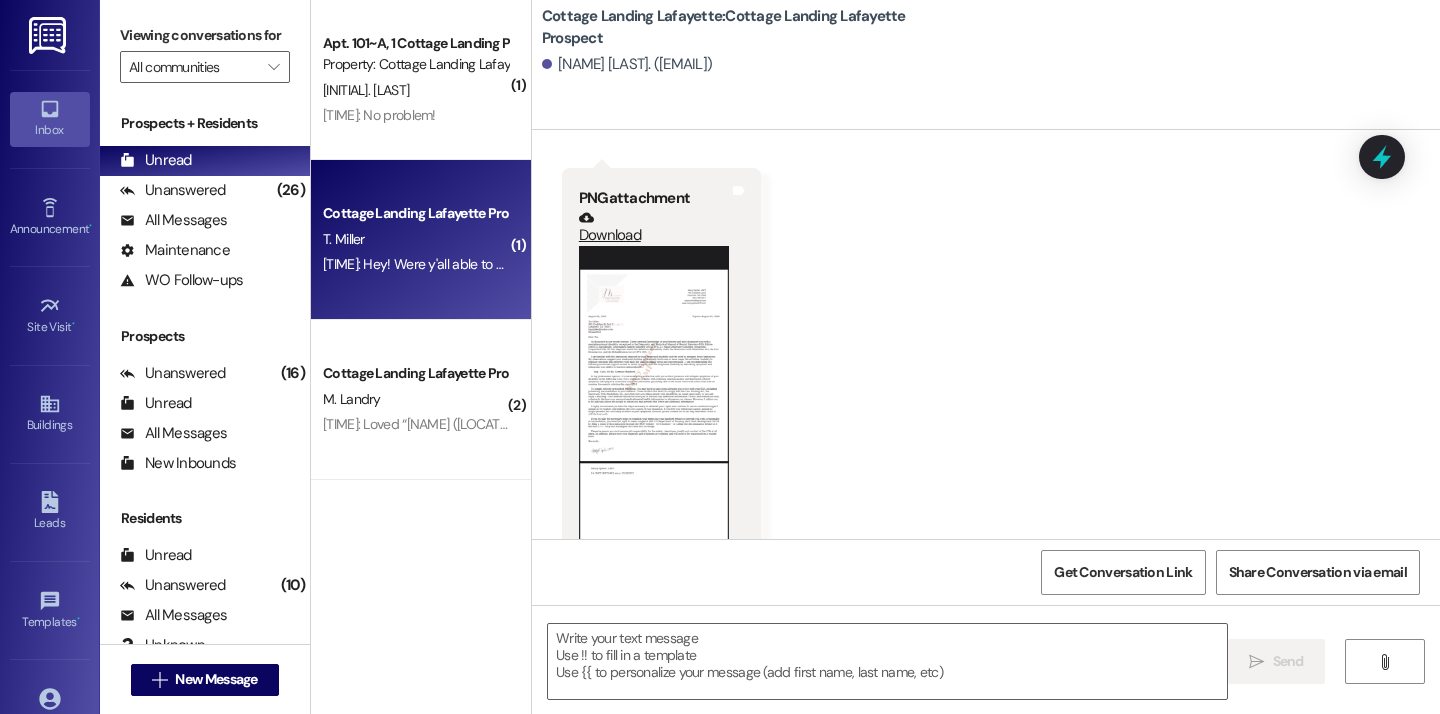 click at bounding box center [654, 408] 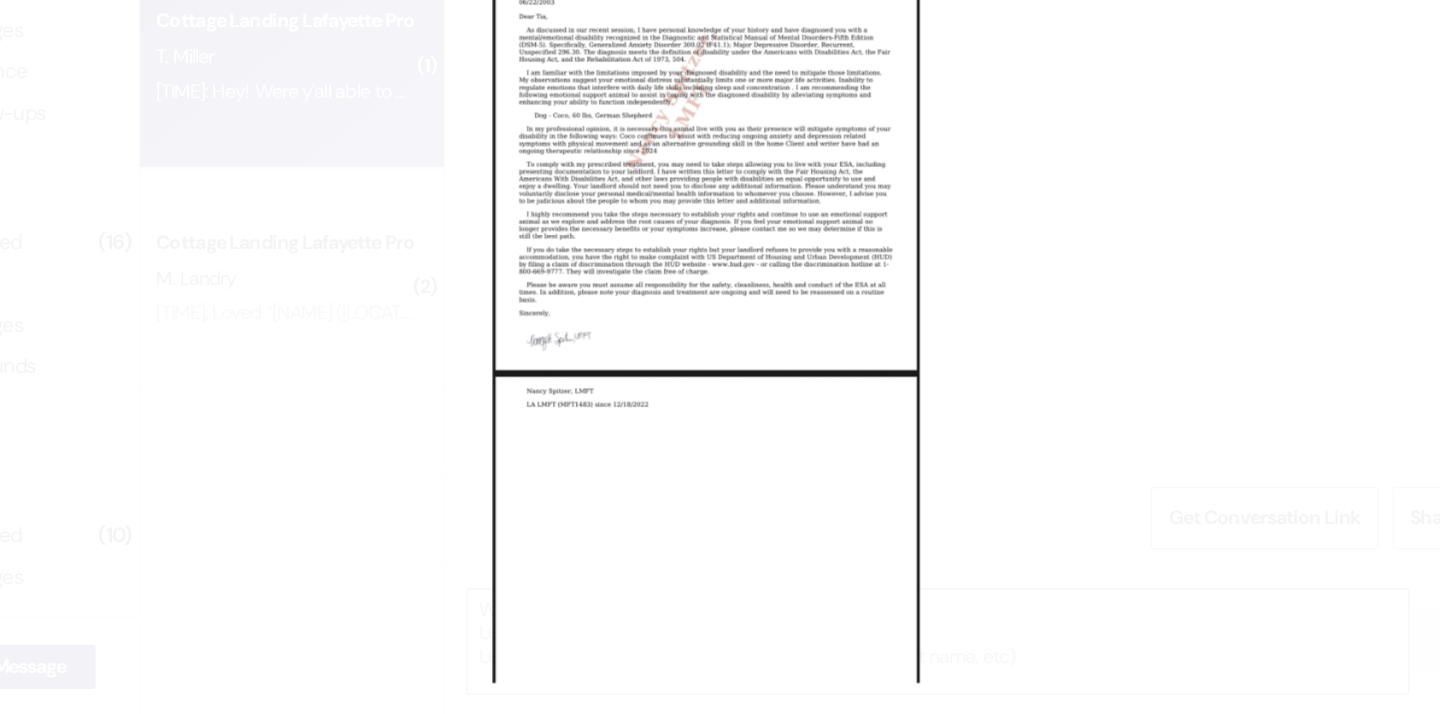 scroll, scrollTop: 0, scrollLeft: 0, axis: both 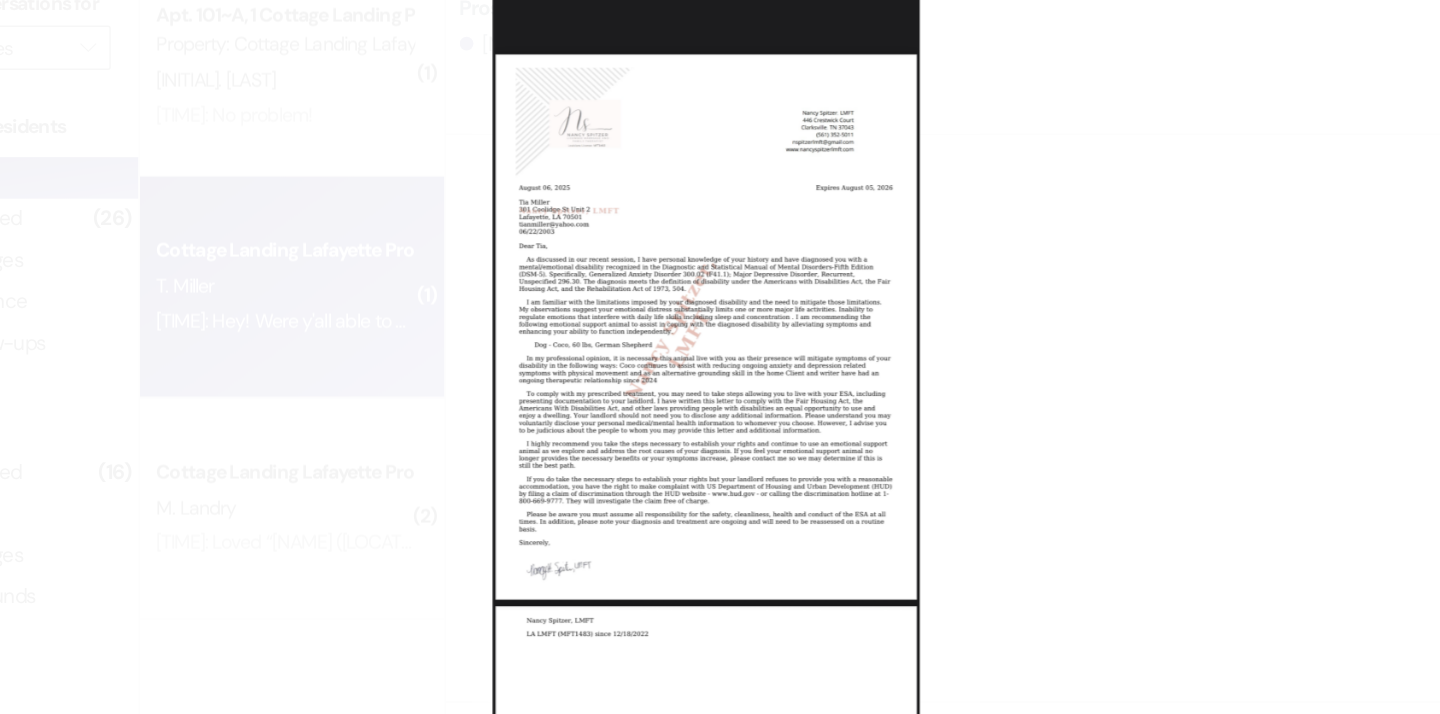 click at bounding box center [720, 357] 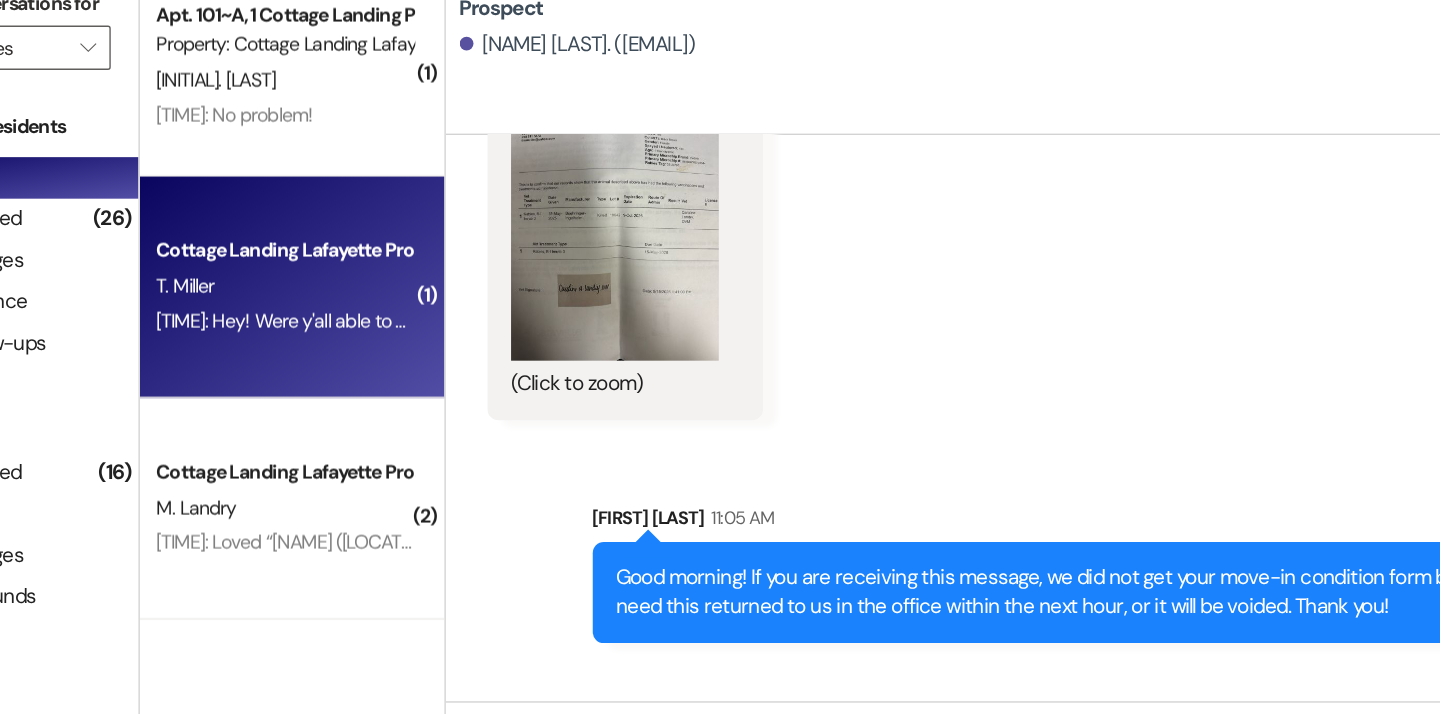 scroll, scrollTop: 3082, scrollLeft: 0, axis: vertical 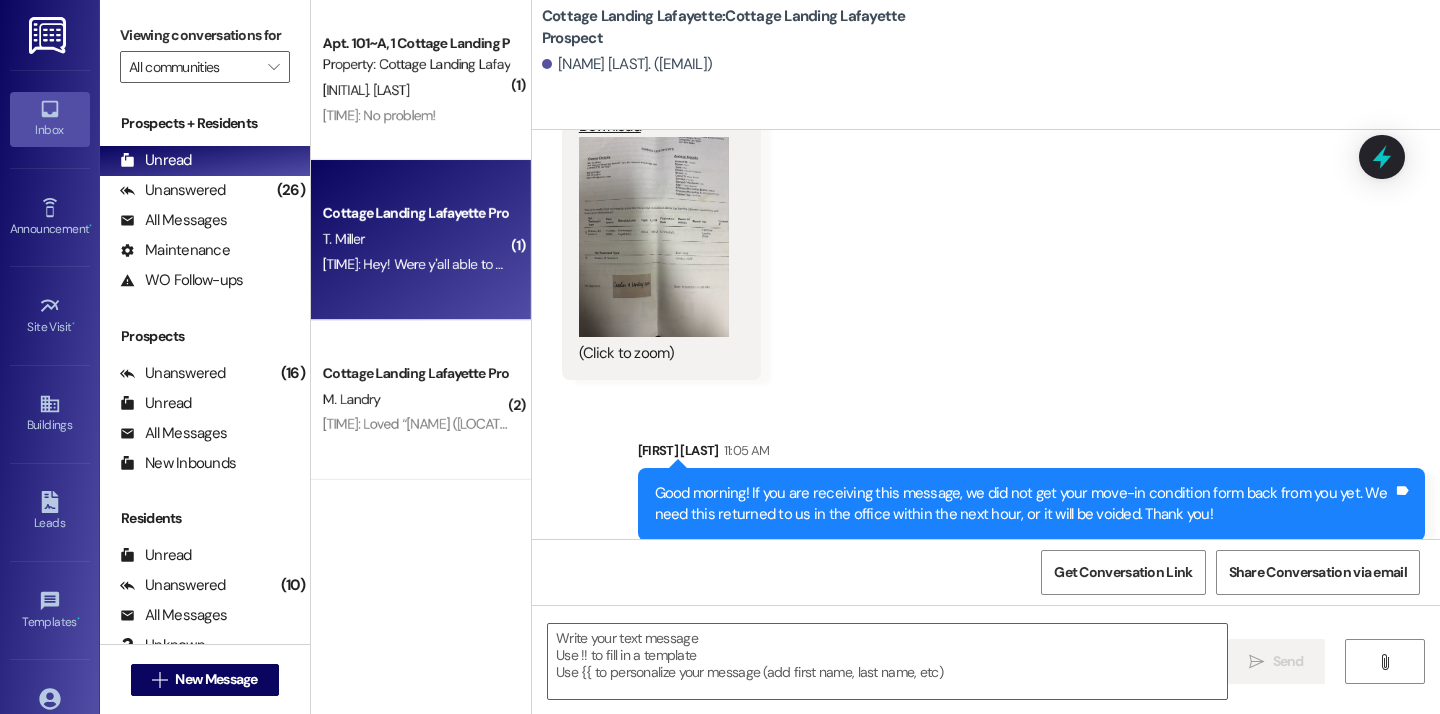 click on "JPG  attachment   Download   (Click to zoom) Tags and notes" at bounding box center (661, 219) 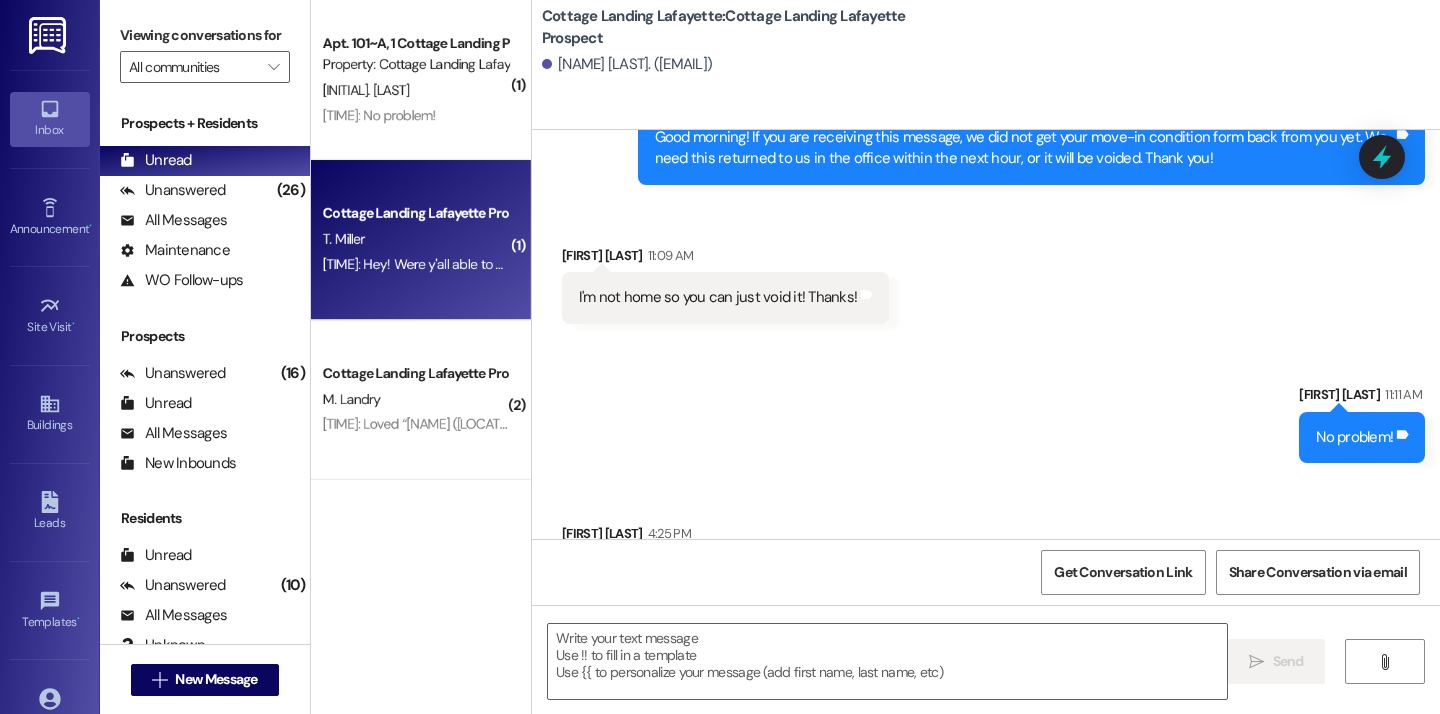scroll, scrollTop: 3515, scrollLeft: 0, axis: vertical 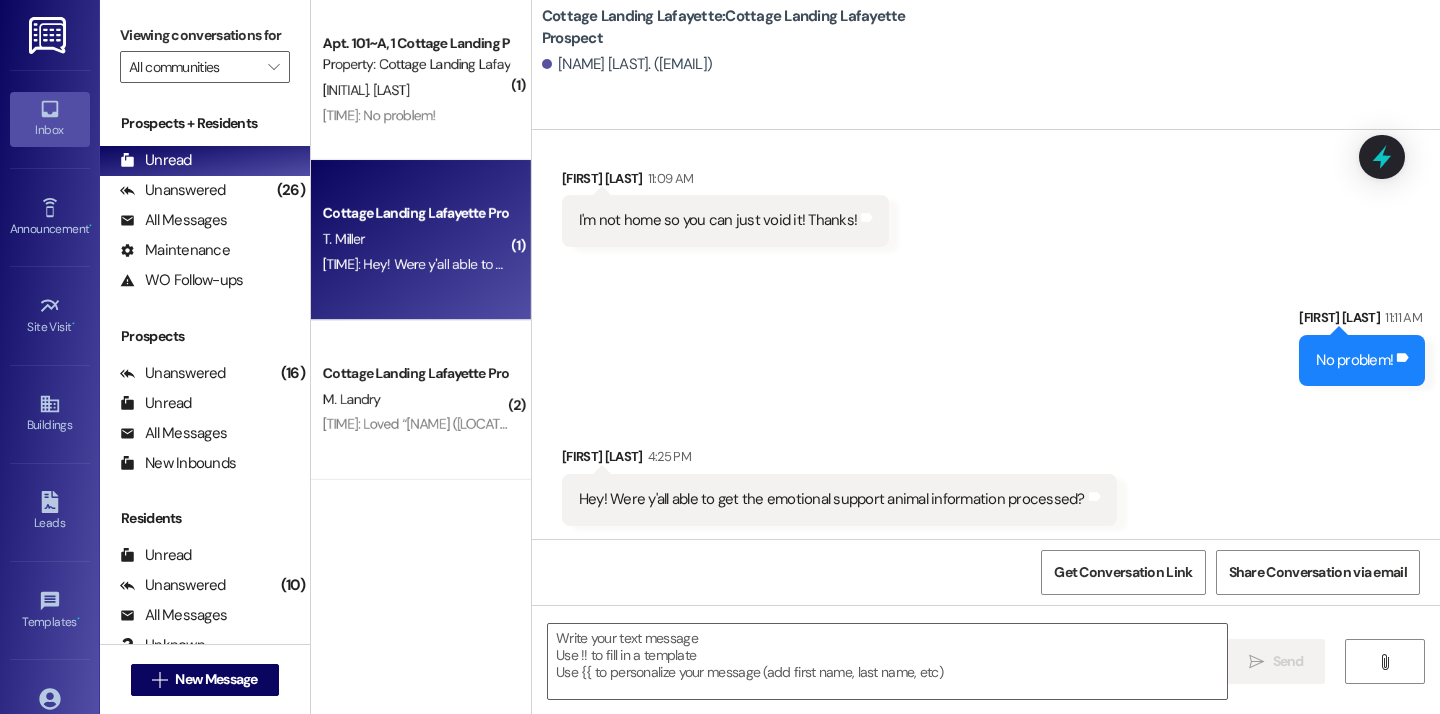 click on "Received via SMS Tia Miller 4:25 PM Hey! Were y'all able to get the emotional support animal information processed? Tags and notes" at bounding box center (986, 470) 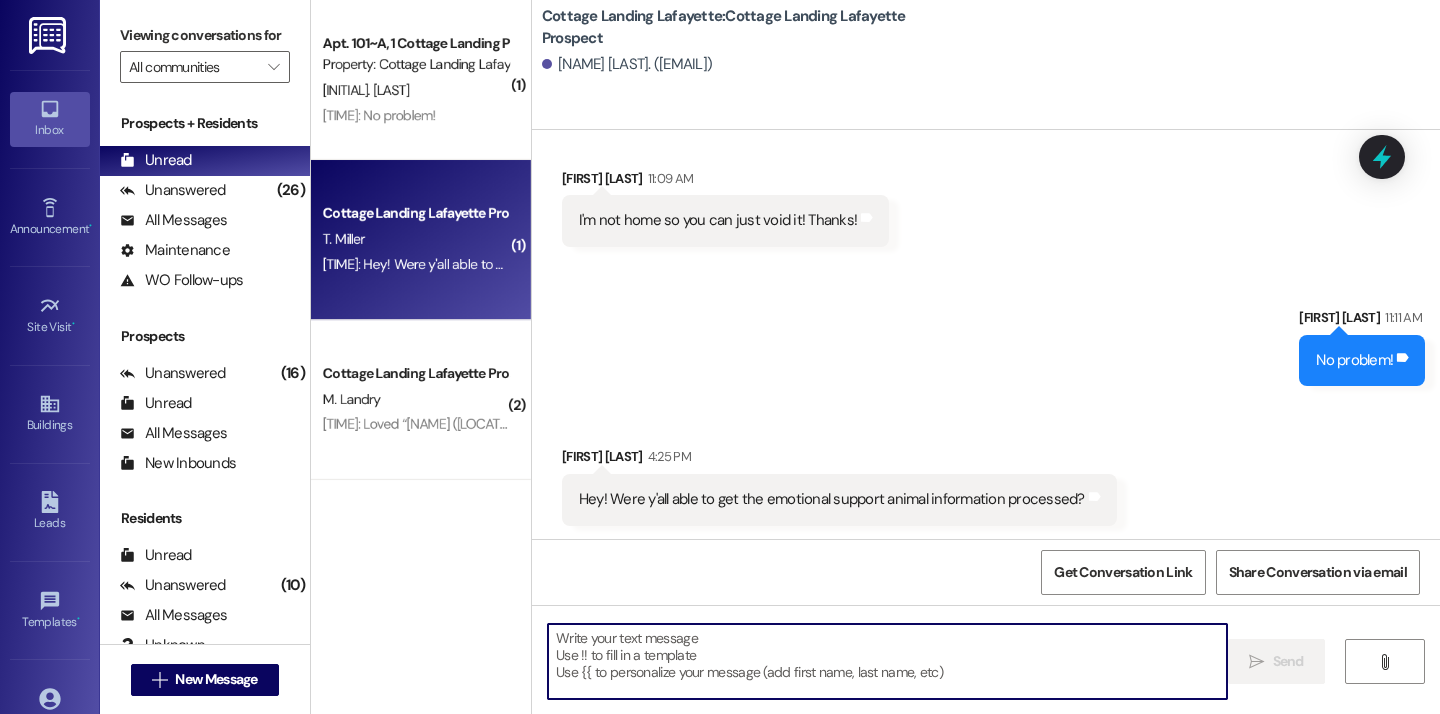 click at bounding box center (887, 661) 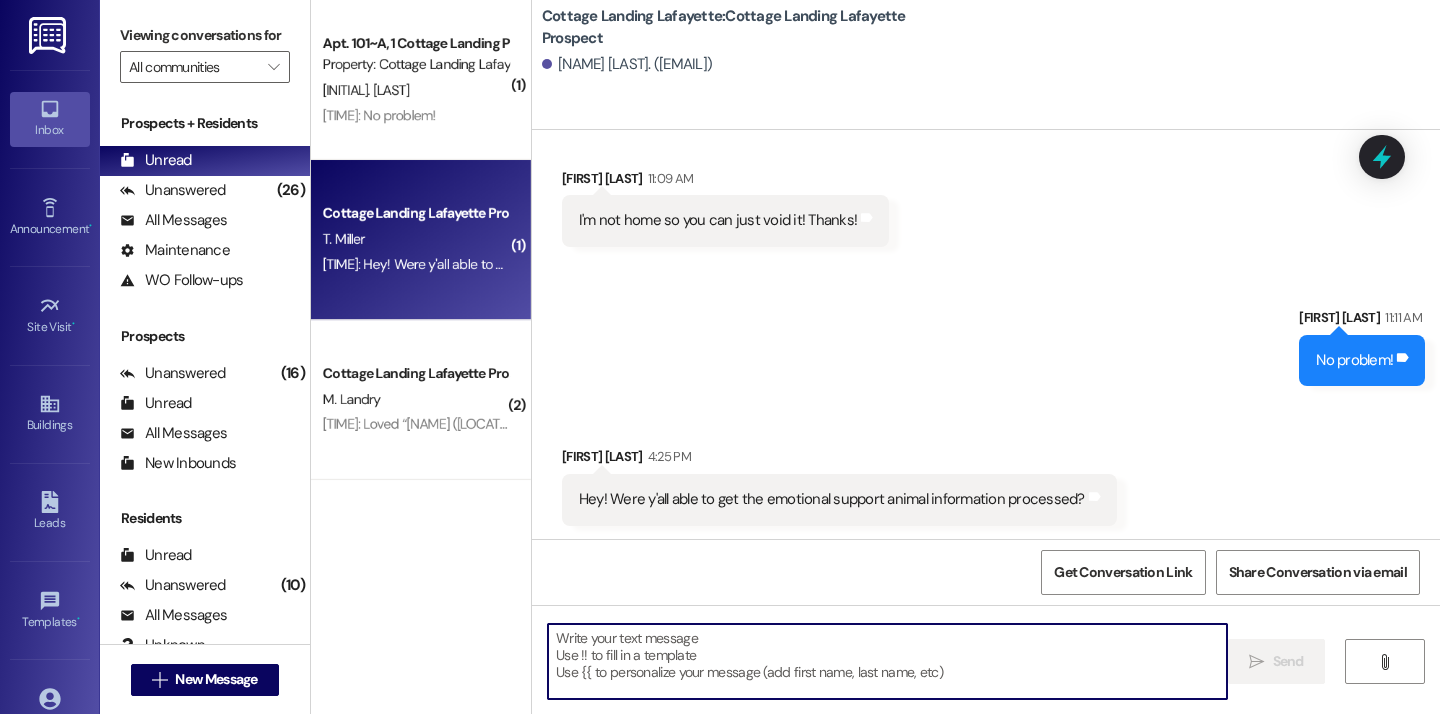 click at bounding box center (887, 661) 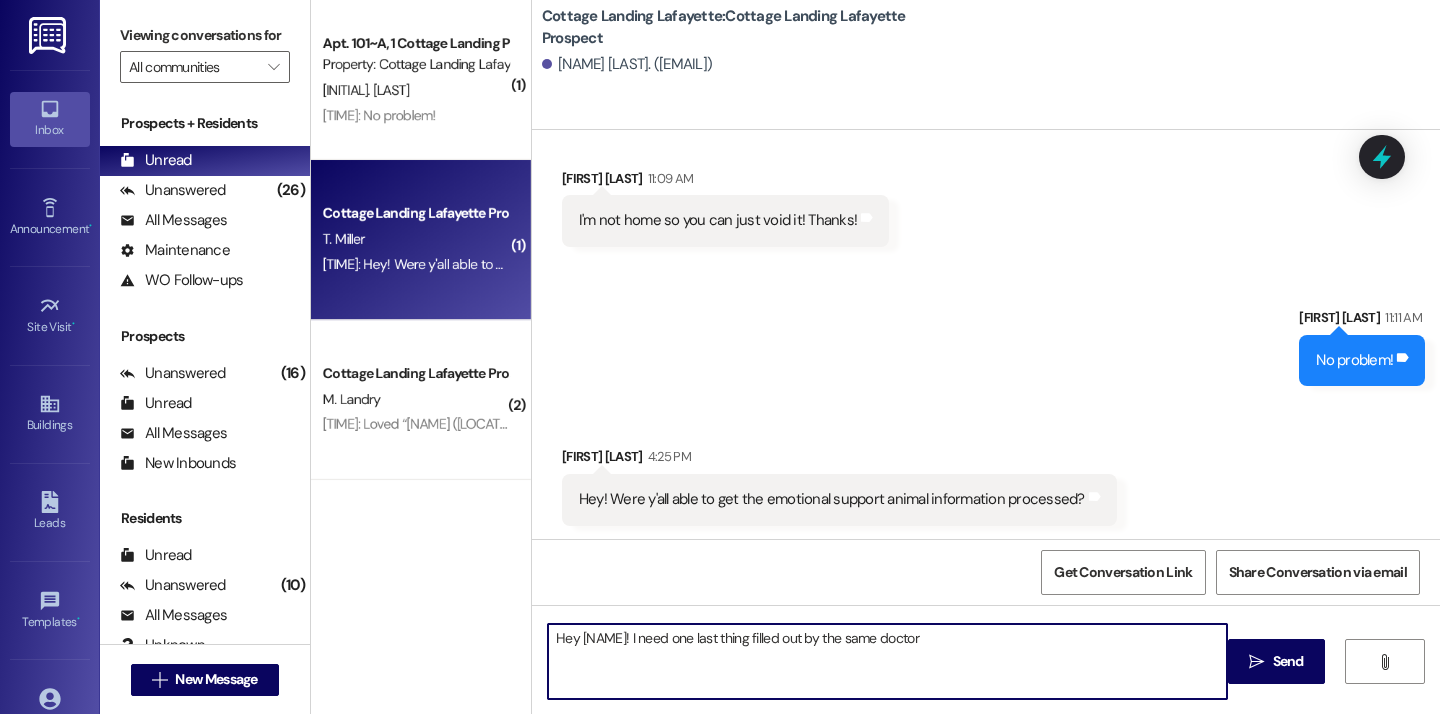 click on "Hey Tia! I need one last thing filled out by the same doctor" at bounding box center [887, 661] 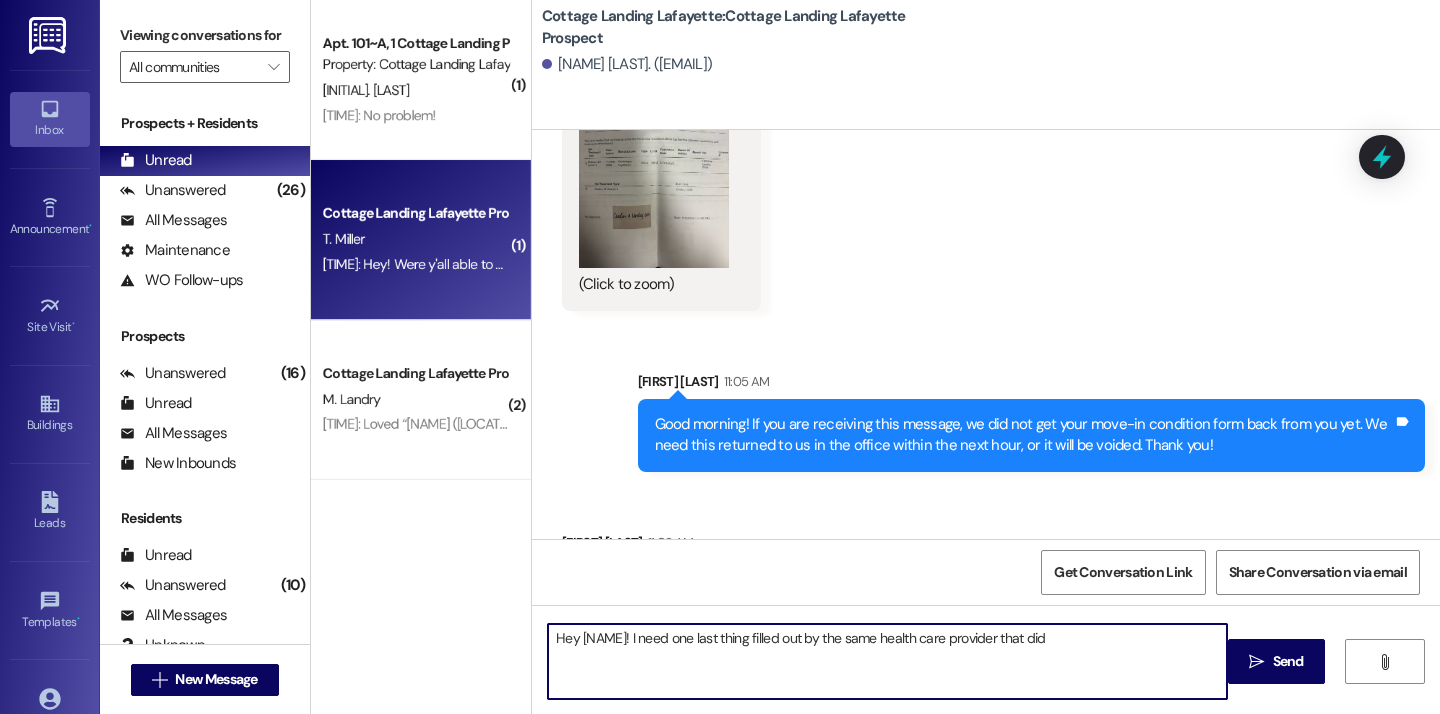 scroll, scrollTop: 3515, scrollLeft: 0, axis: vertical 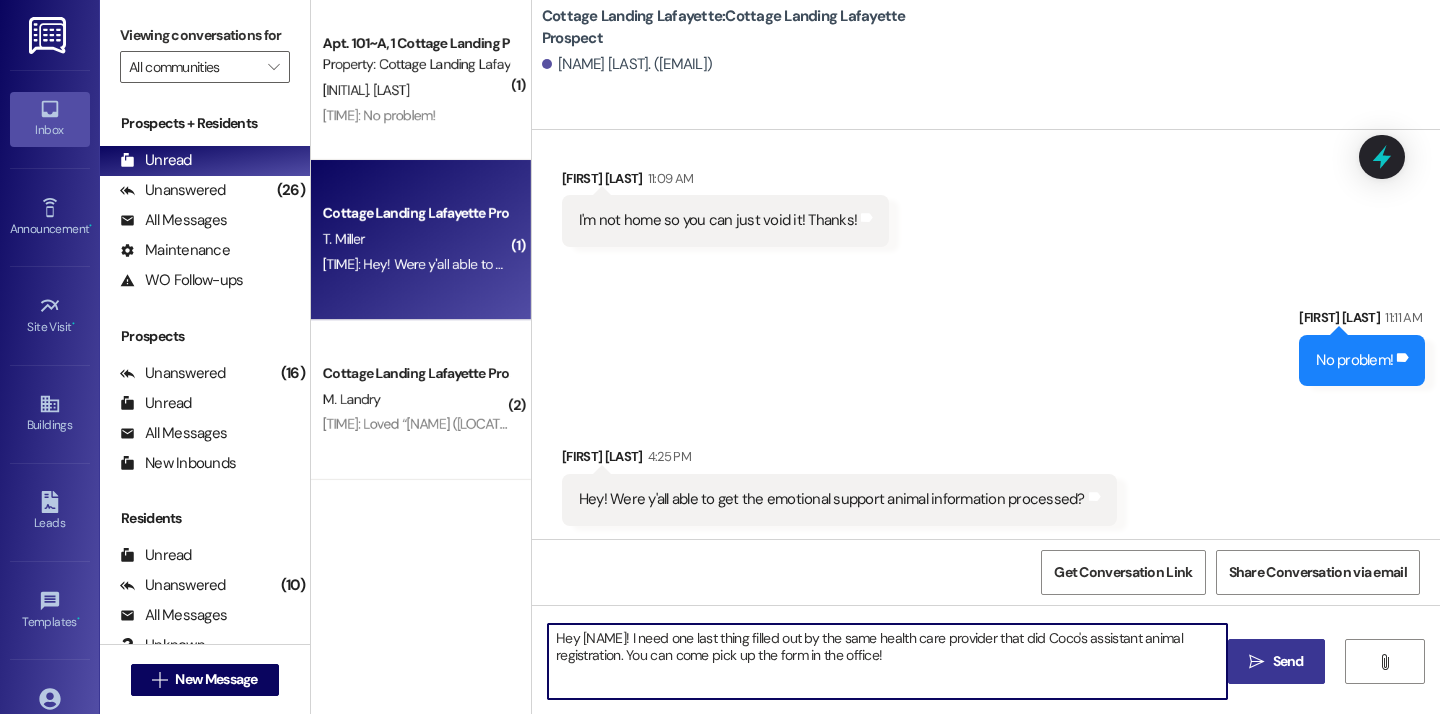 type on "Hey Tia! I need one last thing filled out by the same health care provider that did Coco's assistant animal registration. You can come pick up the form in the office!" 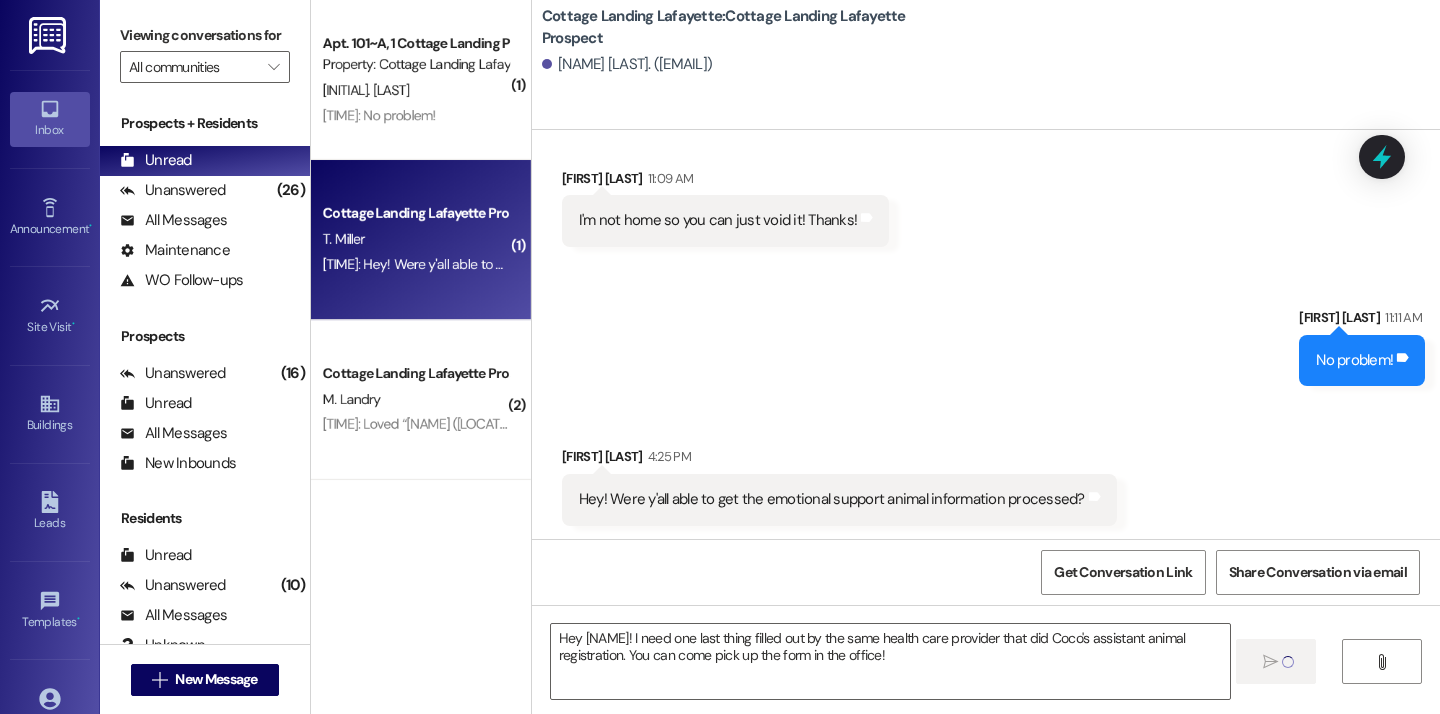 type 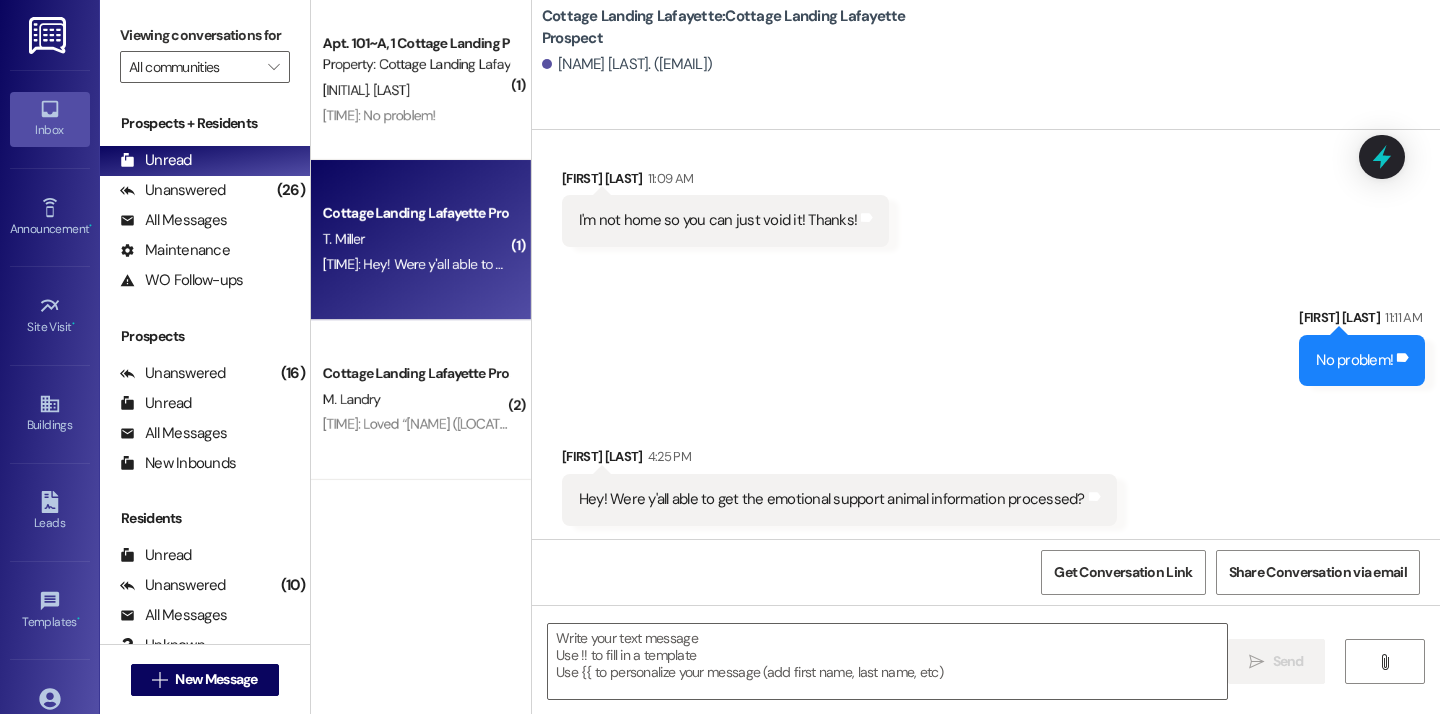 scroll, scrollTop: 3676, scrollLeft: 0, axis: vertical 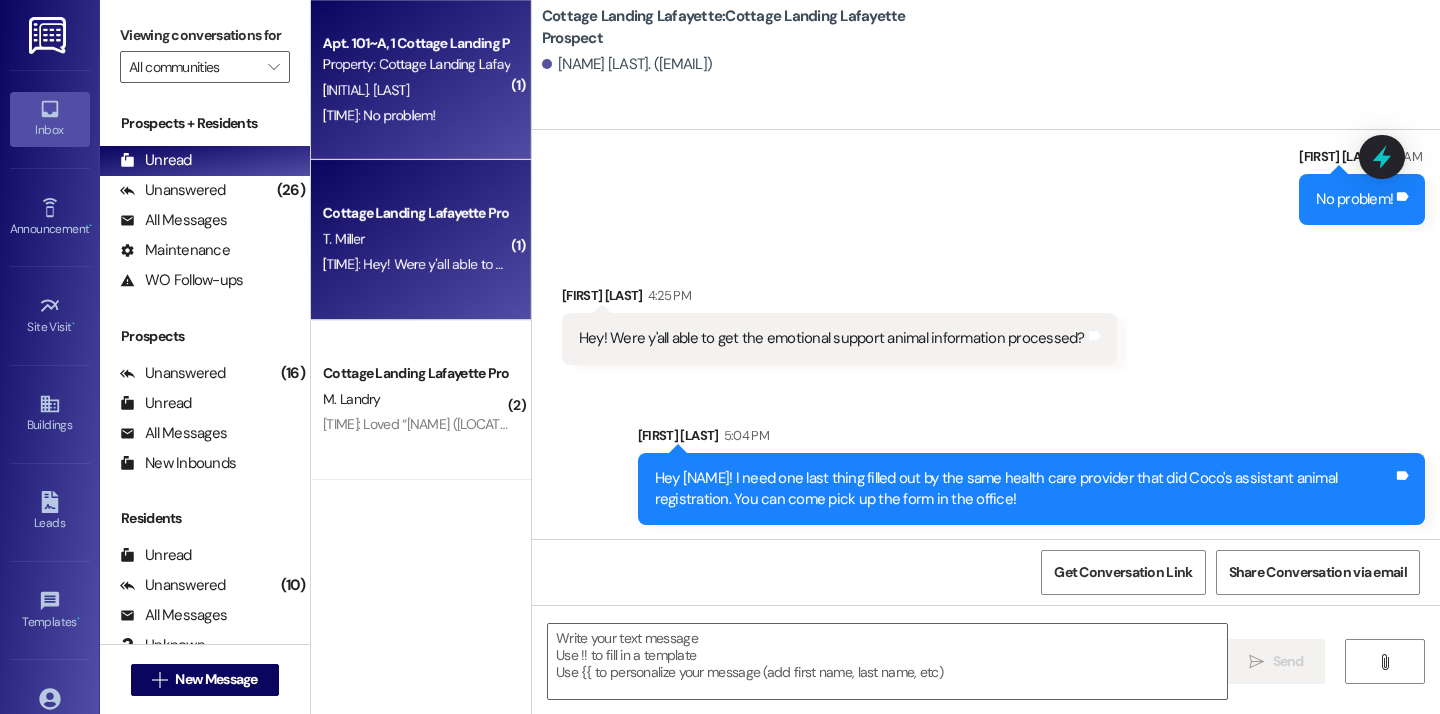 click on "4:29 PM: No problem! 4:29 PM: No problem!" at bounding box center [415, 115] 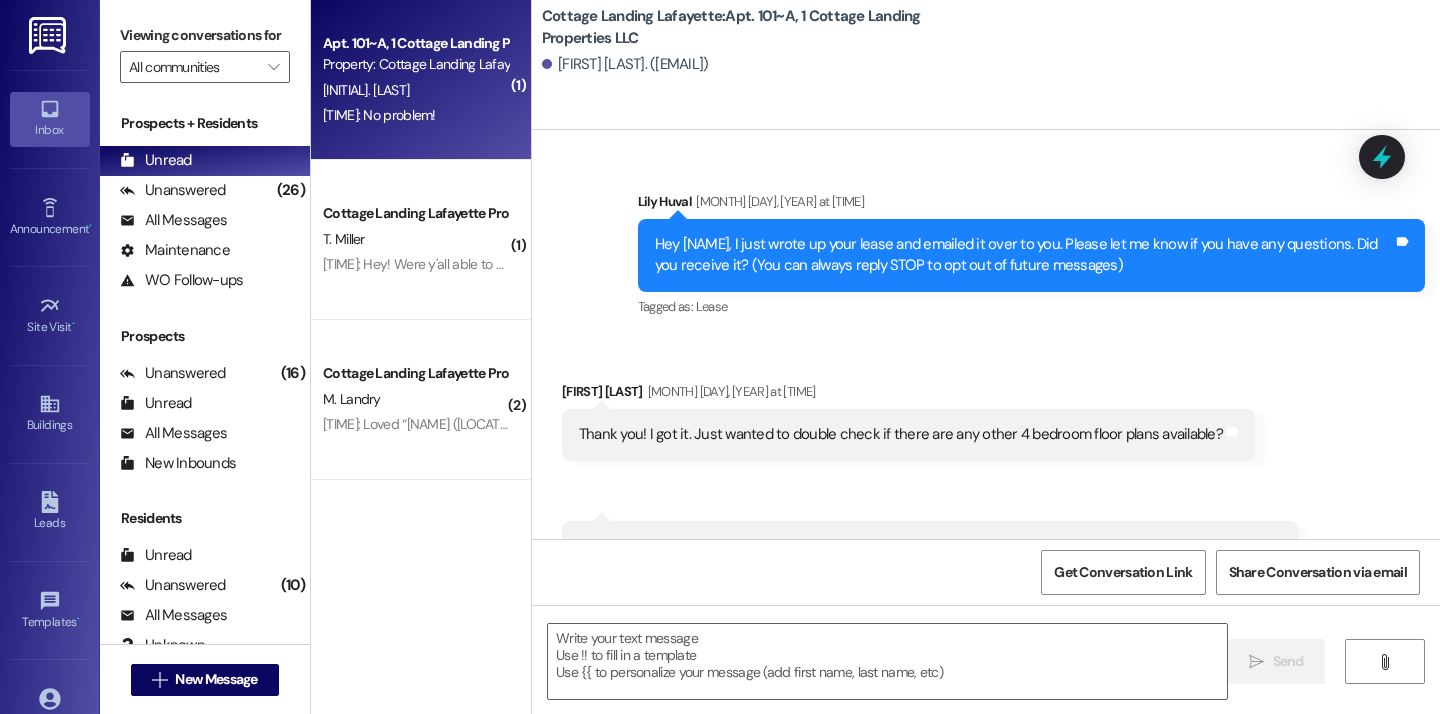 scroll, scrollTop: 36579, scrollLeft: 0, axis: vertical 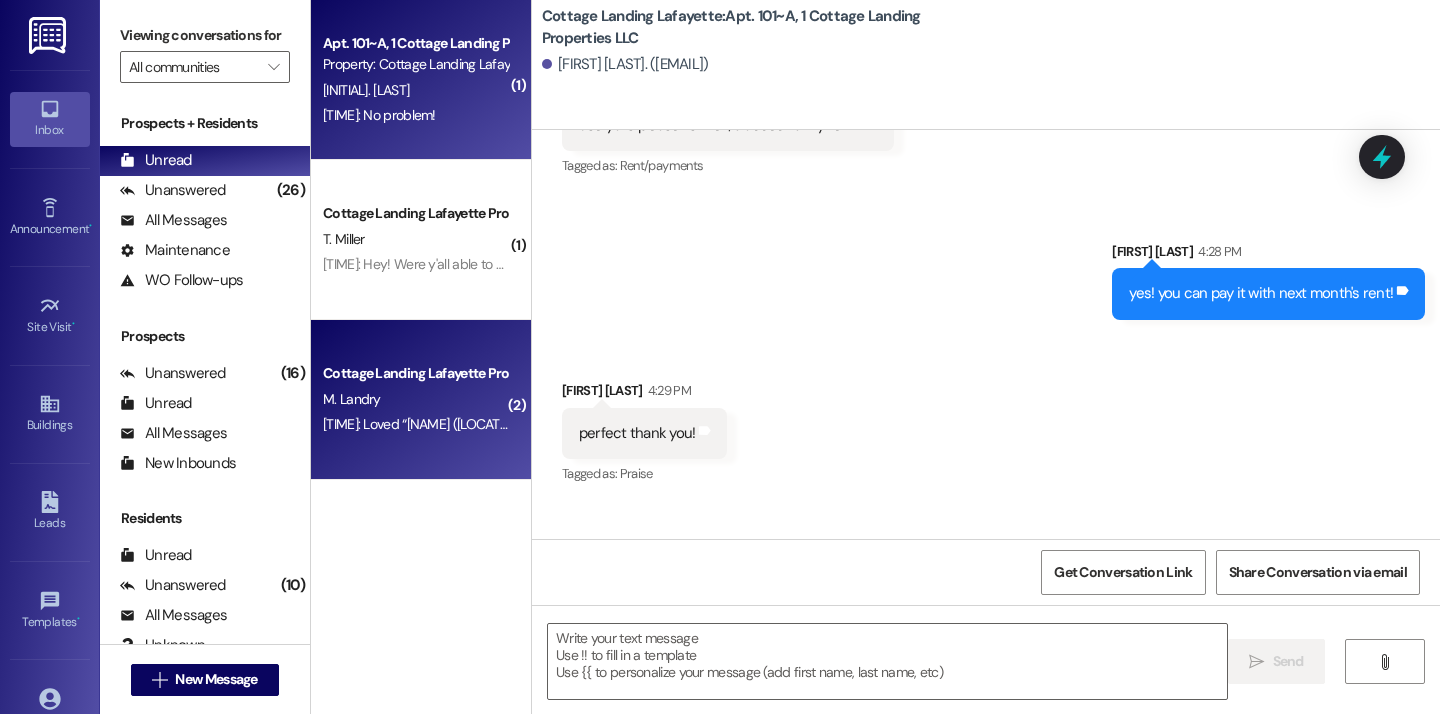 click on "Cottage Landing Lafayette Prospect" at bounding box center [415, 373] 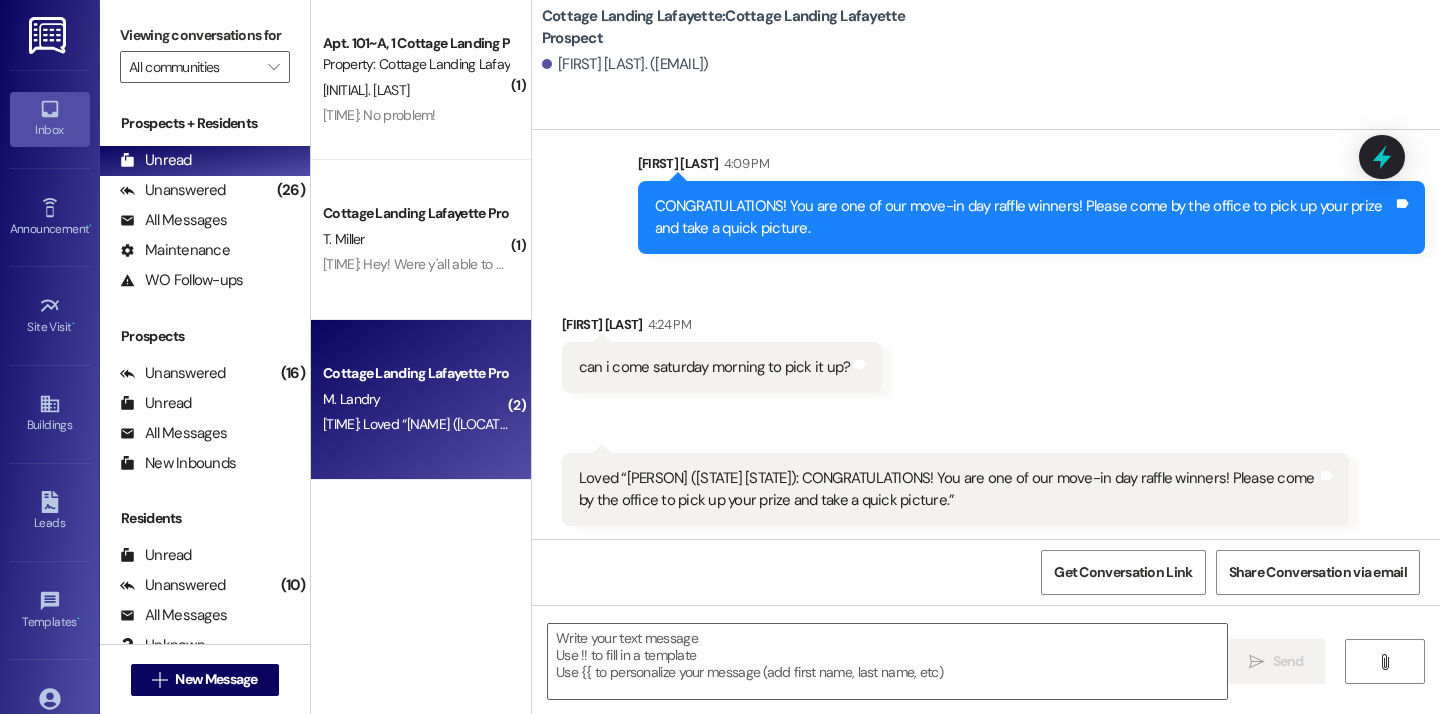 scroll, scrollTop: 223, scrollLeft: 0, axis: vertical 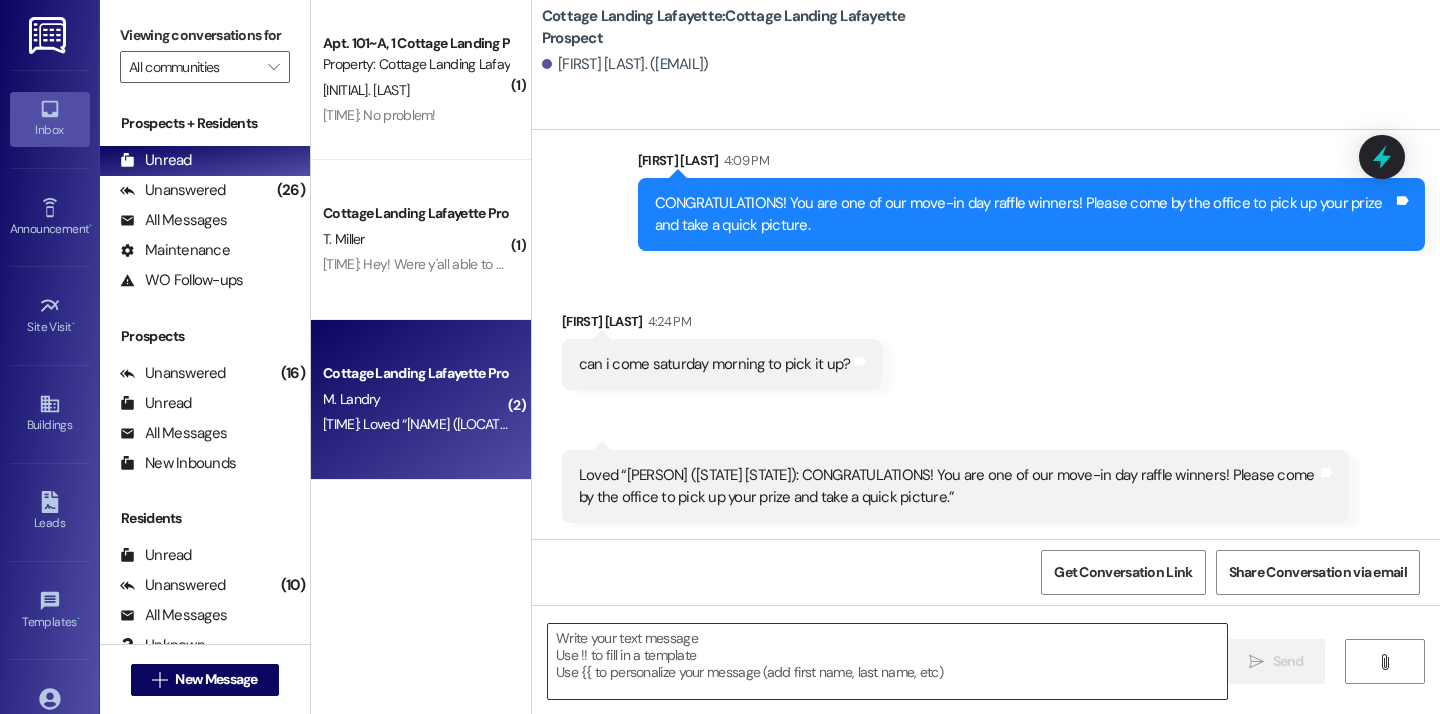 click at bounding box center (887, 661) 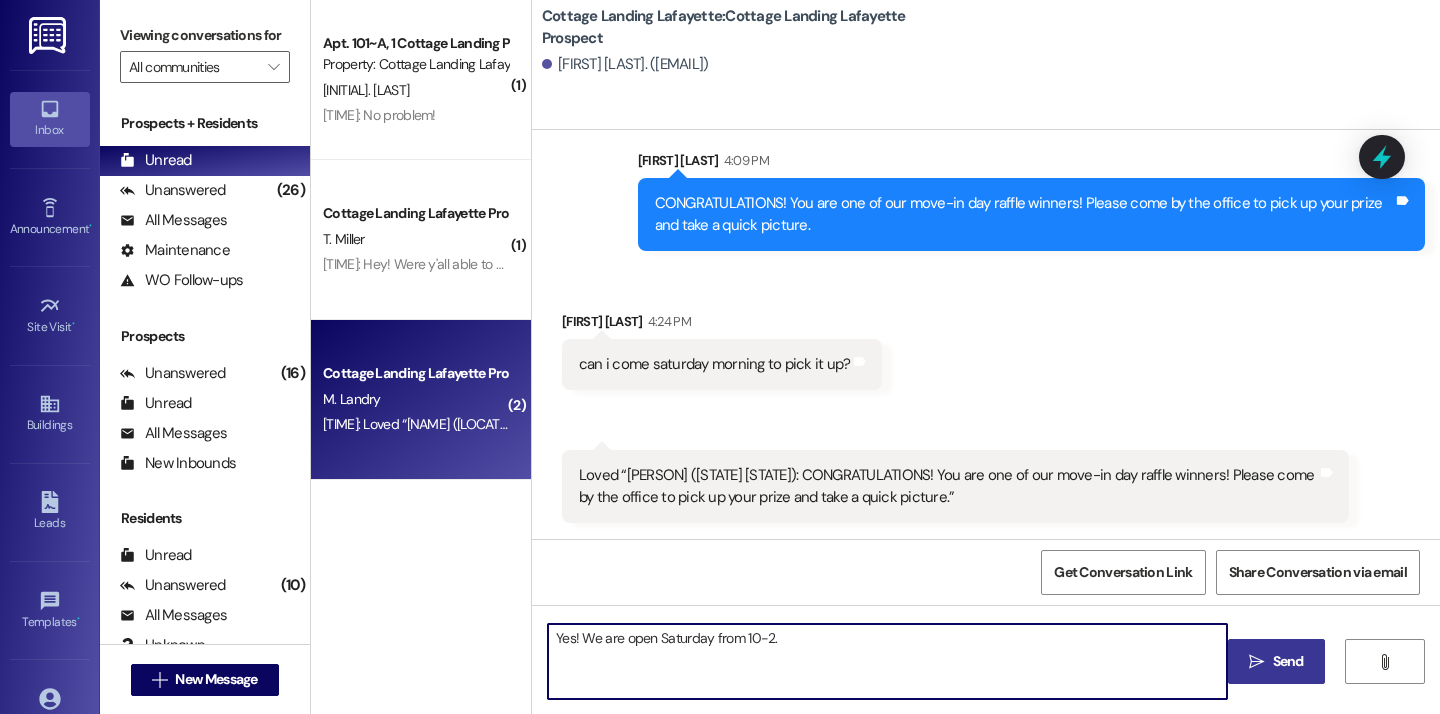 type on "Yes! We are open Saturday from 10-2." 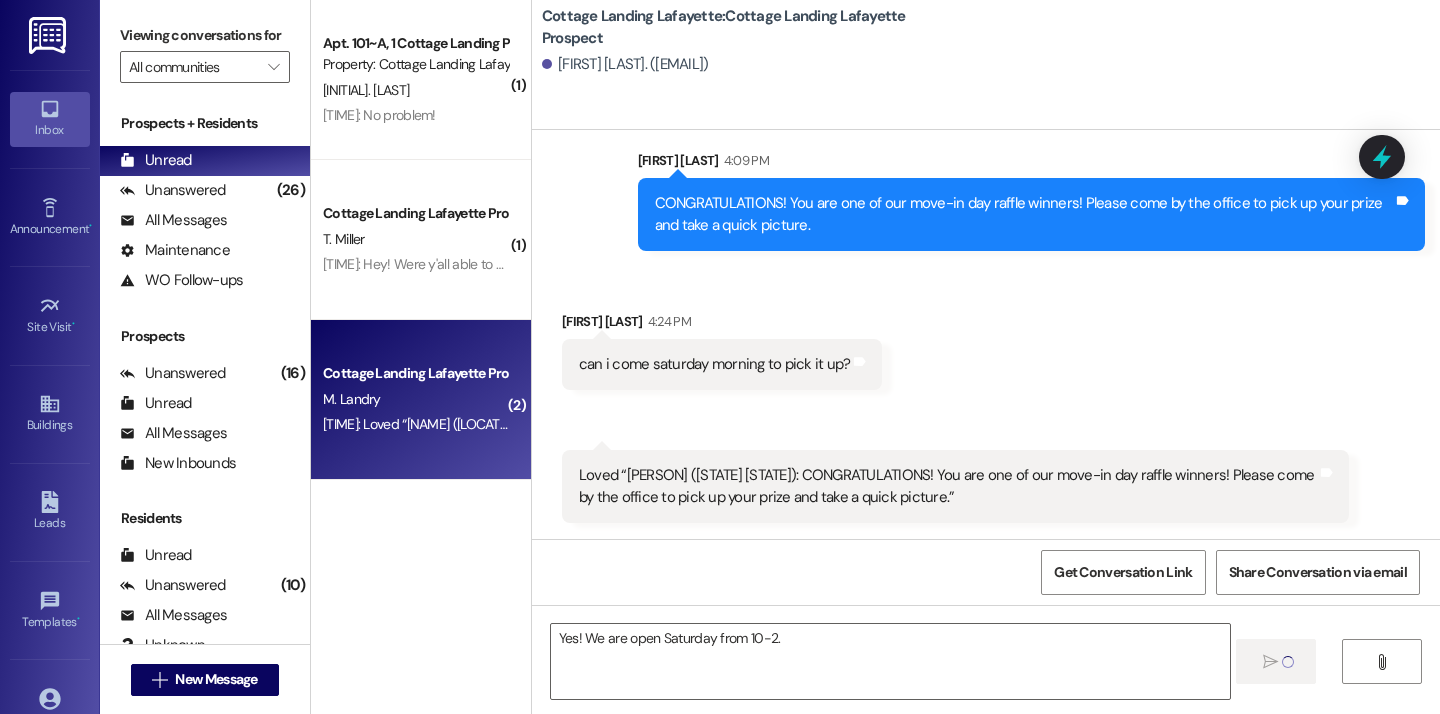 type 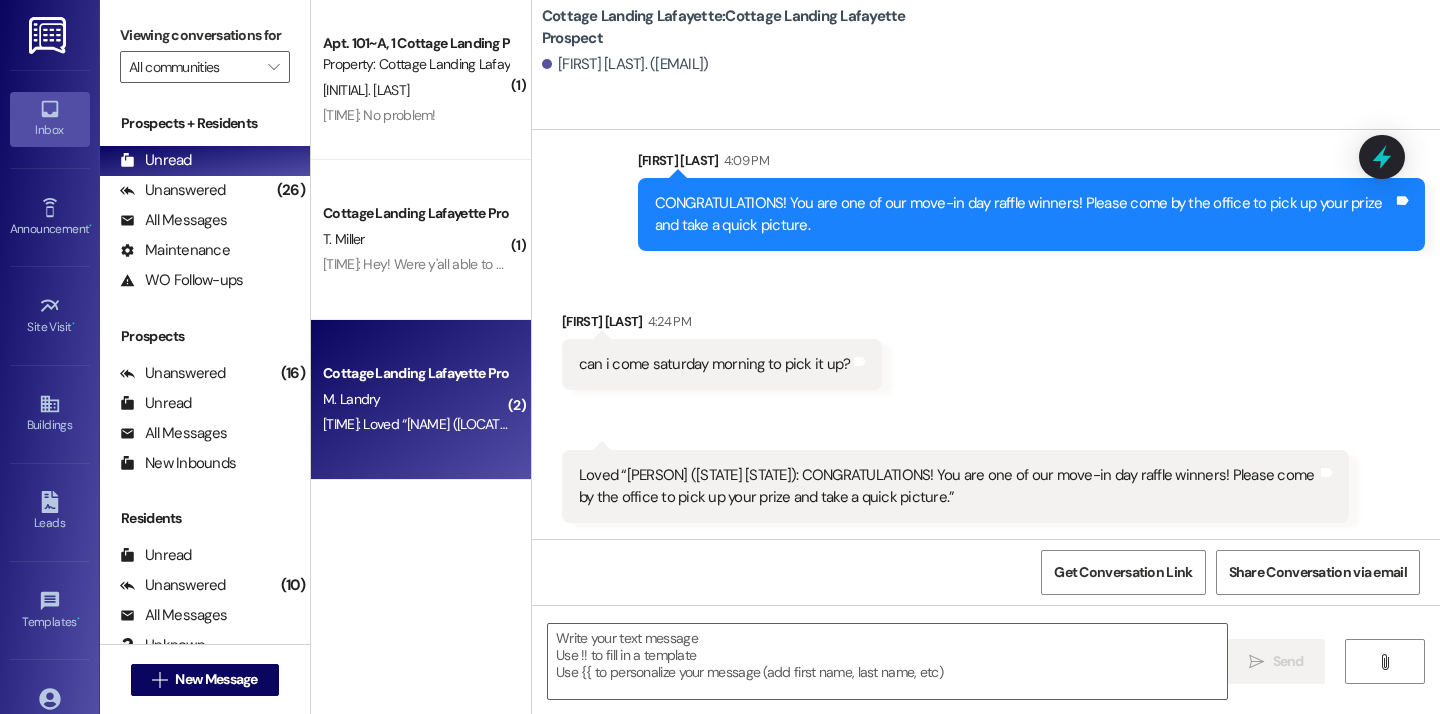 scroll, scrollTop: 362, scrollLeft: 0, axis: vertical 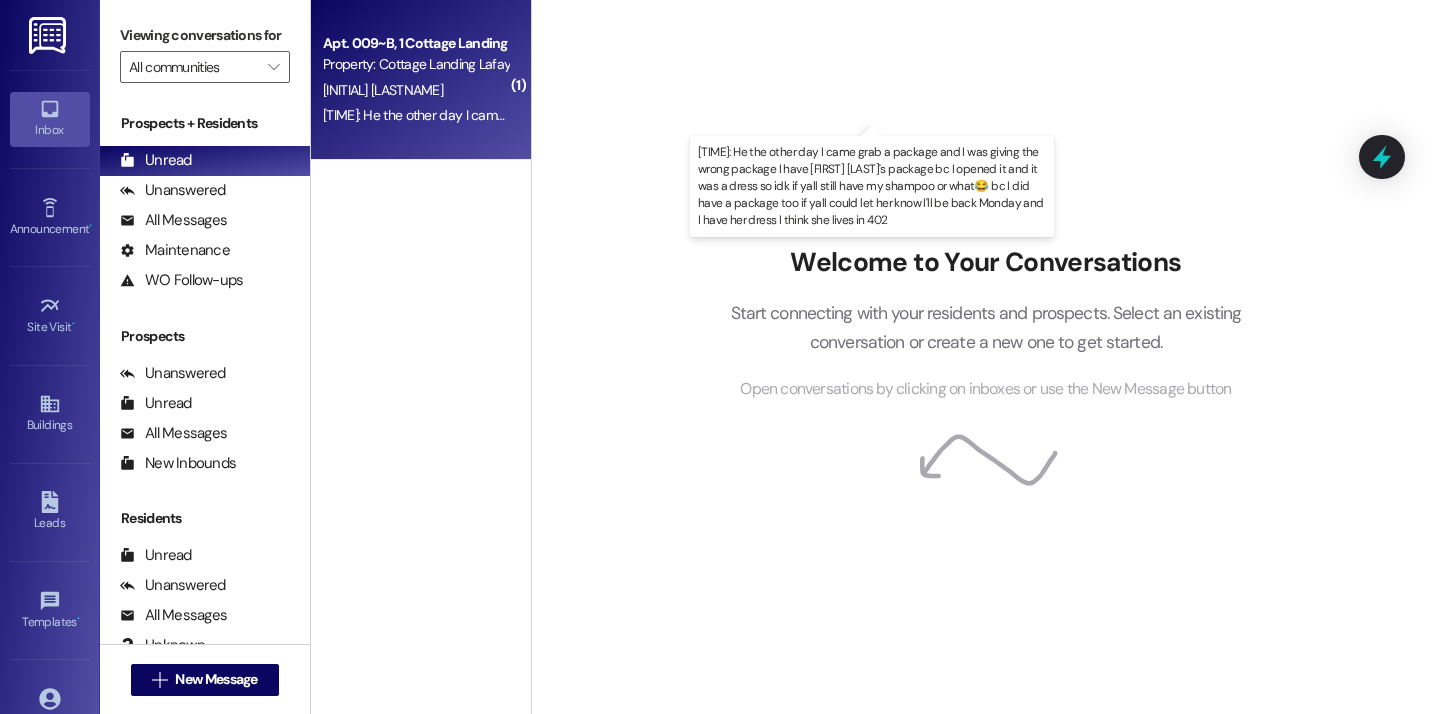 click on "[TIME]: He the other day I came grab a package and I was giving the wrong package I have [FIRST] [LAST]'s package bc I opened it and it was a dress so idk if yall still have my shampoo or what😂 bc I did have a package too if yall could let her know I'll be back Monday and I have her dress I think she lives in 402 [TIME]: He the other day I came grab a package and I was giving the wrong package I have [FIRST] [LAST]'s package bc I opened it and it was a dress so idk if yall still have my shampoo or what😂 bc I did have a package too if yall could let her know I'll be back Monday and I have her dress I think she lives in 402" at bounding box center [1222, 115] 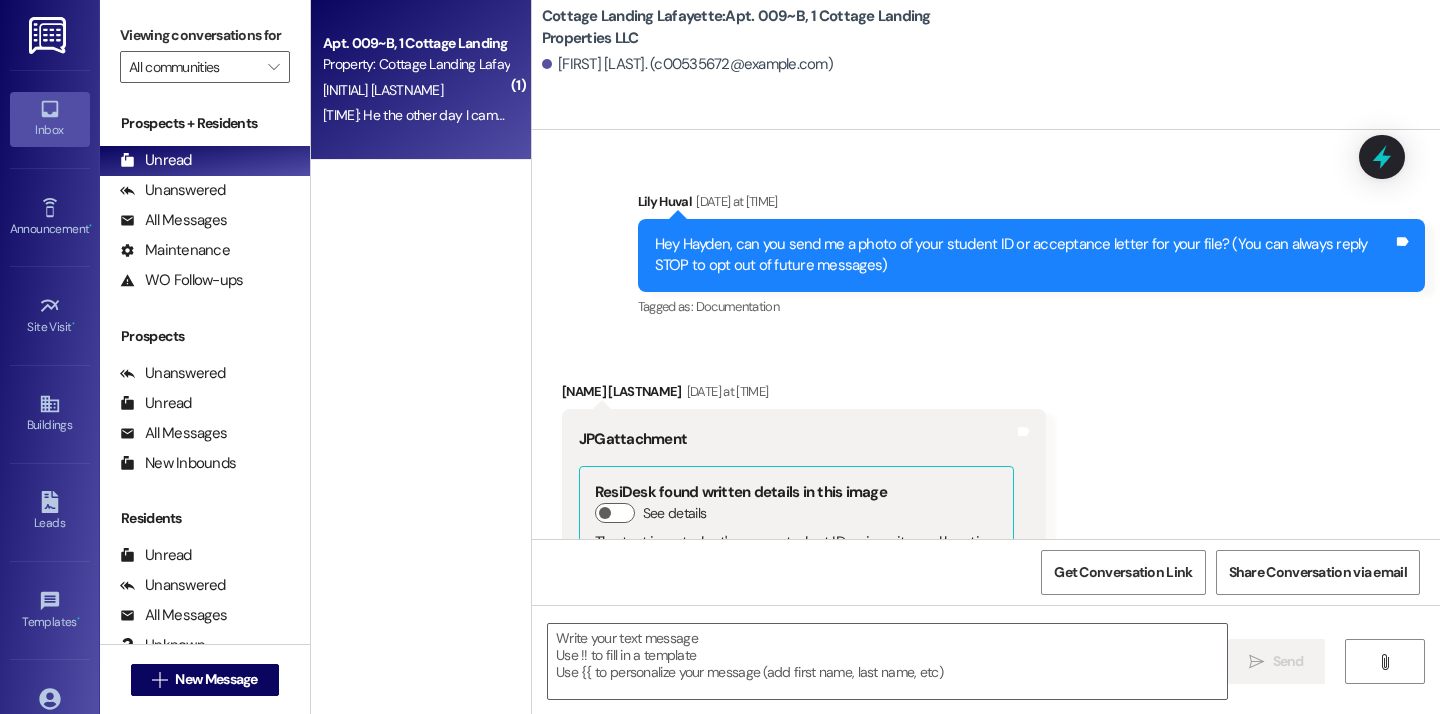 scroll, scrollTop: 42710, scrollLeft: 0, axis: vertical 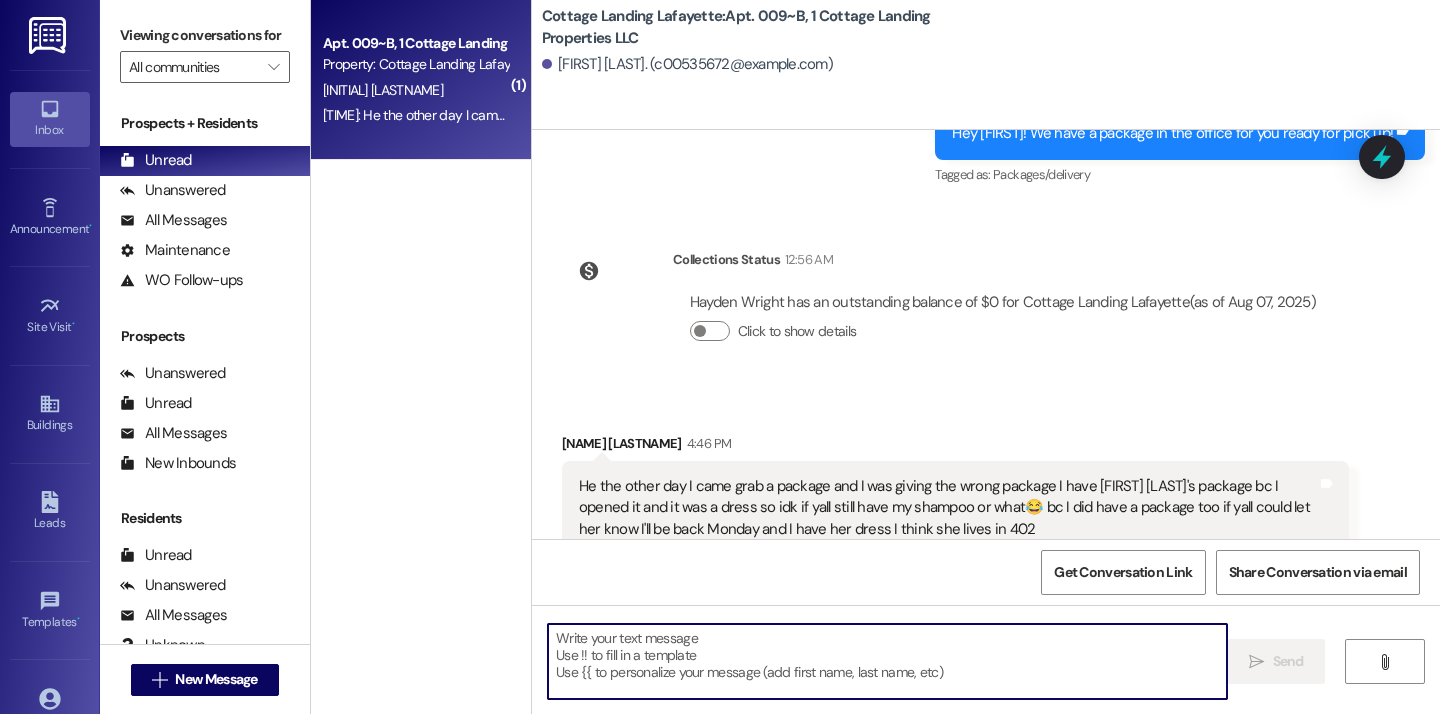 click at bounding box center (887, 661) 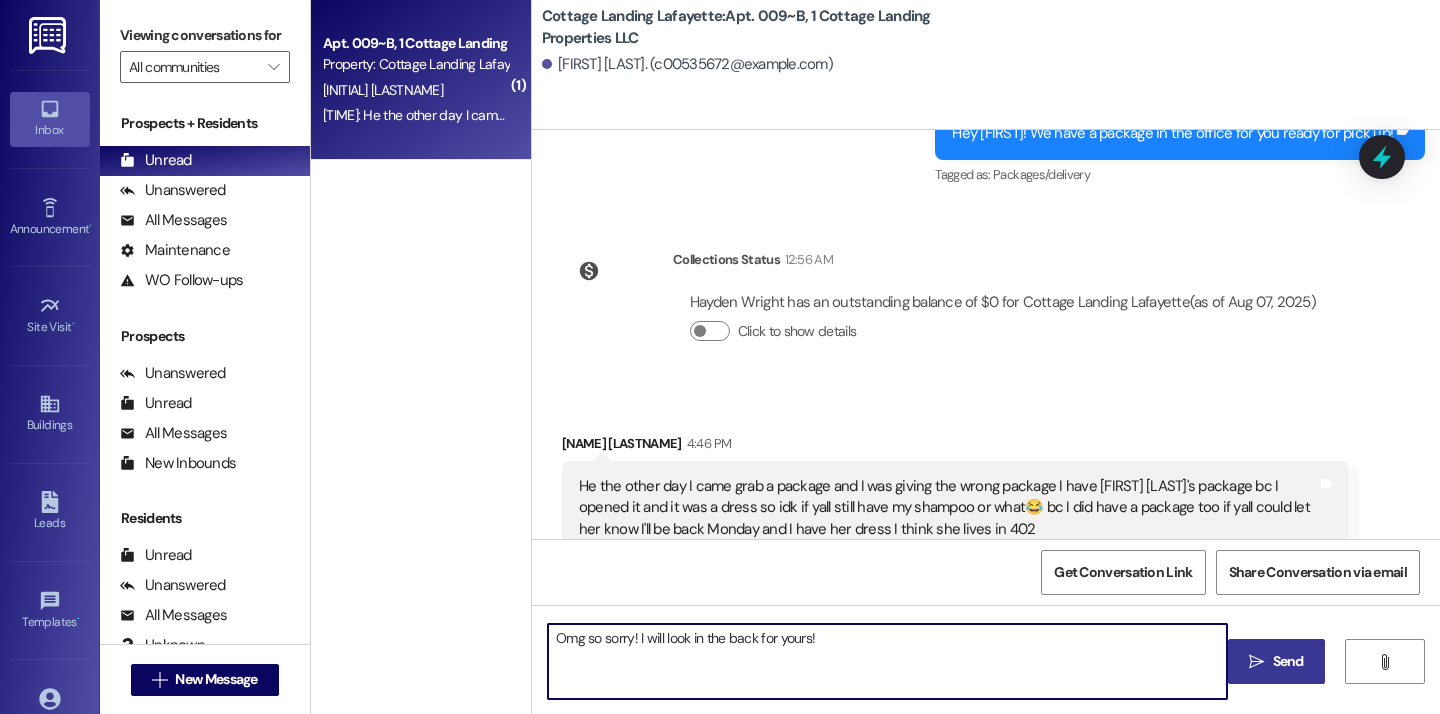 type on "Omg so sorry! I will look in the back for yours!" 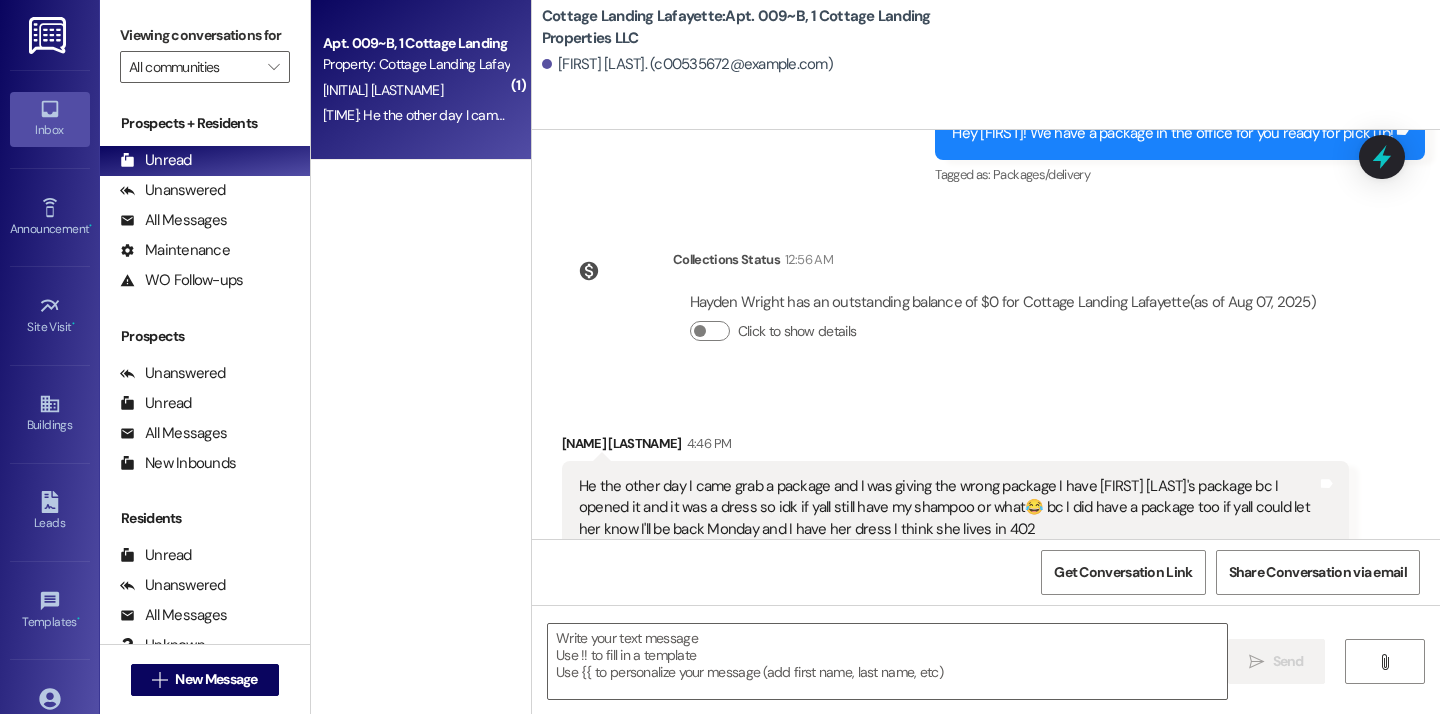 scroll, scrollTop: 42709, scrollLeft: 0, axis: vertical 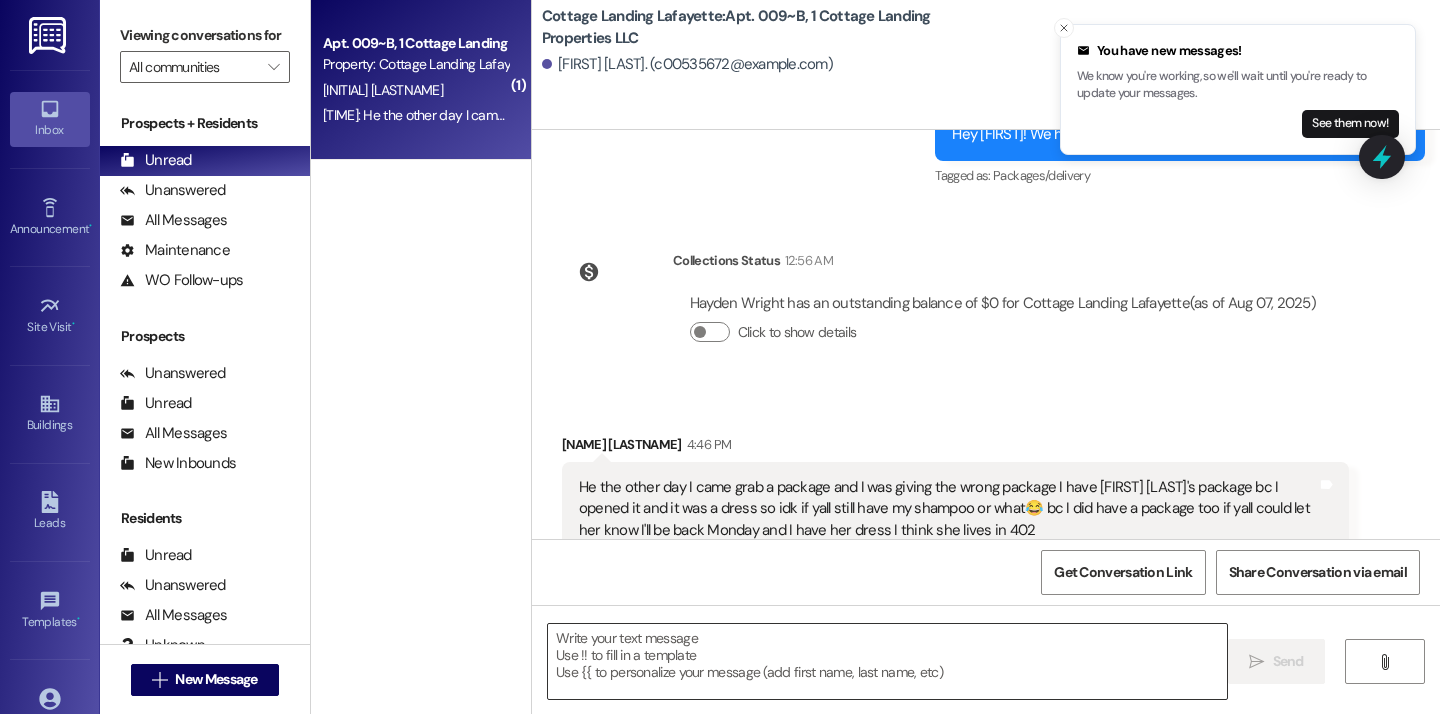 click at bounding box center (887, 661) 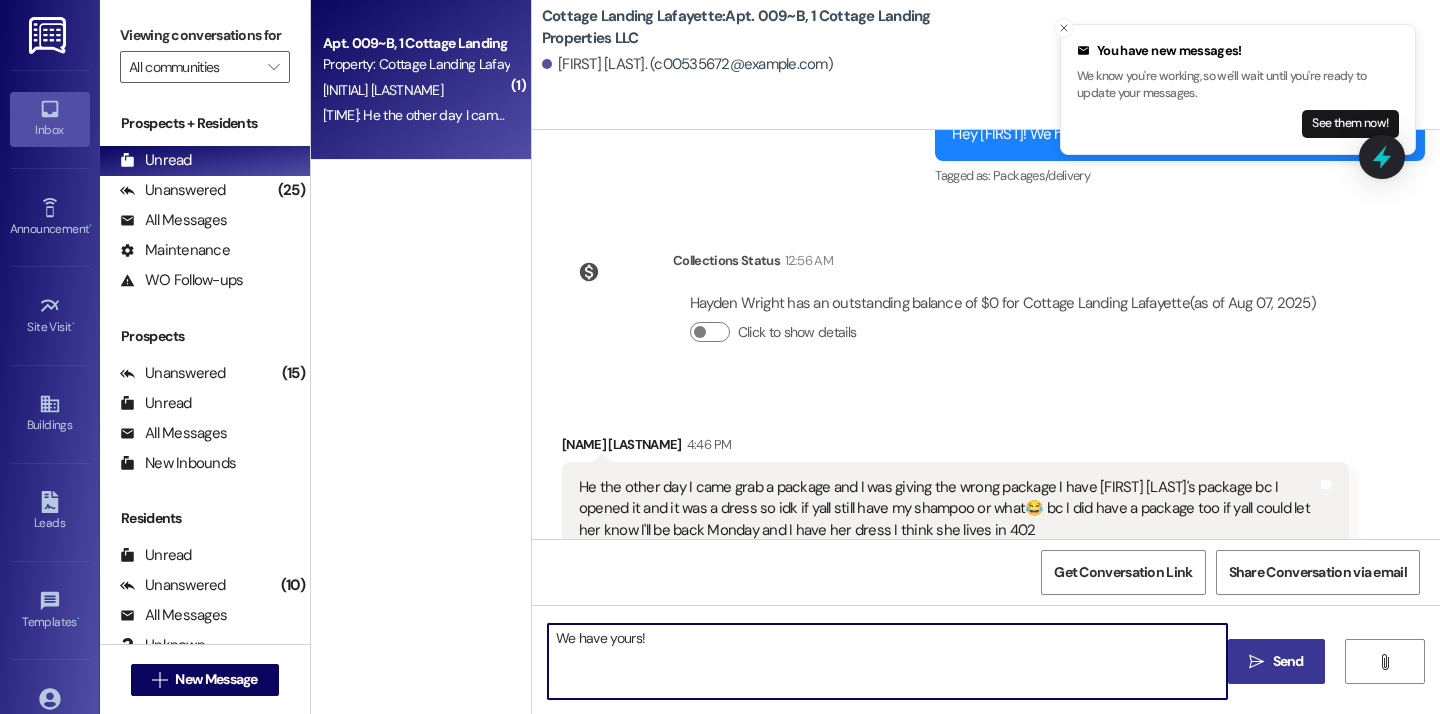 type on "We have yours!" 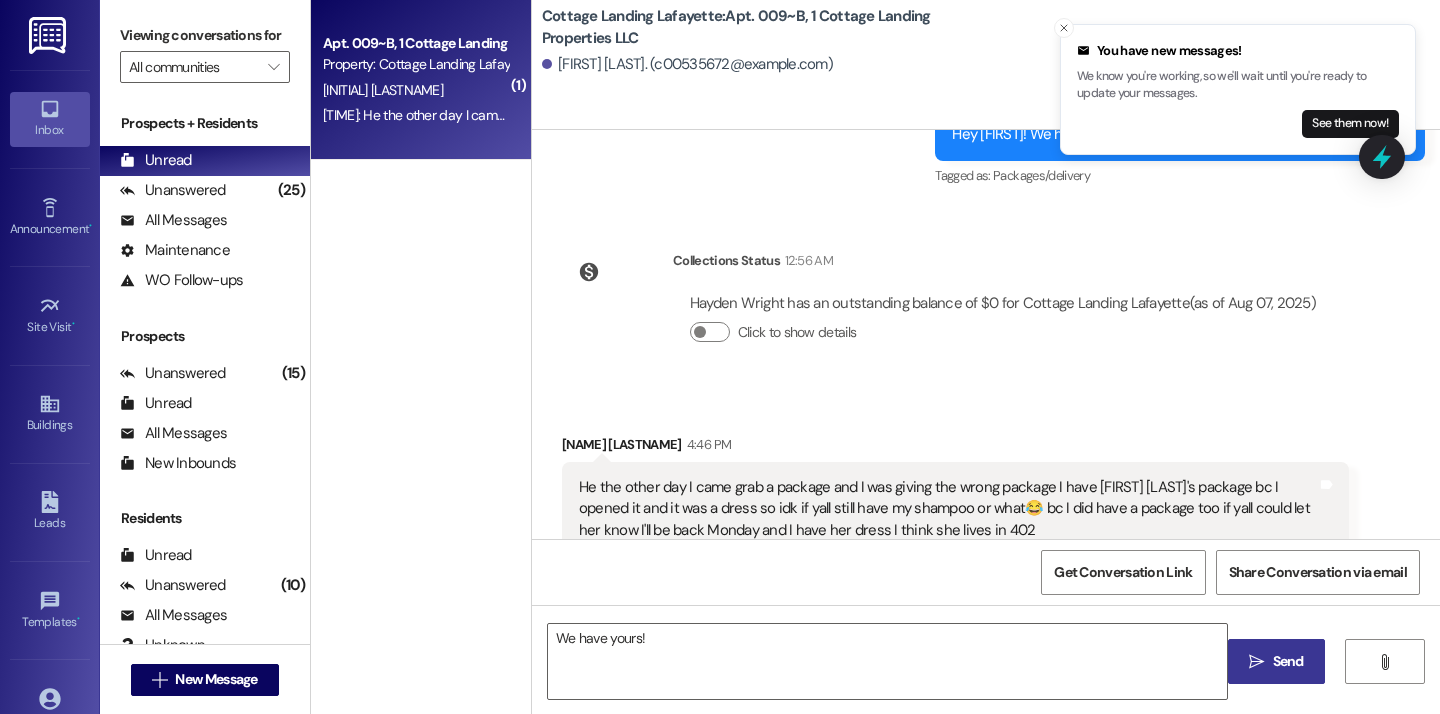 click on " Send" at bounding box center (1276, 661) 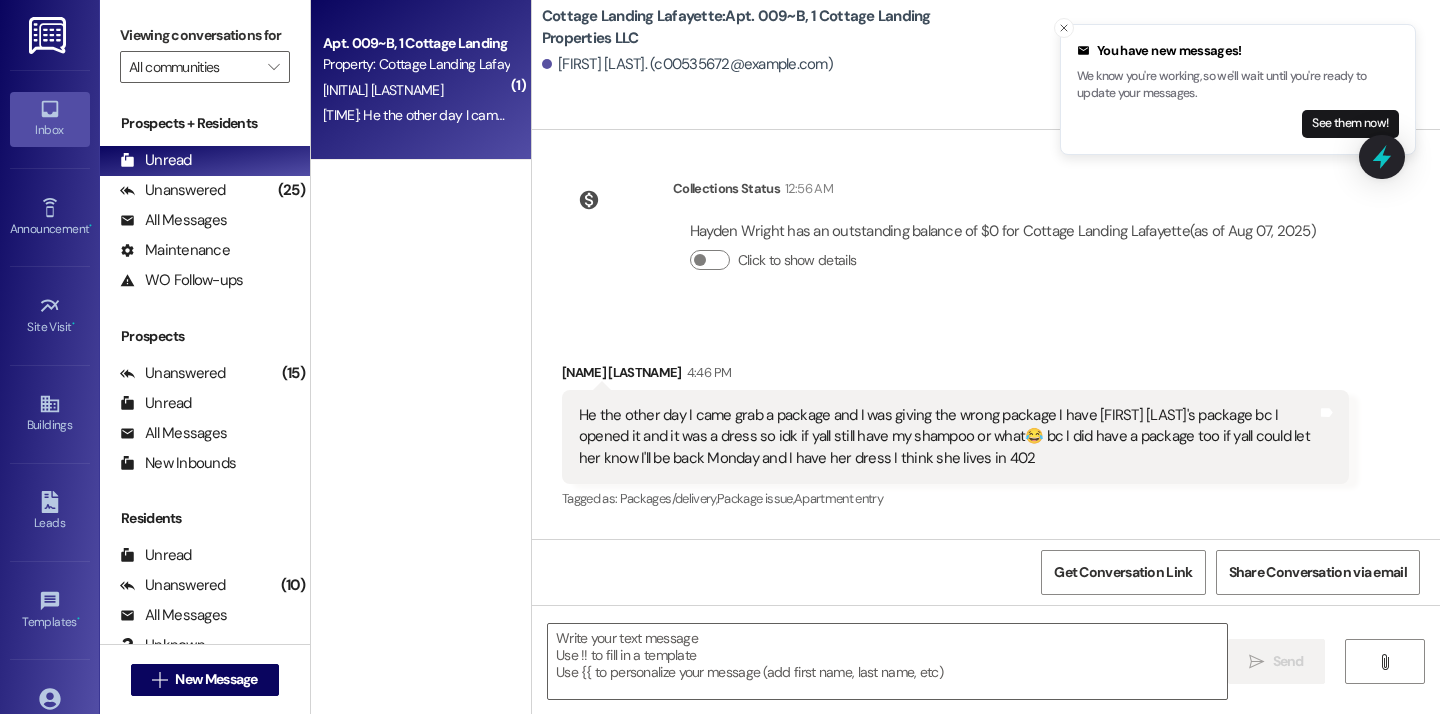 scroll, scrollTop: 42988, scrollLeft: 0, axis: vertical 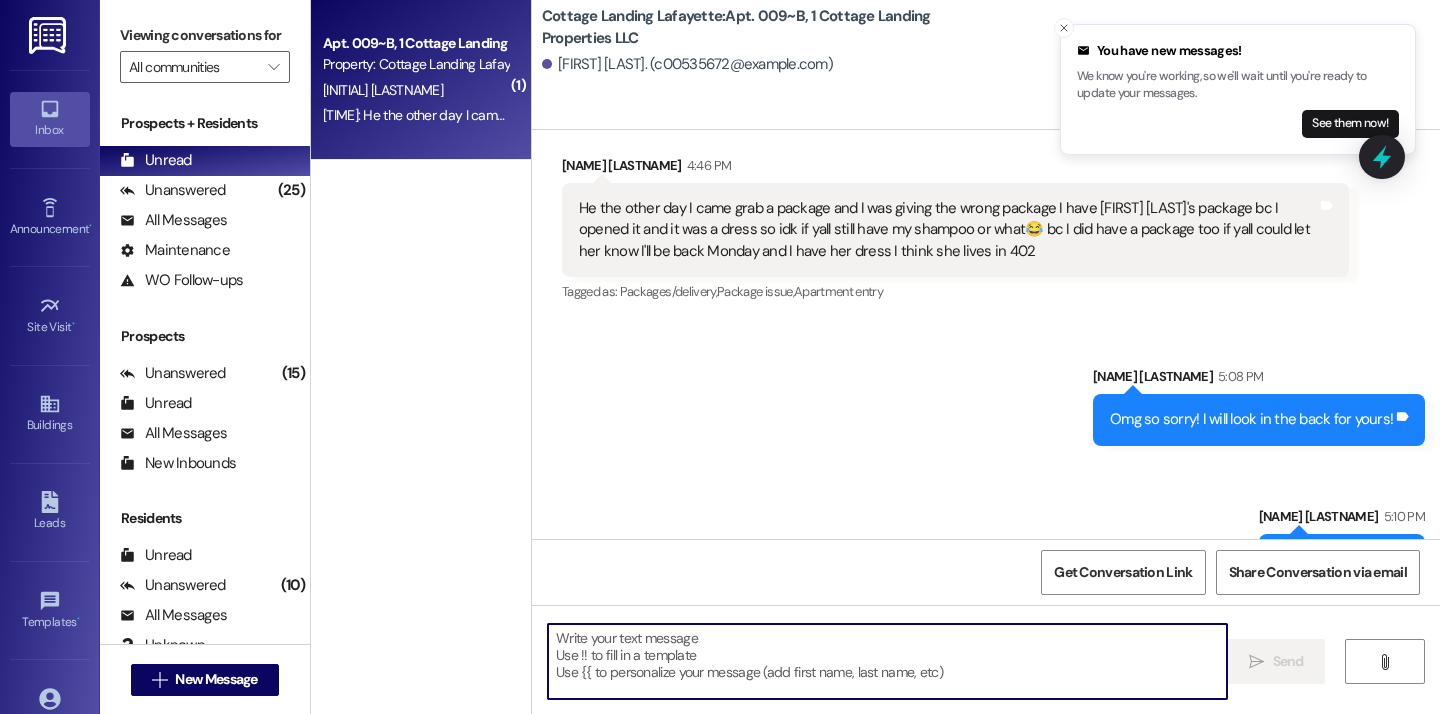 click at bounding box center [887, 661] 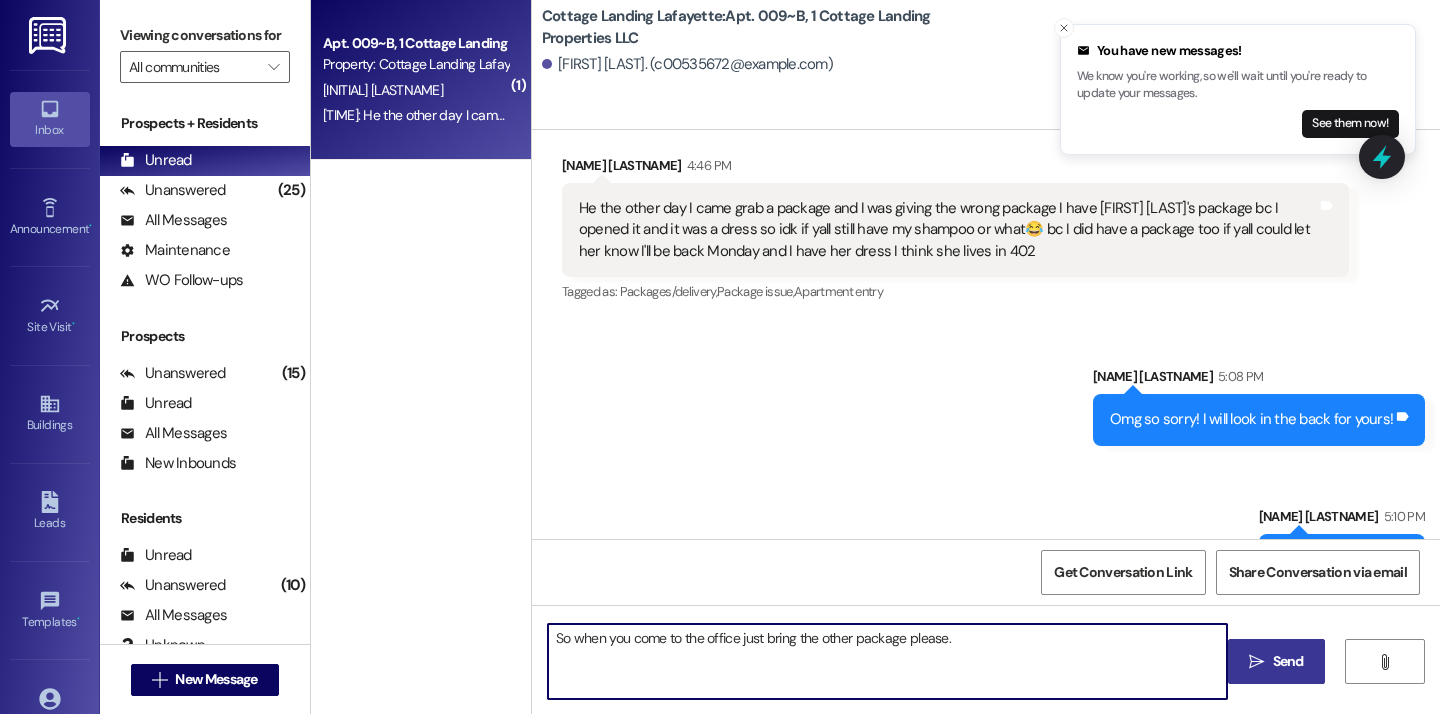 type on "So when you come to the office just bring the other package please." 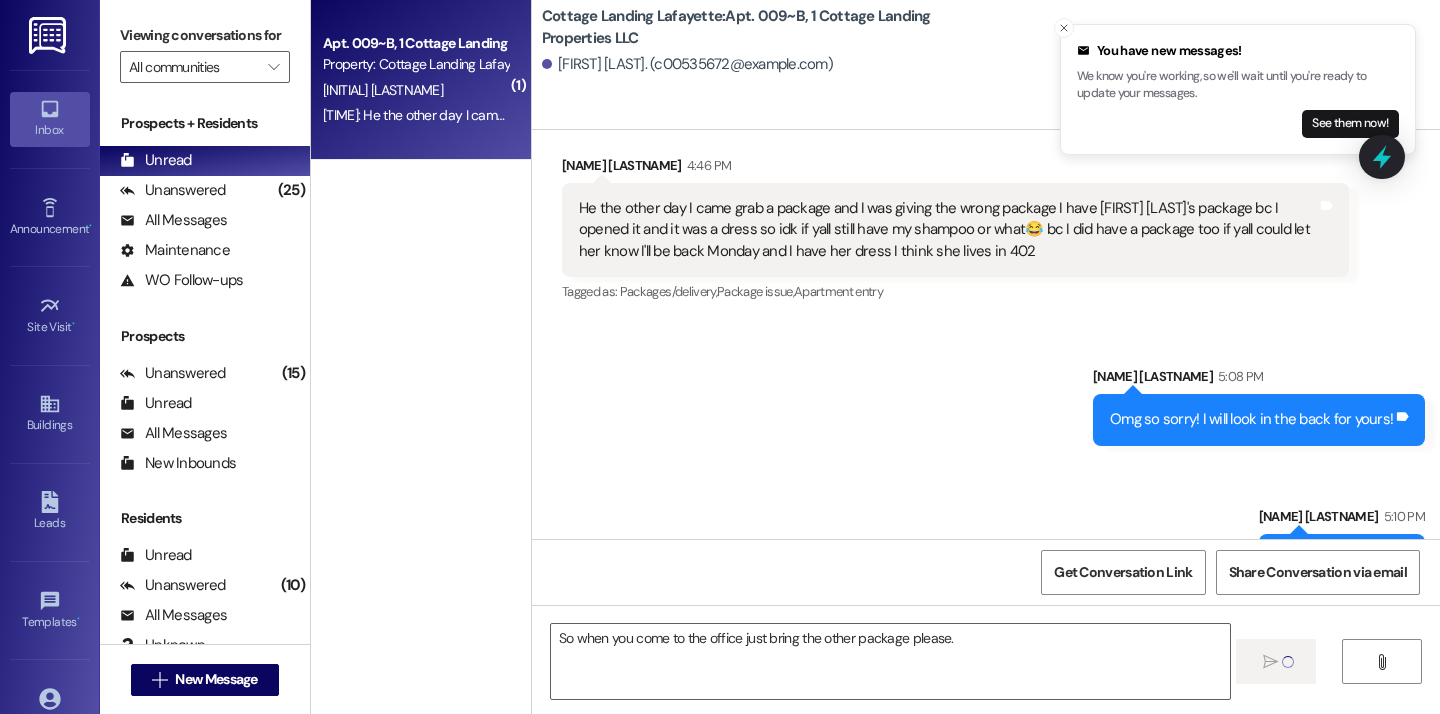 type 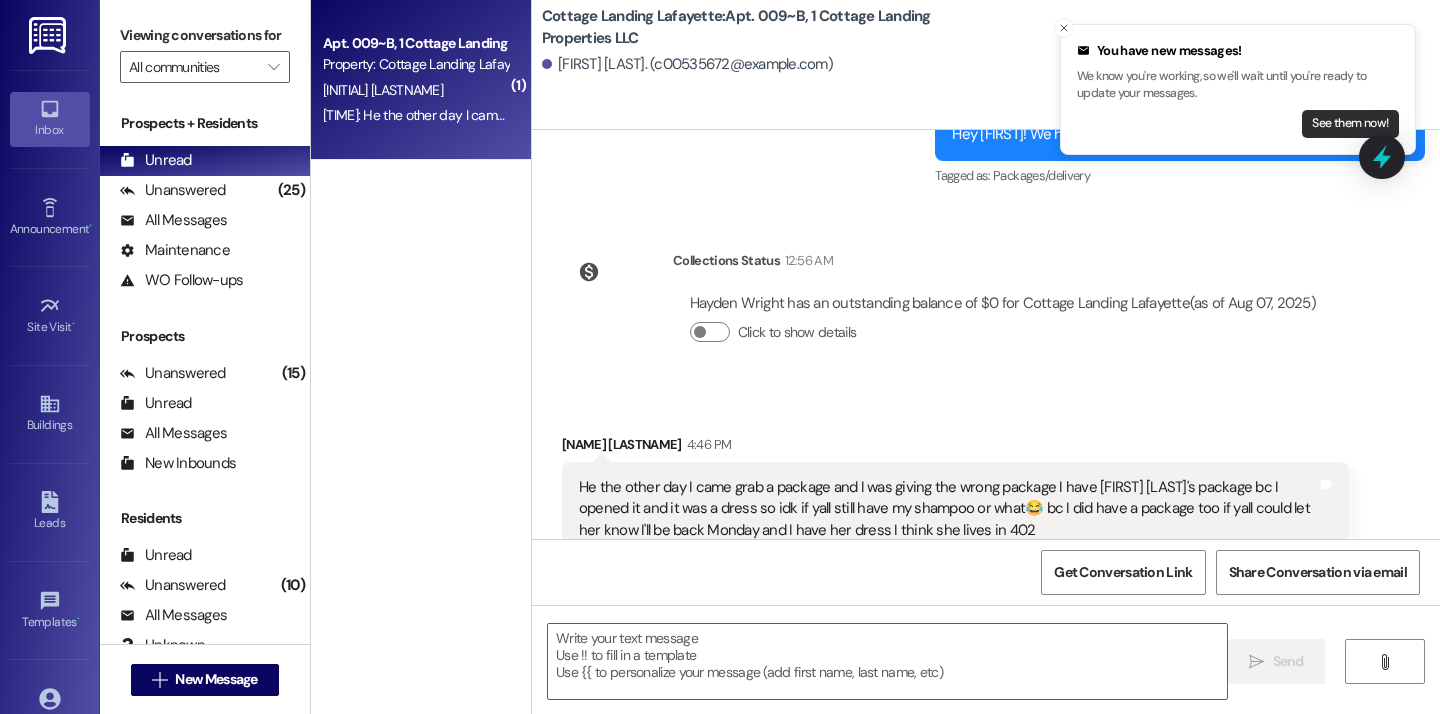 scroll, scrollTop: 42709, scrollLeft: 0, axis: vertical 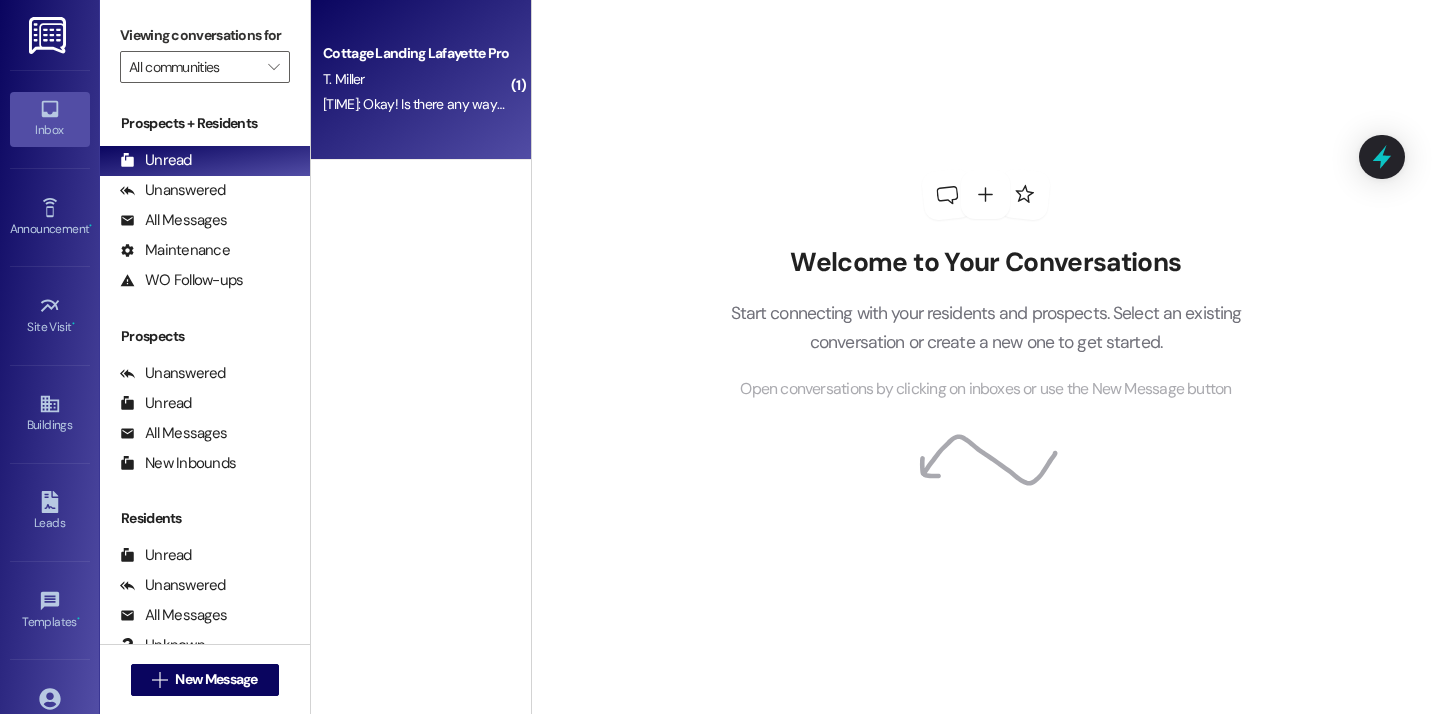 click on "T. Miller" at bounding box center (415, 79) 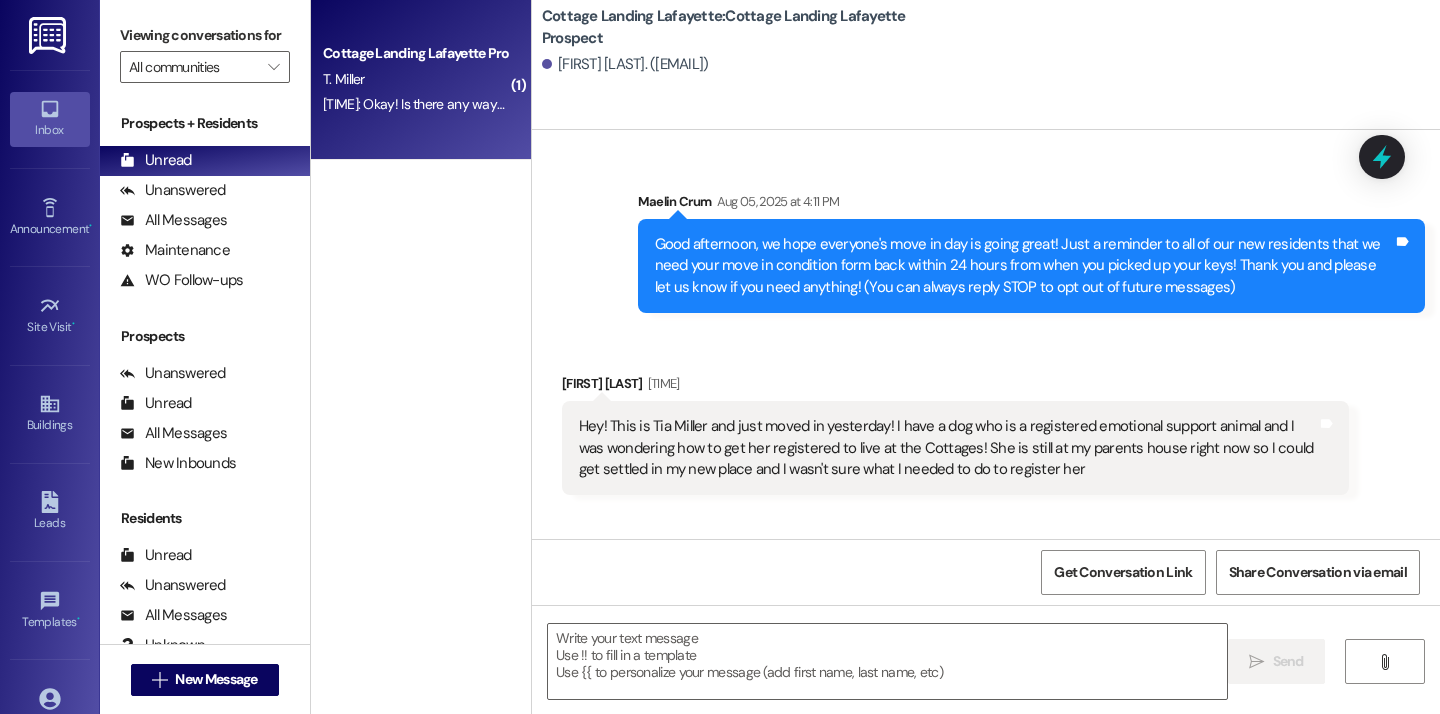 scroll, scrollTop: 3815, scrollLeft: 0, axis: vertical 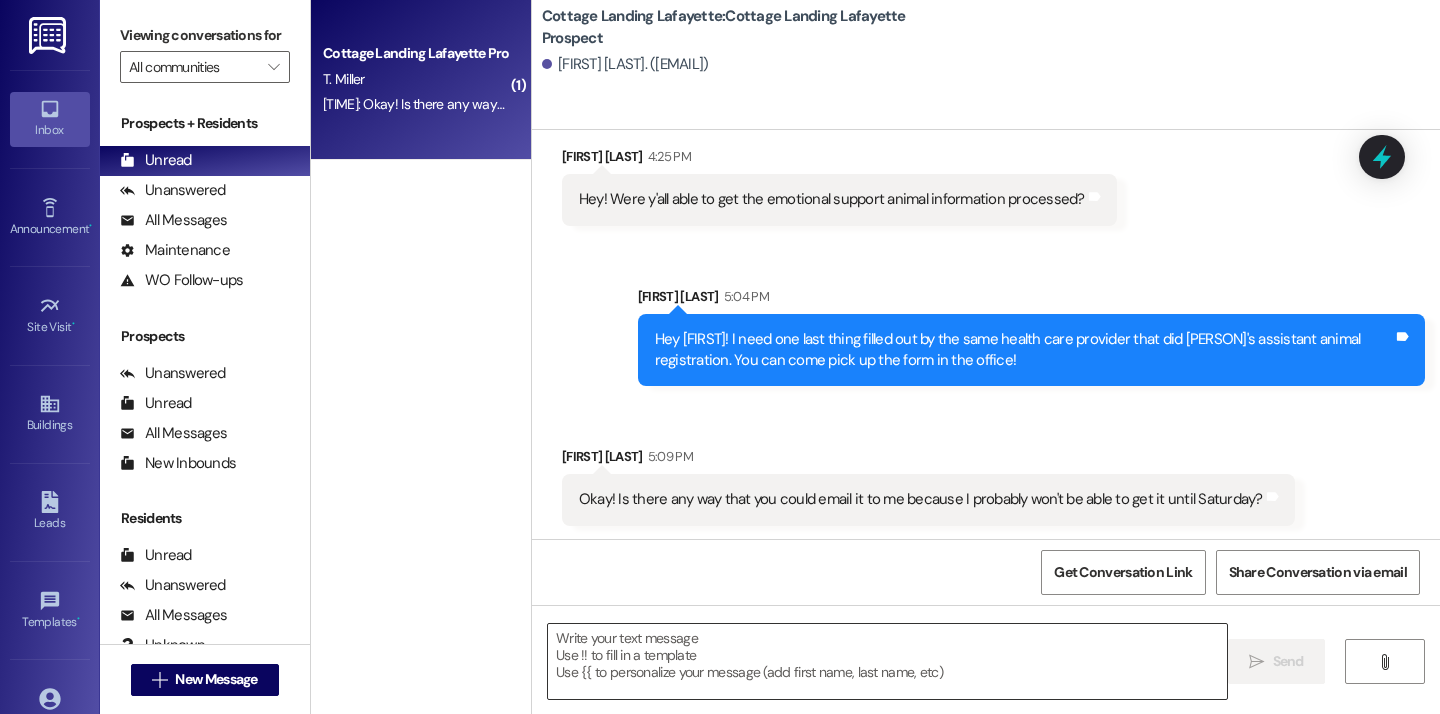 click at bounding box center [887, 661] 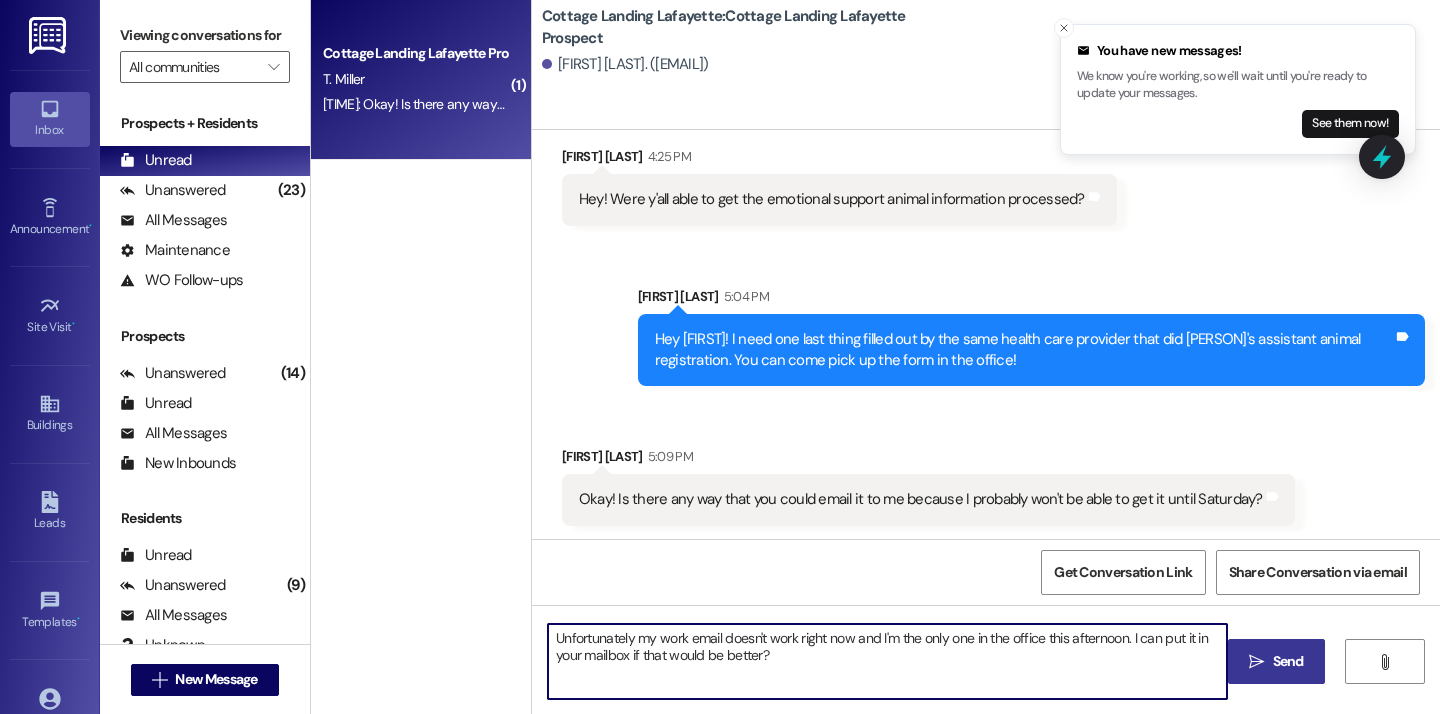 type on "Unfortunately my work email doesn't work right now and I'm the only one in the office this afternoon. I can put it in your mailbox if that would be better?" 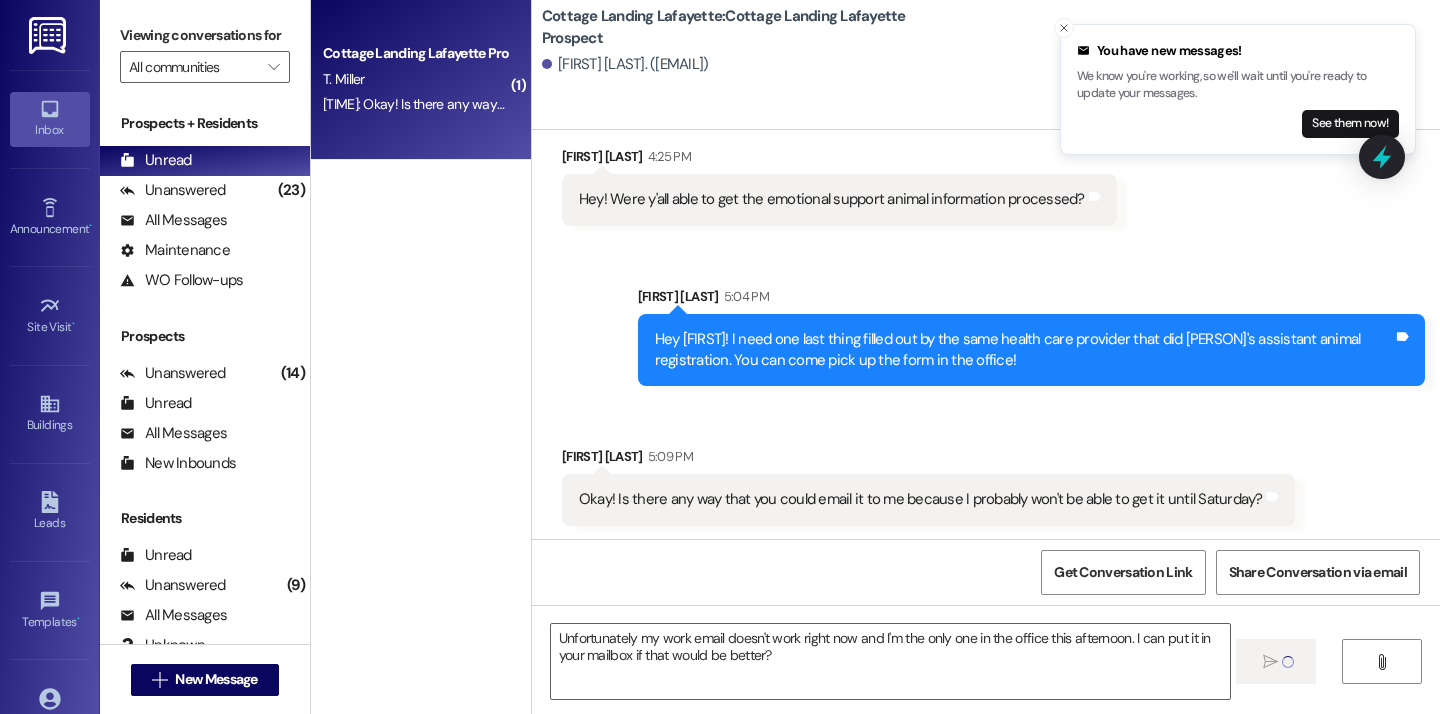 type 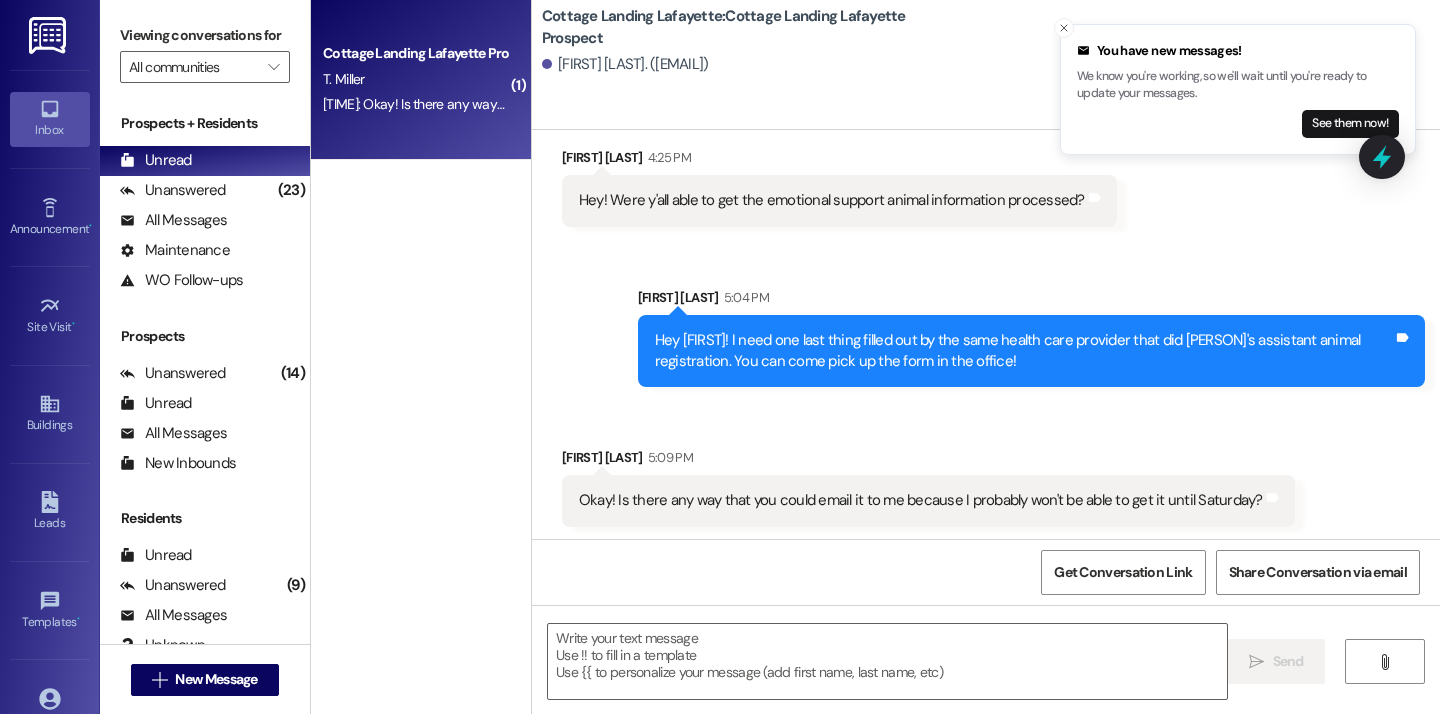 scroll, scrollTop: 3976, scrollLeft: 0, axis: vertical 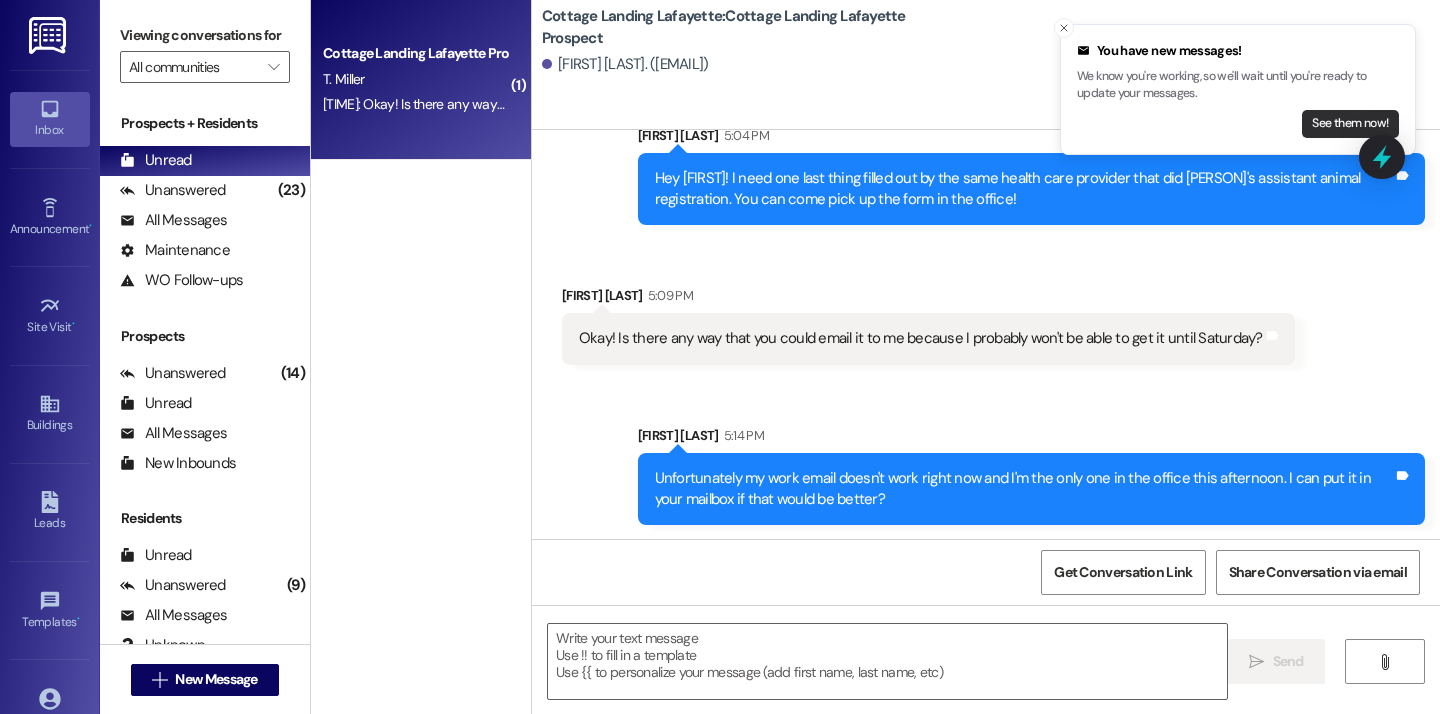 click on "See them now!" at bounding box center (1350, 124) 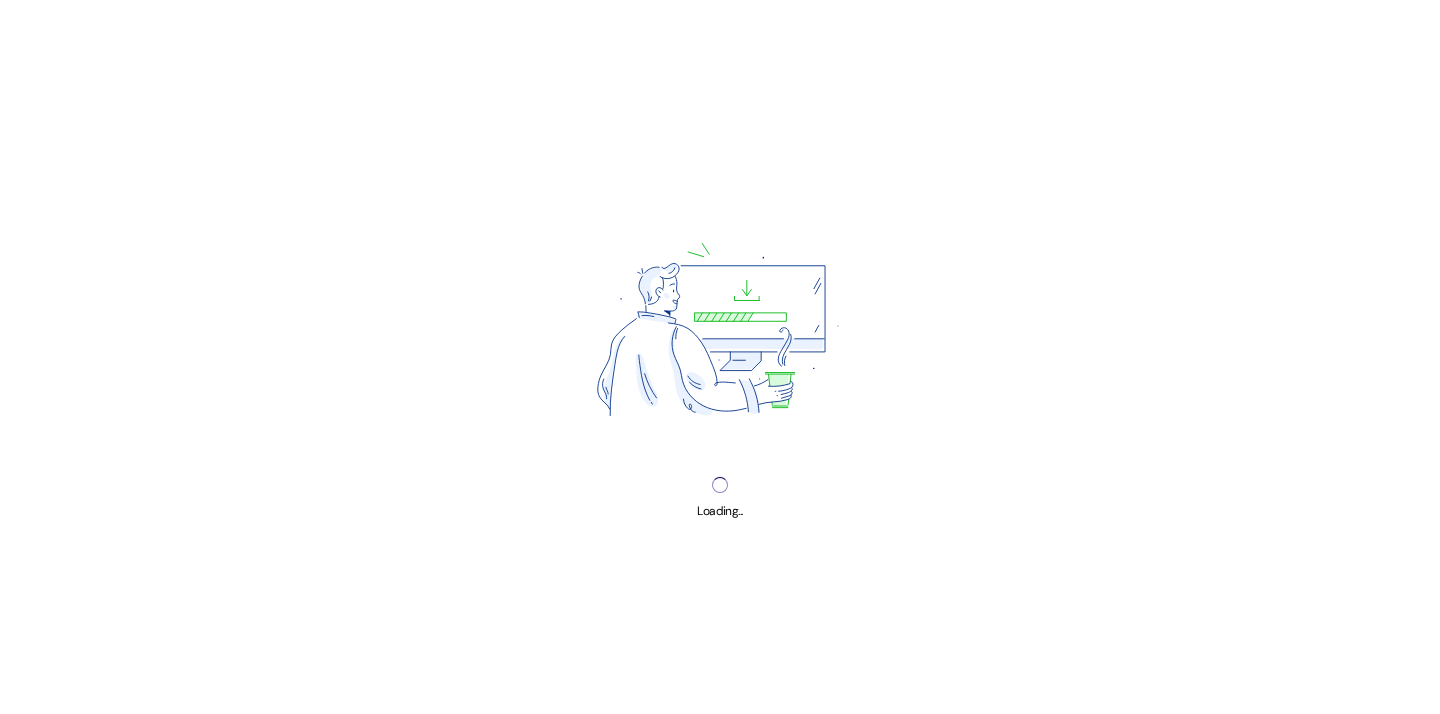 scroll, scrollTop: 0, scrollLeft: 0, axis: both 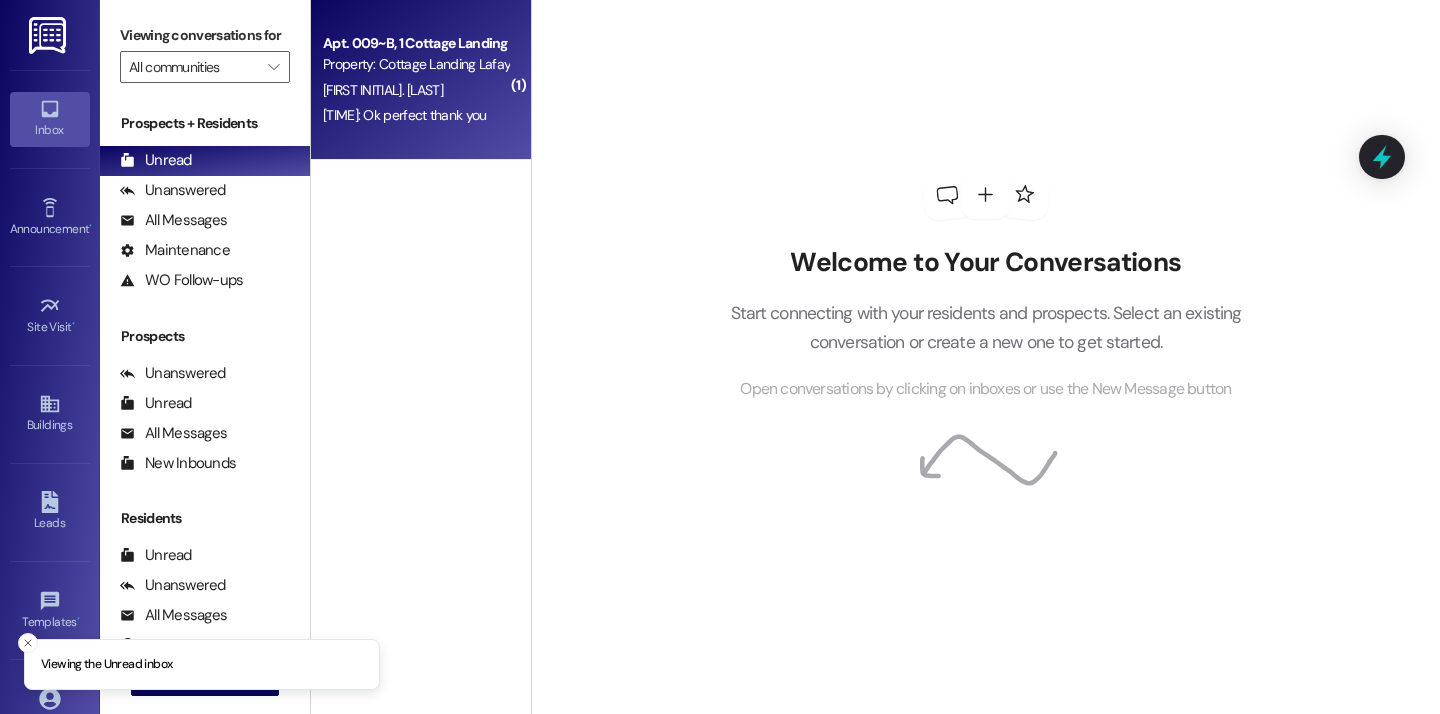 click on "Apt. 009~B, 1 Cottage Landing Properties LLC" at bounding box center [415, 43] 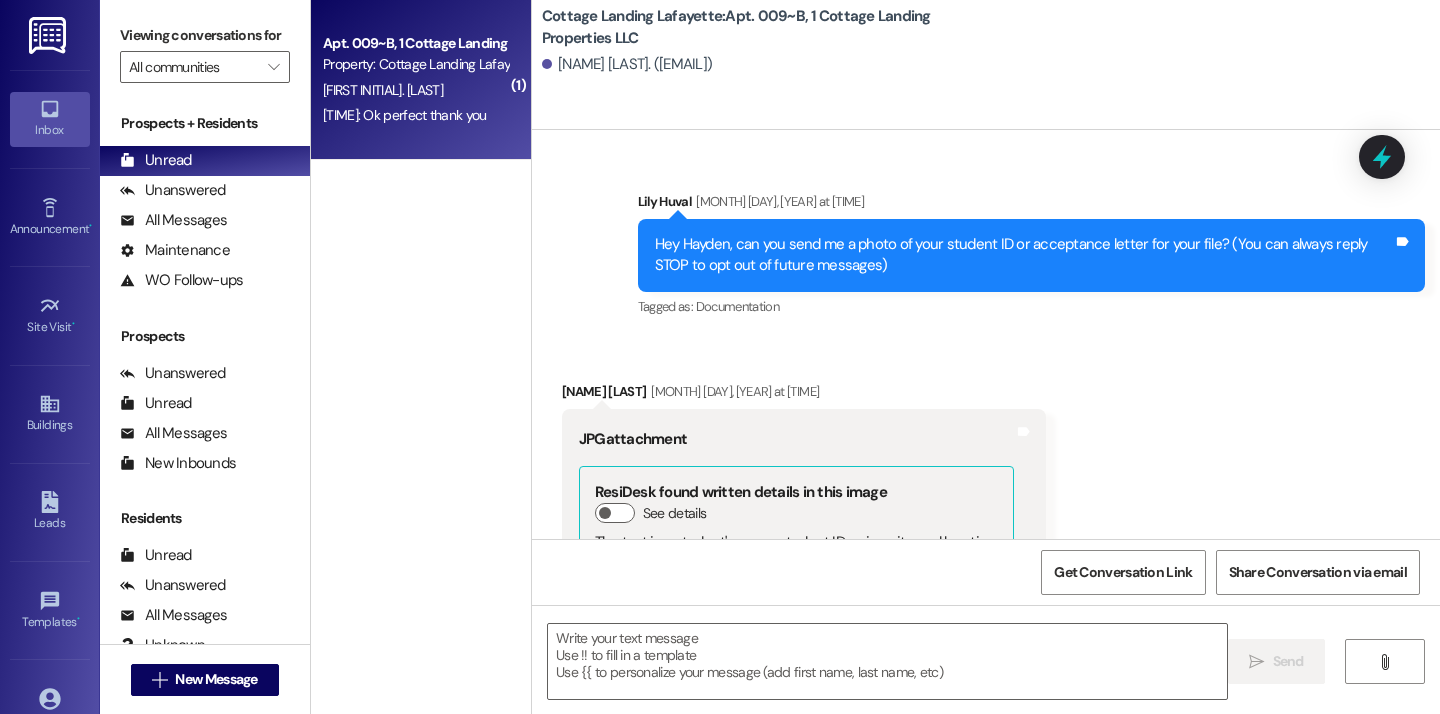 scroll, scrollTop: 43270, scrollLeft: 0, axis: vertical 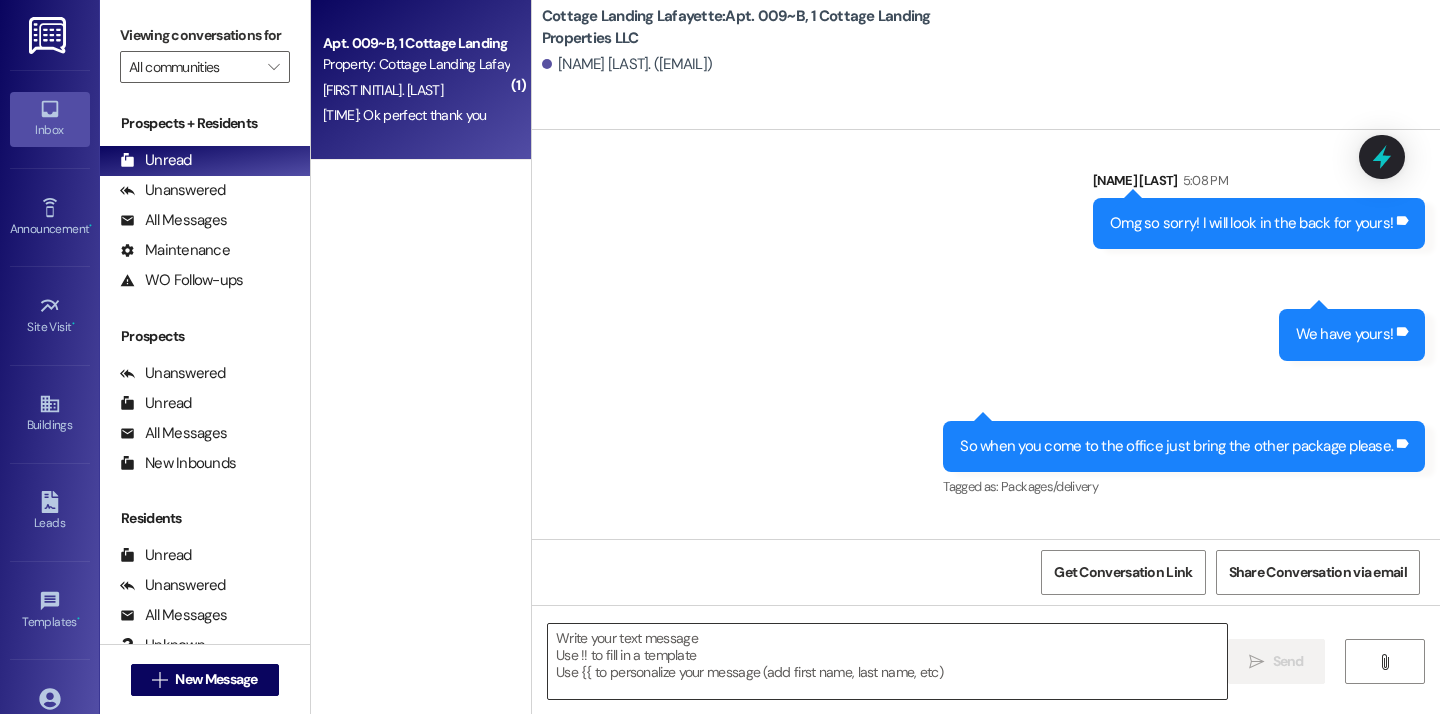 click at bounding box center (887, 661) 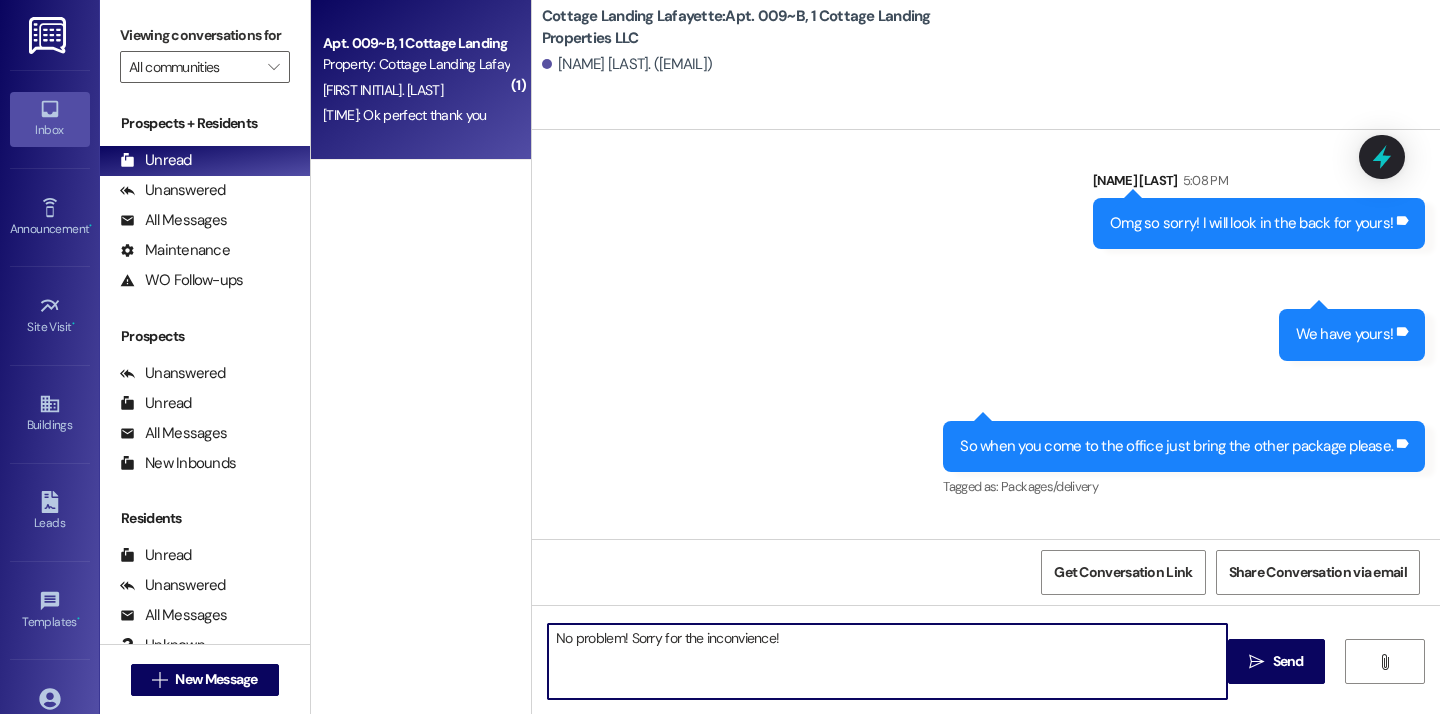 click on "No problem! Sorry for the inconvience!" at bounding box center [887, 661] 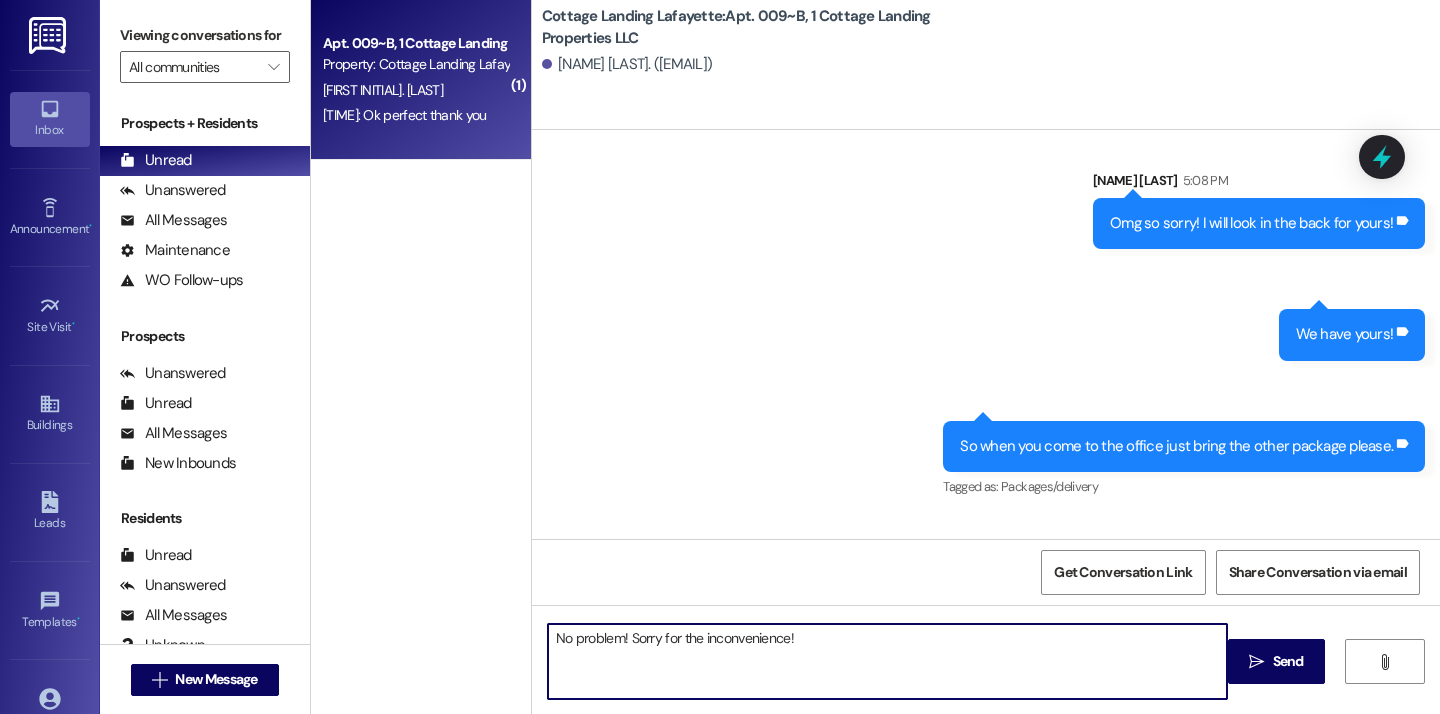 click on "No problem! Sorry for the inconvenience!" at bounding box center (887, 661) 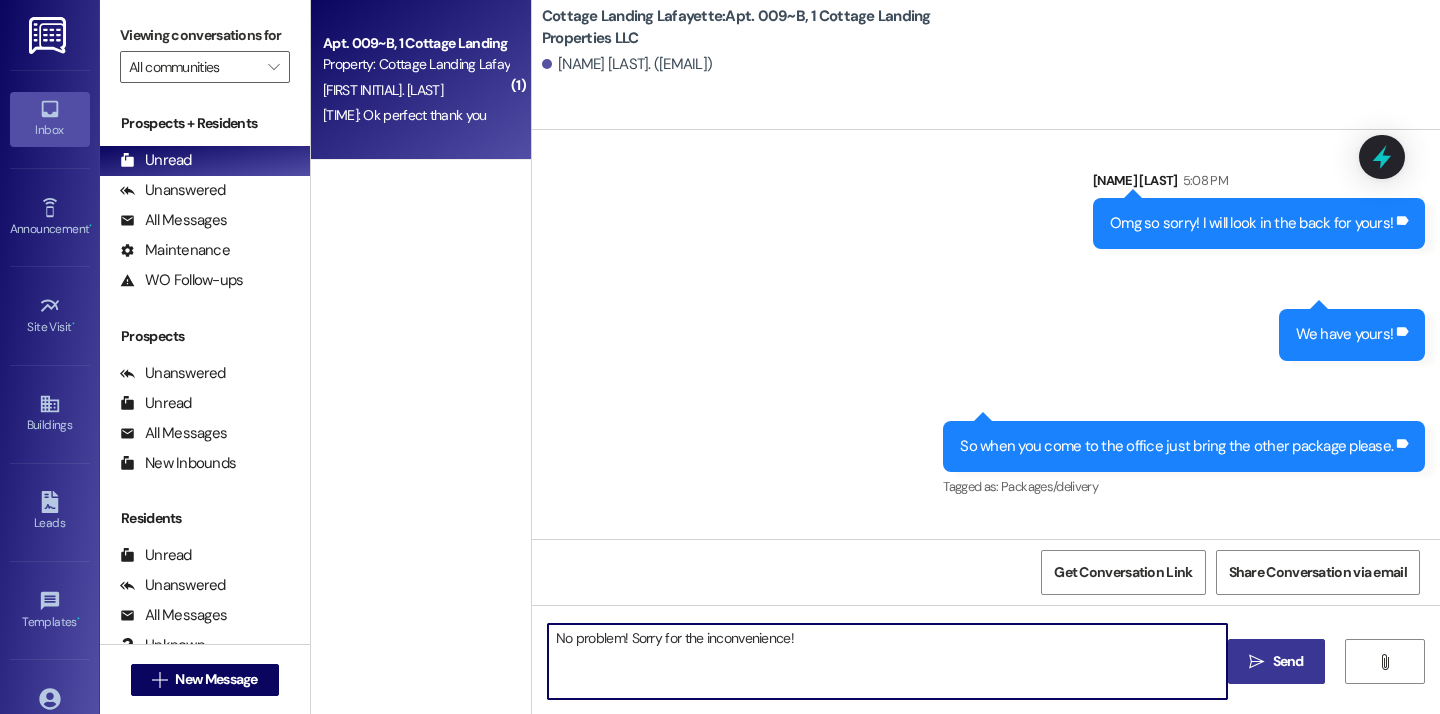 type on "No problem! Sorry for the inconvenience!" 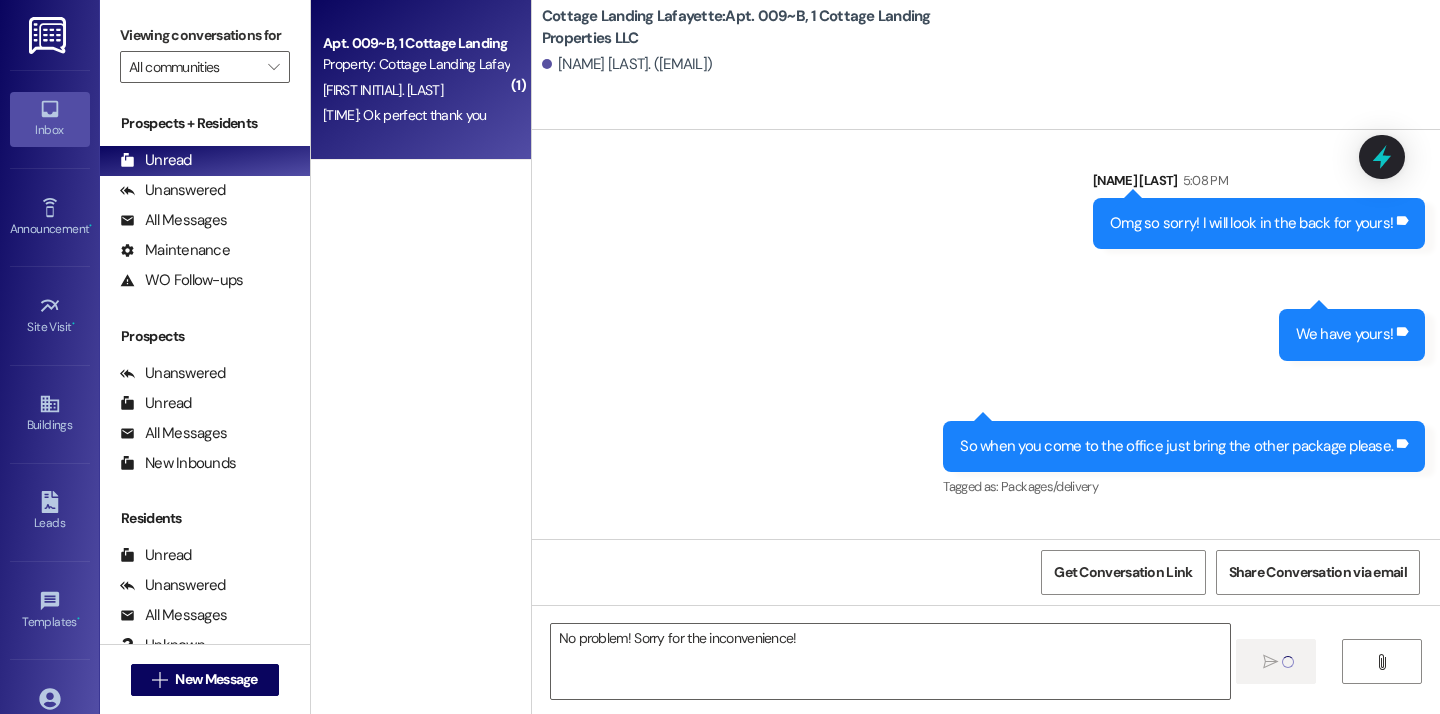 type 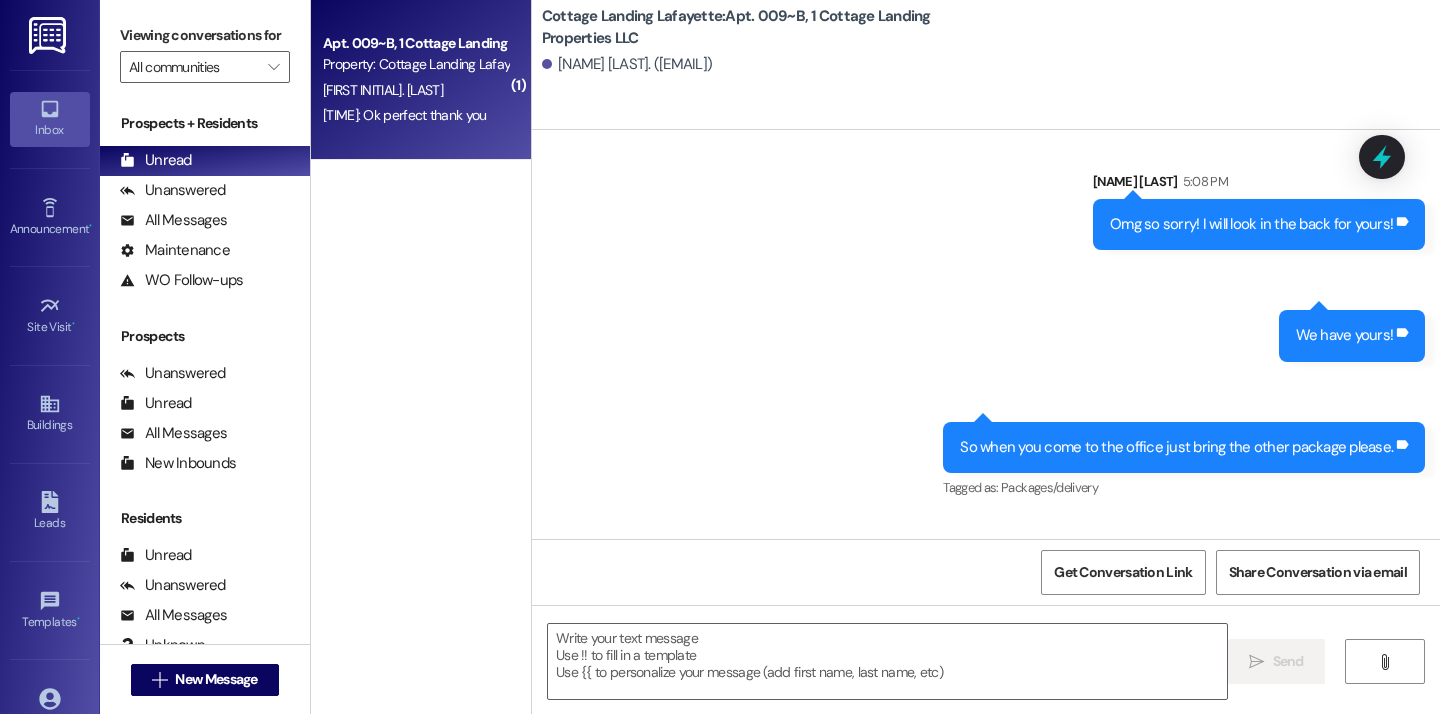 scroll, scrollTop: 43409, scrollLeft: 0, axis: vertical 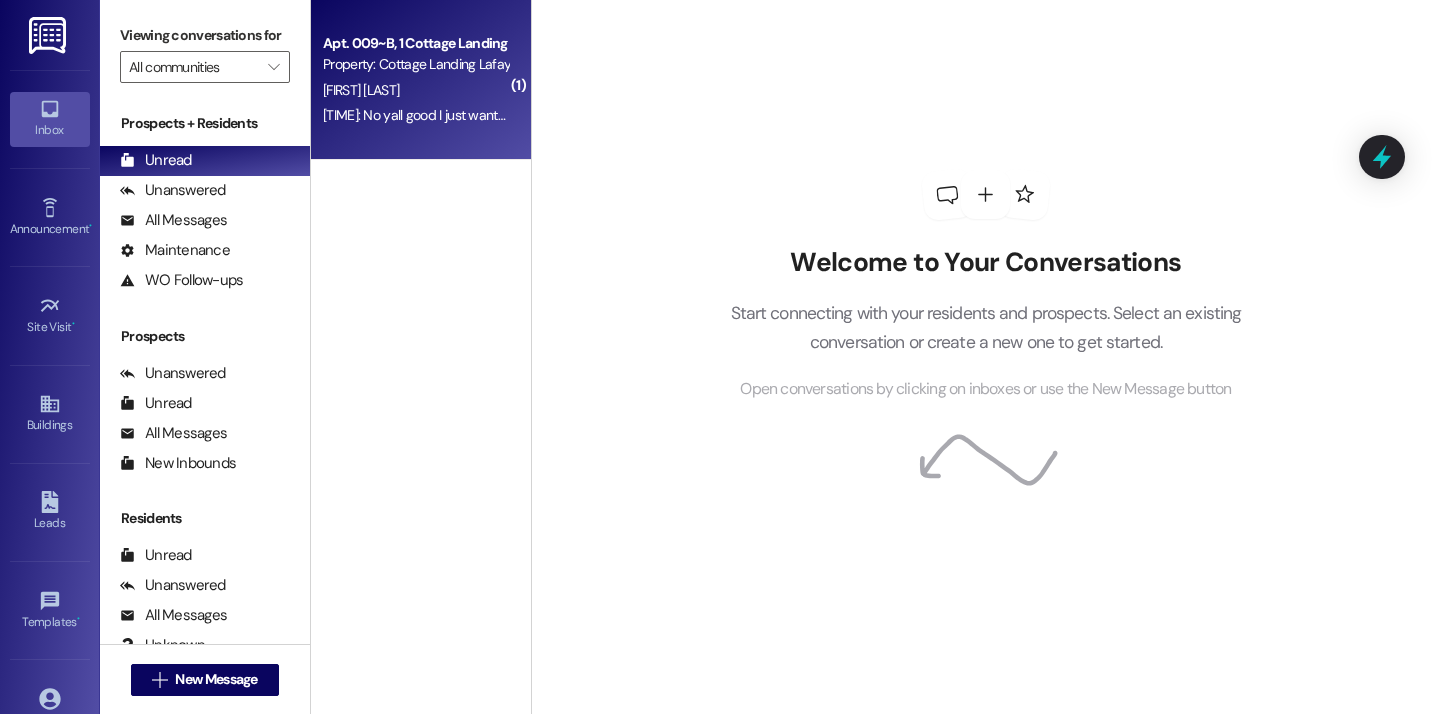 click on "[FIRST] [LAST]" at bounding box center (361, 90) 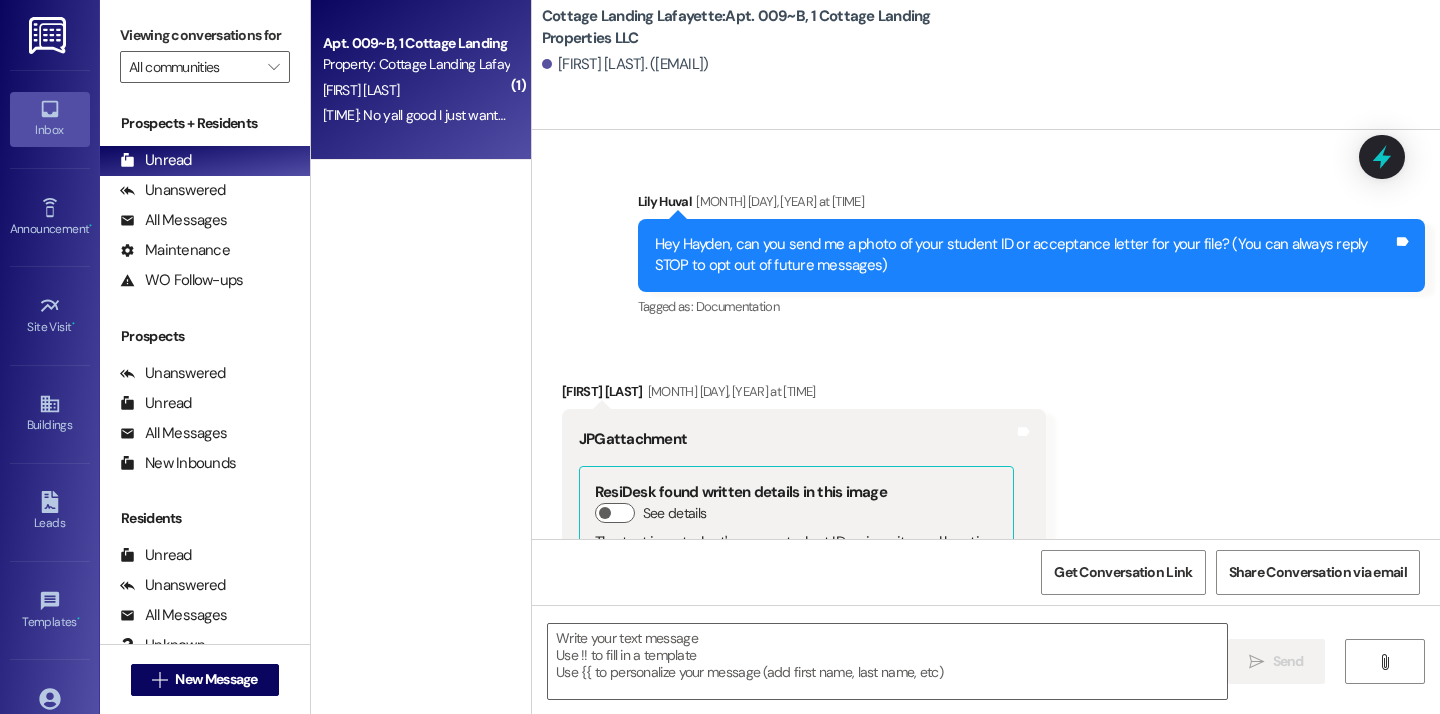 scroll, scrollTop: 43599, scrollLeft: 0, axis: vertical 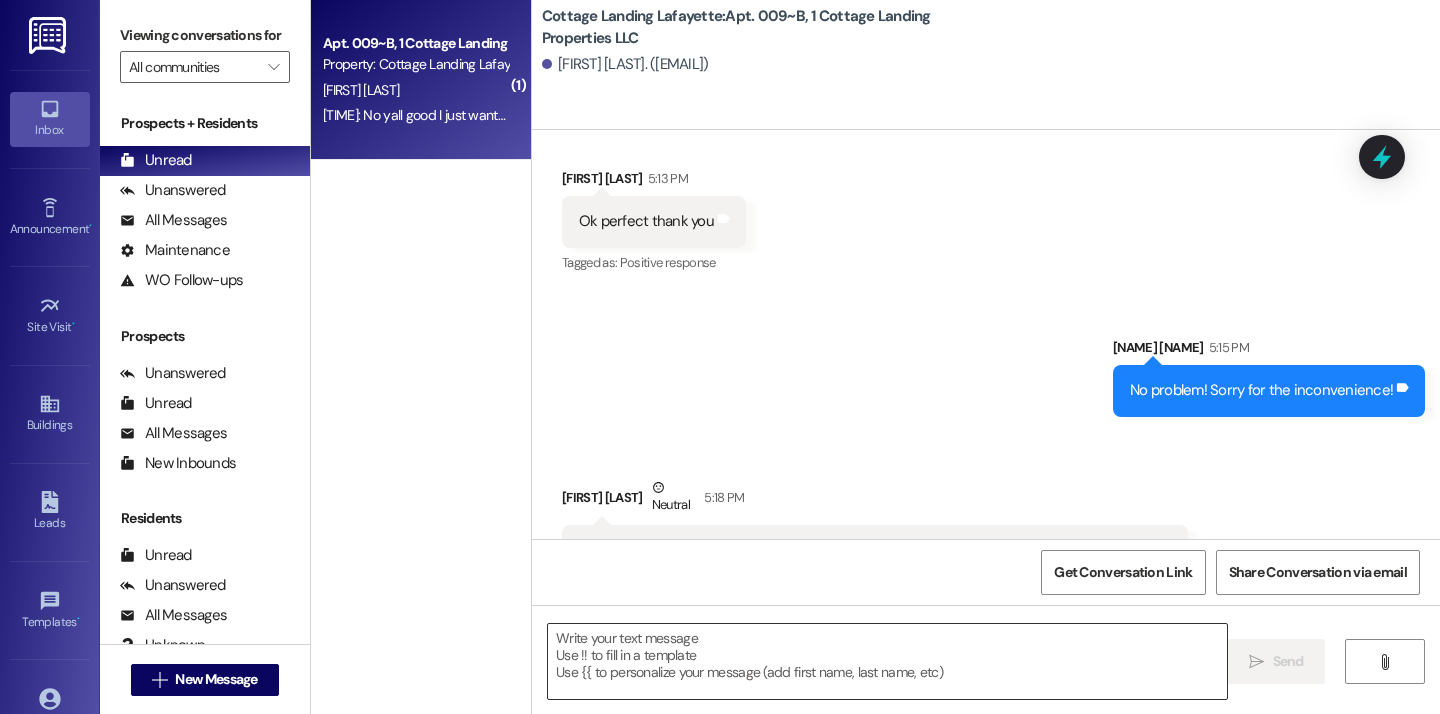 click at bounding box center (887, 661) 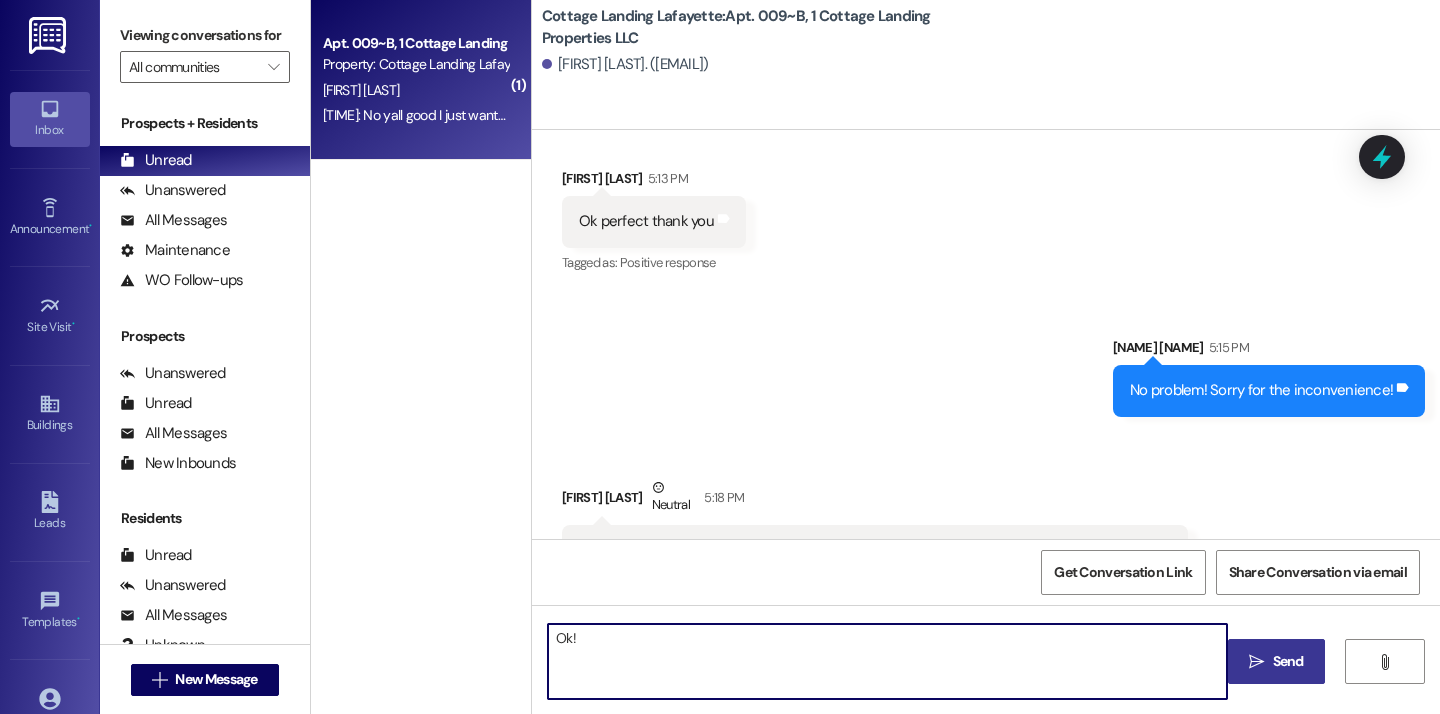 type on "Ok!" 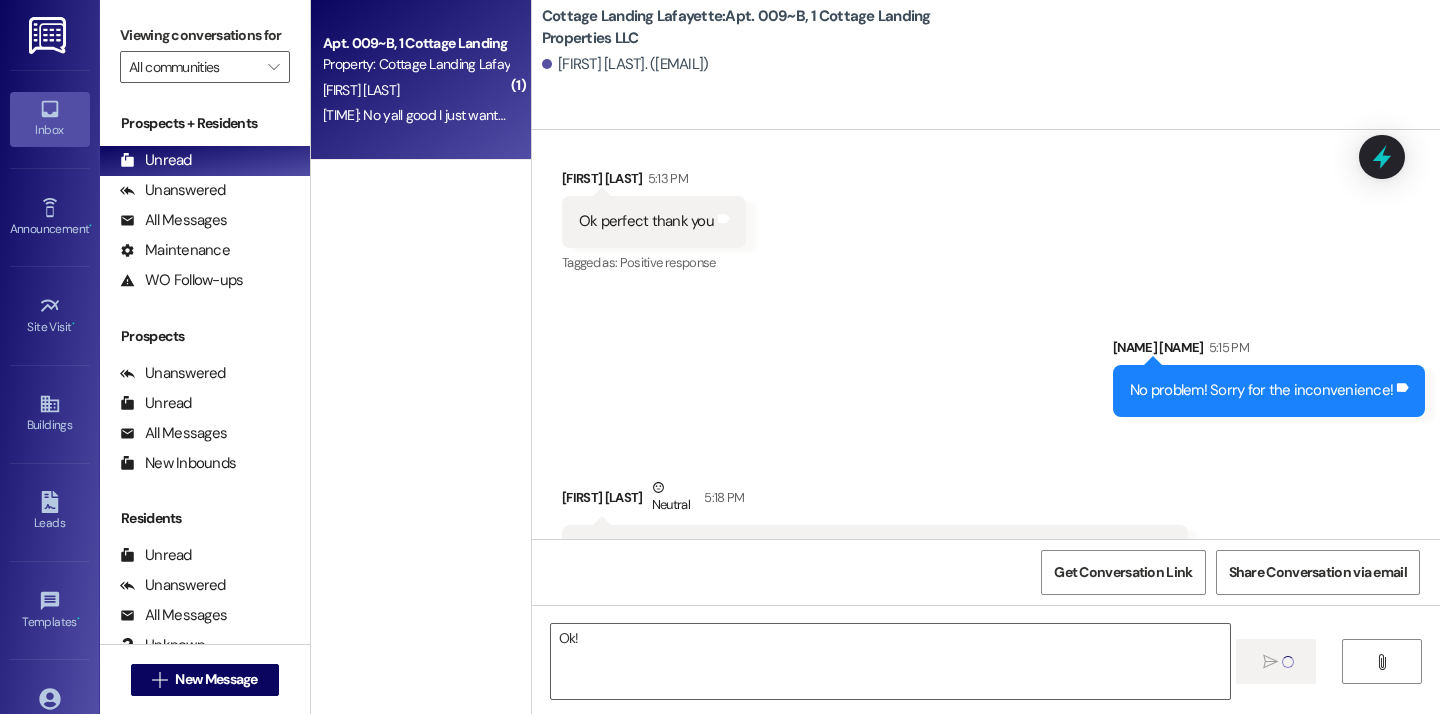 type 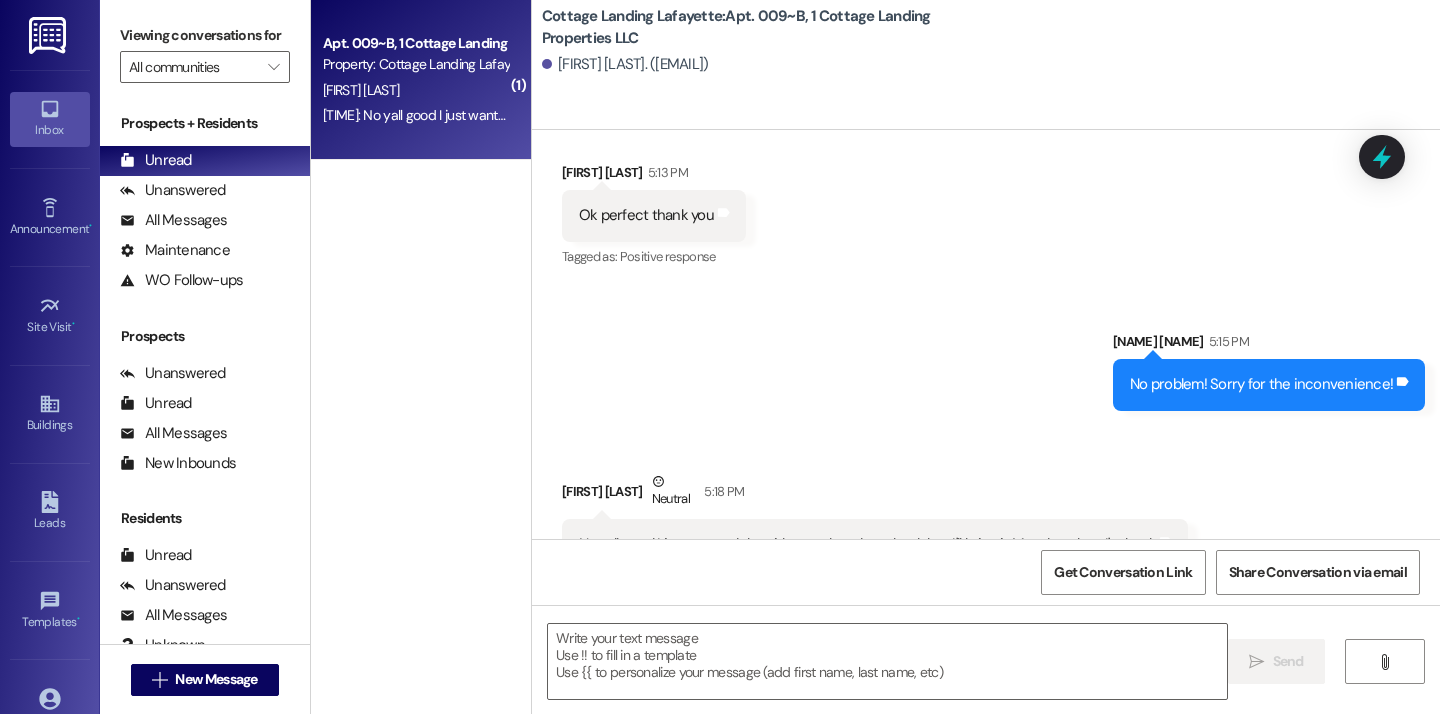 scroll, scrollTop: 43739, scrollLeft: 0, axis: vertical 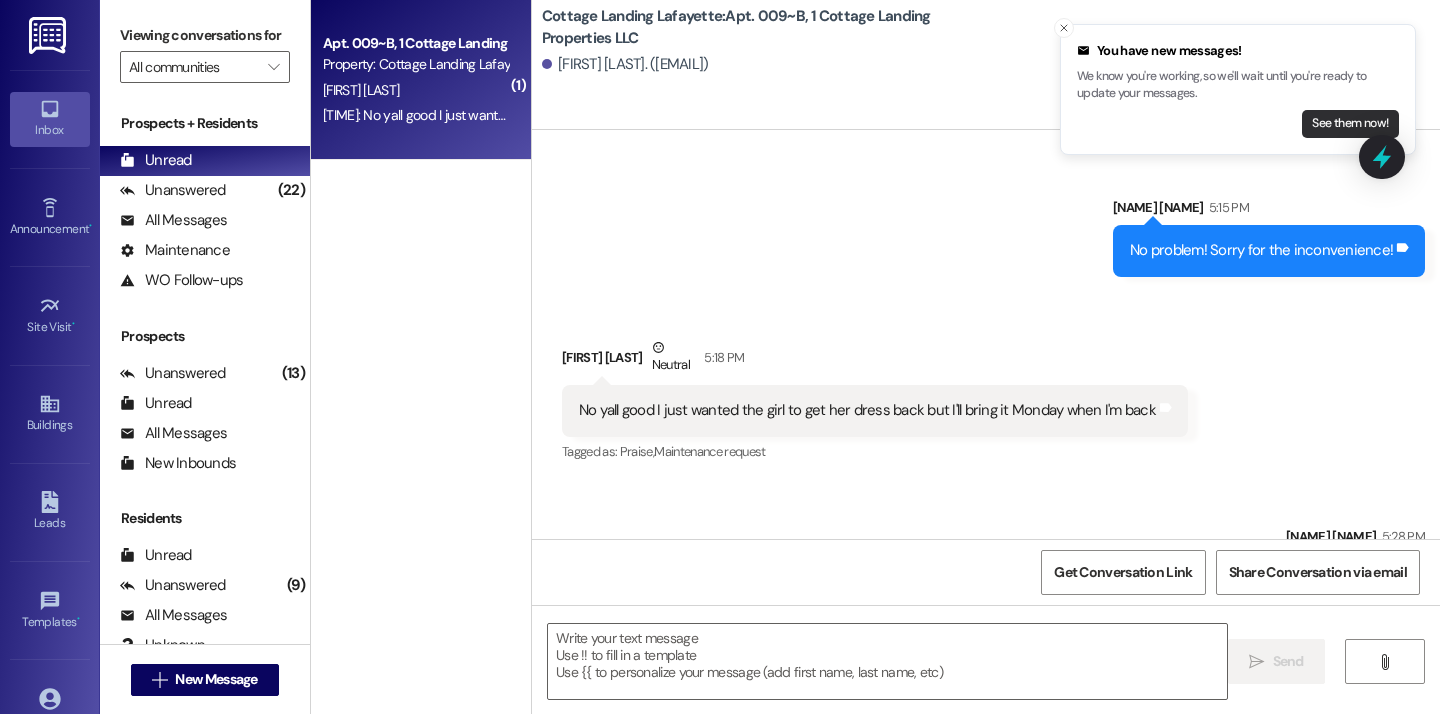 click on "See them now!" at bounding box center (1350, 124) 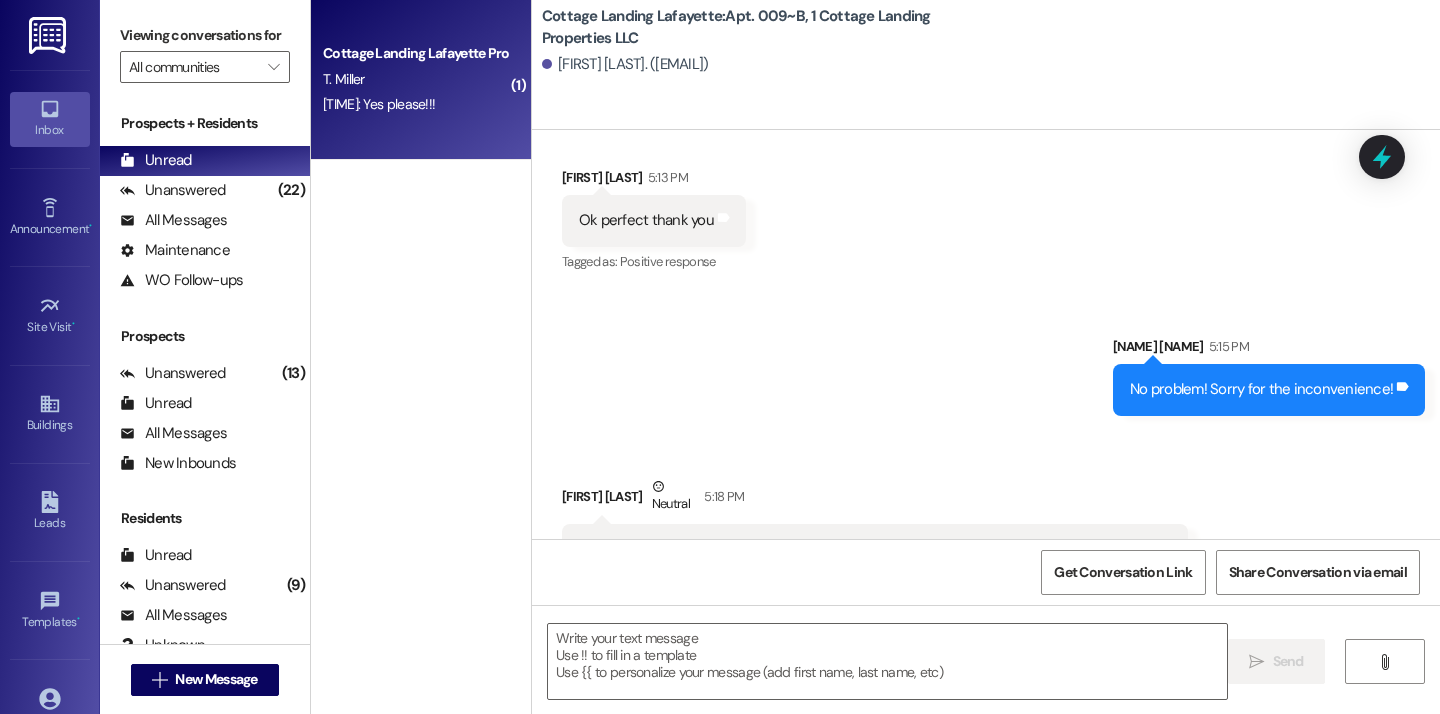 scroll, scrollTop: 43598, scrollLeft: 0, axis: vertical 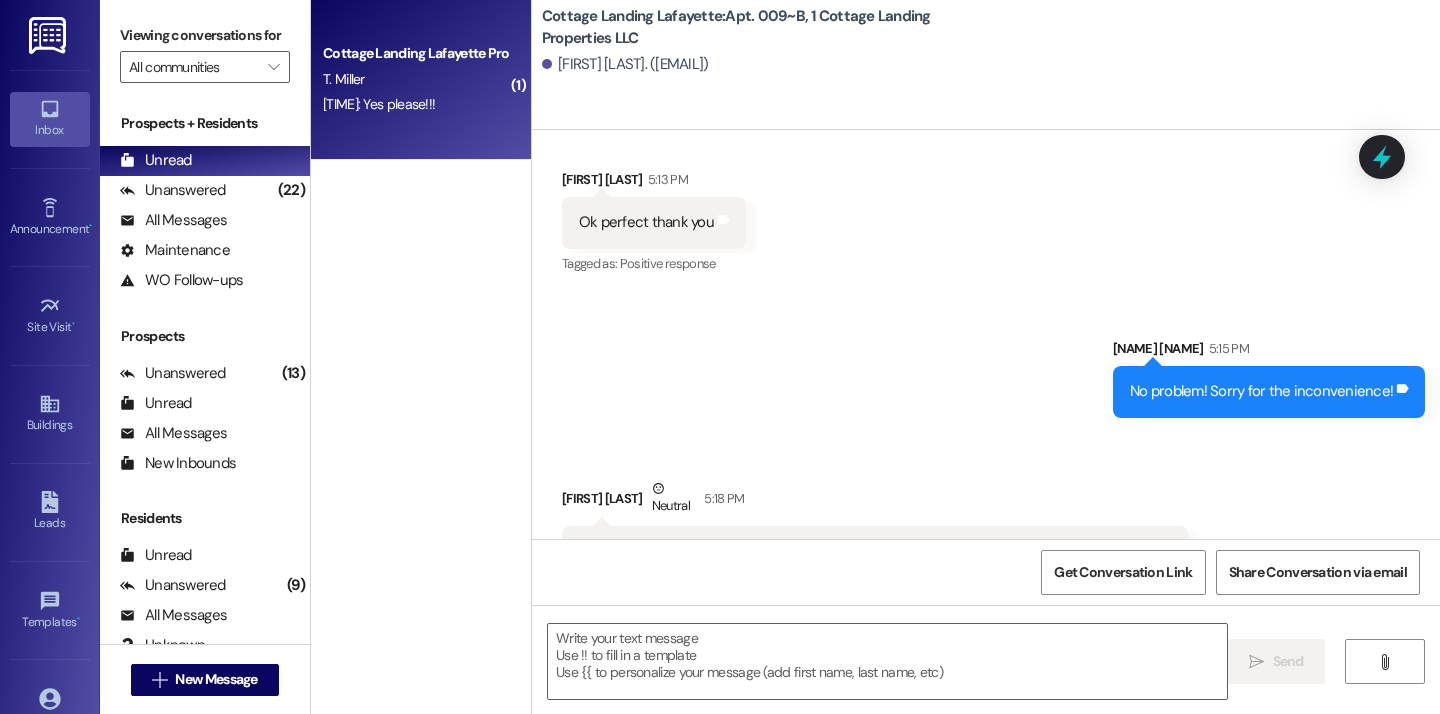 click on "T. Miller" at bounding box center (415, 79) 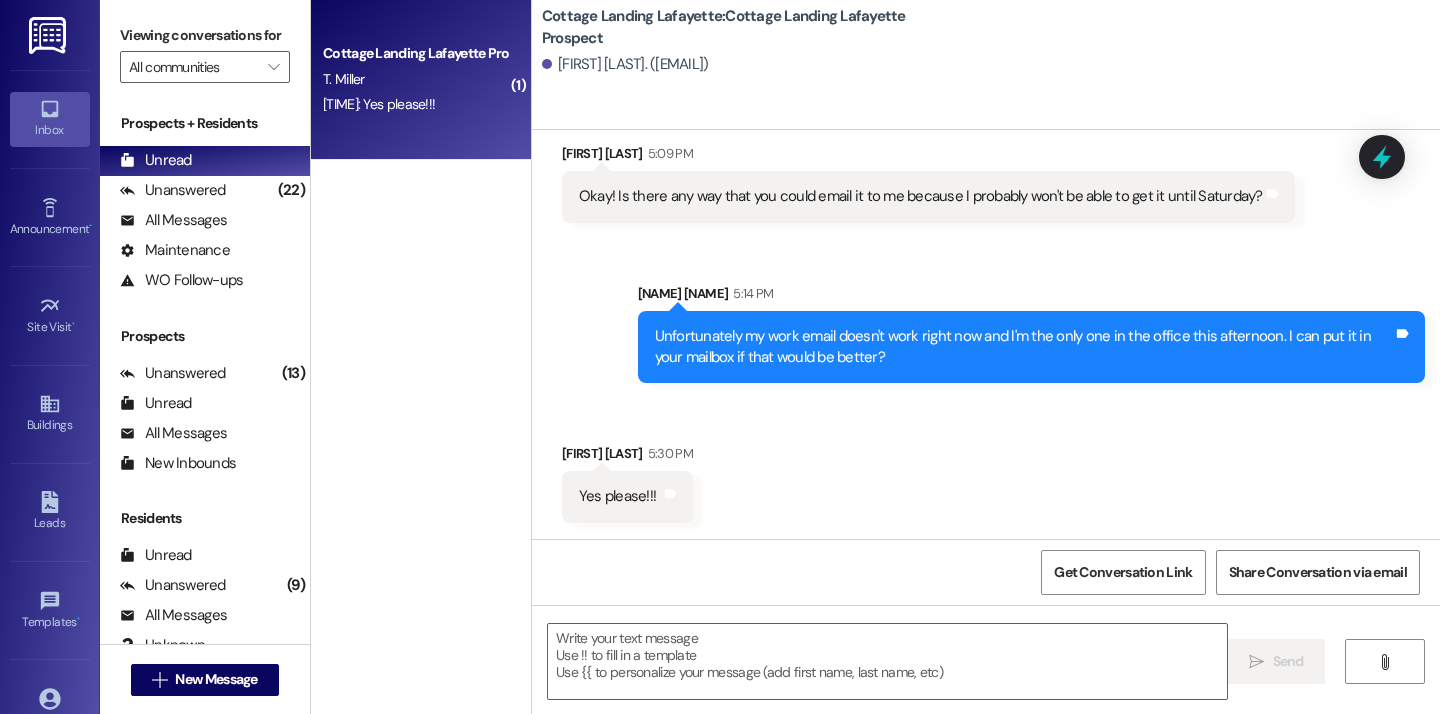 scroll, scrollTop: 4115, scrollLeft: 0, axis: vertical 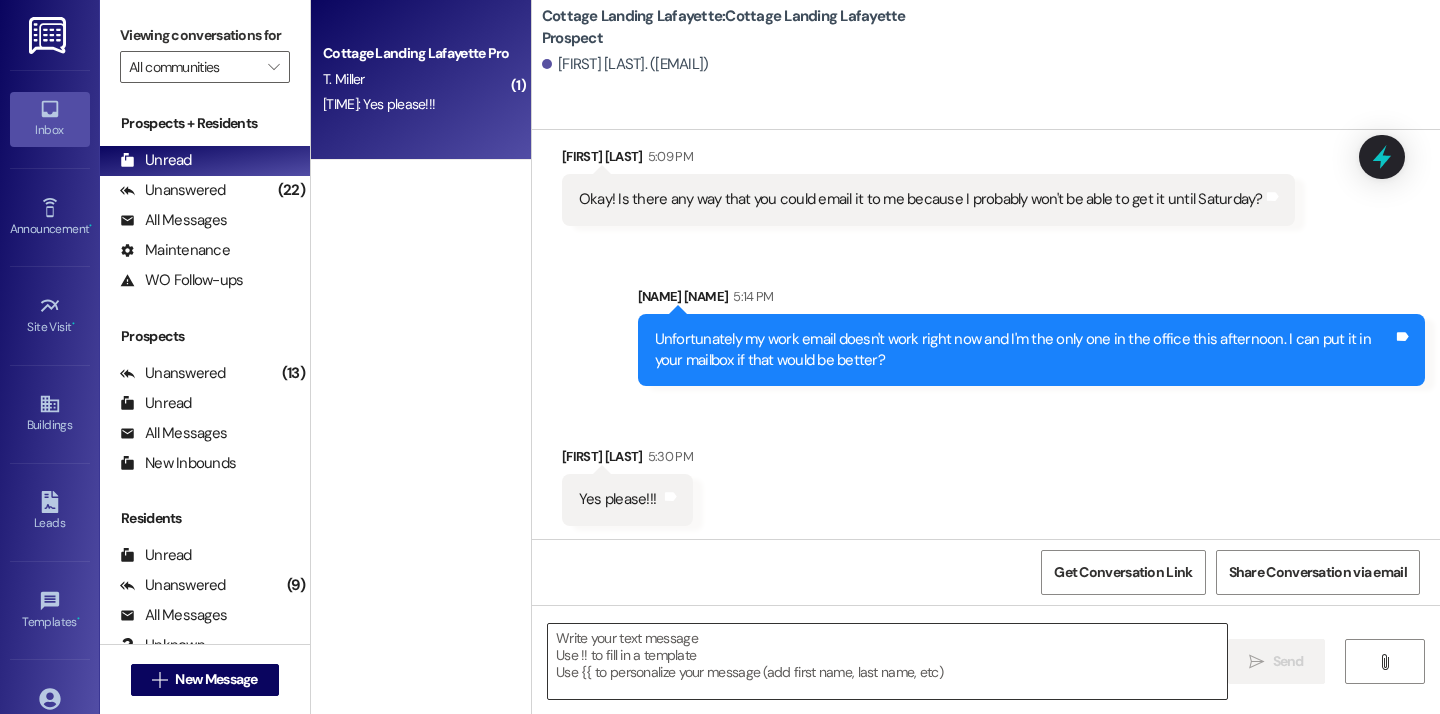 click at bounding box center (887, 661) 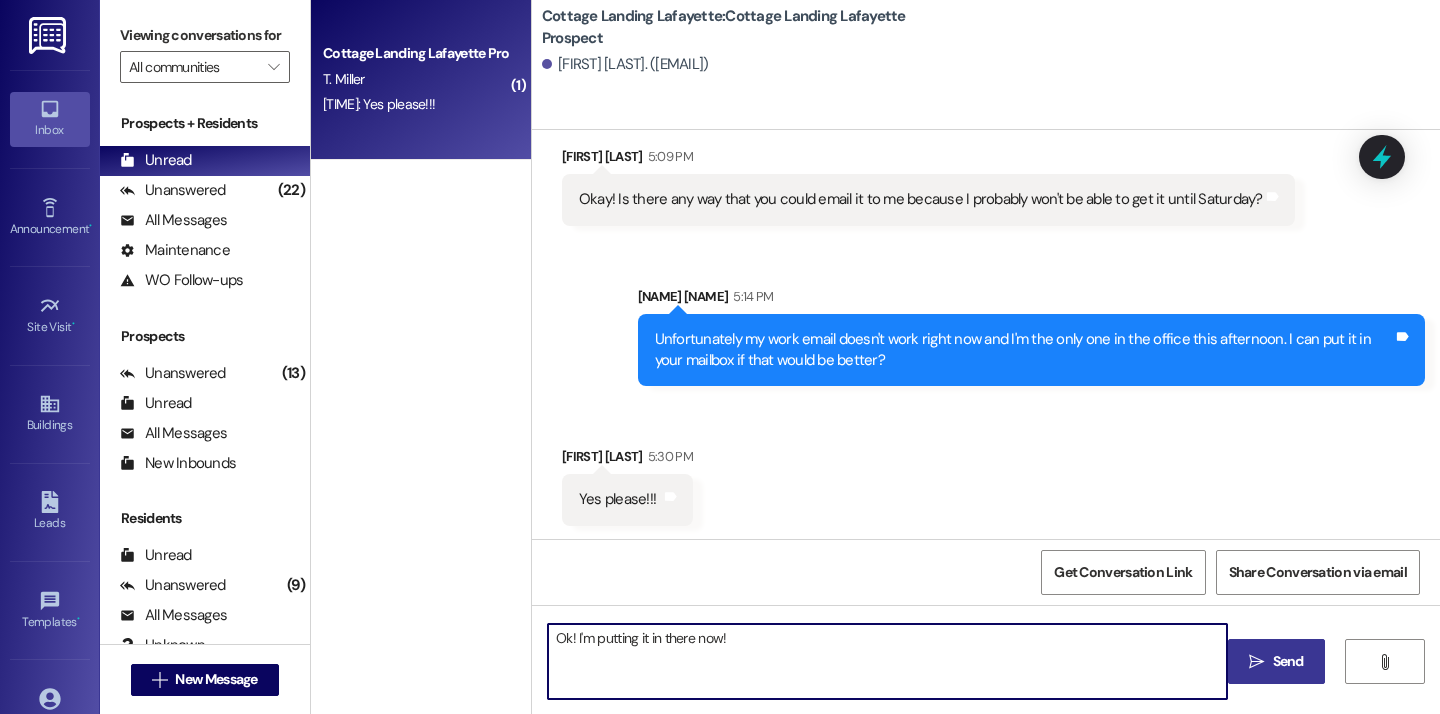 type on "Ok! I'm putting it in there now!" 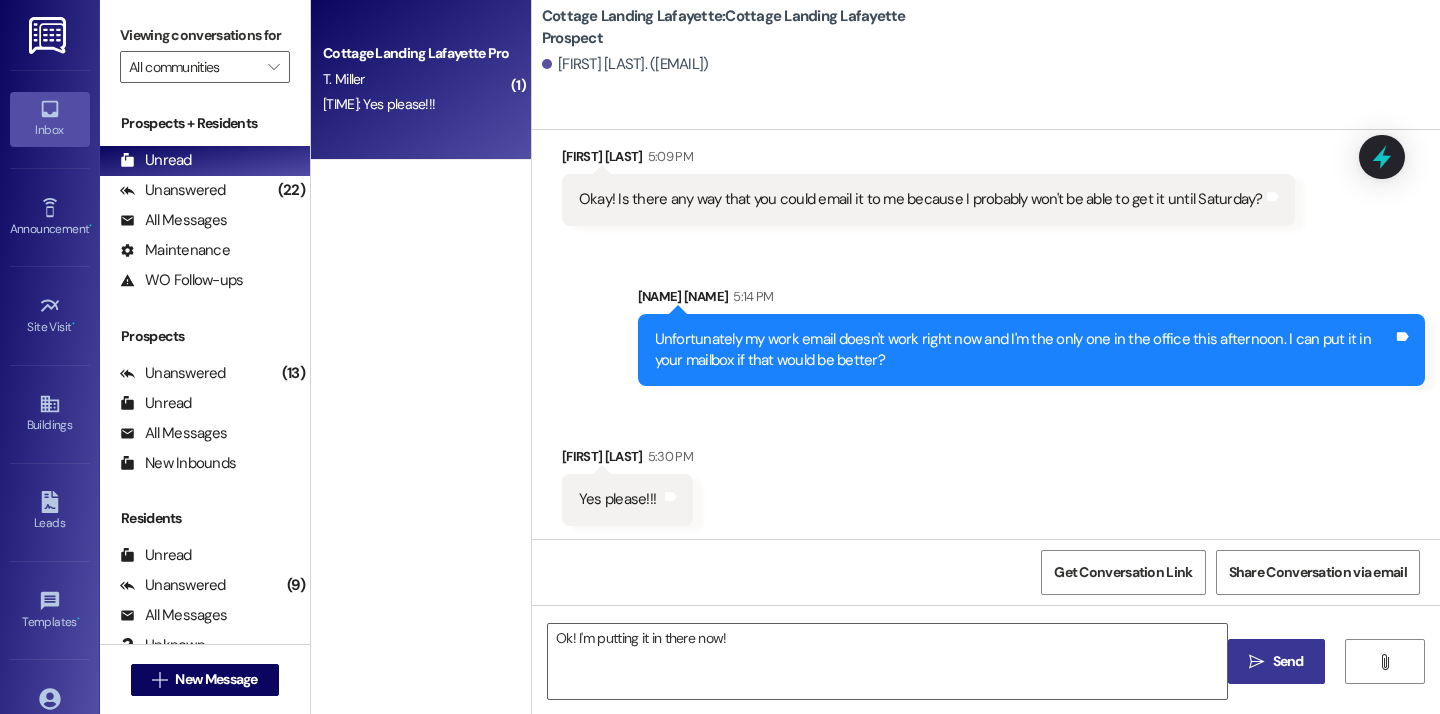 click on "" at bounding box center [1256, 662] 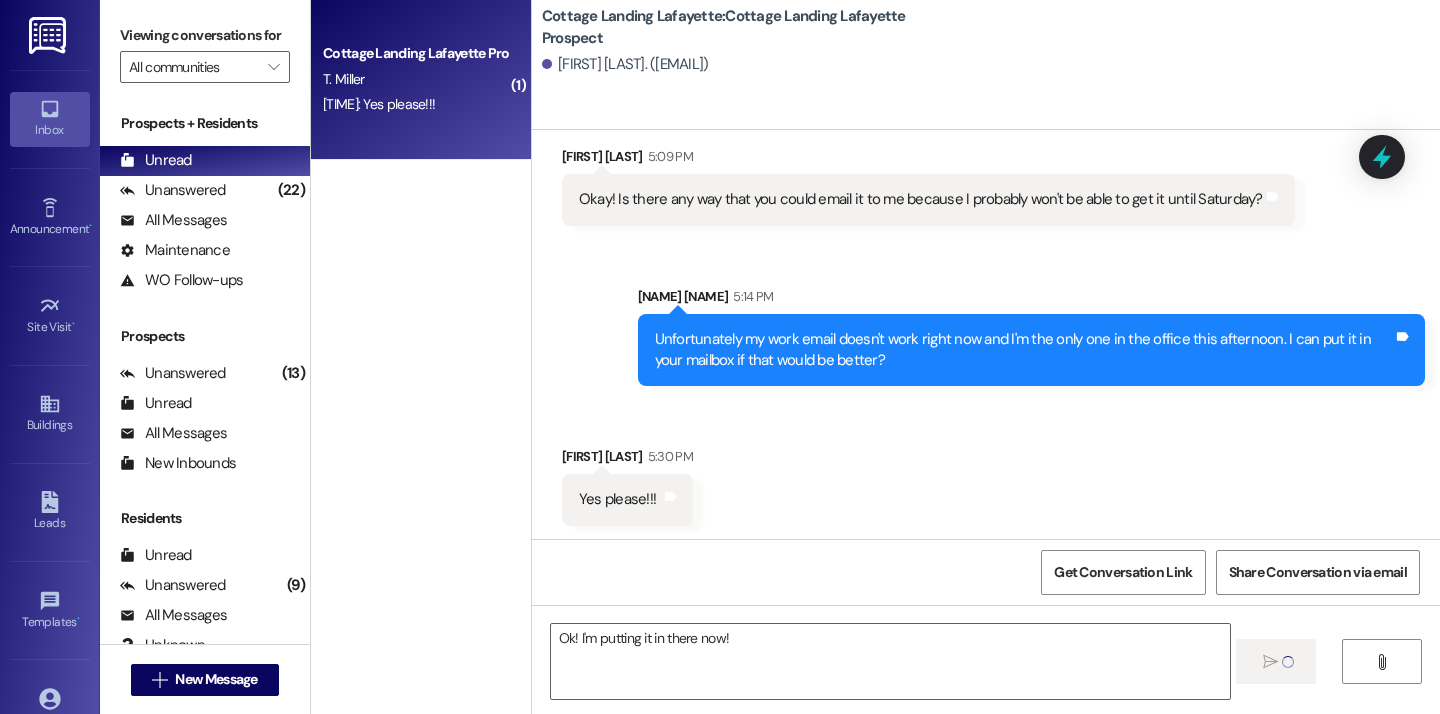 type 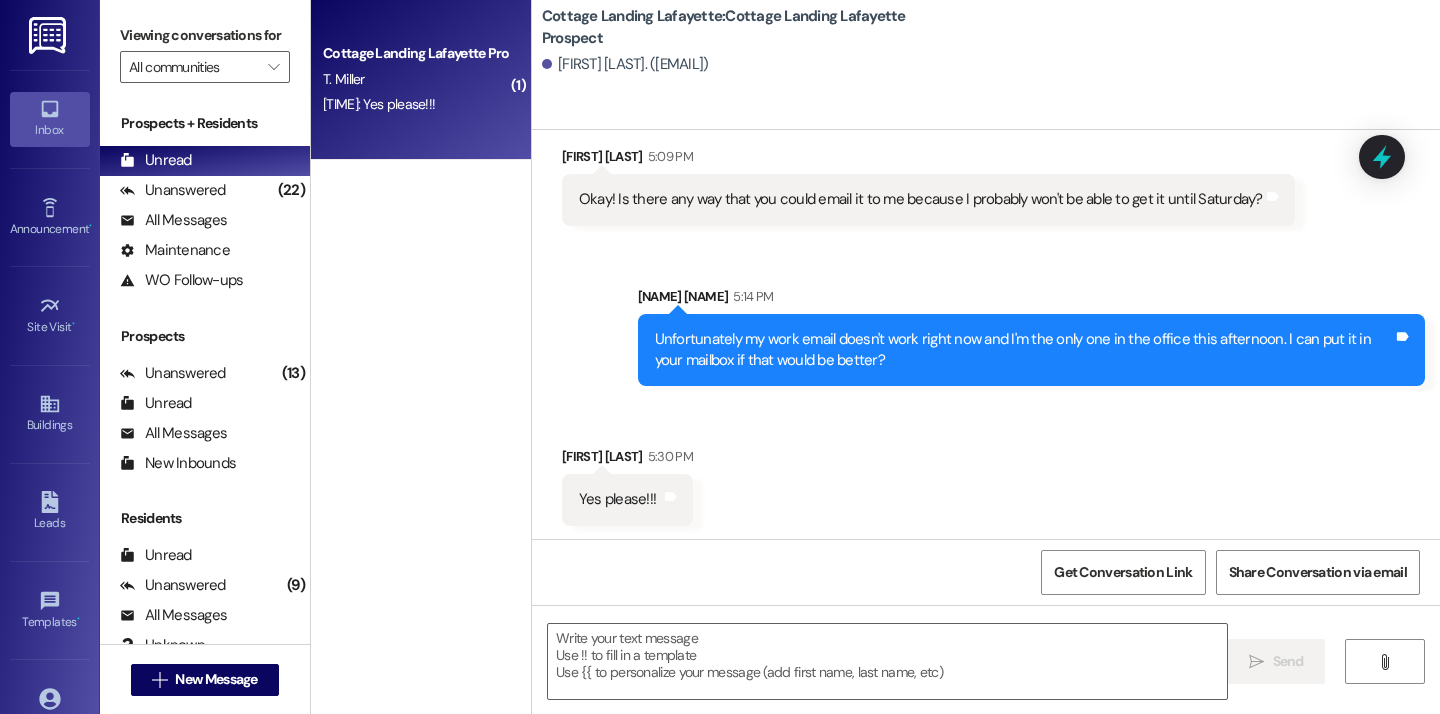 scroll, scrollTop: 4254, scrollLeft: 0, axis: vertical 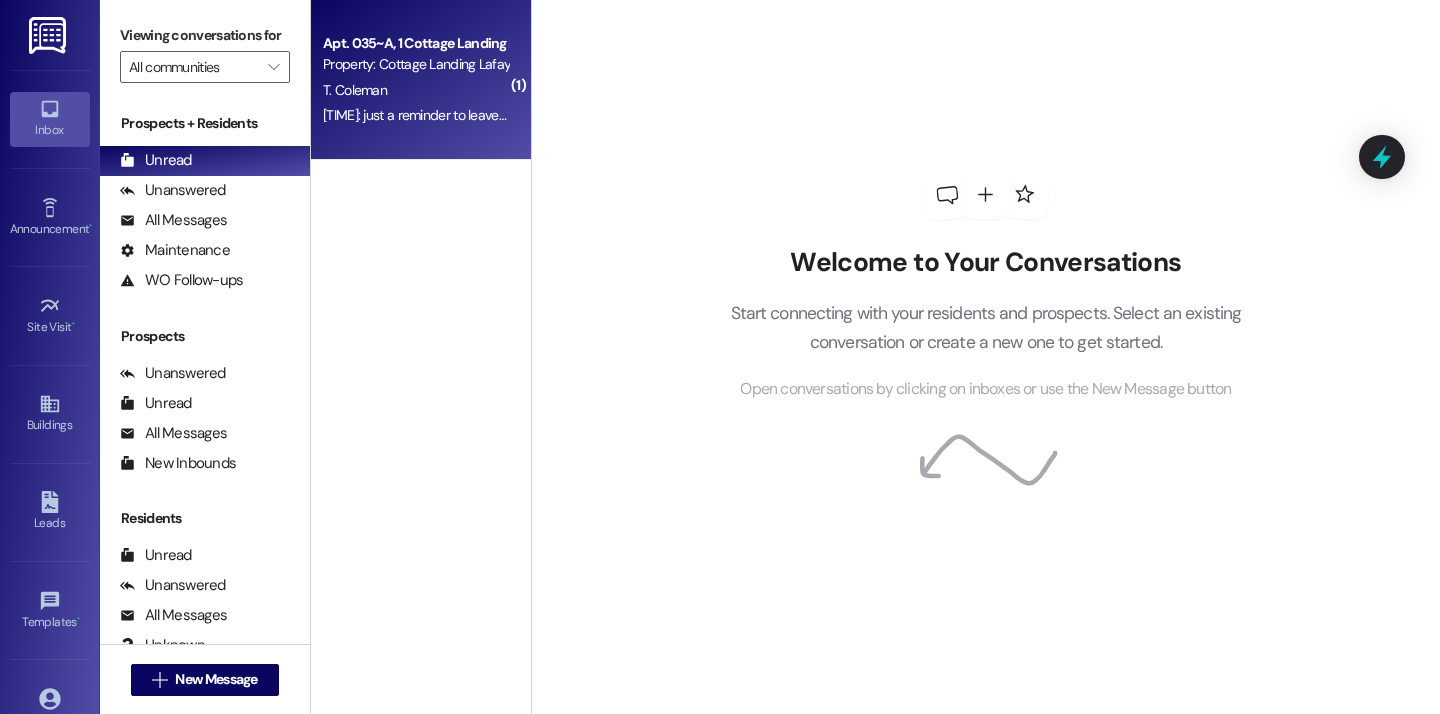 click on "Apt. 035~A, 1 Cottage Landing Properties LLC" at bounding box center [415, 43] 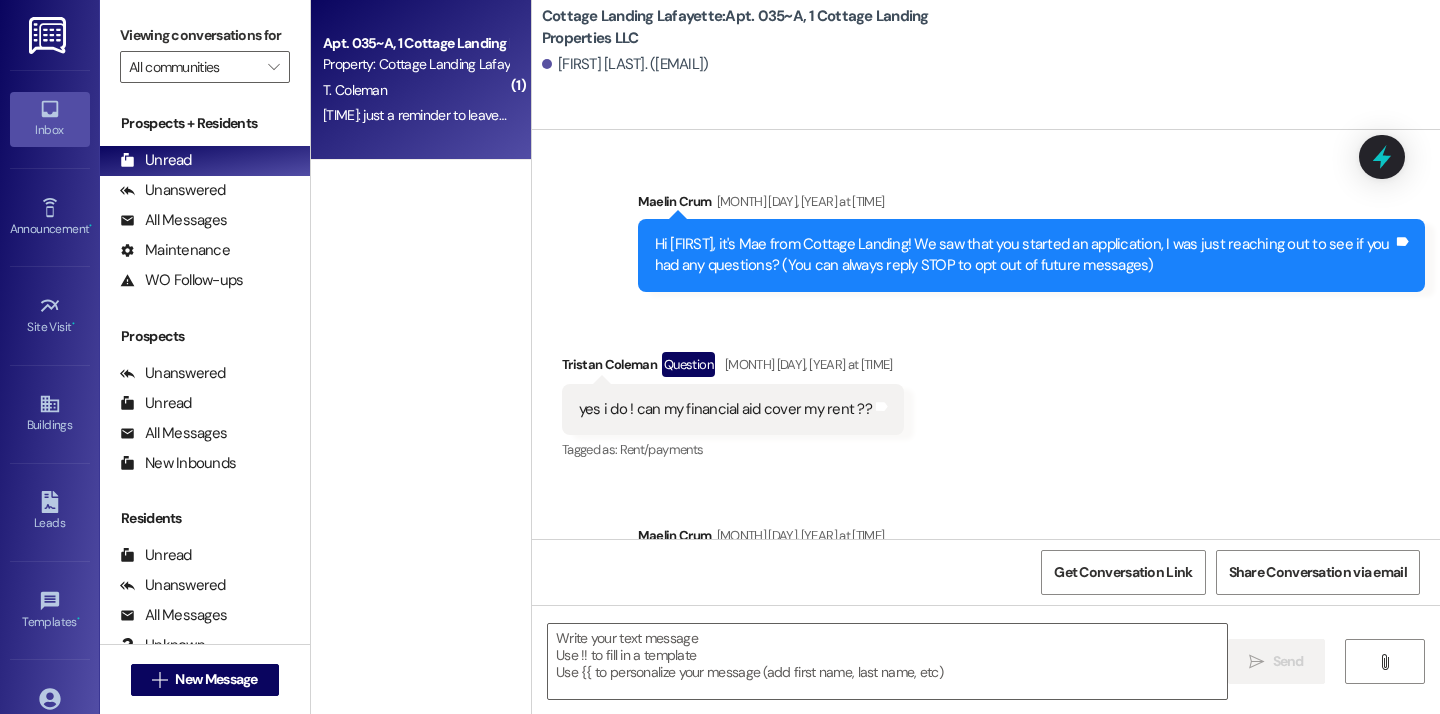 scroll, scrollTop: 69879, scrollLeft: 0, axis: vertical 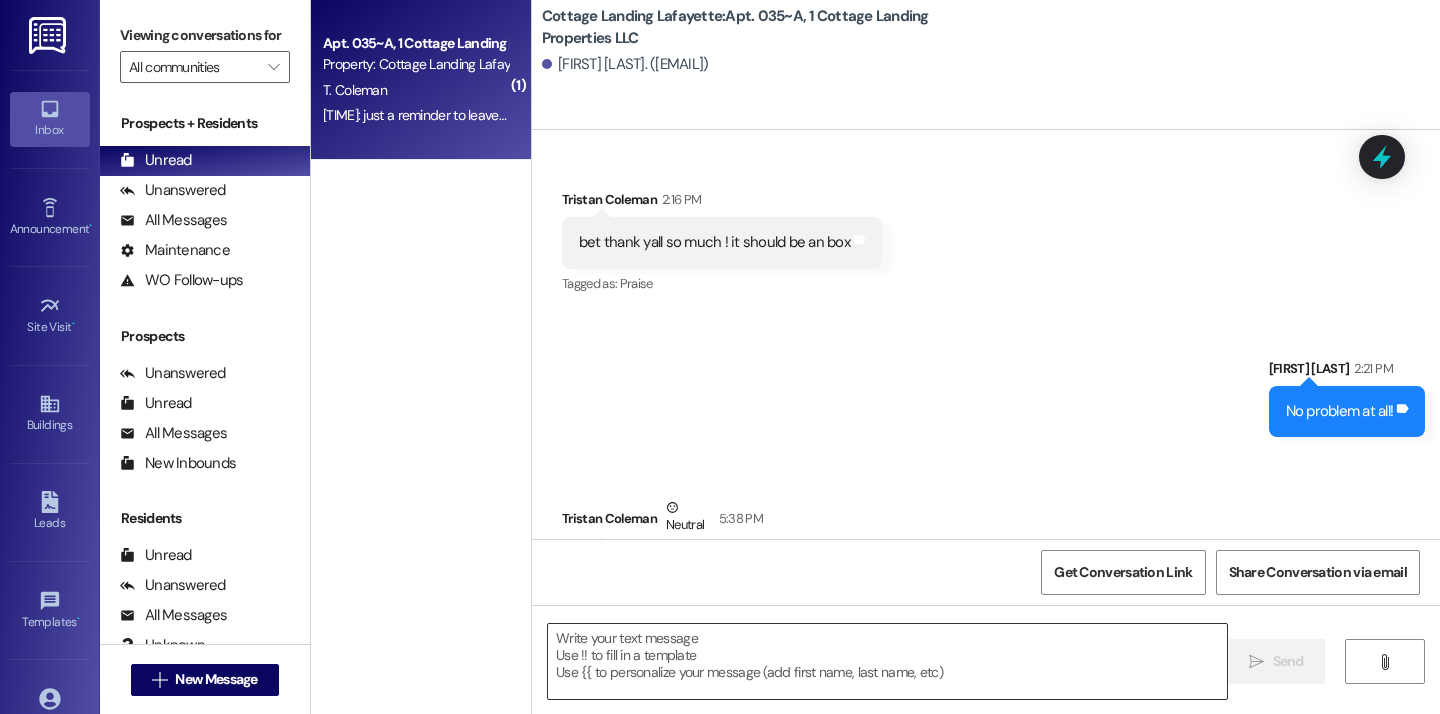 click at bounding box center (887, 661) 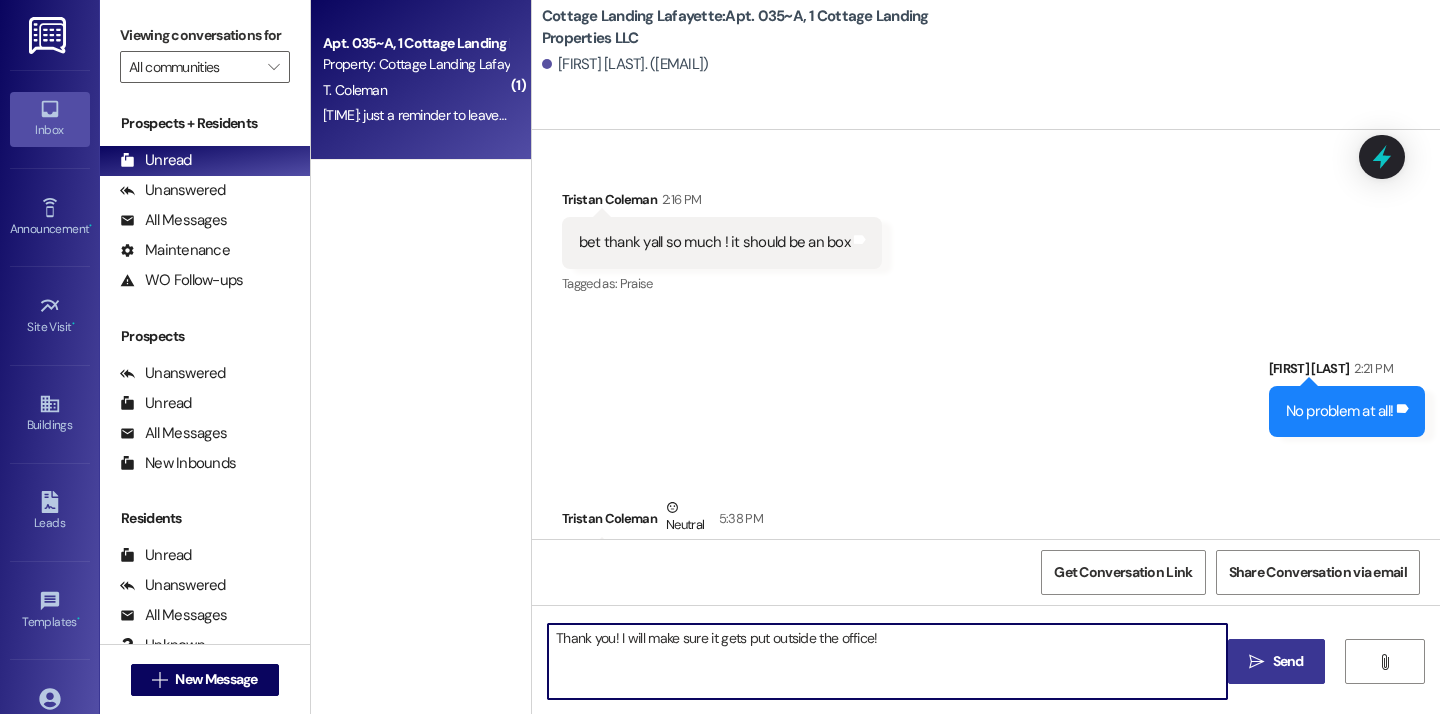 type on "Thank you! I will make sure it gets put outside the office!" 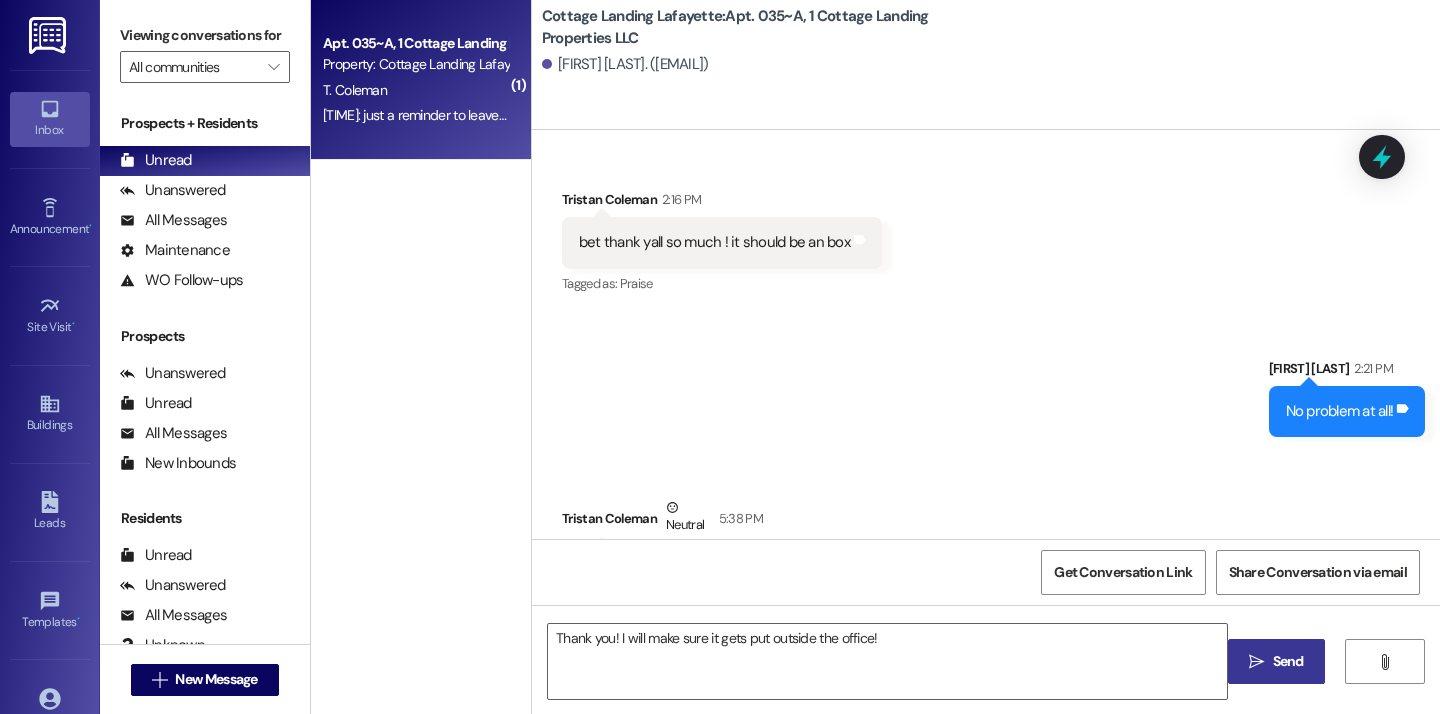 click on " Send" at bounding box center [1276, 661] 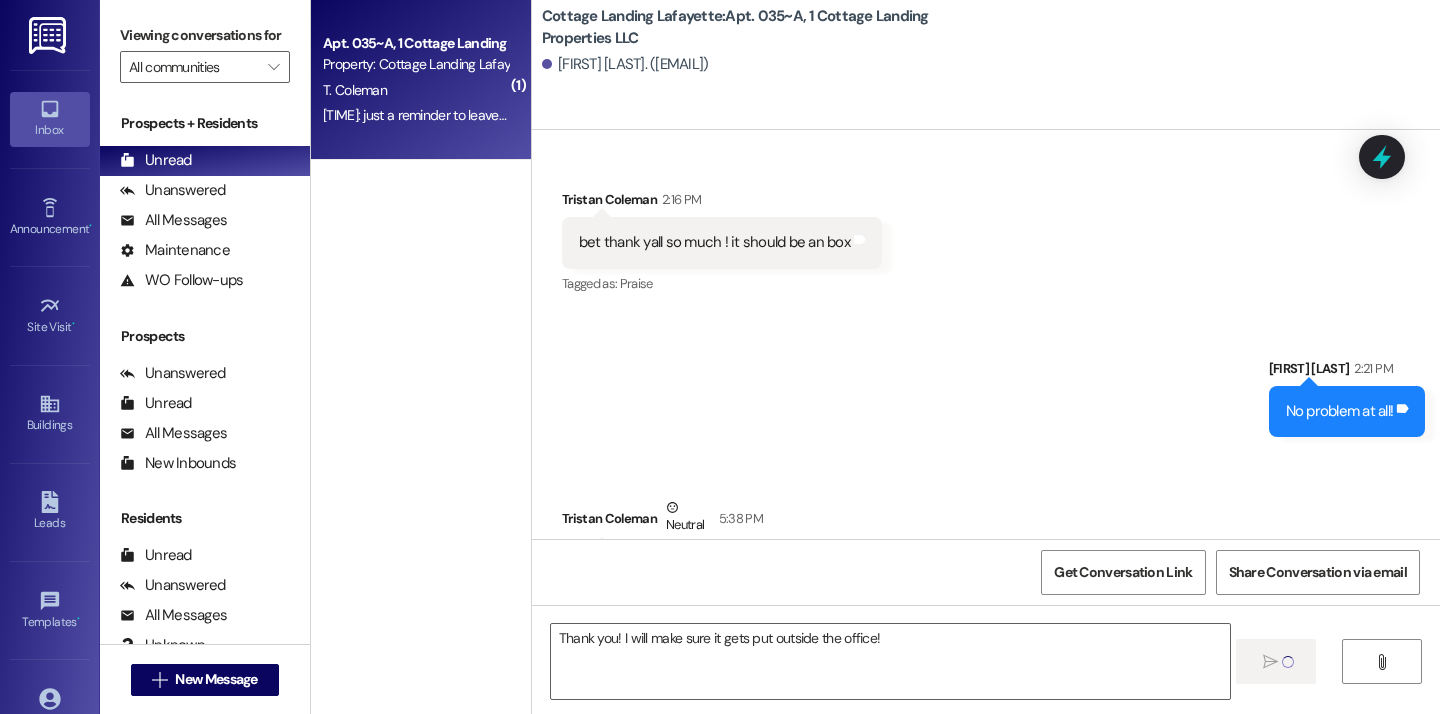 type 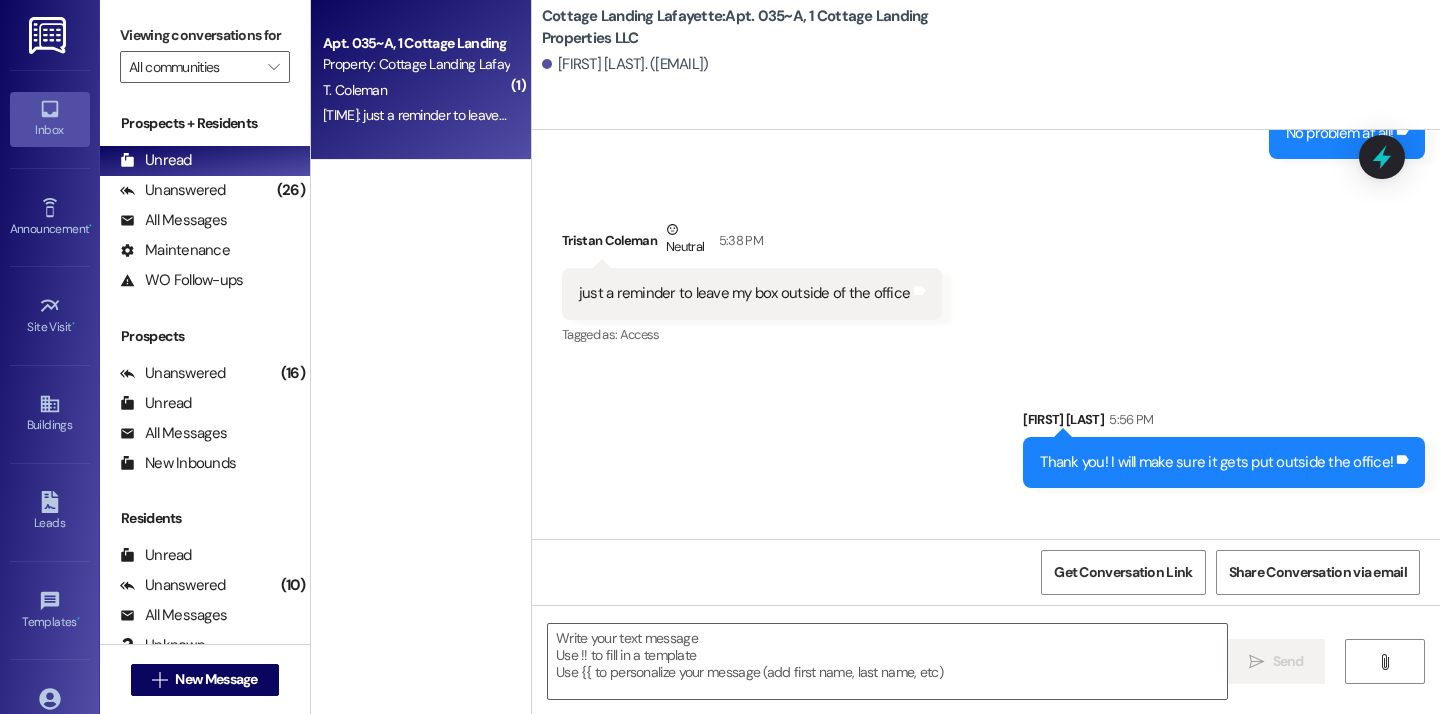scroll, scrollTop: 70158, scrollLeft: 0, axis: vertical 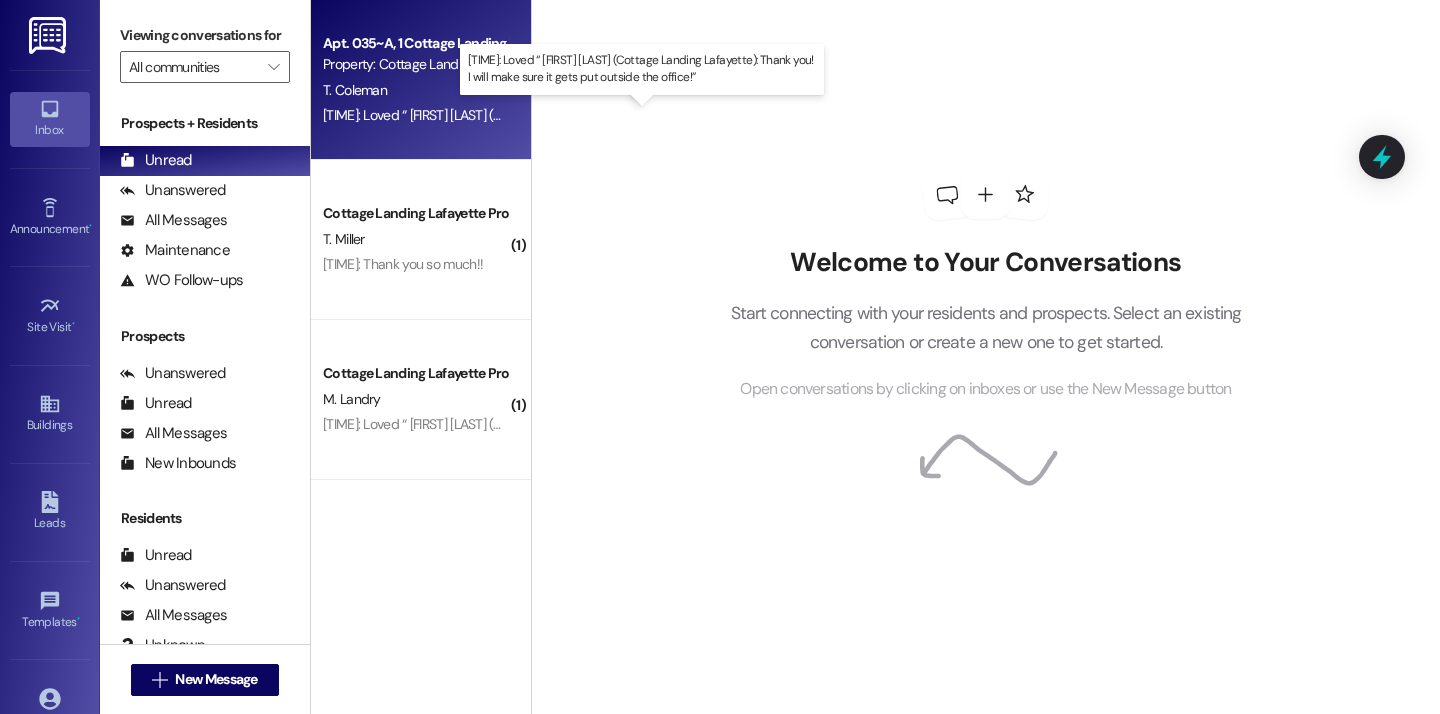 click on "[TIME]: Loved “[NAME] ([LOCATION]): Thank you! I will make sure it gets put outside the office!” [TIME]: Loved “[NAME] ([LOCATION]): Thank you! I will make sure it gets put outside the office!”" at bounding box center (653, 115) 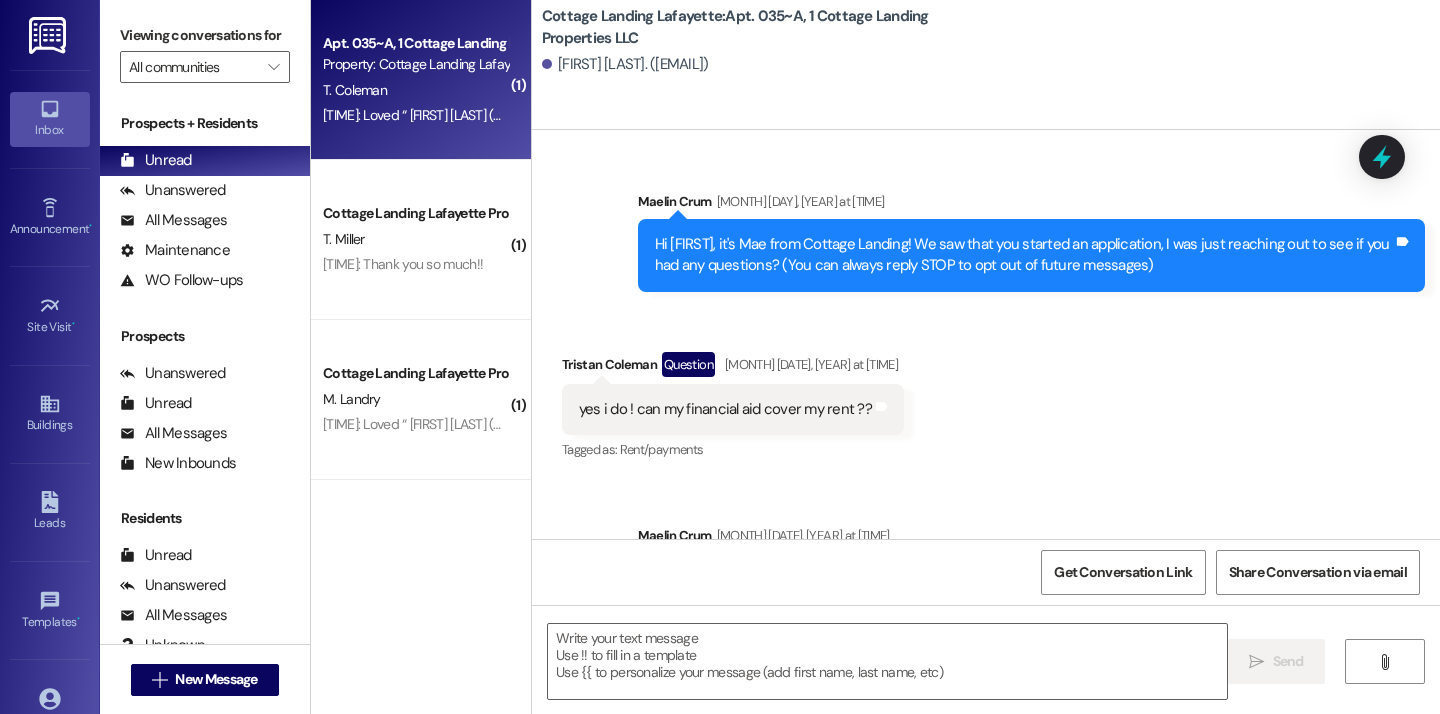 scroll, scrollTop: 70187, scrollLeft: 0, axis: vertical 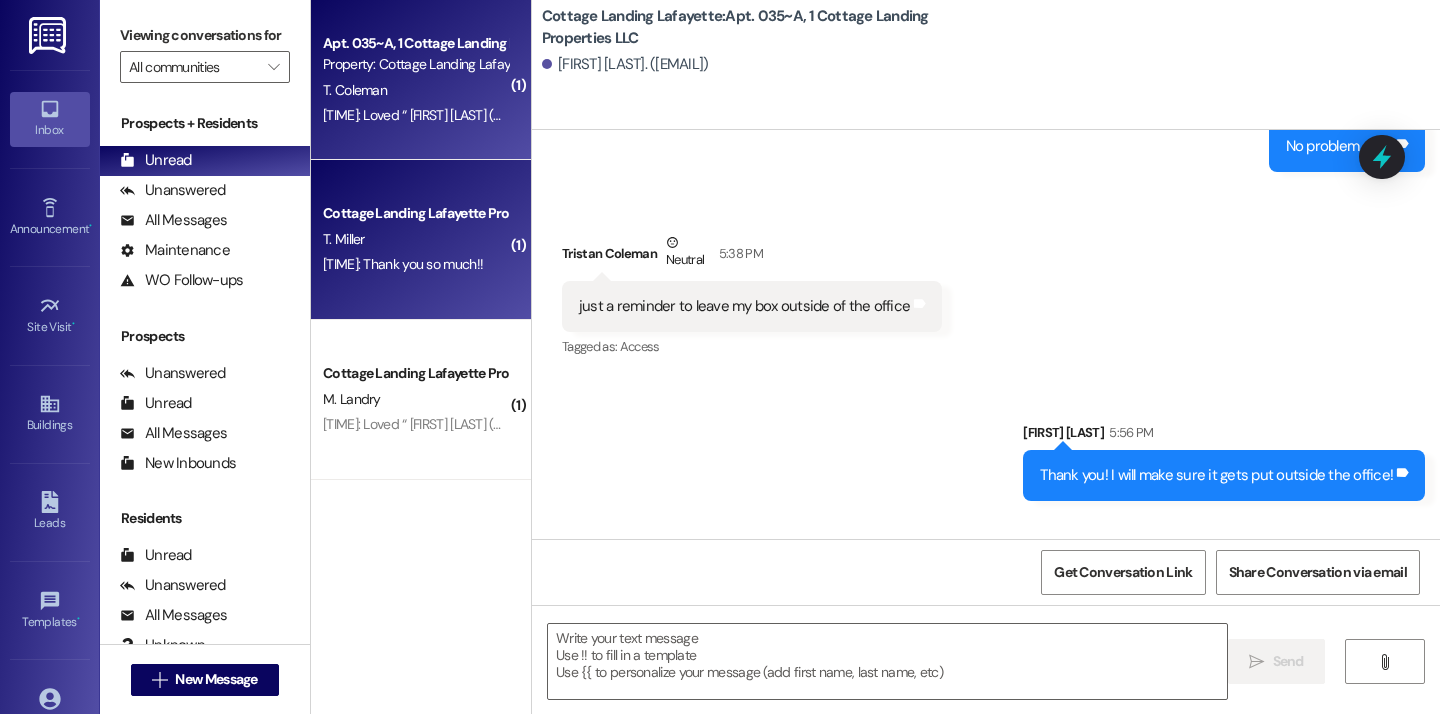 click on "T. Miller" at bounding box center (415, 239) 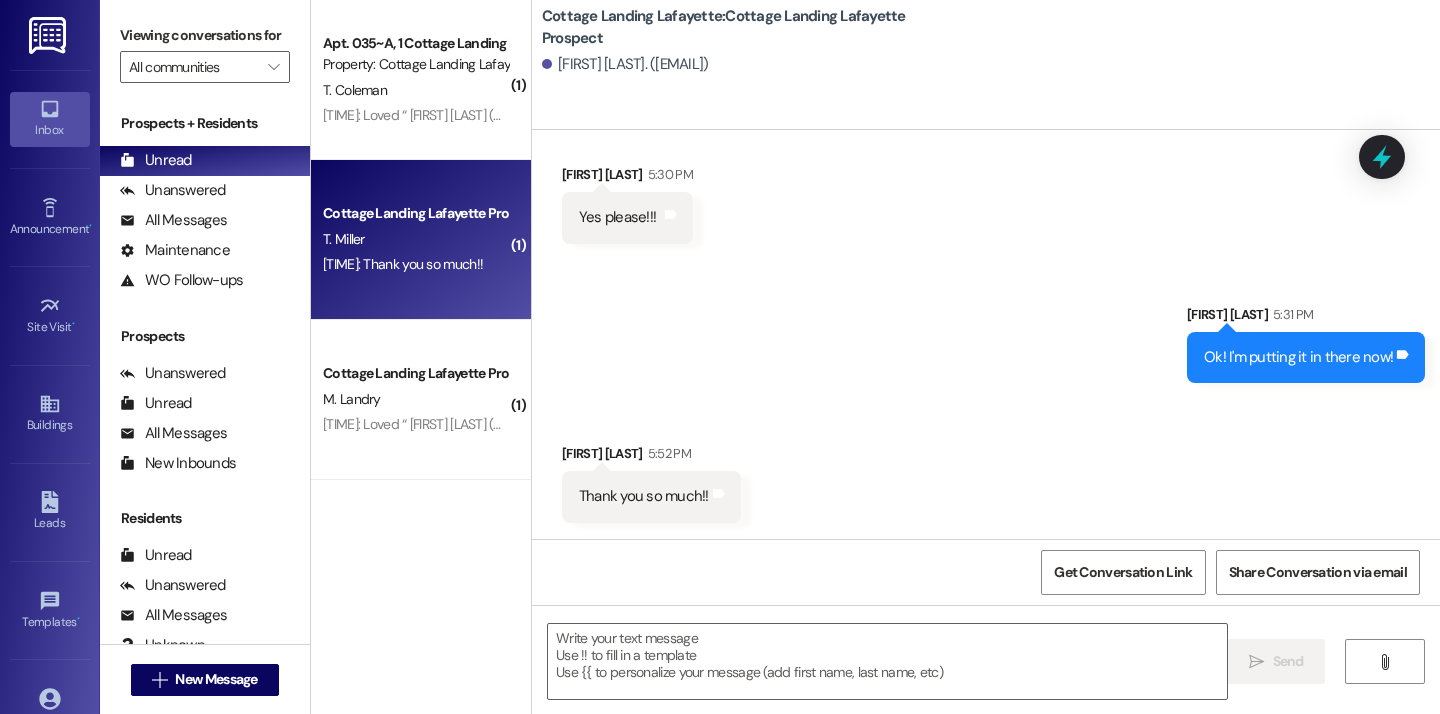 scroll, scrollTop: 4394, scrollLeft: 0, axis: vertical 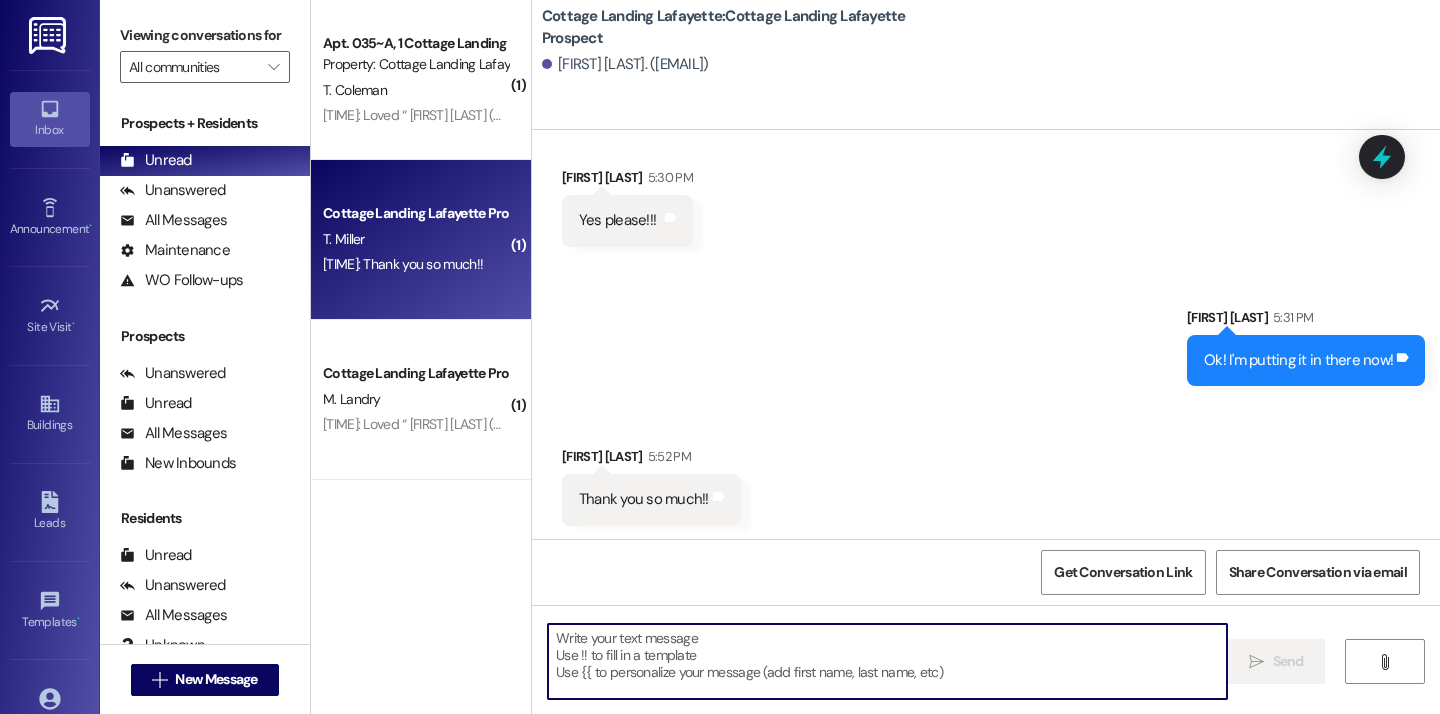 click at bounding box center [887, 661] 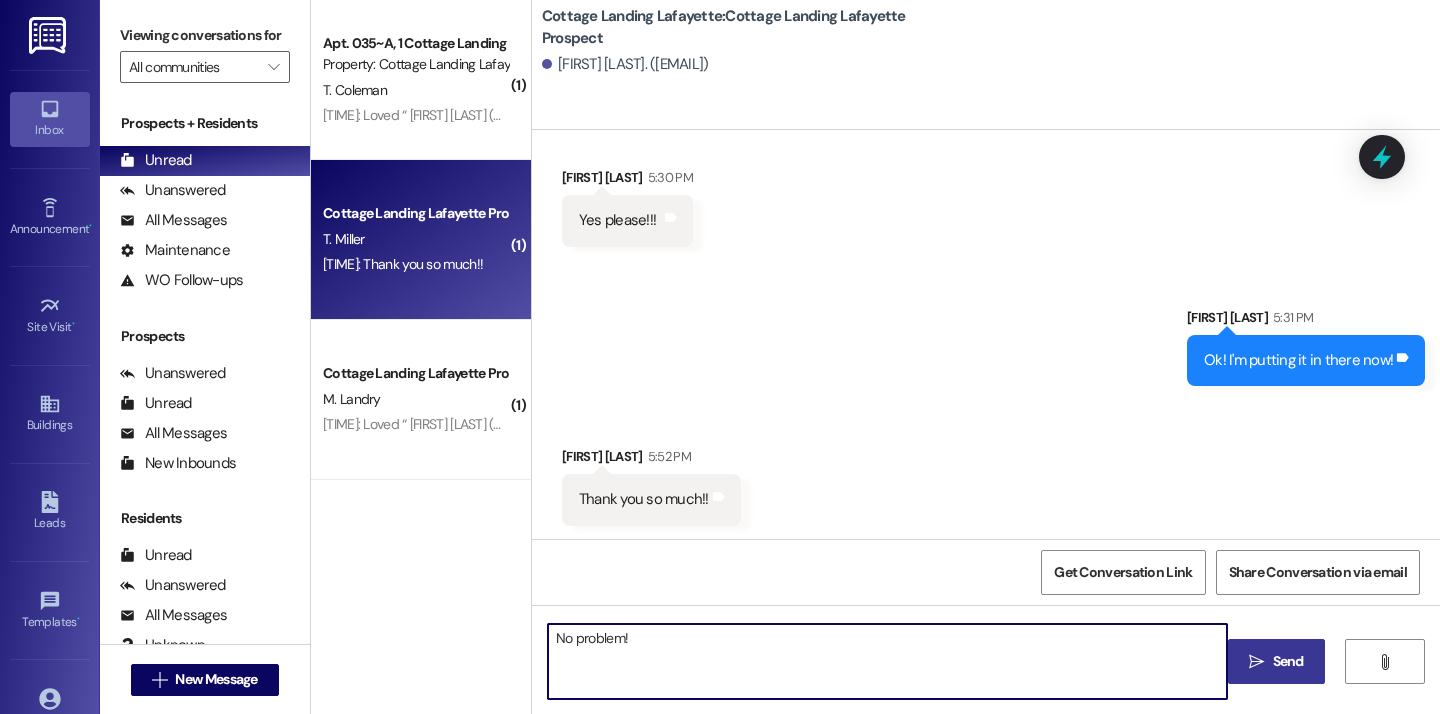type on "No problem!" 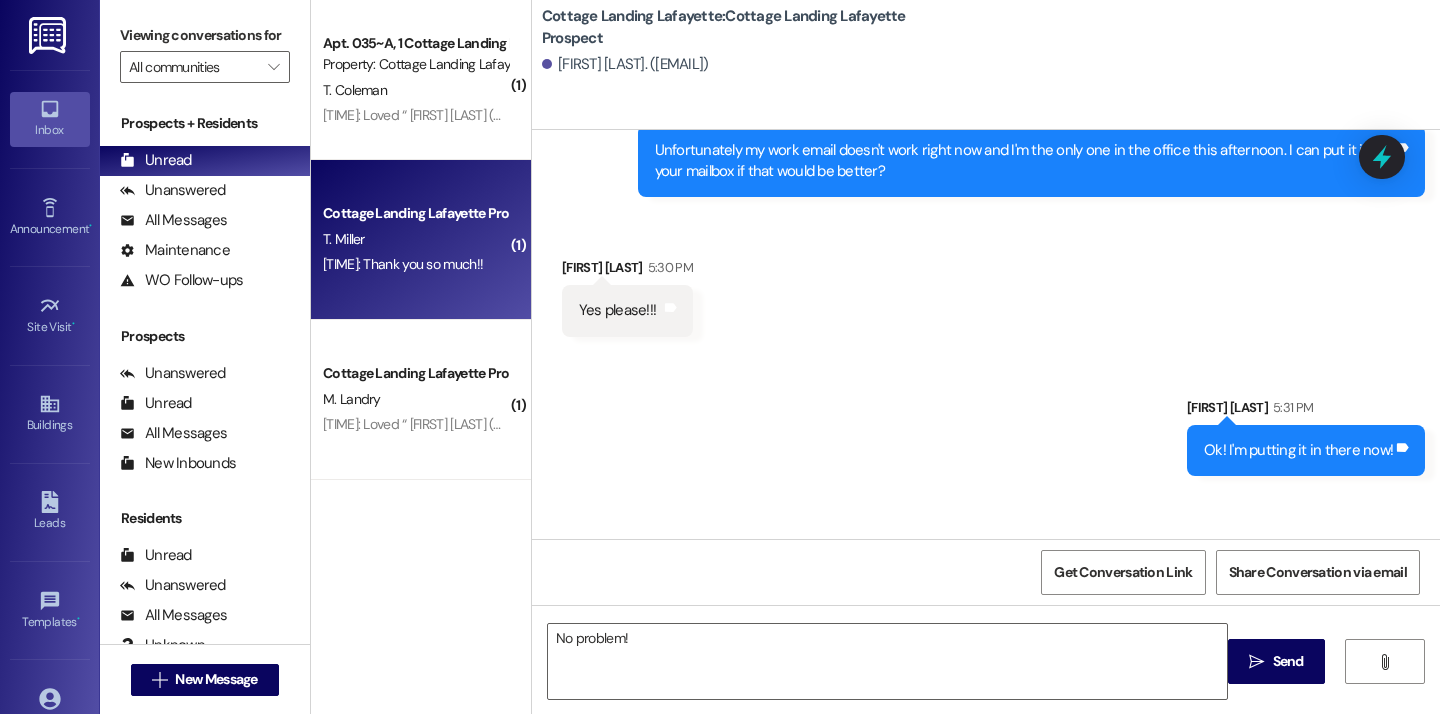 scroll, scrollTop: 4394, scrollLeft: 0, axis: vertical 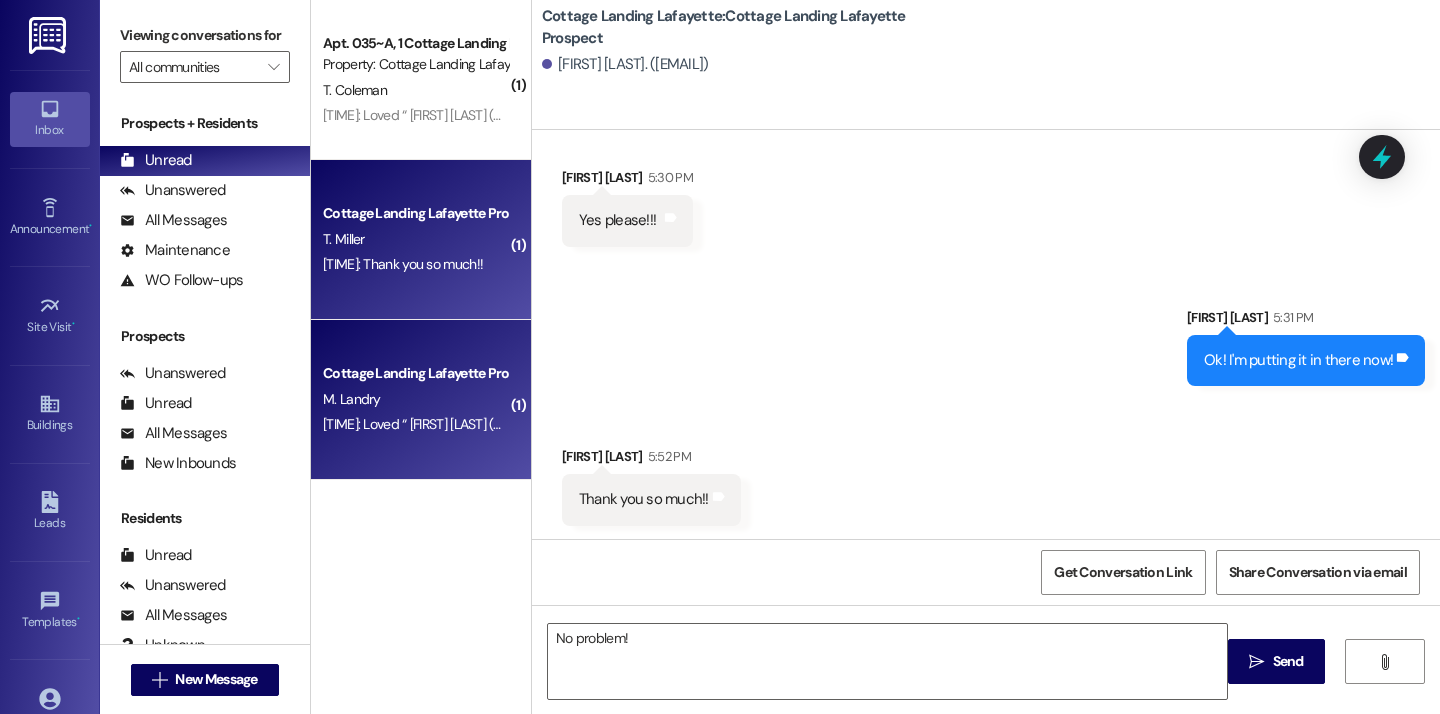 click on "M. Landry" at bounding box center [415, 399] 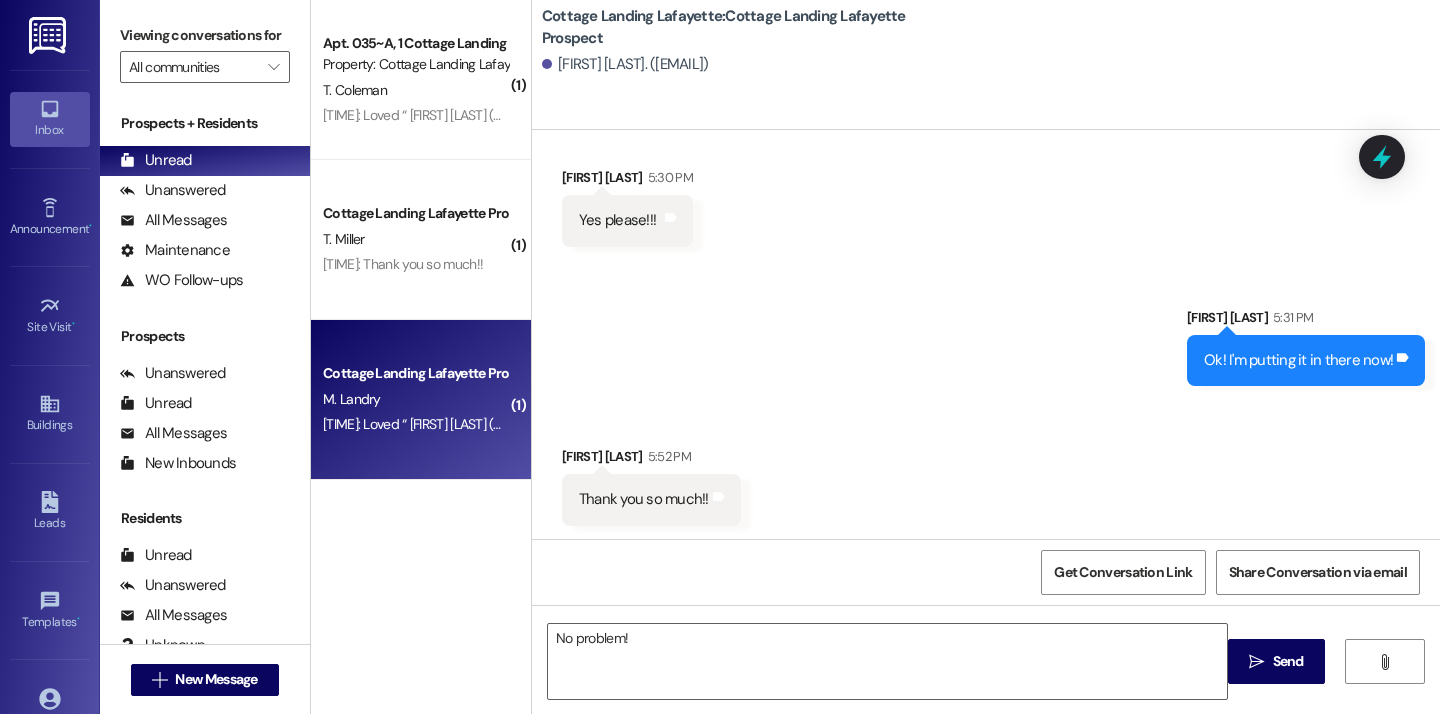 scroll, scrollTop: 502, scrollLeft: 0, axis: vertical 